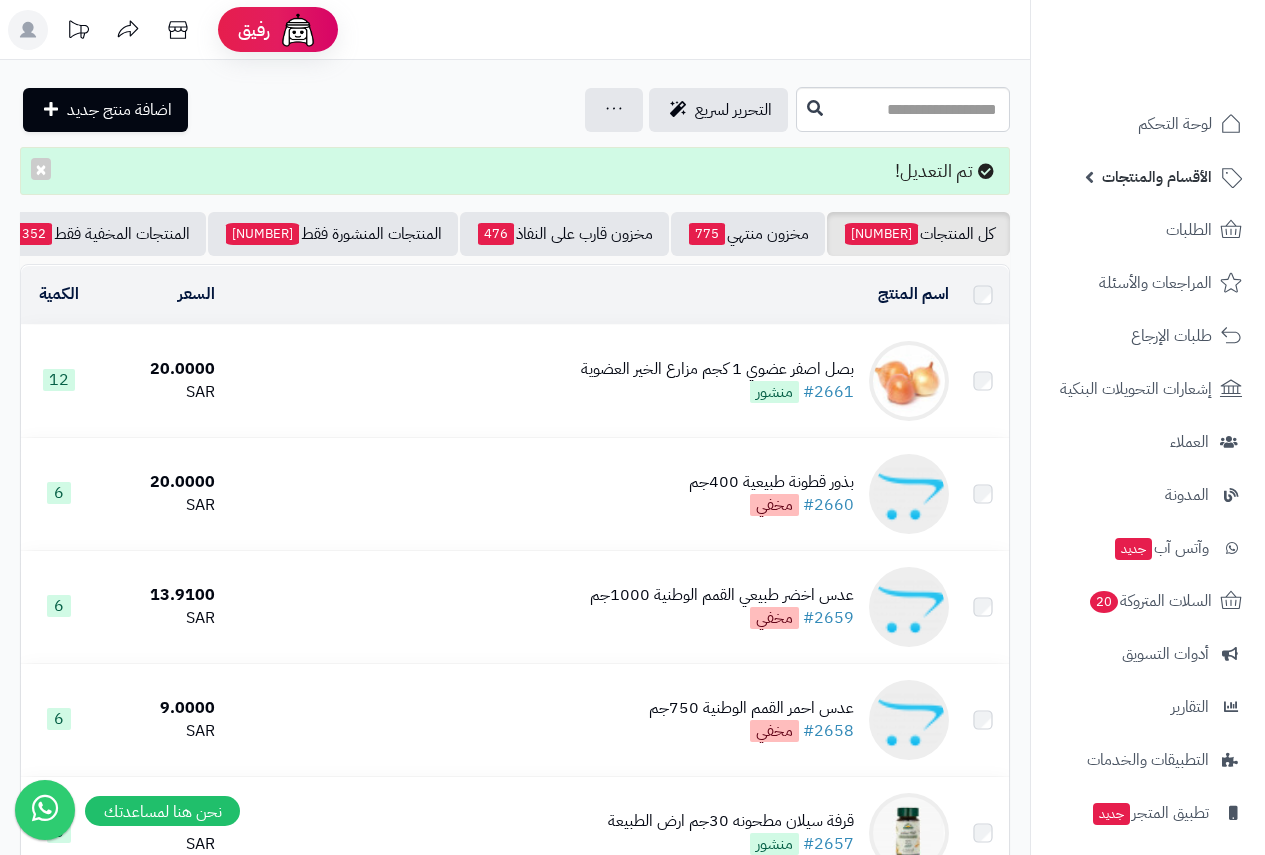 scroll, scrollTop: 0, scrollLeft: 0, axis: both 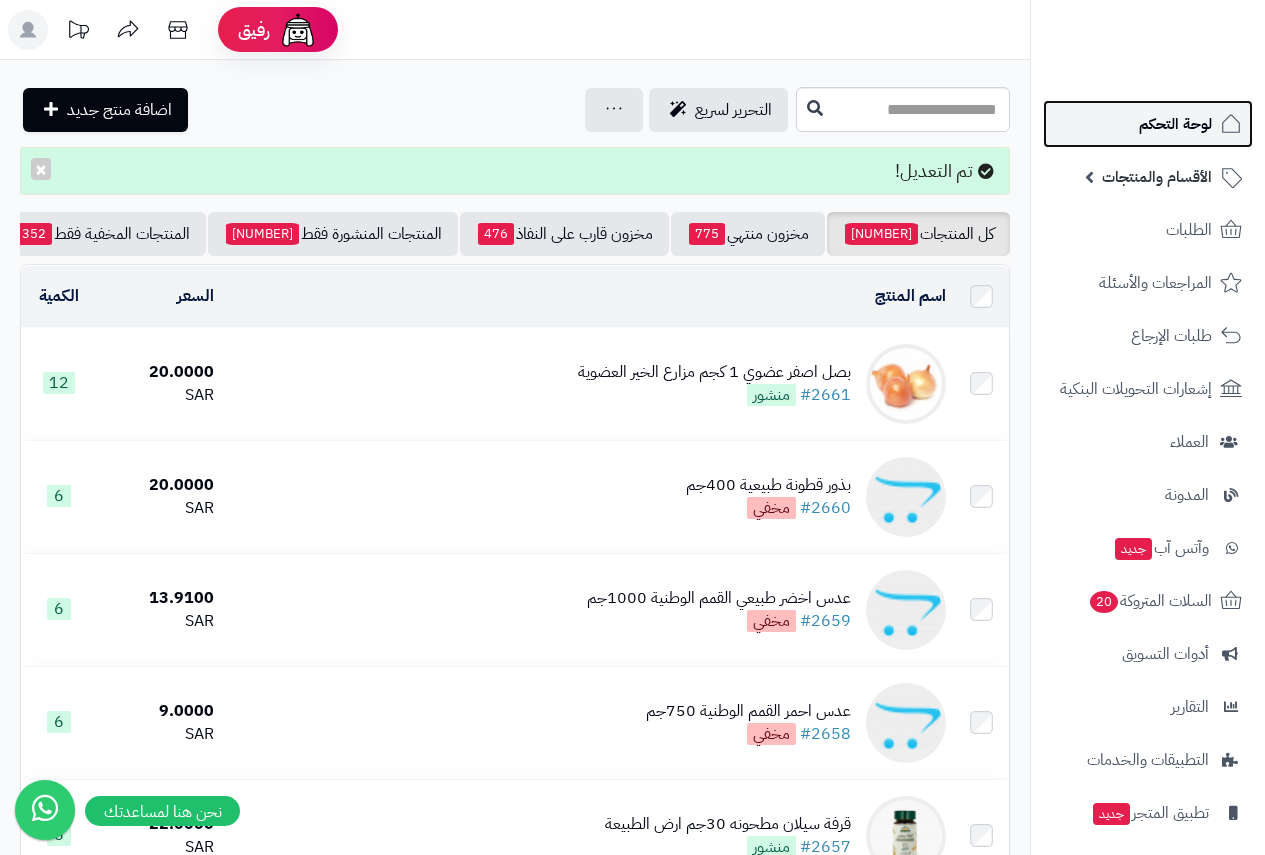 click on "لوحة التحكم" at bounding box center (1175, 124) 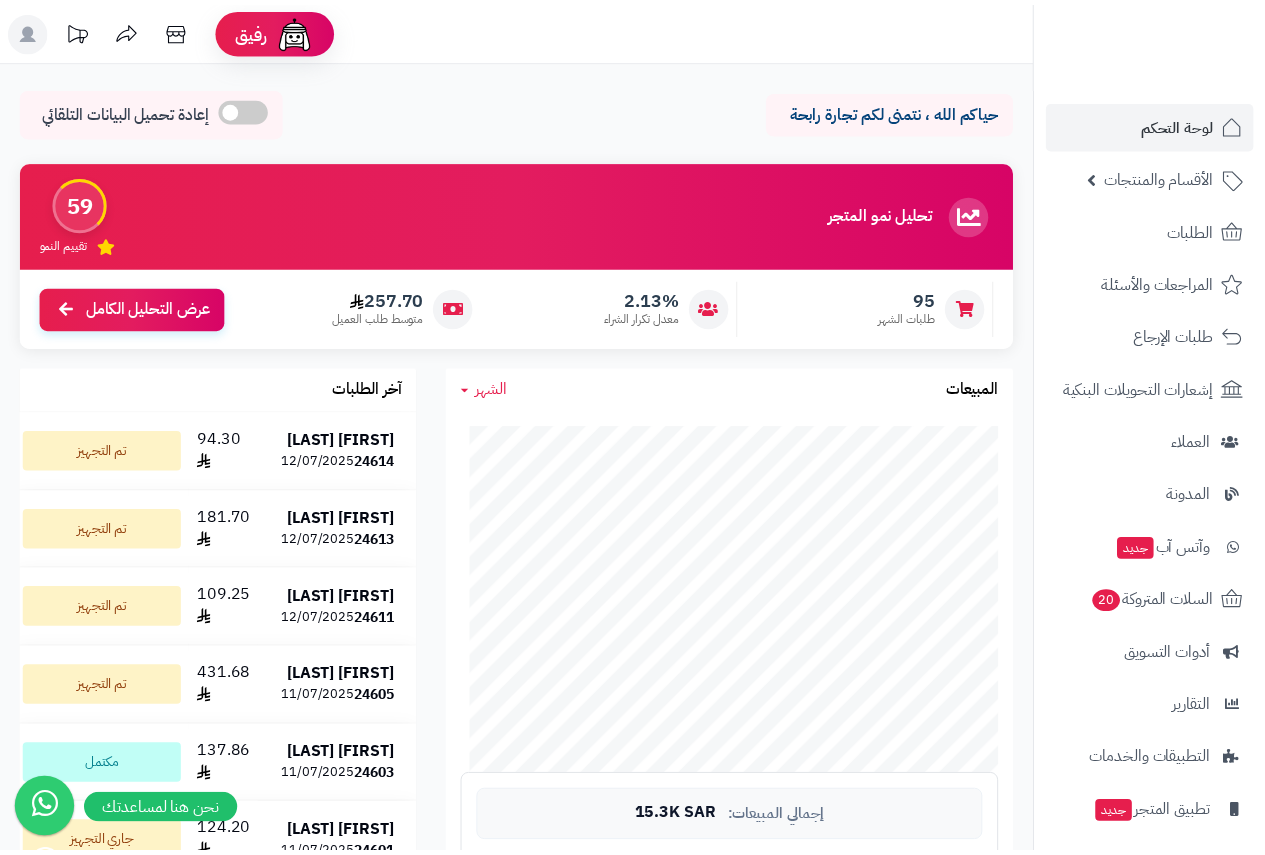 scroll, scrollTop: 0, scrollLeft: 0, axis: both 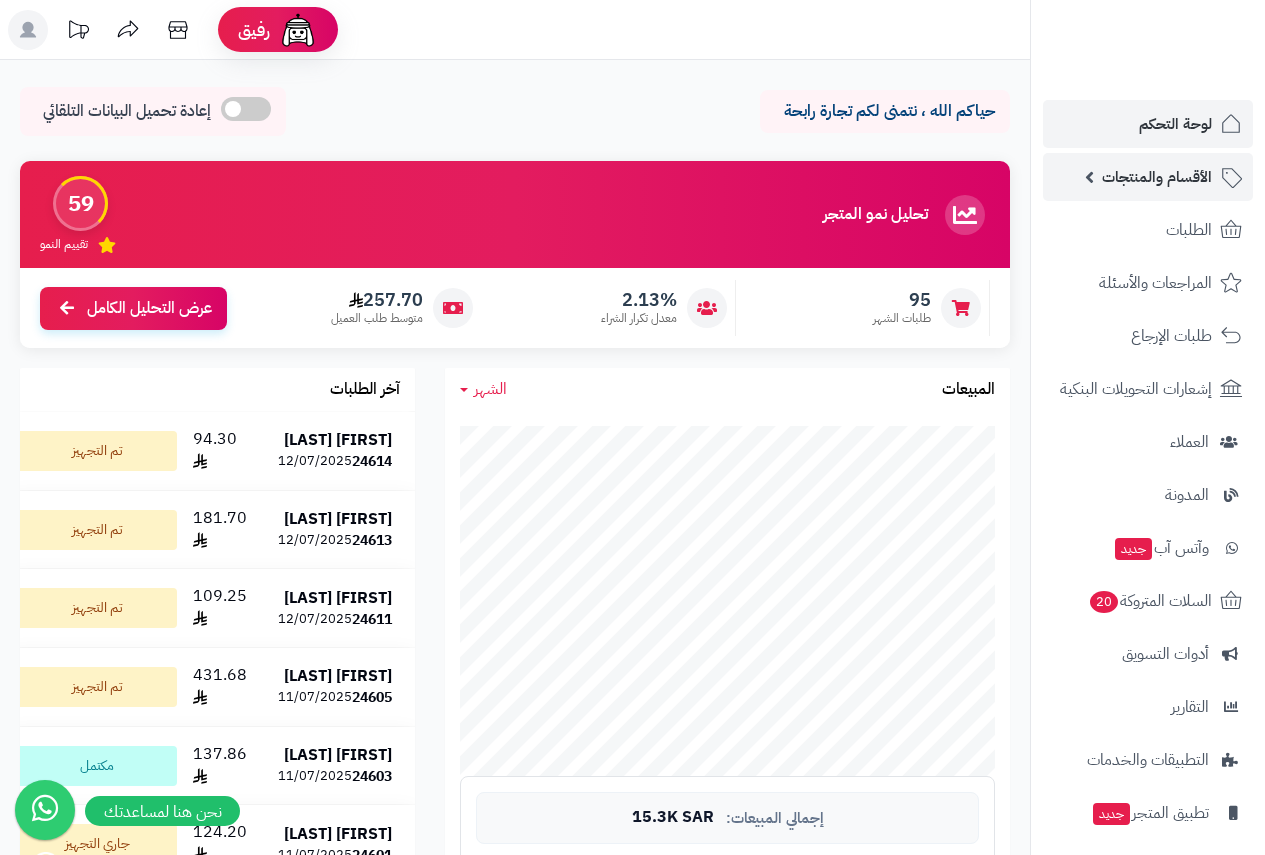 click on "الأقسام والمنتجات" at bounding box center (1157, 177) 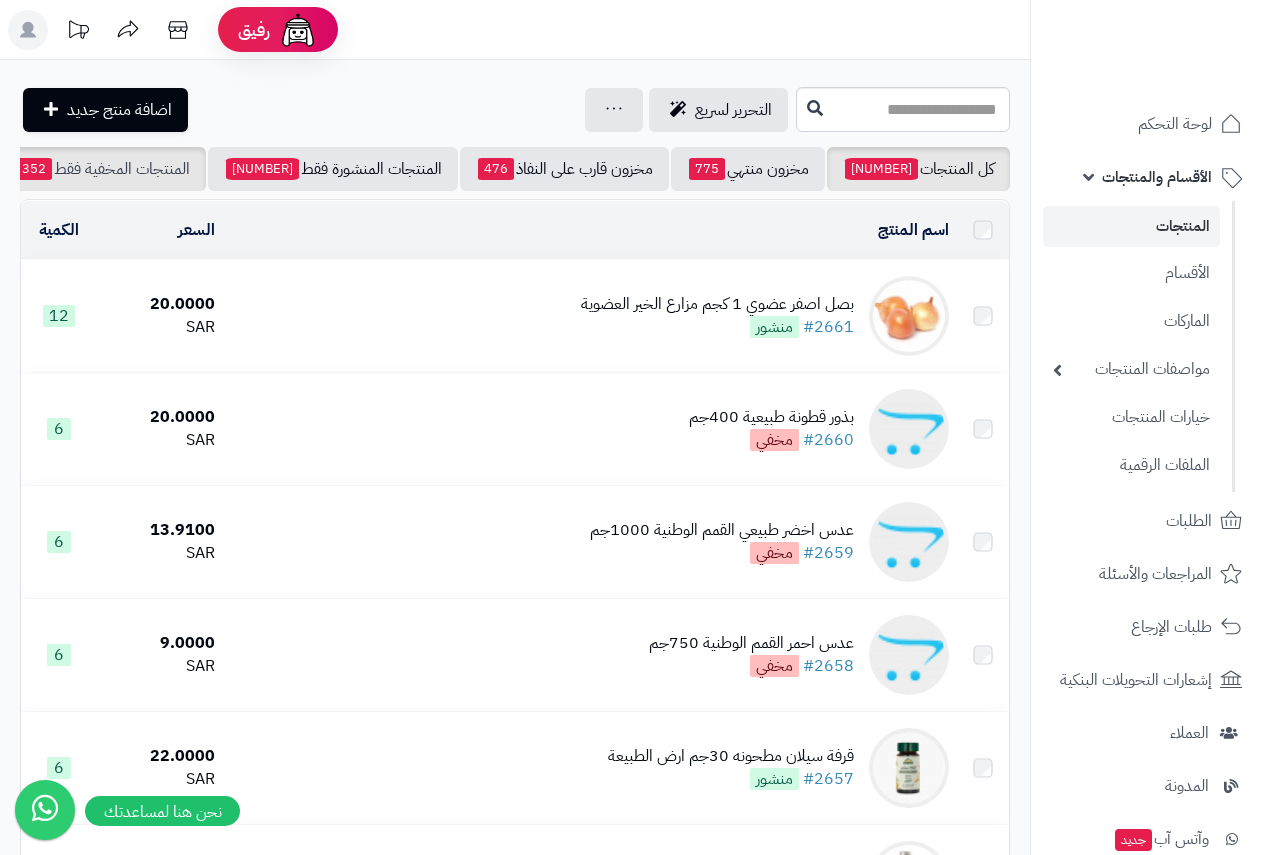 scroll, scrollTop: 0, scrollLeft: 0, axis: both 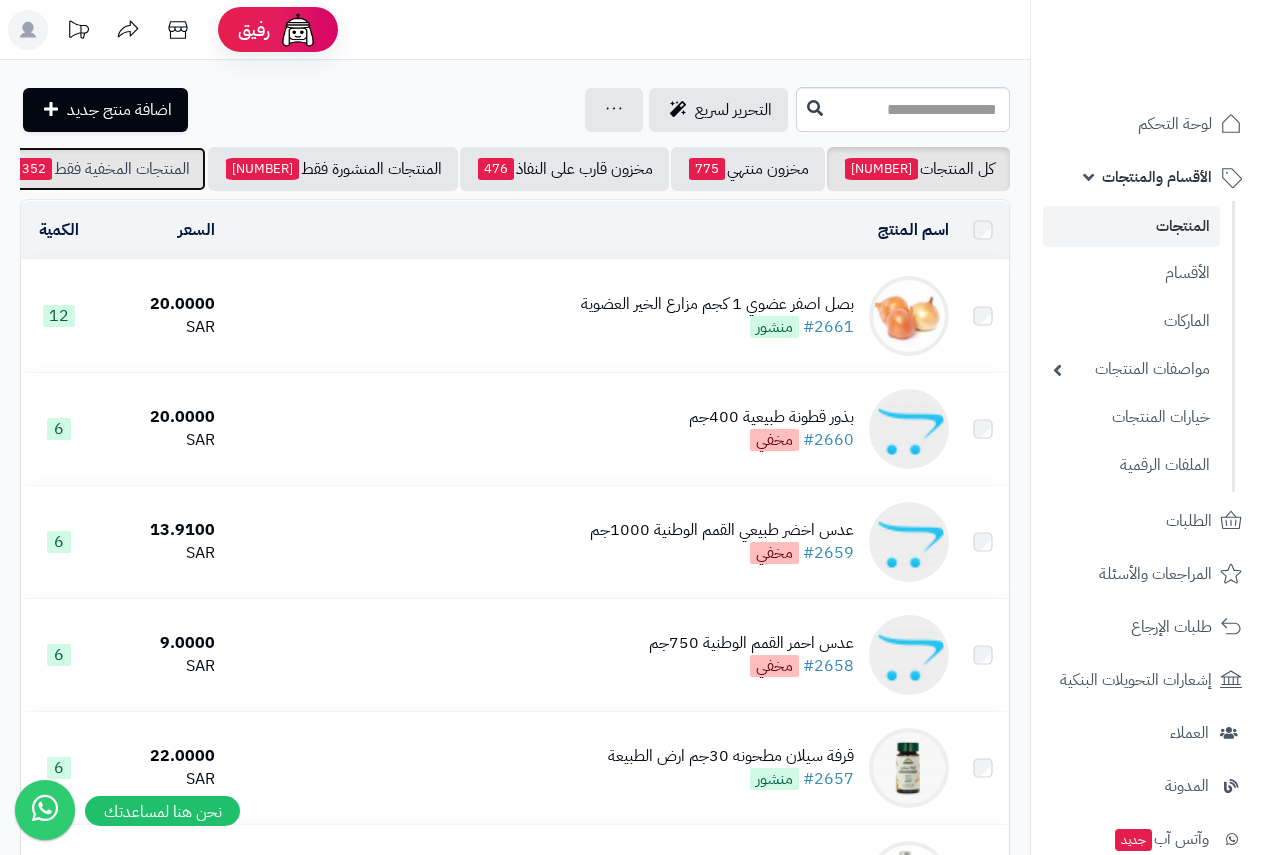 click on "المنتجات المخفية فقط
352" at bounding box center (102, 169) 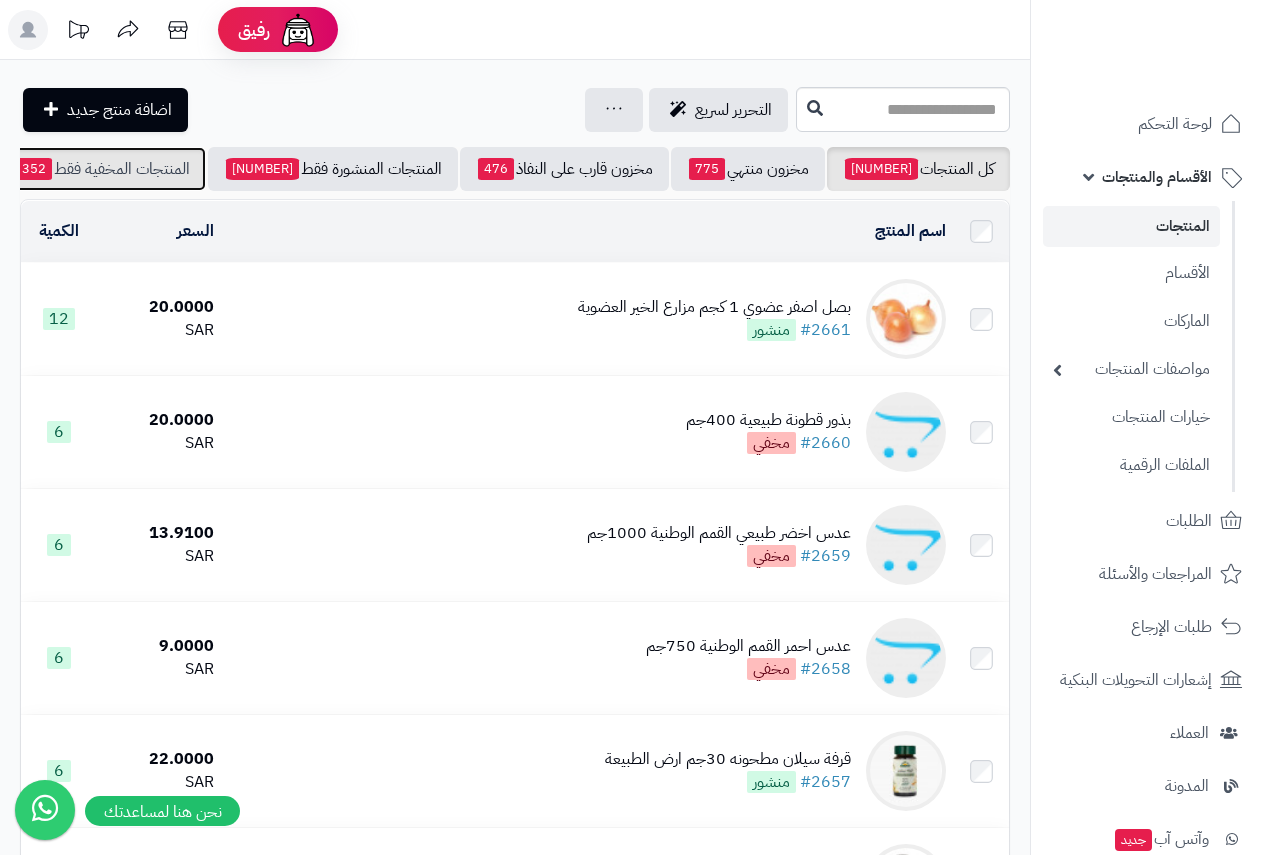 scroll, scrollTop: 0, scrollLeft: -298, axis: horizontal 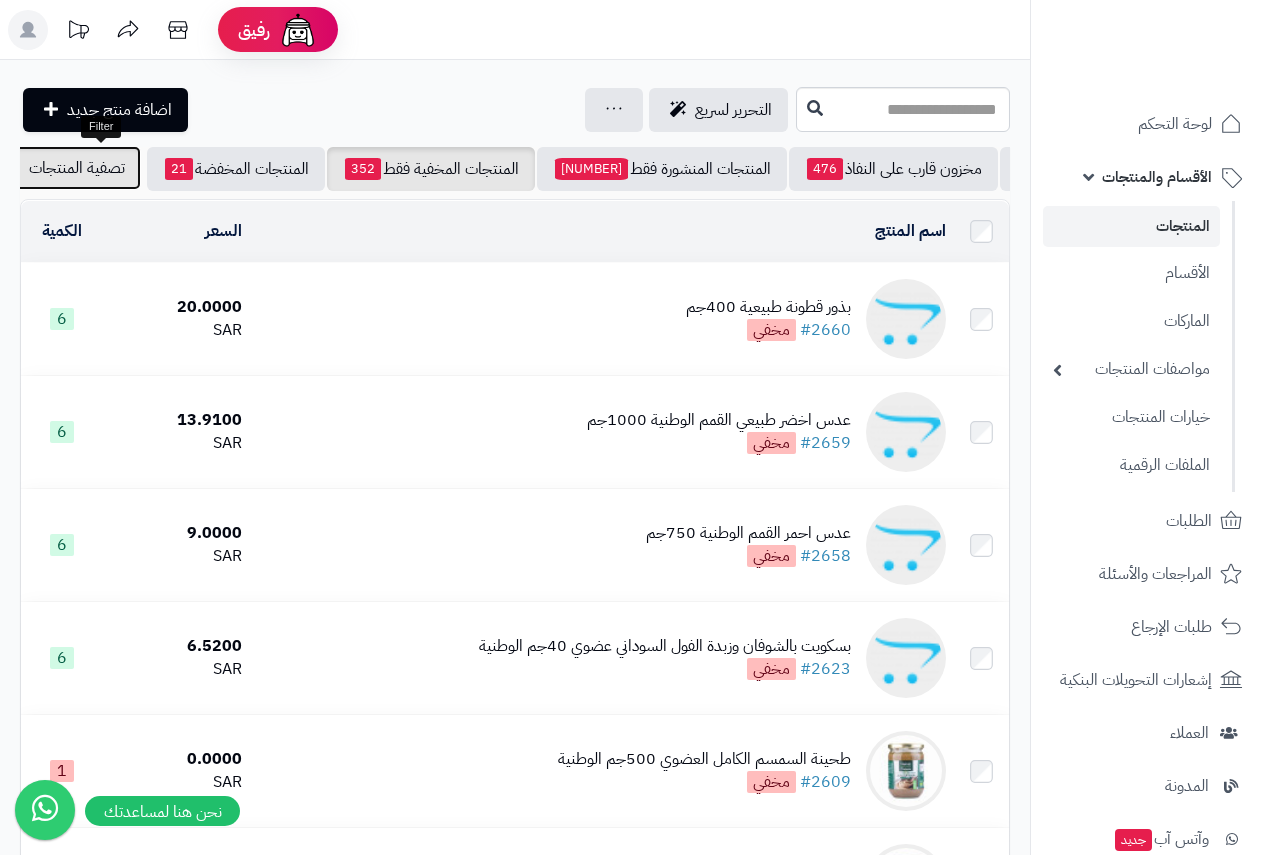 click on "تصفية المنتجات" at bounding box center (77, 168) 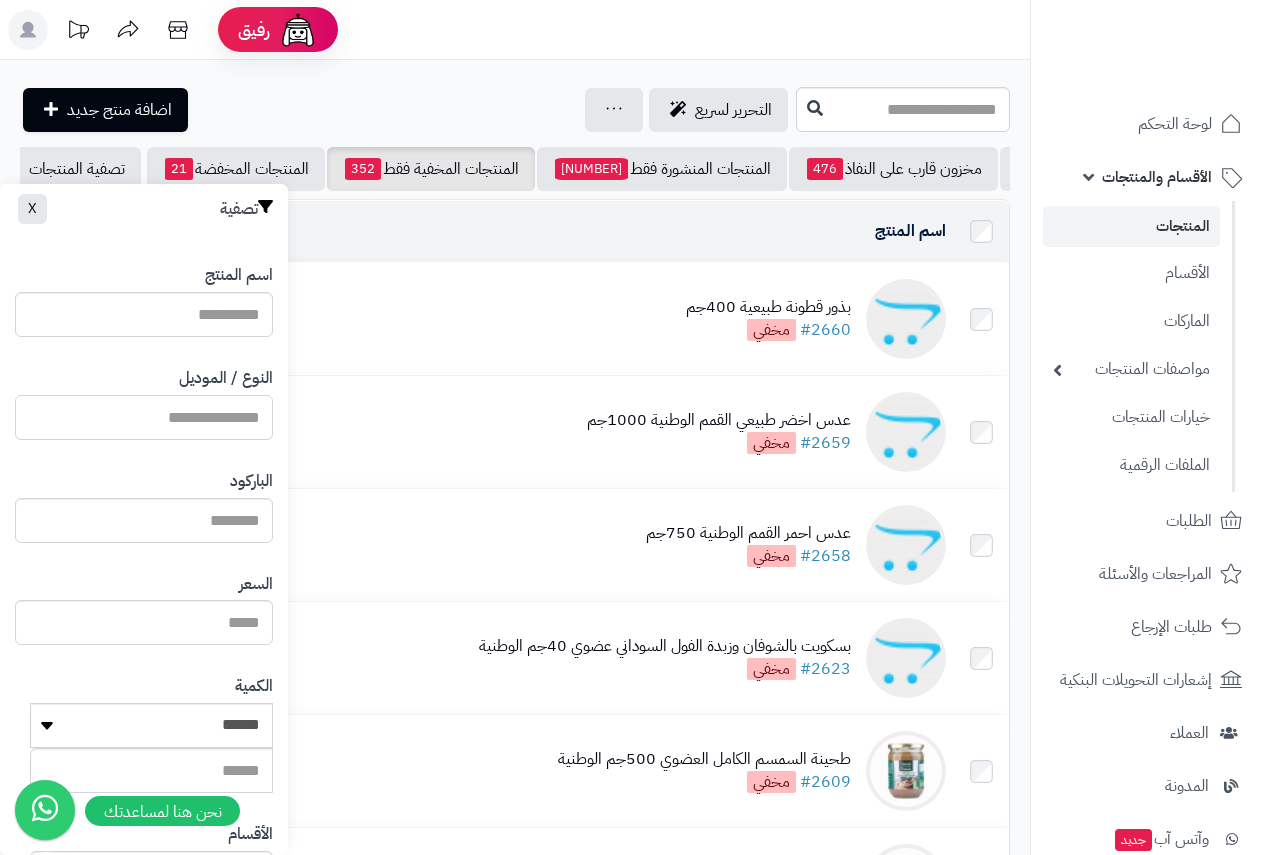 click on "النوع / الموديل" at bounding box center [144, 417] 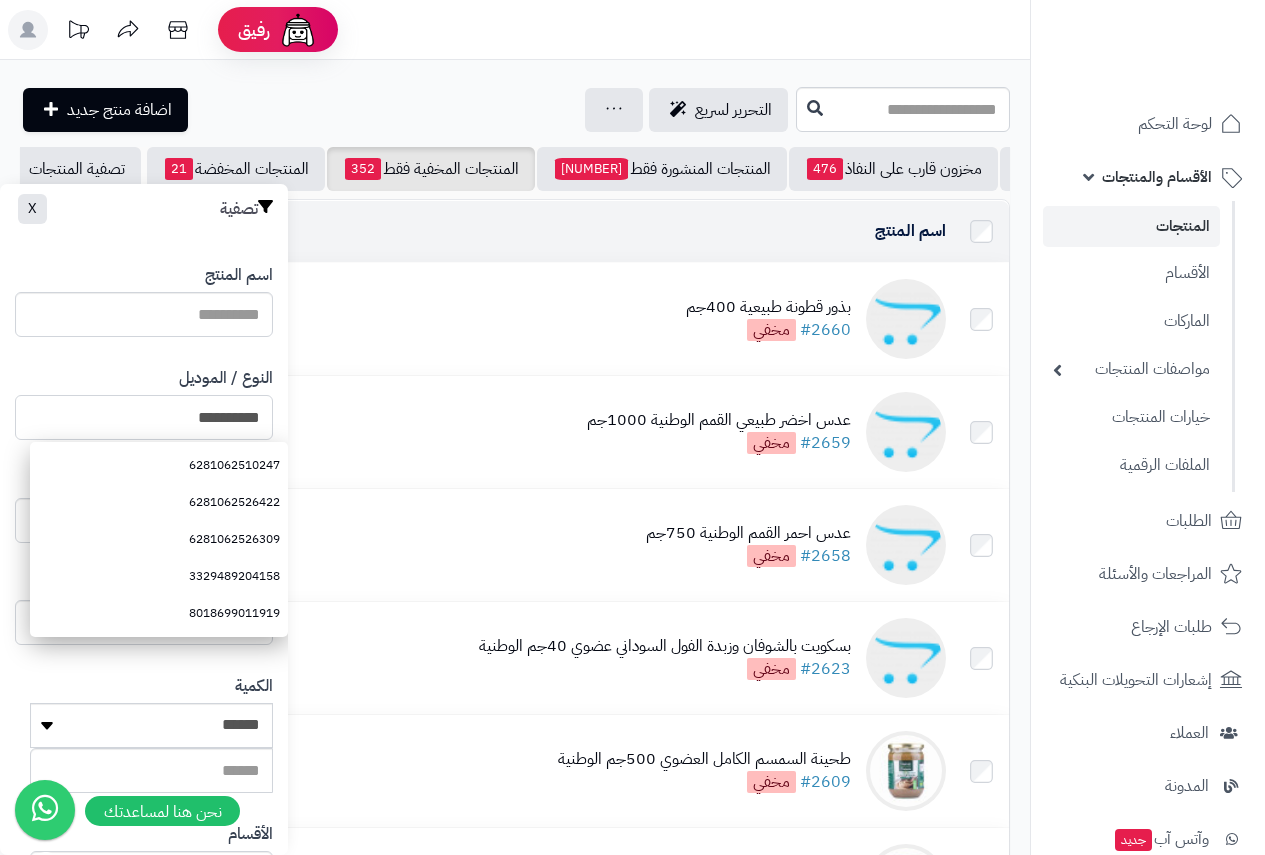 type on "**********" 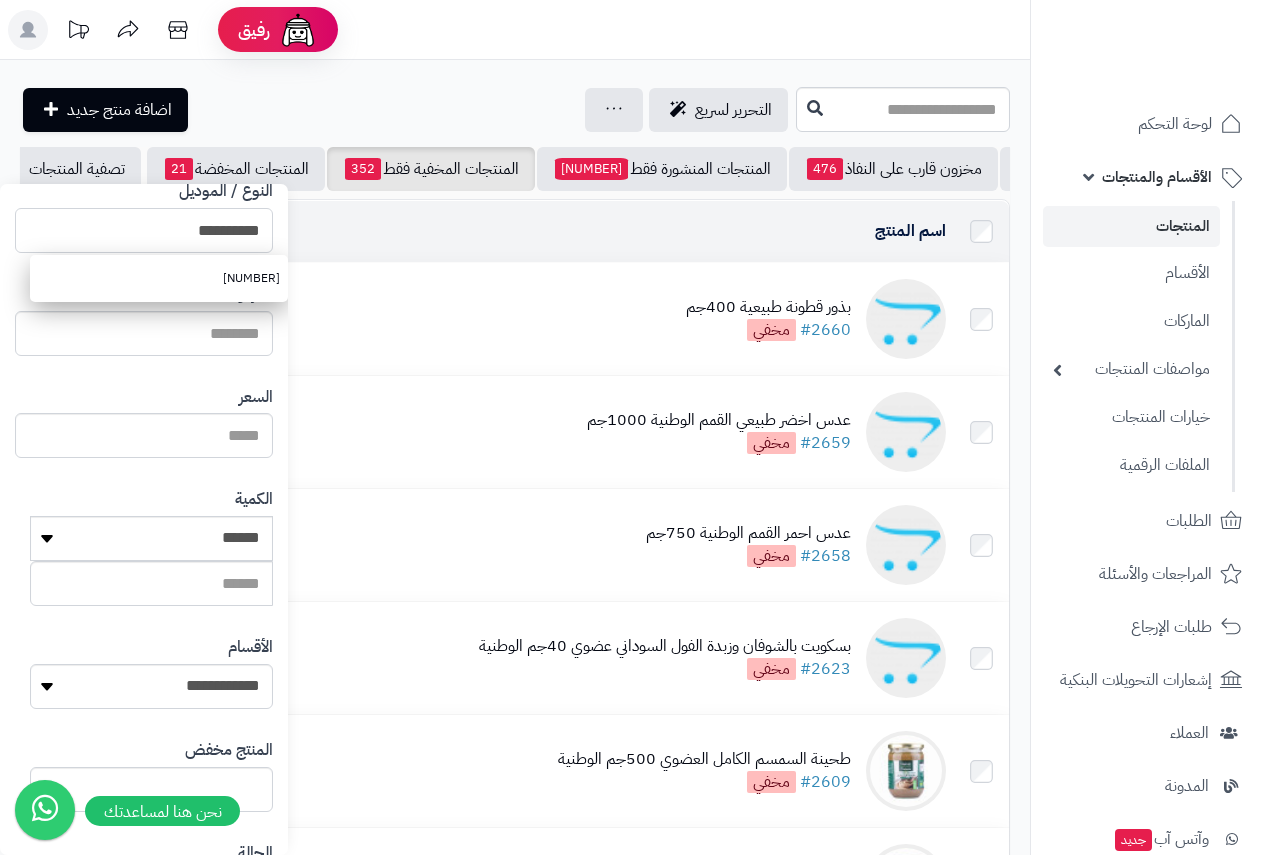 scroll, scrollTop: 368, scrollLeft: 0, axis: vertical 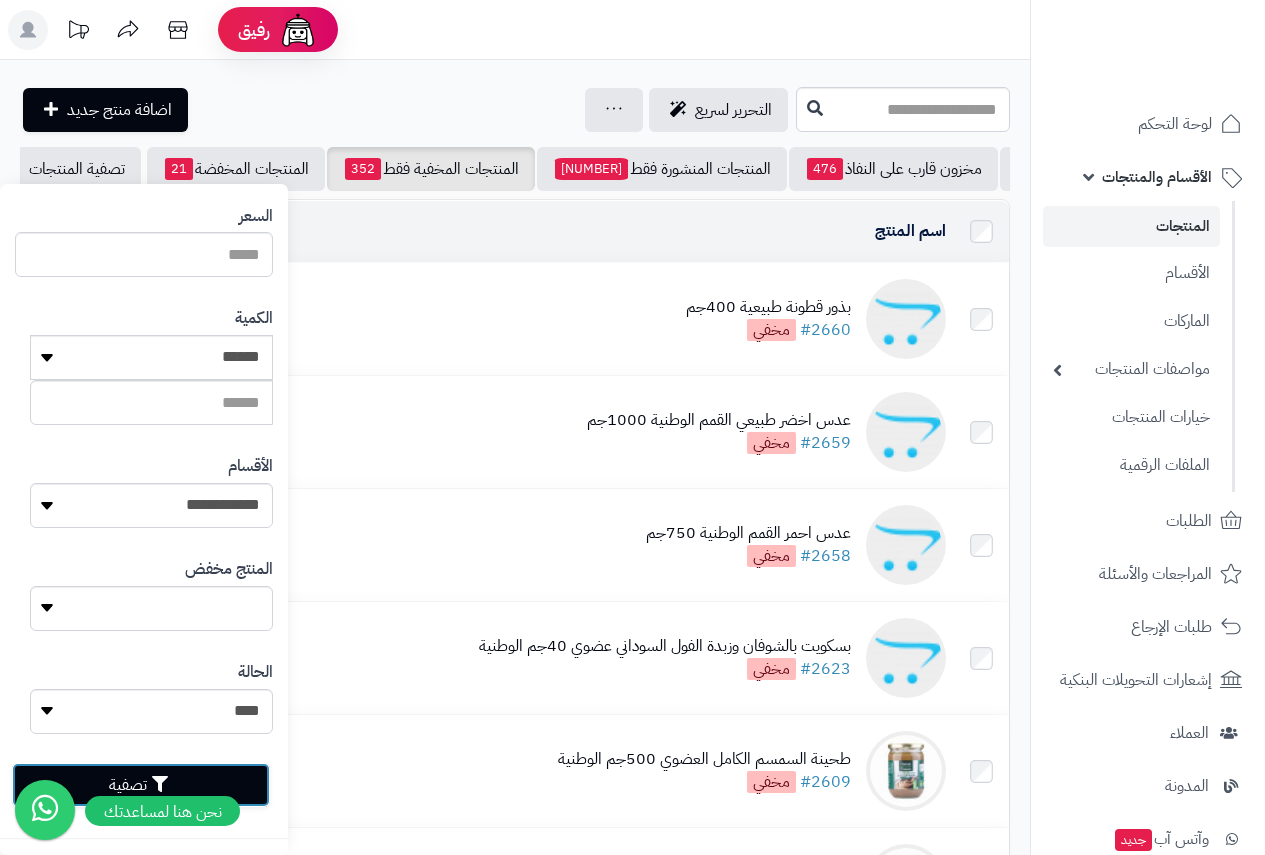 click on "تصفية" at bounding box center [141, 785] 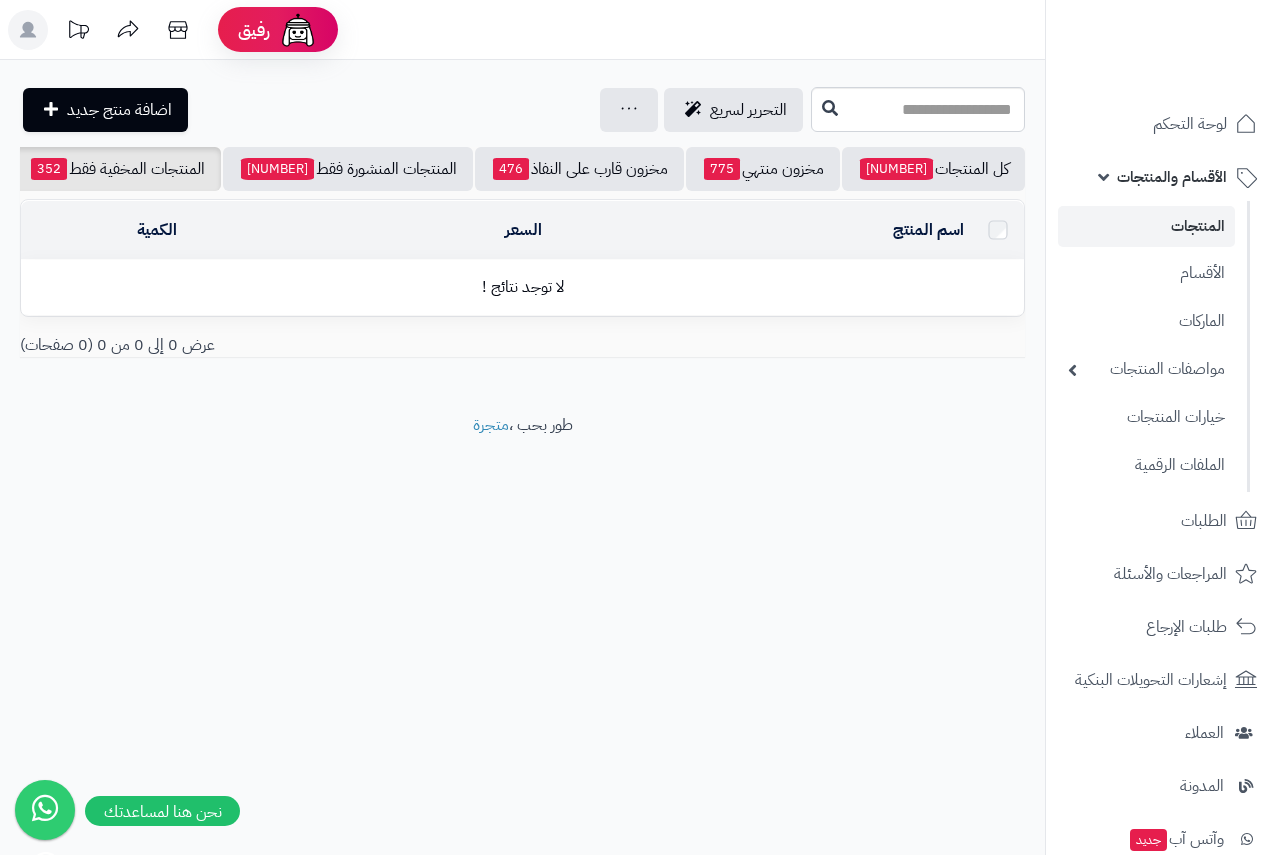 scroll, scrollTop: 0, scrollLeft: 0, axis: both 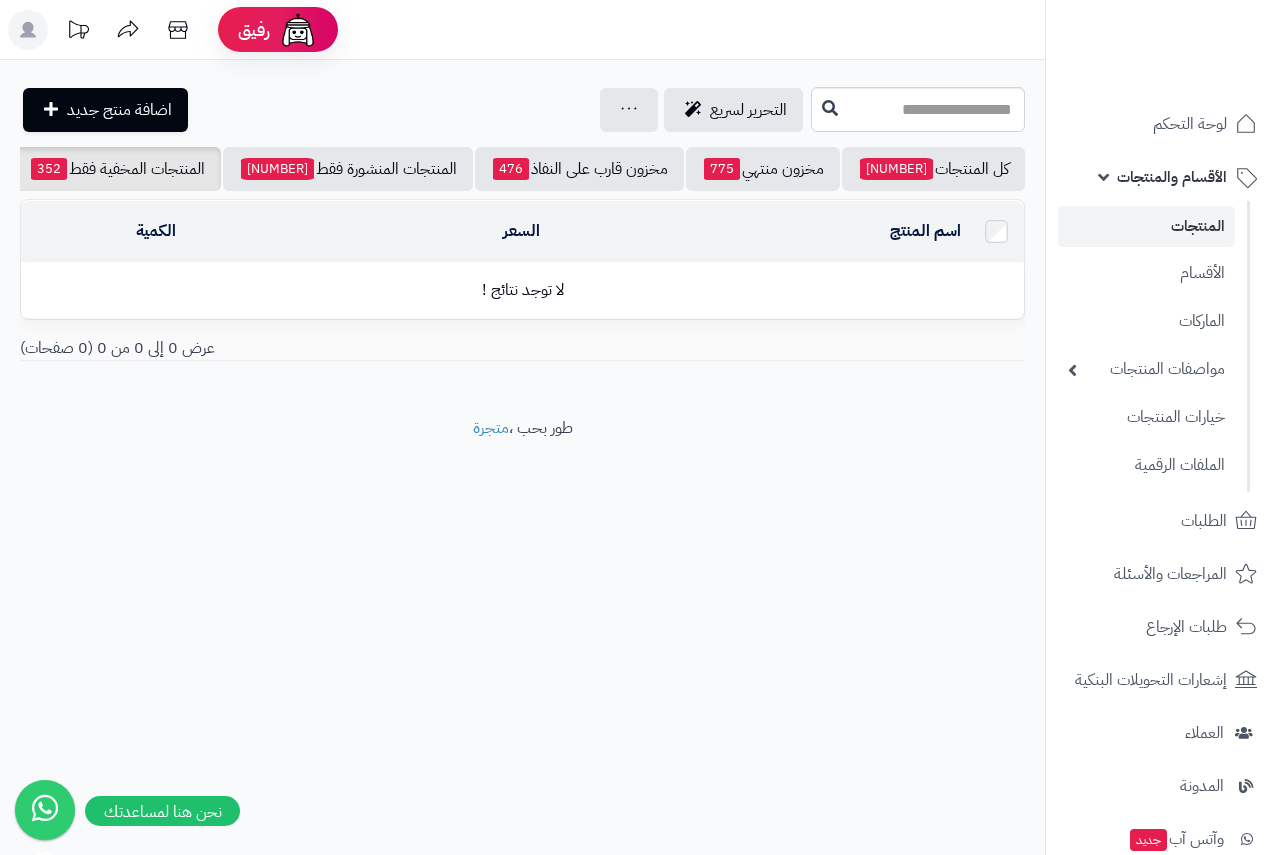 drag, startPoint x: 363, startPoint y: 209, endPoint x: 0, endPoint y: 207, distance: 363.00552 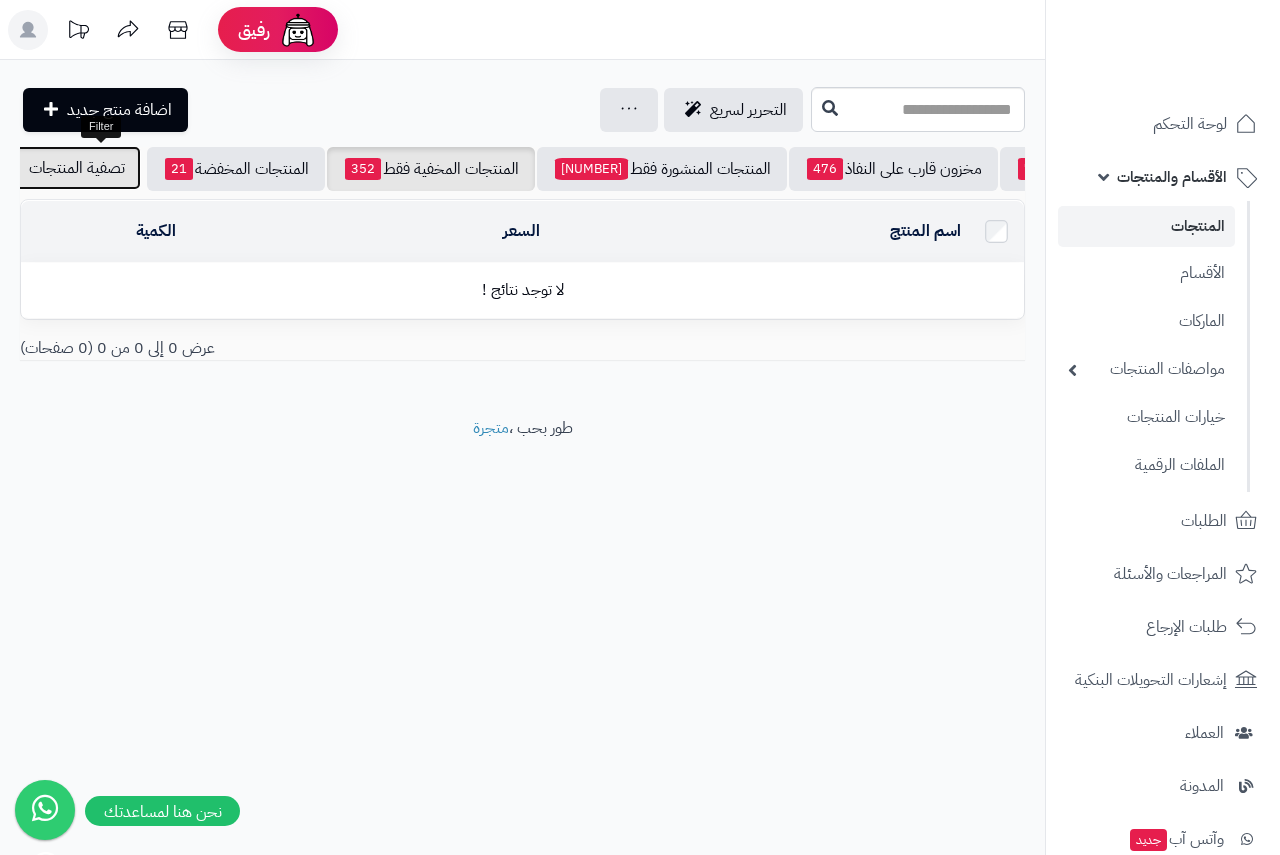 click on "تصفية المنتجات" at bounding box center [77, 168] 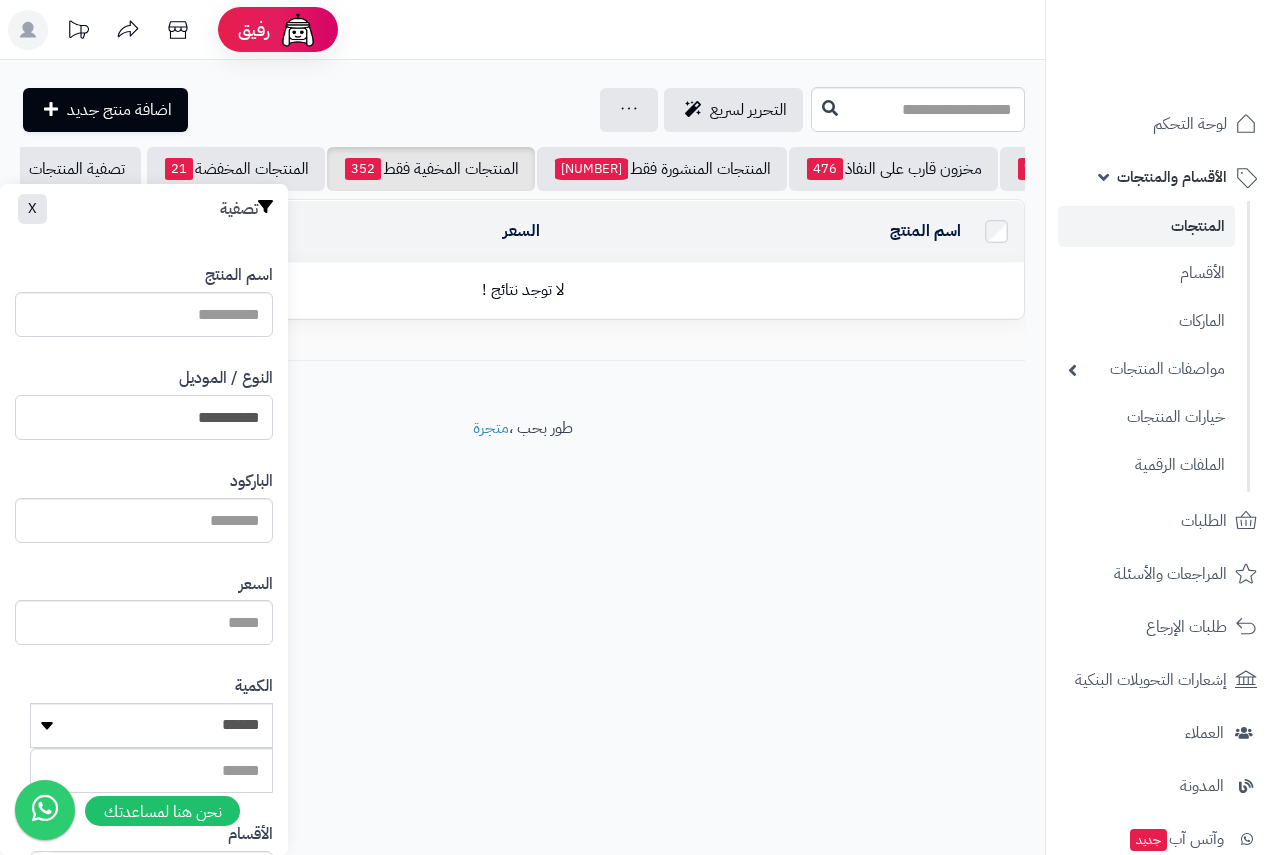 click on "**********" at bounding box center (144, 417) 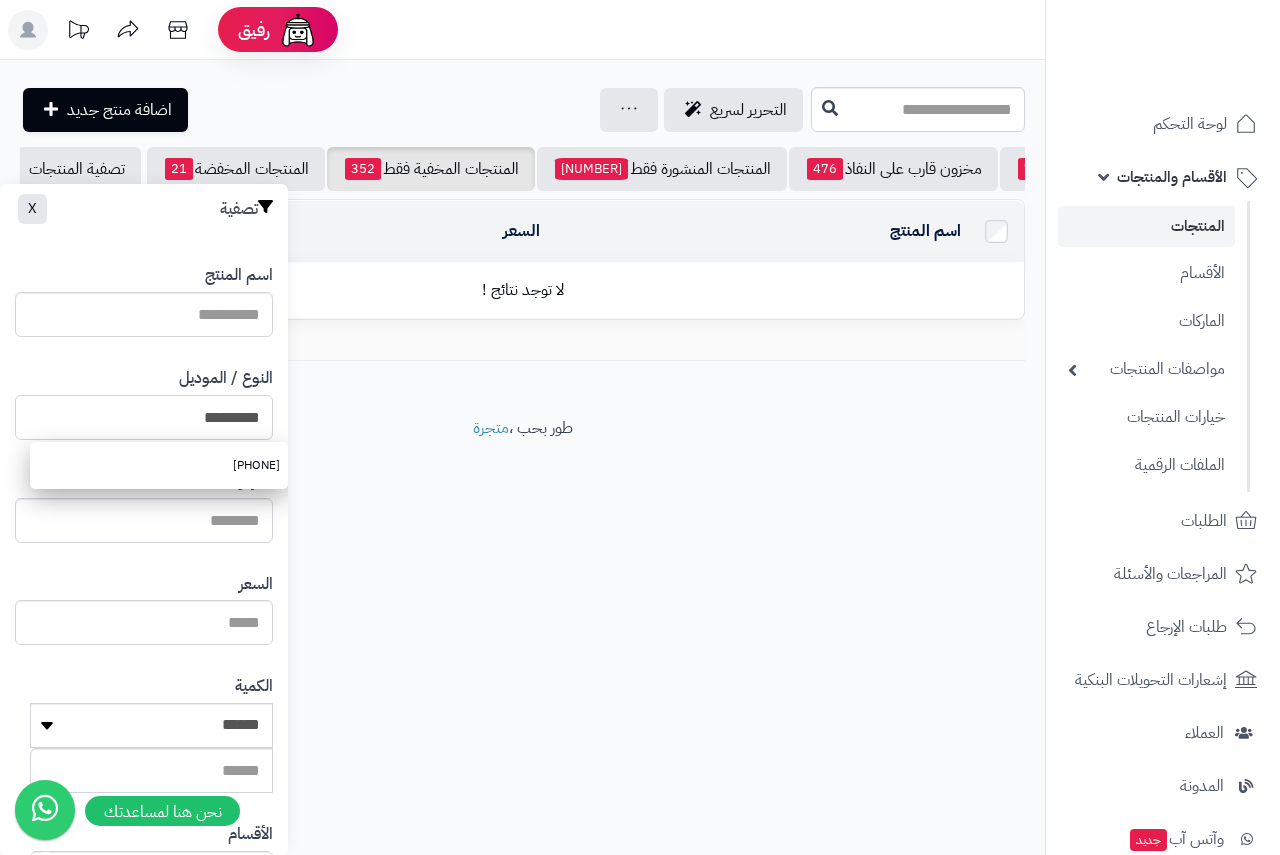 type on "**********" 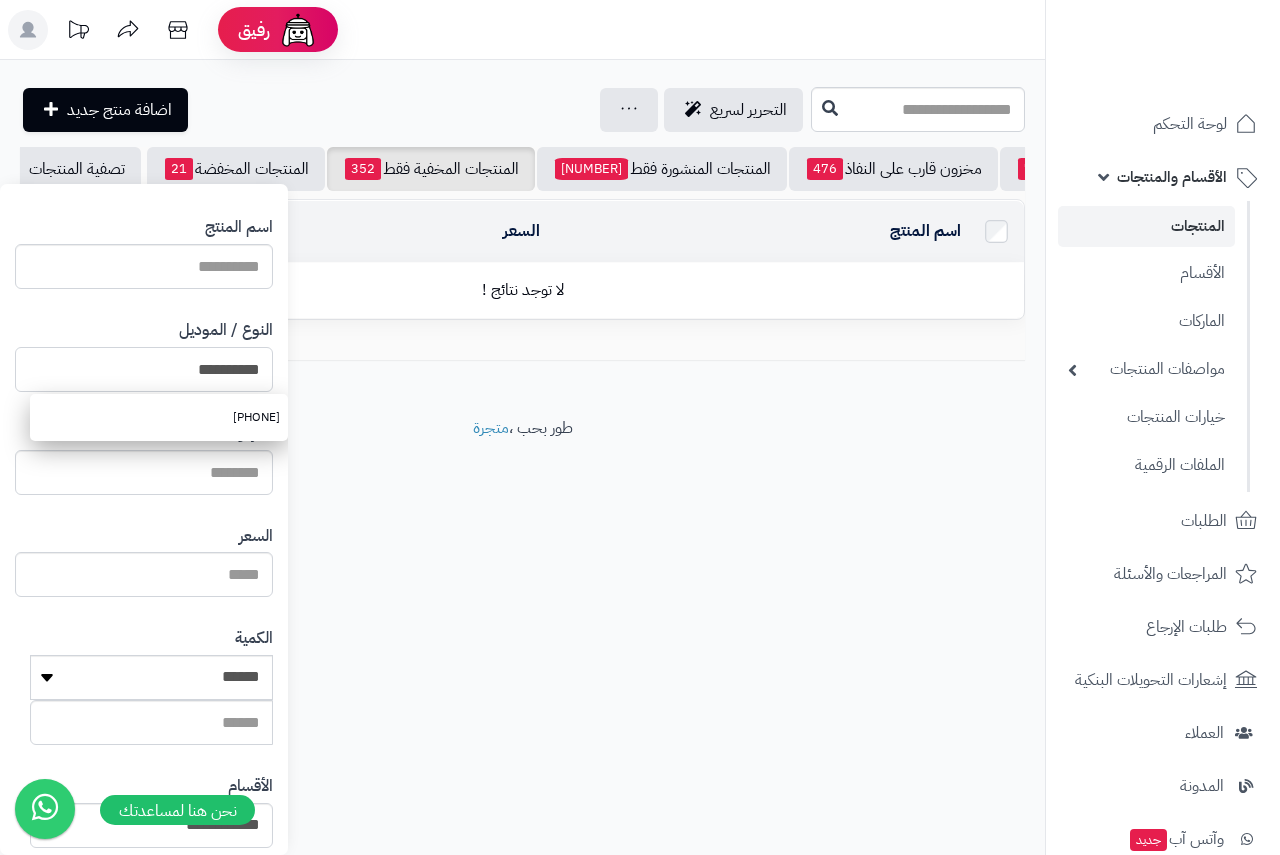 scroll, scrollTop: 368, scrollLeft: 0, axis: vertical 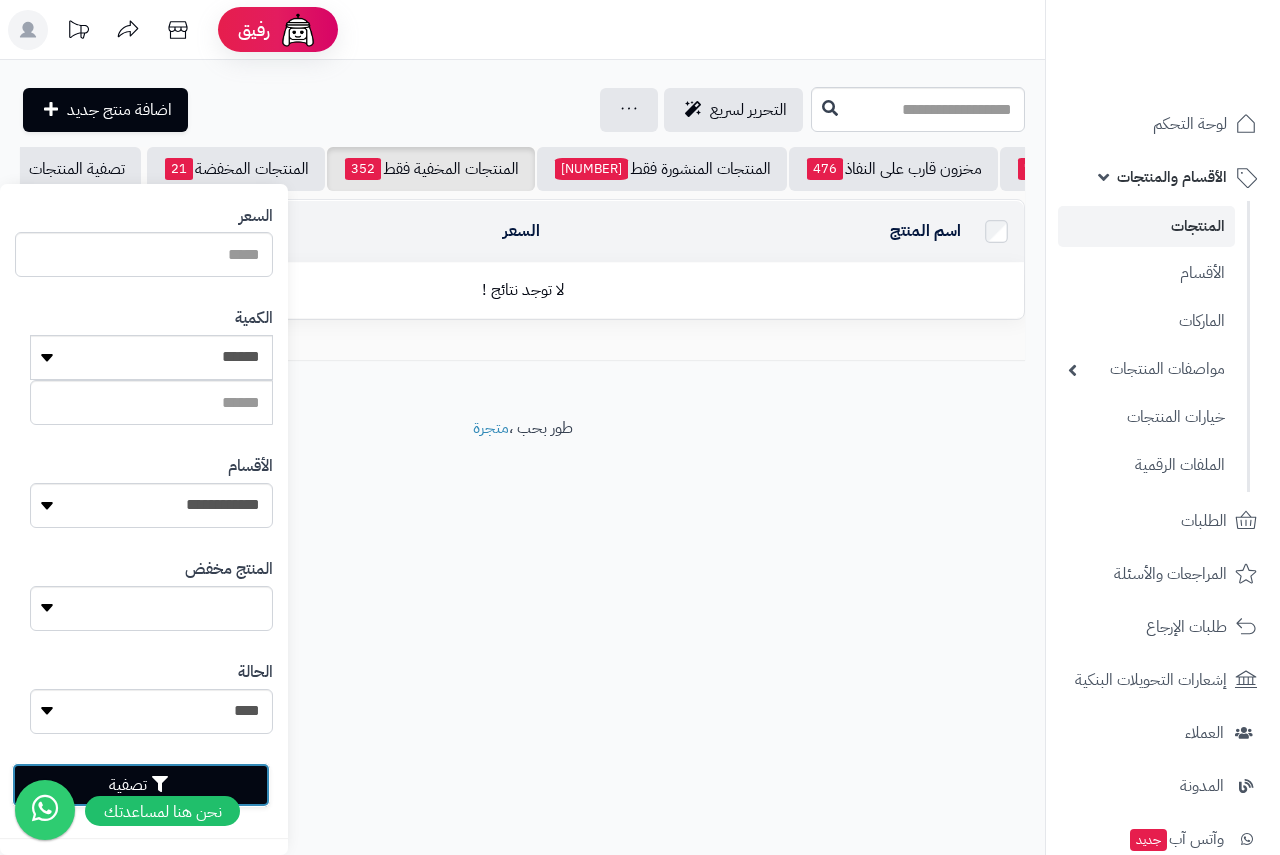 click on "تصفية" at bounding box center [141, 785] 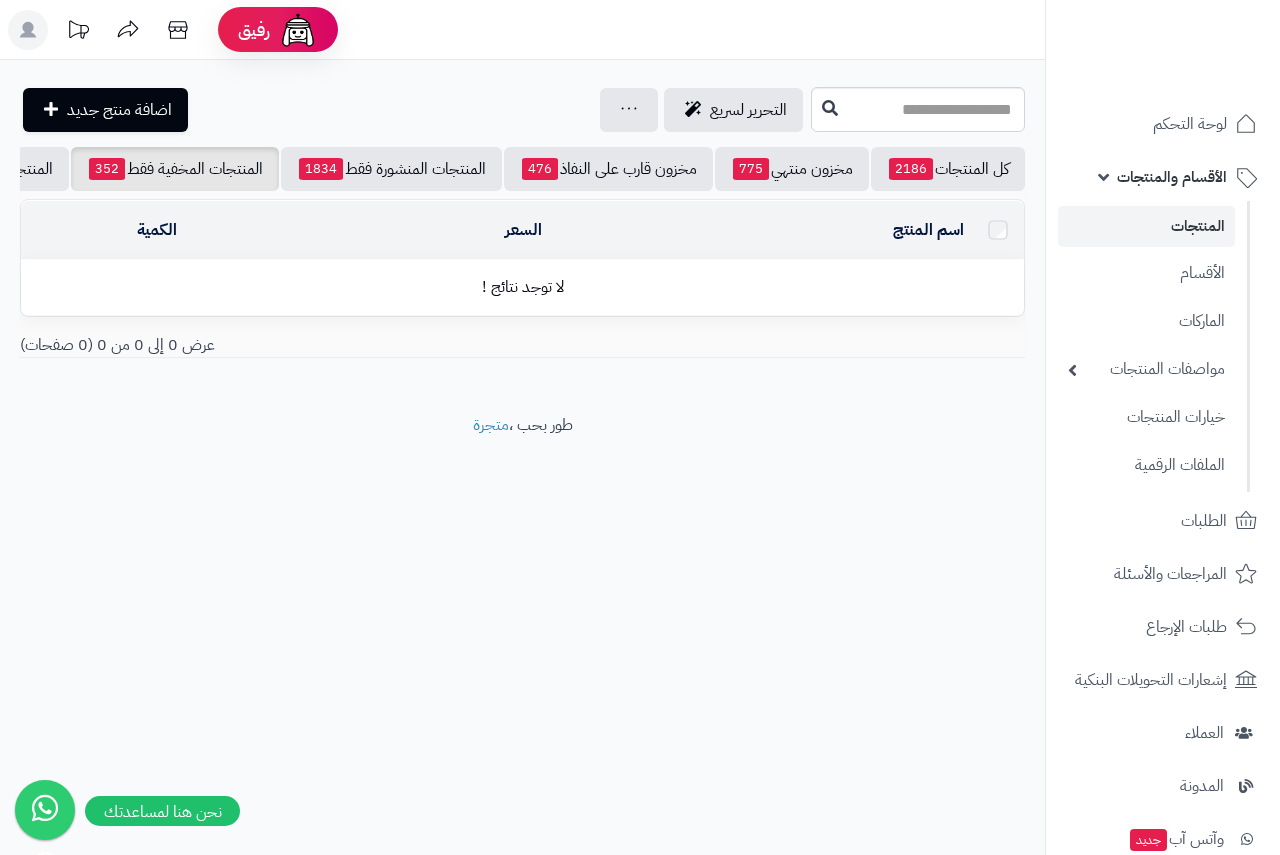 scroll, scrollTop: 0, scrollLeft: 0, axis: both 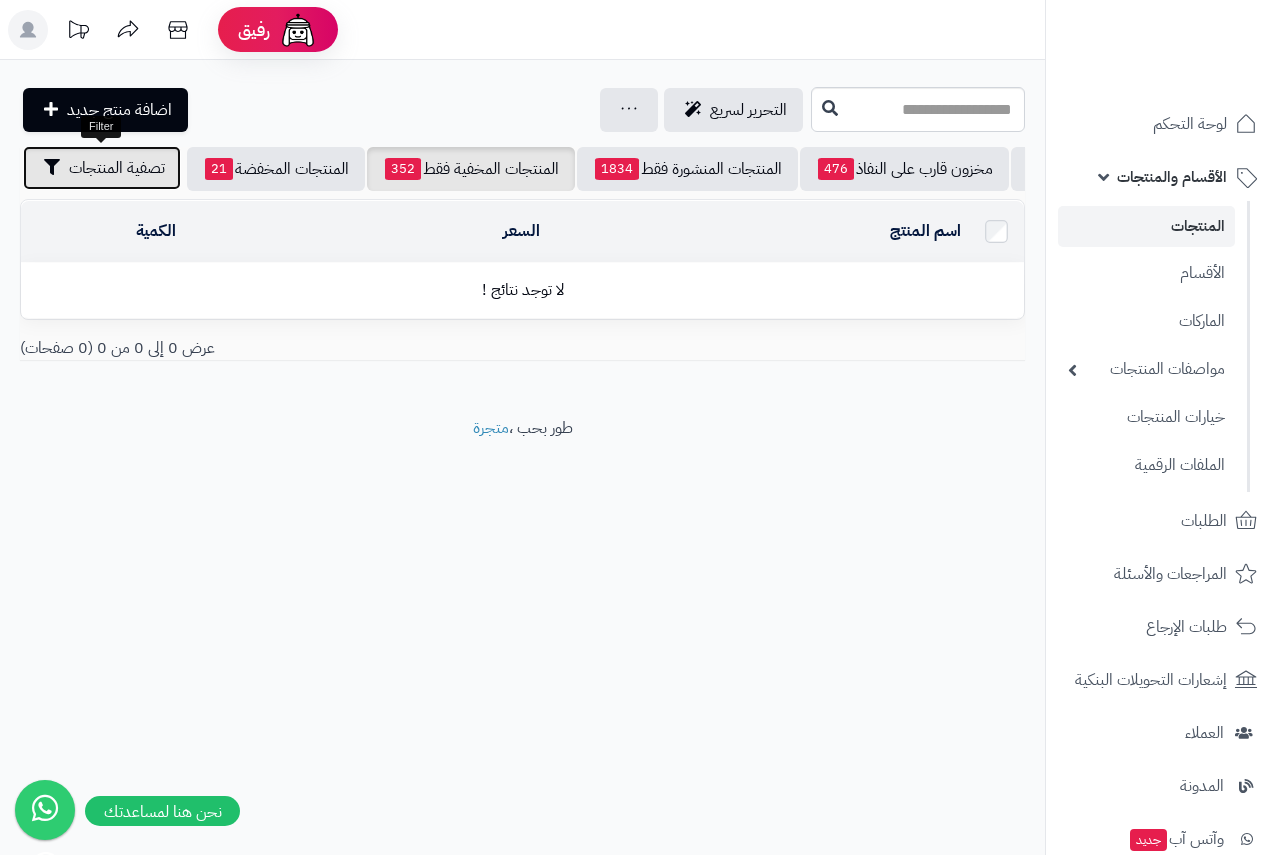 click on "تصفية المنتجات" at bounding box center (117, 168) 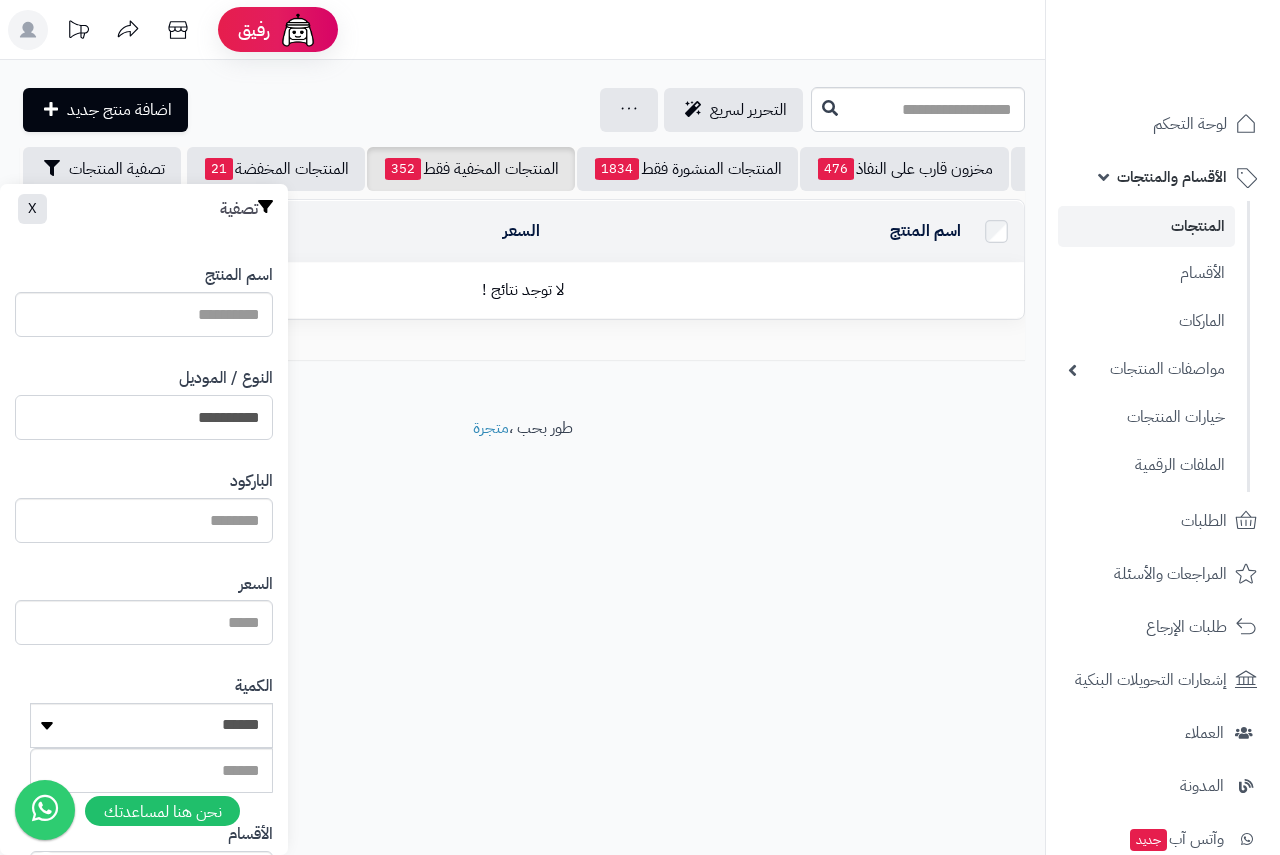click on "**********" at bounding box center [144, 417] 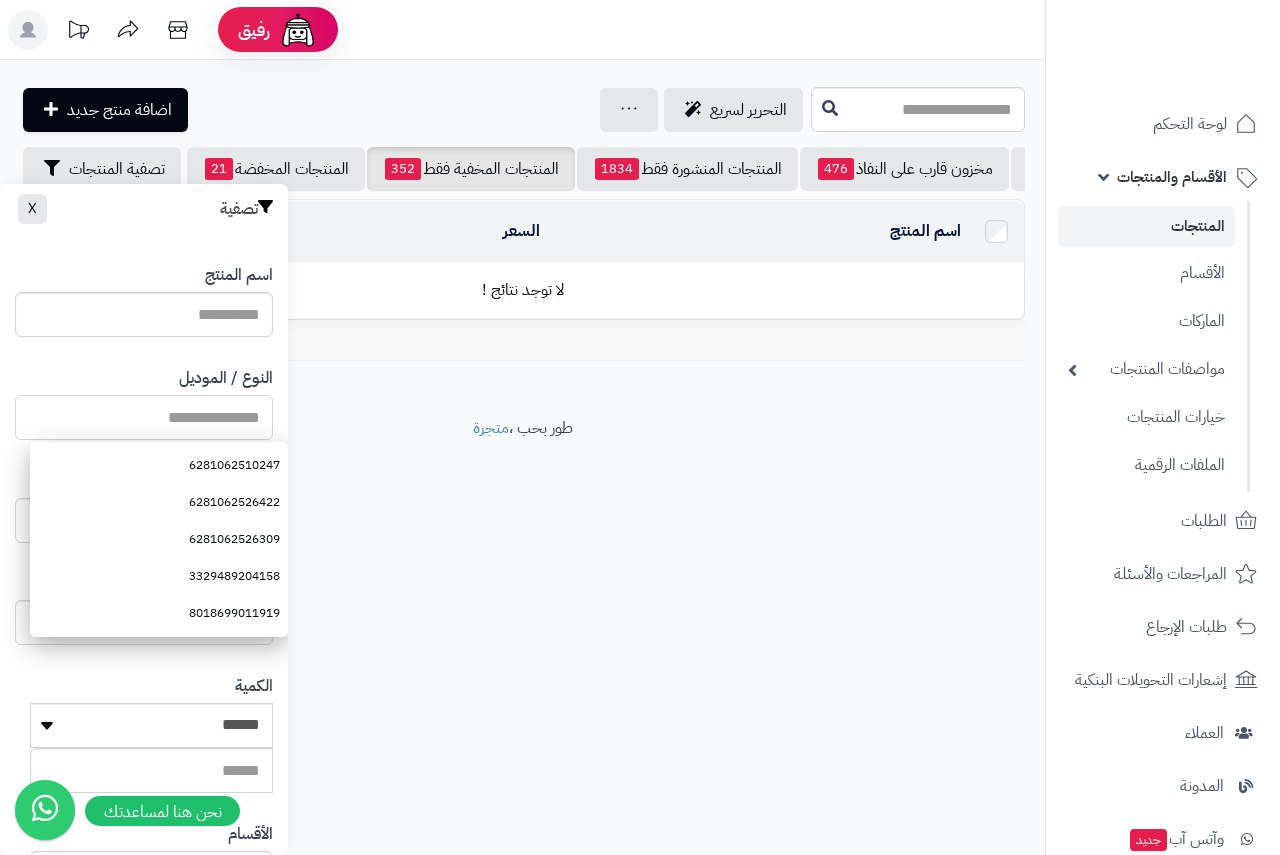 type 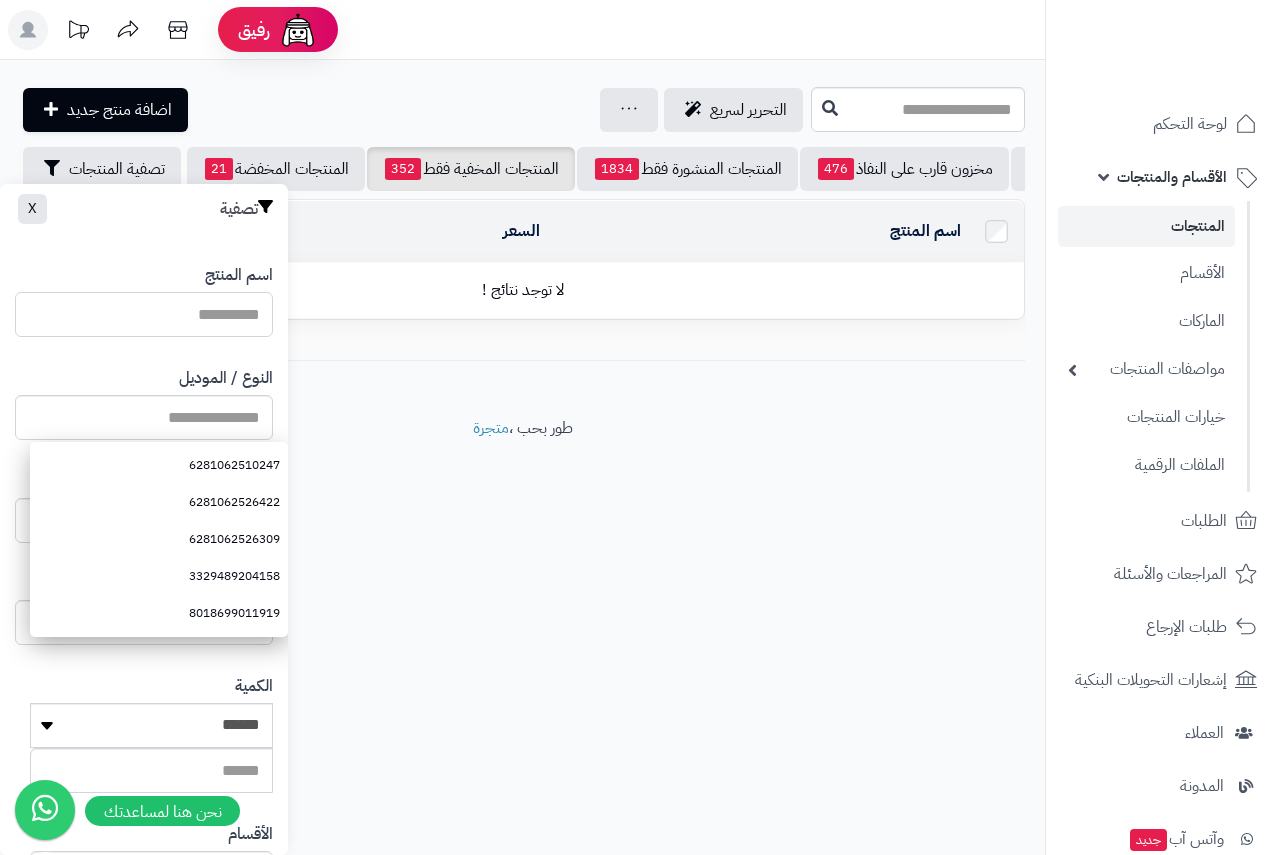 click on "اسم المنتج" at bounding box center (144, 314) 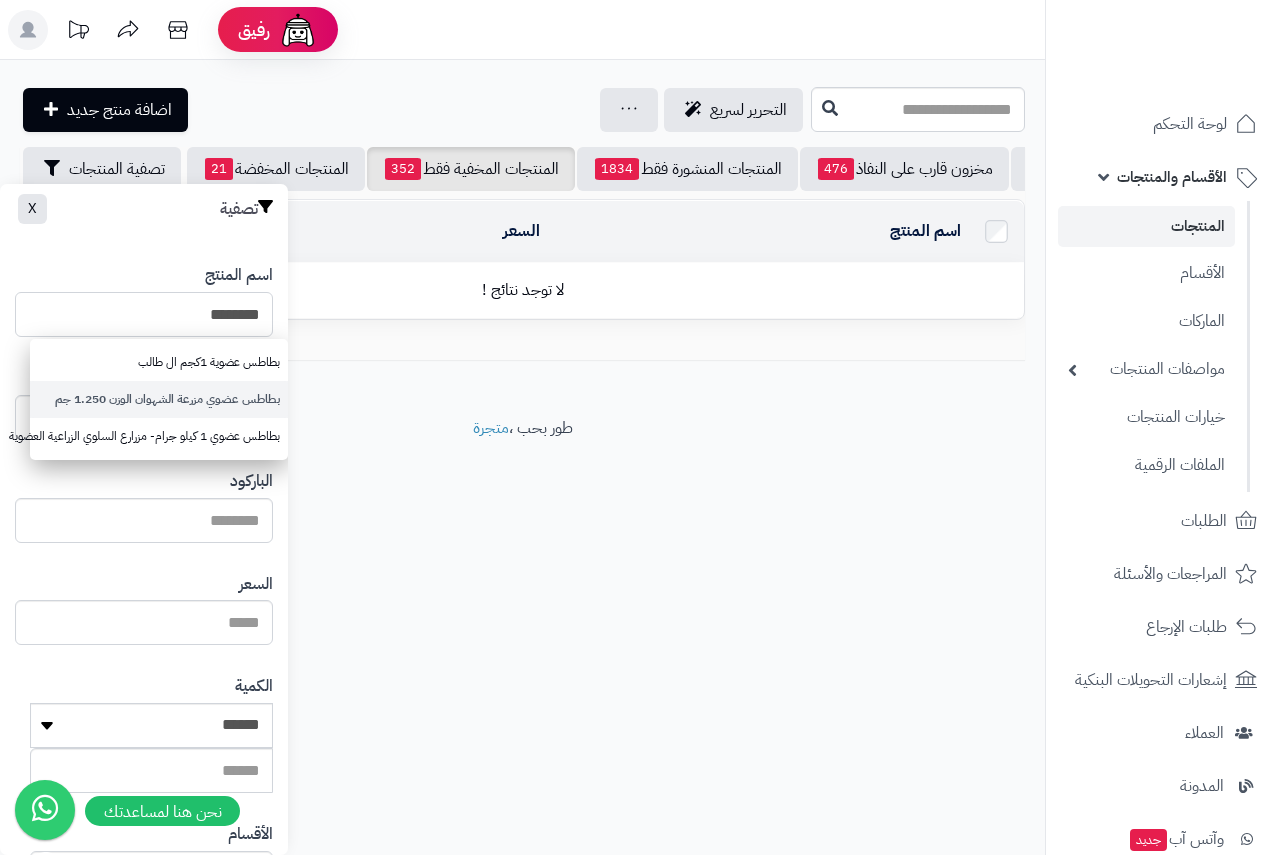 type on "********" 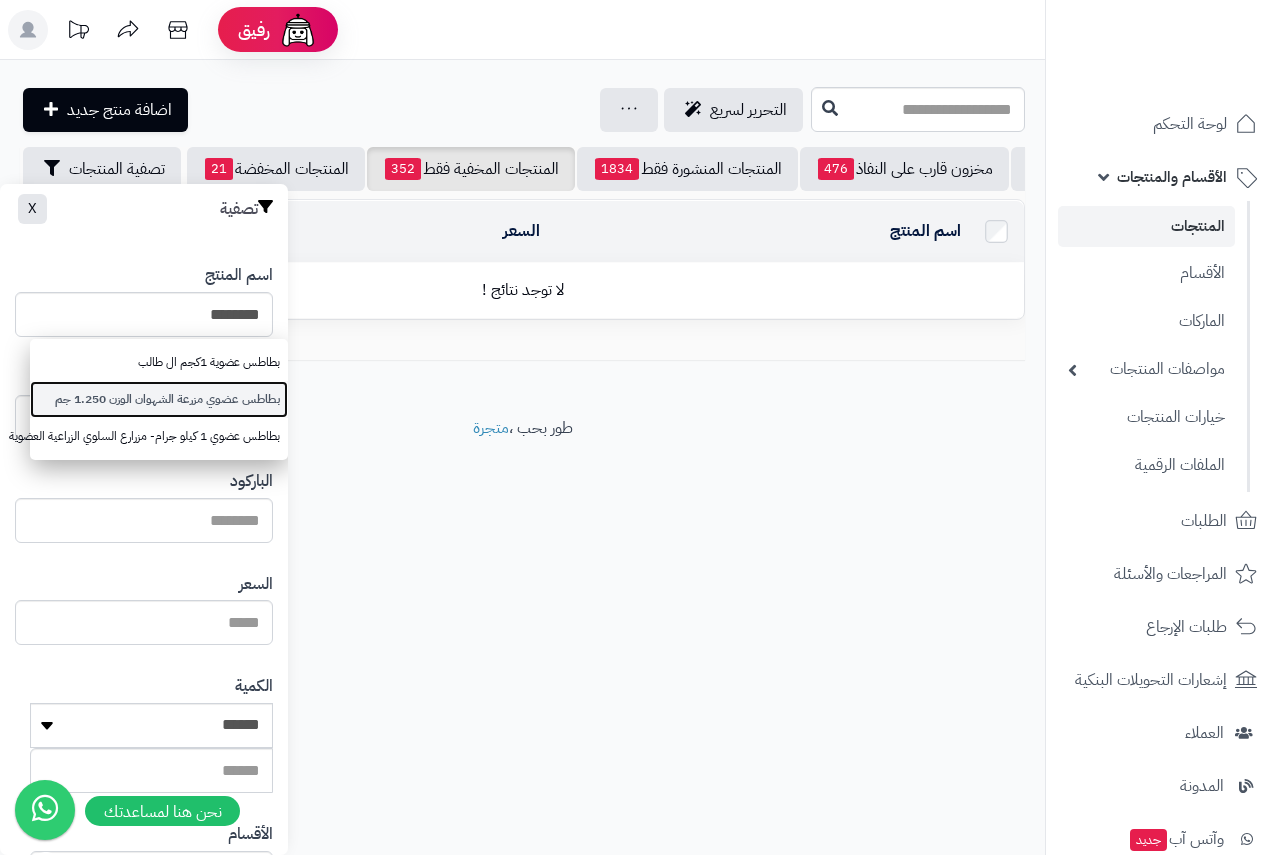 click on "بطاطس عضوي مزرعة الشهوان الوزن 1.250 جم" at bounding box center [159, 399] 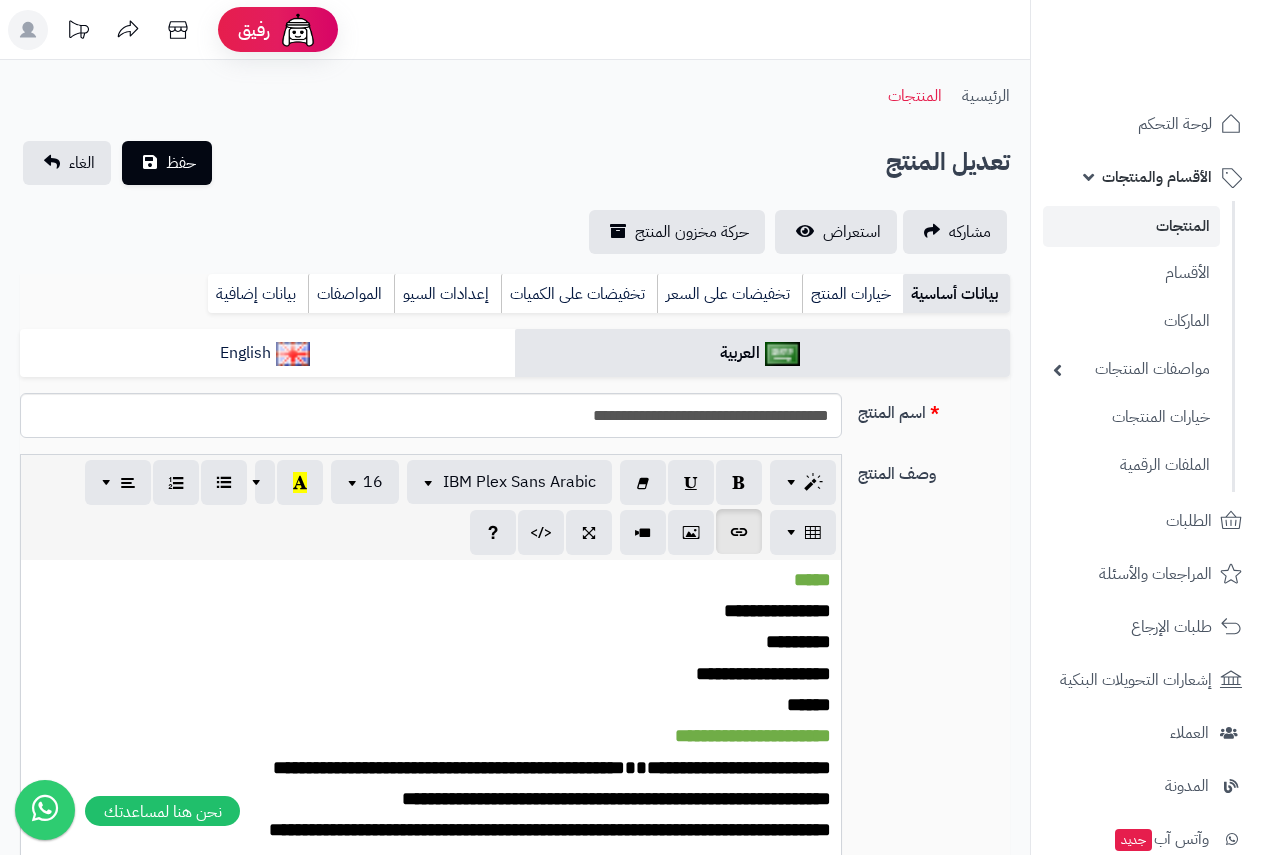 scroll, scrollTop: 0, scrollLeft: 0, axis: both 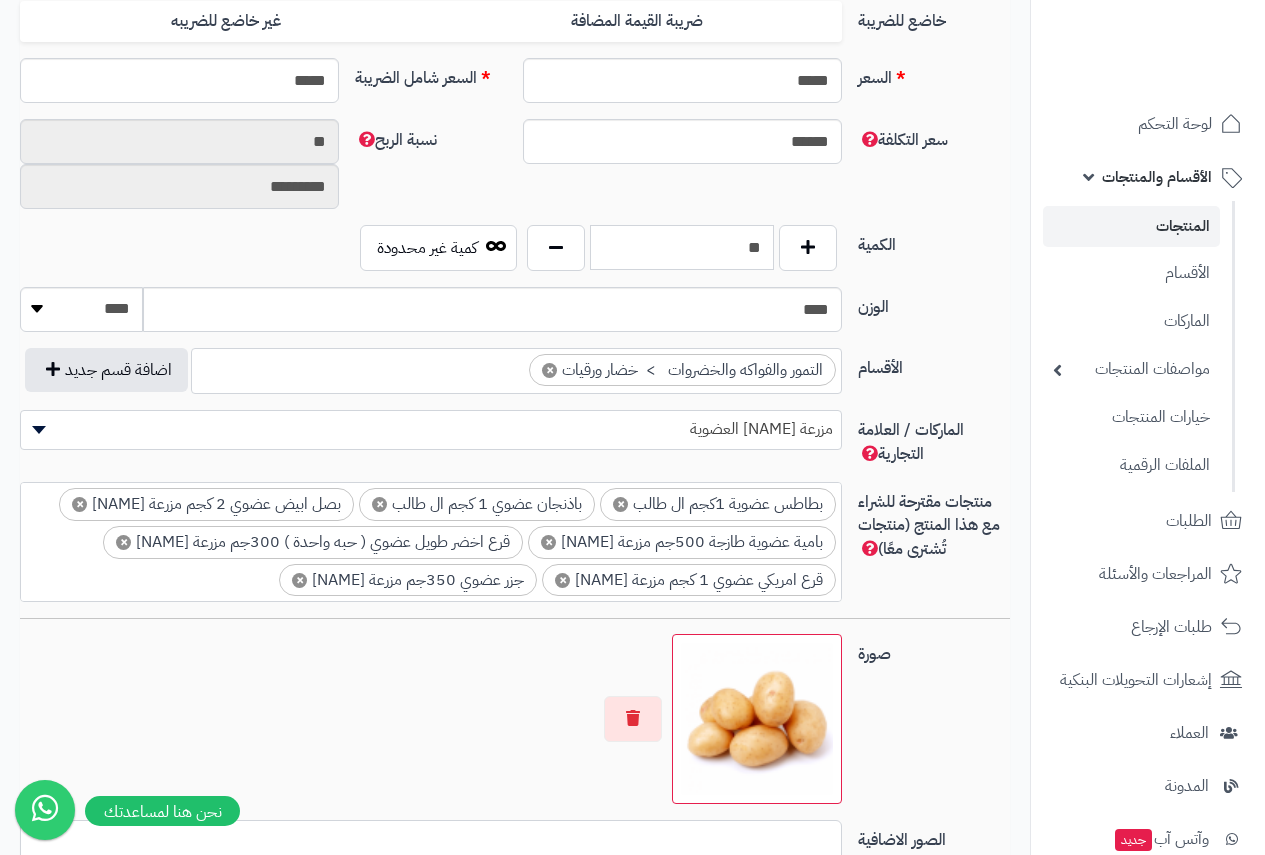 click on "**" at bounding box center (682, 247) 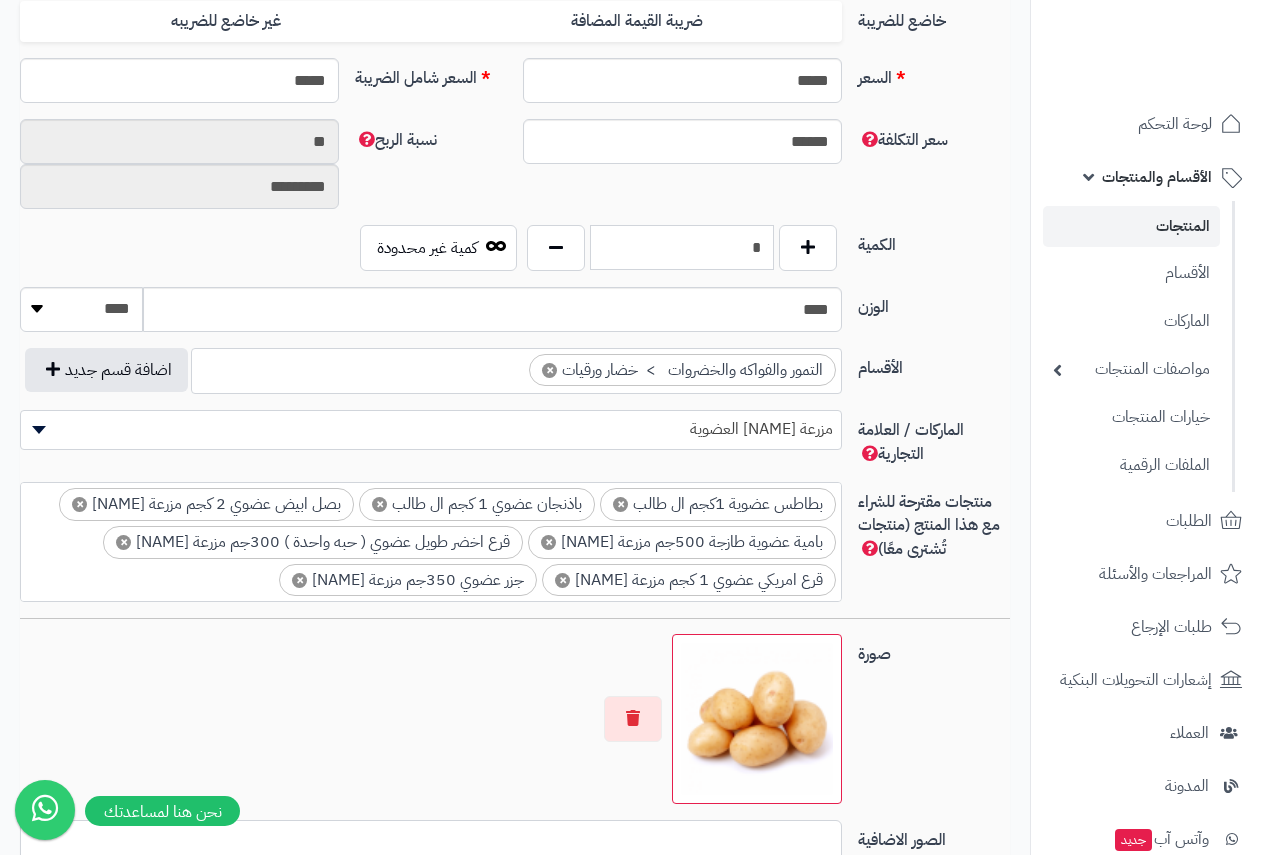 type on "*" 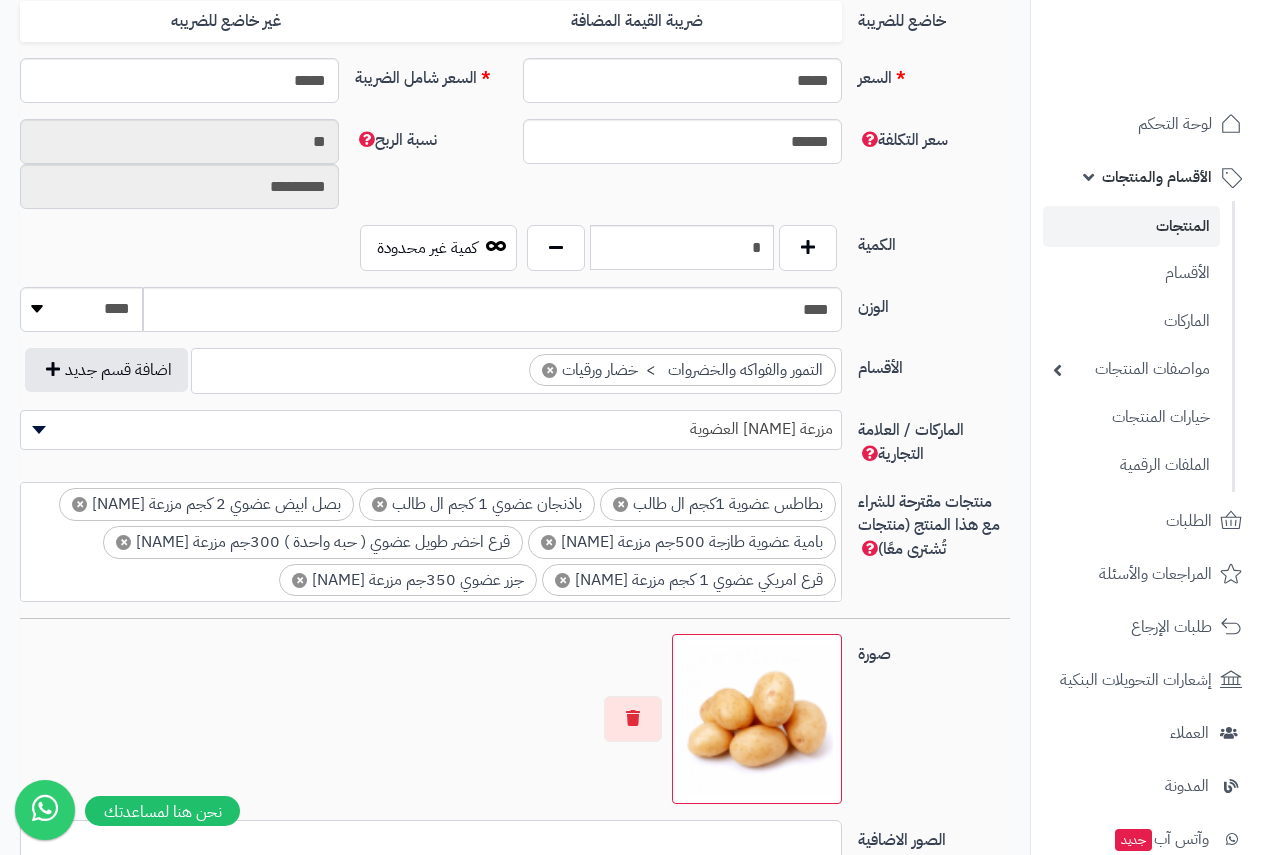 click on "الوزن" at bounding box center (934, 303) 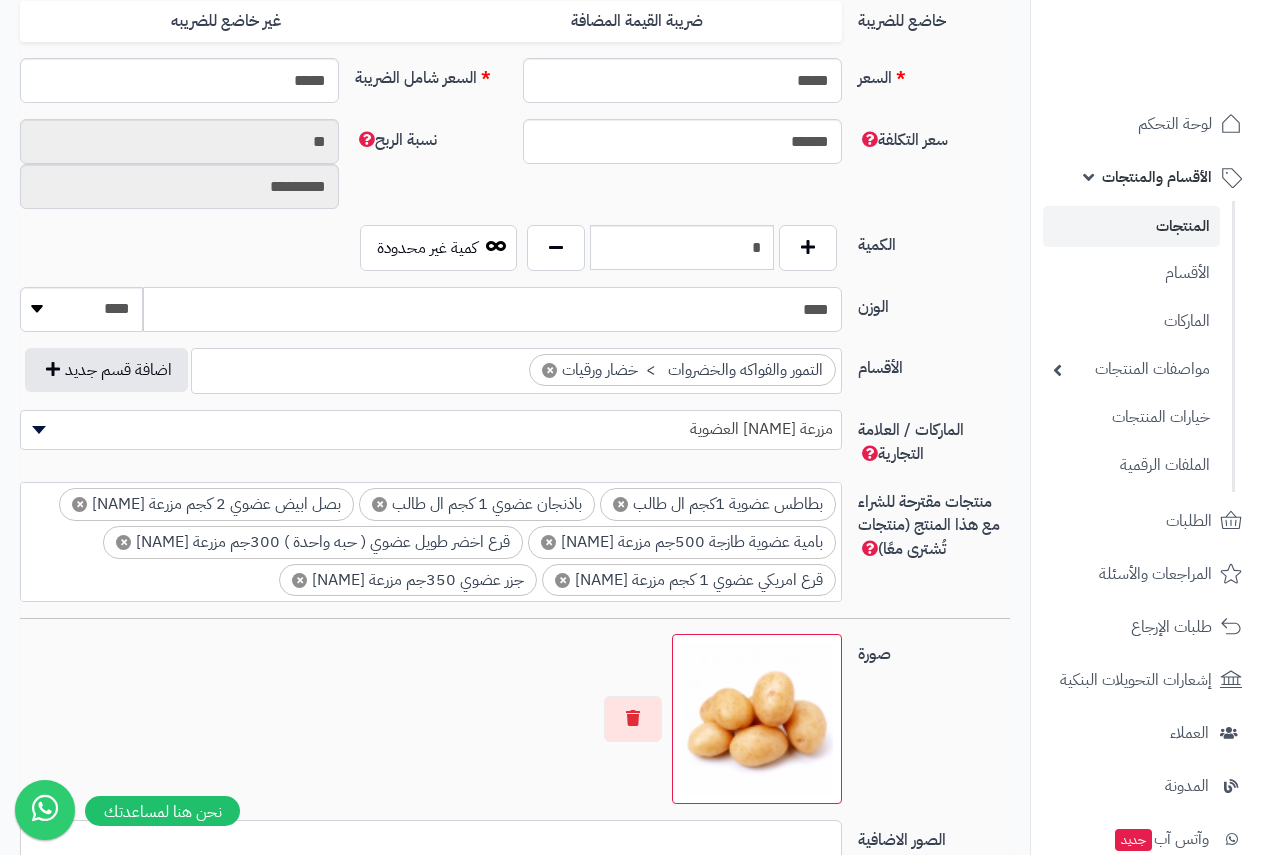 click on "****" at bounding box center [492, 309] 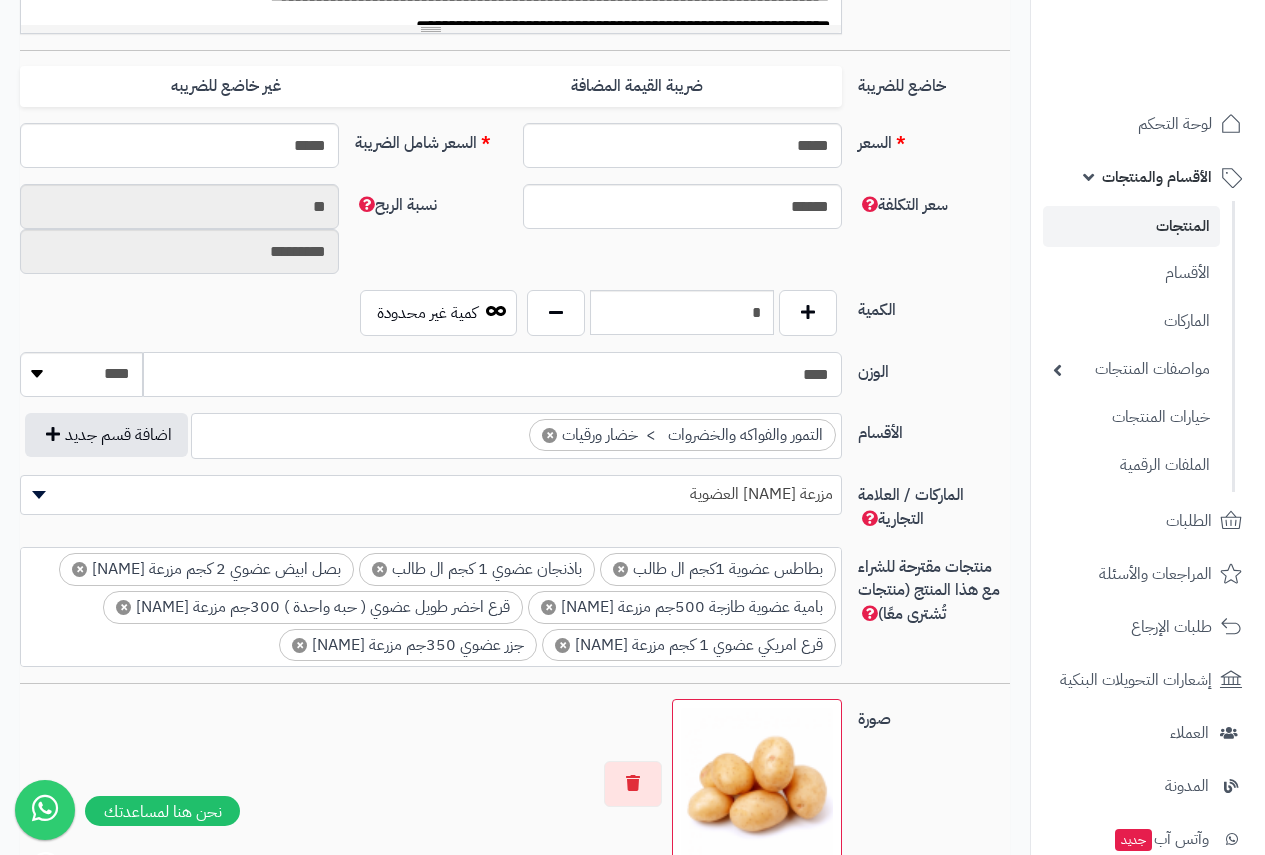 scroll, scrollTop: 800, scrollLeft: 0, axis: vertical 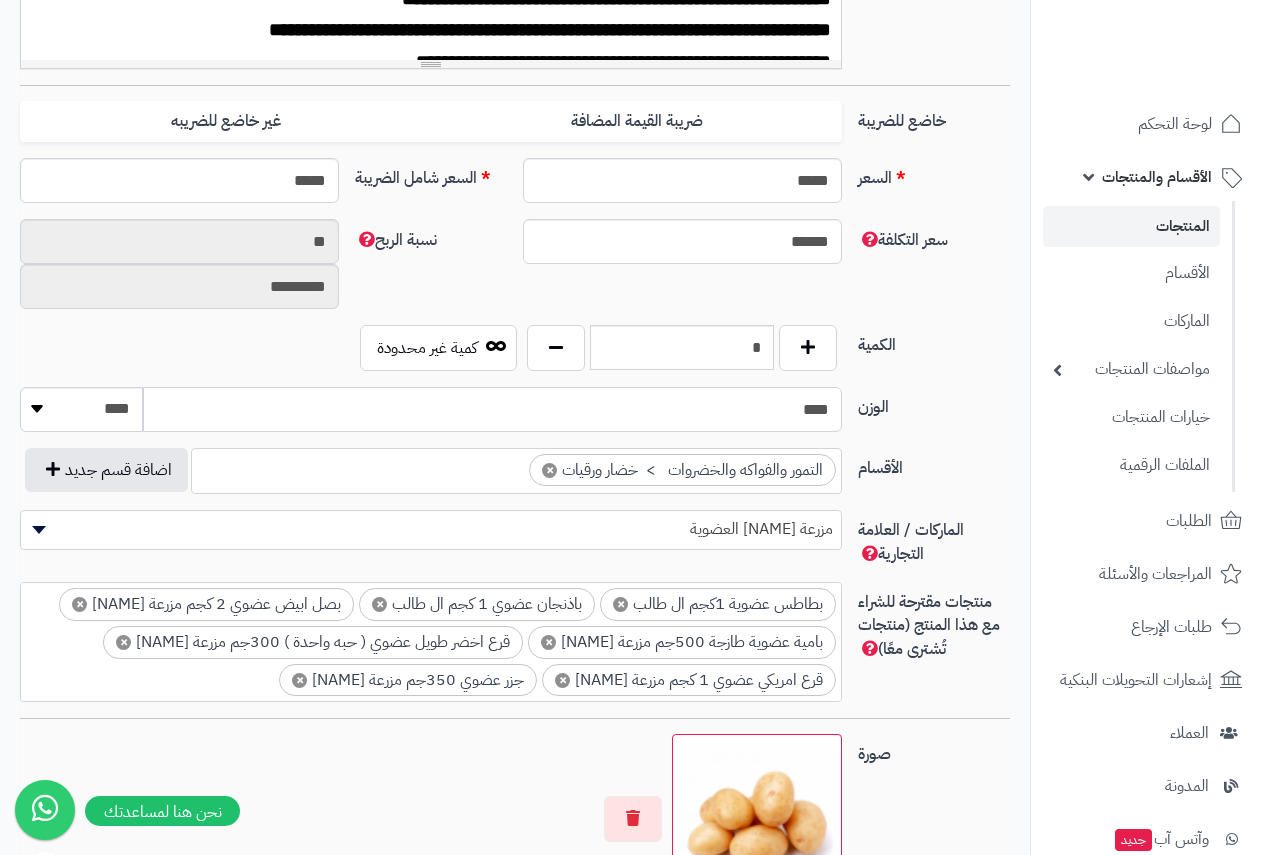 click on "****" at bounding box center (492, 409) 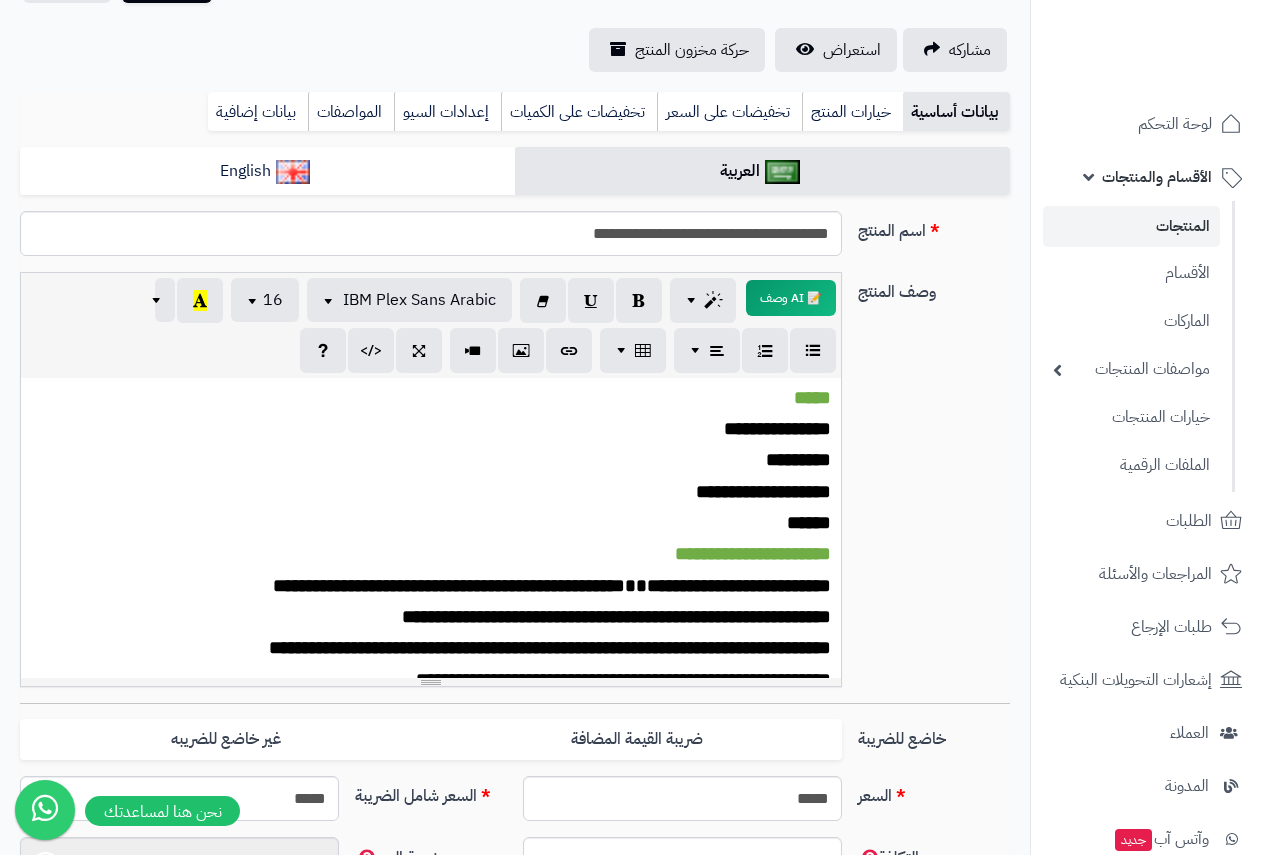 scroll, scrollTop: 0, scrollLeft: 0, axis: both 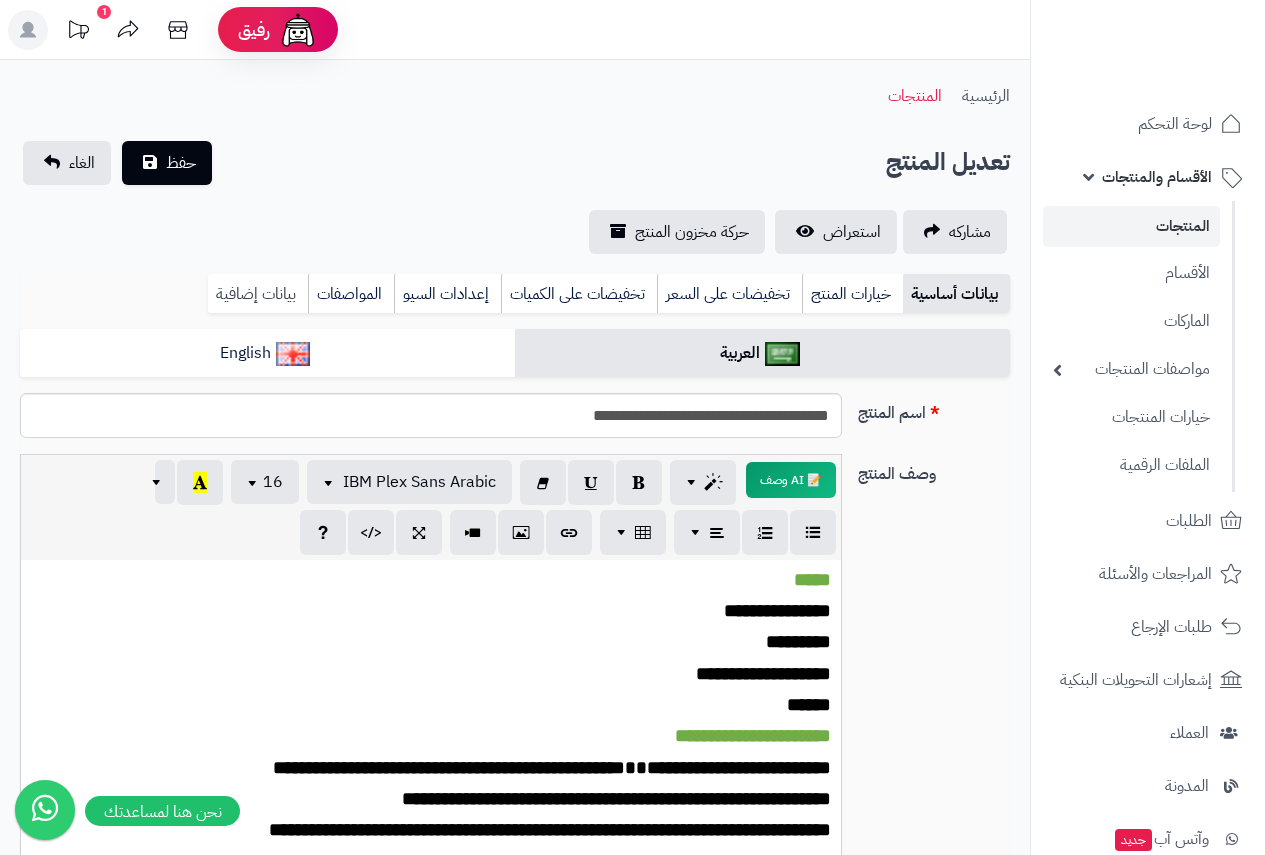 type on "****" 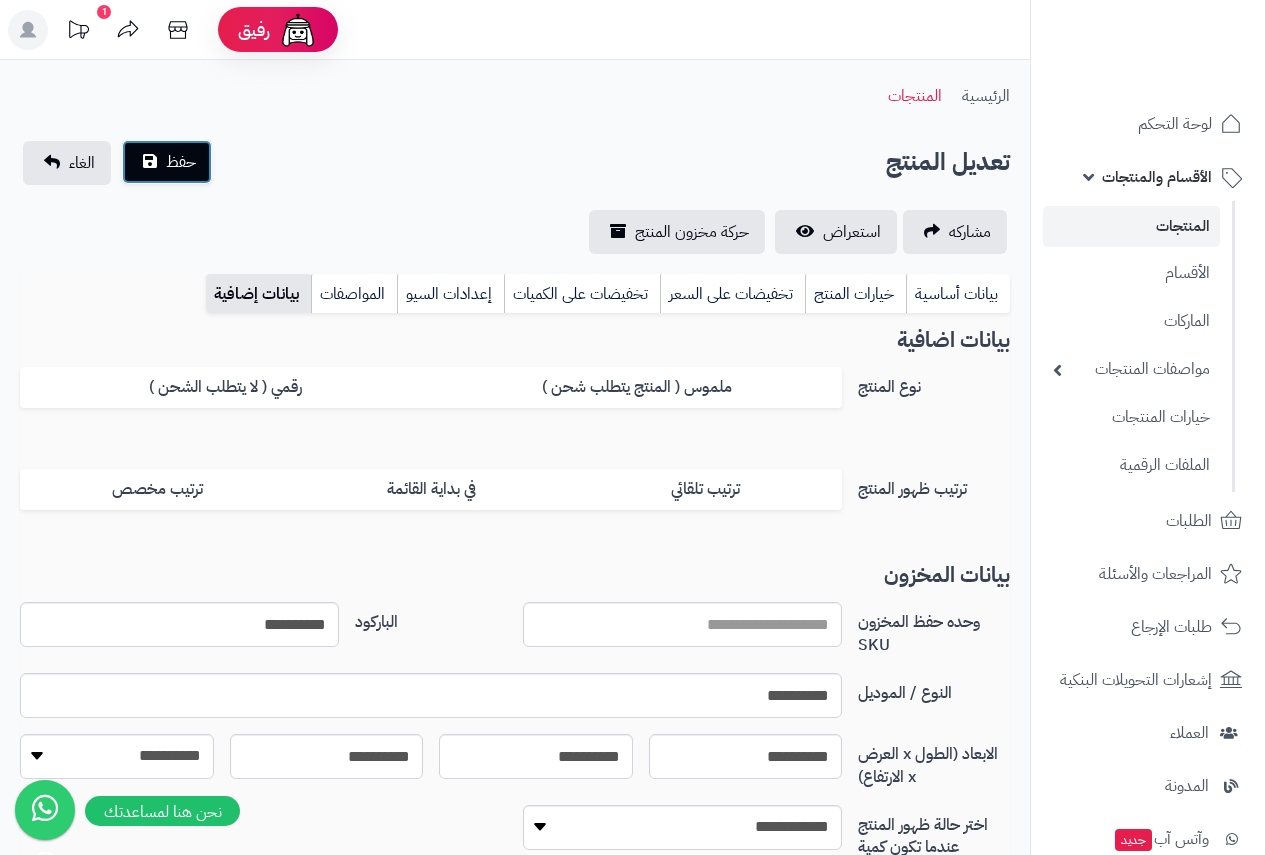 click on "حفظ" at bounding box center (181, 162) 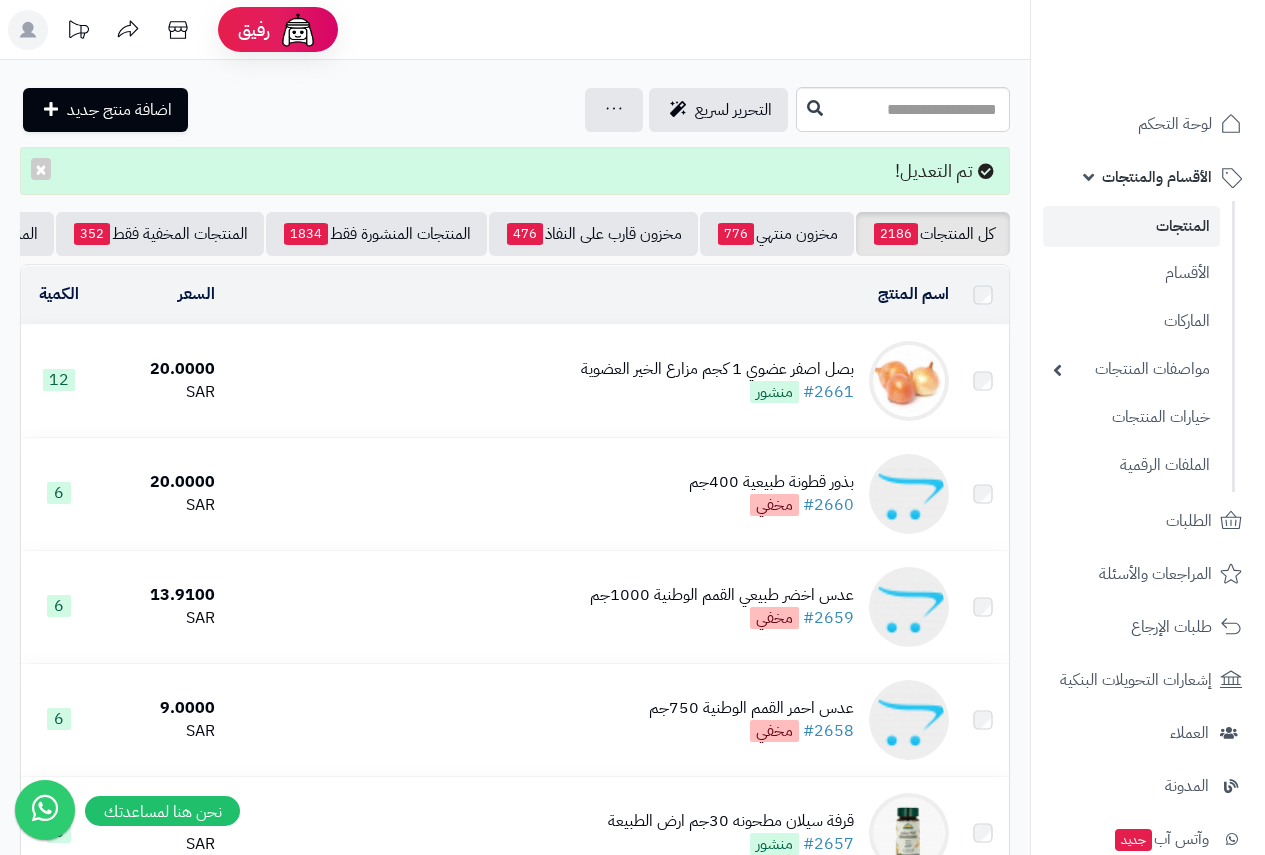 scroll, scrollTop: 0, scrollLeft: 0, axis: both 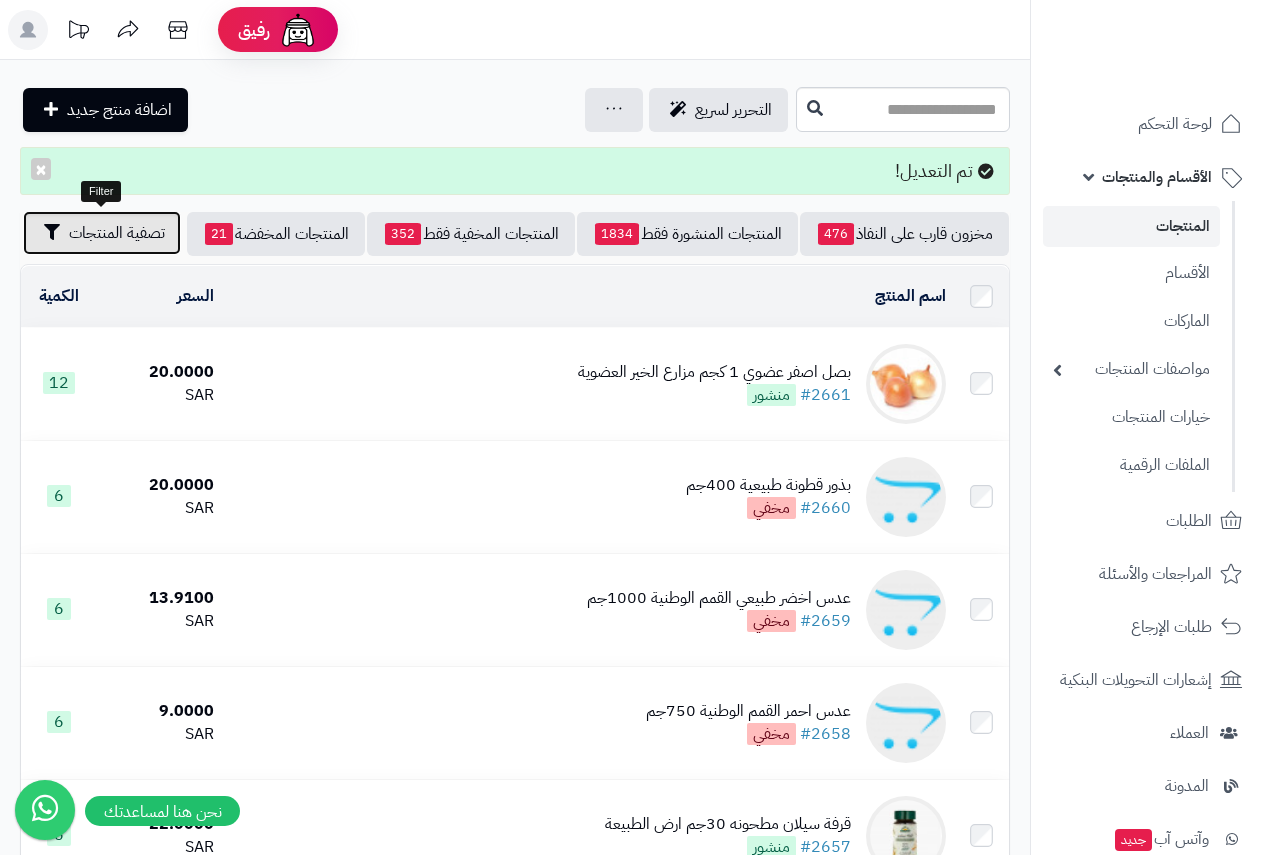 click on "تصفية المنتجات" at bounding box center [117, 233] 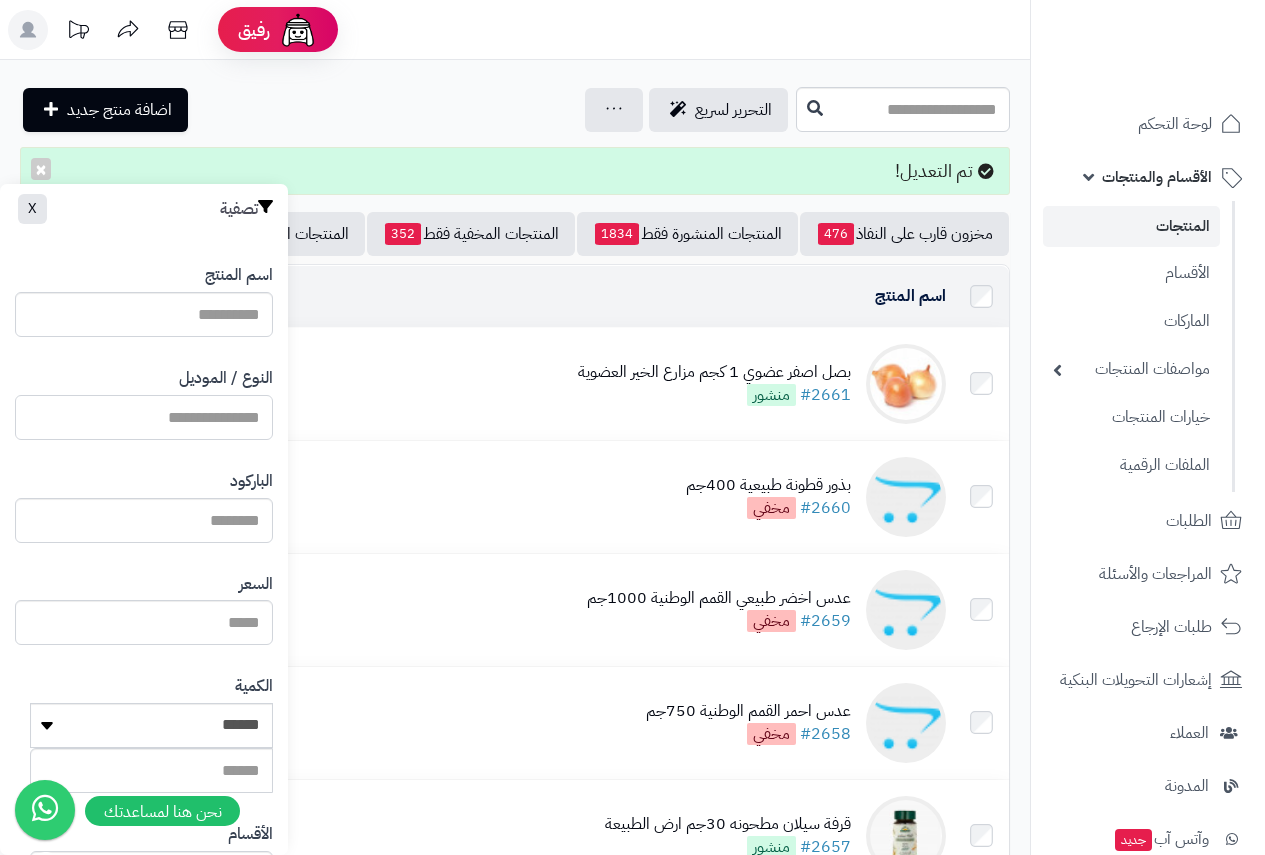 click on "النوع / الموديل" at bounding box center [144, 417] 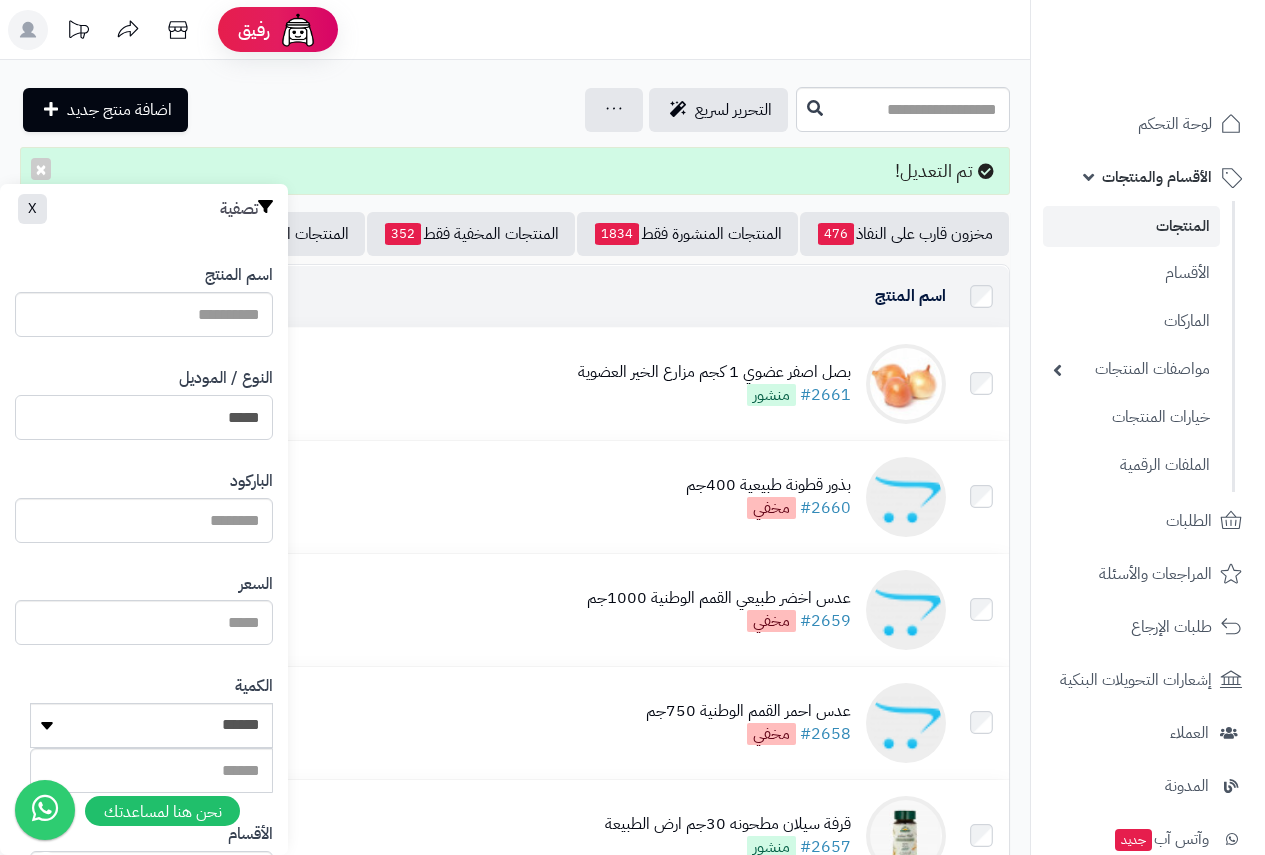 type on "*****" 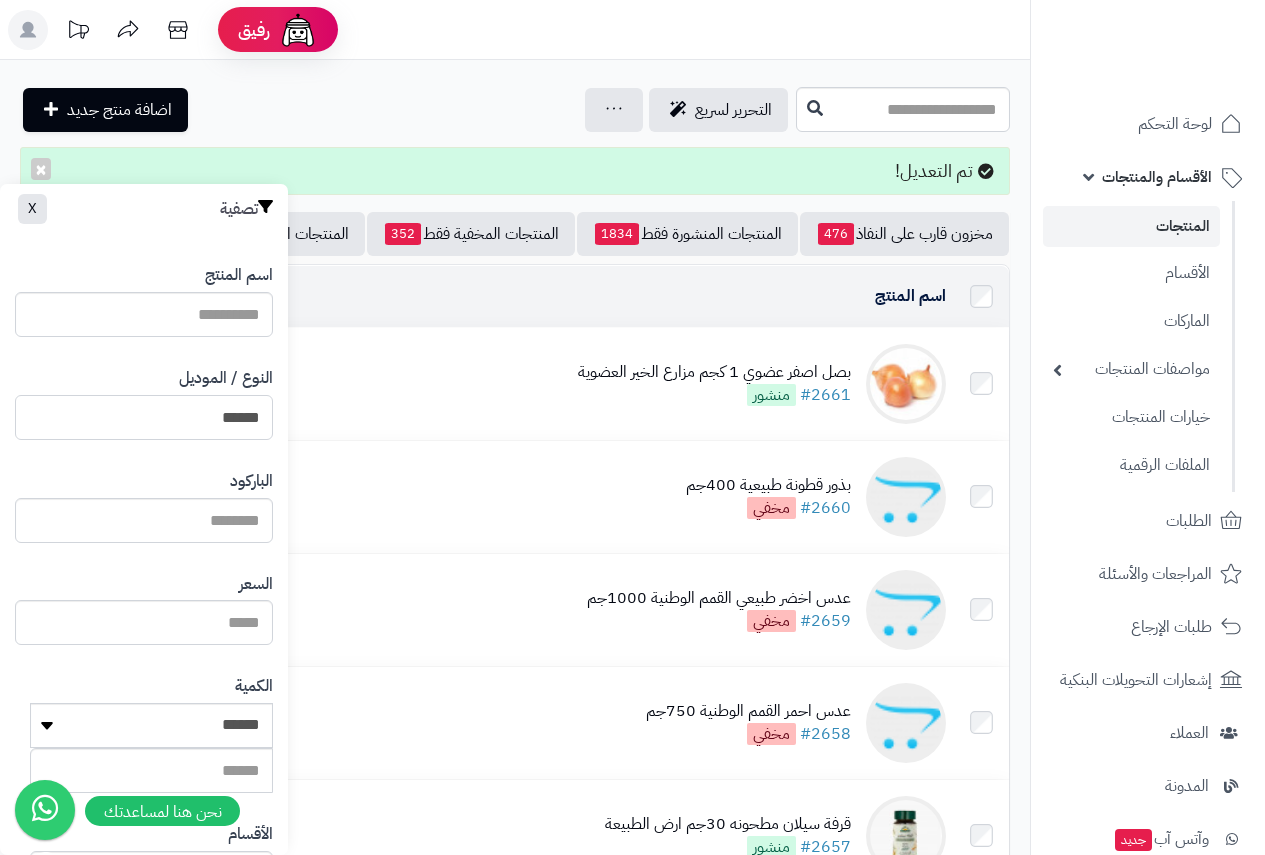 drag, startPoint x: 196, startPoint y: 428, endPoint x: 433, endPoint y: 419, distance: 237.17082 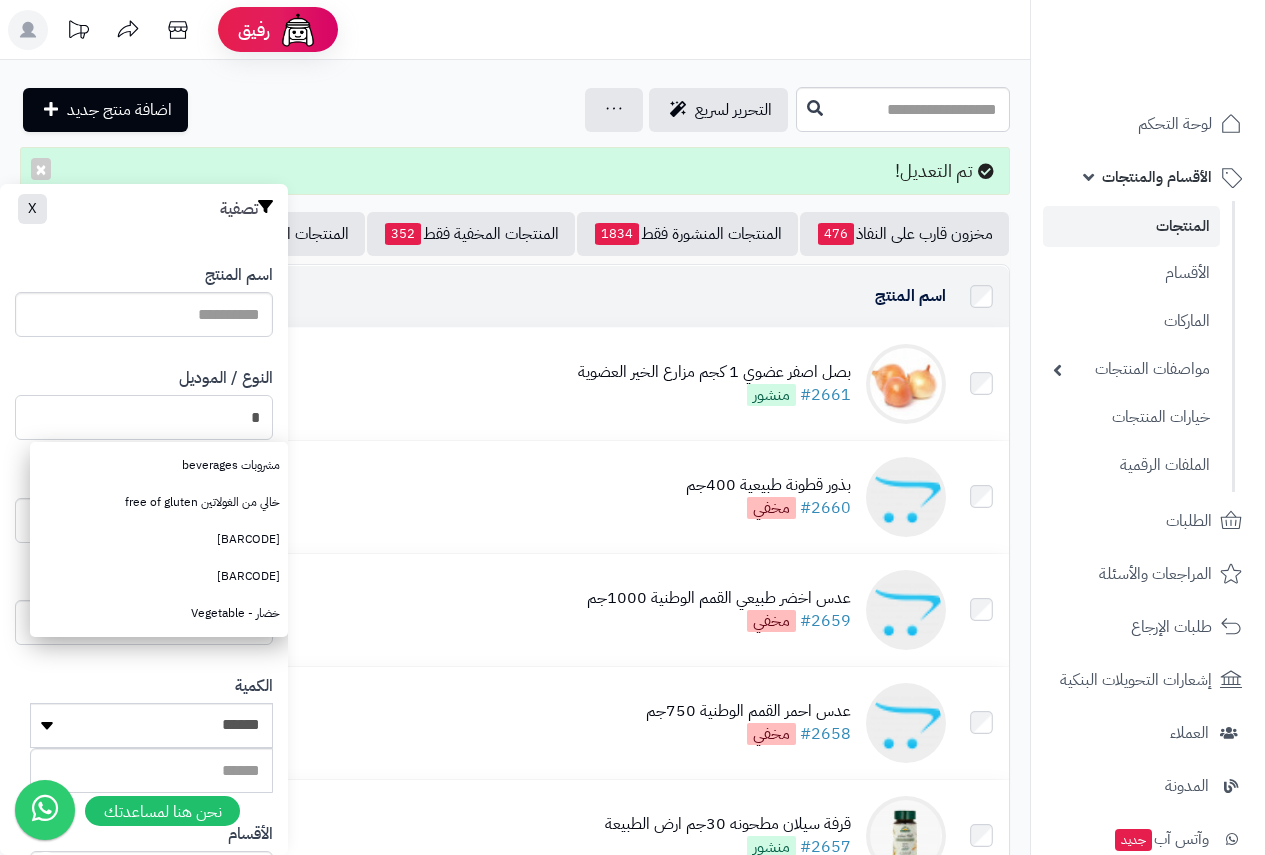 type 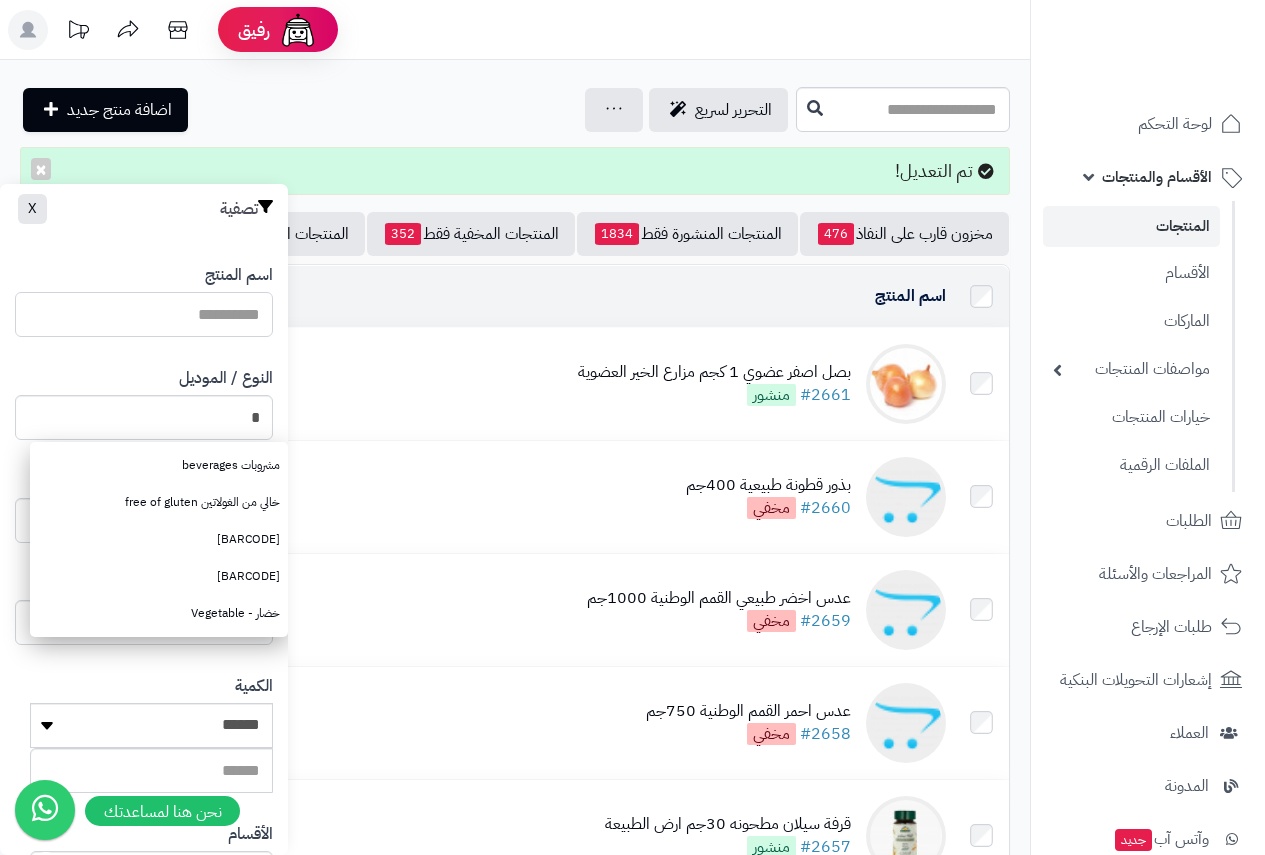 click on "اسم المنتج" at bounding box center (144, 314) 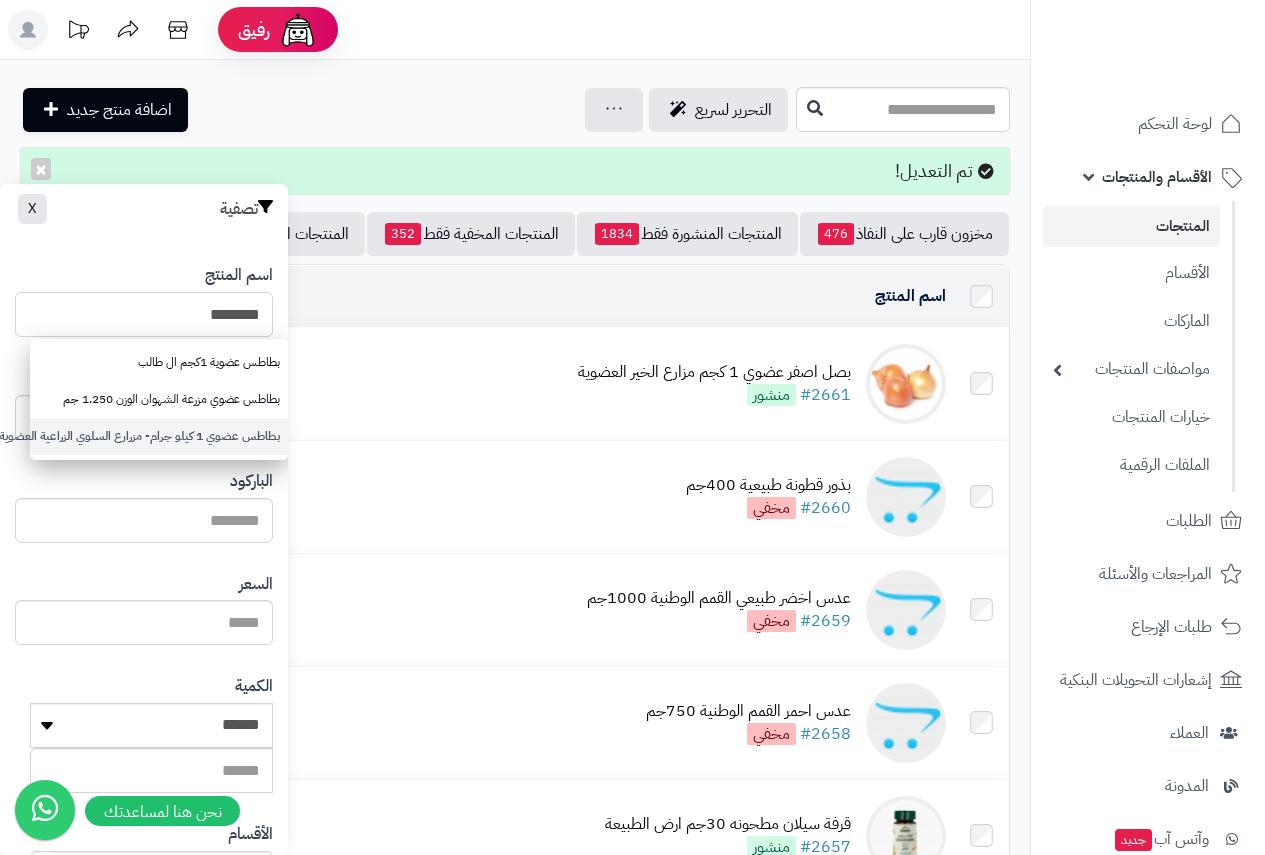 type on "********" 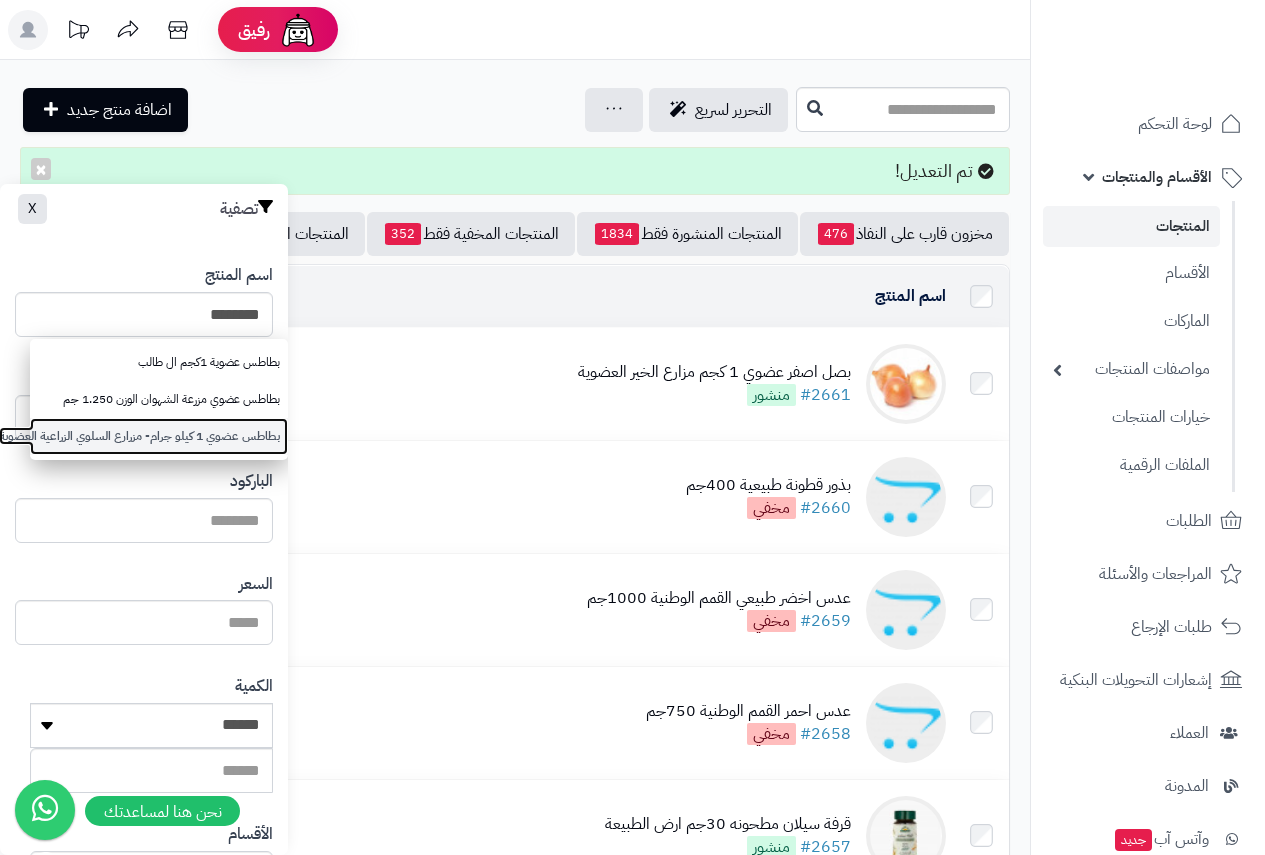 click on "بطاطس عضوي 1 كيلو جرام- مزرارع السلوي الزراعية العضوية" at bounding box center (159, 436) 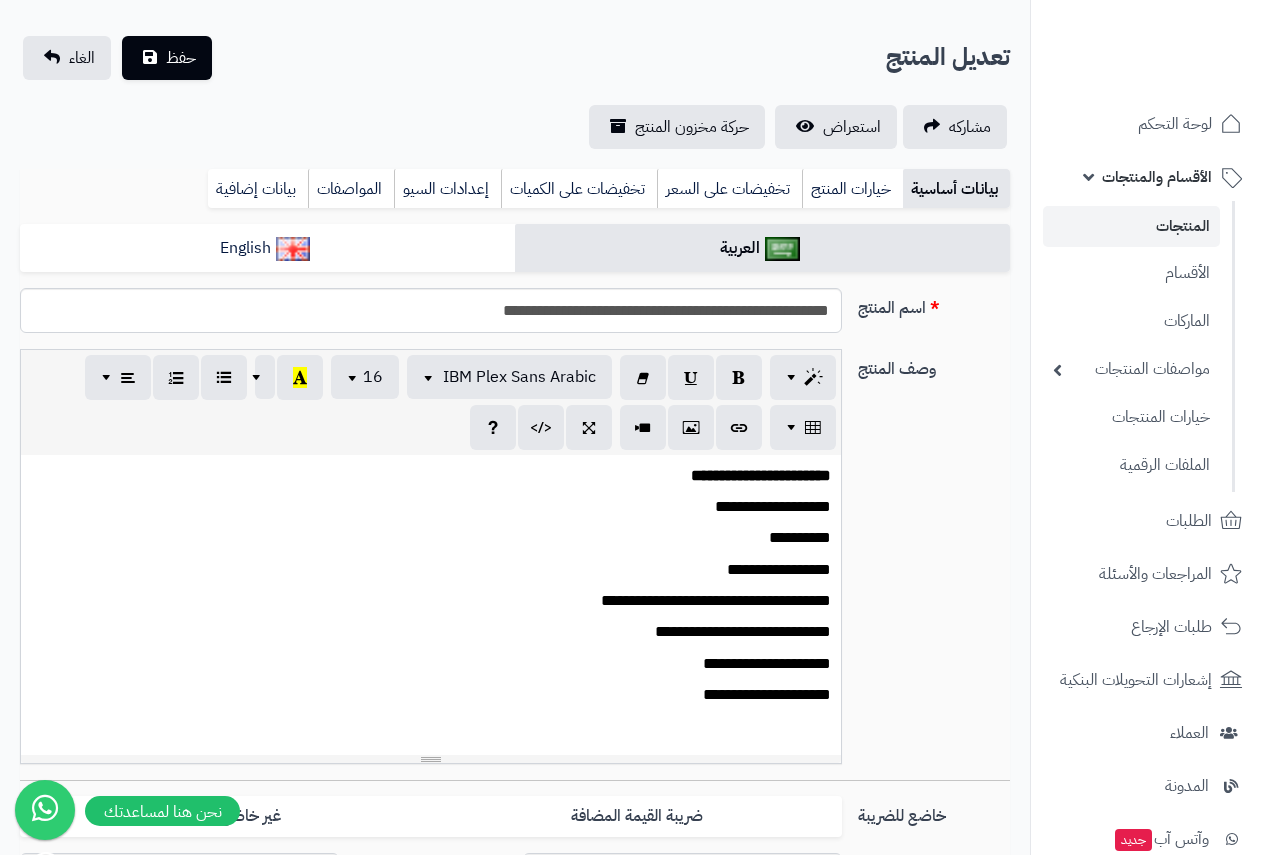 scroll, scrollTop: 444, scrollLeft: 0, axis: vertical 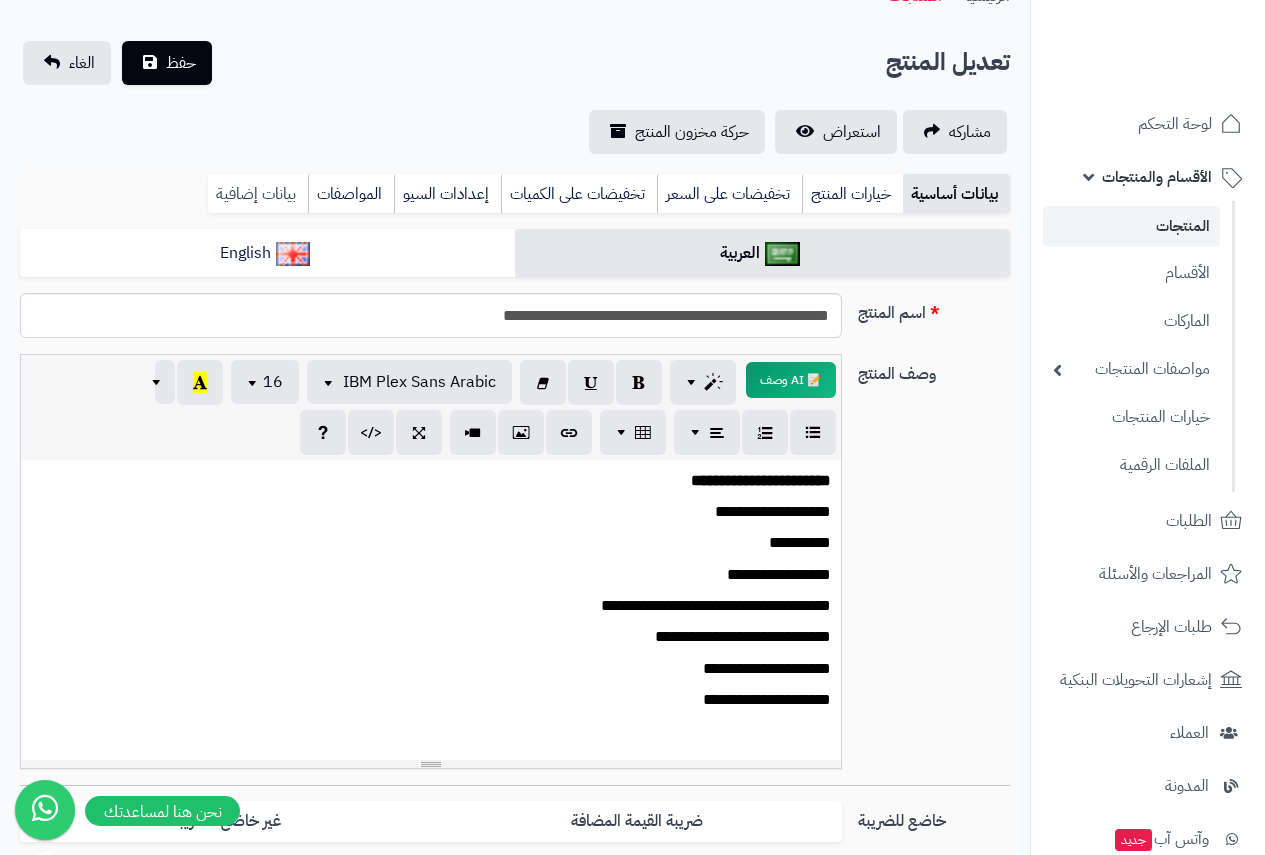 click on "بيانات إضافية" at bounding box center (258, 194) 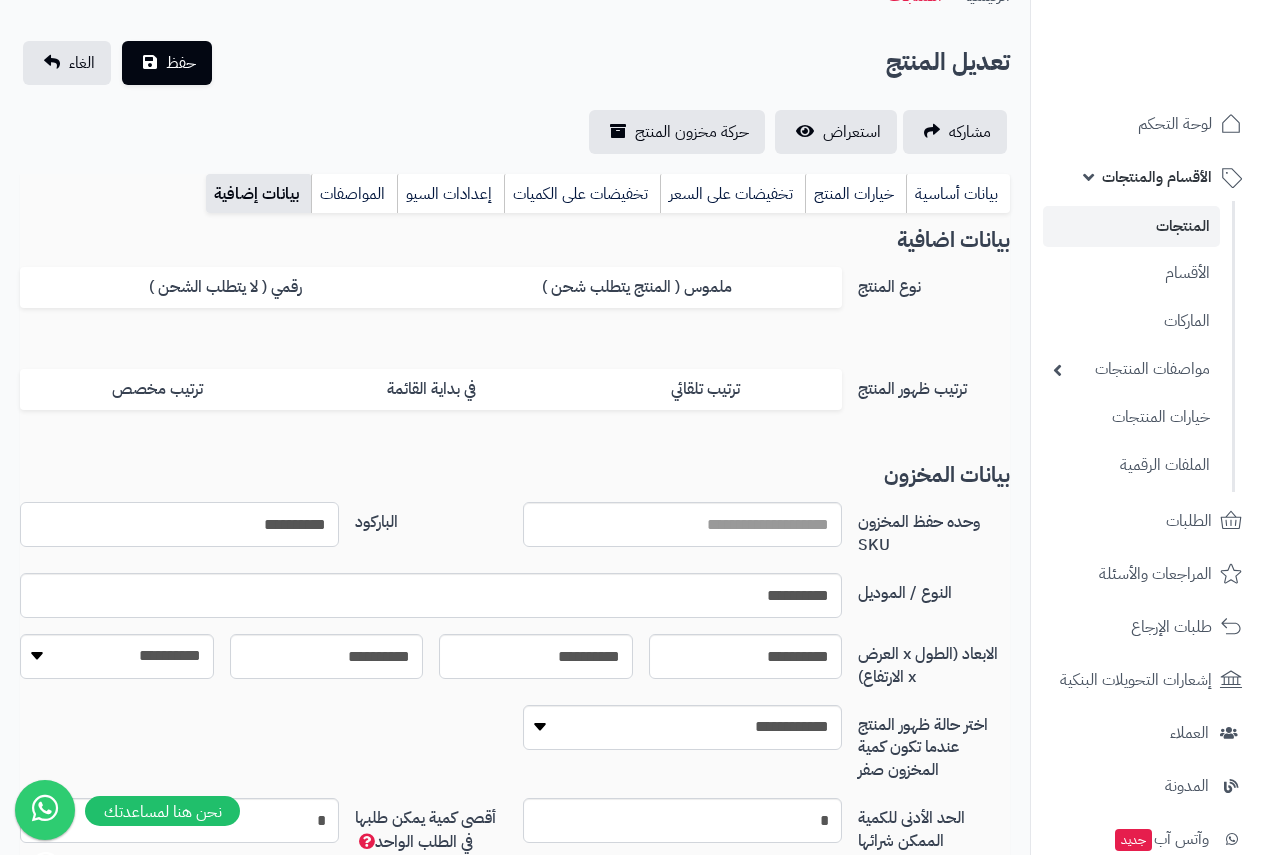 click on "**********" at bounding box center (179, 524) 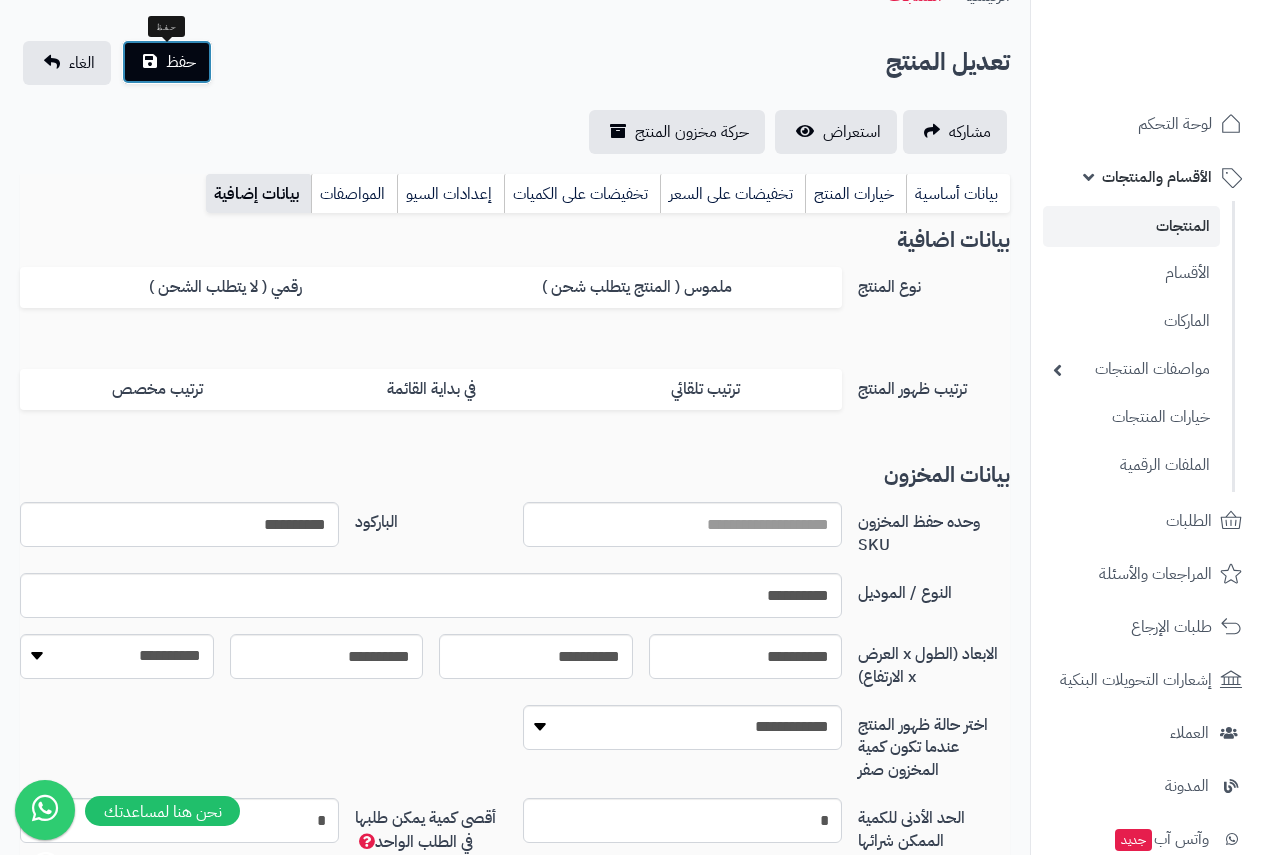 click on "حفظ" at bounding box center (181, 62) 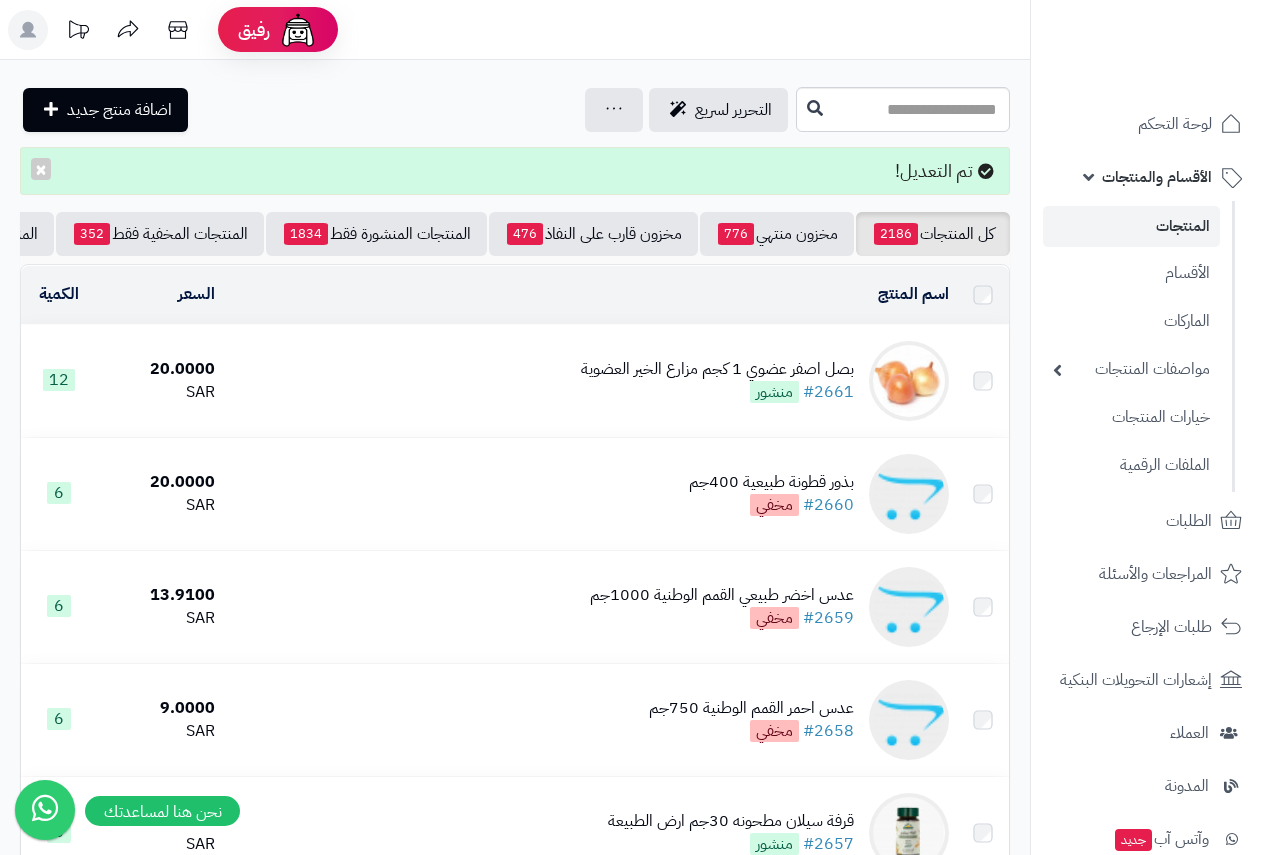 scroll, scrollTop: 0, scrollLeft: 0, axis: both 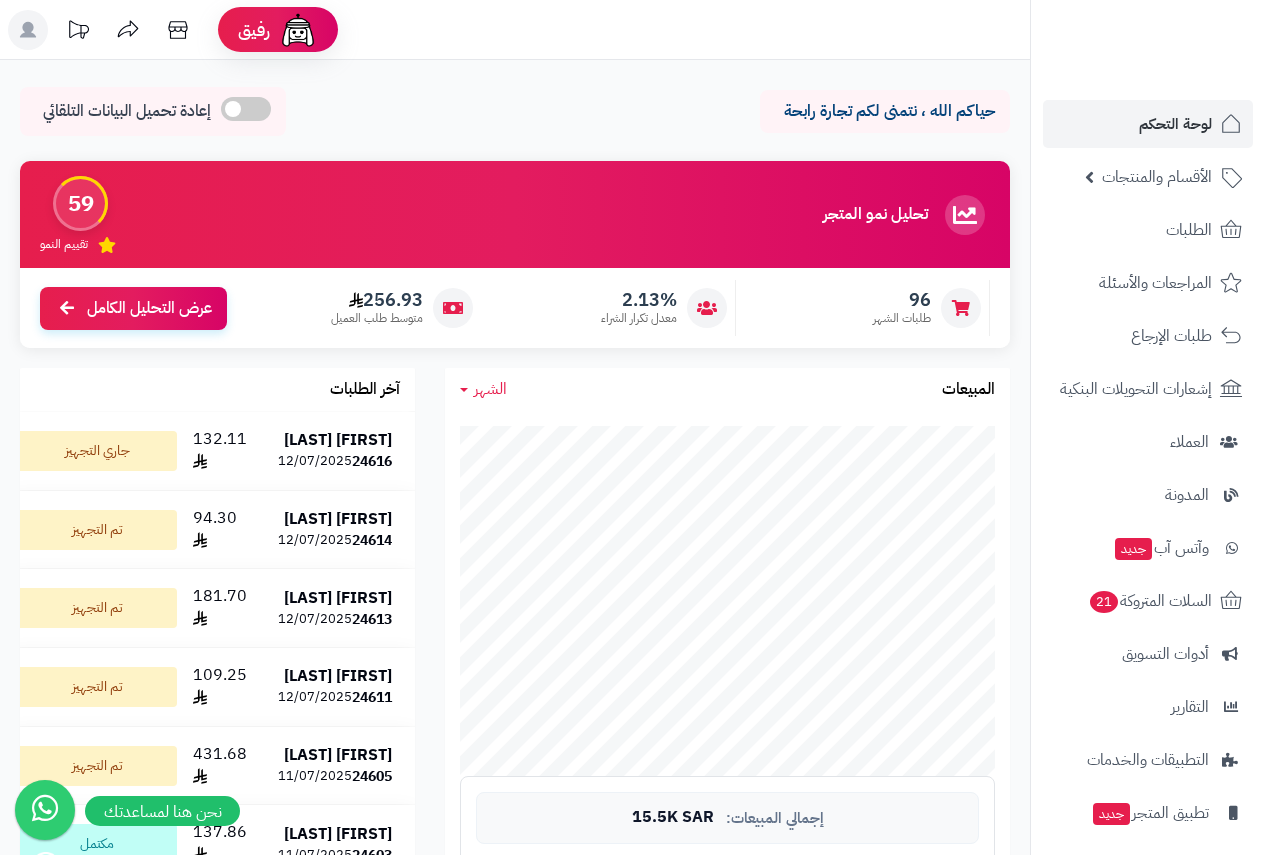 click on "[FIRST] [LAST]" at bounding box center (338, 440) 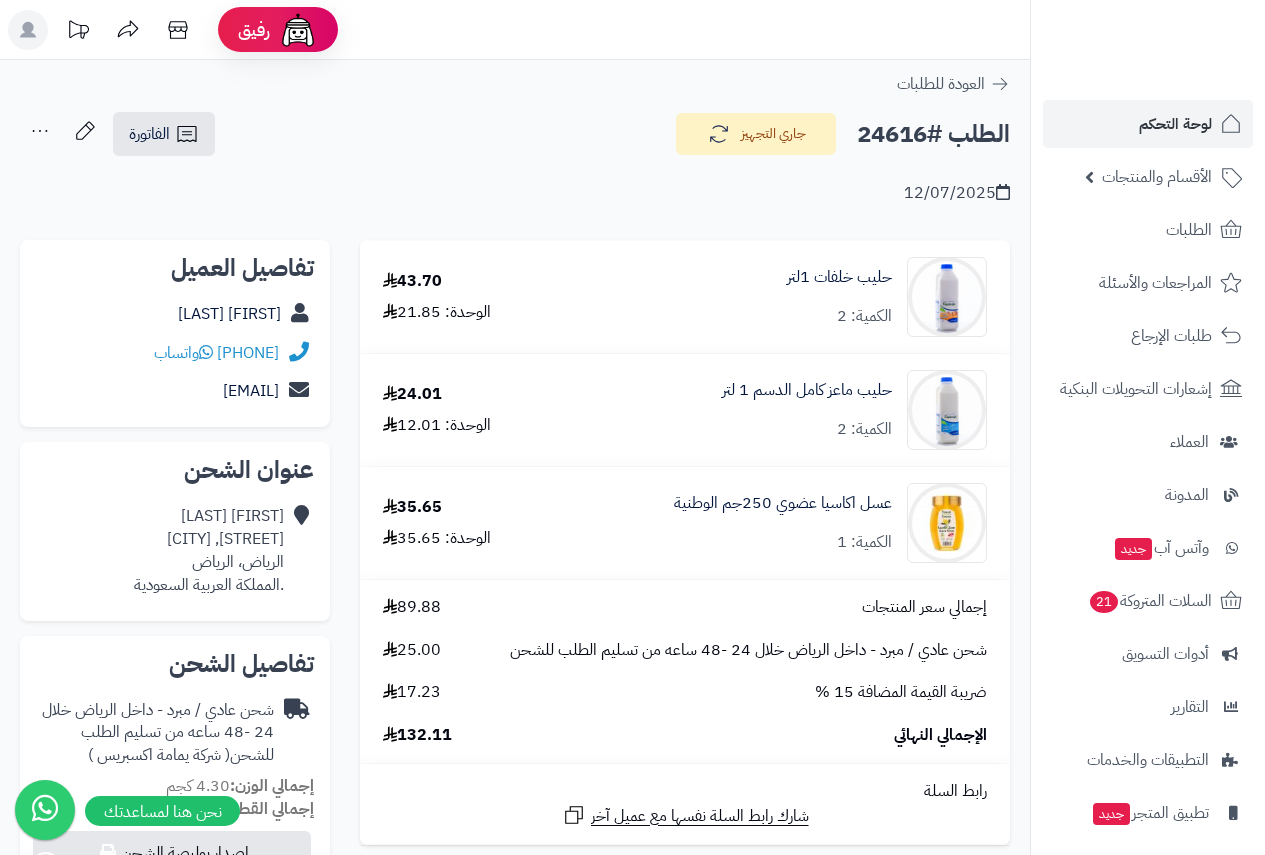scroll, scrollTop: 0, scrollLeft: 0, axis: both 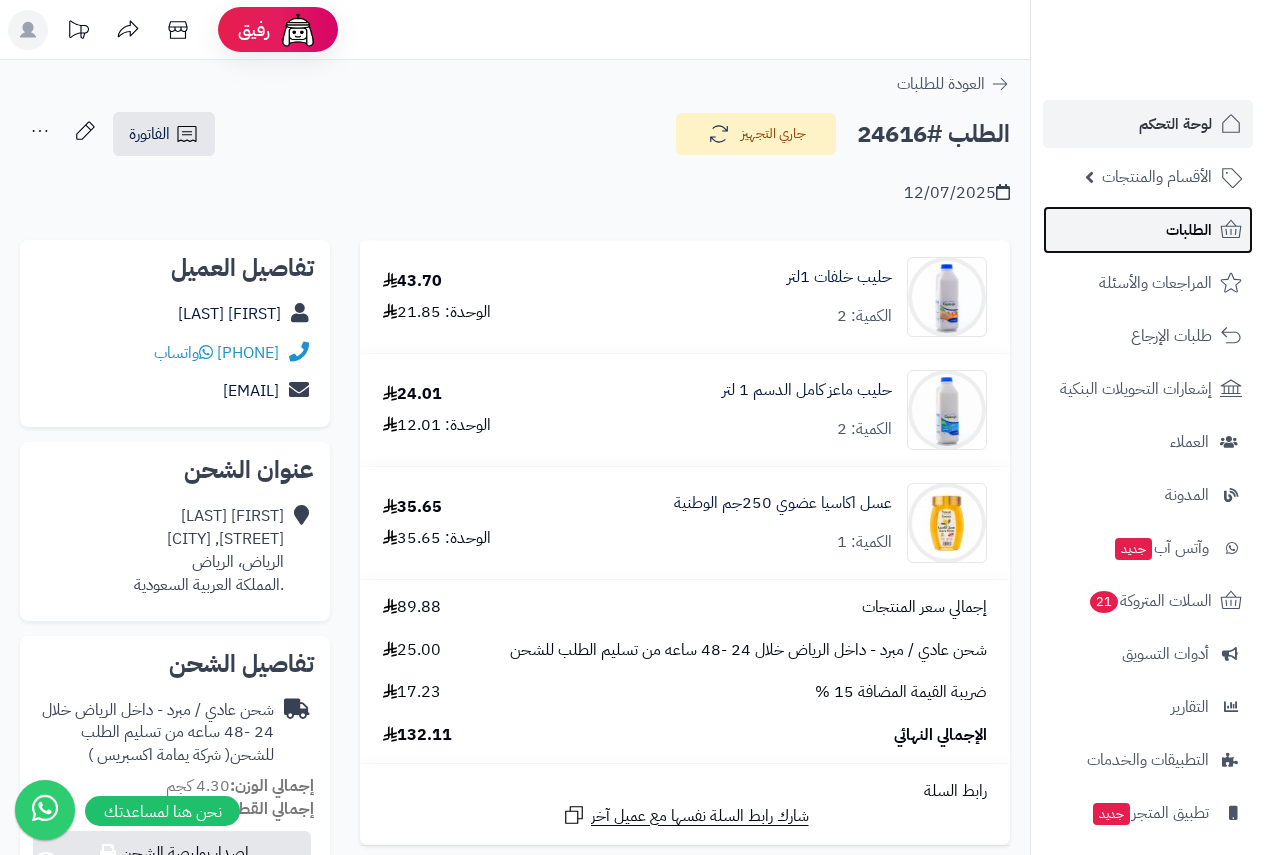 click on "الطلبات" at bounding box center (1189, 230) 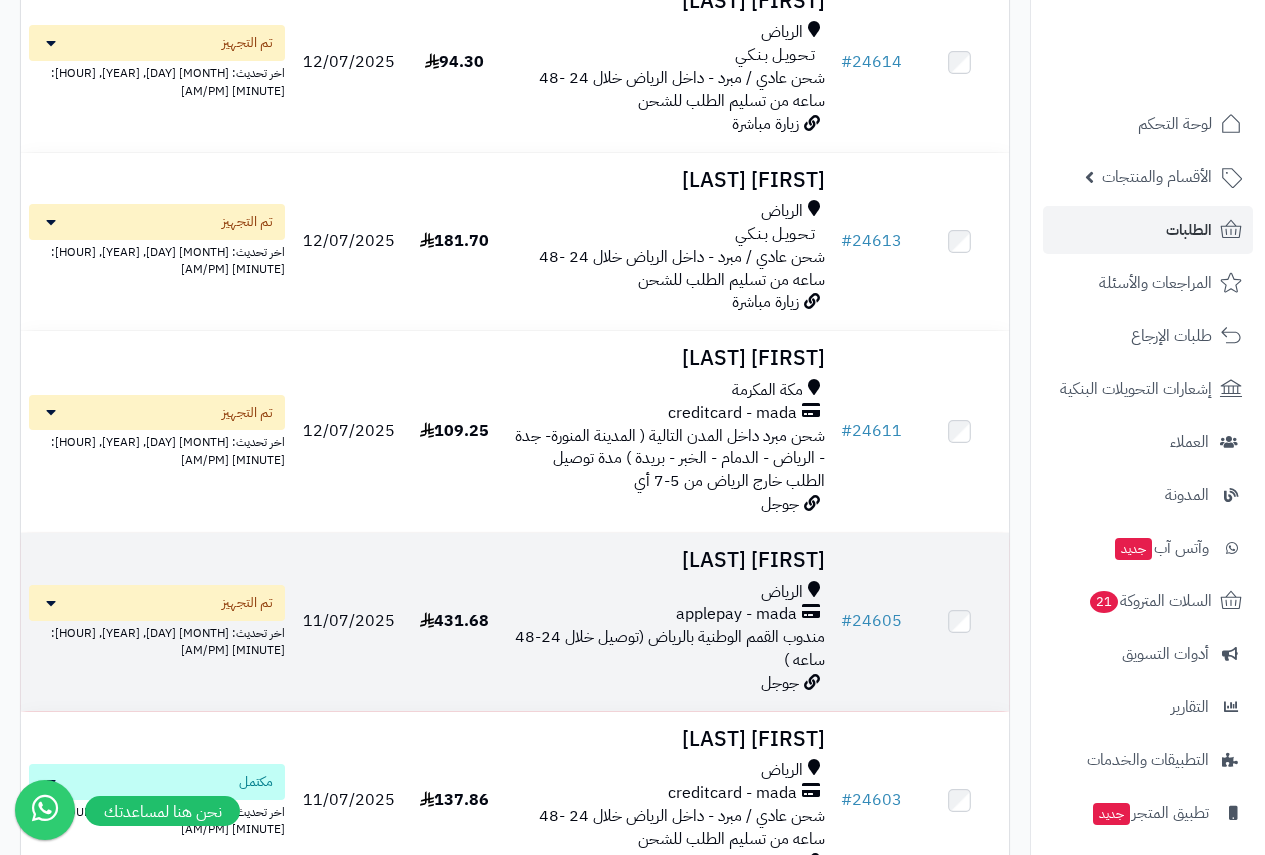scroll, scrollTop: 0, scrollLeft: 0, axis: both 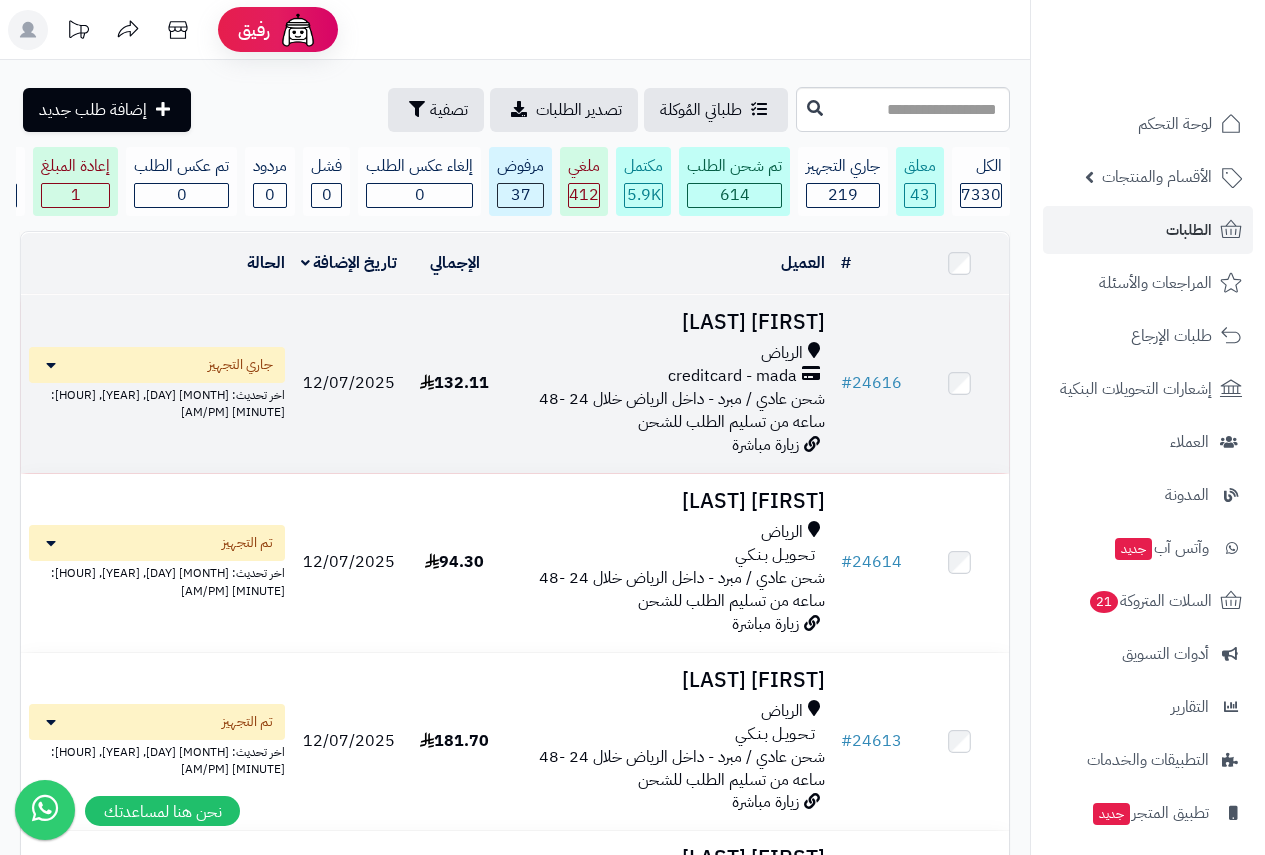 click on "الرياض" at bounding box center [668, 353] 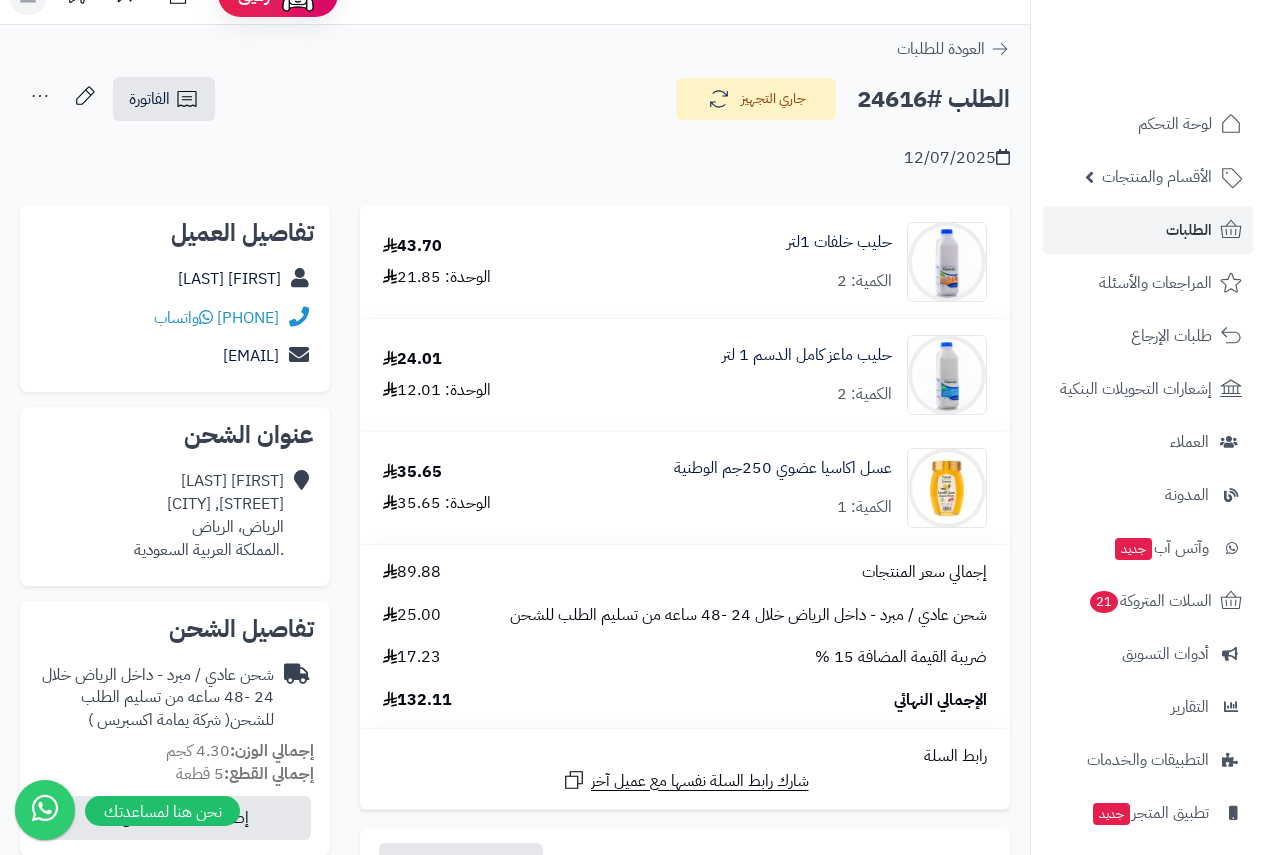 scroll, scrollTop: 0, scrollLeft: 0, axis: both 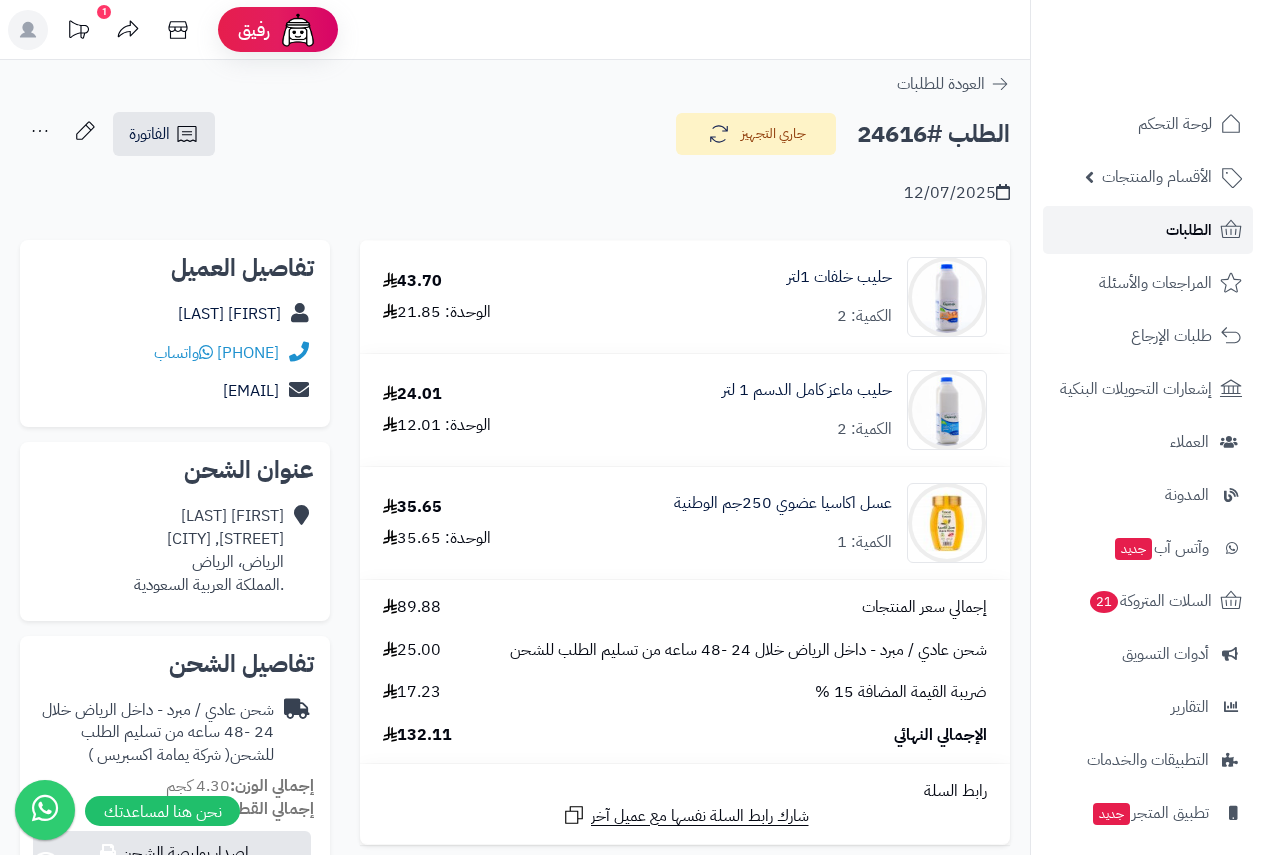 click on "الطلبات" at bounding box center [1189, 230] 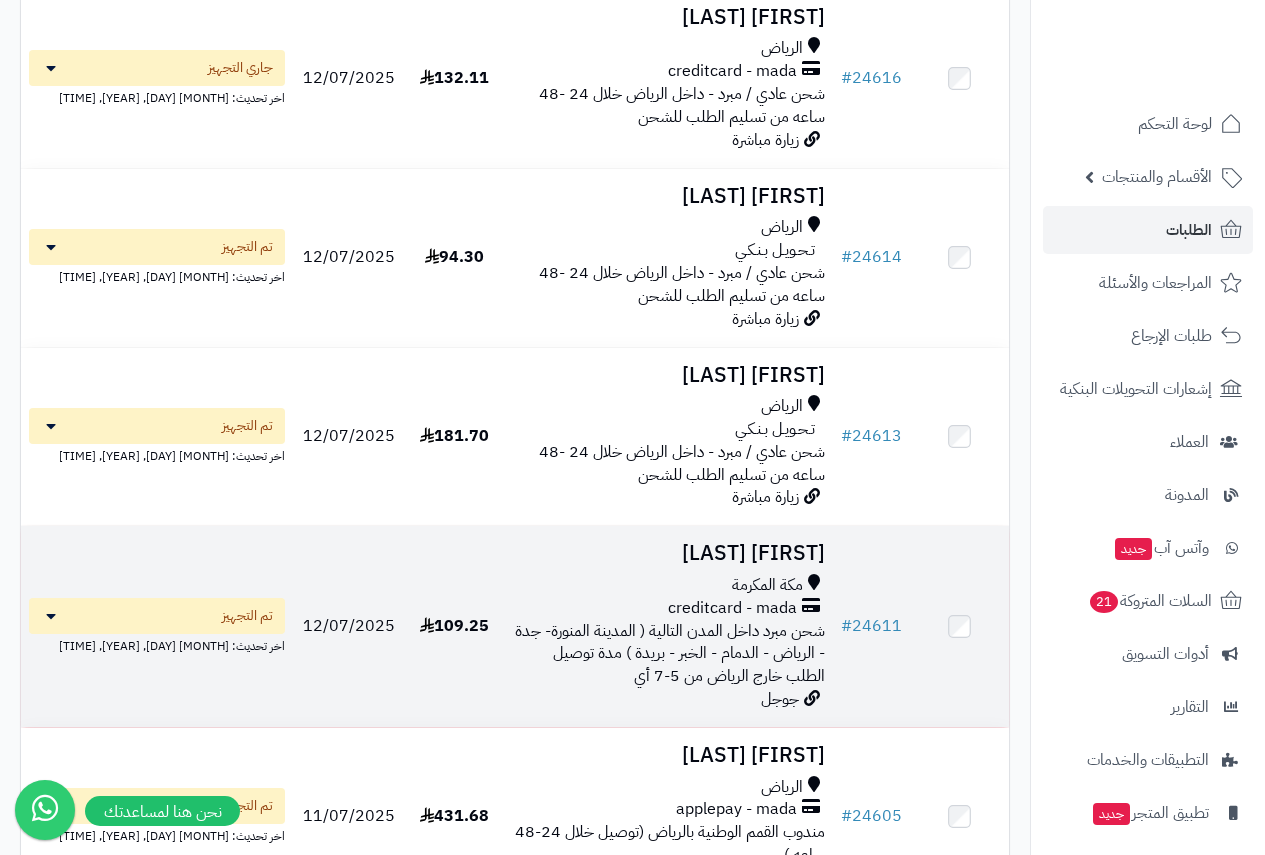 scroll, scrollTop: 0, scrollLeft: 0, axis: both 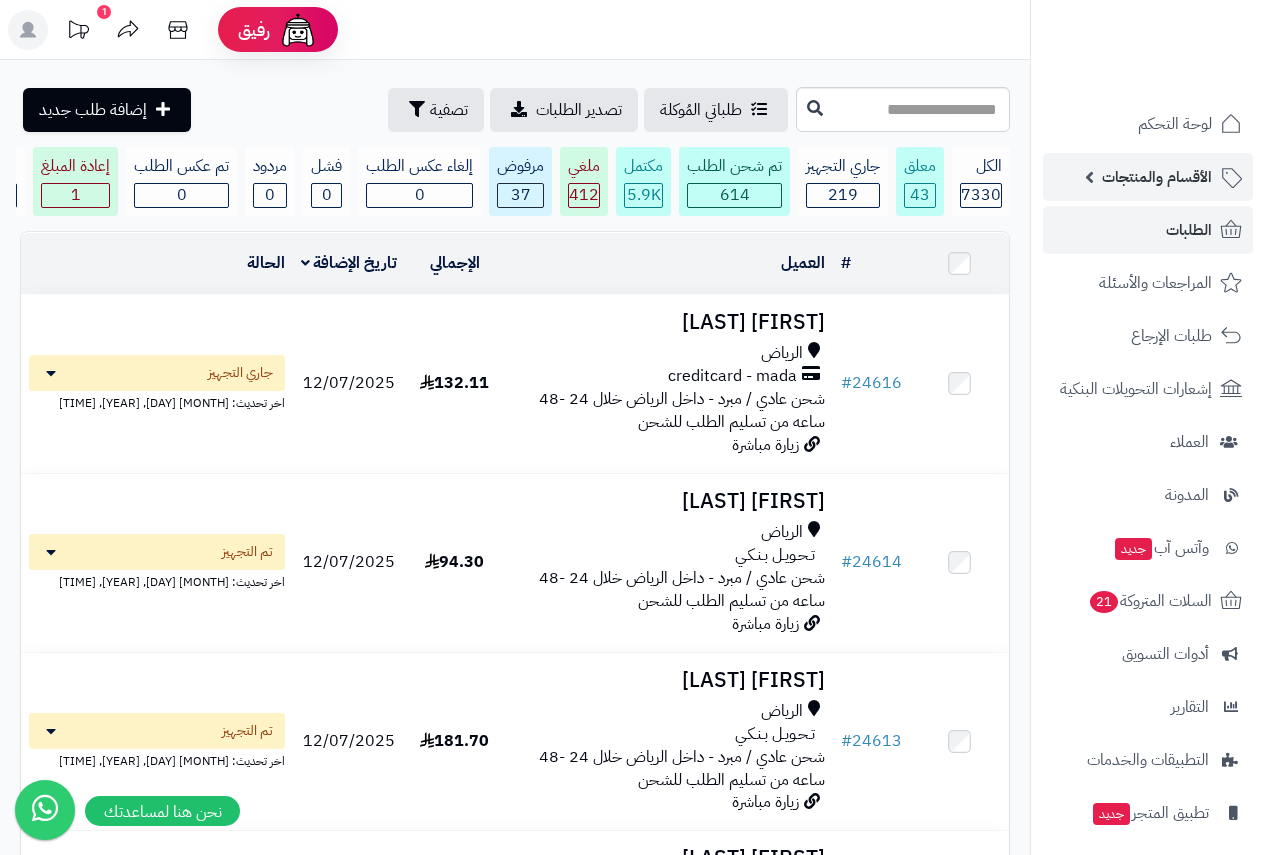 click on "الأقسام والمنتجات" at bounding box center (1157, 177) 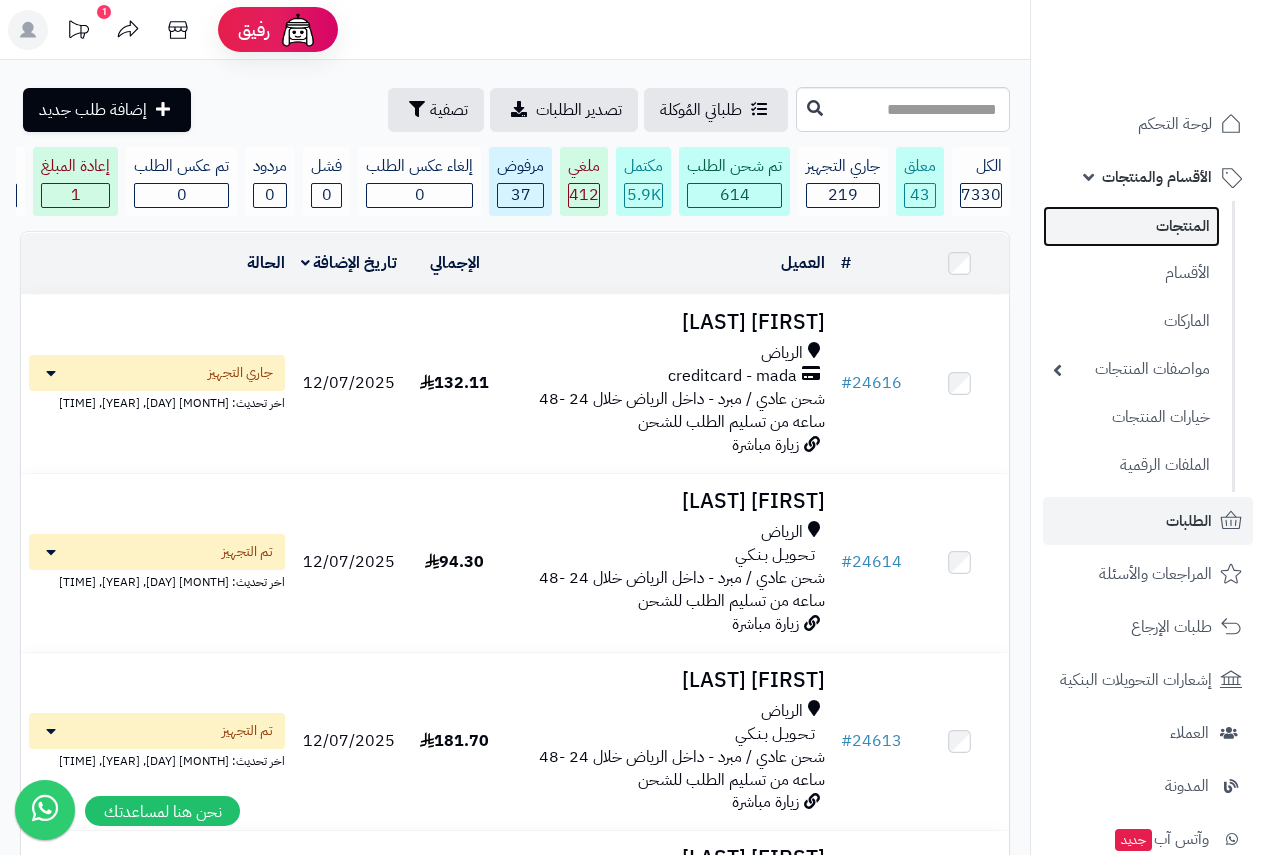 click on "المنتجات" at bounding box center (1131, 226) 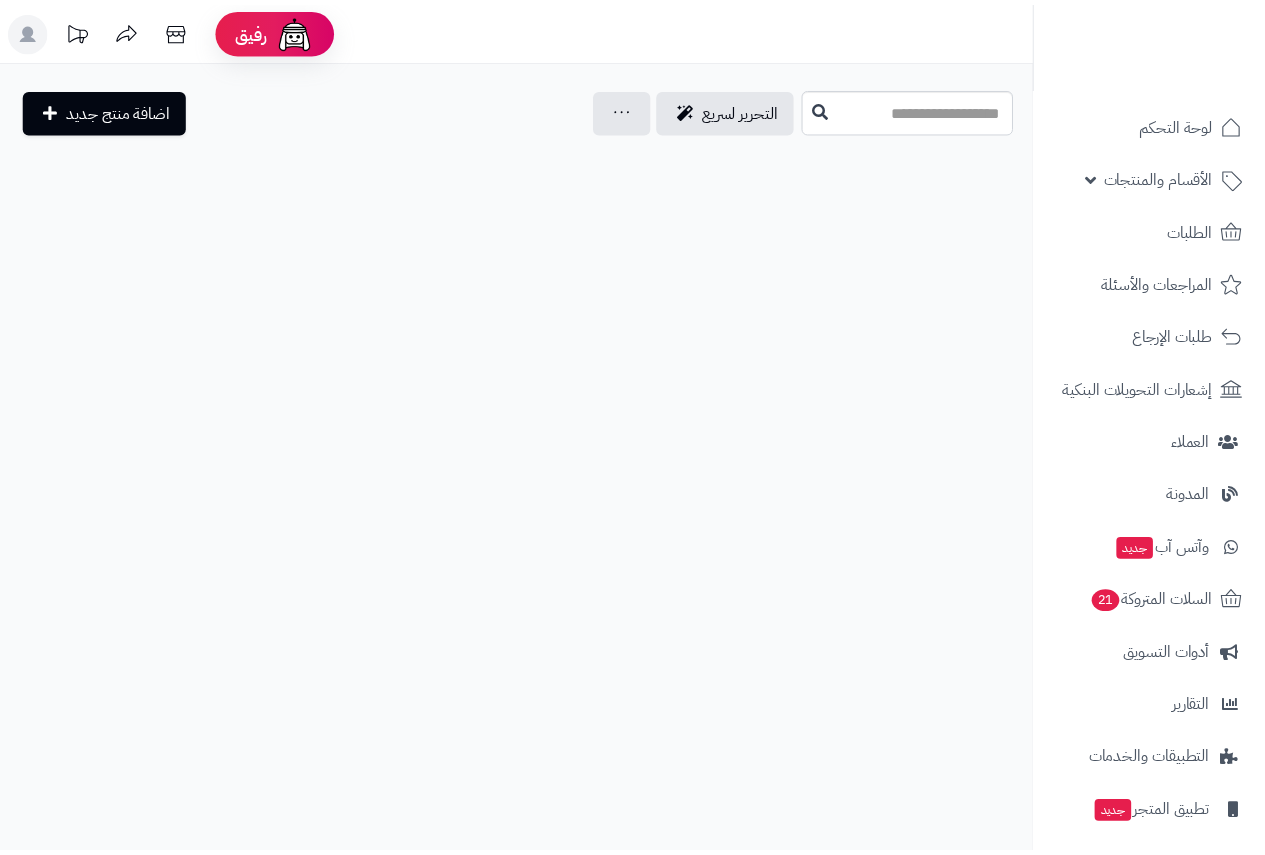 scroll, scrollTop: 0, scrollLeft: 0, axis: both 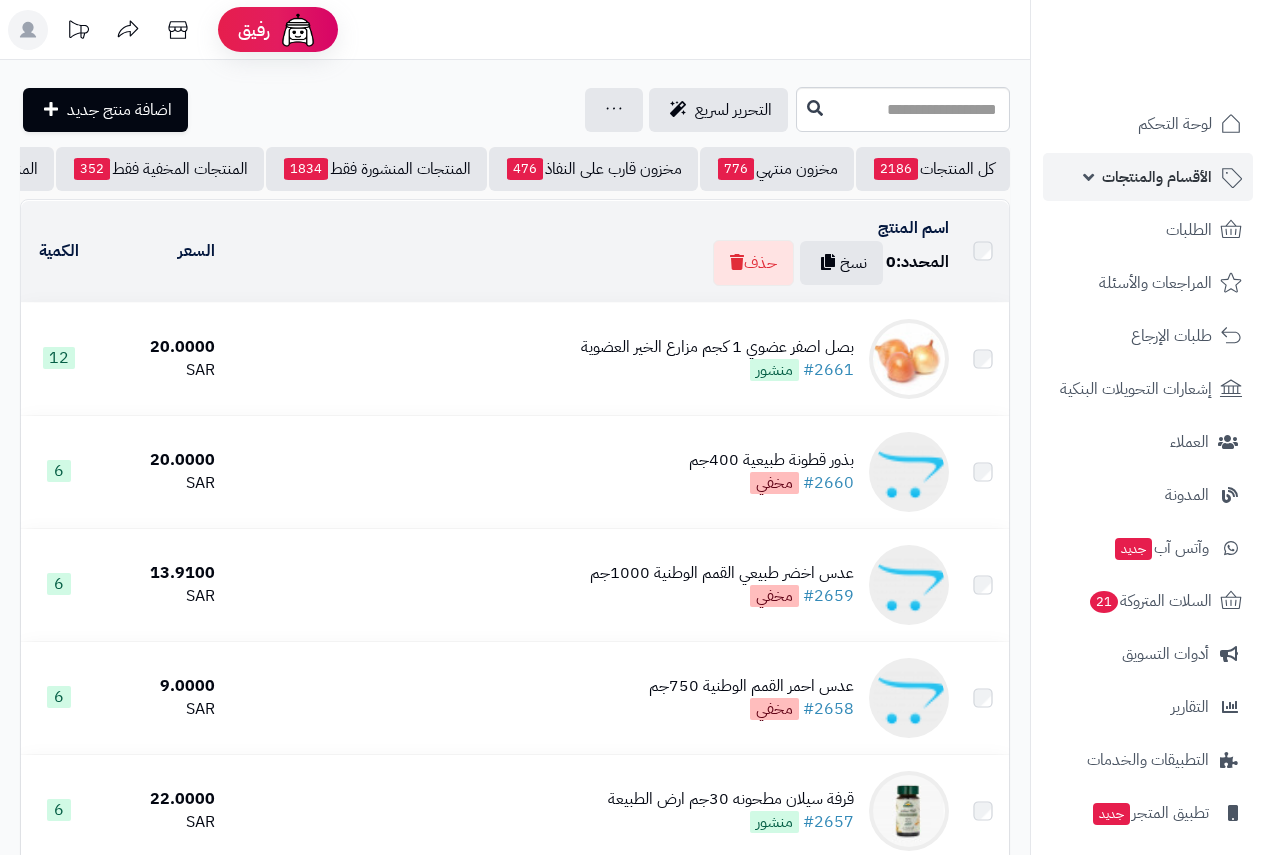 click on "الأقسام والمنتجات" at bounding box center [1157, 177] 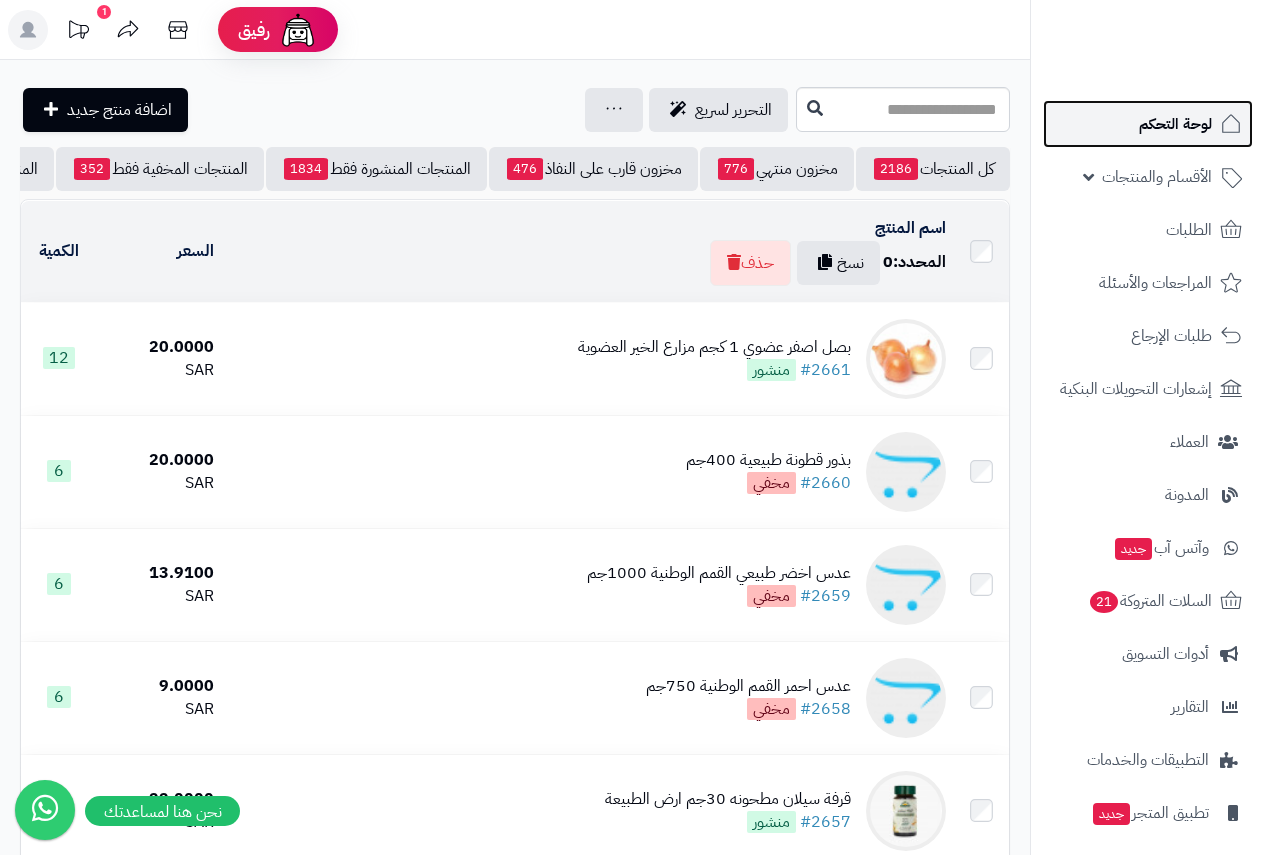 click on "لوحة التحكم" at bounding box center (1175, 124) 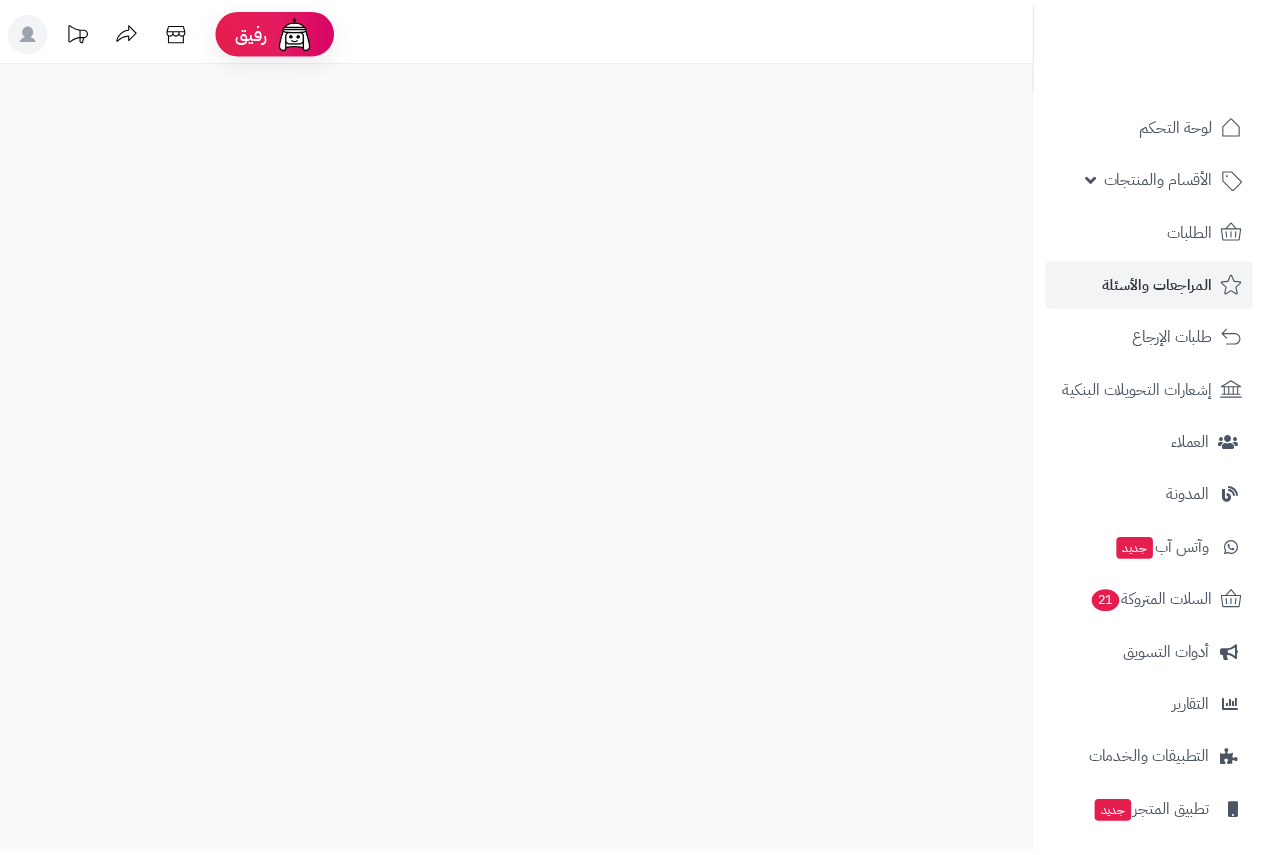 scroll, scrollTop: 0, scrollLeft: 0, axis: both 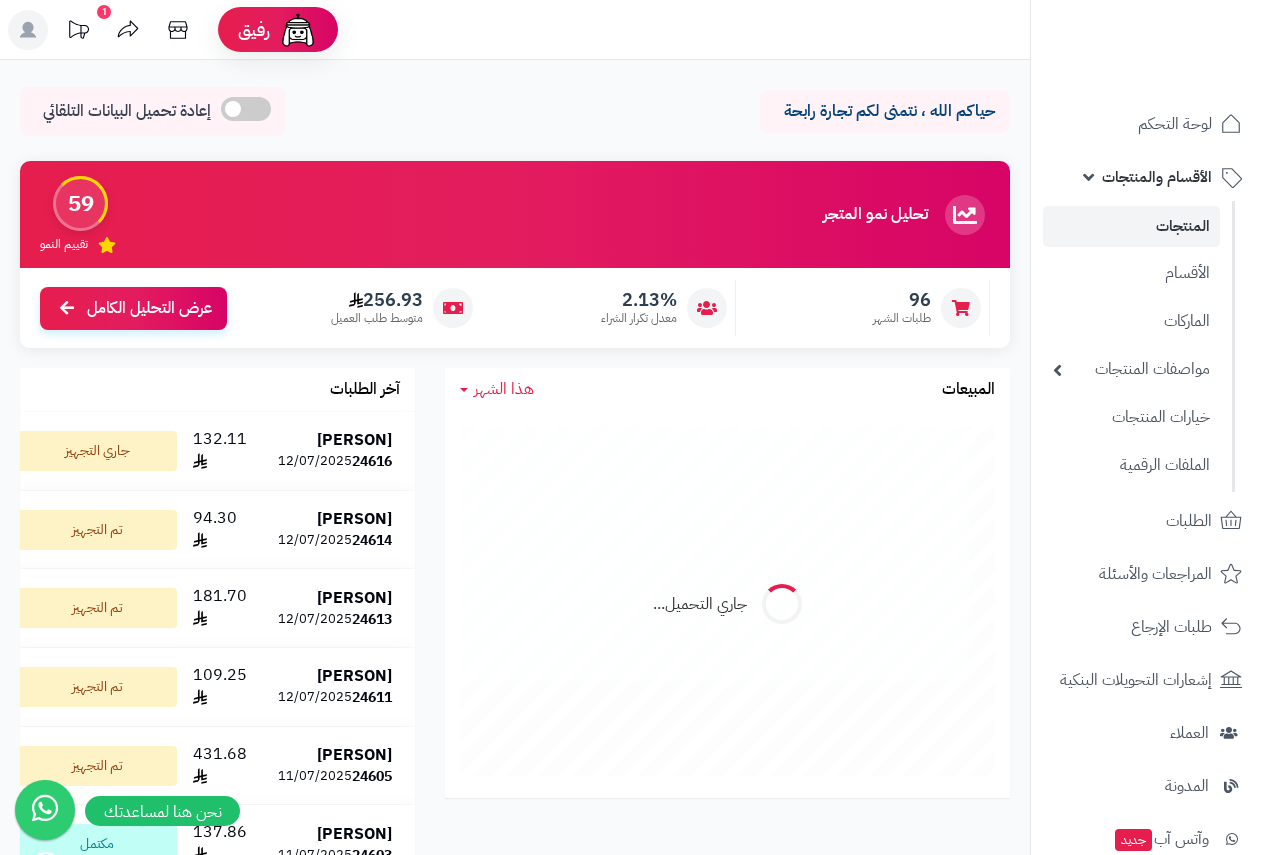 click on "12/07/2025" at bounding box center [315, 462] 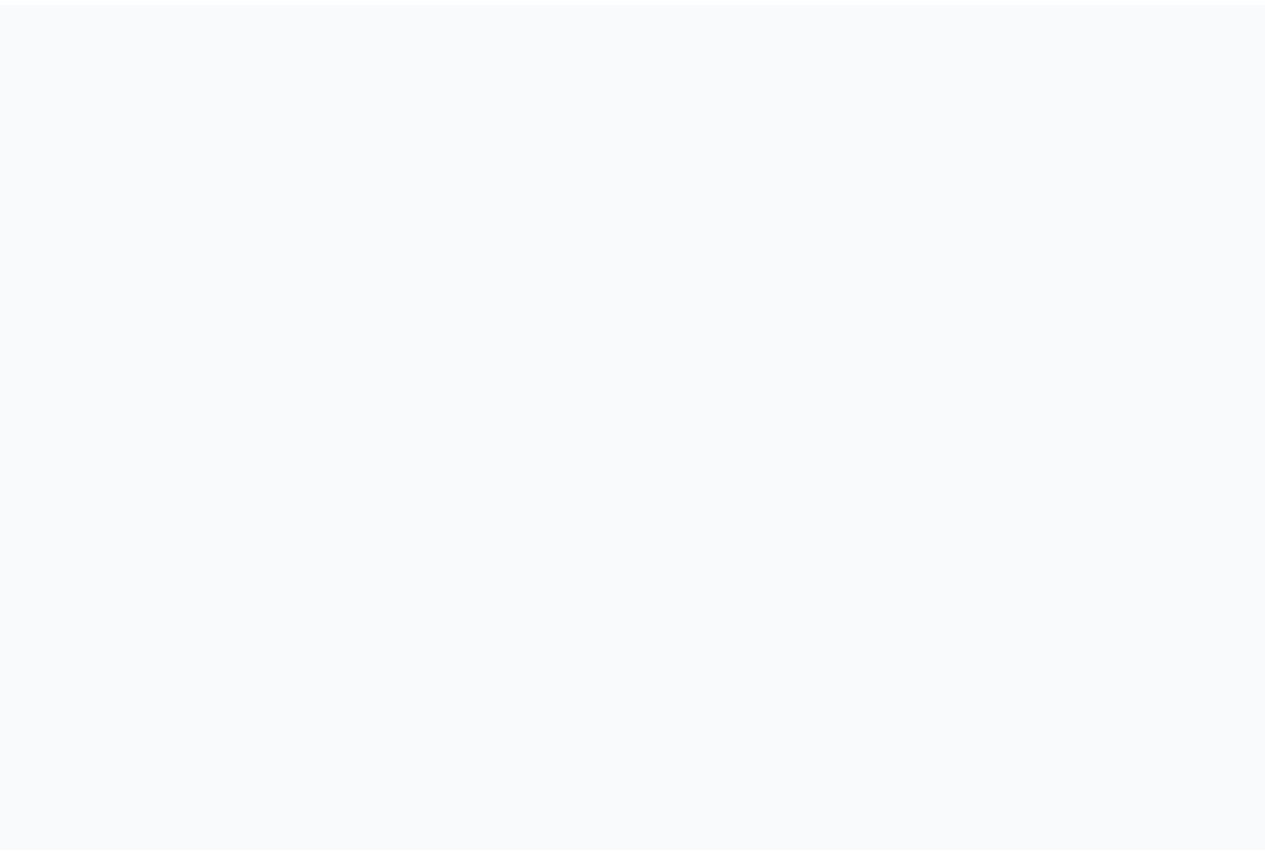 scroll, scrollTop: 0, scrollLeft: 0, axis: both 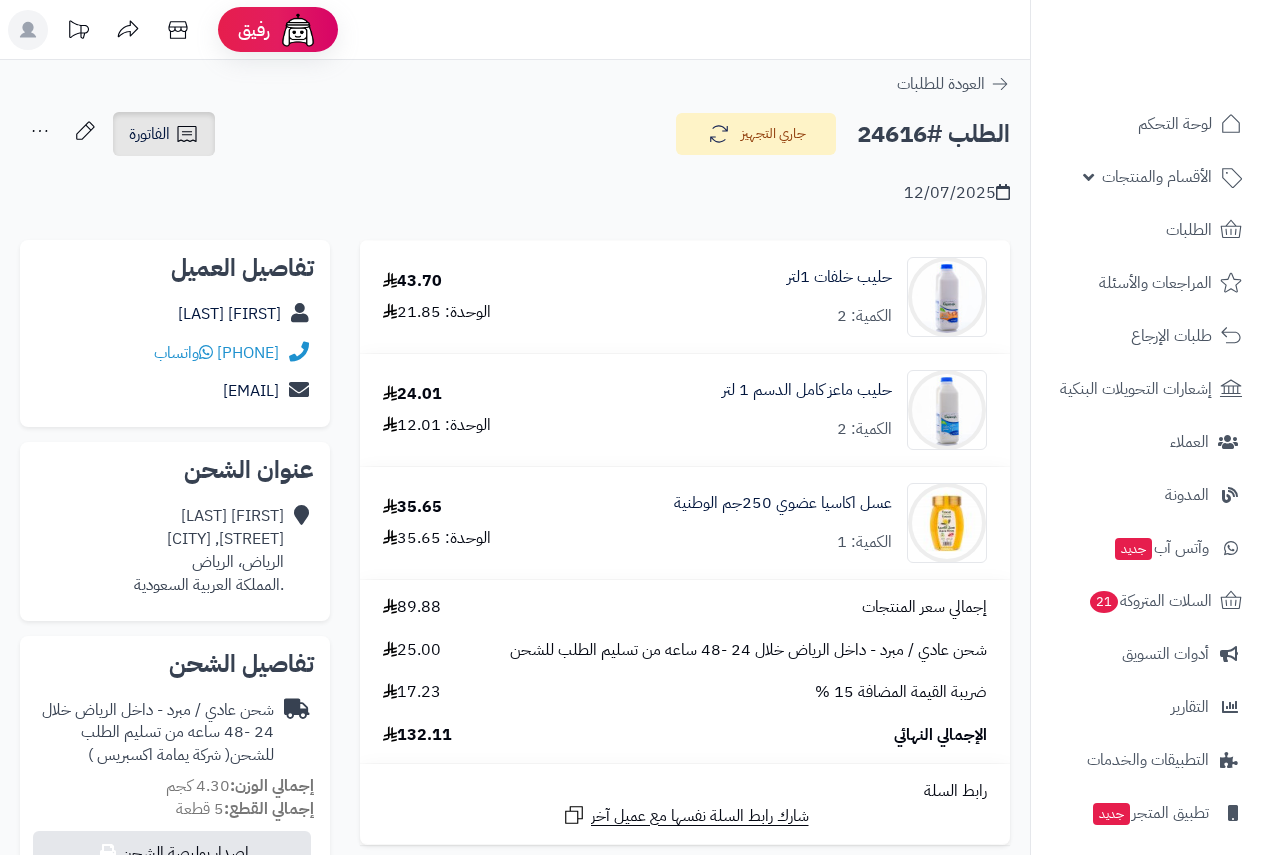 click 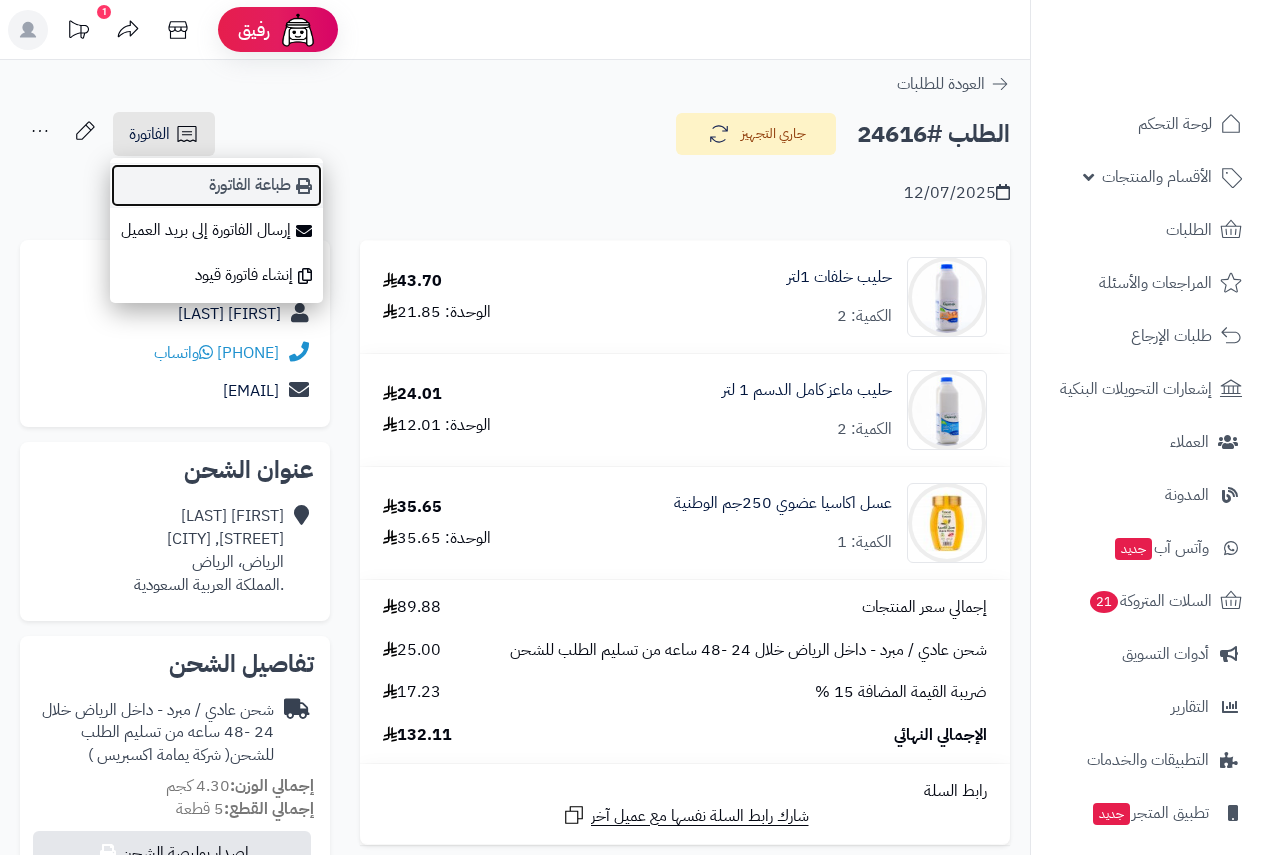 click on "طباعة الفاتورة" at bounding box center (216, 185) 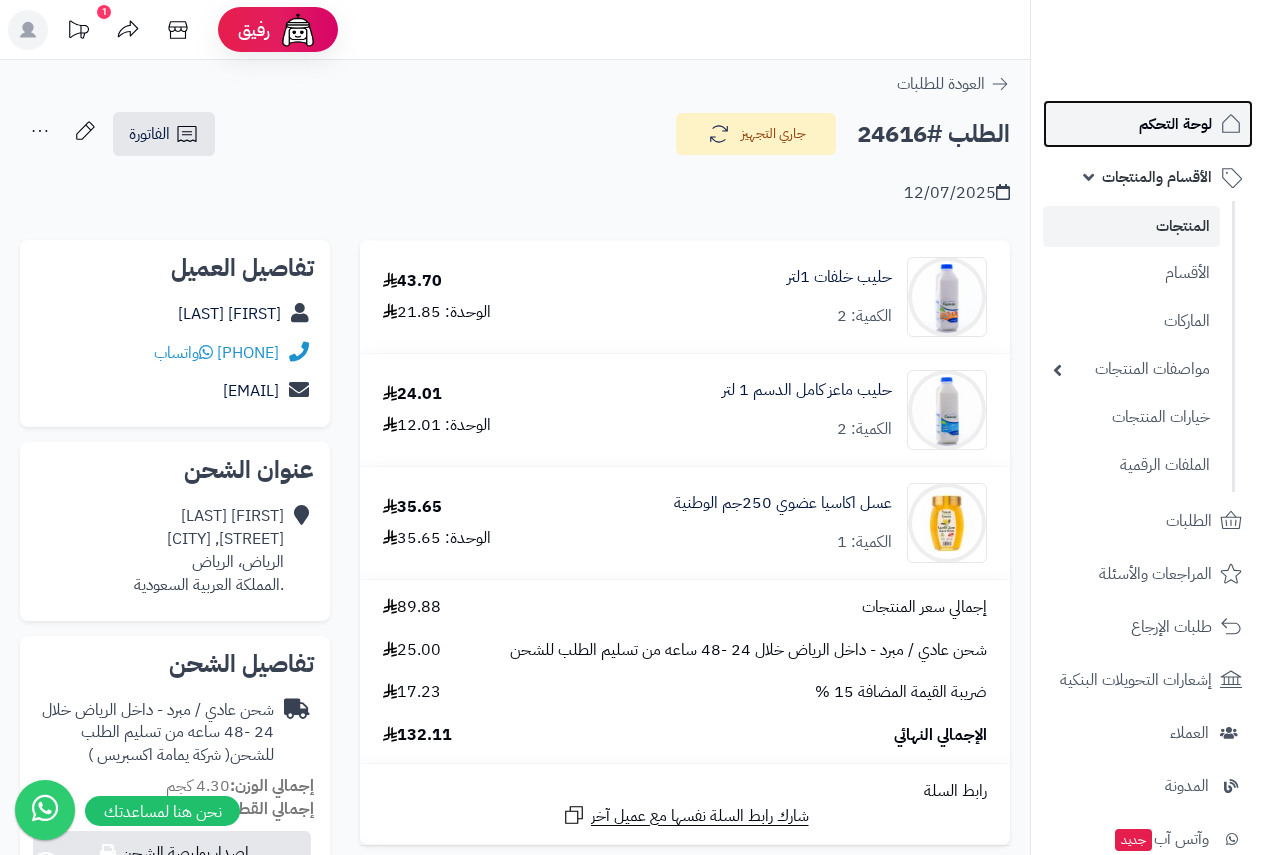 click on "لوحة التحكم" at bounding box center (1175, 124) 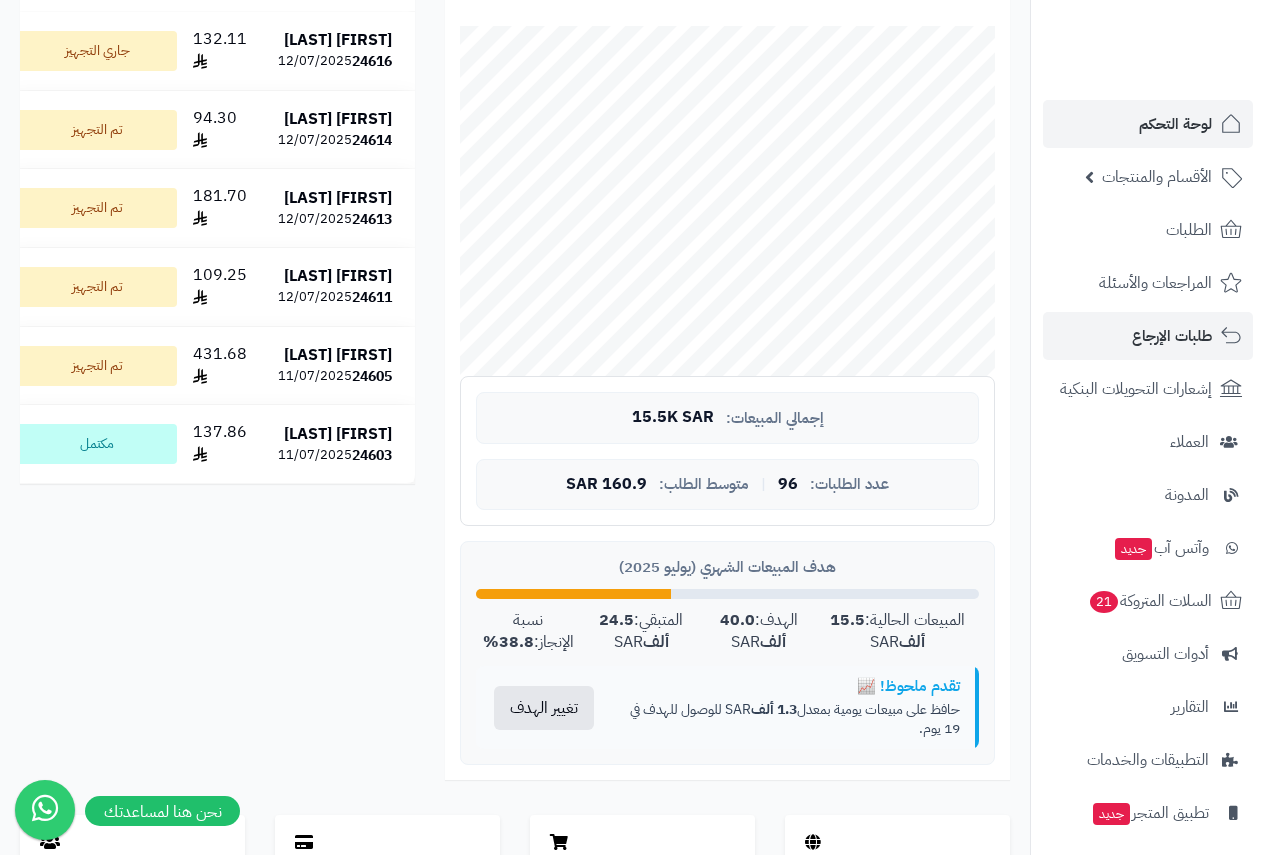 scroll, scrollTop: 0, scrollLeft: 0, axis: both 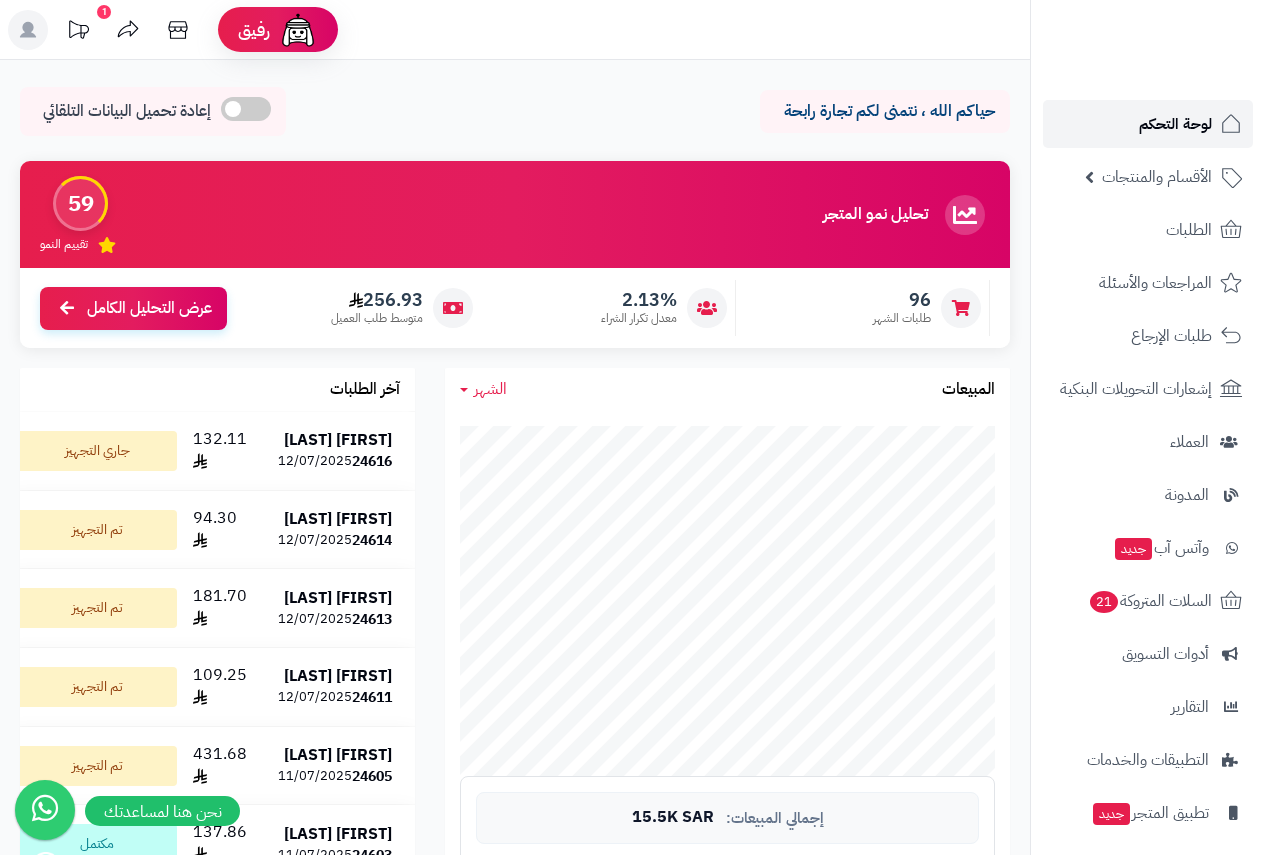 click on "لوحة التحكم" at bounding box center (1175, 124) 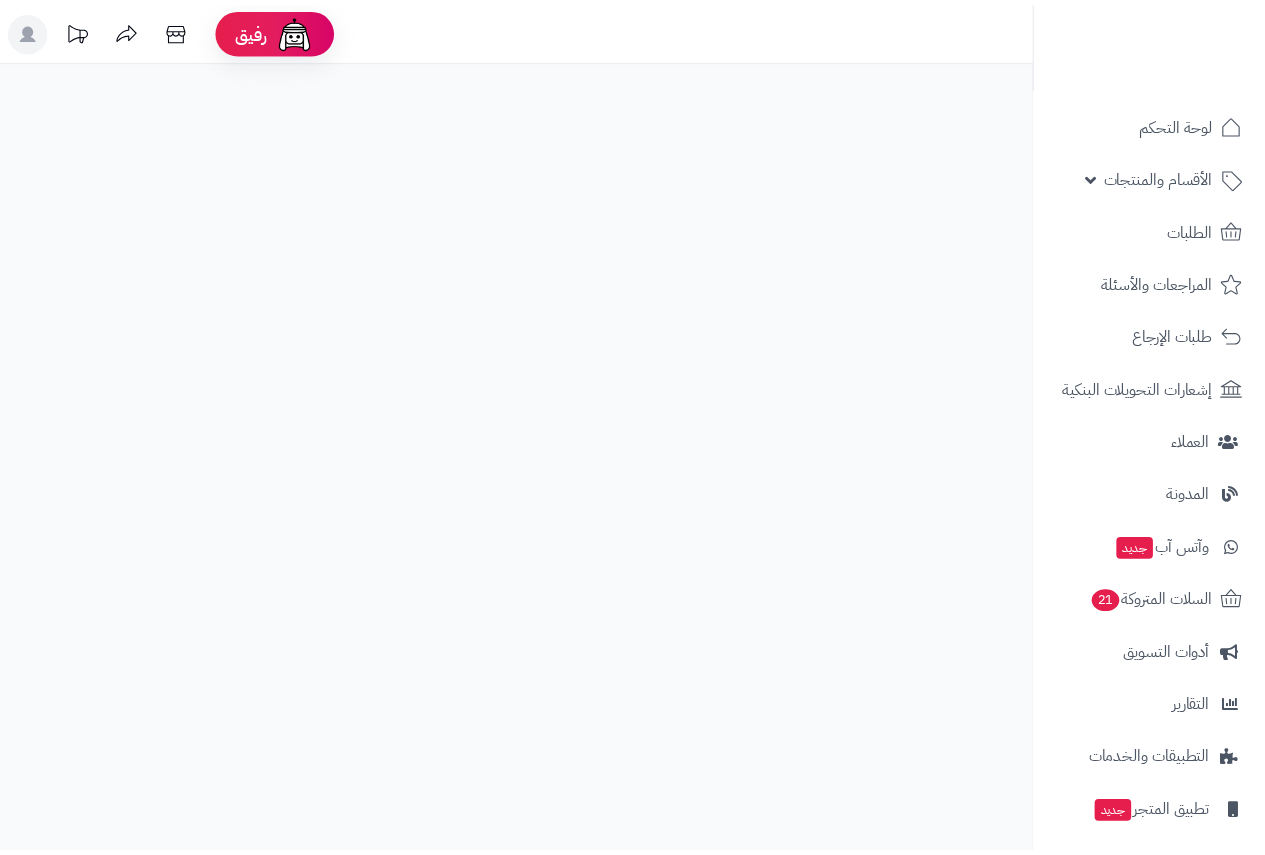 scroll, scrollTop: 0, scrollLeft: 0, axis: both 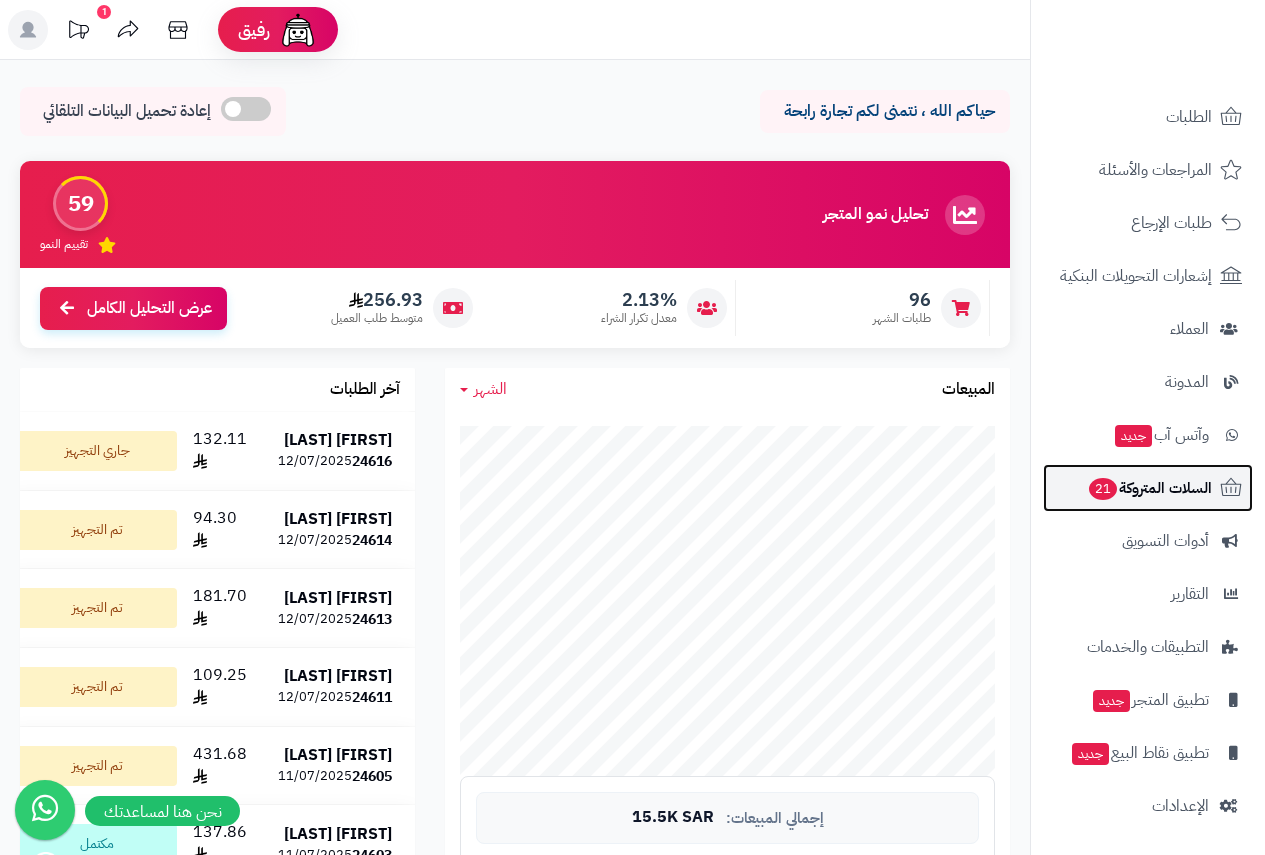 click on "السلات المتروكة  21" at bounding box center [1149, 488] 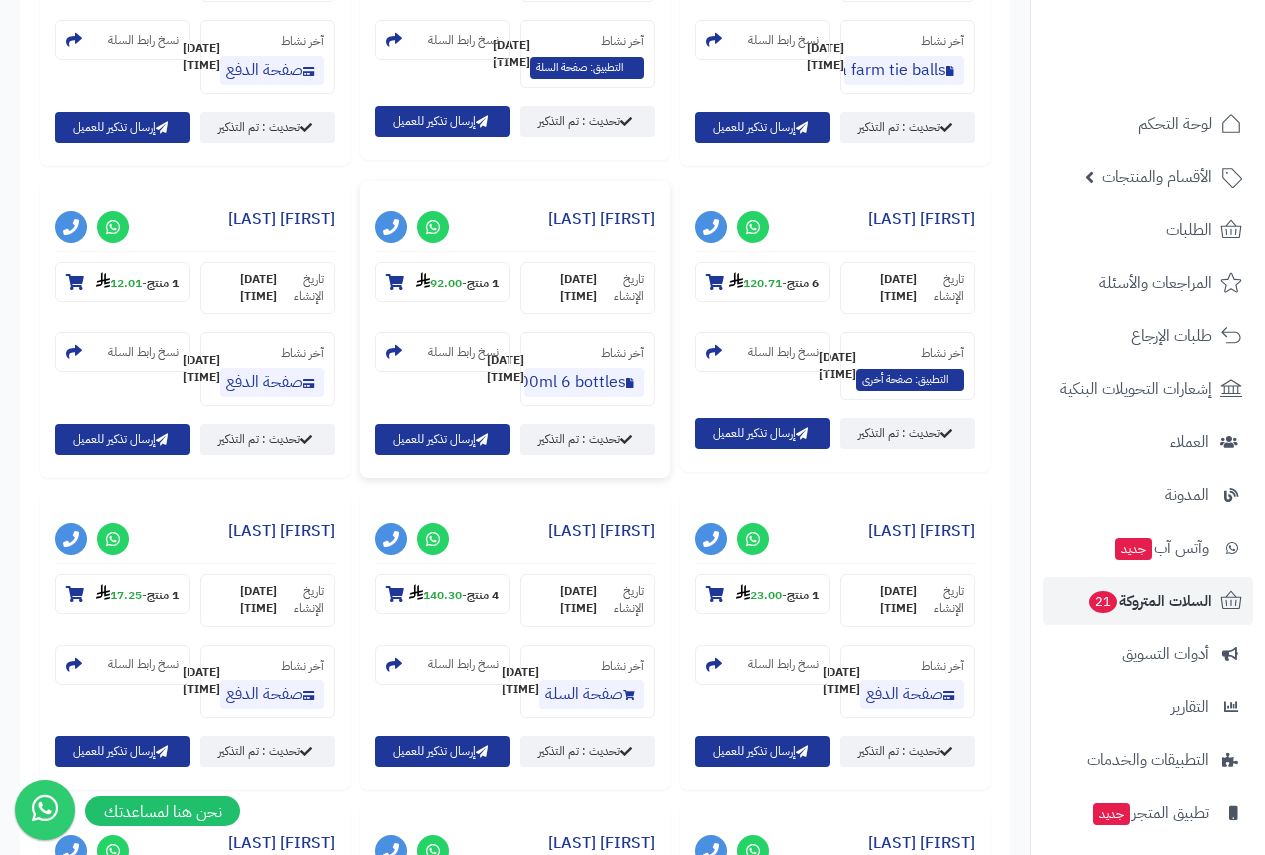 scroll, scrollTop: 1000, scrollLeft: 0, axis: vertical 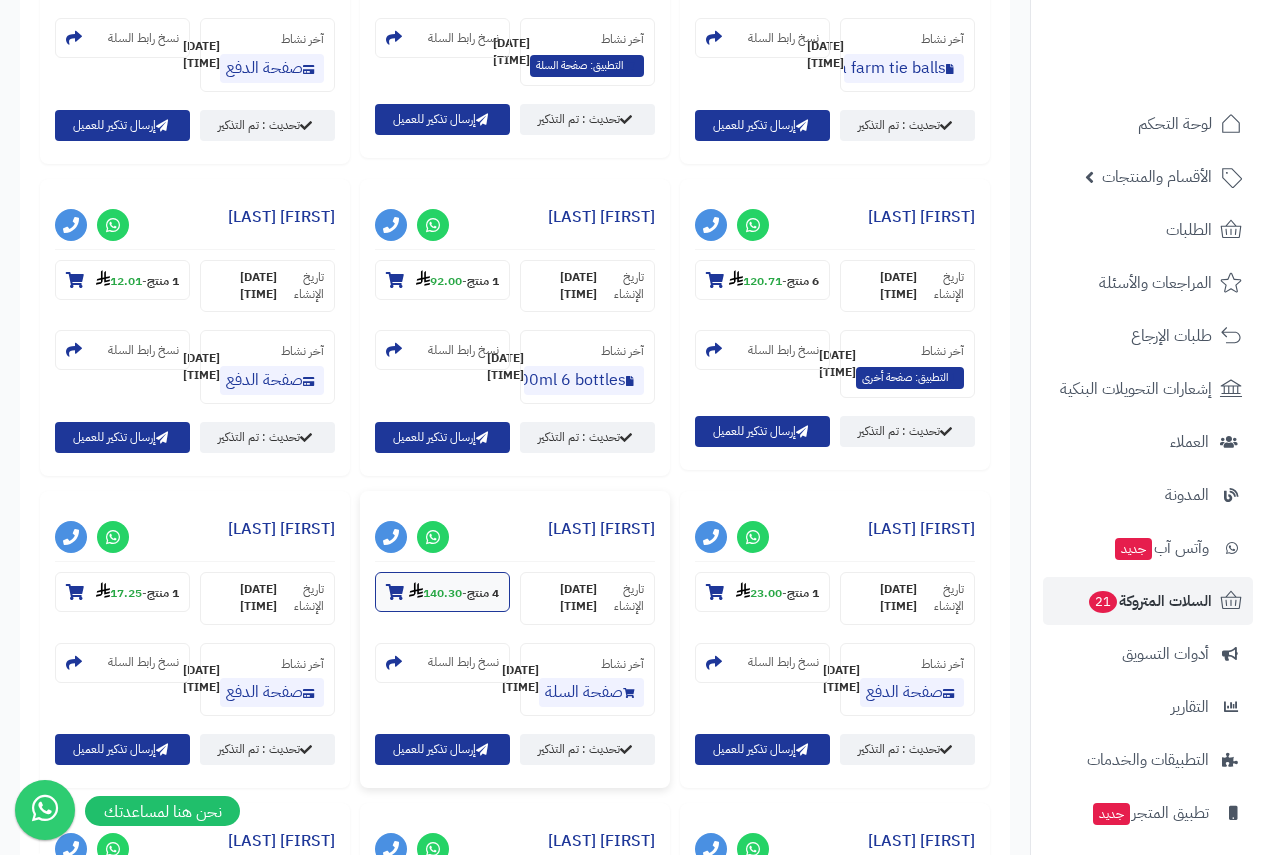 click at bounding box center (395, 592) 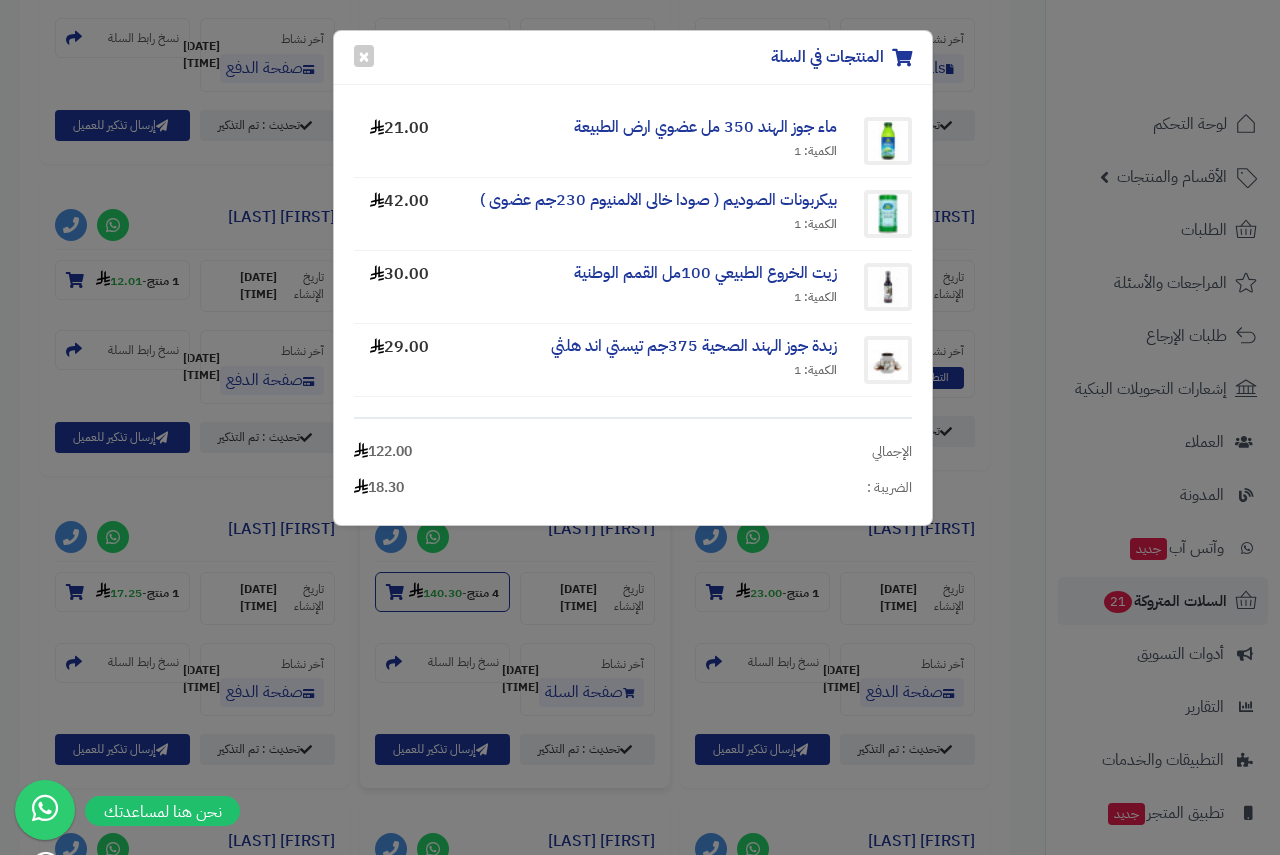 click on "المنتجات في السلة
×
ماء جوز الهند 350 مل عضوي ارض الطبيعة
الكمية:
1
21.00
بيكربونات الصوديم ( صودا خالى الالمنيوم  230جم عضوى )
الكمية:
1
42.00
زيت الخروع الطبيعي 100مل القمم الوطنية
الكمية:
1
30.00
زبدة جوز الهند الصحية 375جم تيستي اند هلثي
الكمية:
1
29.00  الإجمالي 122.00  الضريبة : 18.30  الإجمالي : 140.30" at bounding box center [640, 427] 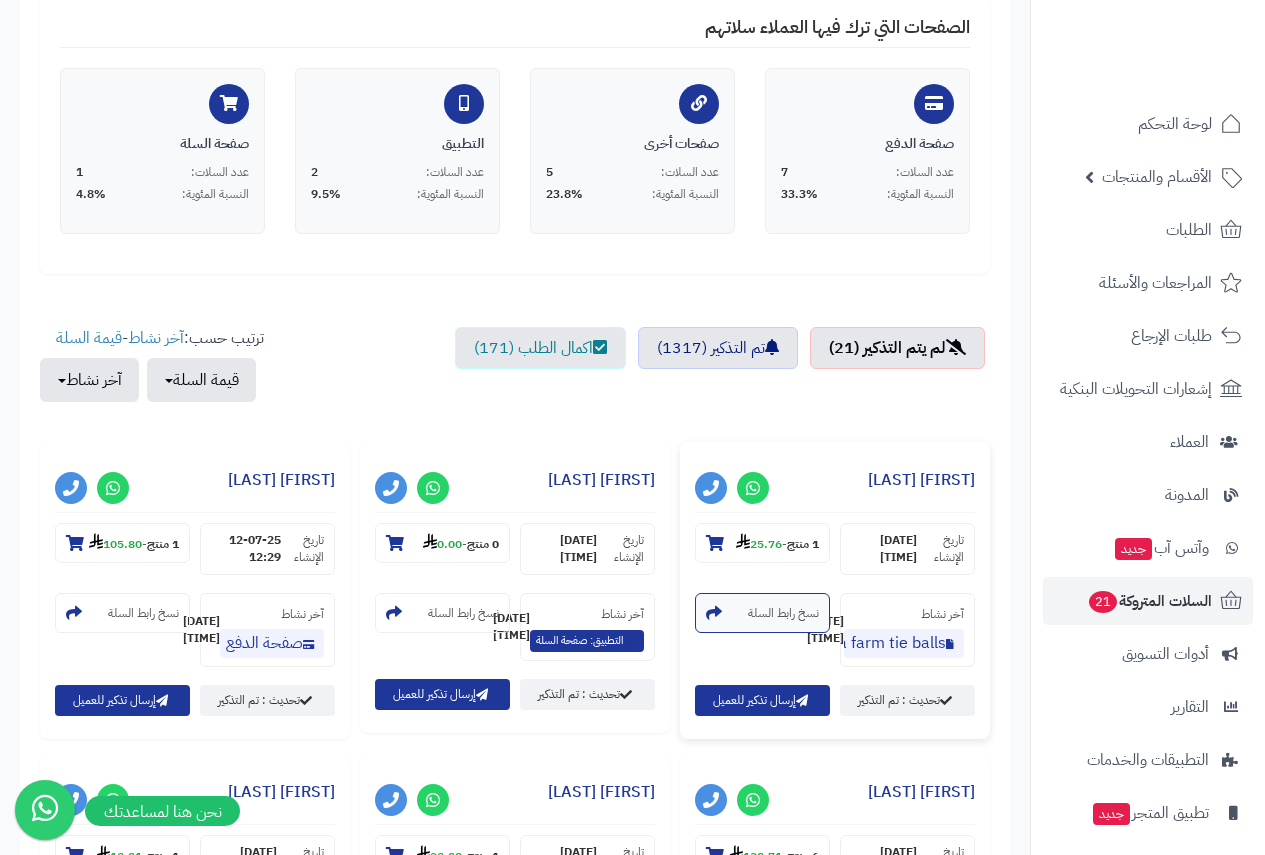 scroll, scrollTop: 700, scrollLeft: 0, axis: vertical 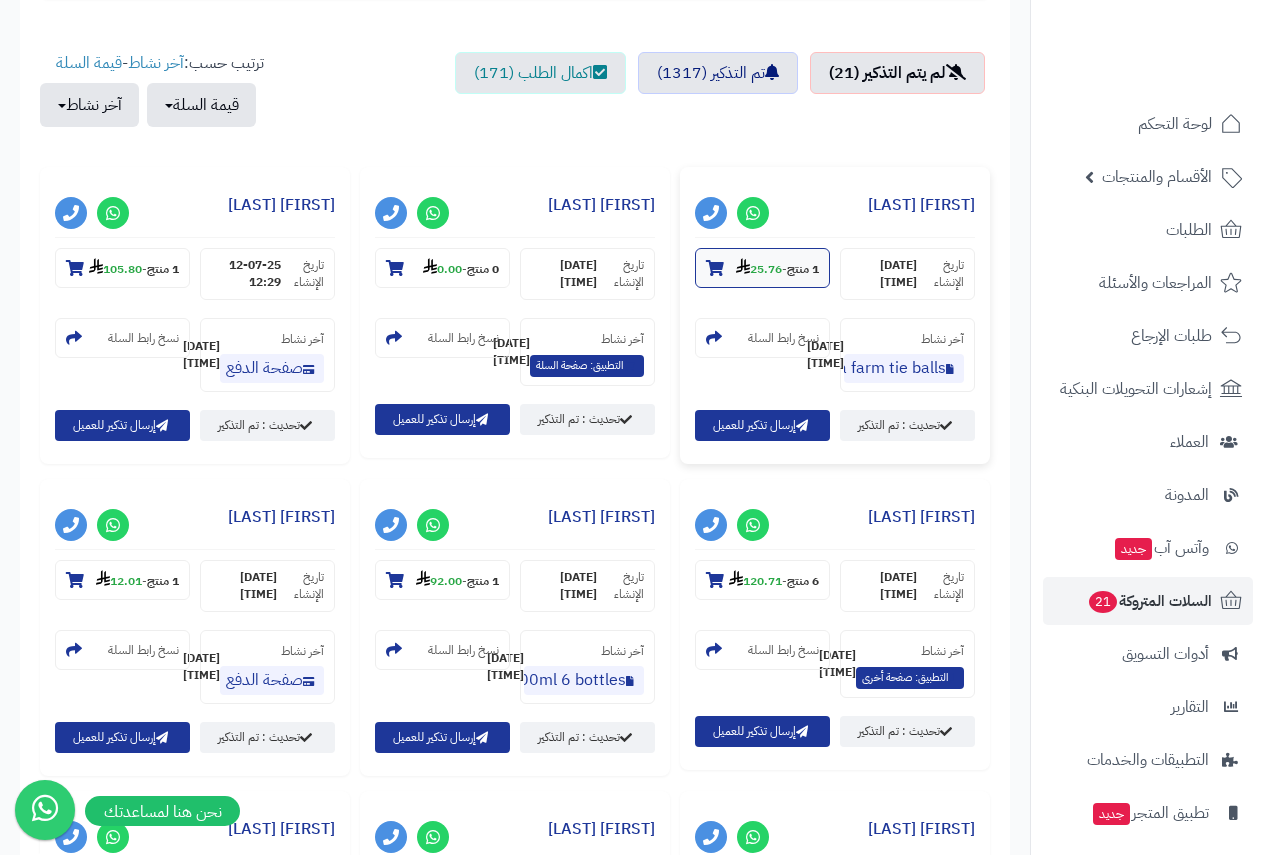 click at bounding box center [715, 268] 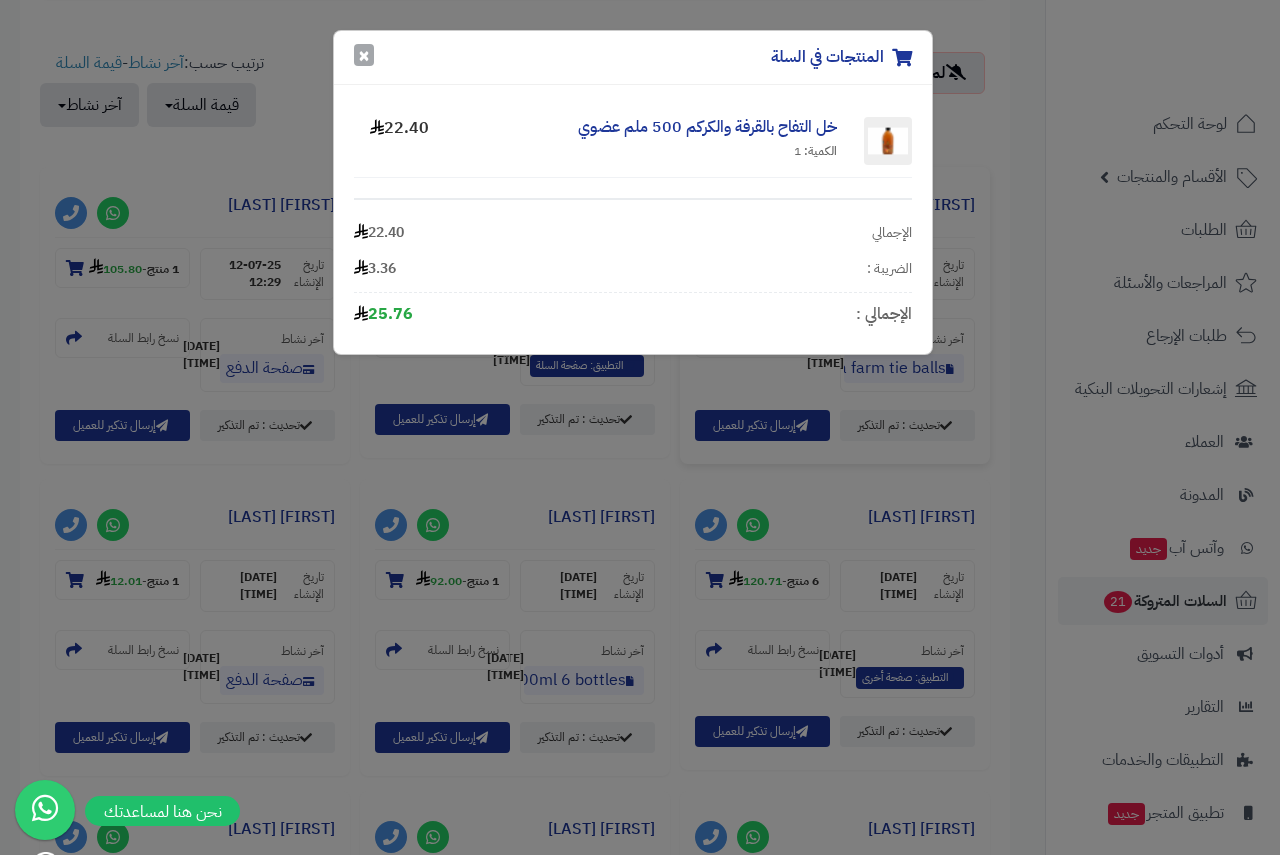 click on "×" at bounding box center (364, 55) 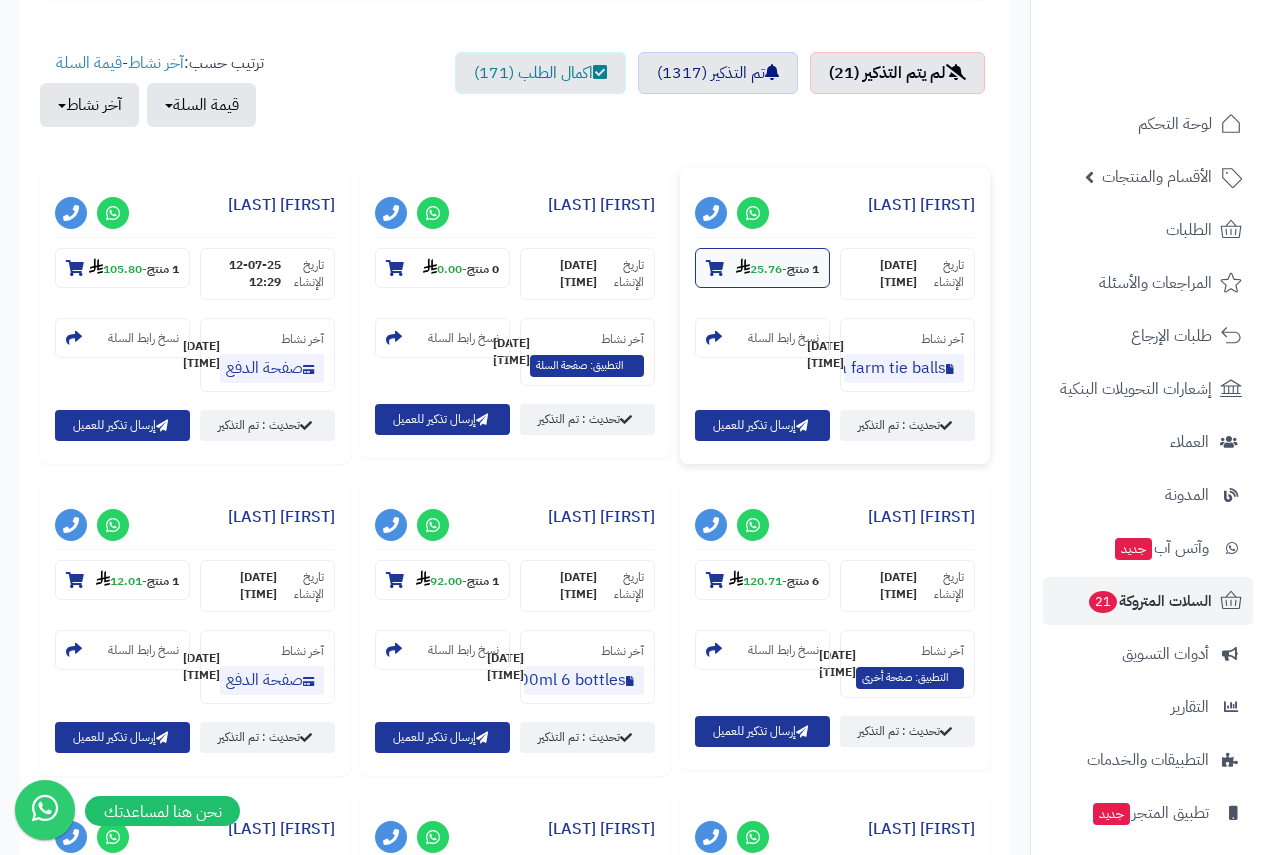 click at bounding box center (715, 268) 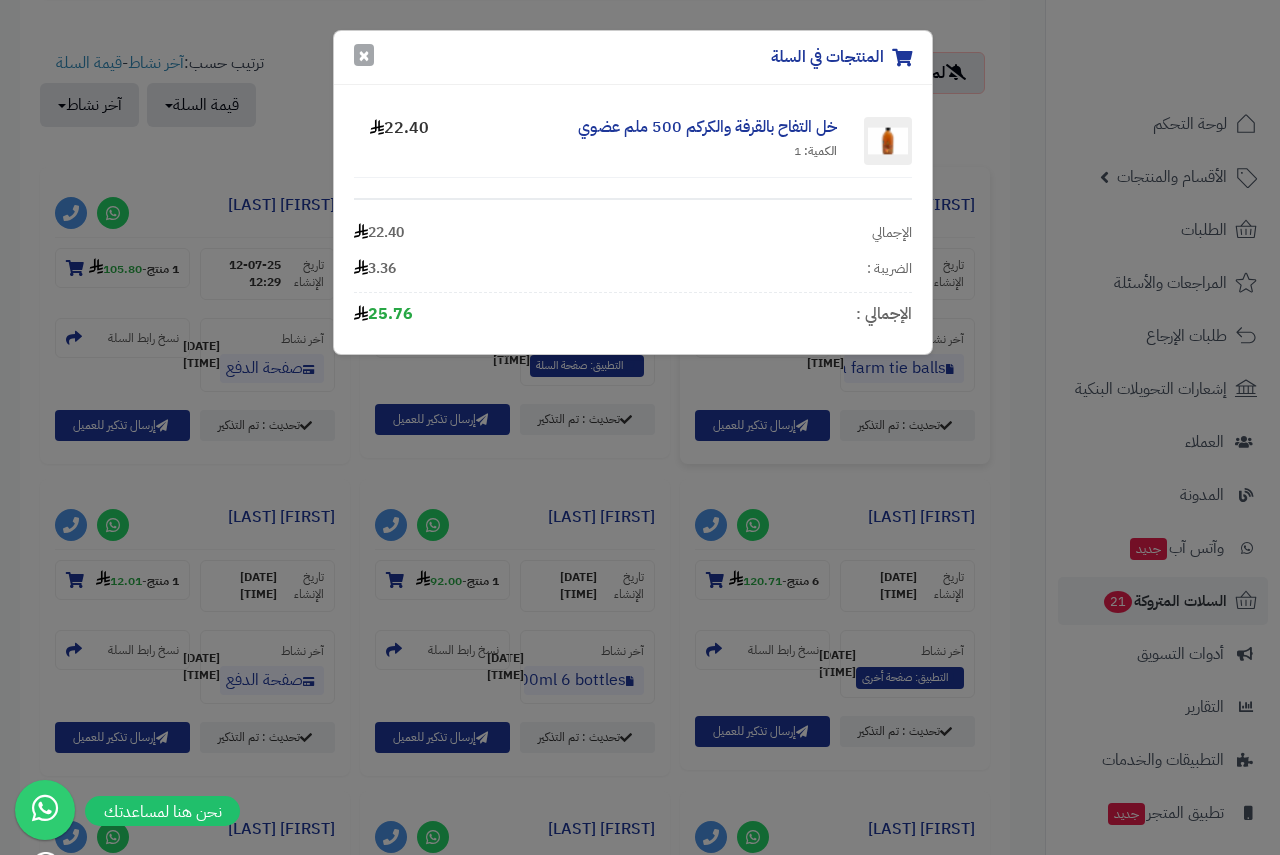 click on "×" at bounding box center [364, 55] 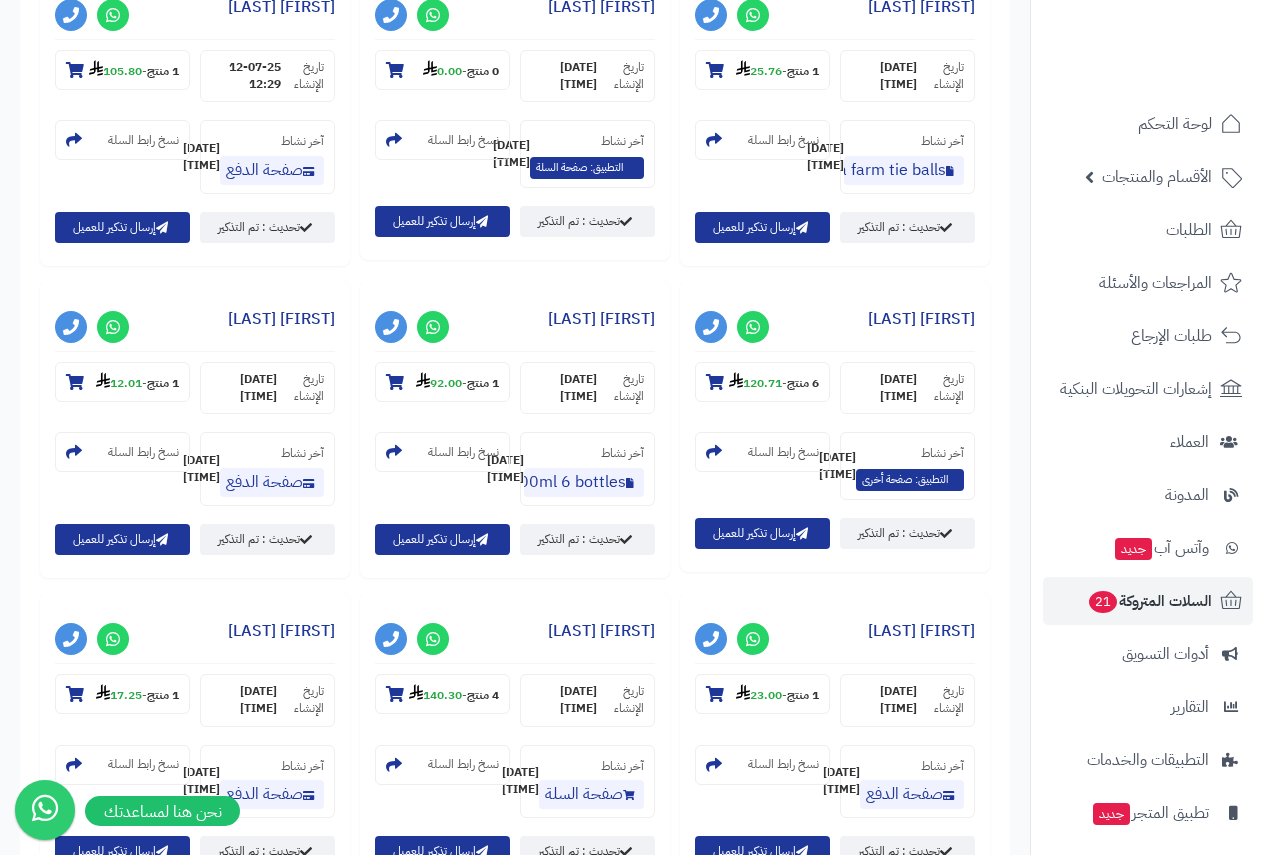 scroll, scrollTop: 900, scrollLeft: 0, axis: vertical 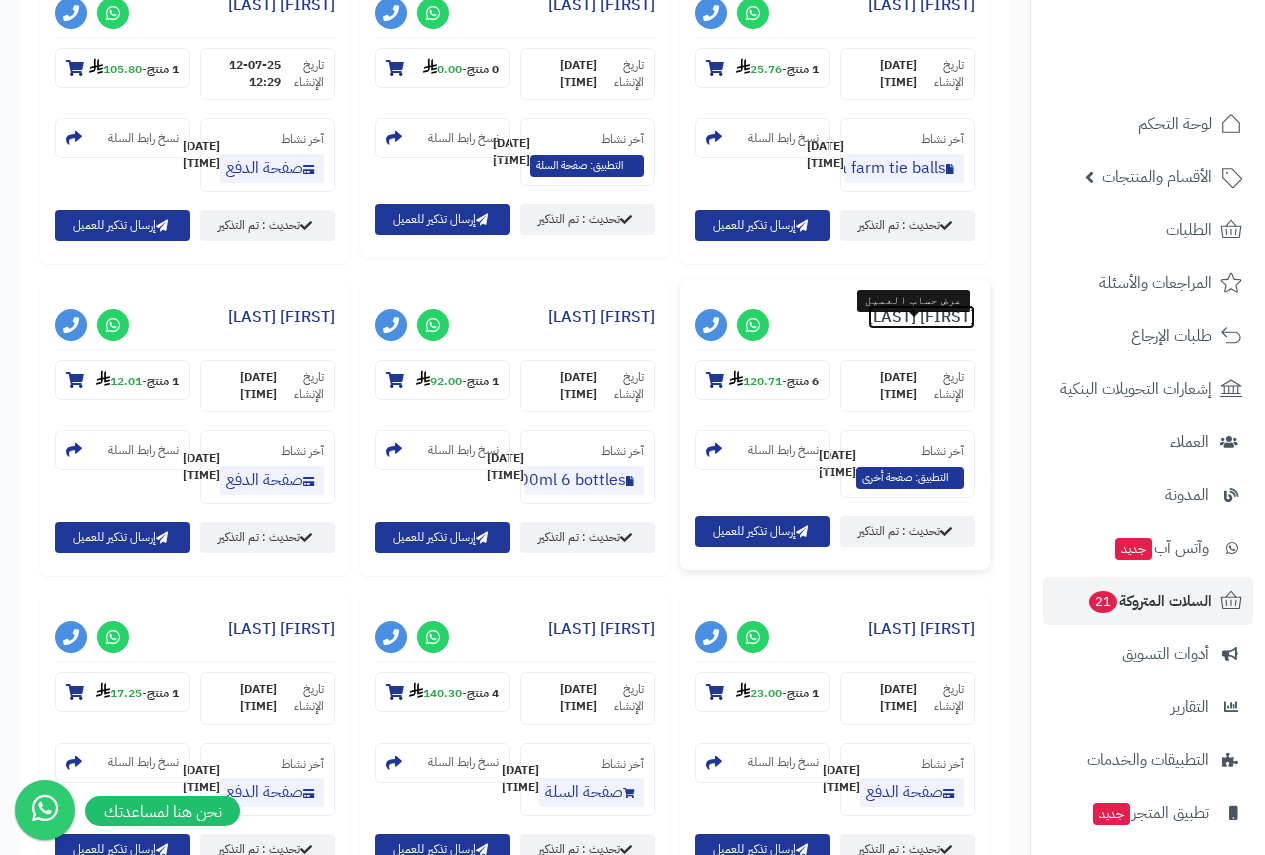 click on "THAMER ALBRAK" at bounding box center [921, 317] 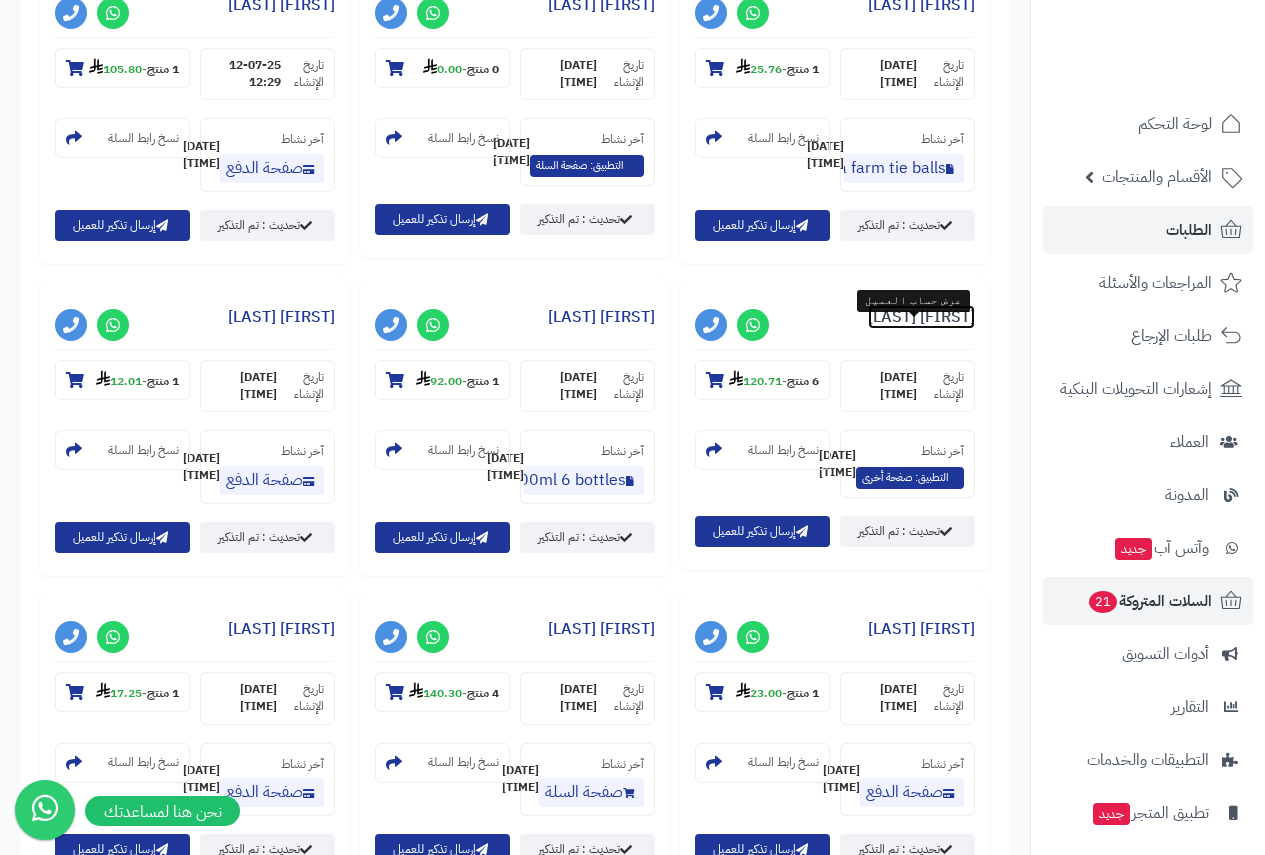 scroll, scrollTop: 600, scrollLeft: 0, axis: vertical 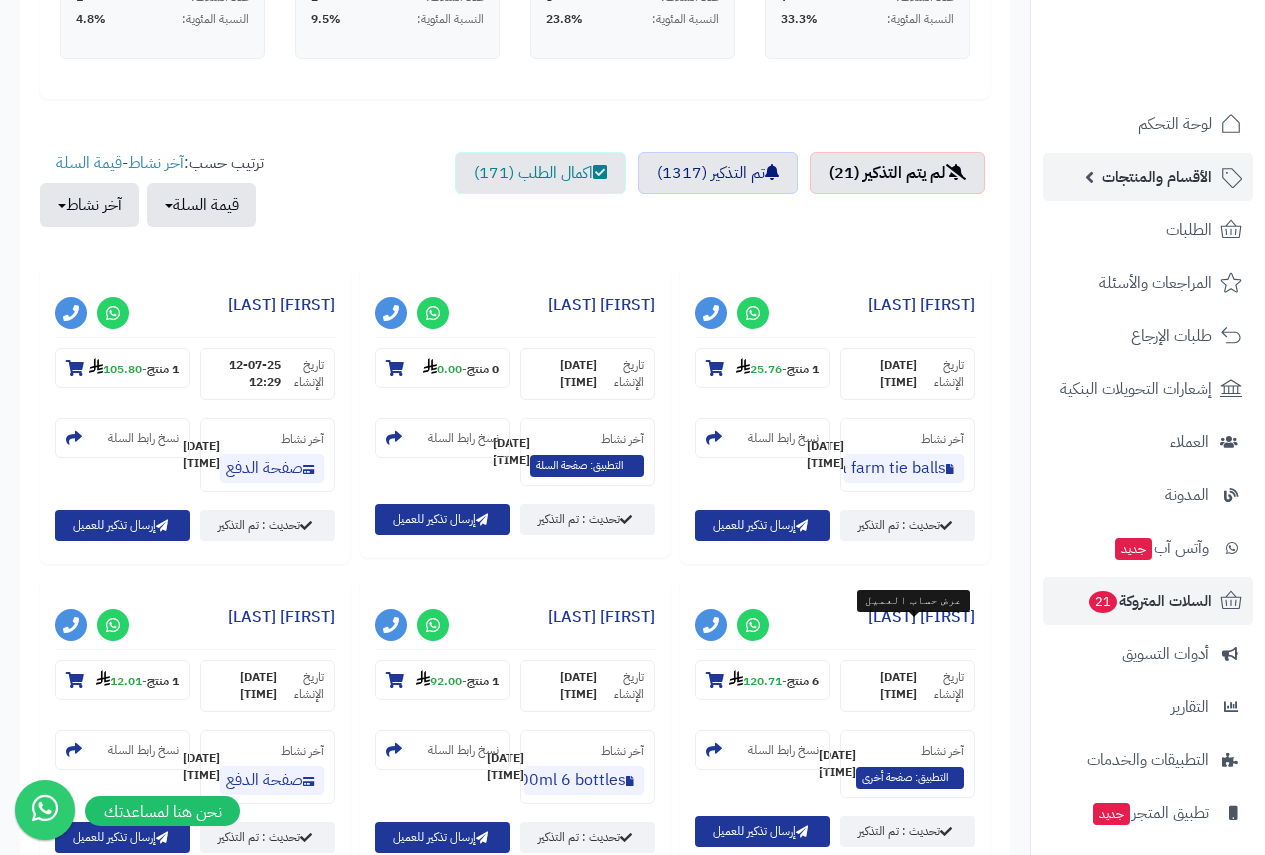 click on "الأقسام والمنتجات" at bounding box center [1157, 177] 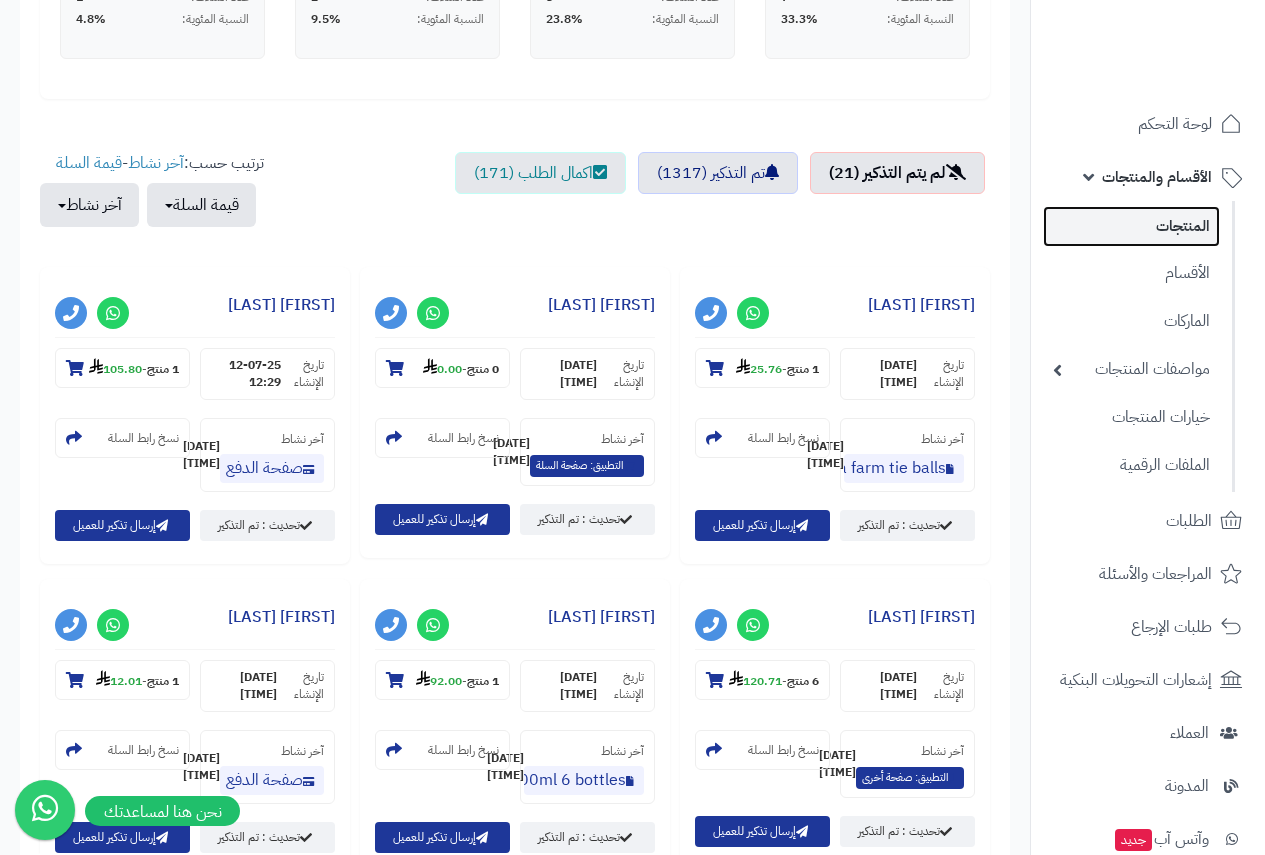 click on "المنتجات" at bounding box center [1131, 226] 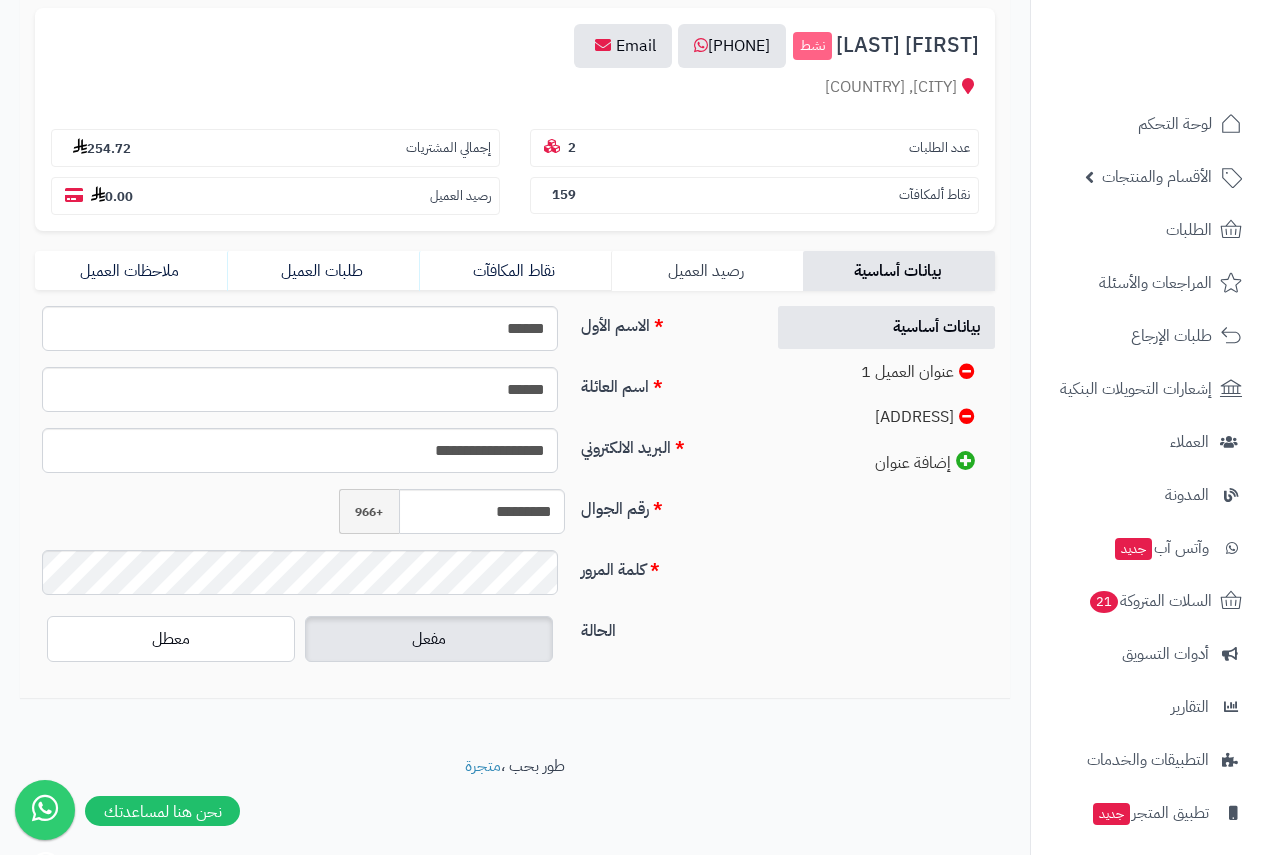 scroll, scrollTop: 118, scrollLeft: 0, axis: vertical 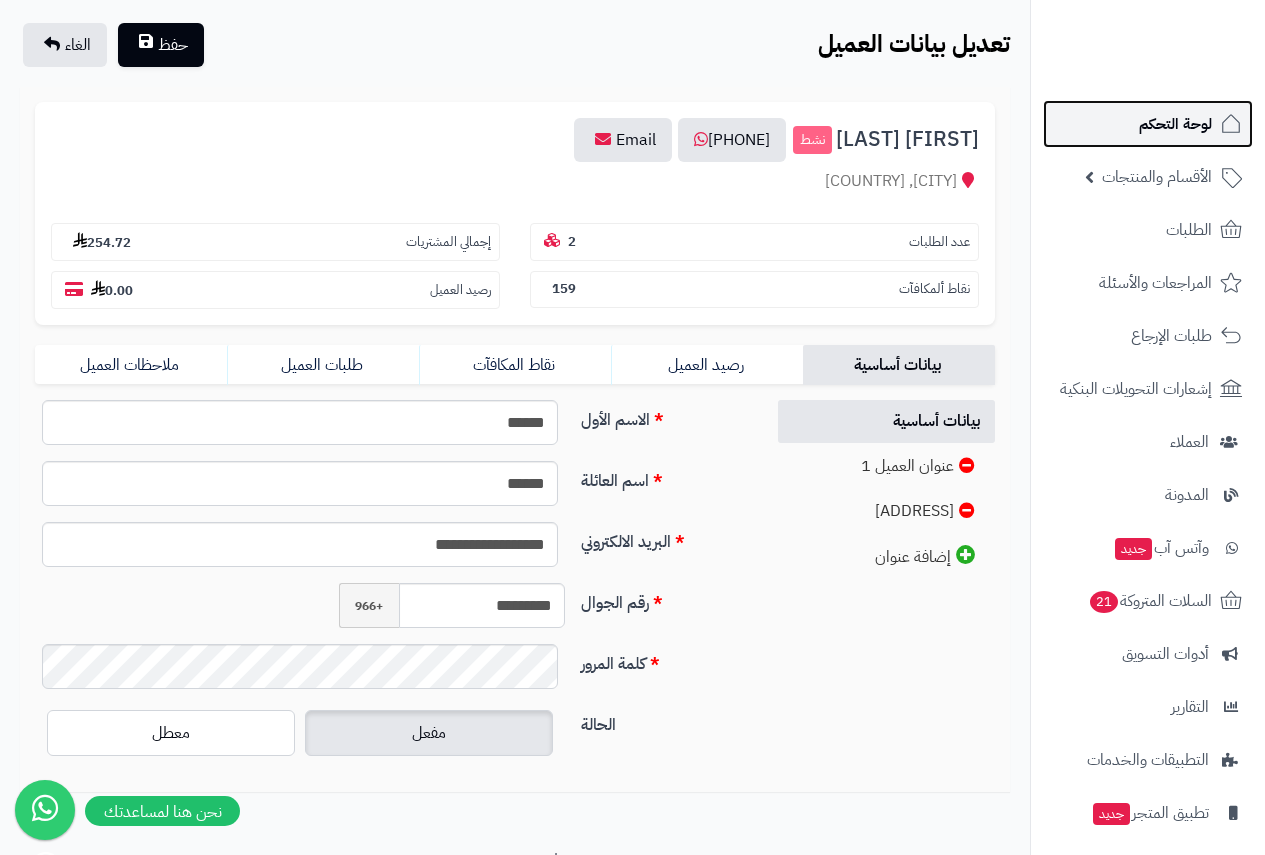click on "لوحة التحكم" at bounding box center (1175, 124) 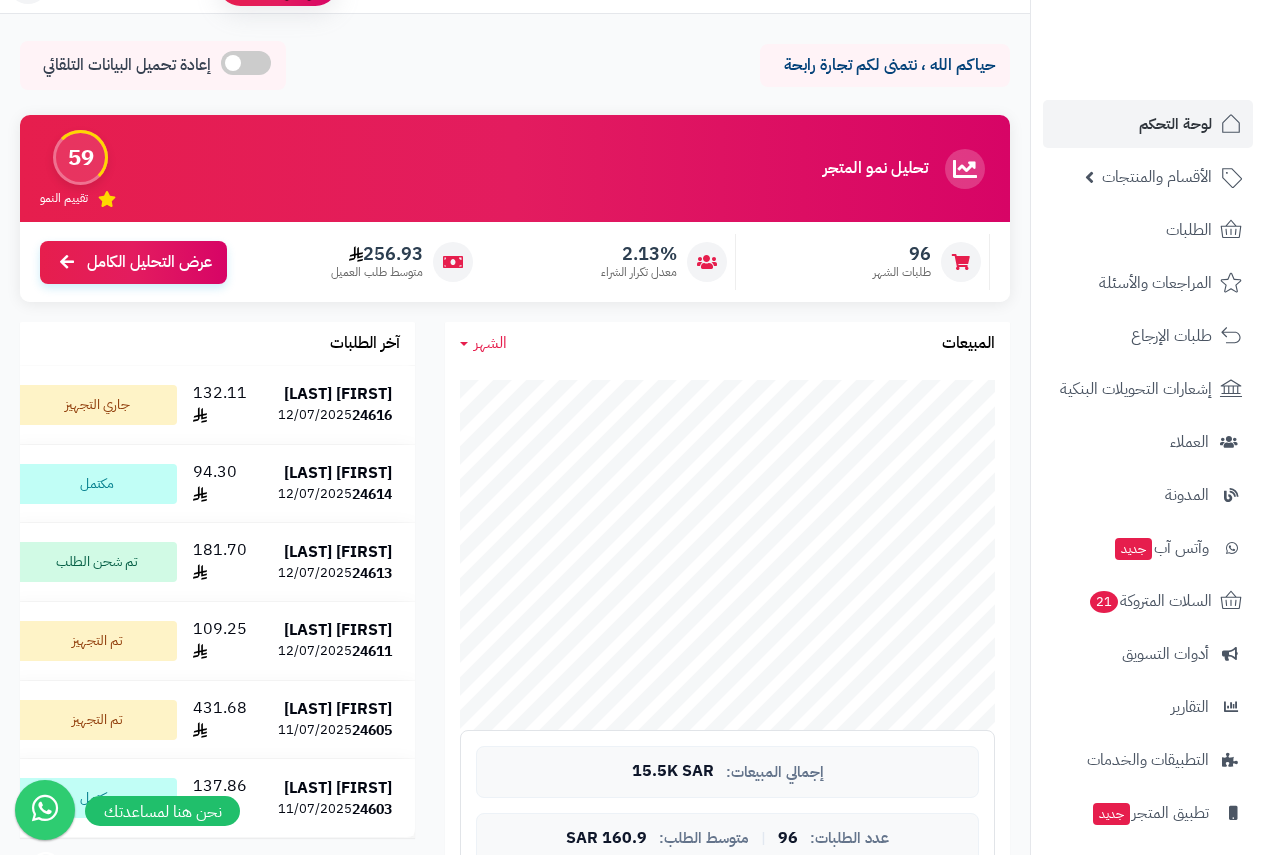 scroll, scrollTop: 0, scrollLeft: 0, axis: both 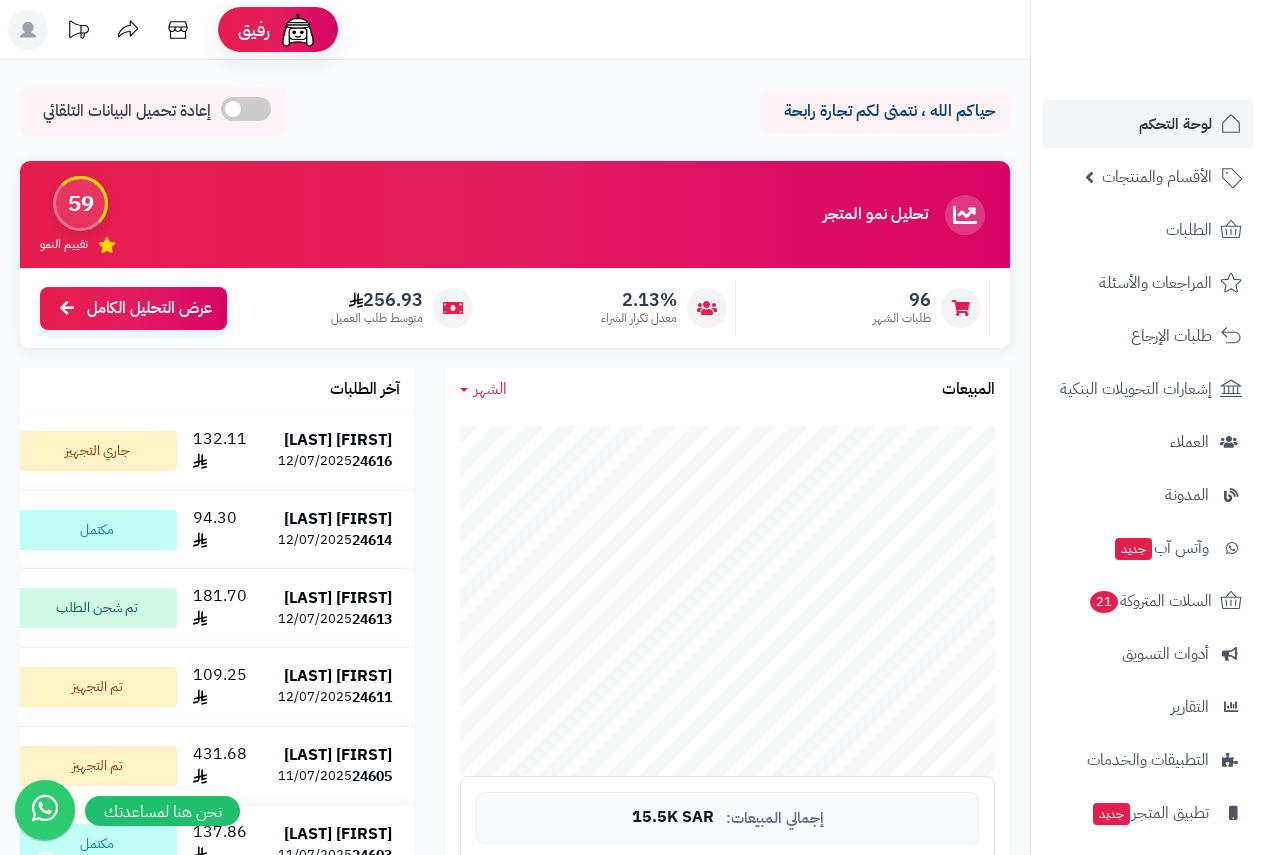 click on "[FIRST] [LAST]" at bounding box center (338, 440) 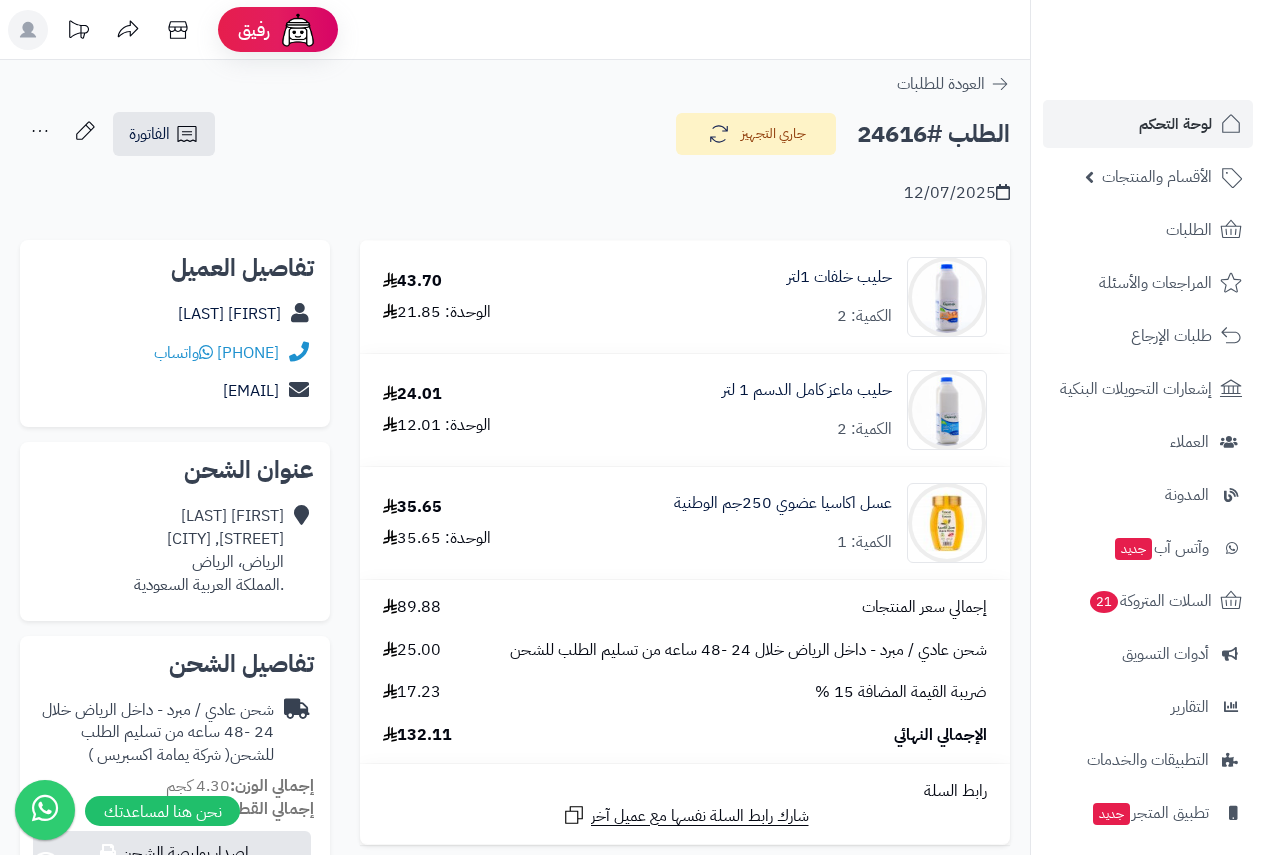 scroll, scrollTop: 0, scrollLeft: 0, axis: both 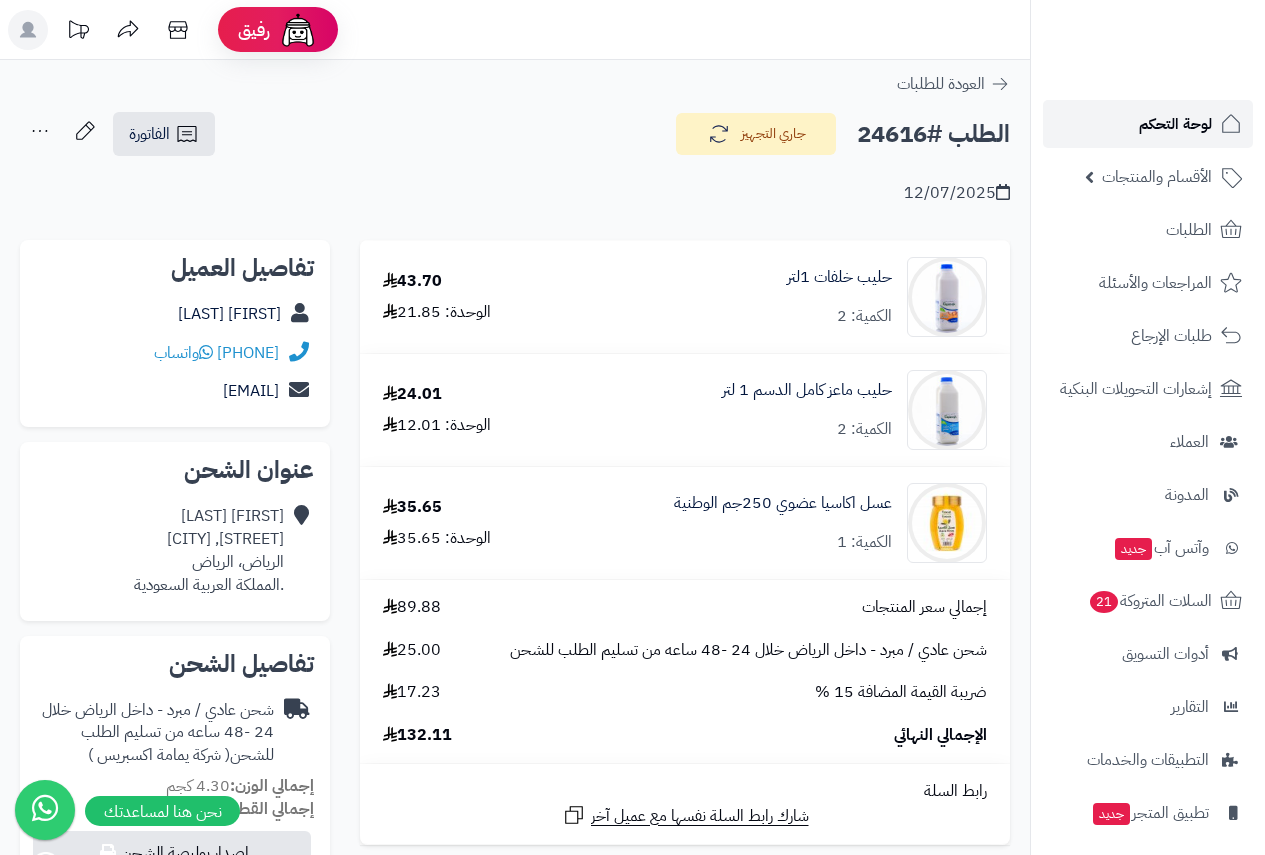 click on "لوحة التحكم" at bounding box center (1175, 124) 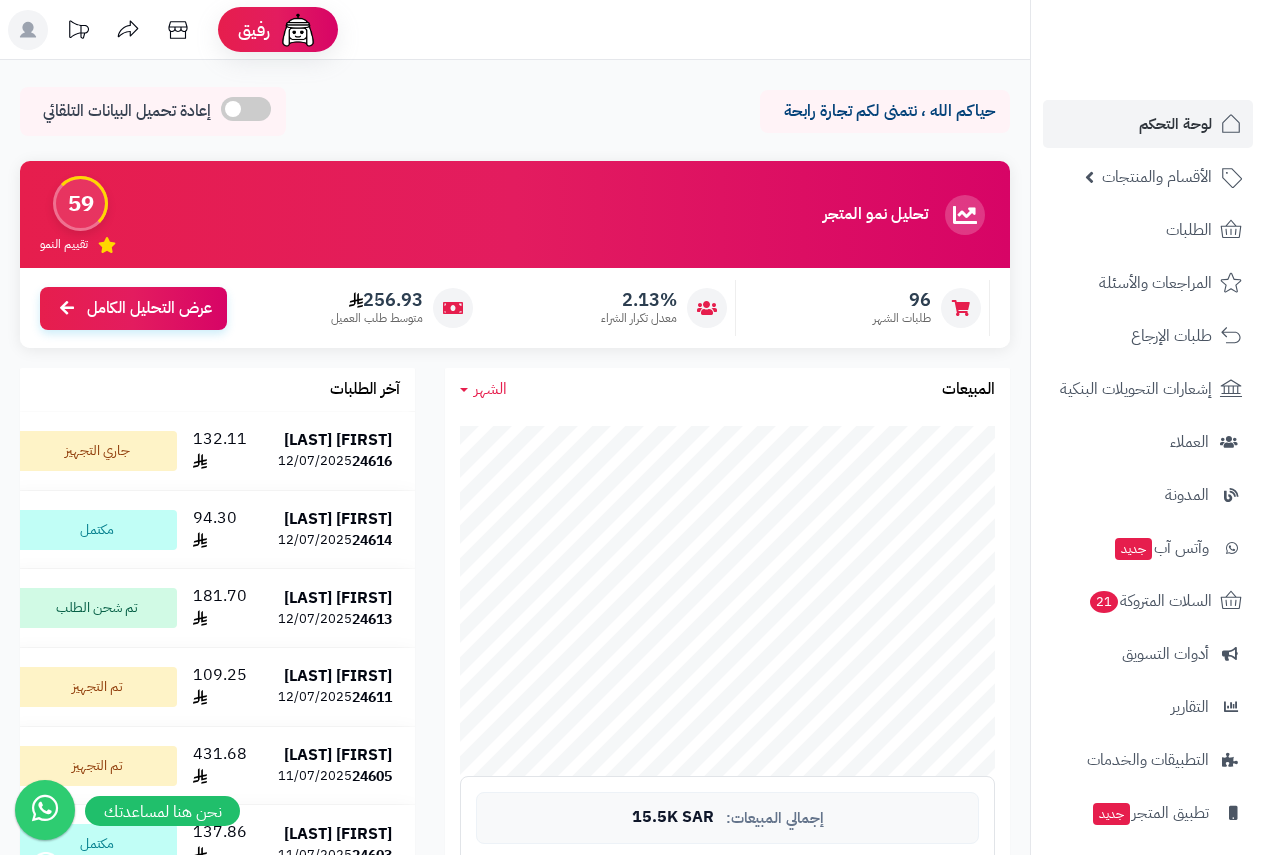 scroll, scrollTop: 0, scrollLeft: 0, axis: both 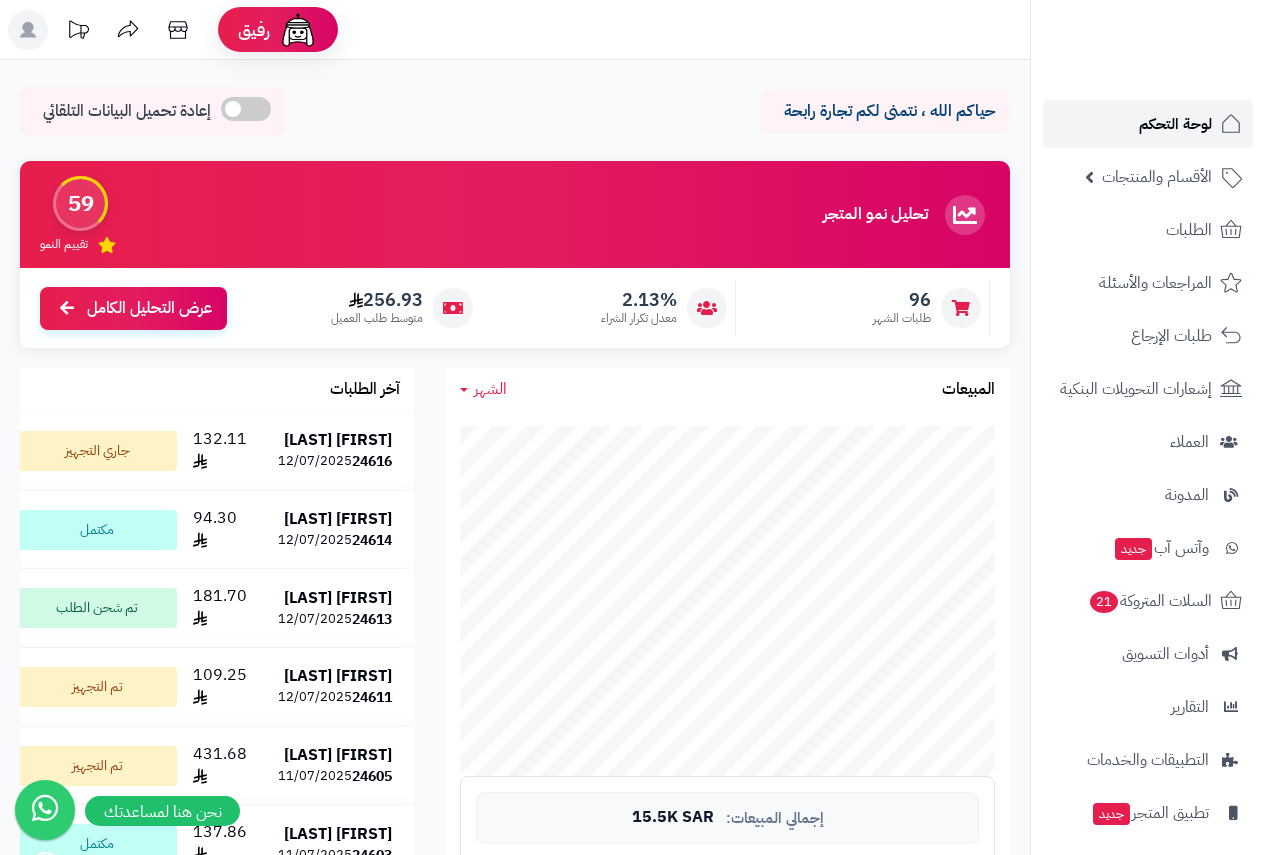 click on "لوحة التحكم" at bounding box center (1175, 124) 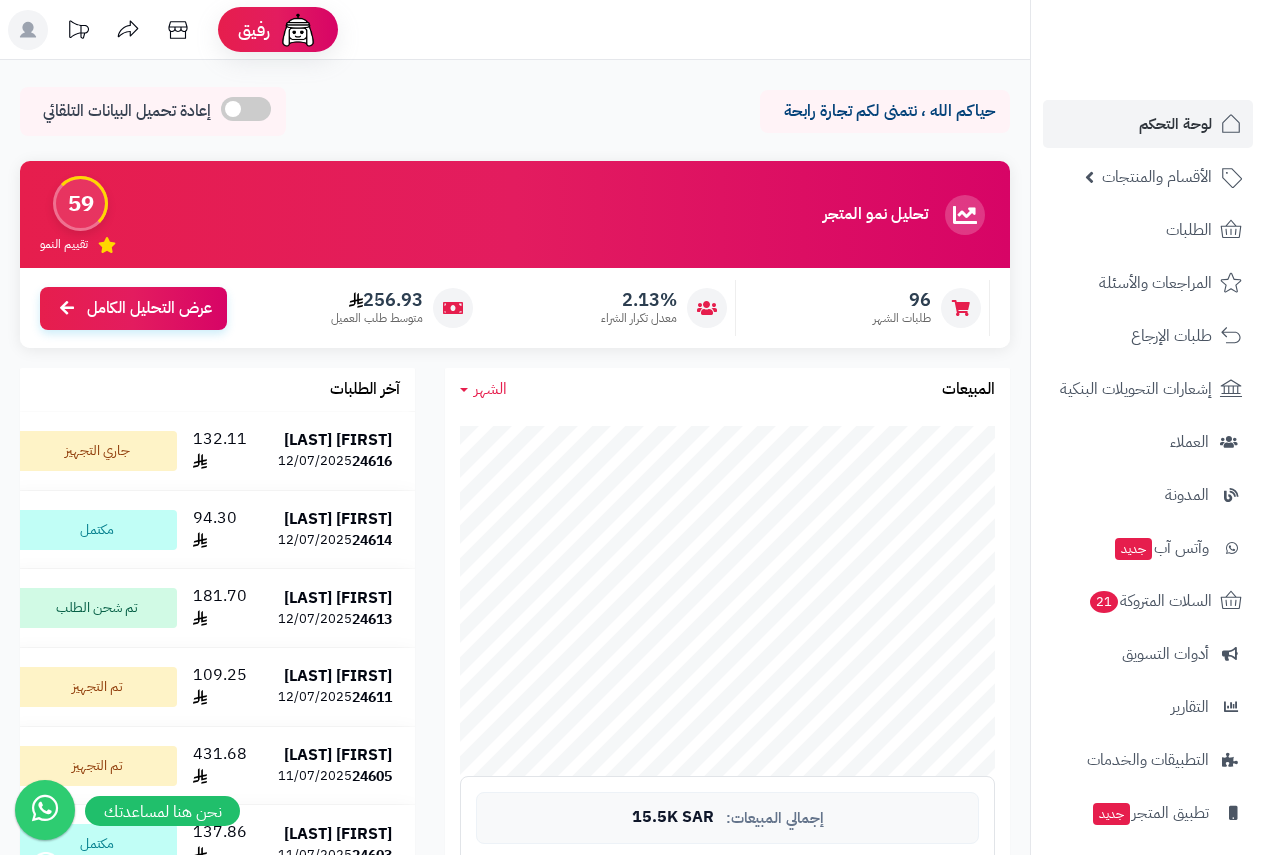 scroll, scrollTop: 0, scrollLeft: 0, axis: both 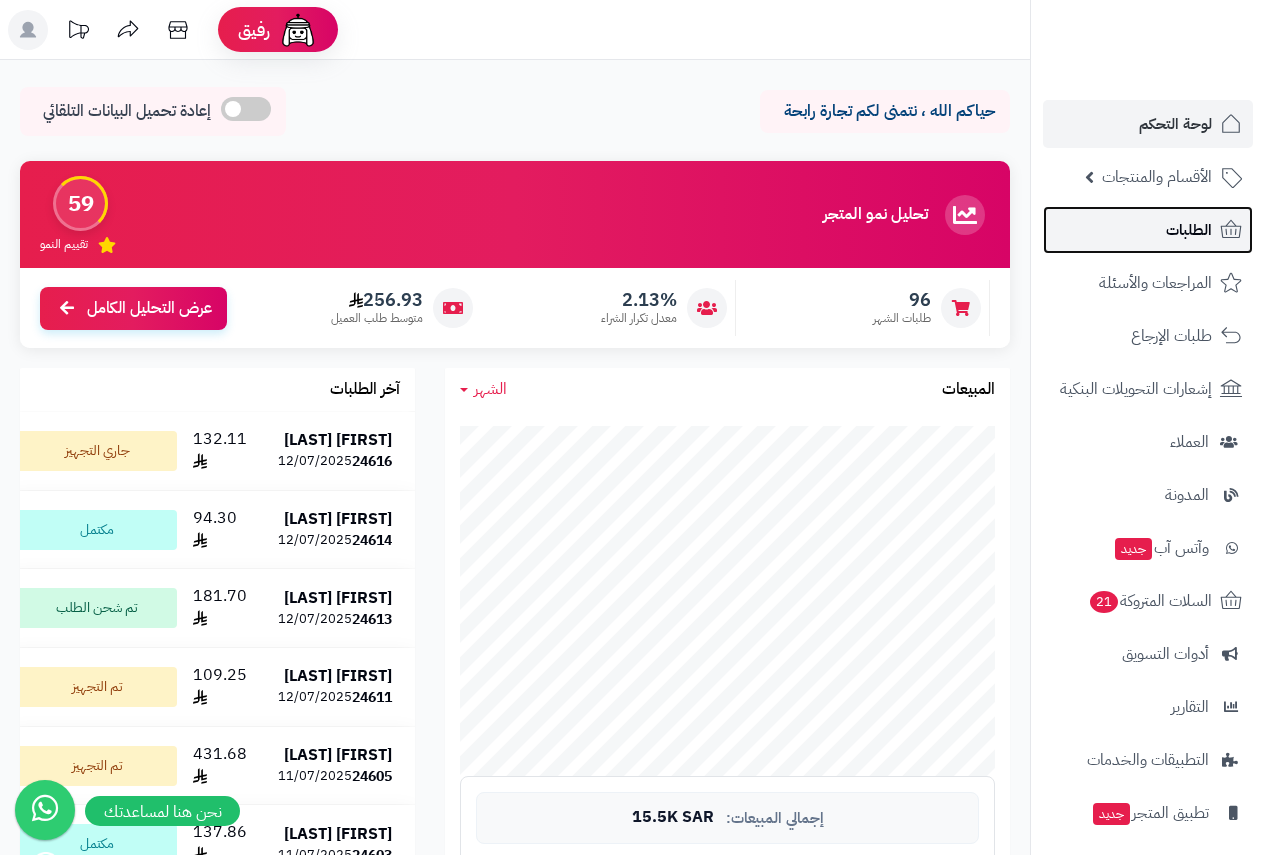 click on "الطلبات" at bounding box center [1189, 230] 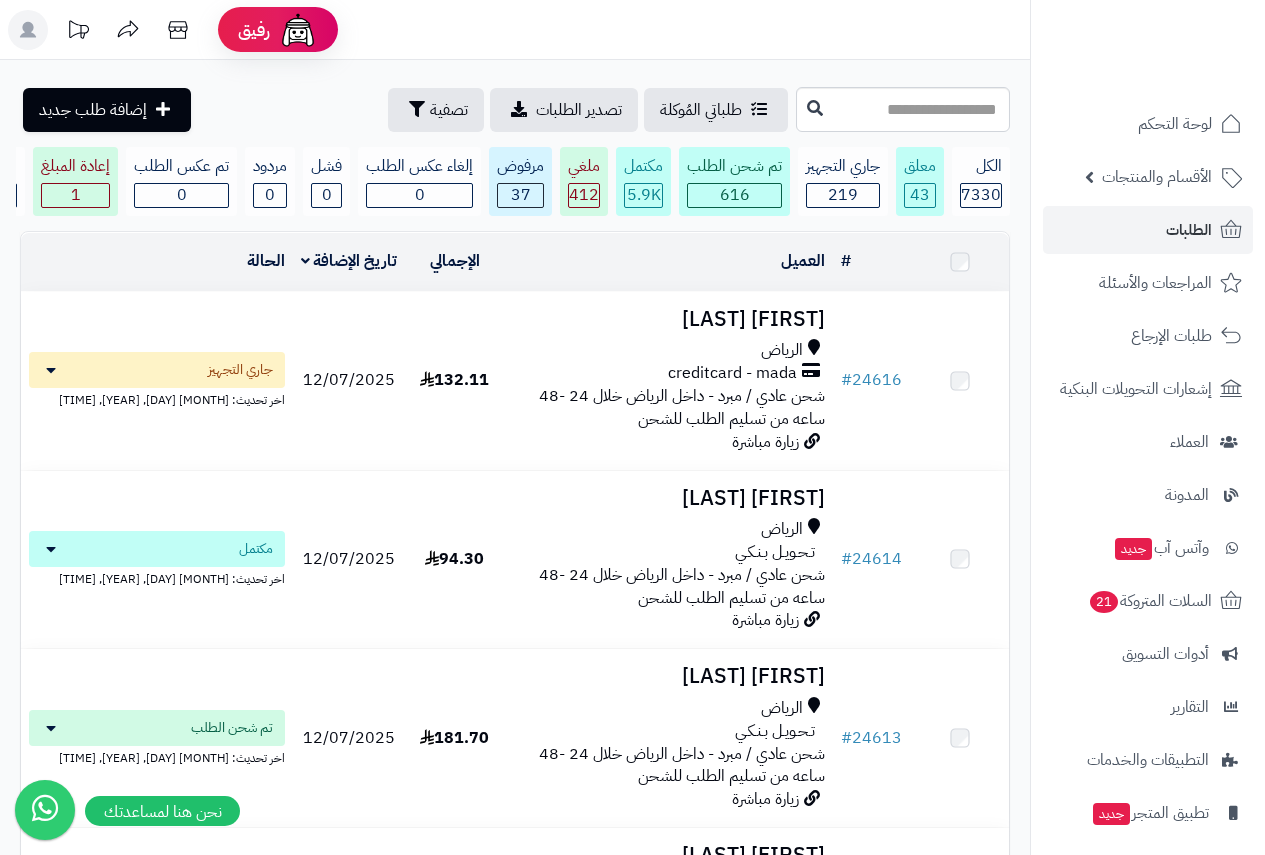 scroll, scrollTop: 0, scrollLeft: 0, axis: both 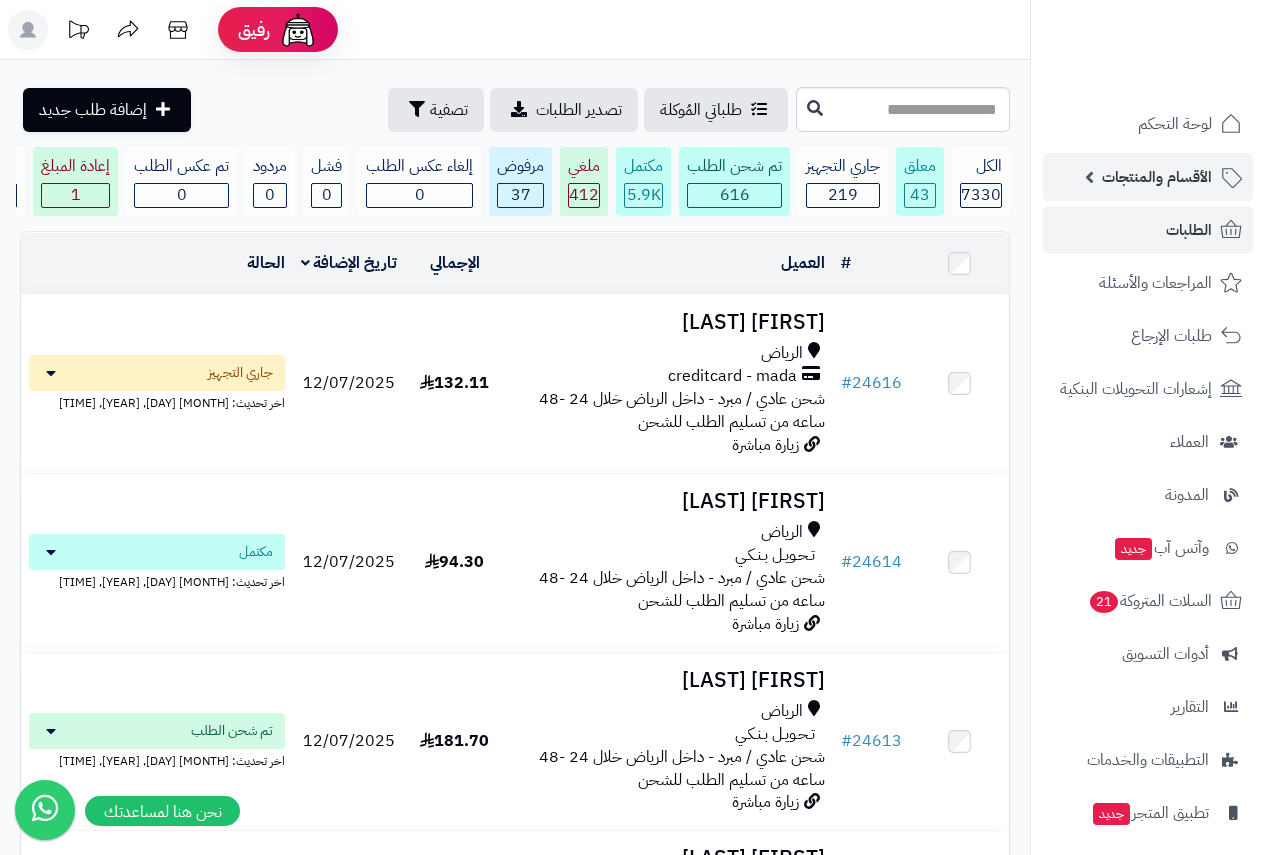 click on "الأقسام والمنتجات" at bounding box center (1157, 177) 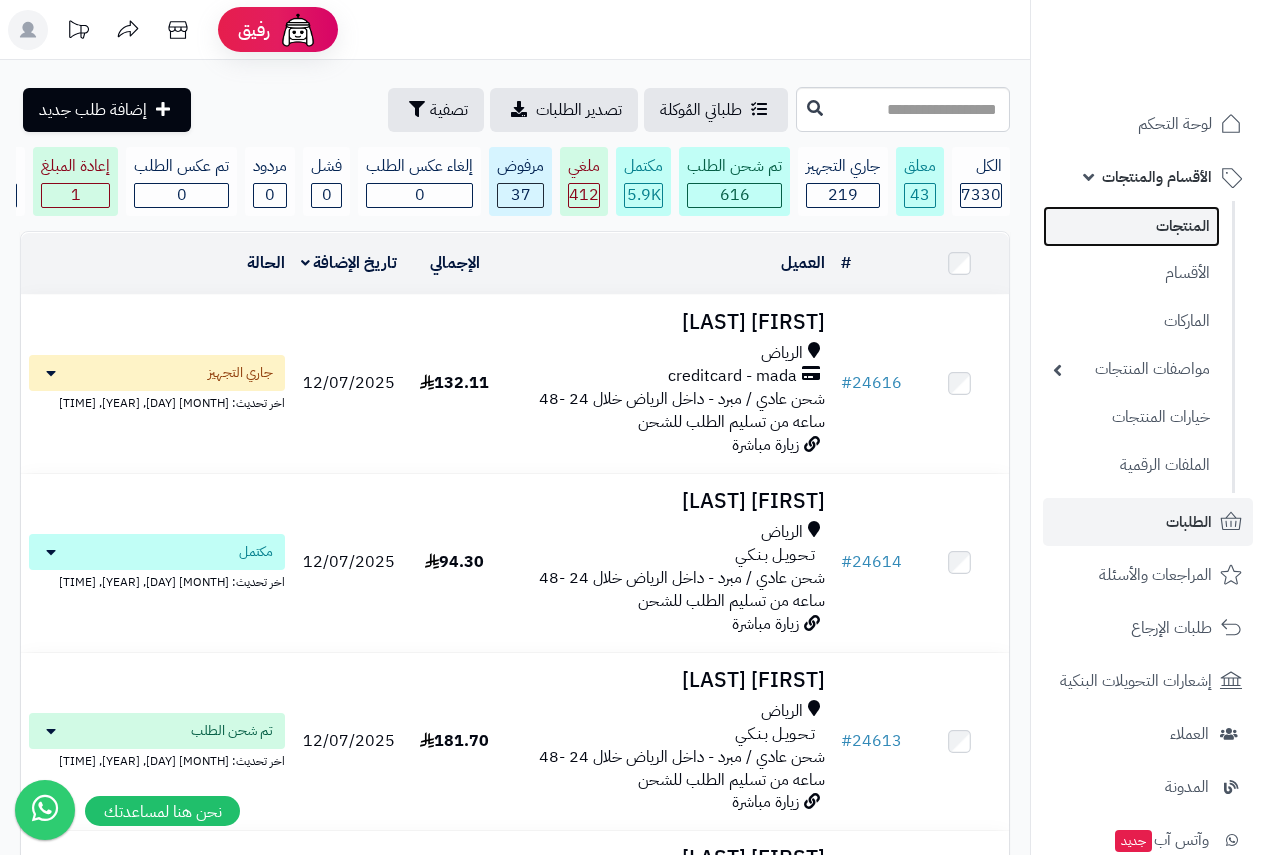 click on "المنتجات" at bounding box center (1131, 226) 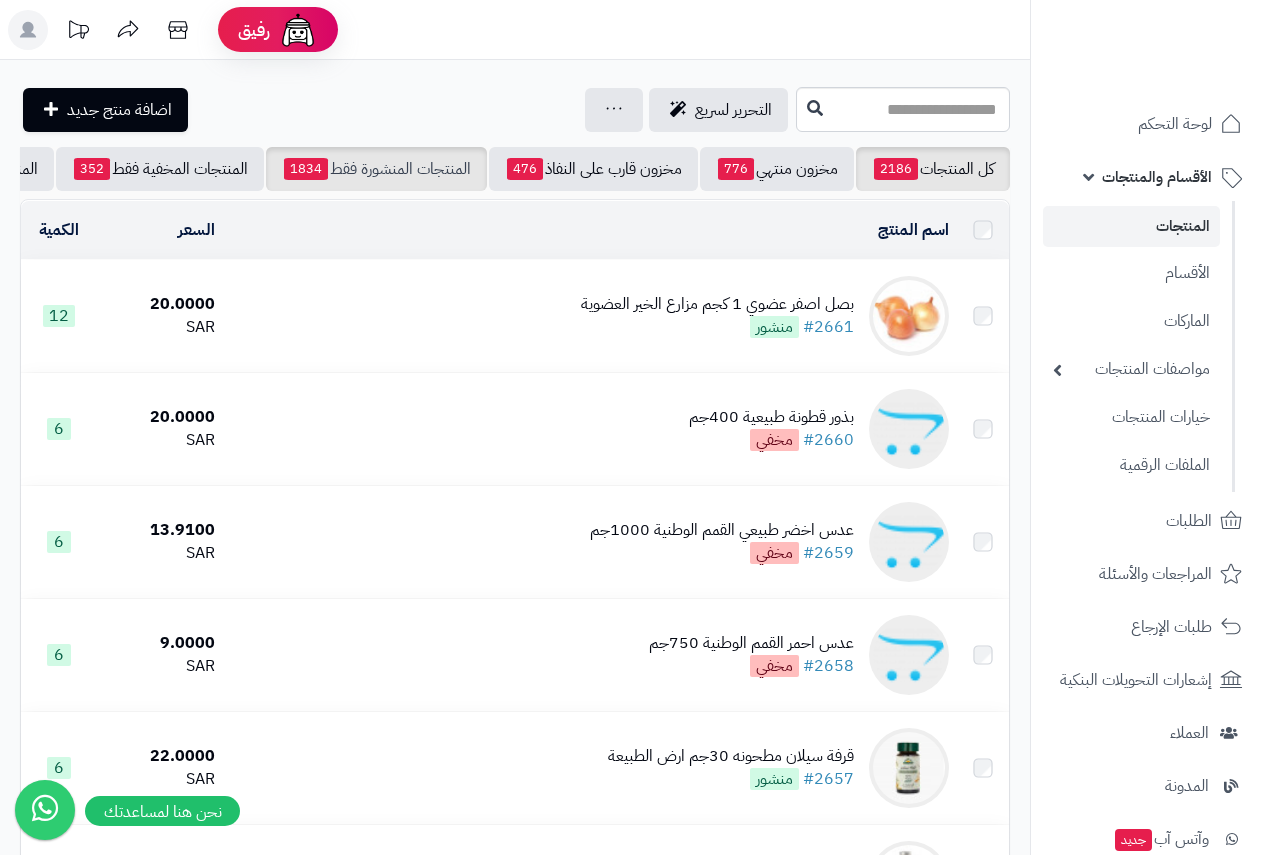 scroll, scrollTop: 0, scrollLeft: 0, axis: both 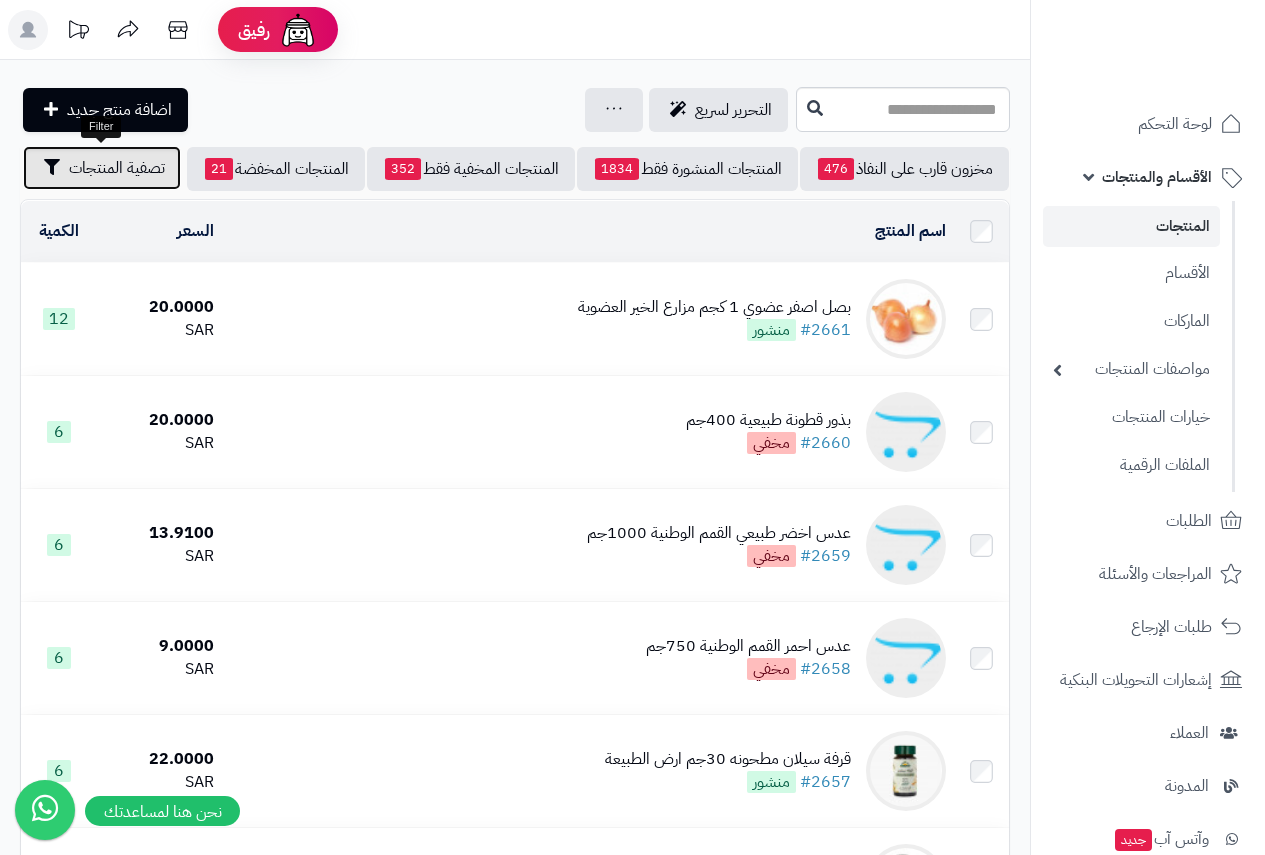 click on "تصفية المنتجات" at bounding box center [117, 168] 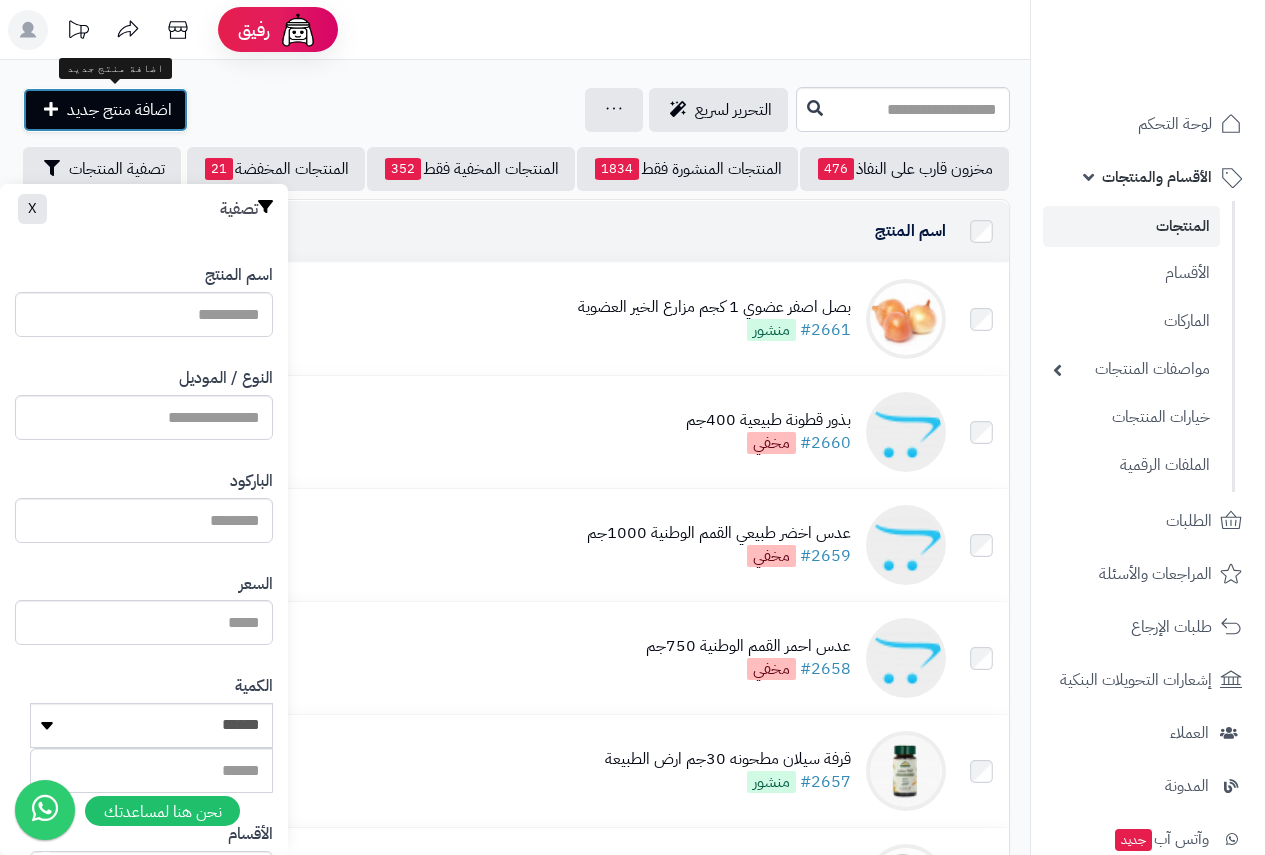 click on "اضافة منتج جديد" at bounding box center (119, 110) 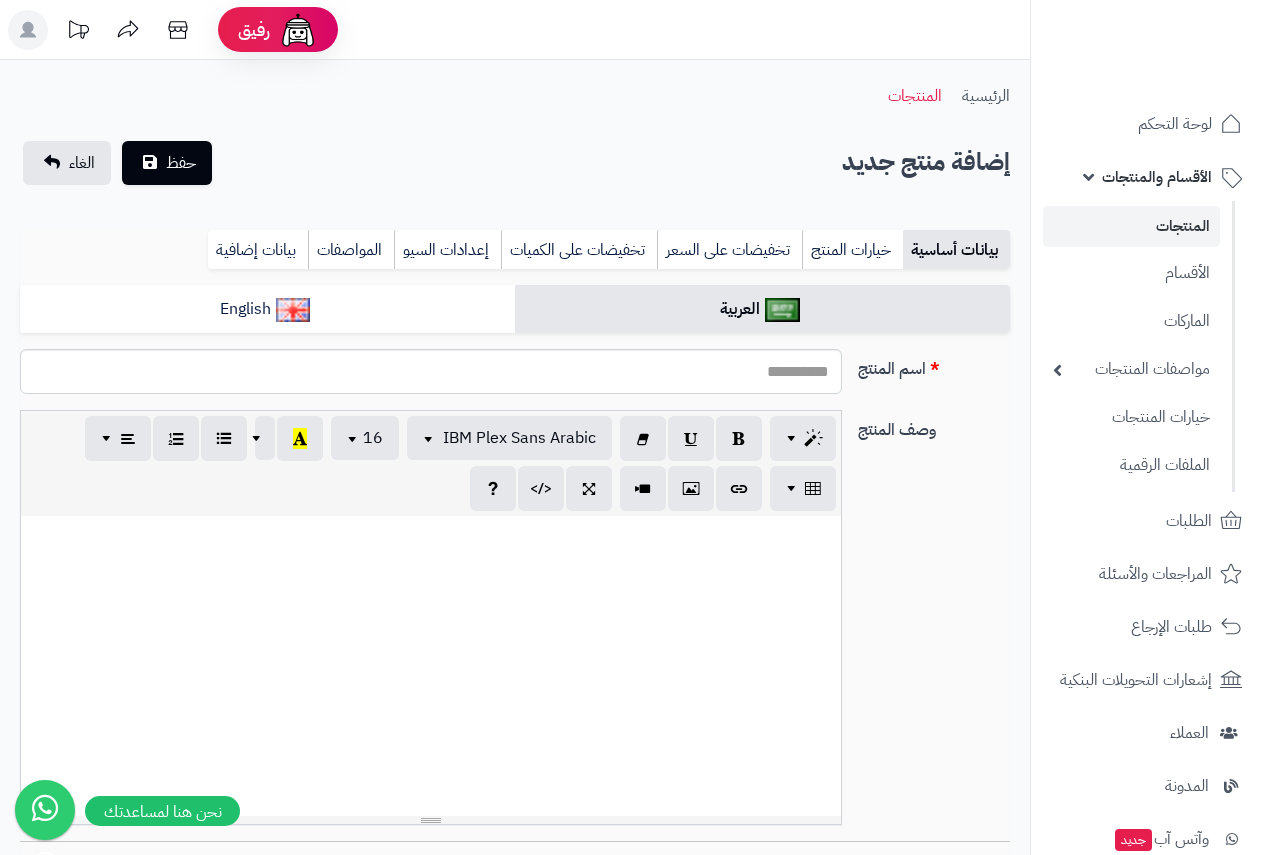 select 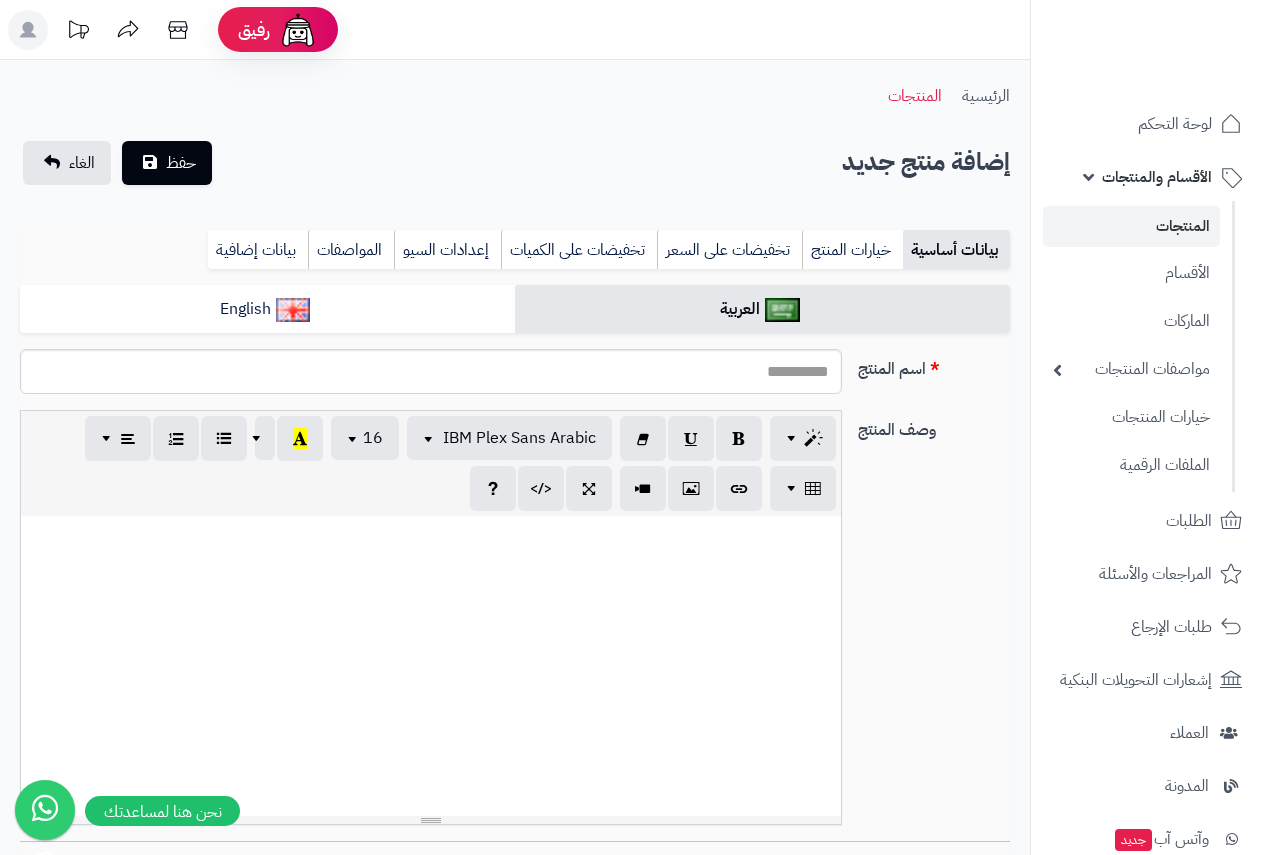 scroll, scrollTop: 0, scrollLeft: 15, axis: horizontal 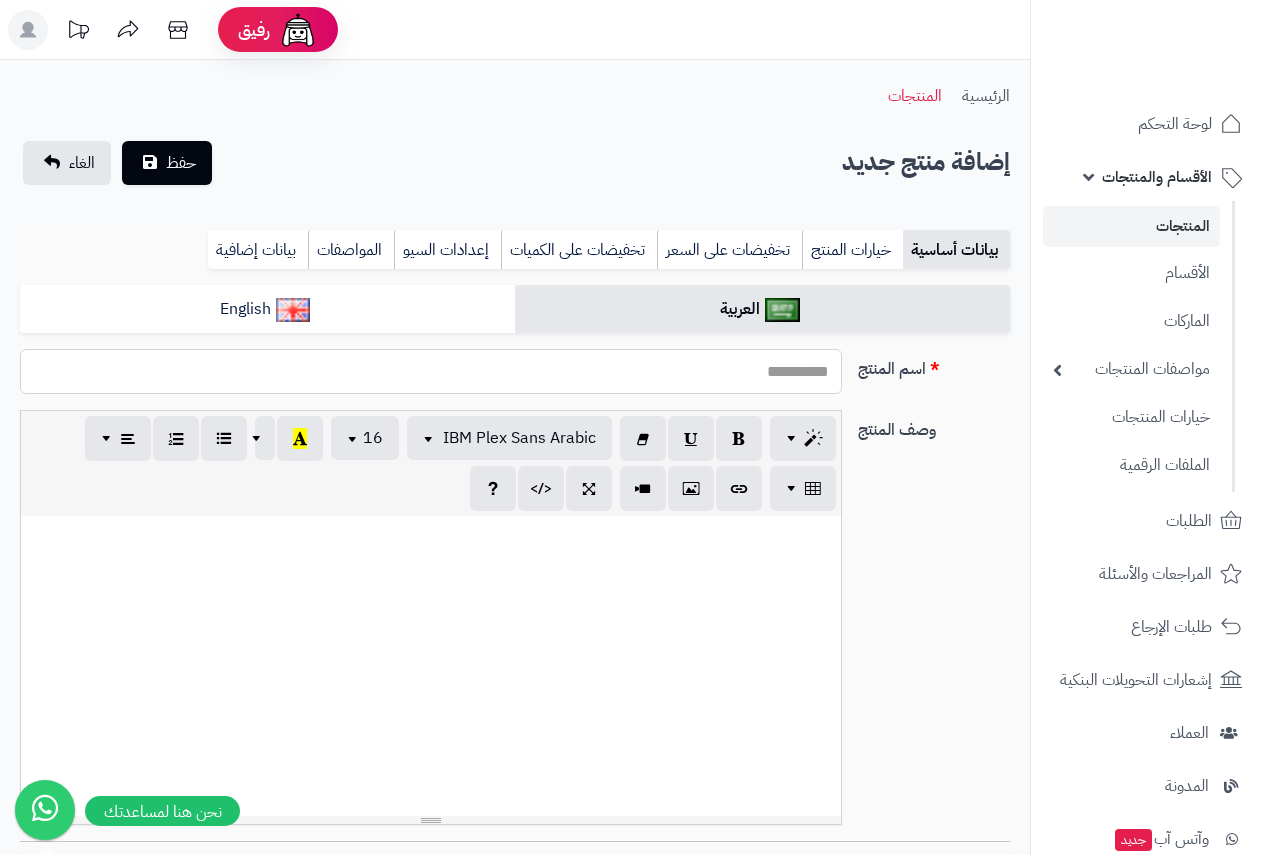 click on "اسم المنتج" at bounding box center [431, 371] 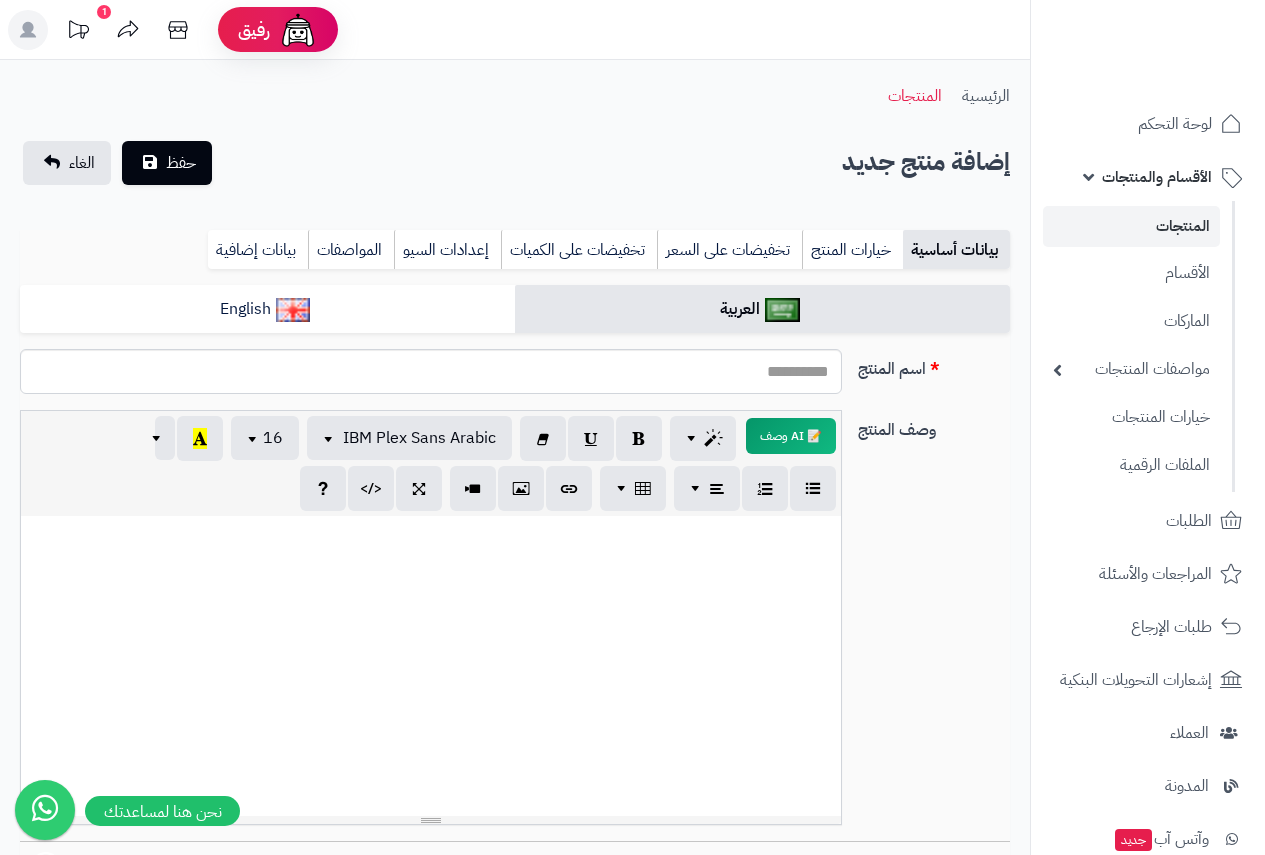 click at bounding box center [431, 666] 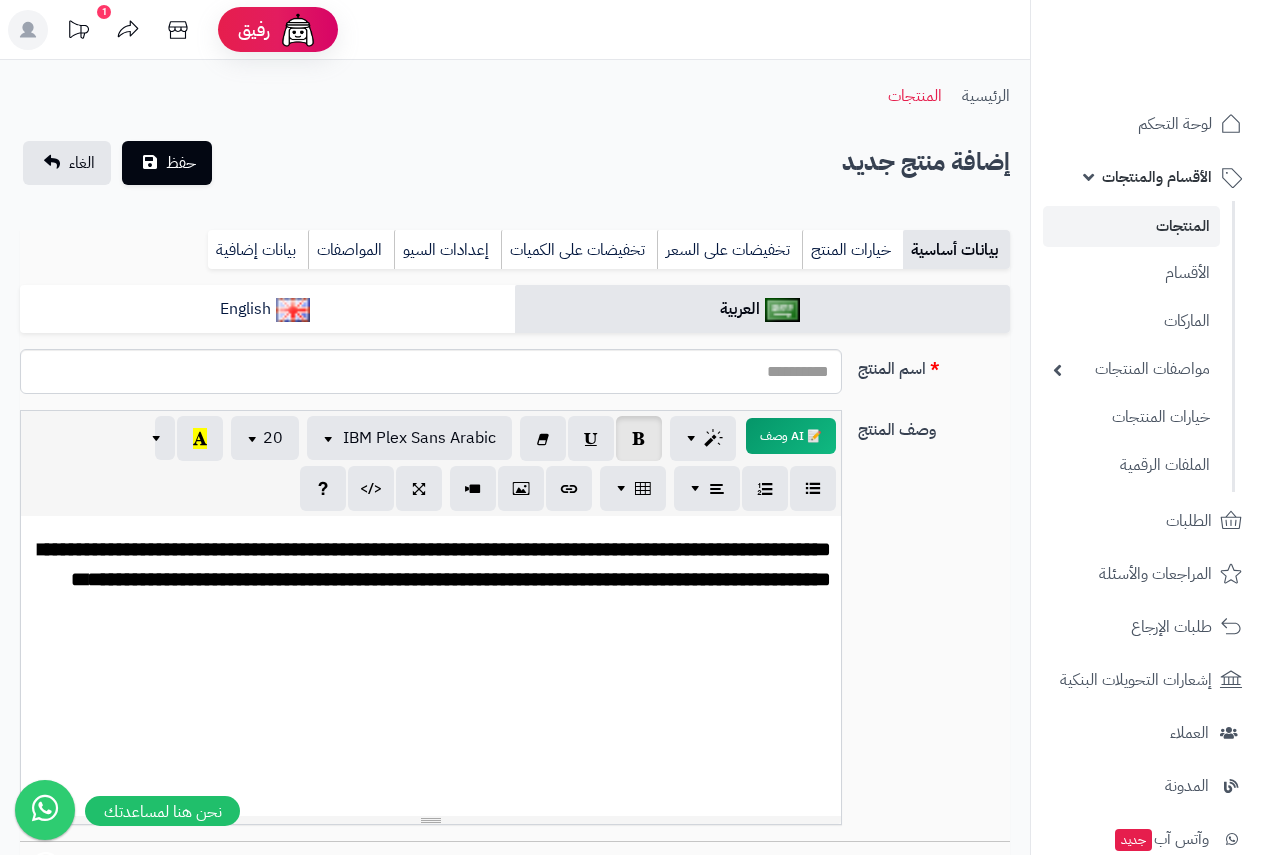 click on "**********" at bounding box center [435, 564] 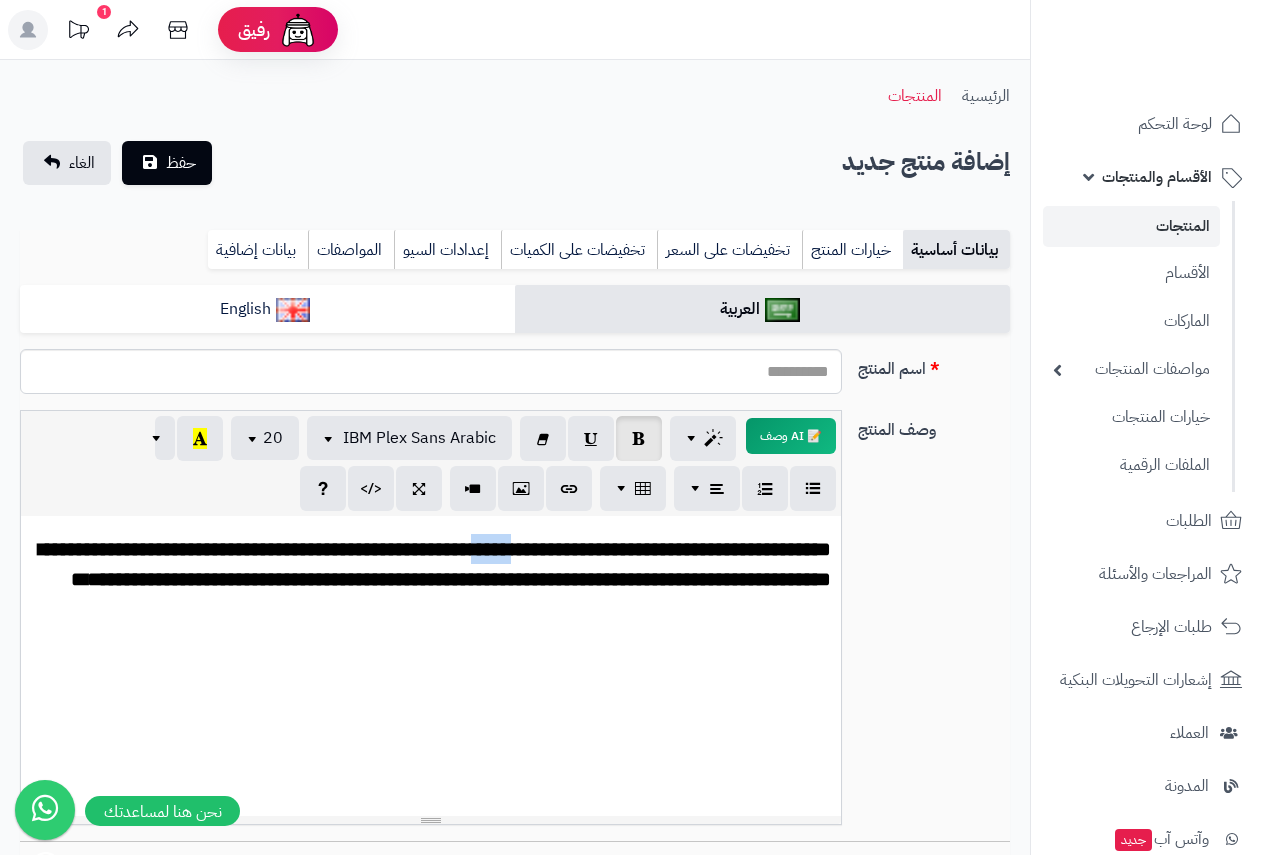 click on "**********" at bounding box center (435, 564) 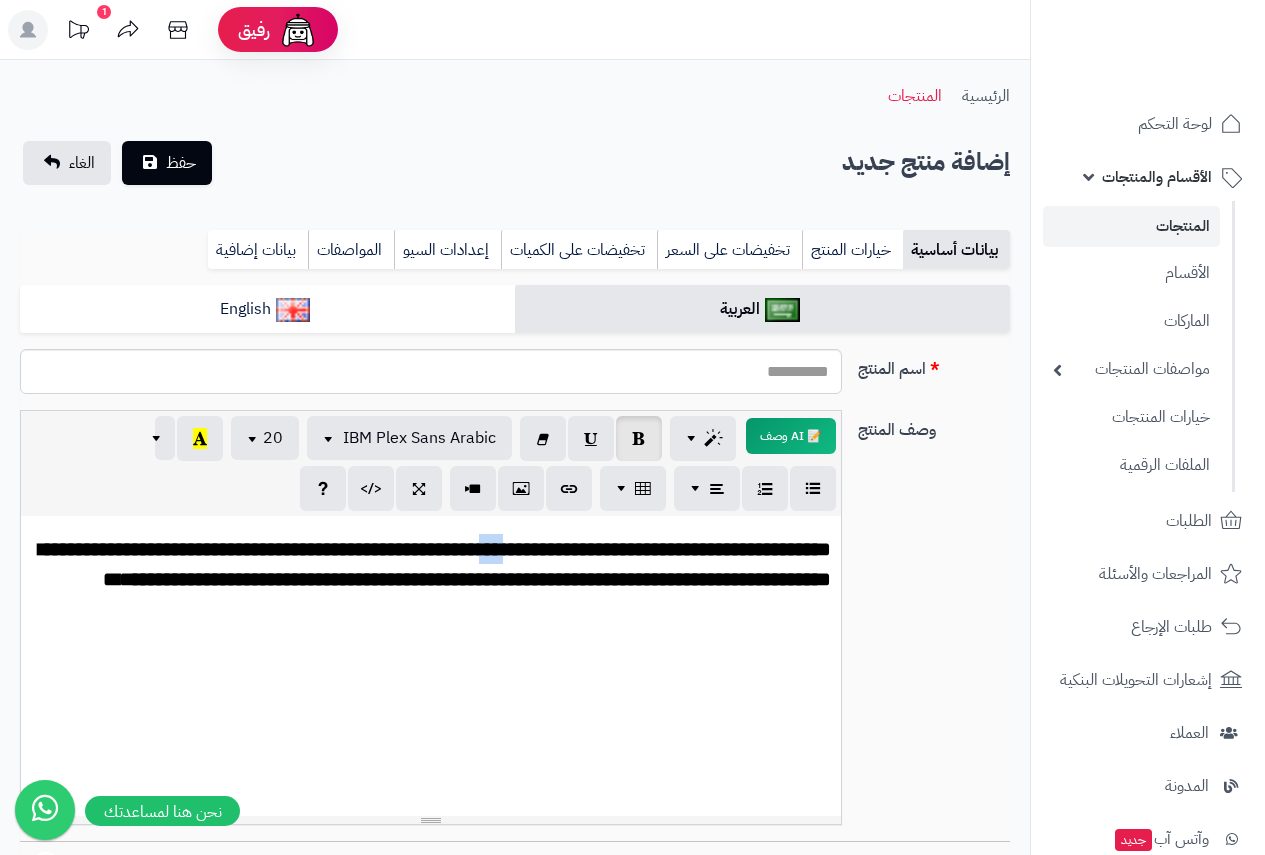 drag, startPoint x: 508, startPoint y: 557, endPoint x: 530, endPoint y: 557, distance: 22 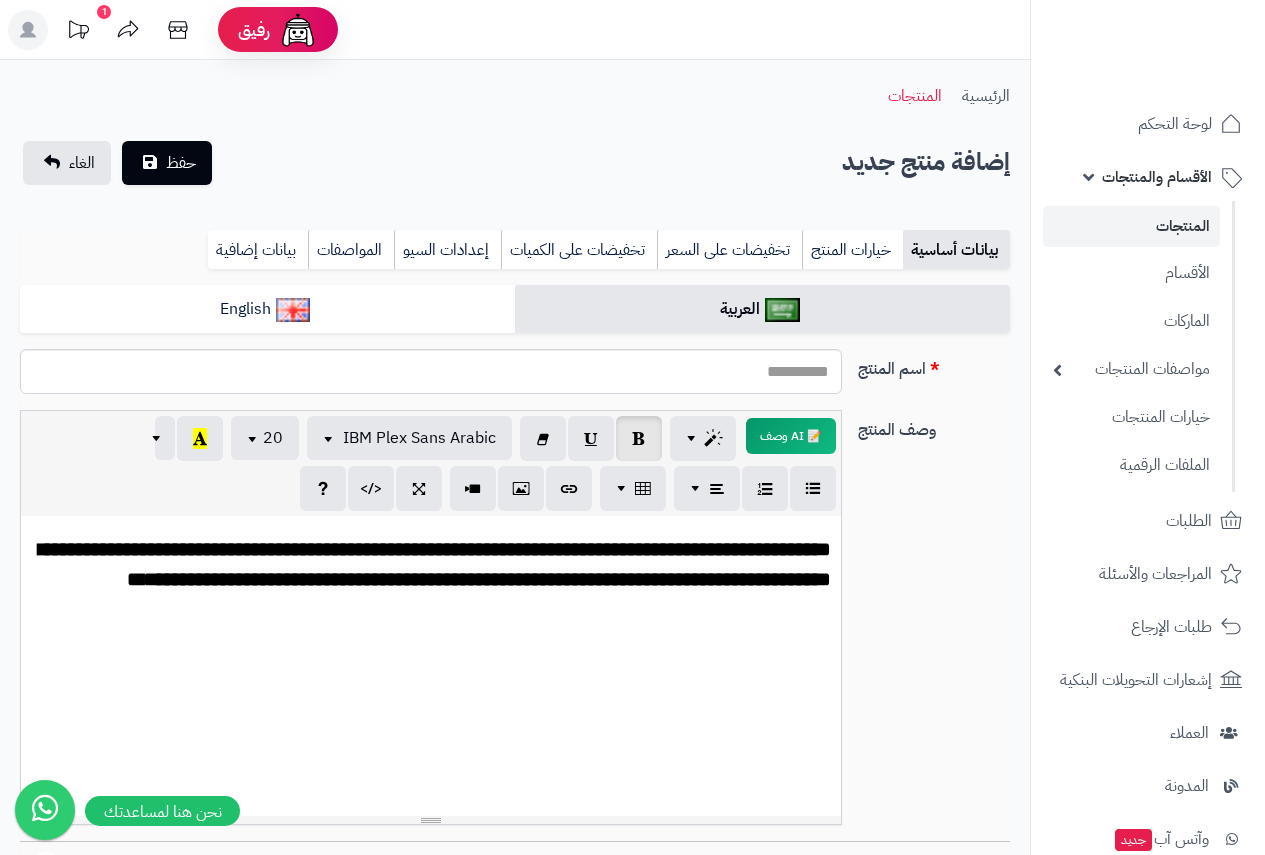 click on "**********" at bounding box center [435, 564] 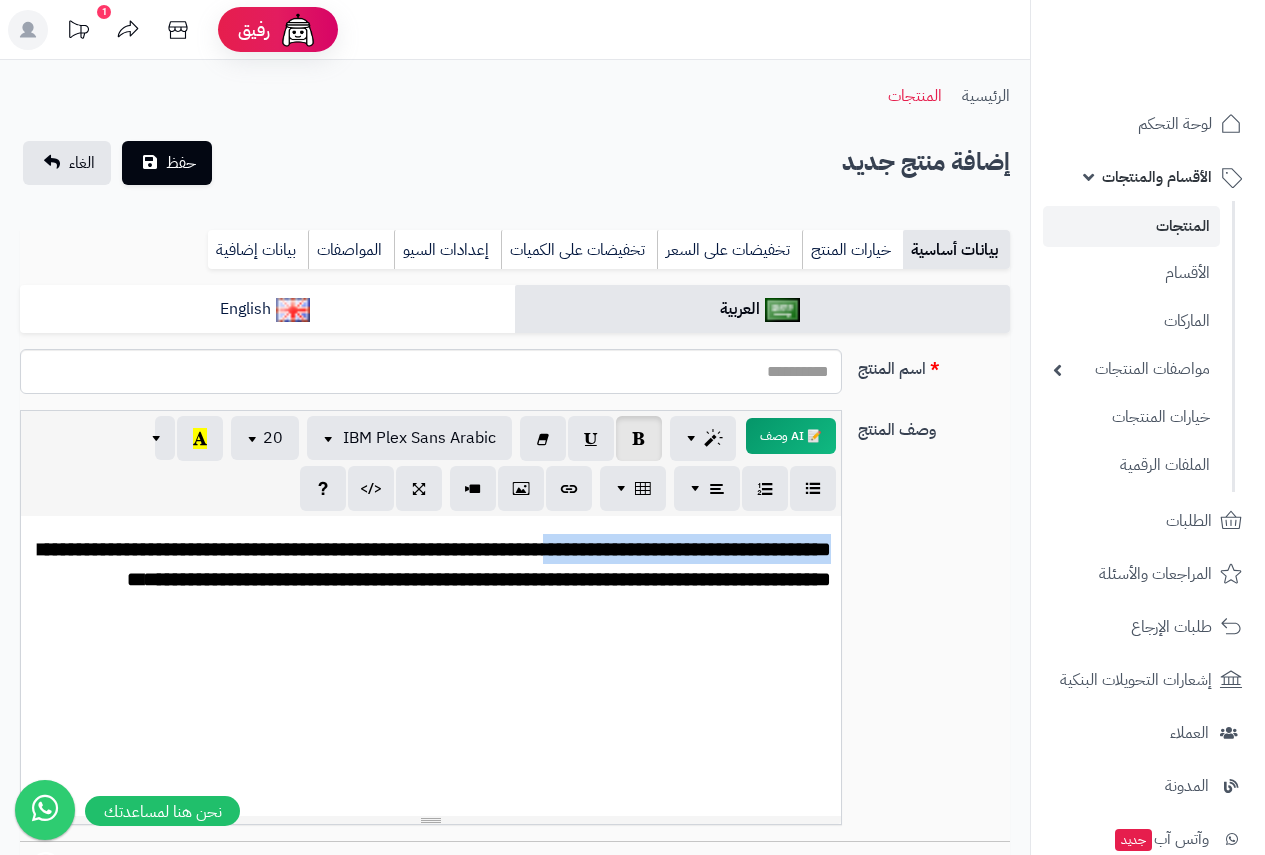 drag, startPoint x: 813, startPoint y: 554, endPoint x: 613, endPoint y: 556, distance: 200.01 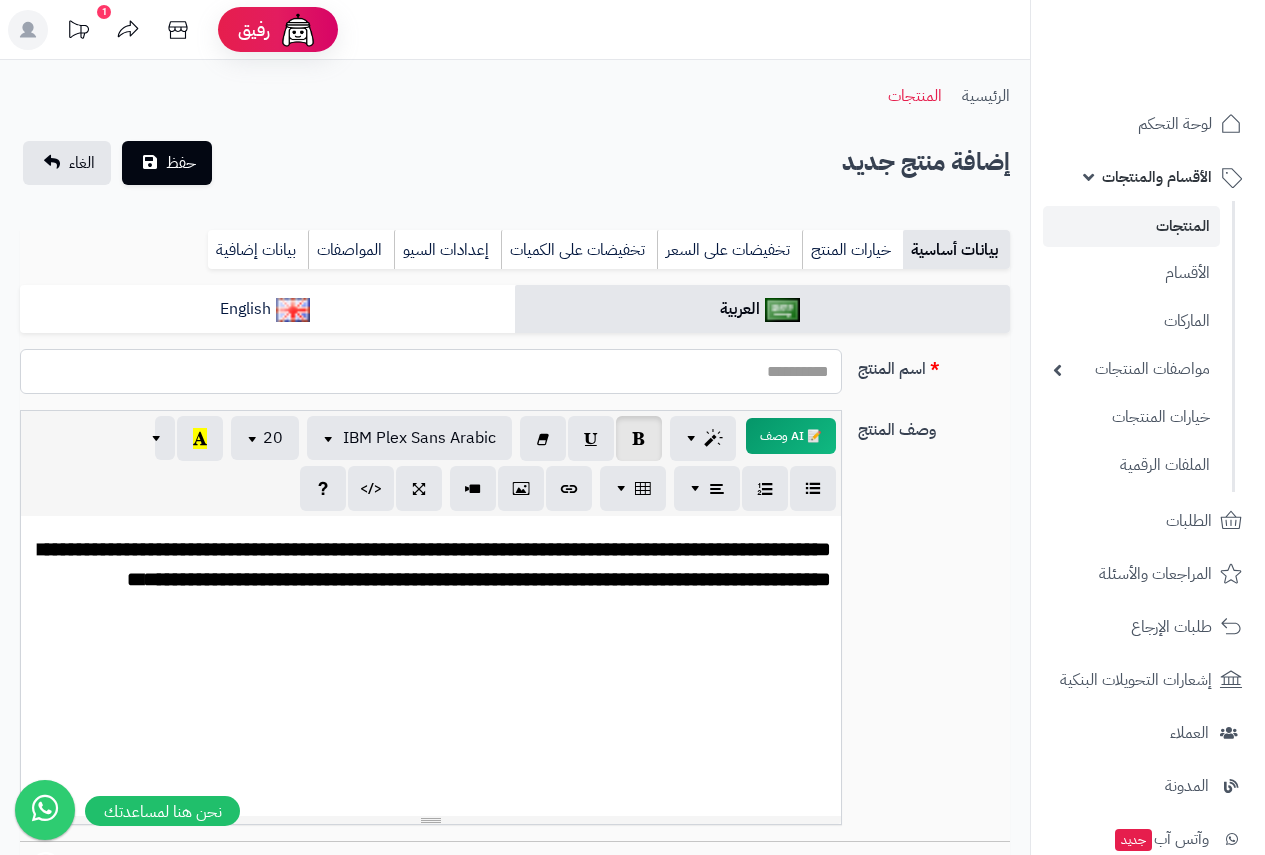 click on "اسم المنتج" at bounding box center [431, 371] 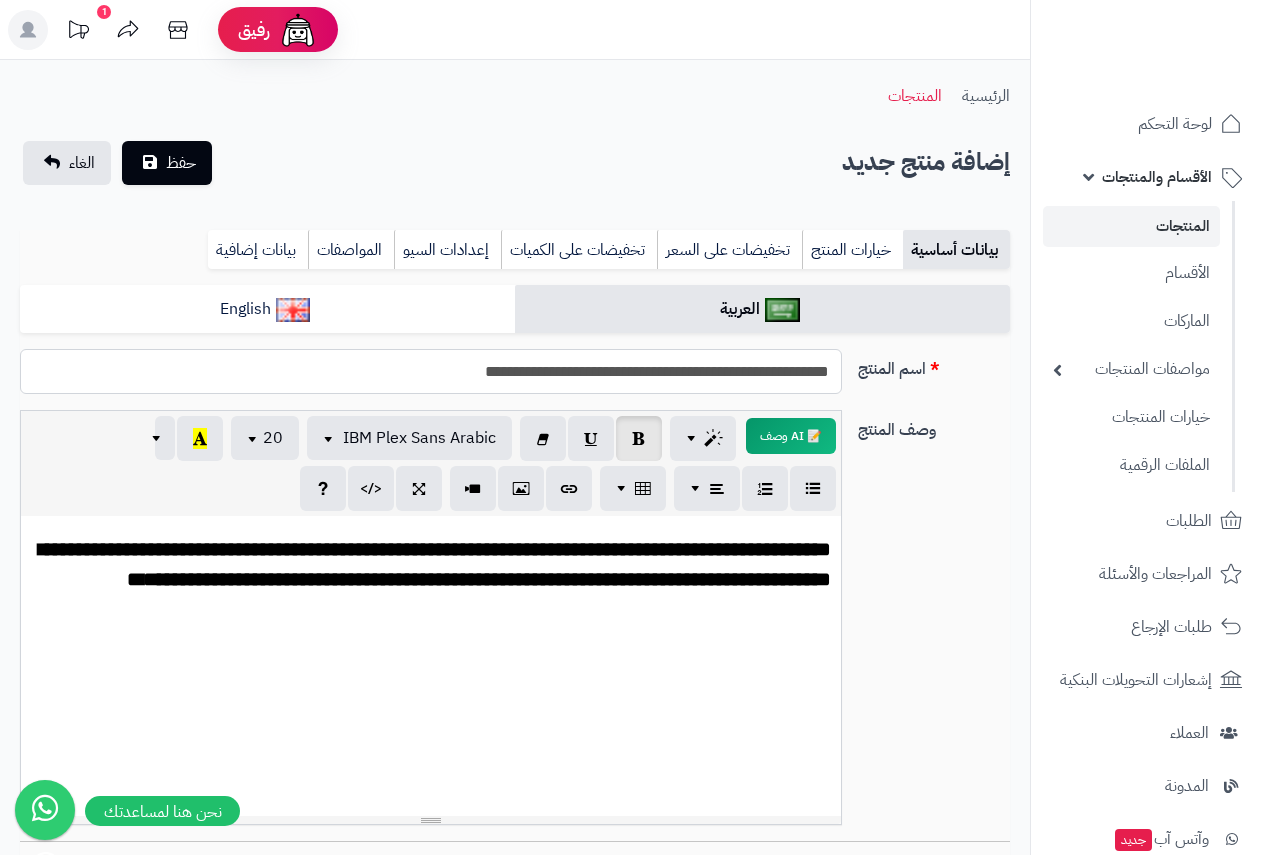 click on "**********" at bounding box center (431, 371) 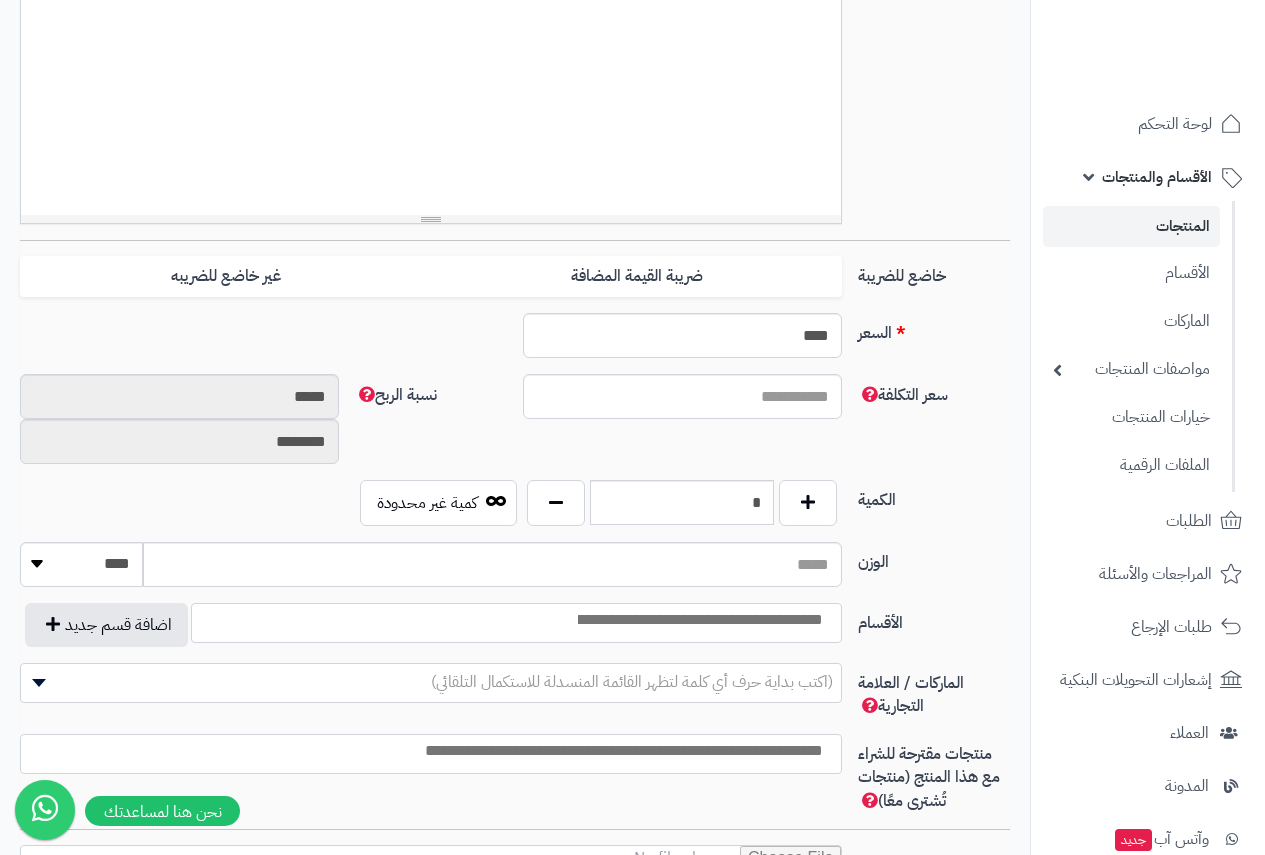 scroll, scrollTop: 800, scrollLeft: 0, axis: vertical 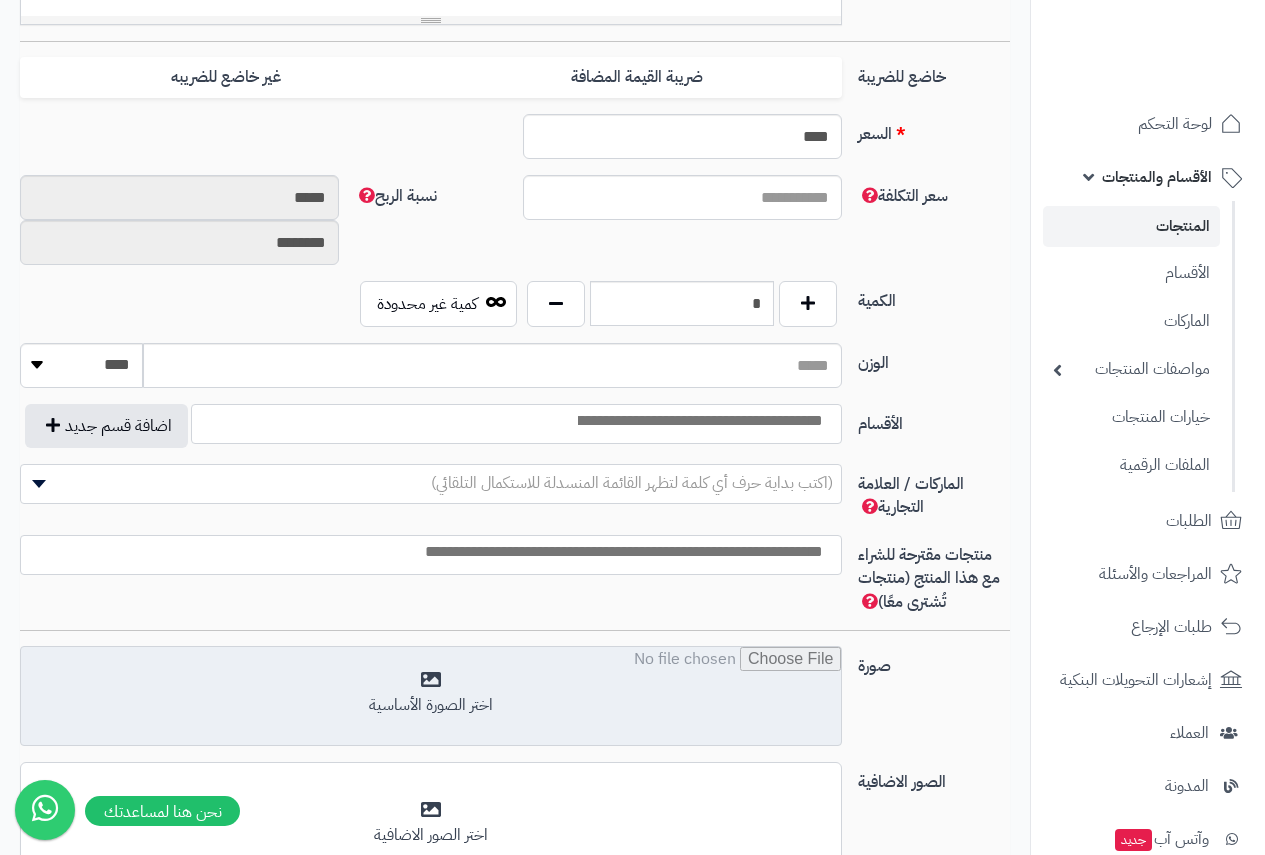 click at bounding box center [431, 697] 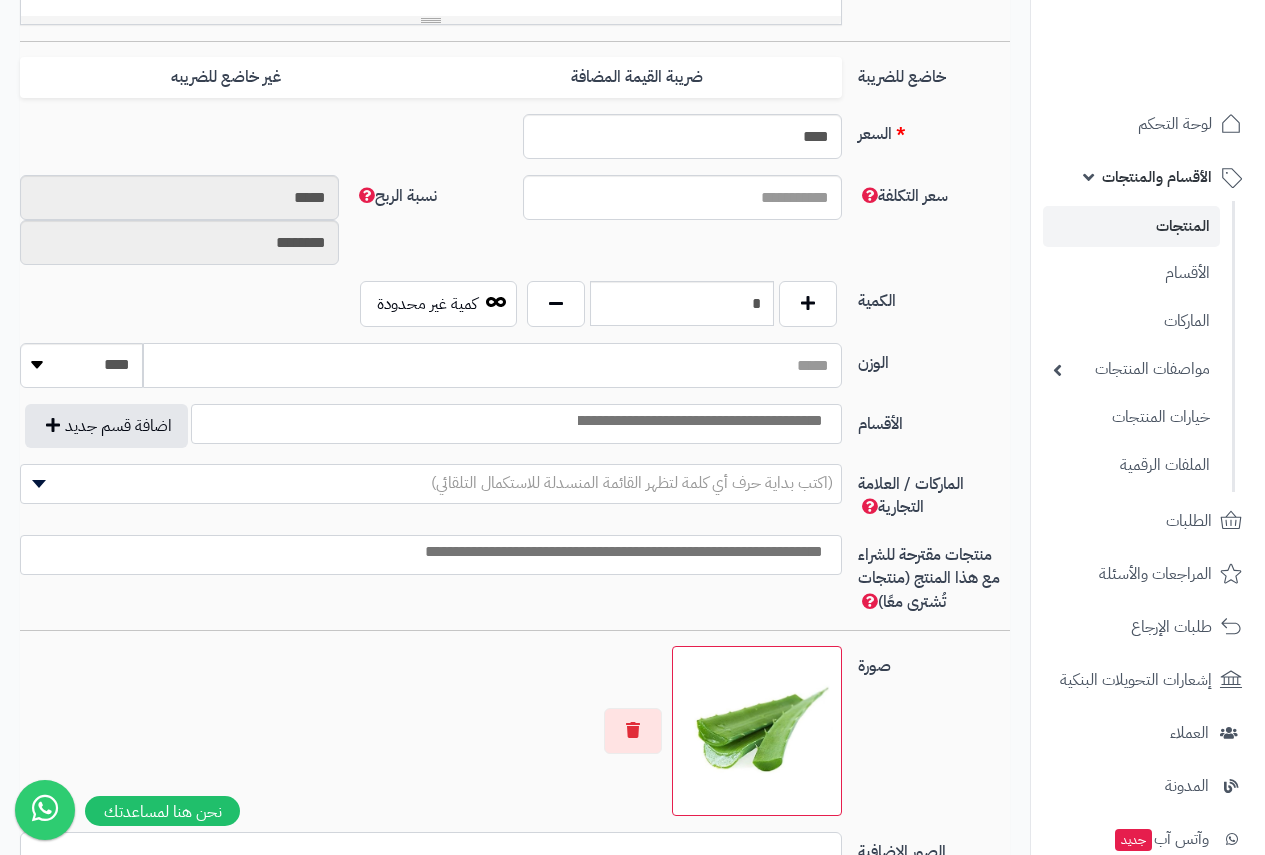 click on "الوزن" at bounding box center (492, 365) 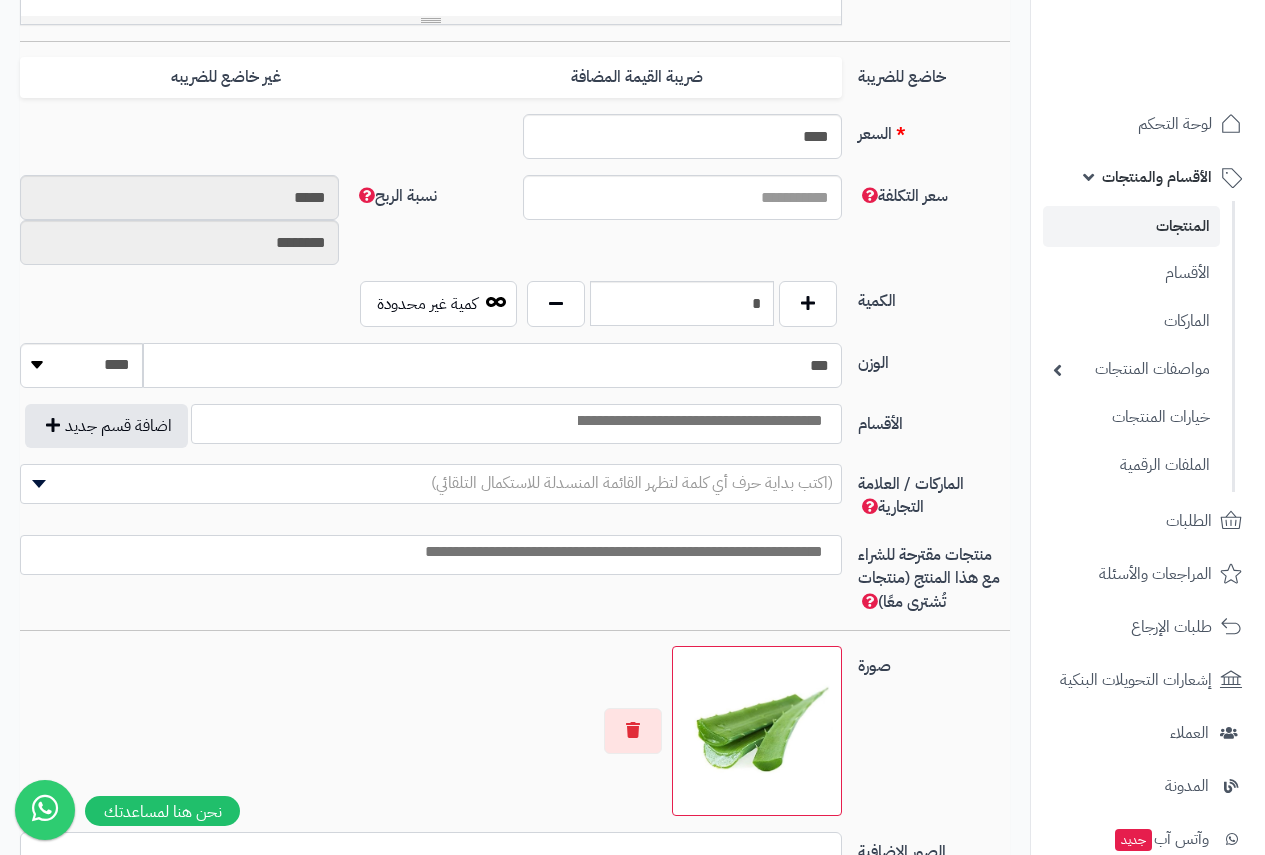 type on "***" 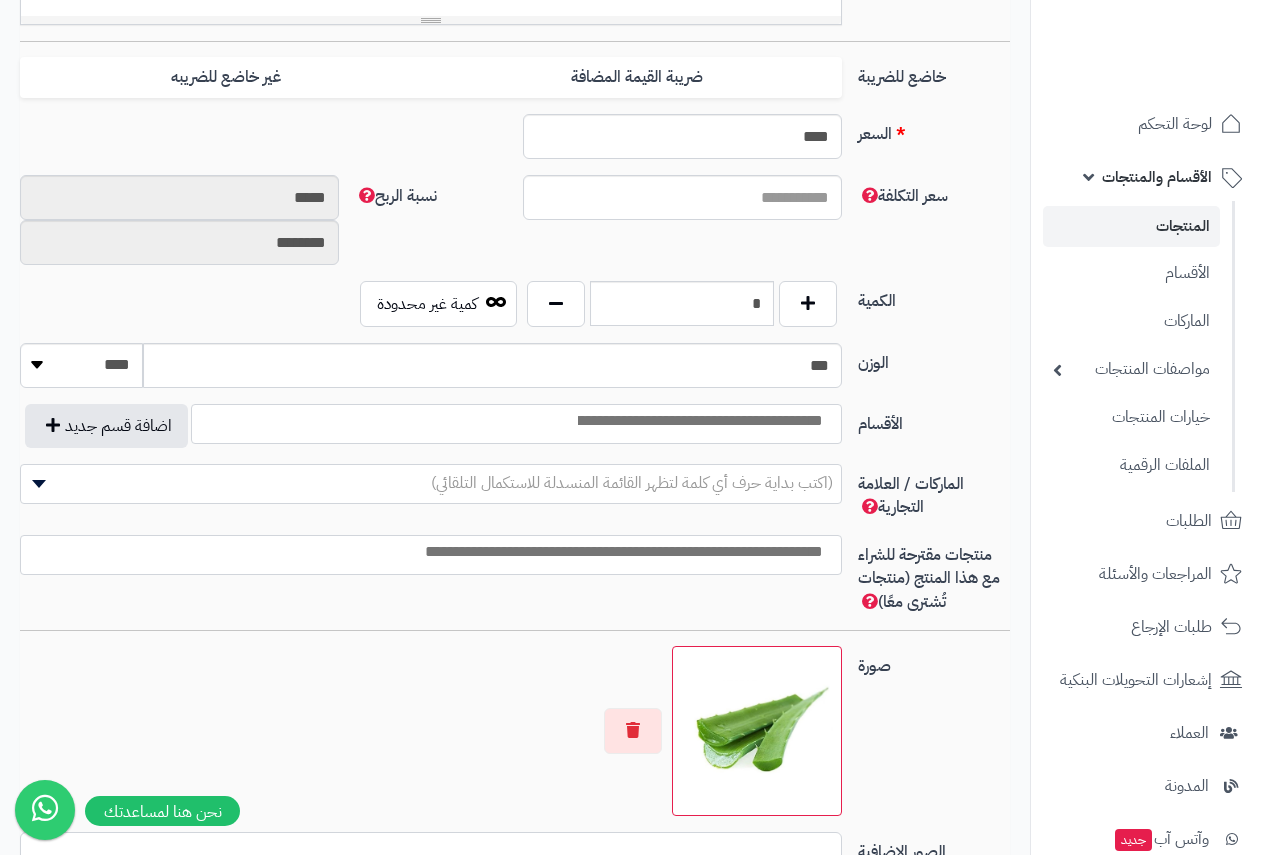 click at bounding box center [699, 421] 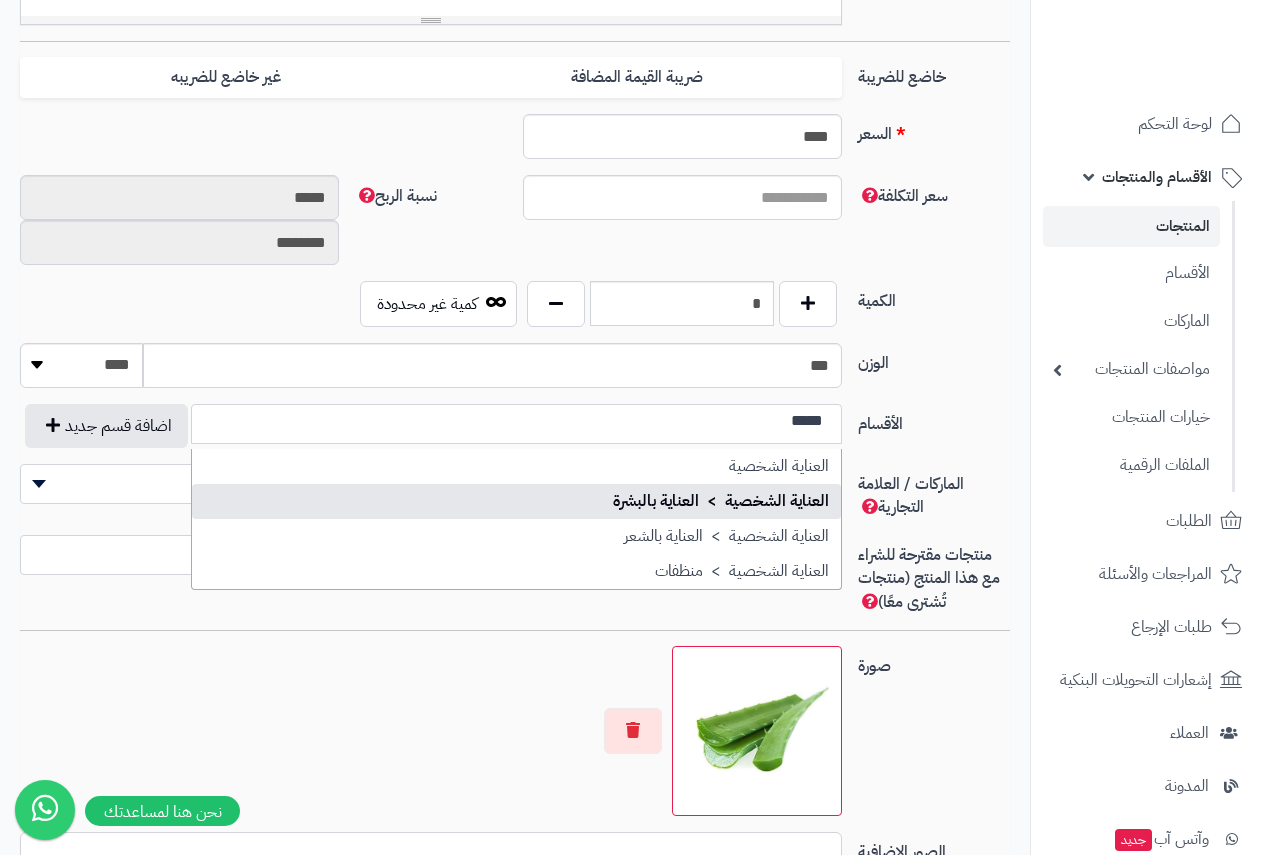 type on "*****" 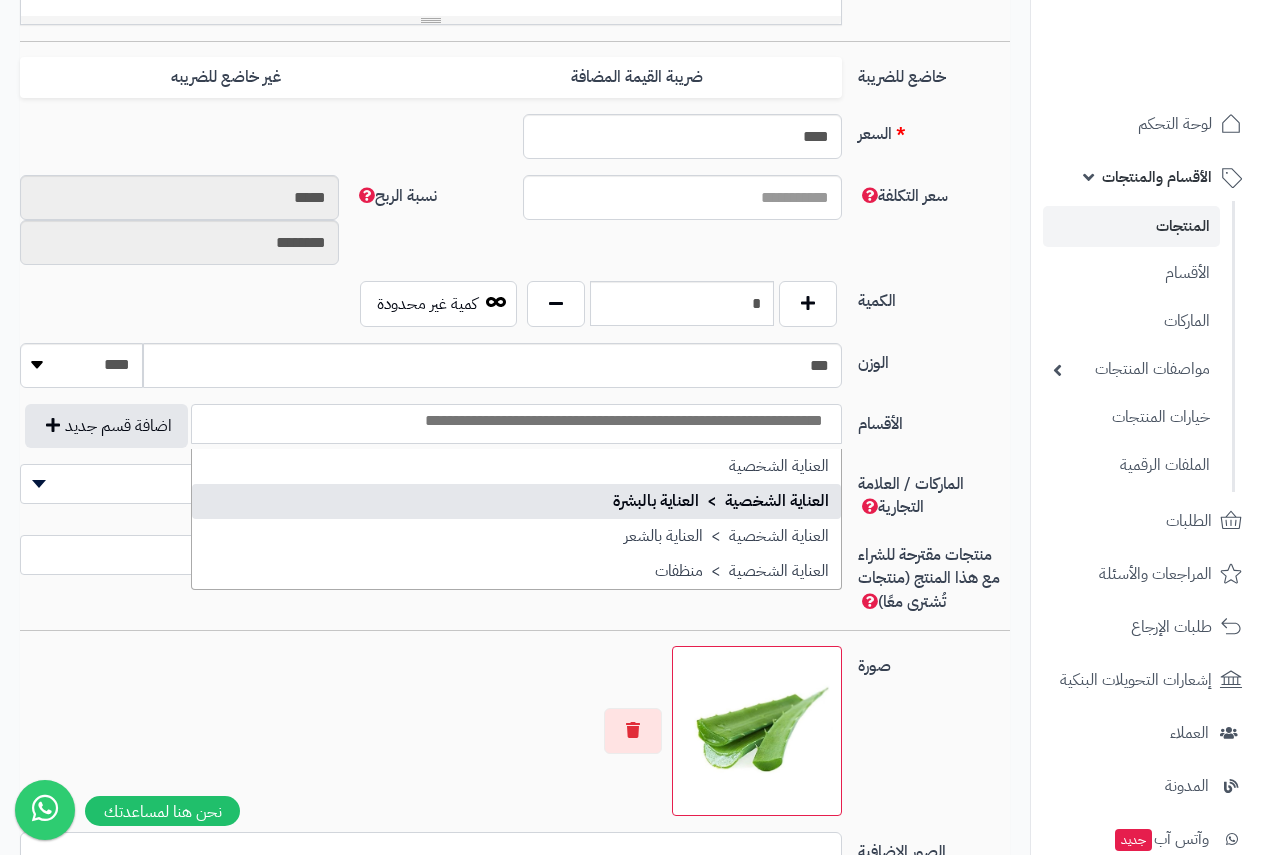 scroll, scrollTop: 1050, scrollLeft: 0, axis: vertical 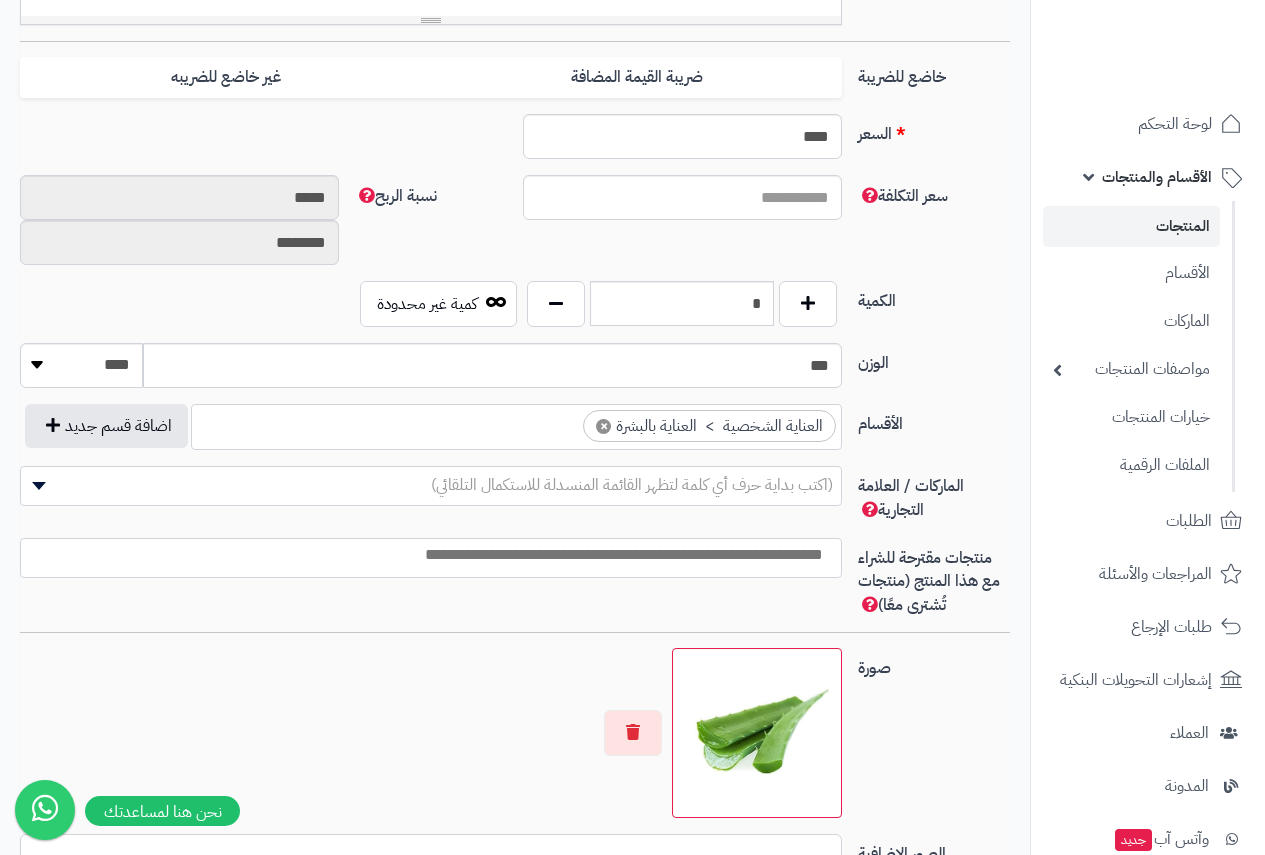 click at bounding box center (426, 555) 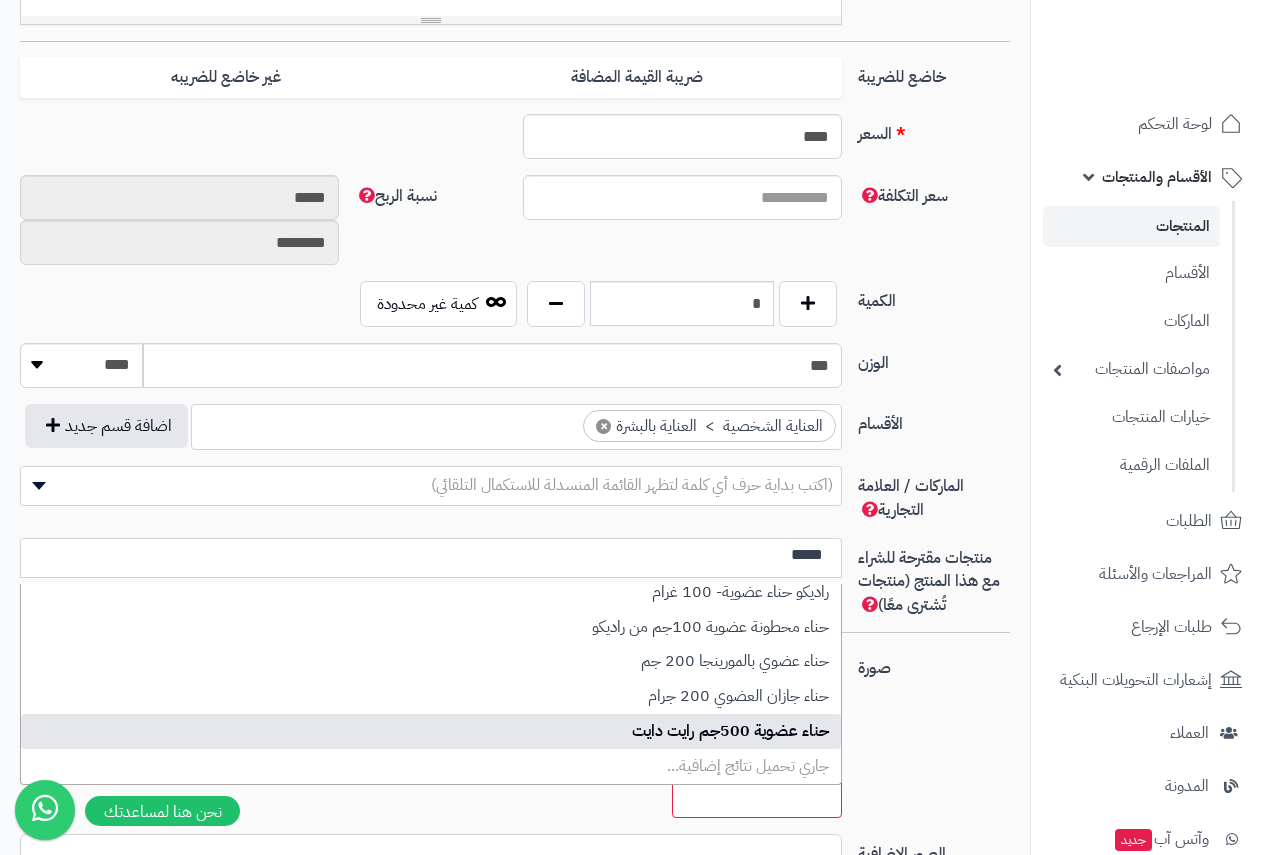 scroll, scrollTop: 0, scrollLeft: 0, axis: both 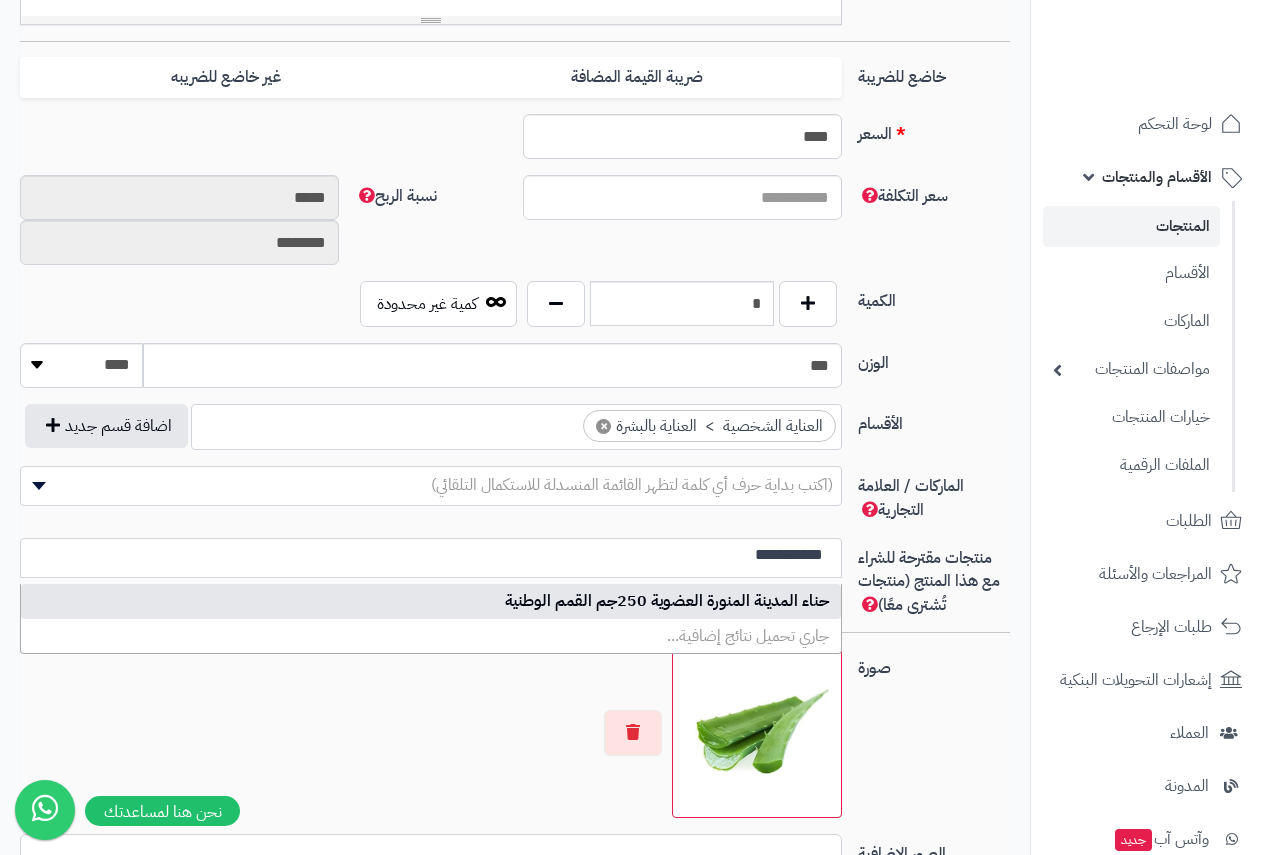 type on "**********" 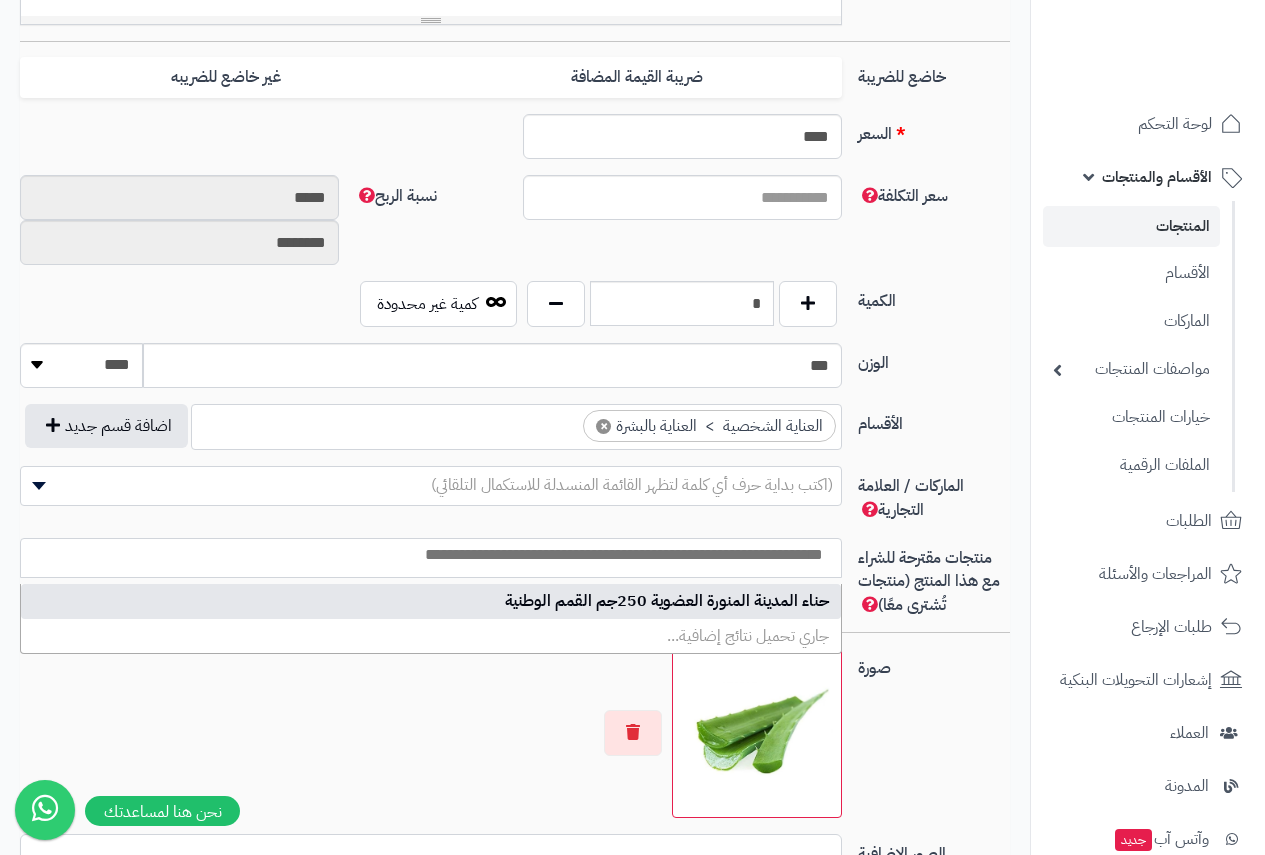 scroll, scrollTop: 0, scrollLeft: 0, axis: both 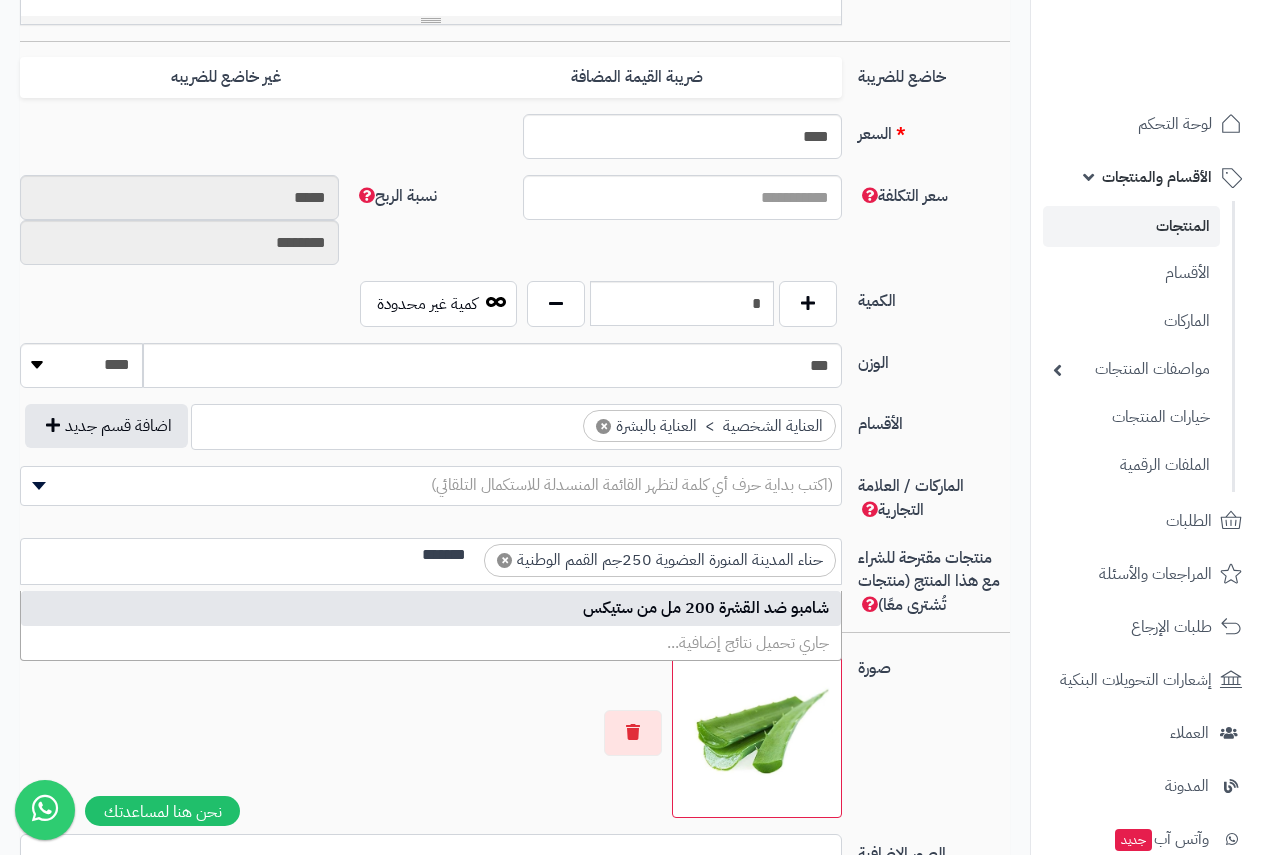 type on "*******" 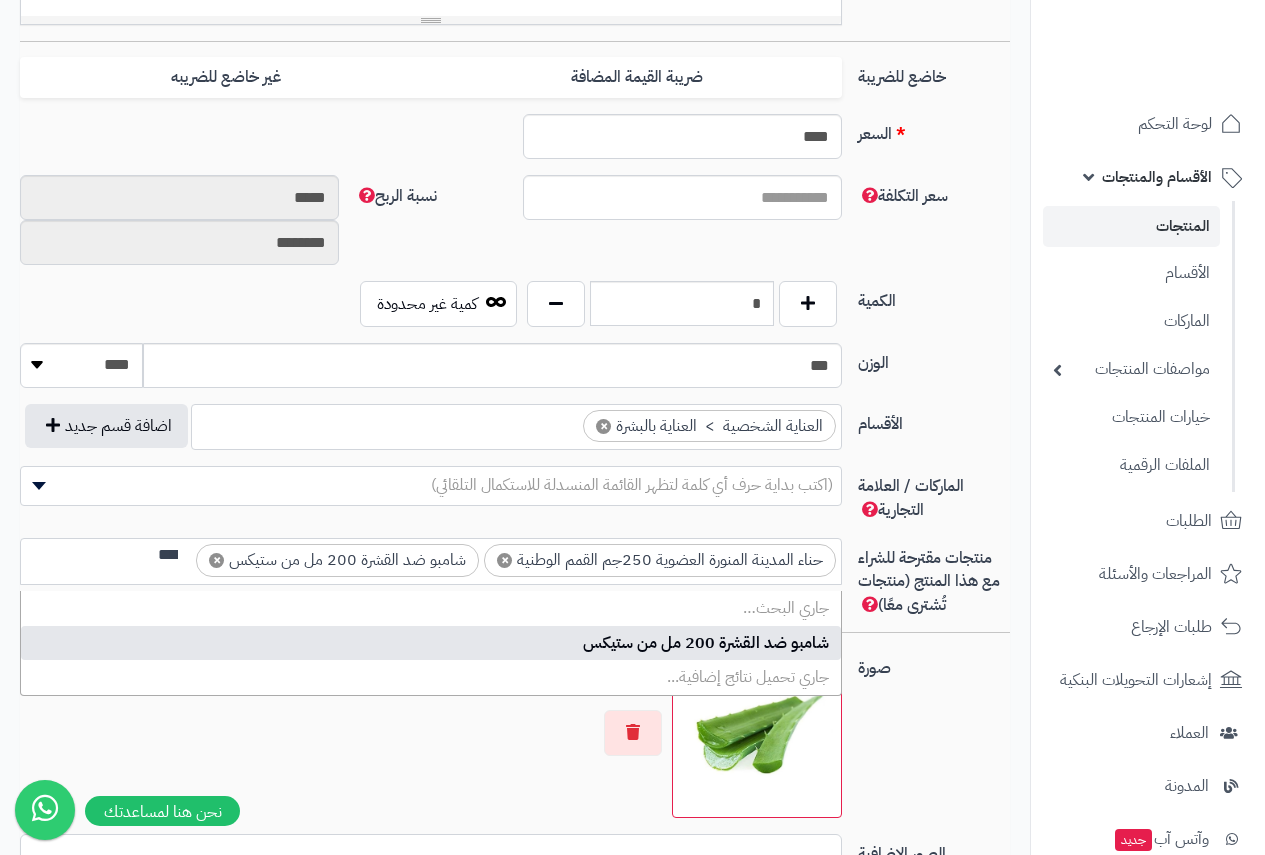 scroll, scrollTop: 0, scrollLeft: 0, axis: both 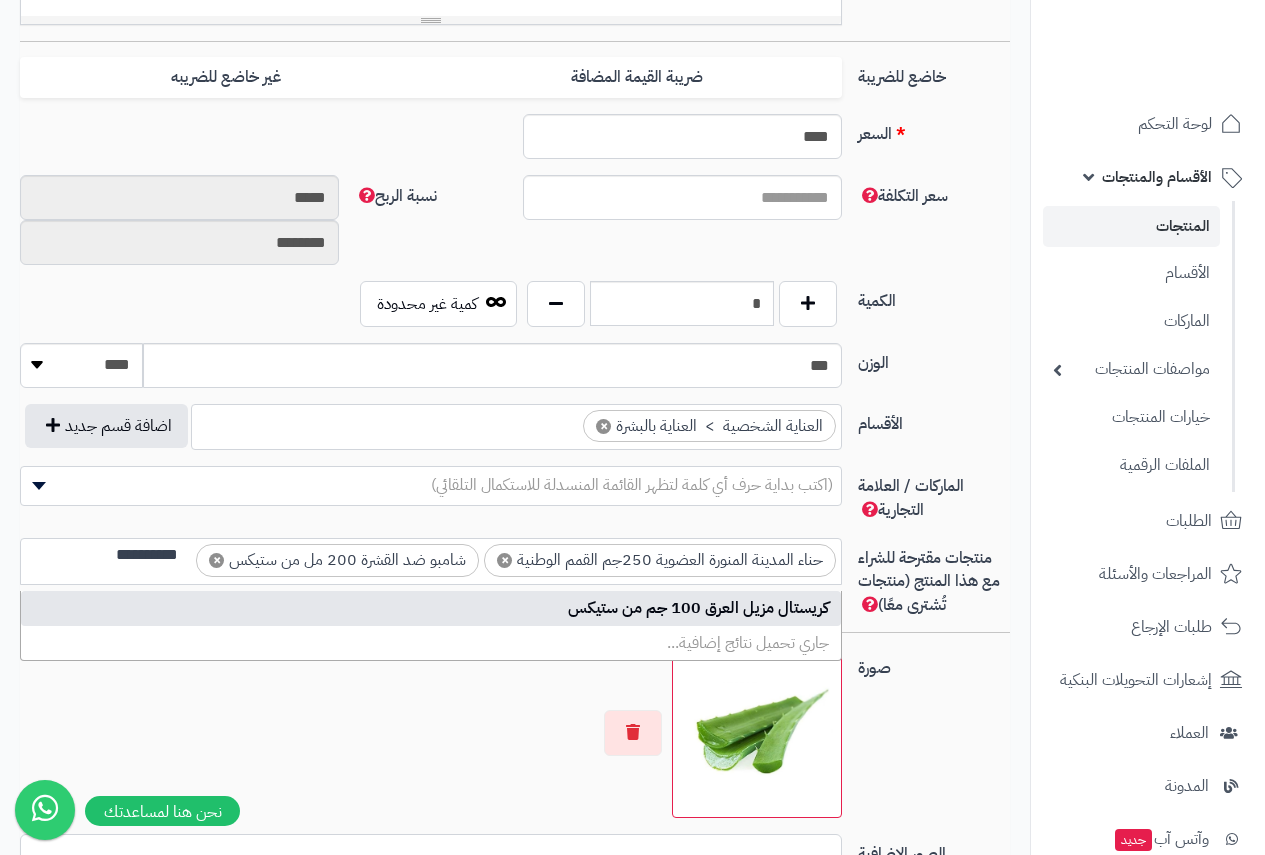 type on "**********" 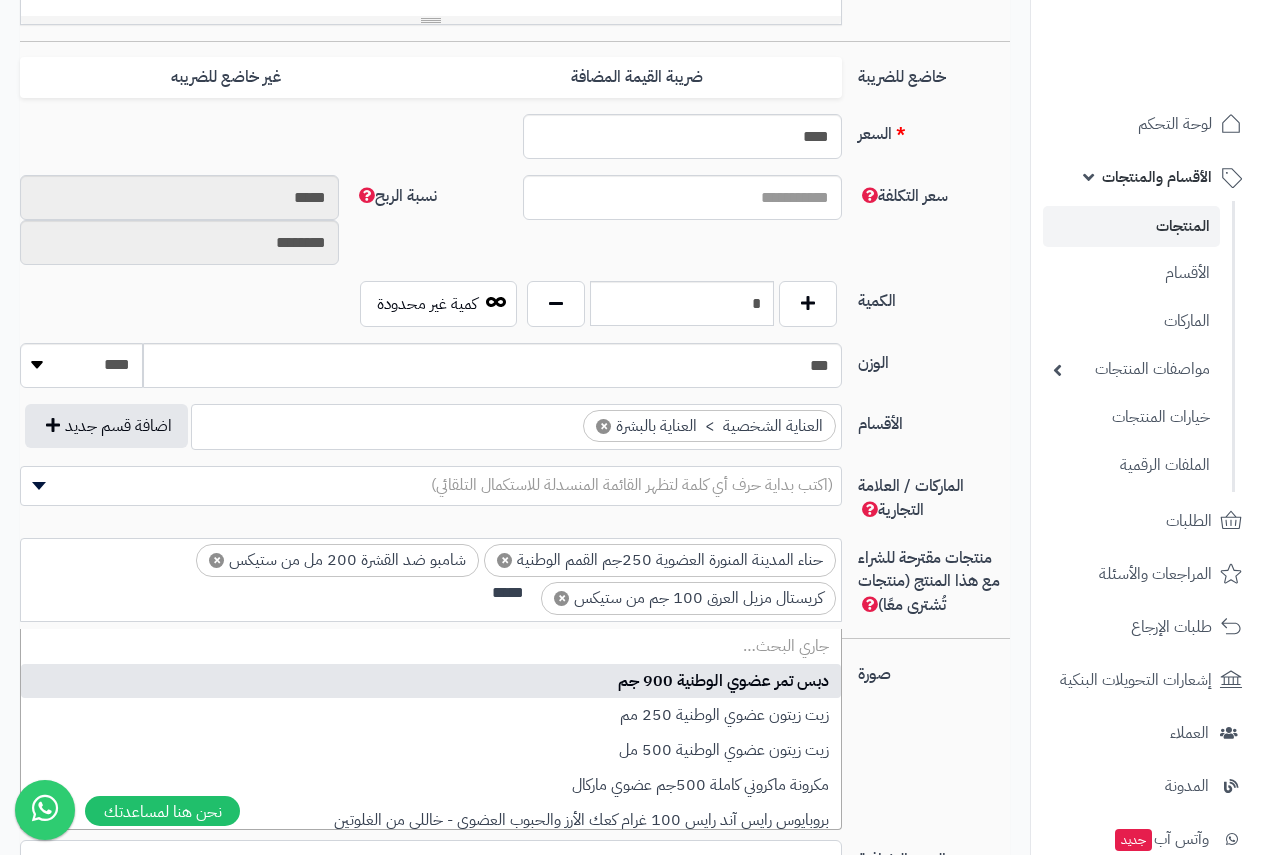 scroll, scrollTop: 0, scrollLeft: 0, axis: both 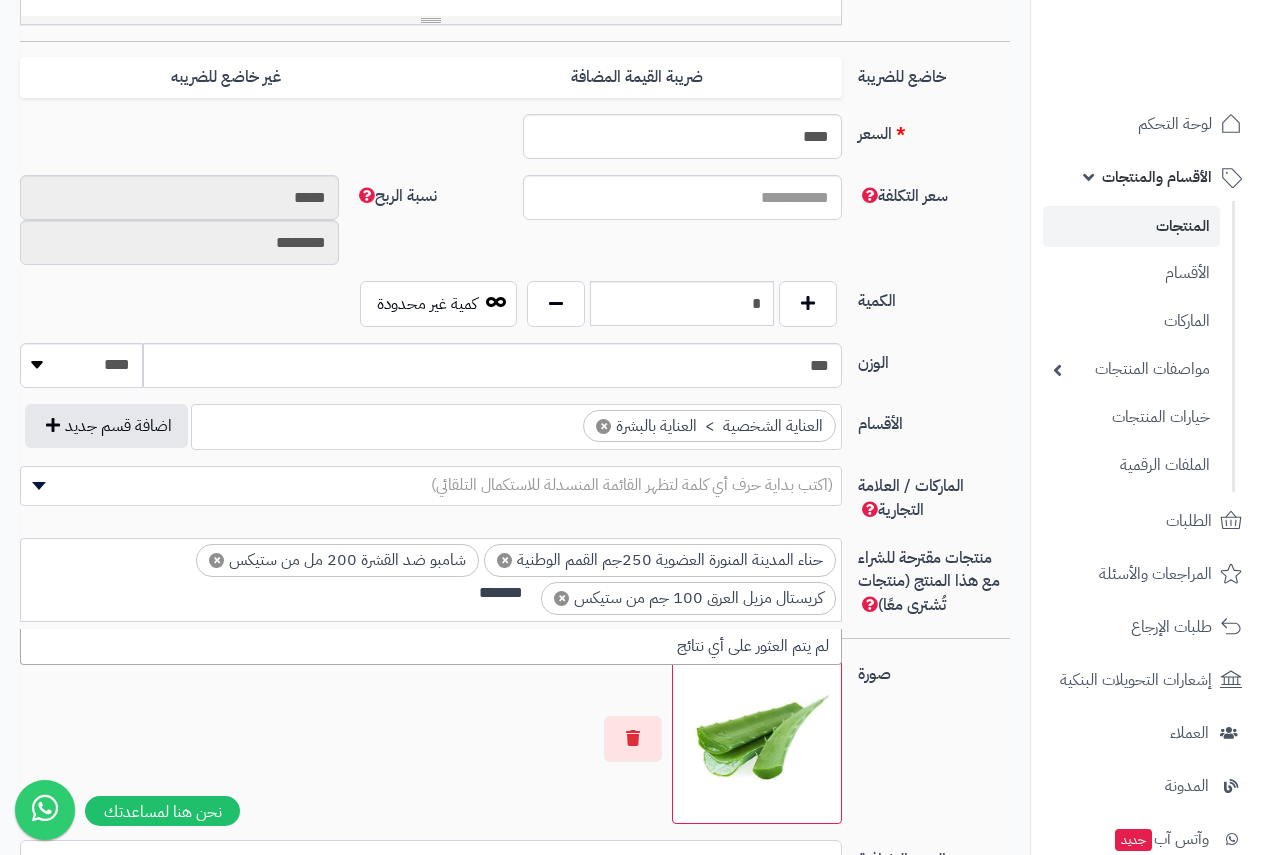 click on "******" at bounding box center (488, 593) 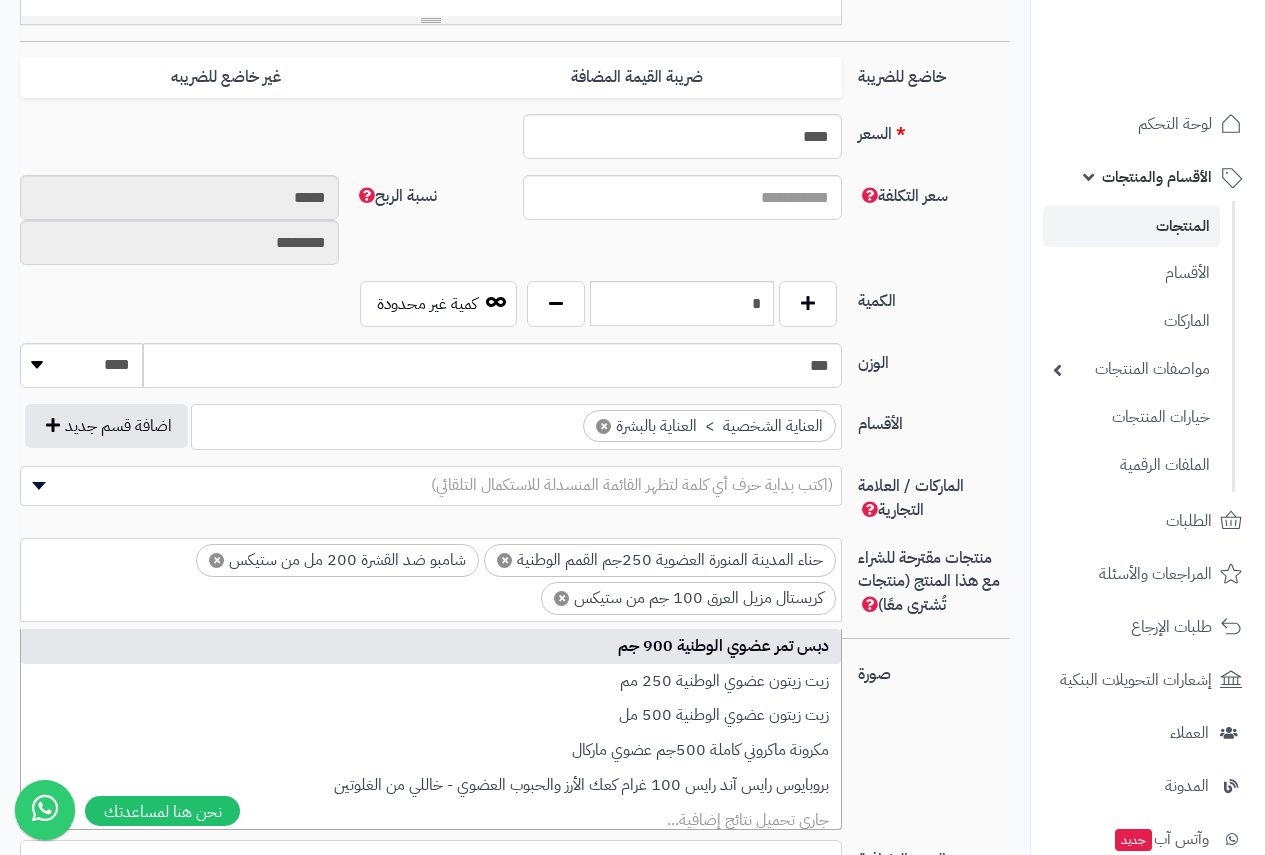 click at bounding box center [488, 593] 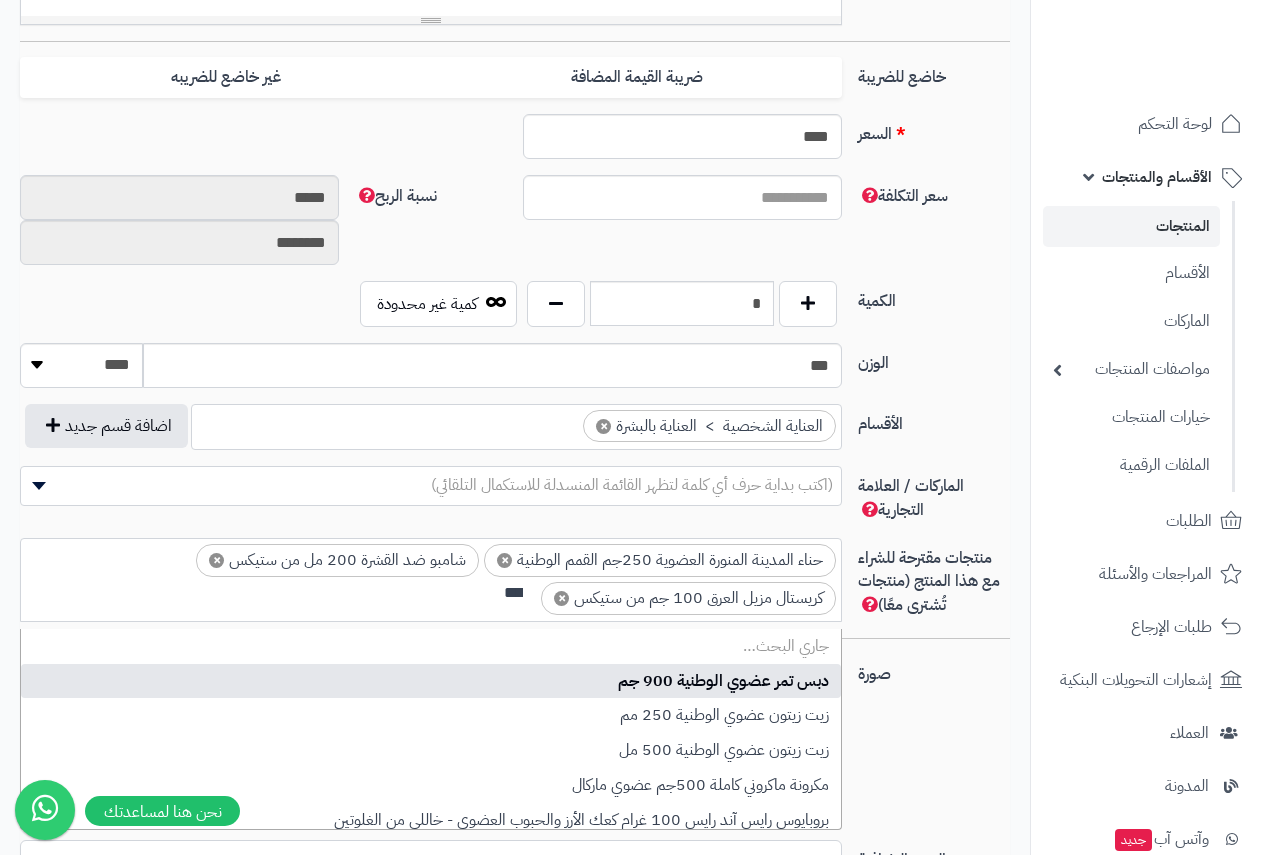 scroll, scrollTop: 0, scrollLeft: 0, axis: both 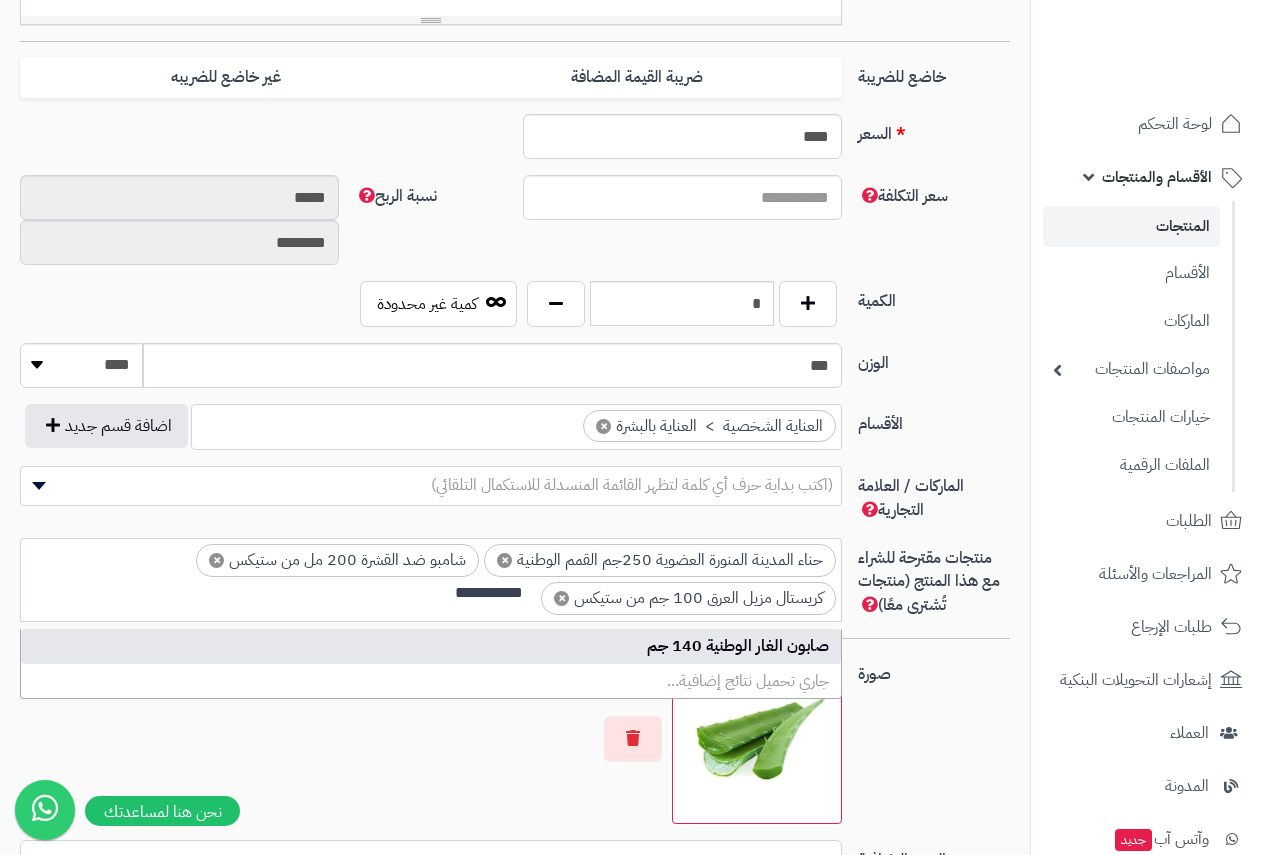 type on "**********" 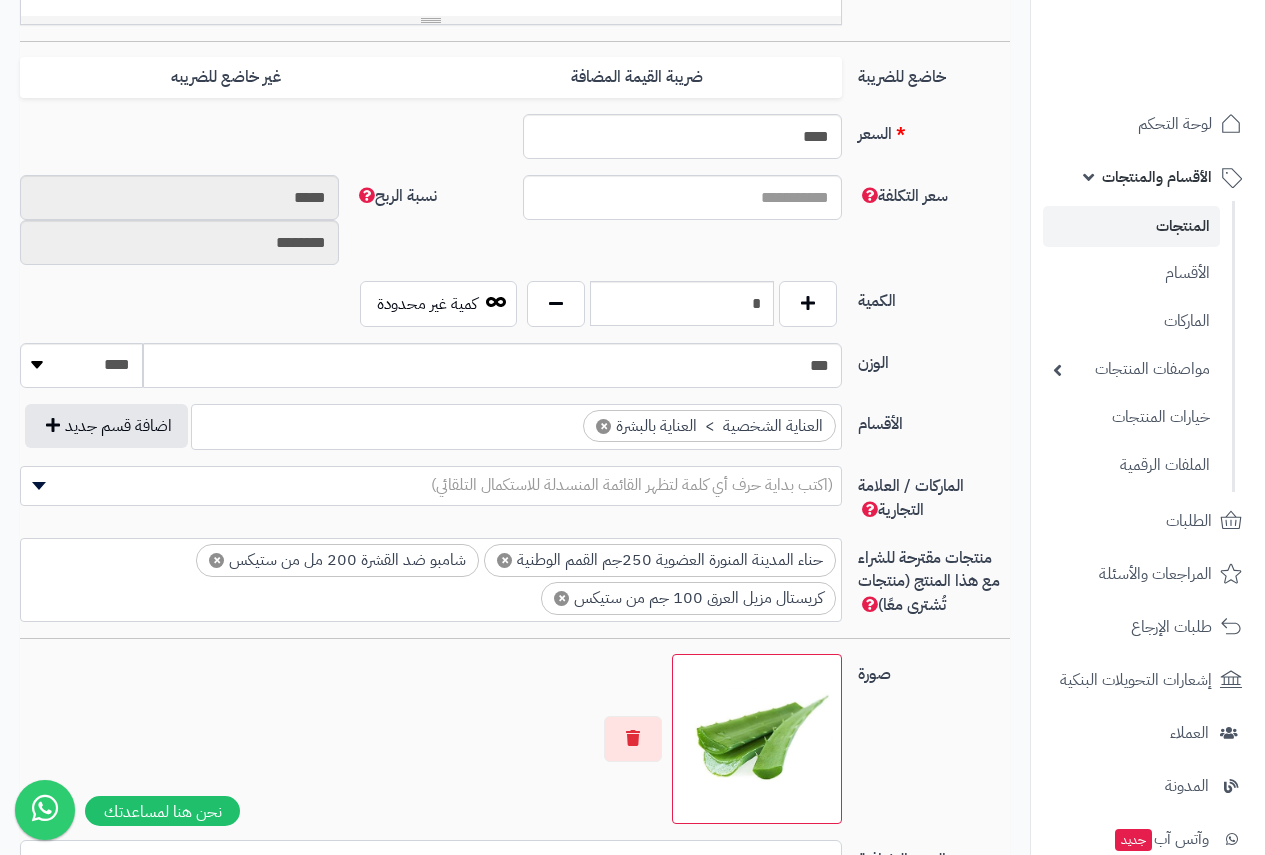 click on "× حناء المدينة المنورة العضوية 250جم القمم الوطنية ×   شامبو ضد القشرة 200 مل من ستيكس × كريستال مزيل العرق 100 جم من ستيكس" at bounding box center (431, 577) 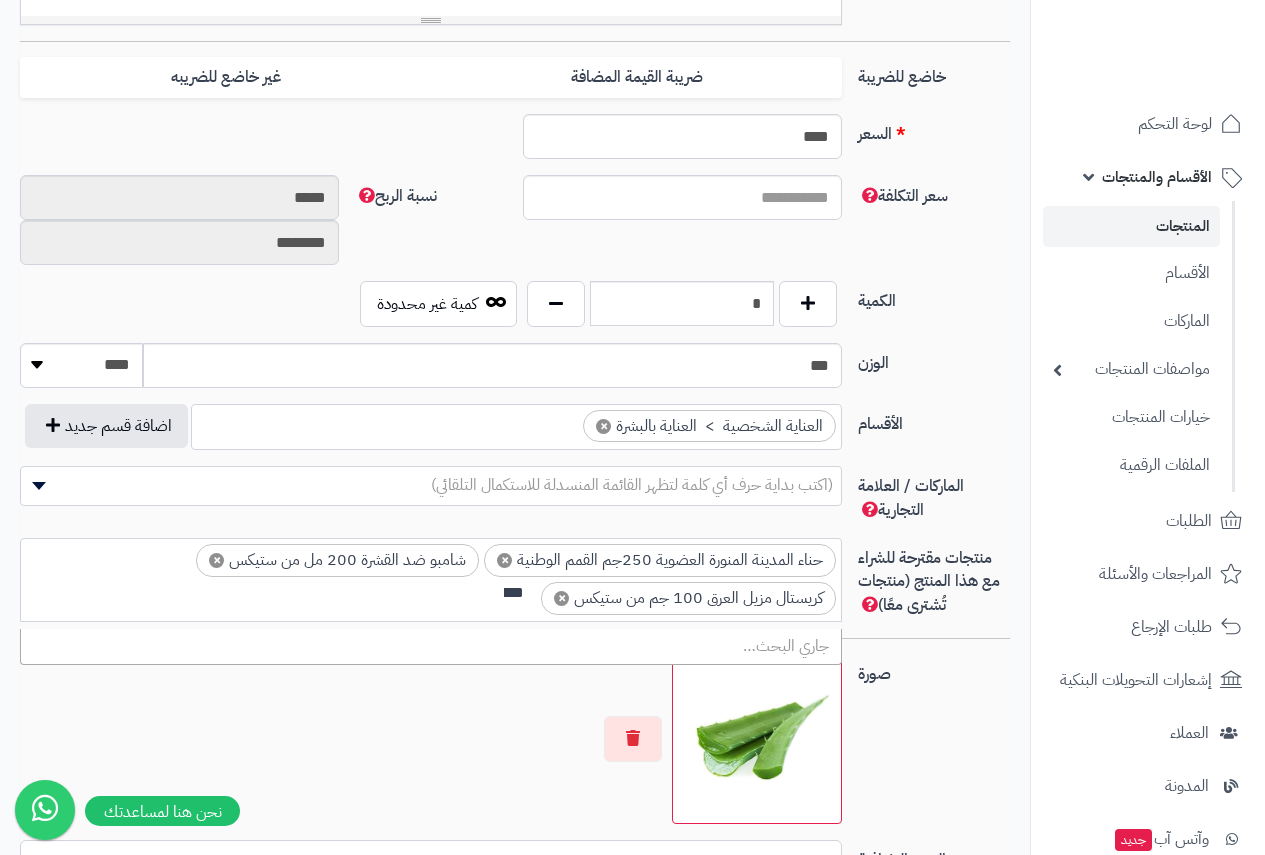 scroll, scrollTop: 0, scrollLeft: 0, axis: both 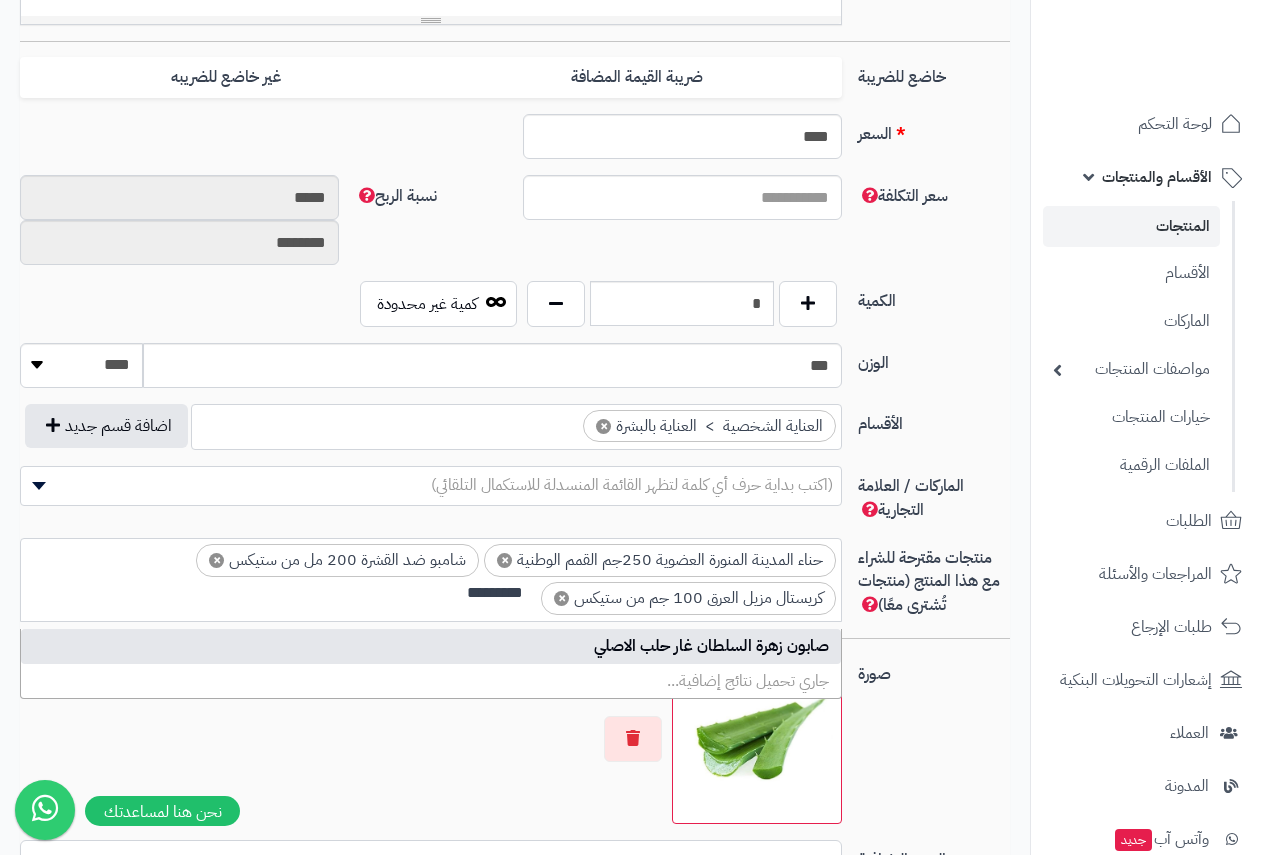 type on "*********" 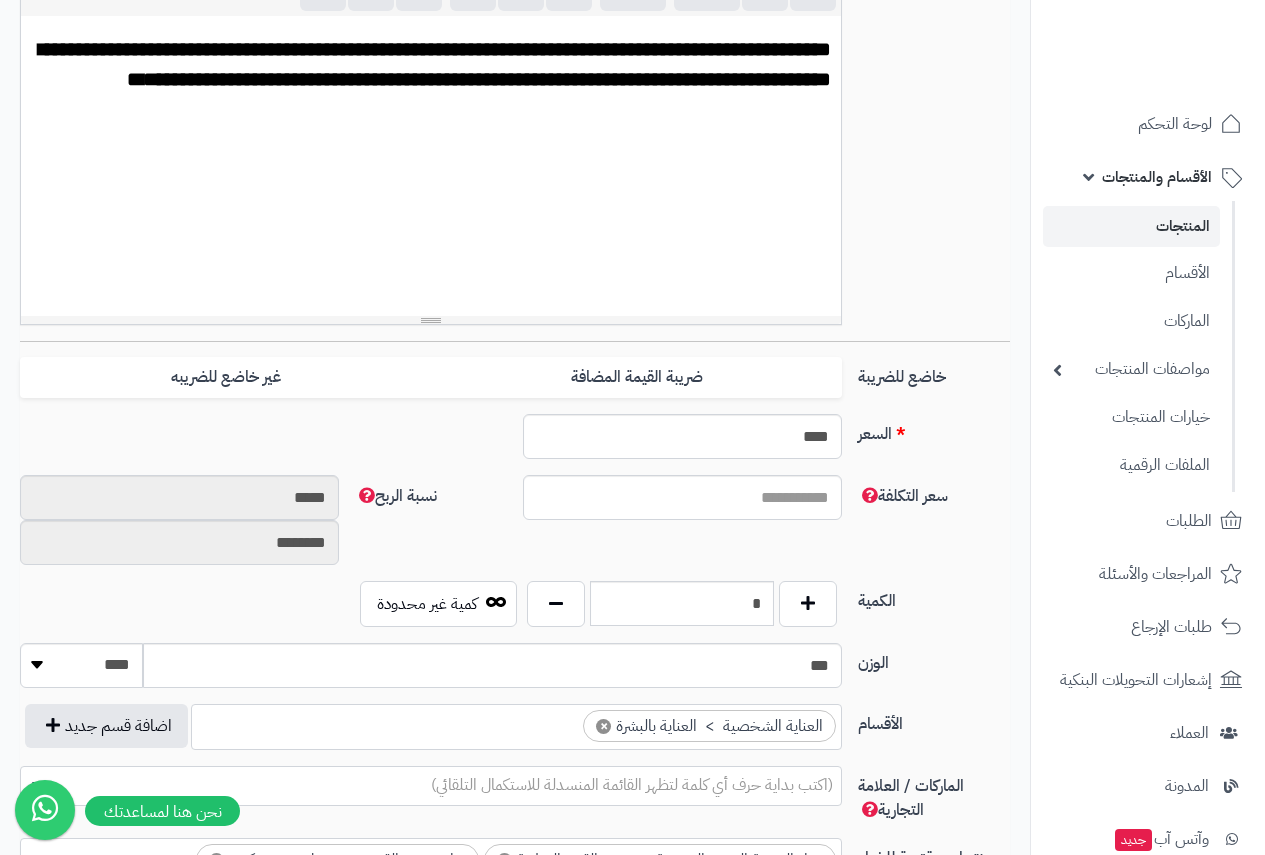 scroll, scrollTop: 0, scrollLeft: 0, axis: both 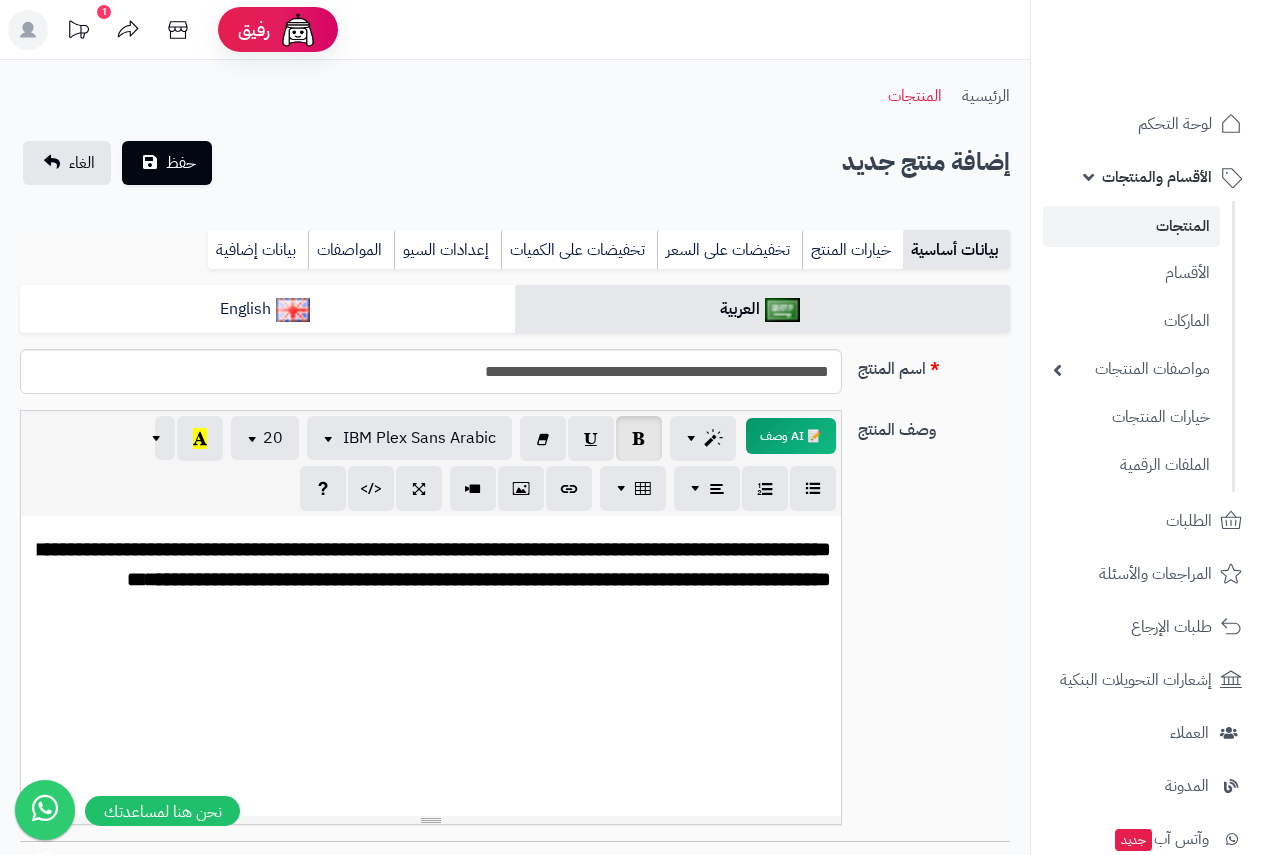 click on "**********" at bounding box center [435, 564] 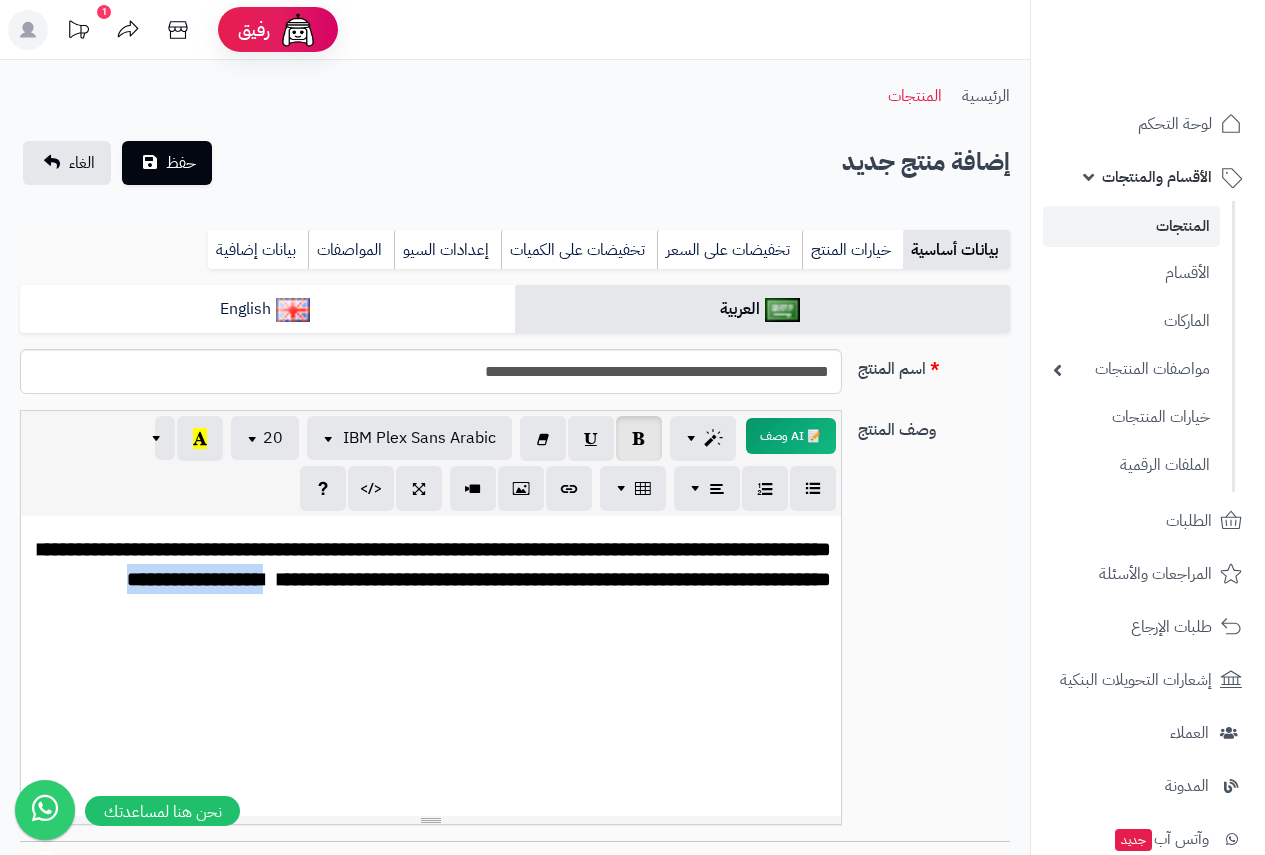 drag, startPoint x: 315, startPoint y: 586, endPoint x: 435, endPoint y: 590, distance: 120.06665 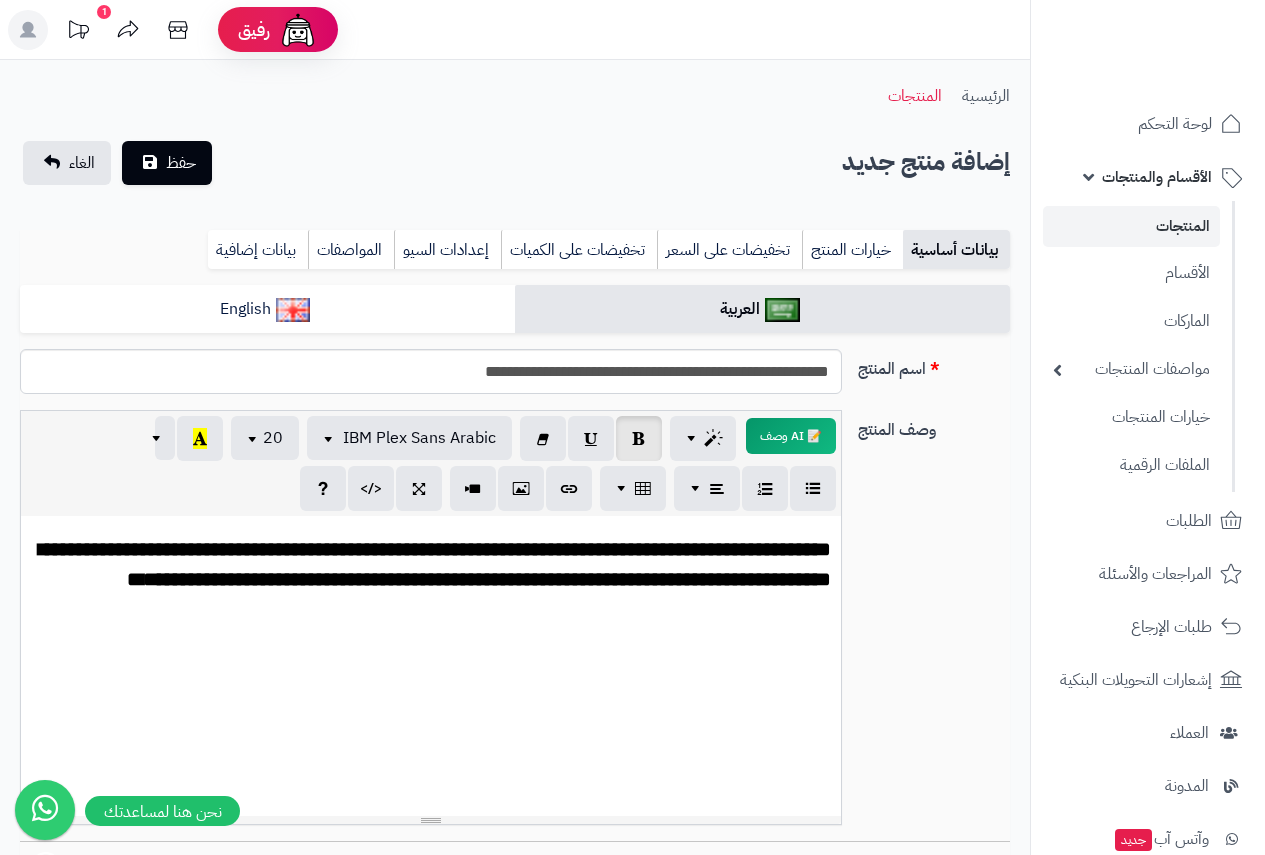 click on "**********" at bounding box center [435, 564] 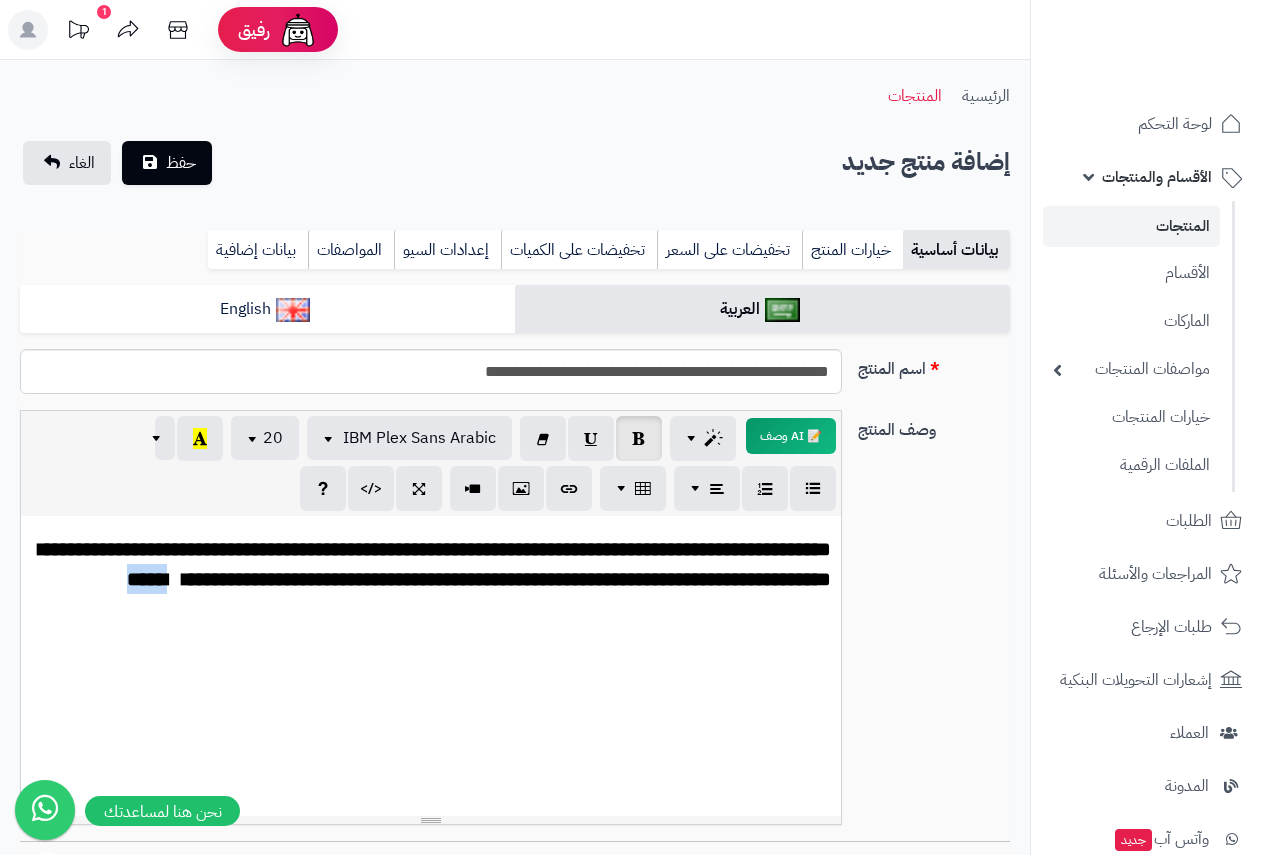 click on "**********" at bounding box center (435, 564) 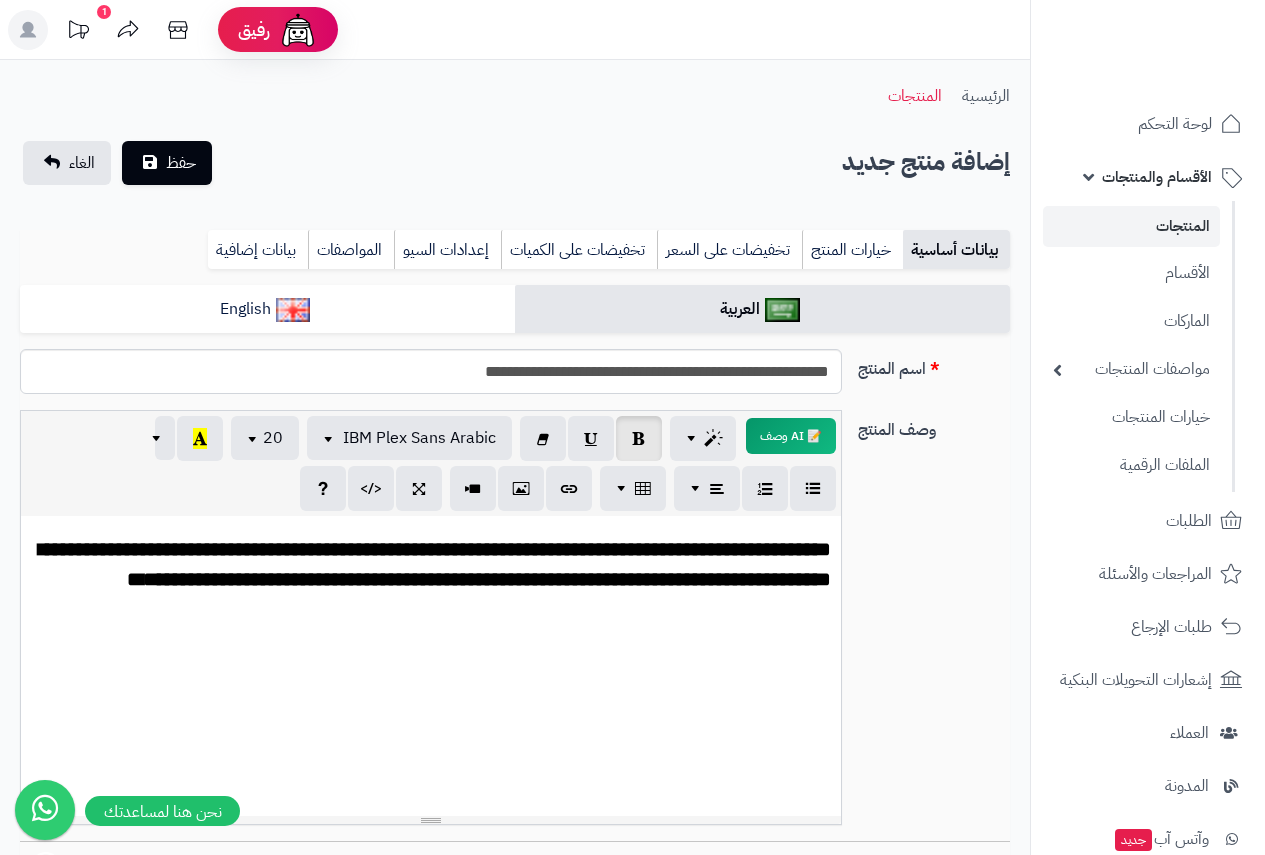 click on "**********" at bounding box center [435, 564] 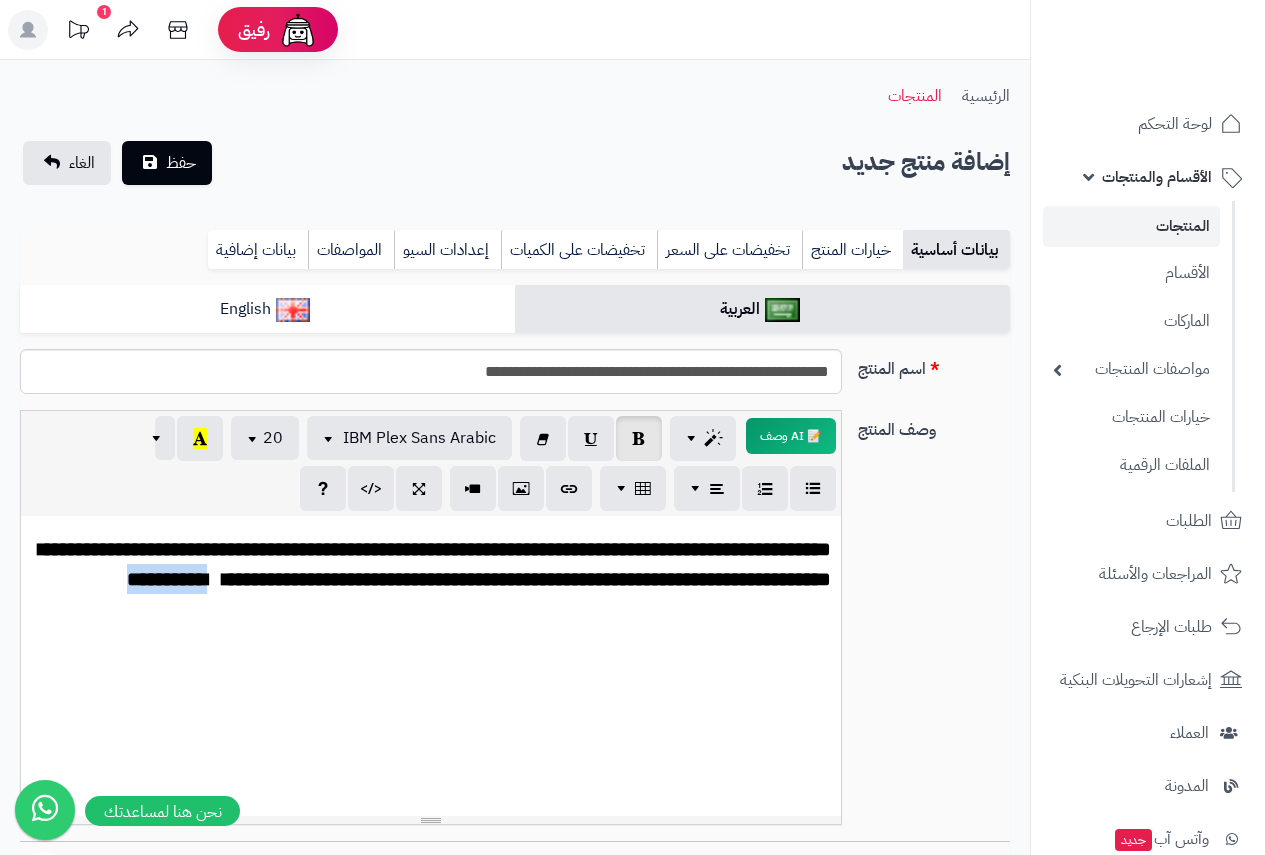 drag, startPoint x: 367, startPoint y: 591, endPoint x: 297, endPoint y: 586, distance: 70.178345 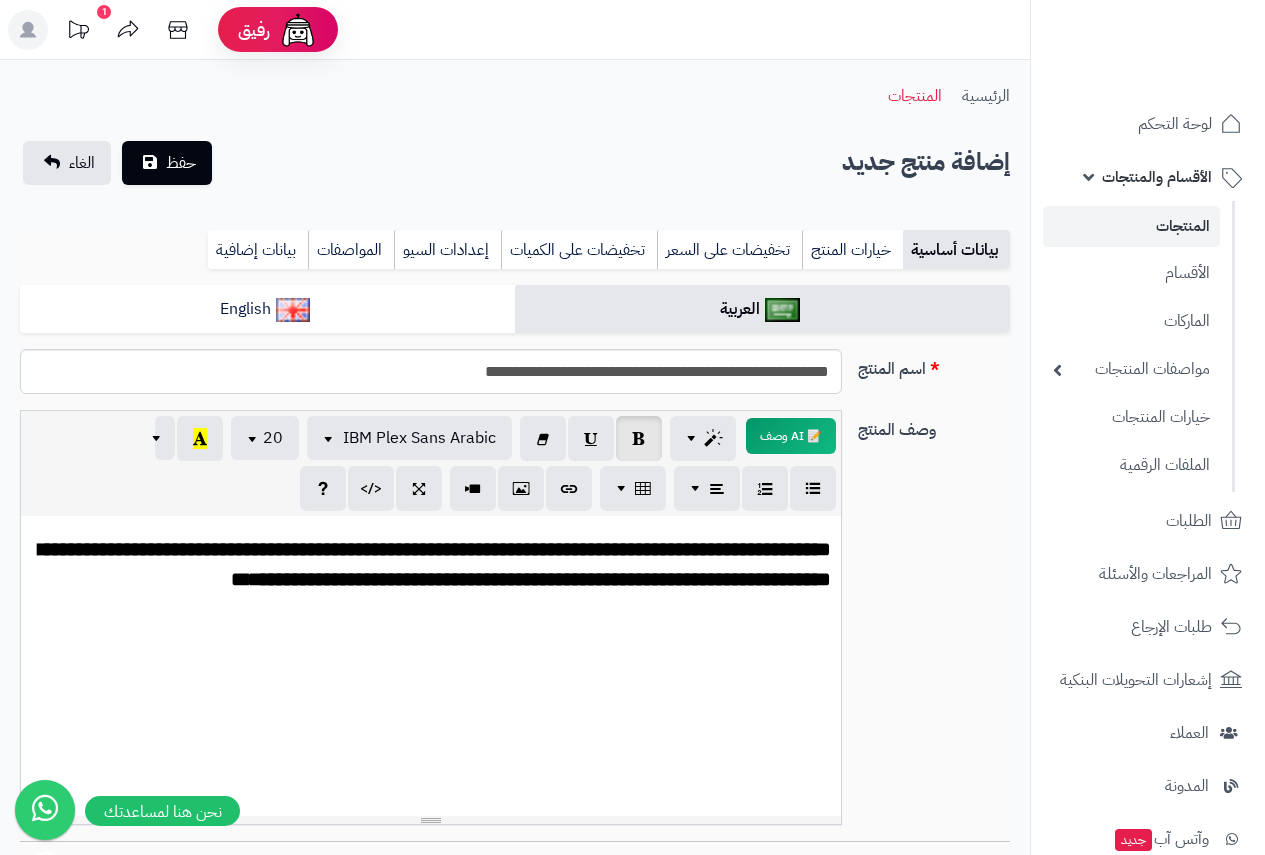 click on "**********" at bounding box center (435, 564) 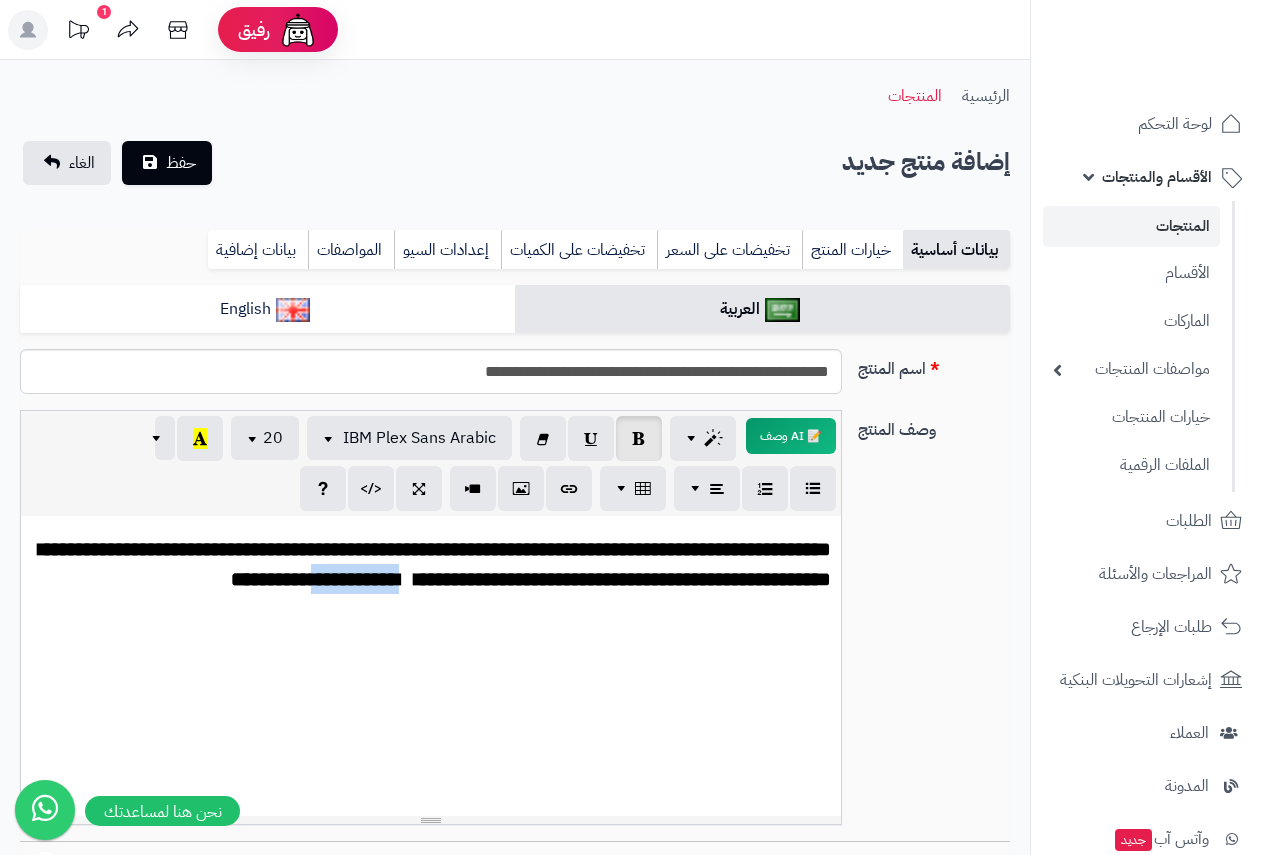 click on "**********" at bounding box center (435, 564) 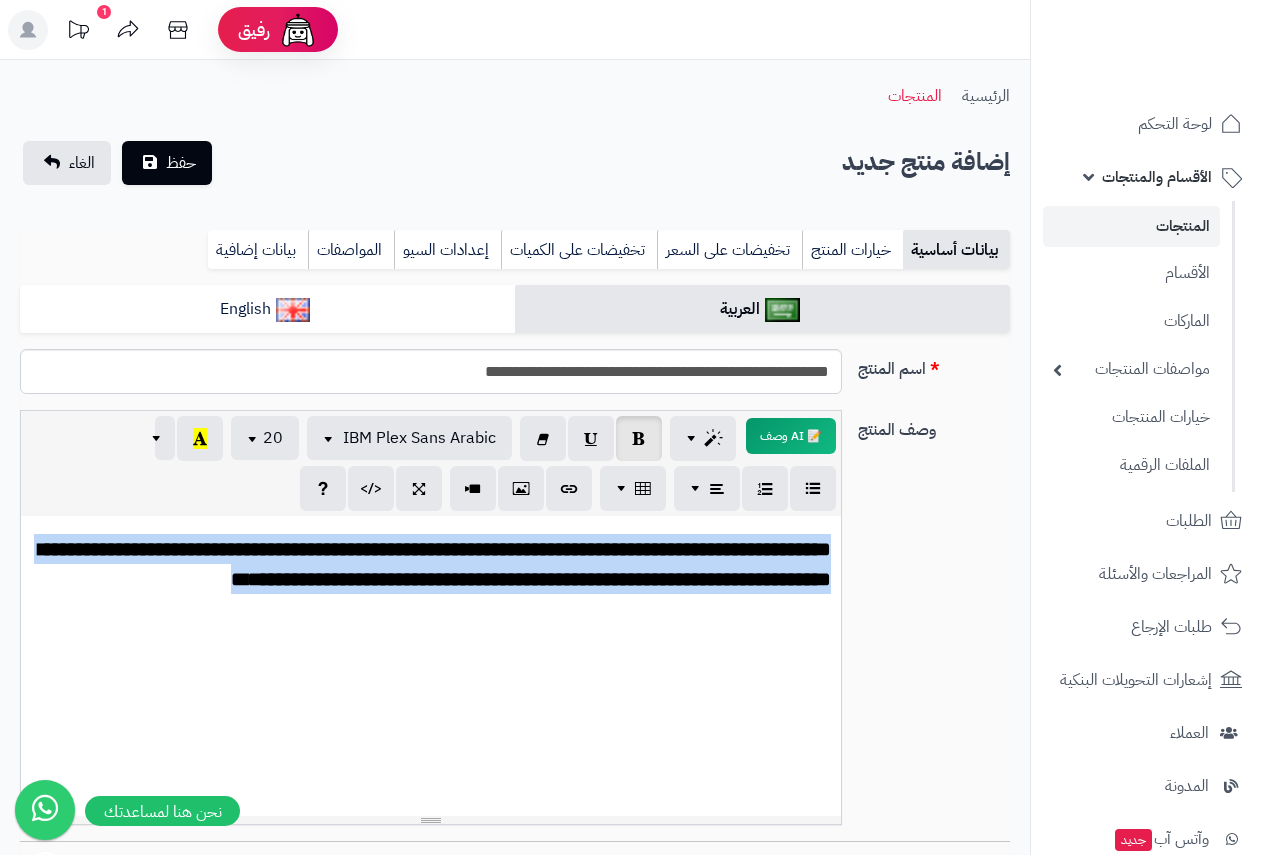 click on "**********" at bounding box center (435, 564) 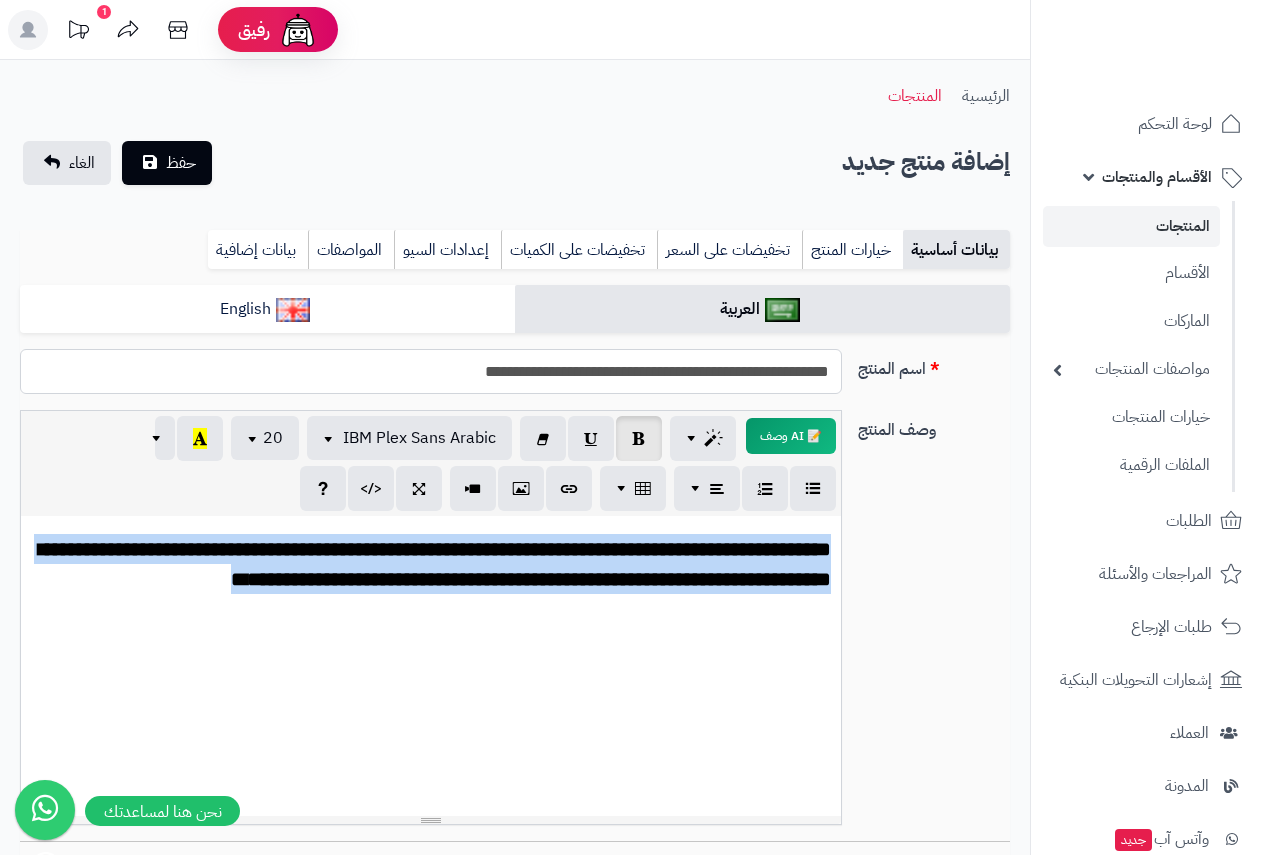 click on "**********" at bounding box center [431, 371] 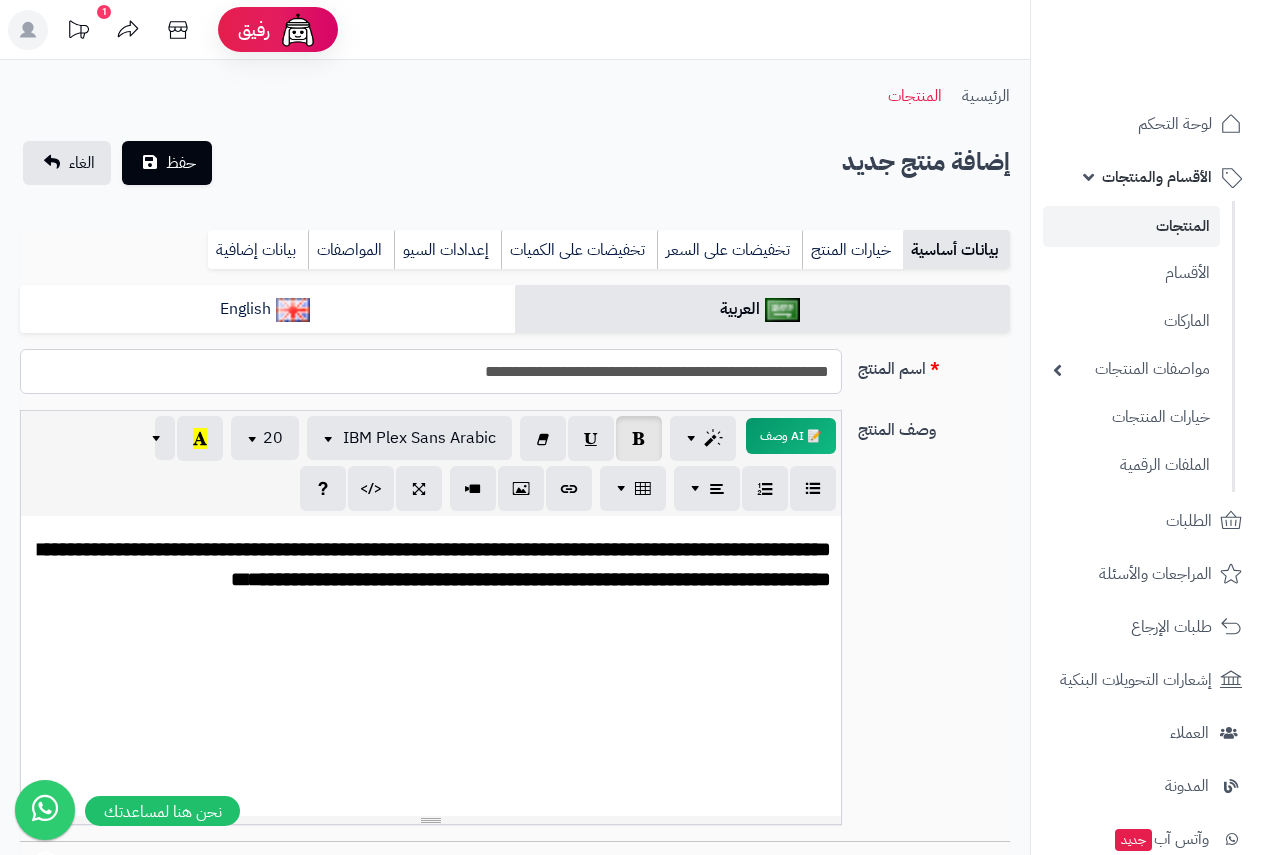 click on "**********" at bounding box center (431, 371) 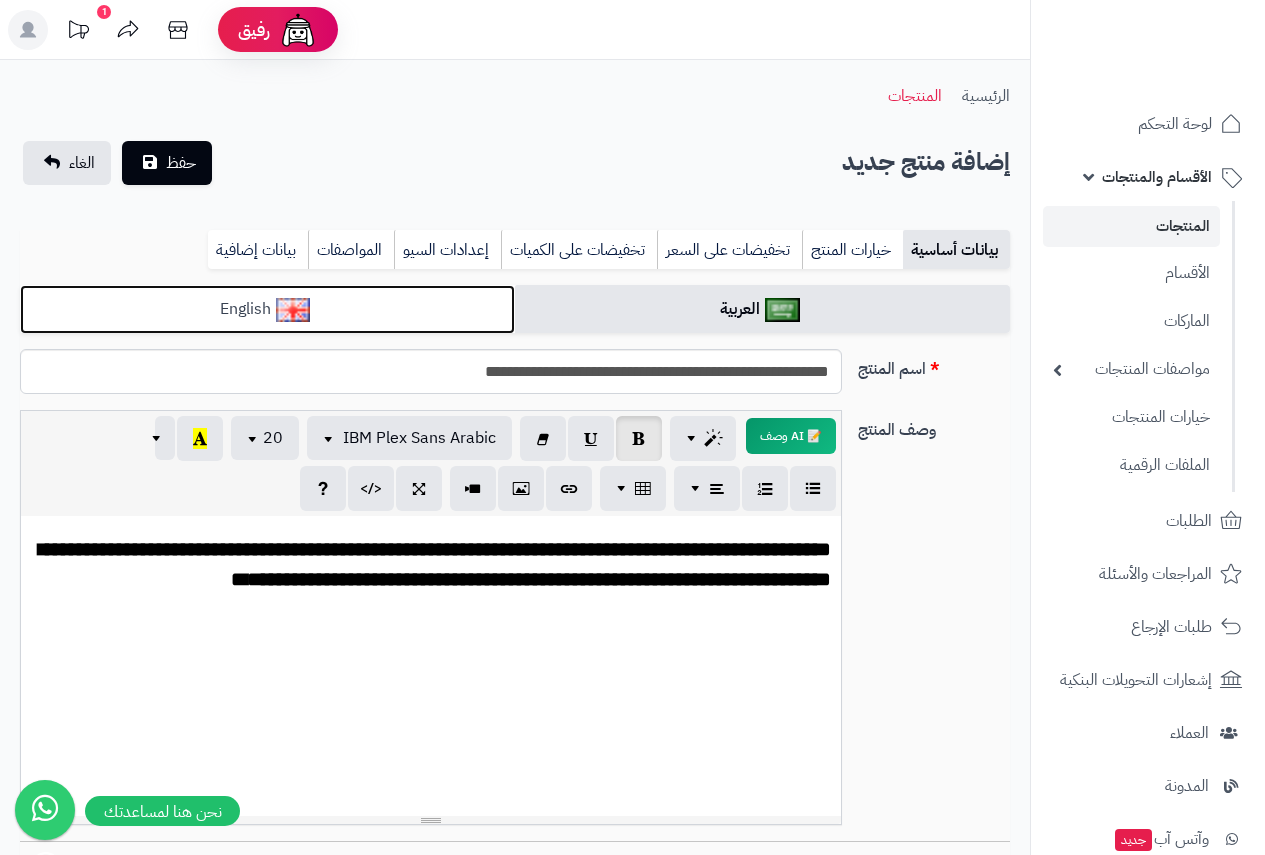 click on "English" at bounding box center (267, 309) 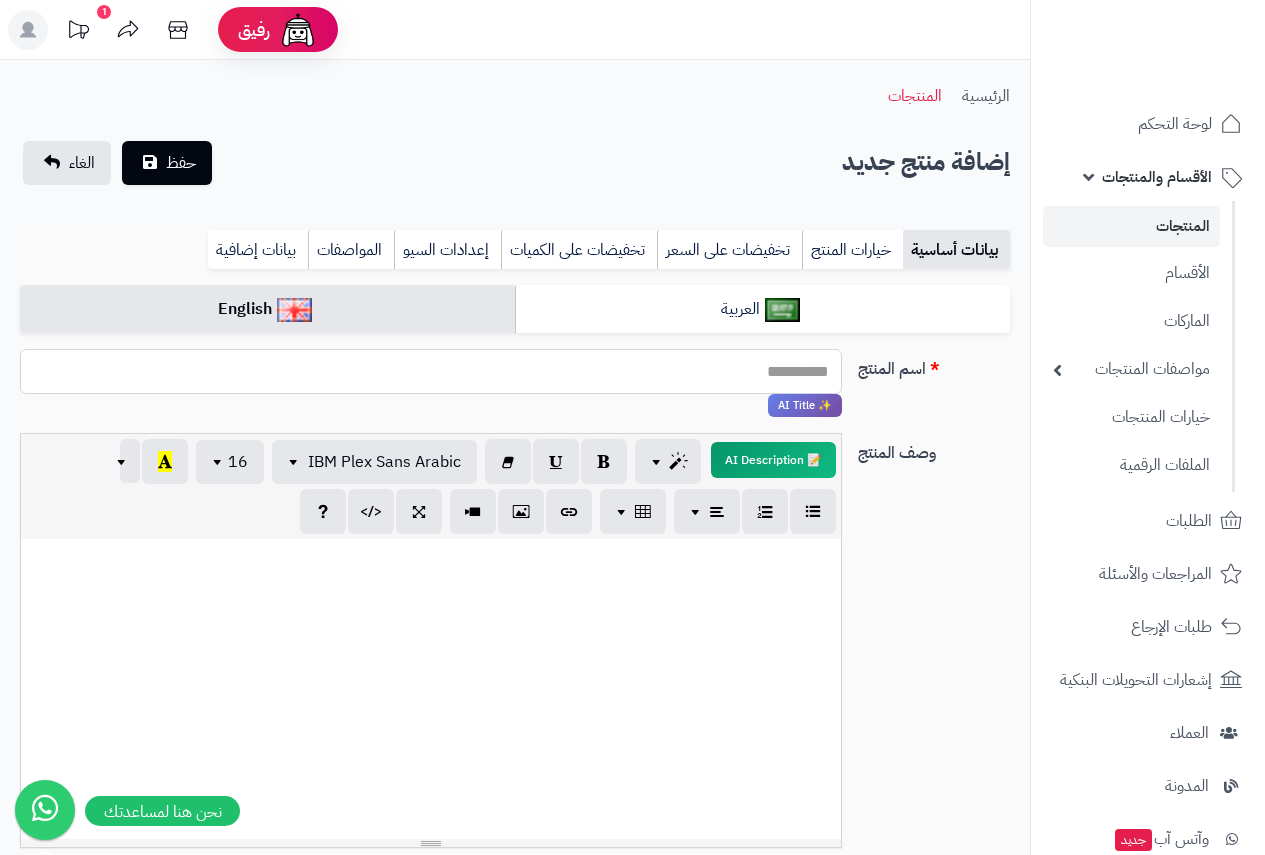 click on "اسم المنتج" at bounding box center (431, 371) 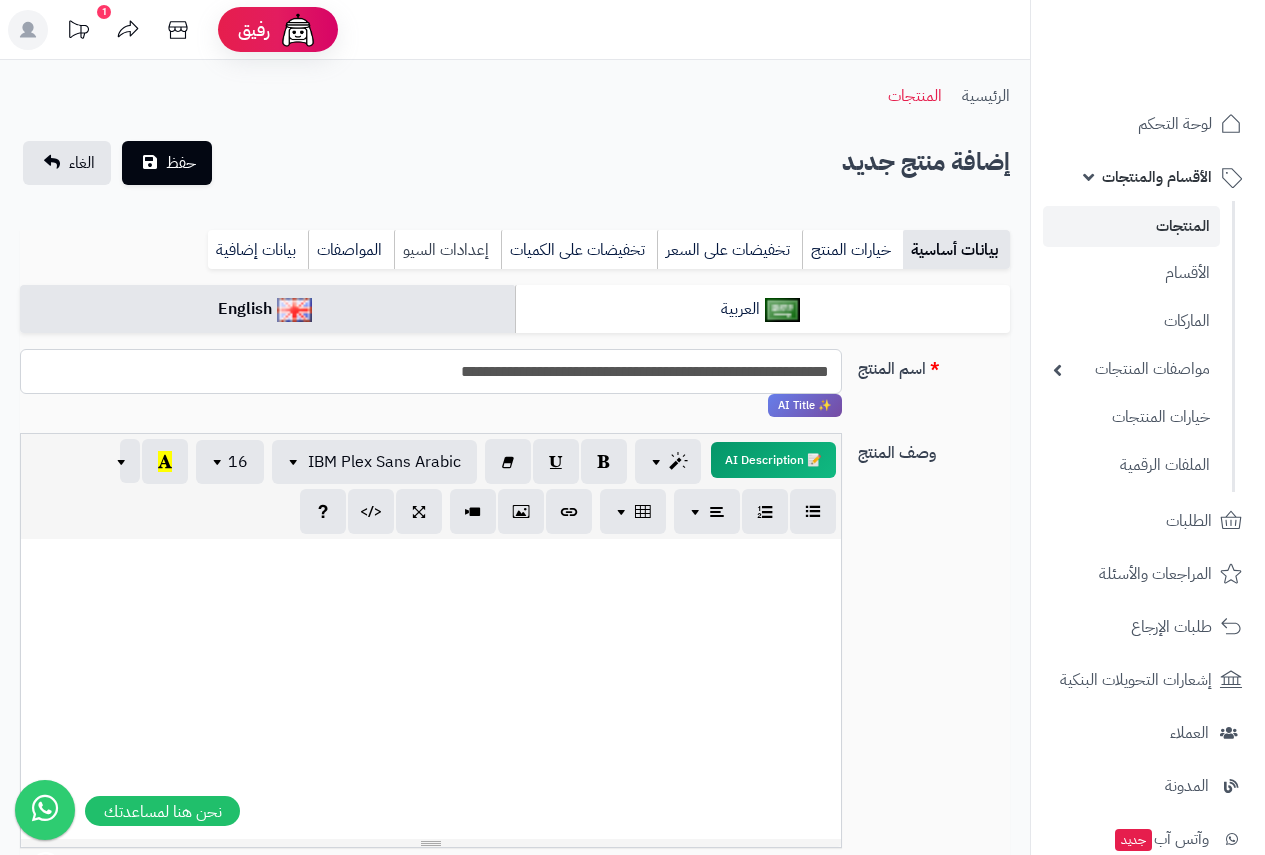 type on "**********" 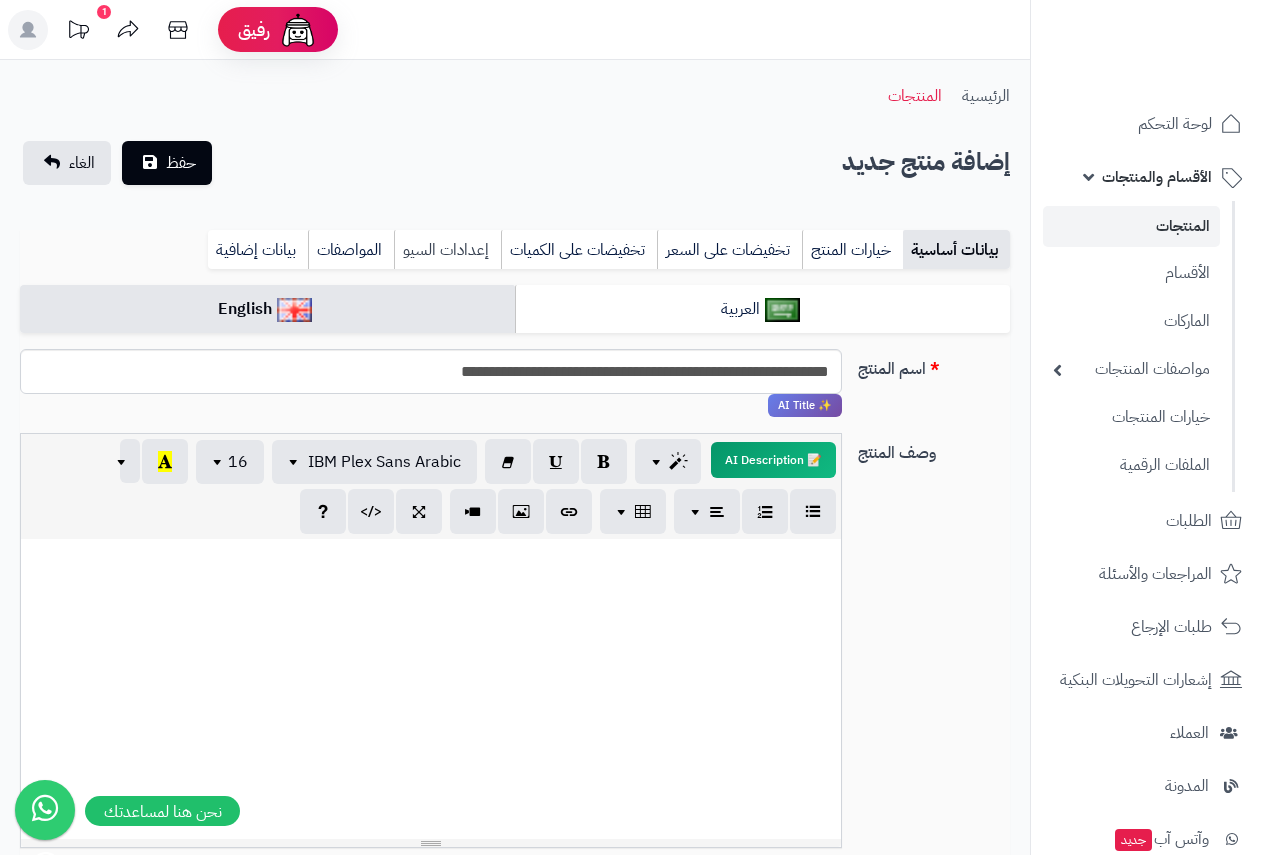 click on "إعدادات السيو" at bounding box center [447, 250] 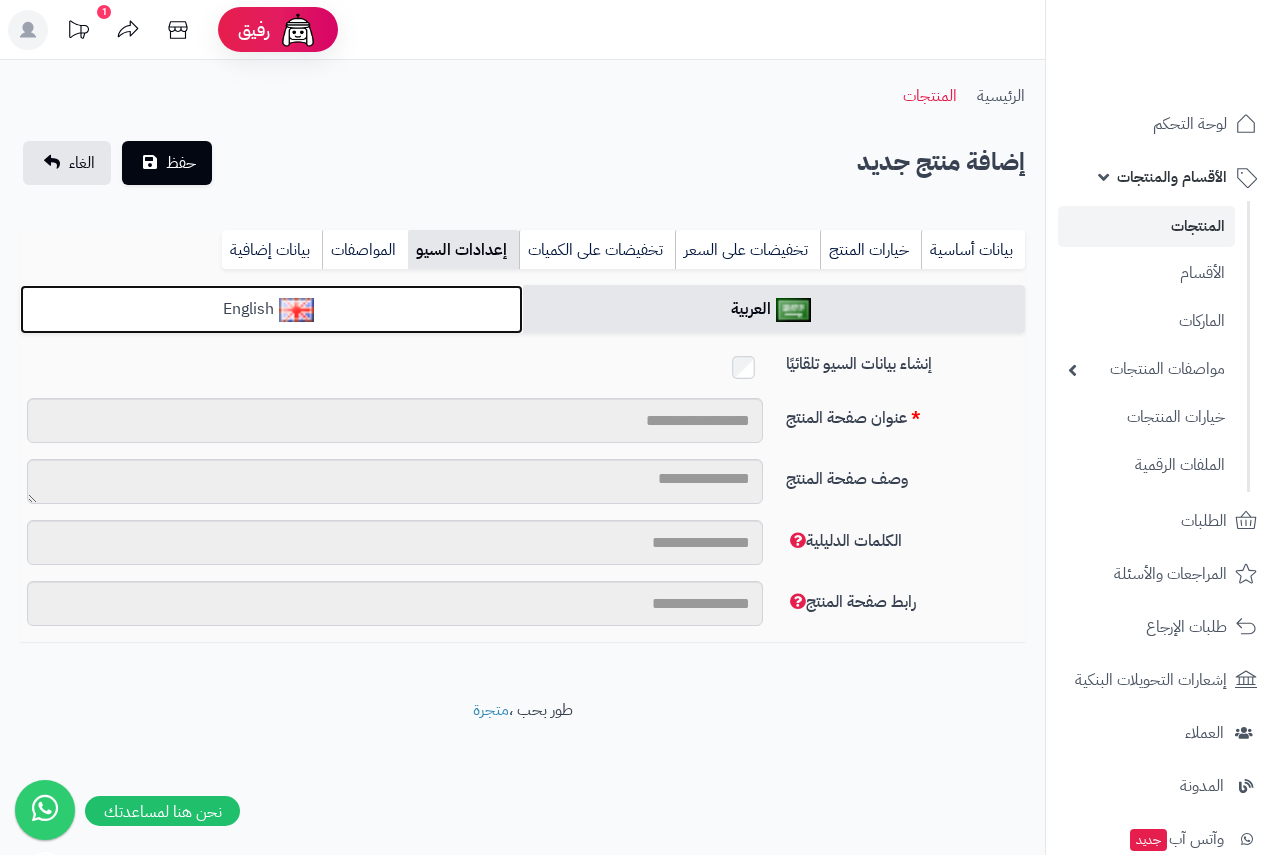 click on "English" at bounding box center (271, 309) 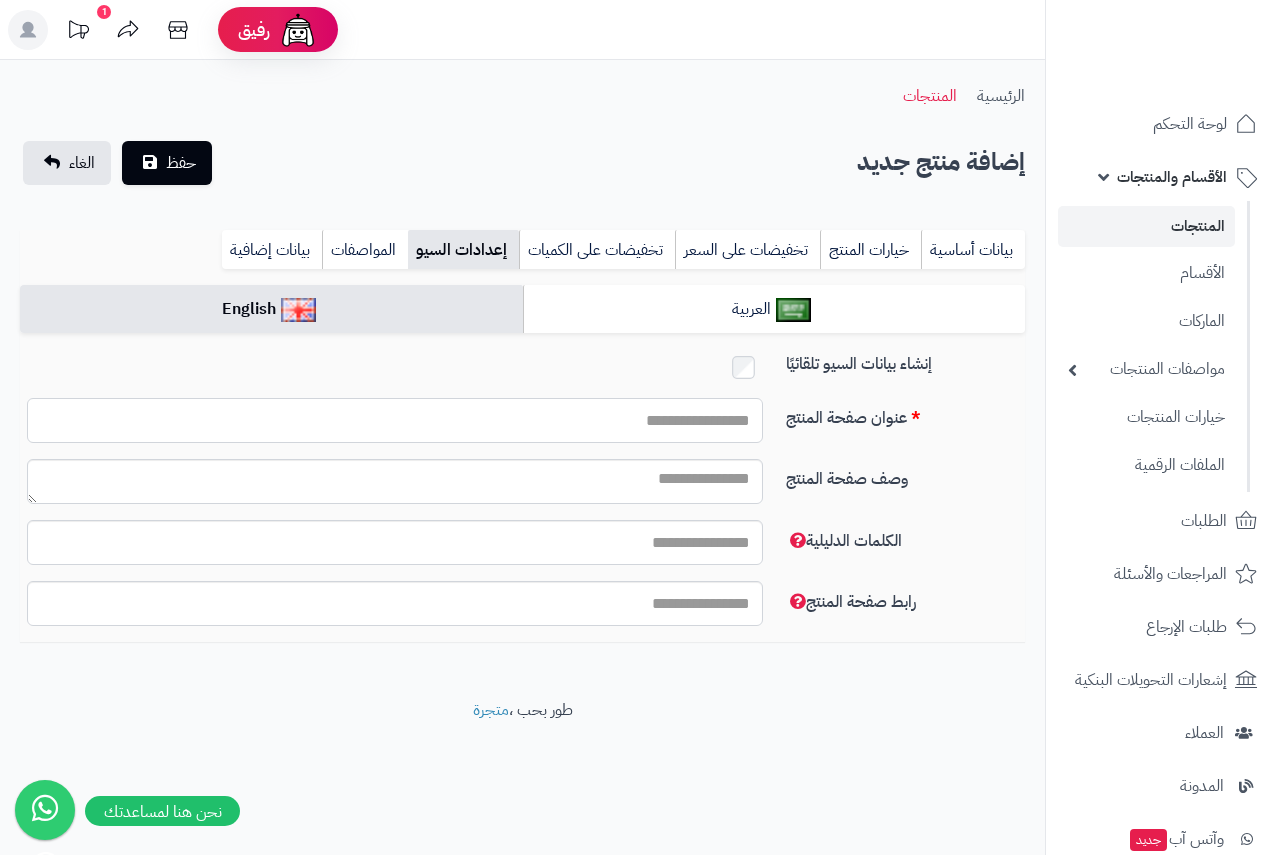 click on "عنوان صفحة المنتج" at bounding box center [395, 420] 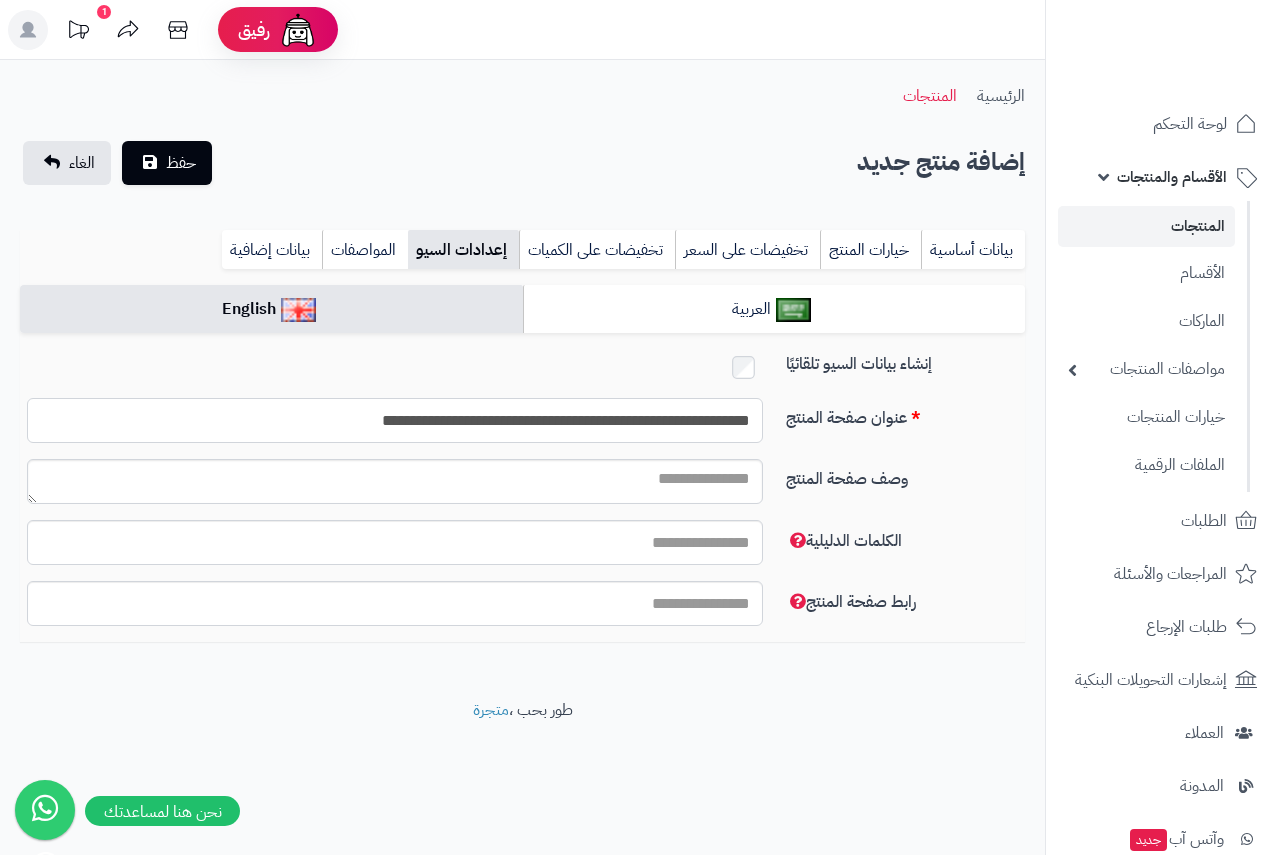 type on "**********" 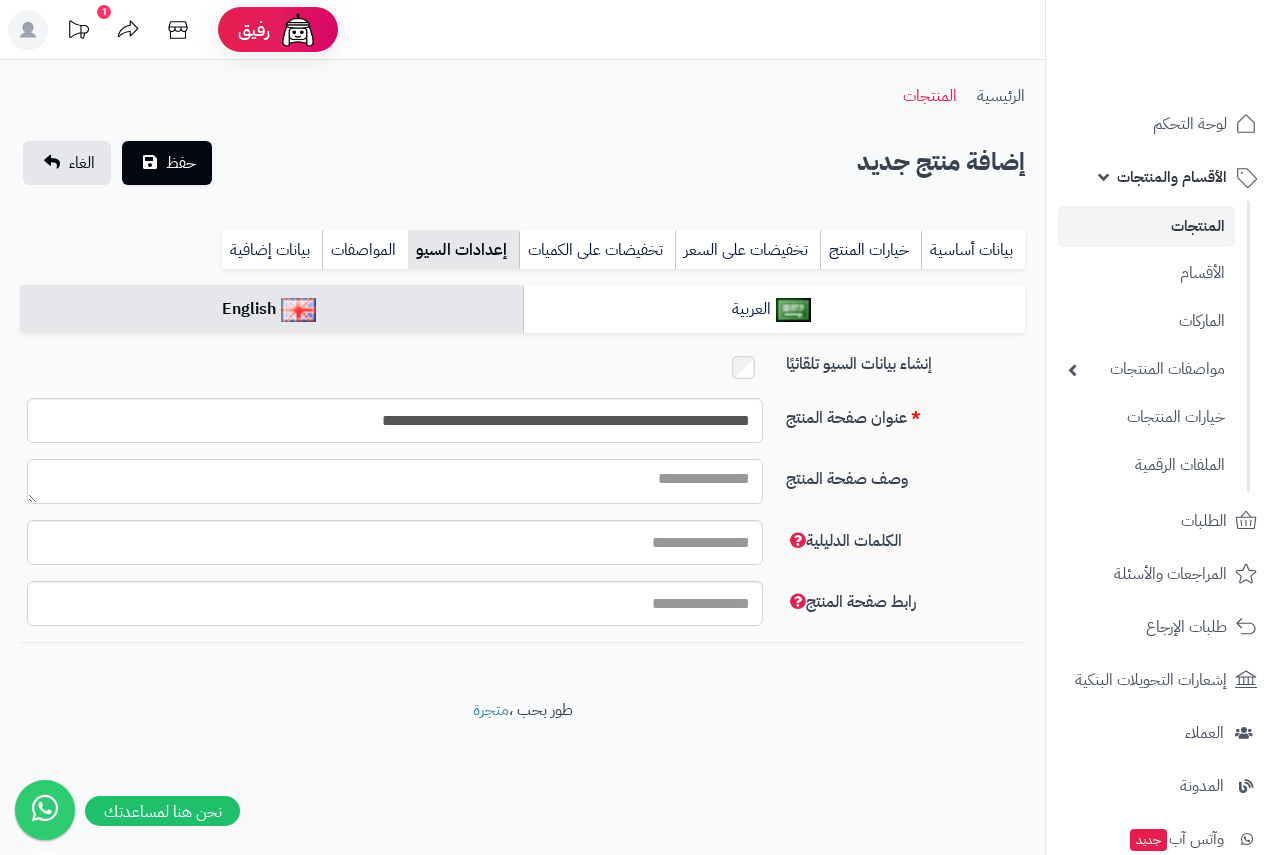 click on "وصف صفحة المنتج" at bounding box center (395, 481) 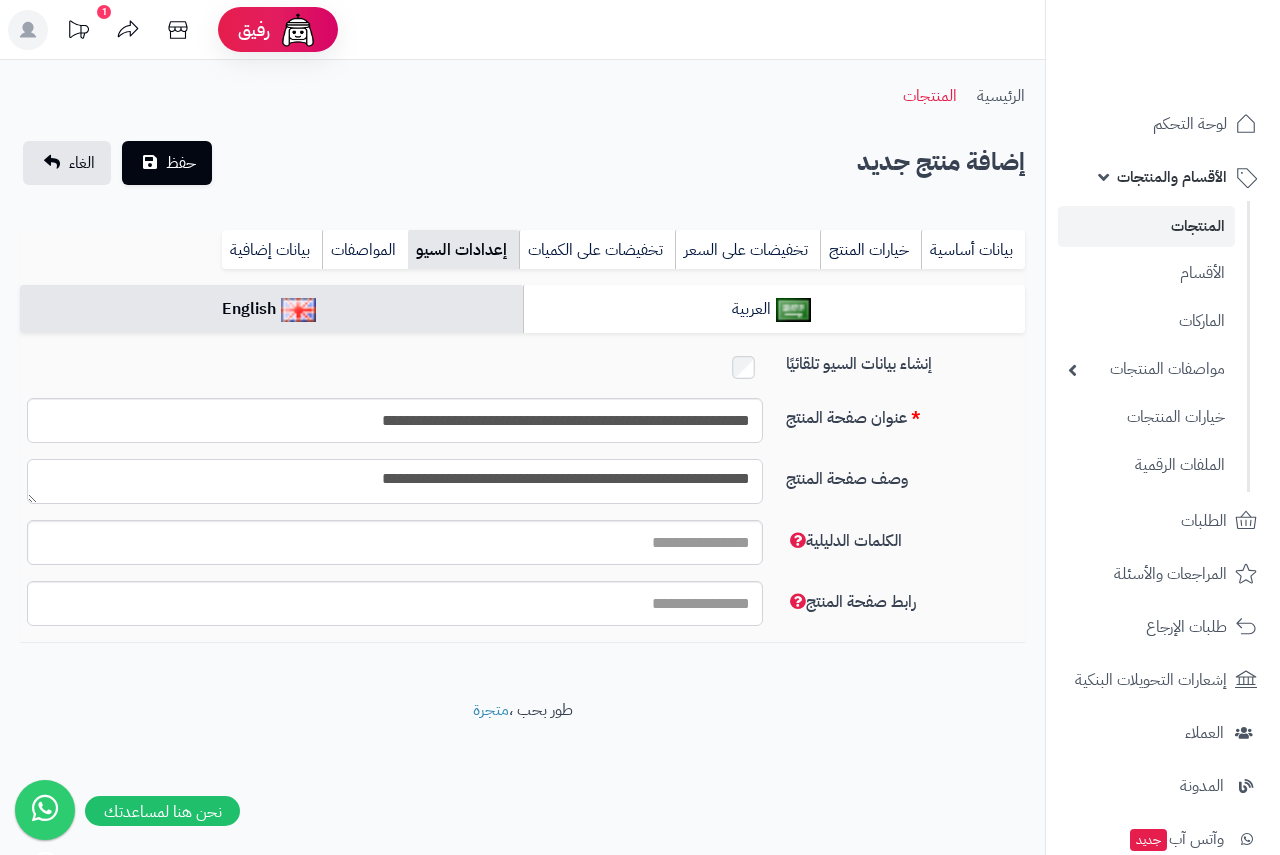 type on "**********" 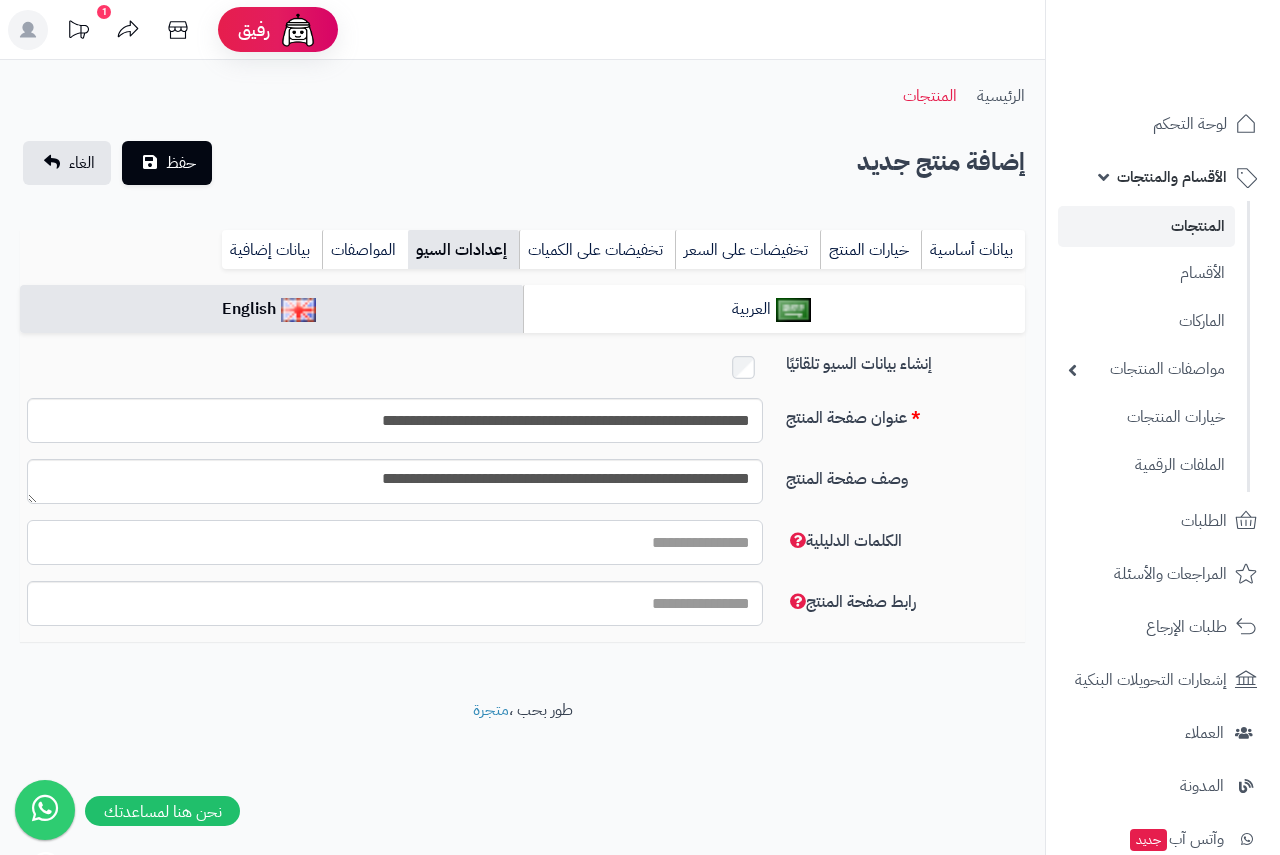 click on "الكلمات الدليلية" at bounding box center (395, 542) 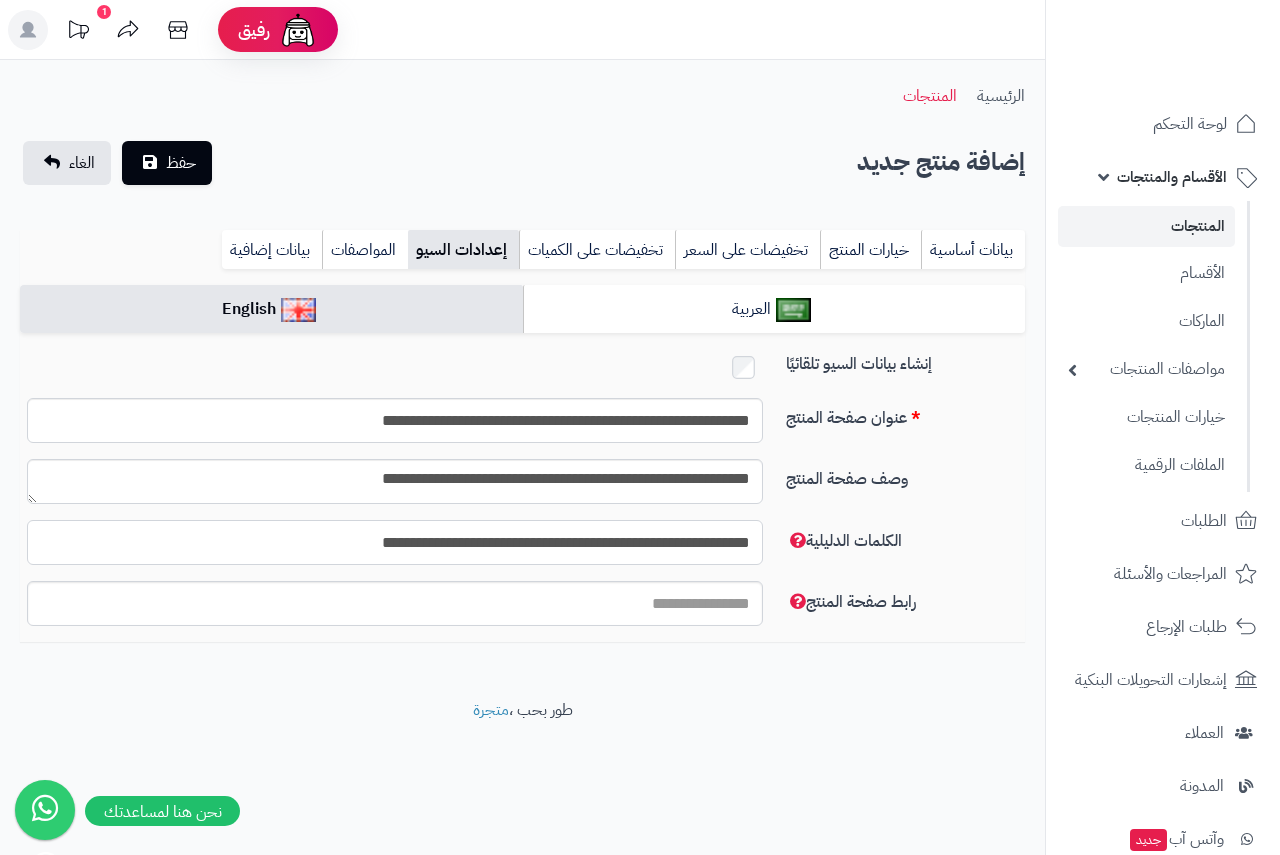 type on "**********" 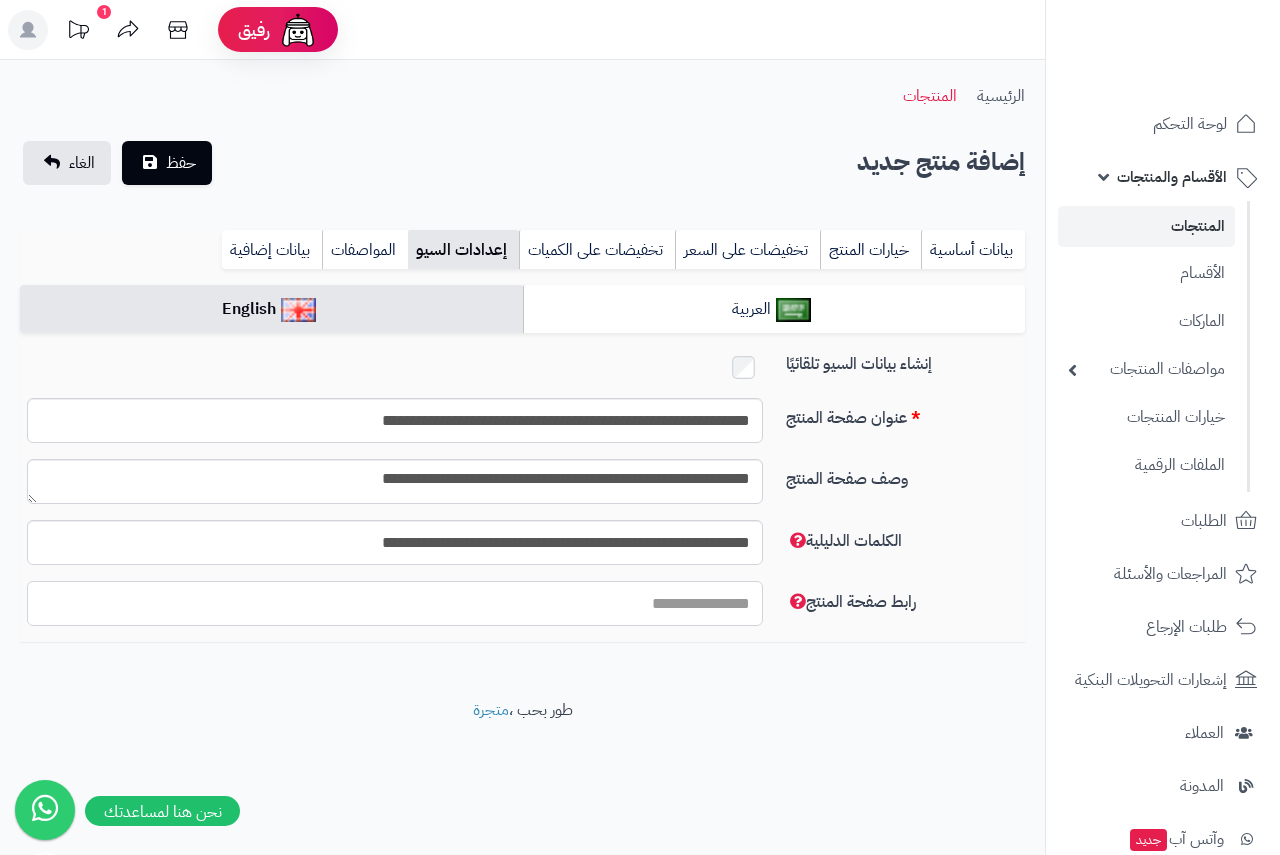 click on "رابط صفحة المنتج" at bounding box center [395, 603] 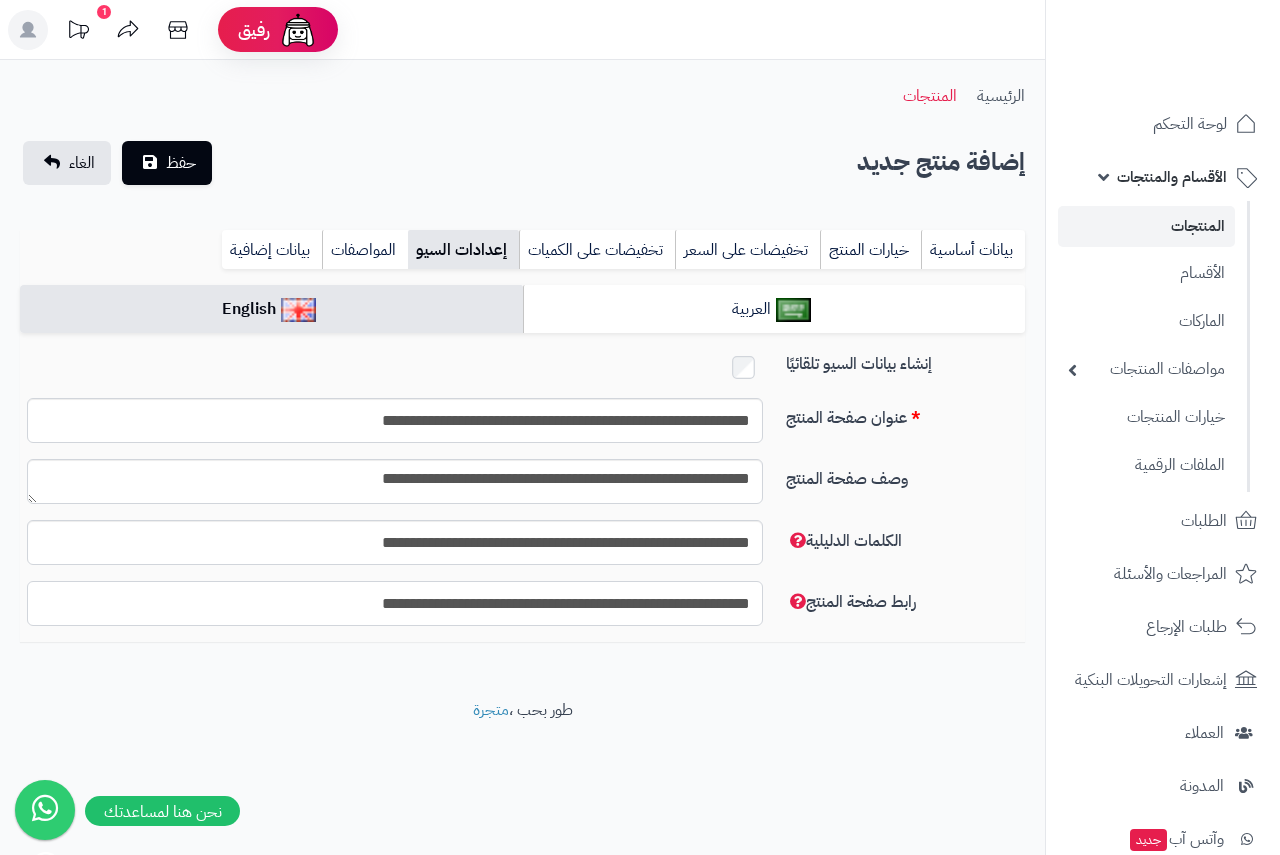 type on "**********" 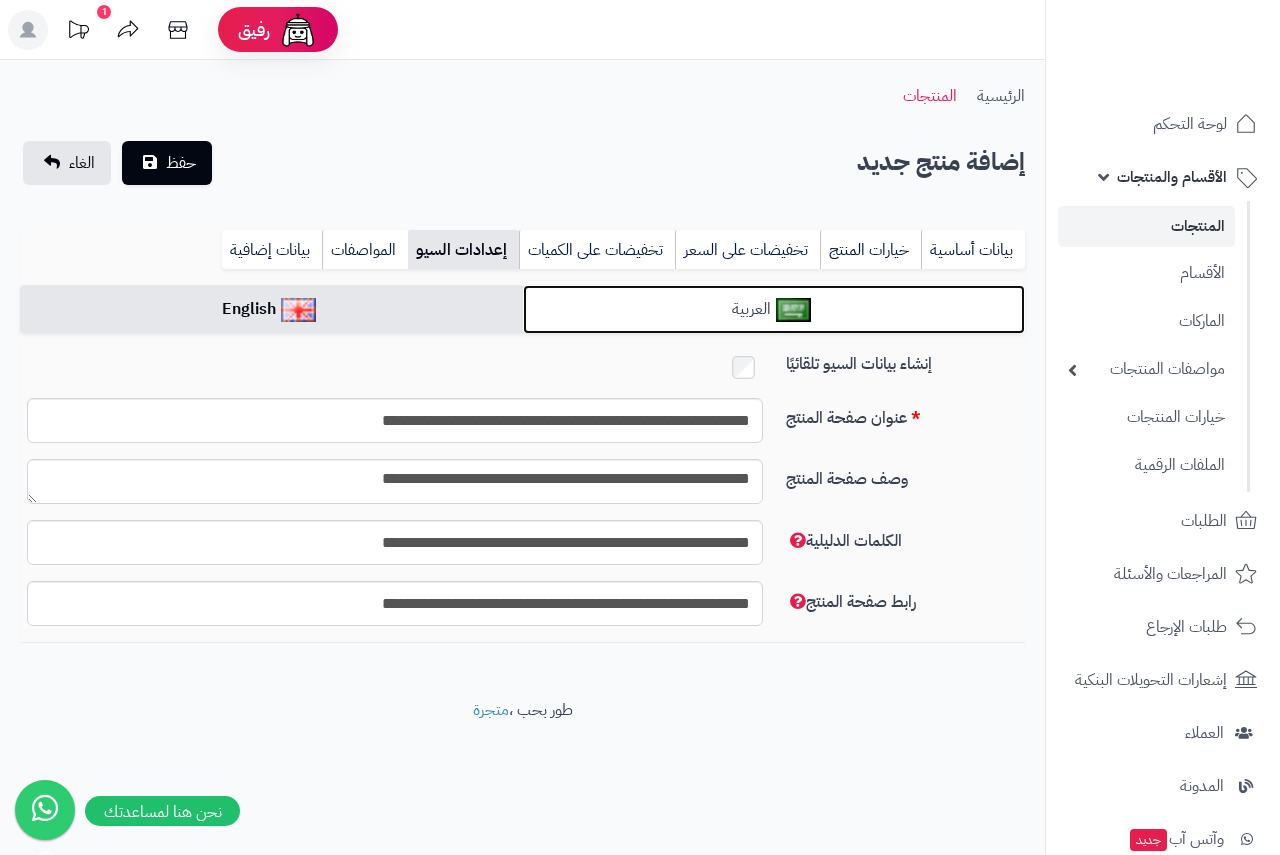 click on "العربية" at bounding box center [774, 309] 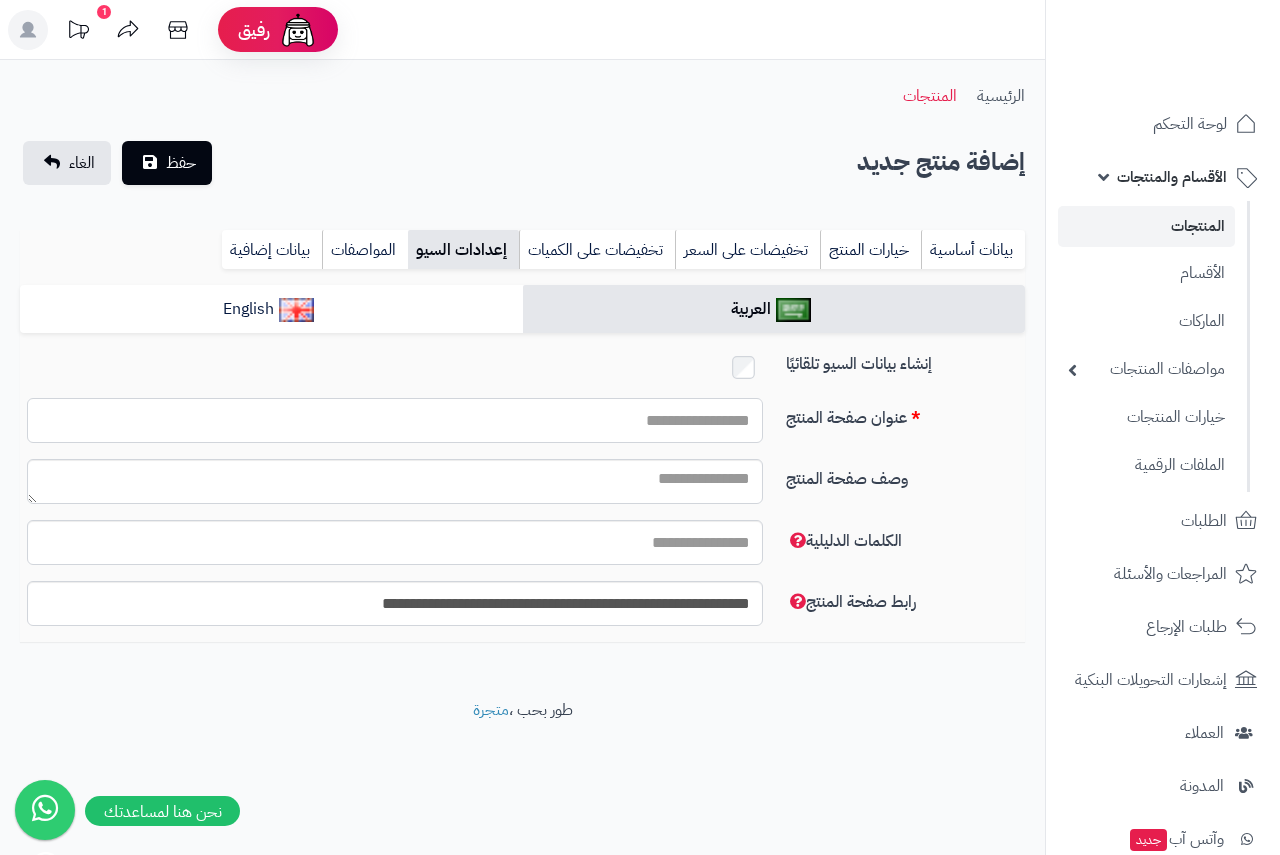 click on "عنوان صفحة المنتج" at bounding box center (395, 420) 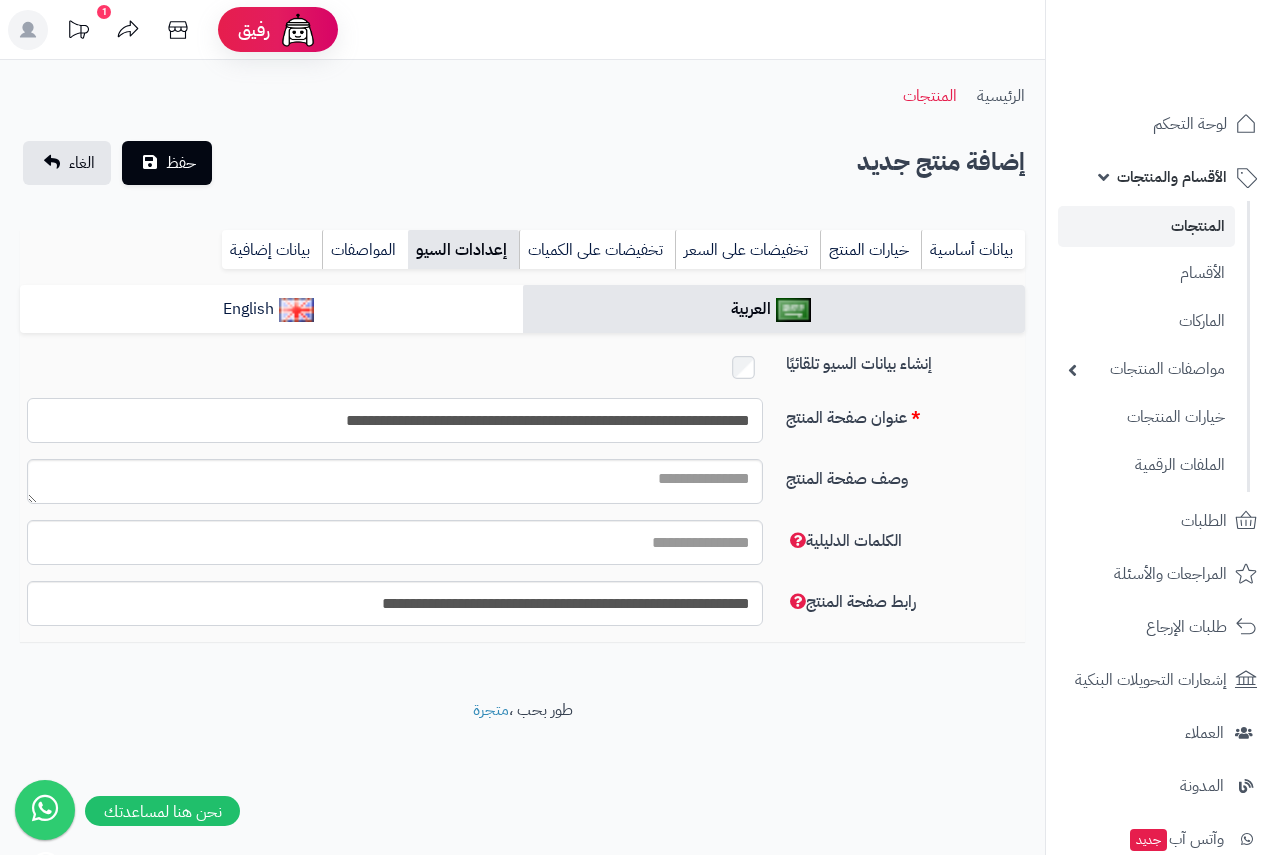 type on "**********" 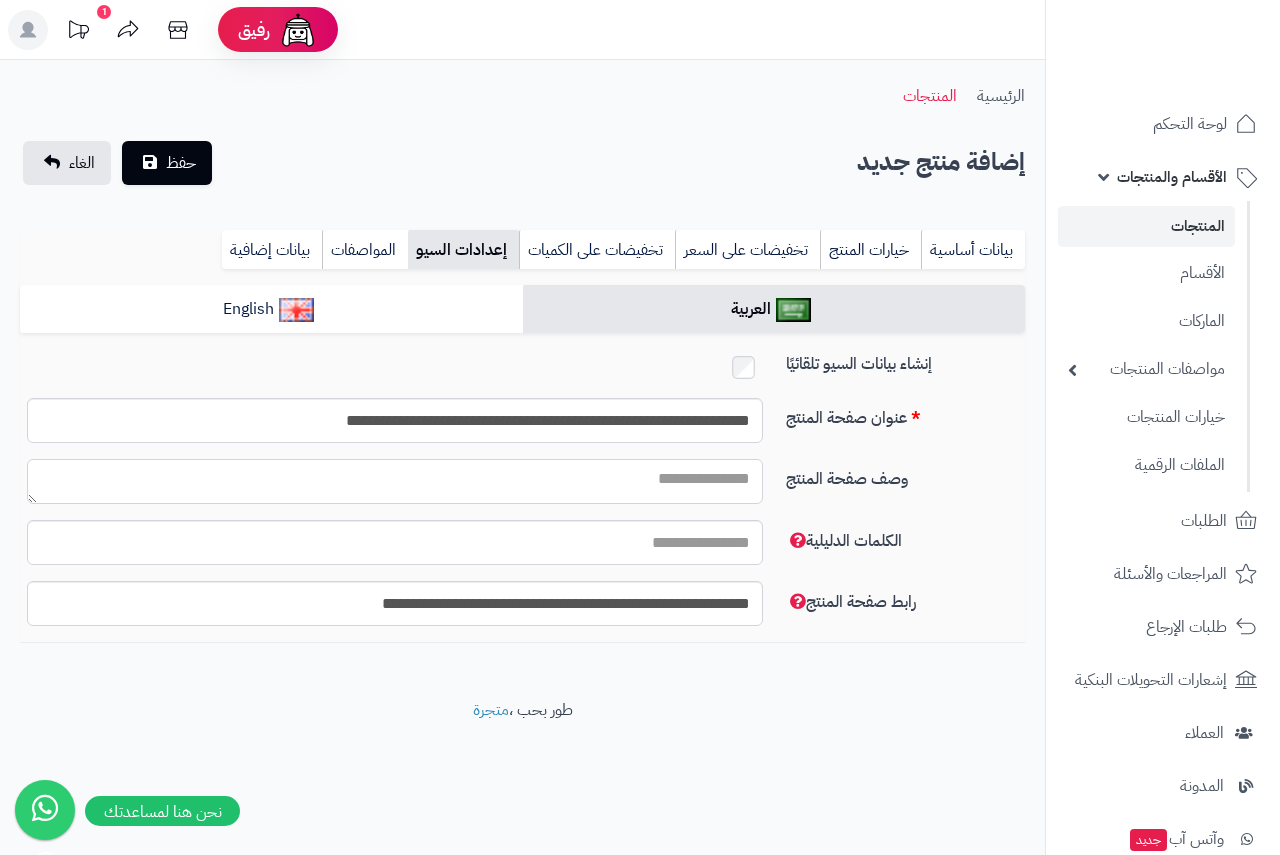 click on "وصف صفحة المنتج" at bounding box center [395, 481] 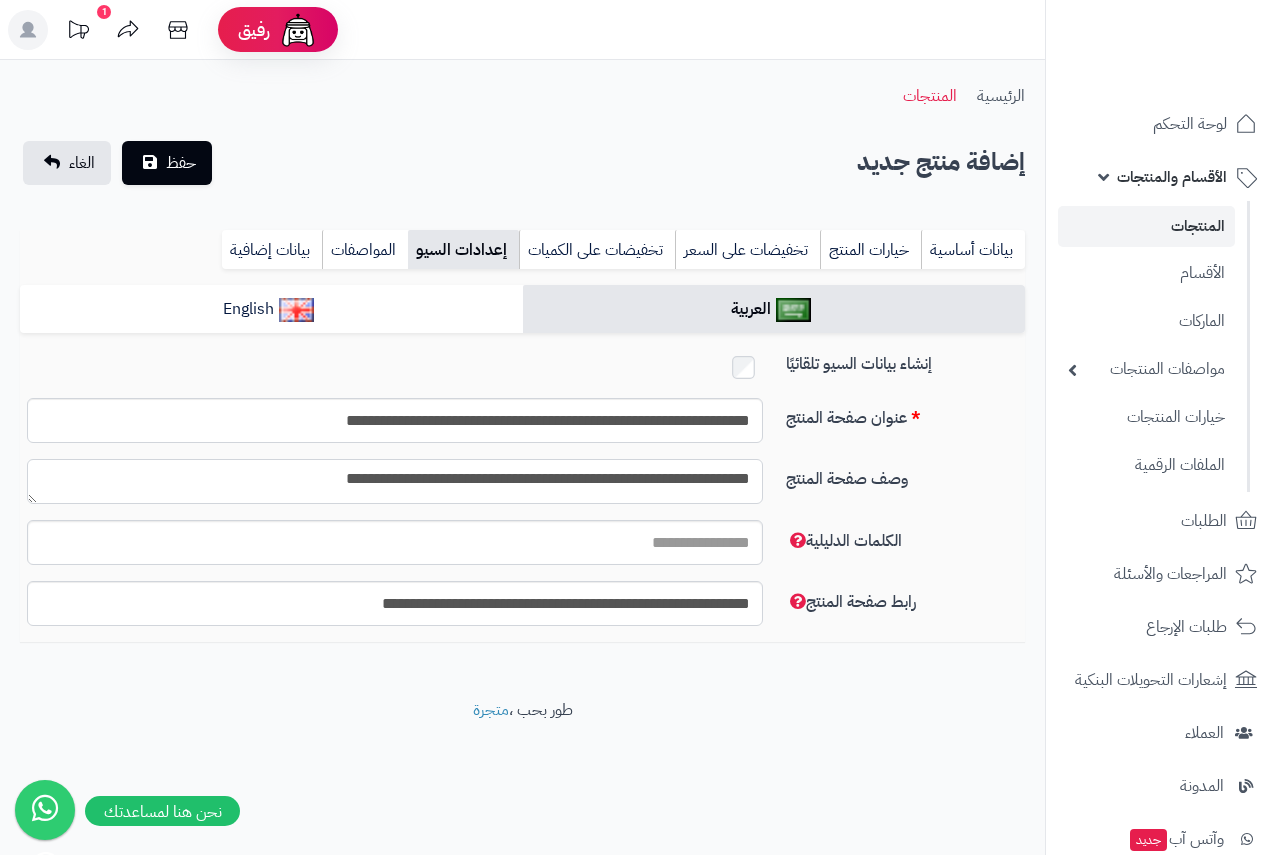 type on "**********" 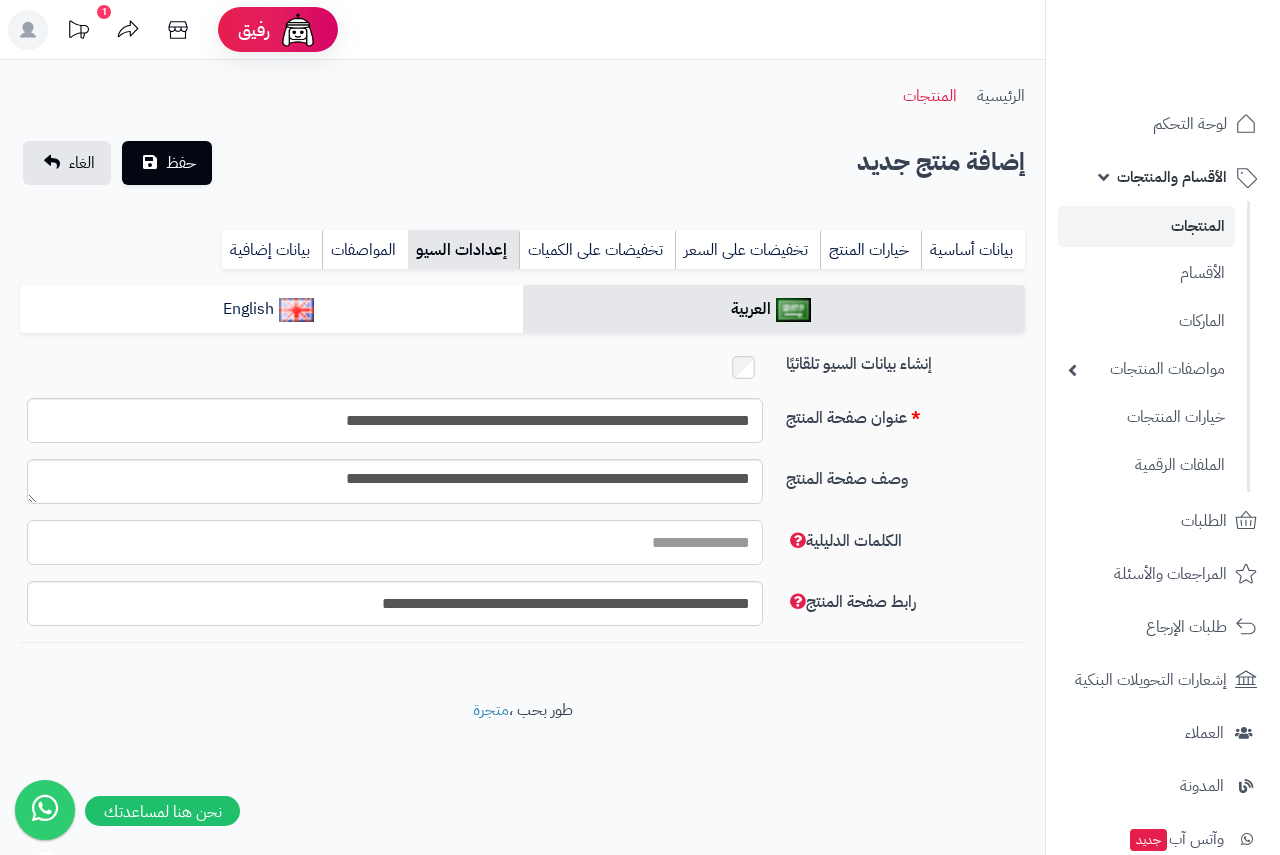 click on "الكلمات الدليلية" at bounding box center (395, 542) 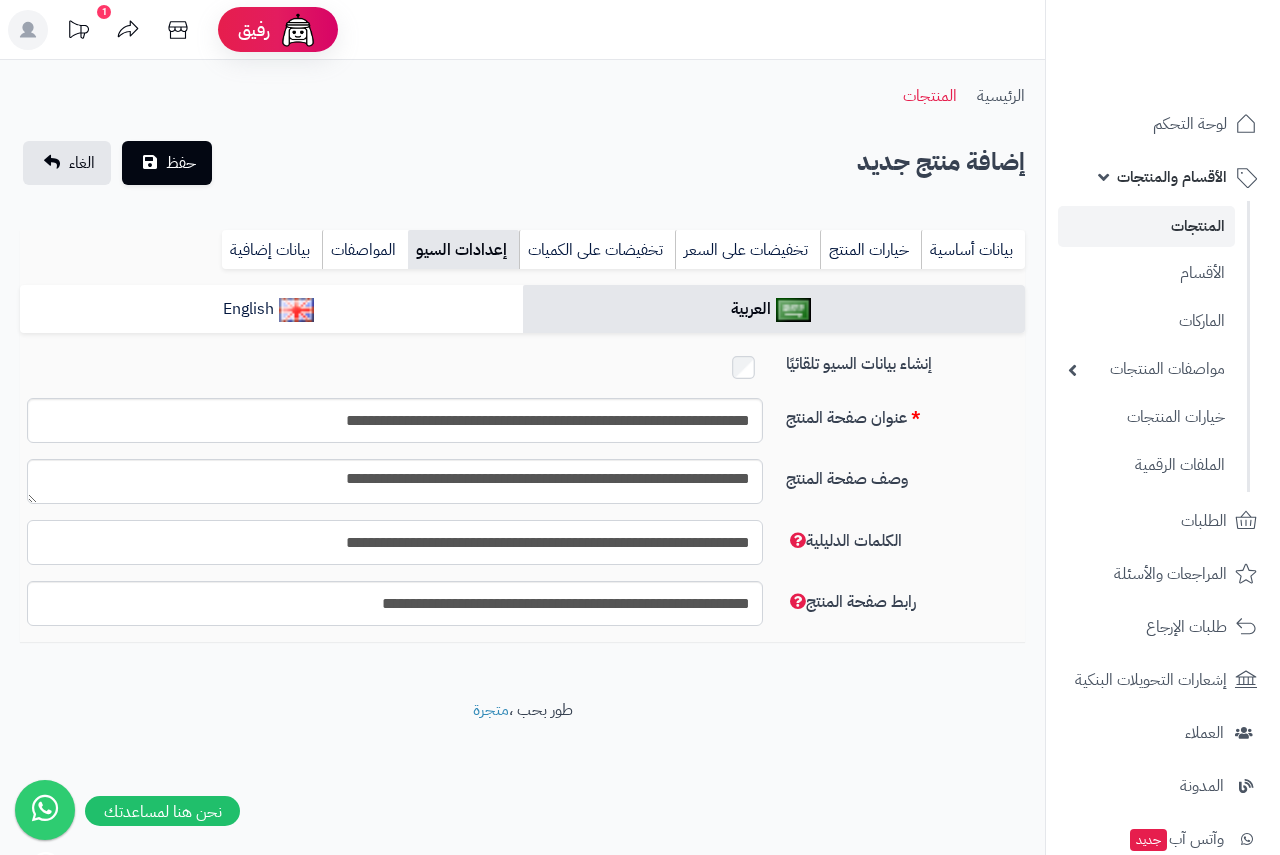 type on "**********" 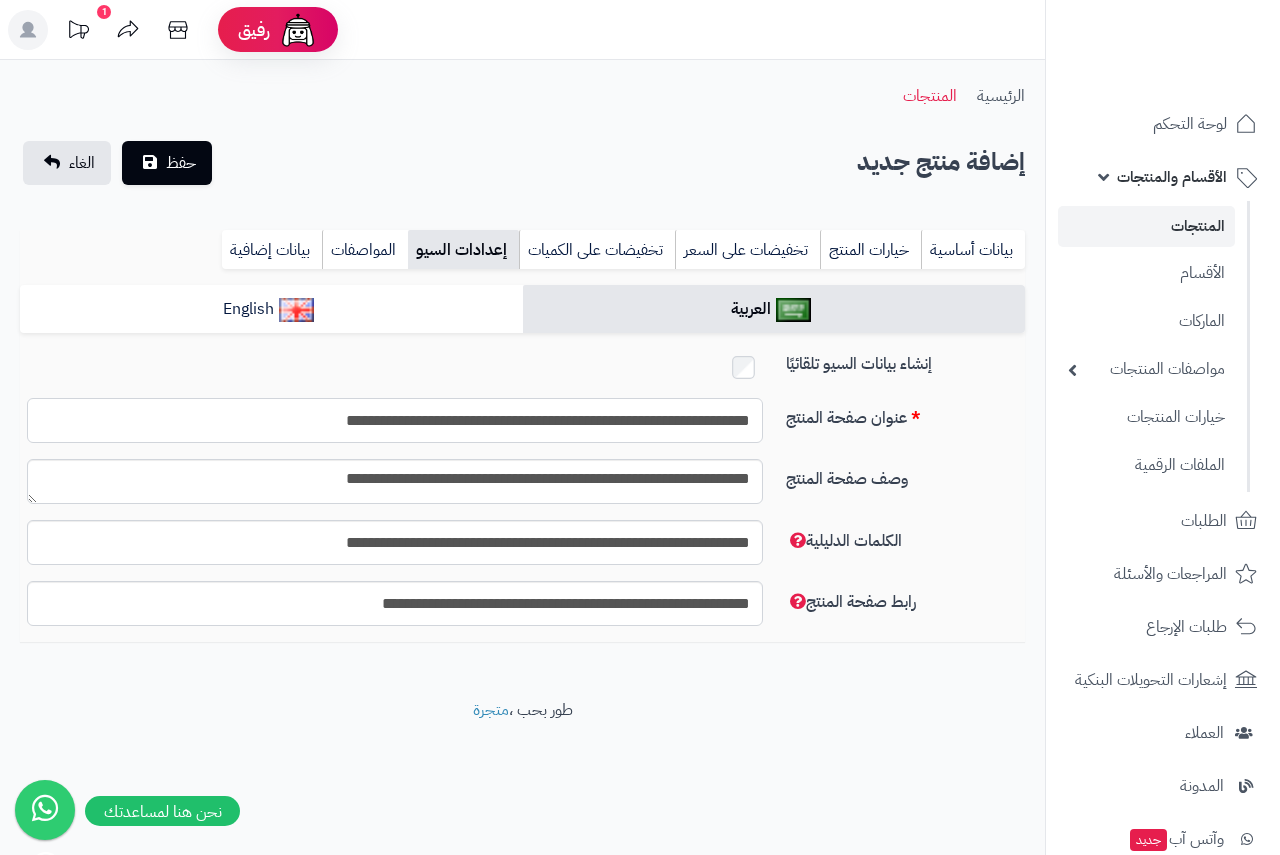 click on "**********" at bounding box center (395, 420) 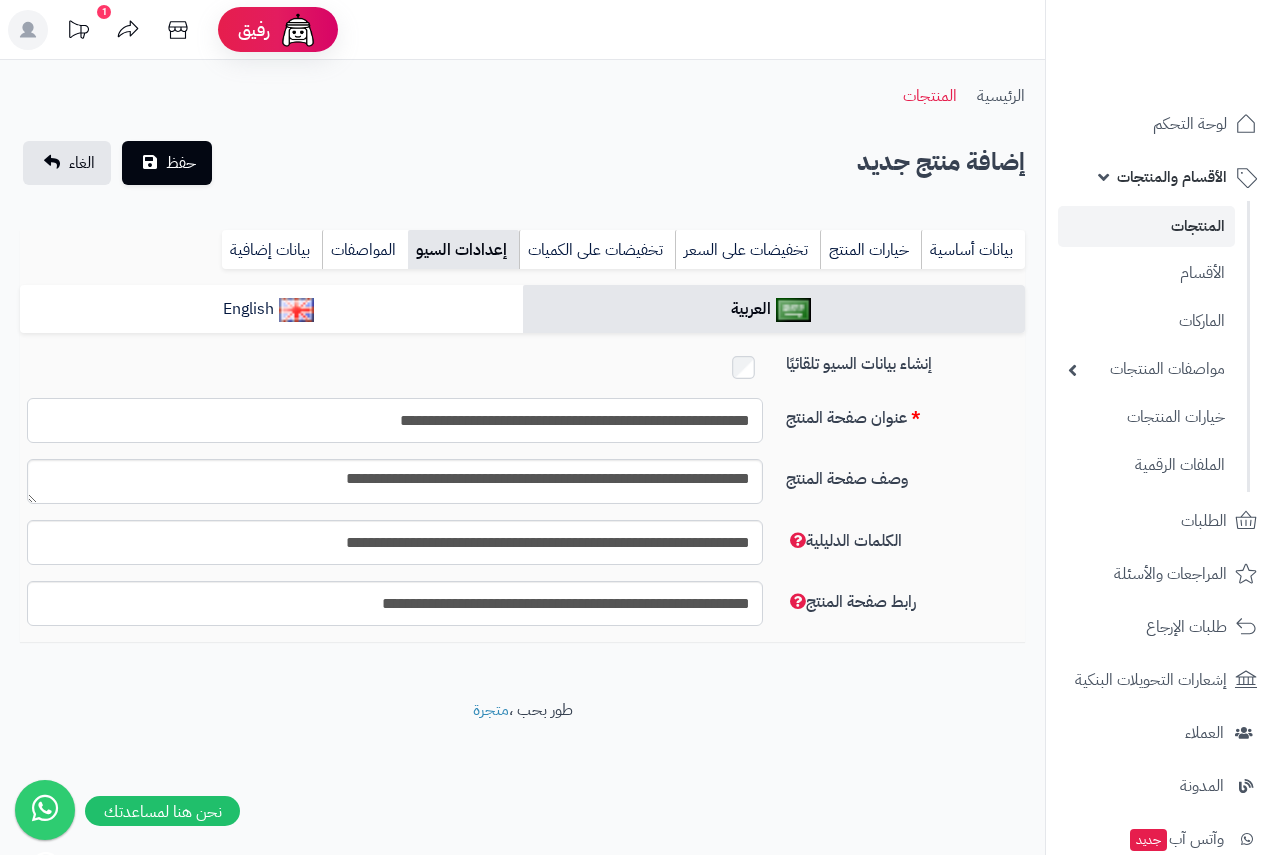 type on "**********" 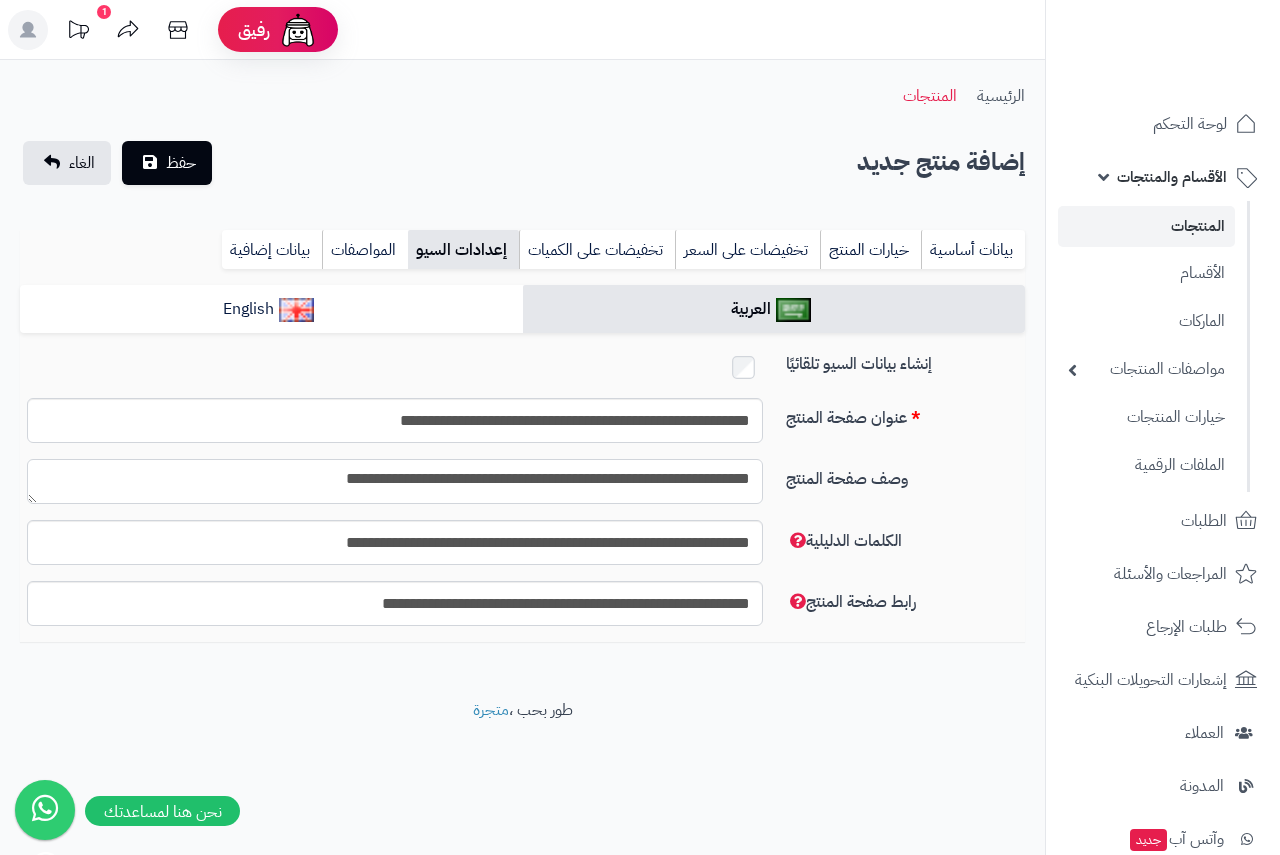click on "**********" at bounding box center (395, 481) 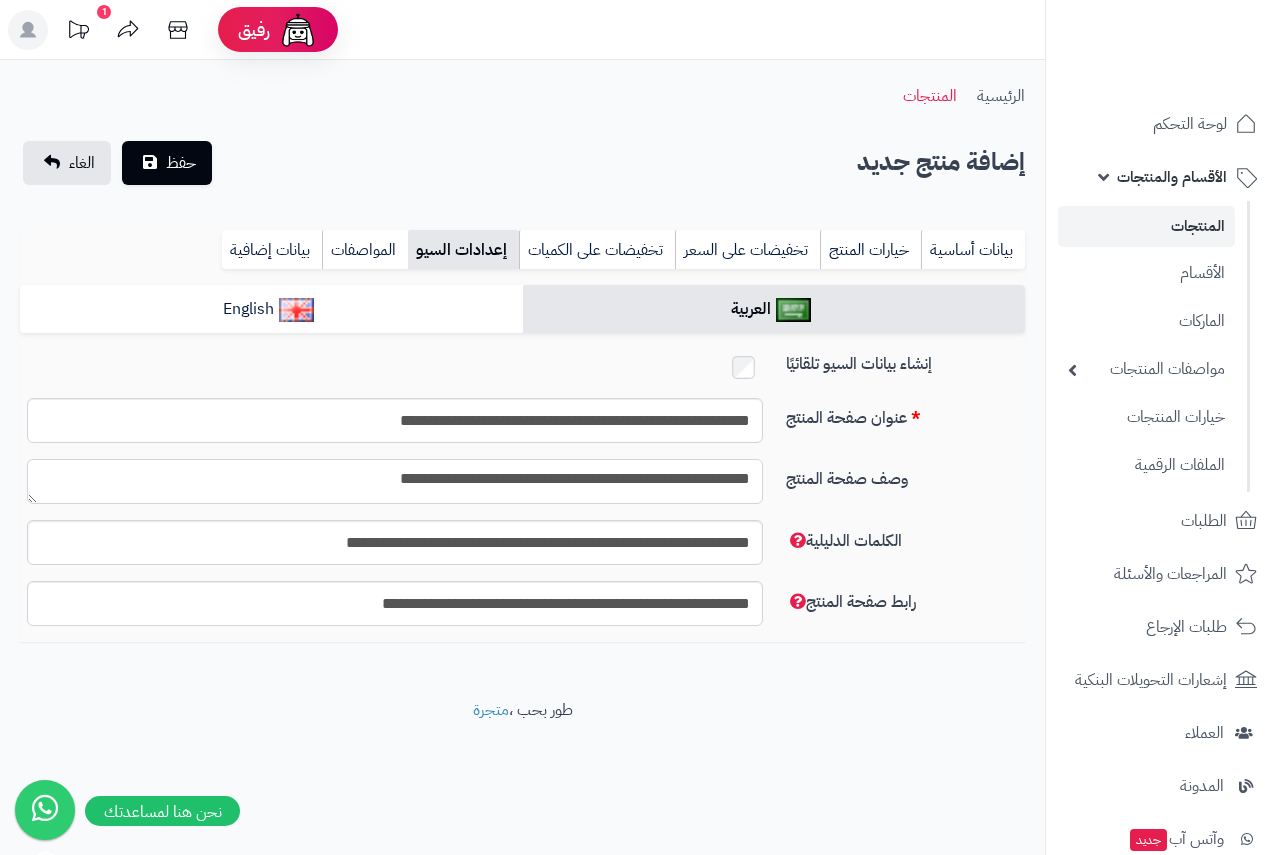 type on "**********" 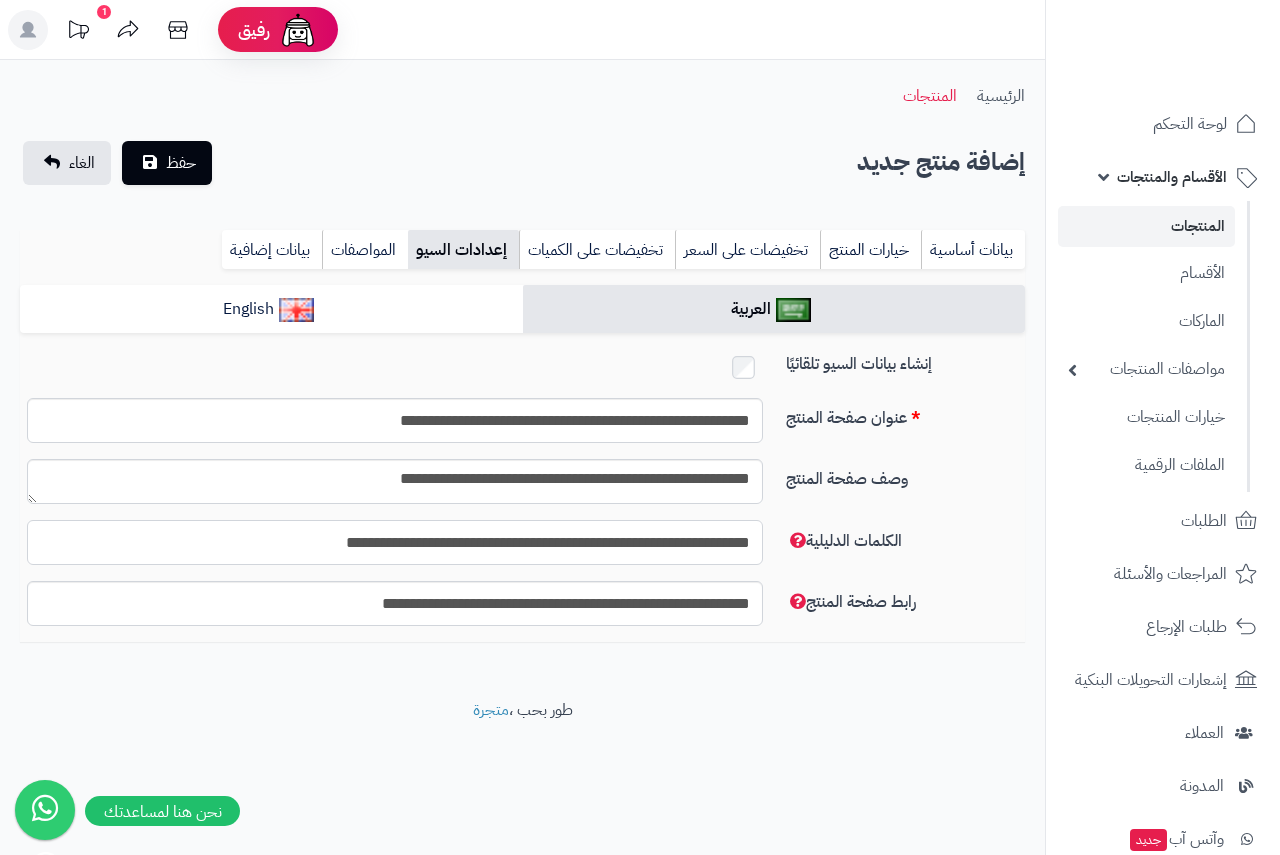 click on "**********" at bounding box center (395, 542) 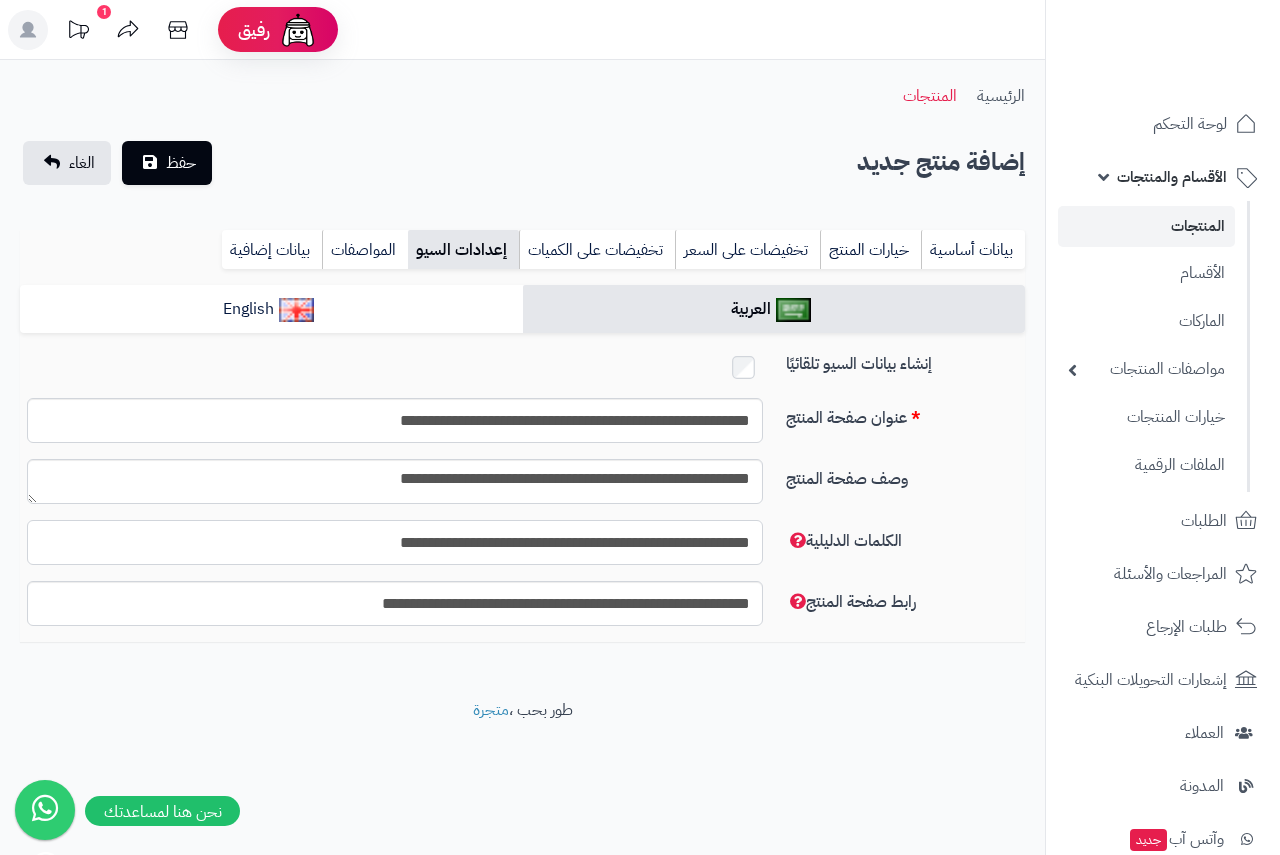 click on "**********" at bounding box center (395, 542) 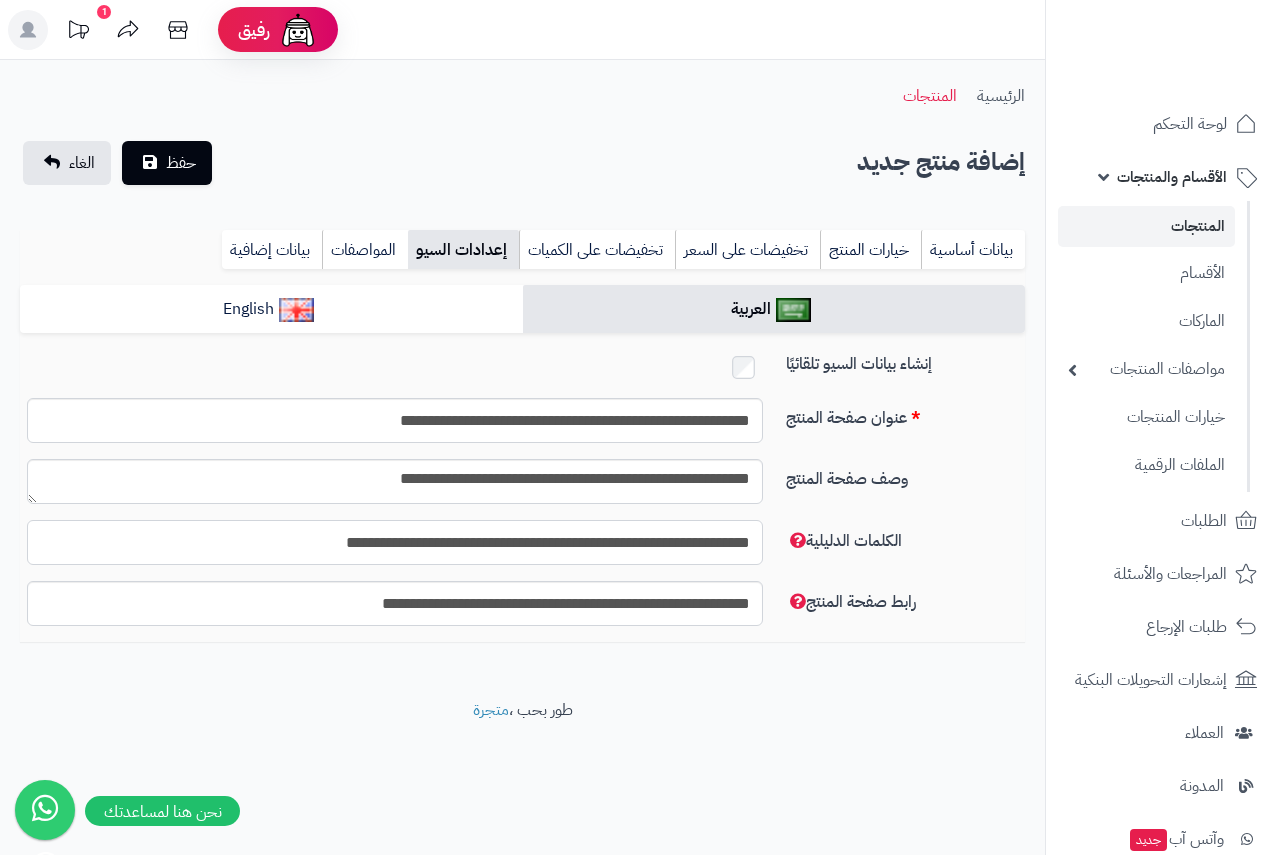 drag, startPoint x: 534, startPoint y: 543, endPoint x: 472, endPoint y: 553, distance: 62.801273 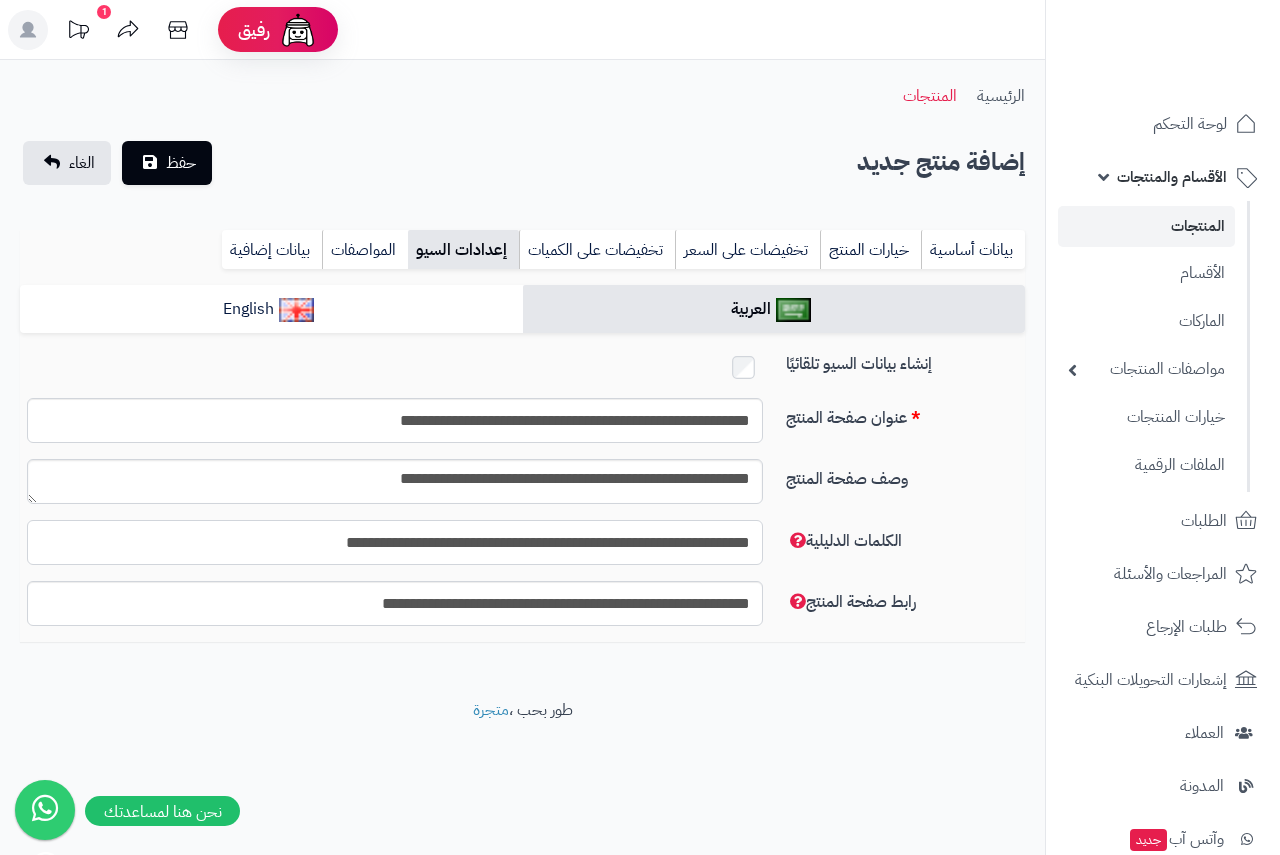 type on "**********" 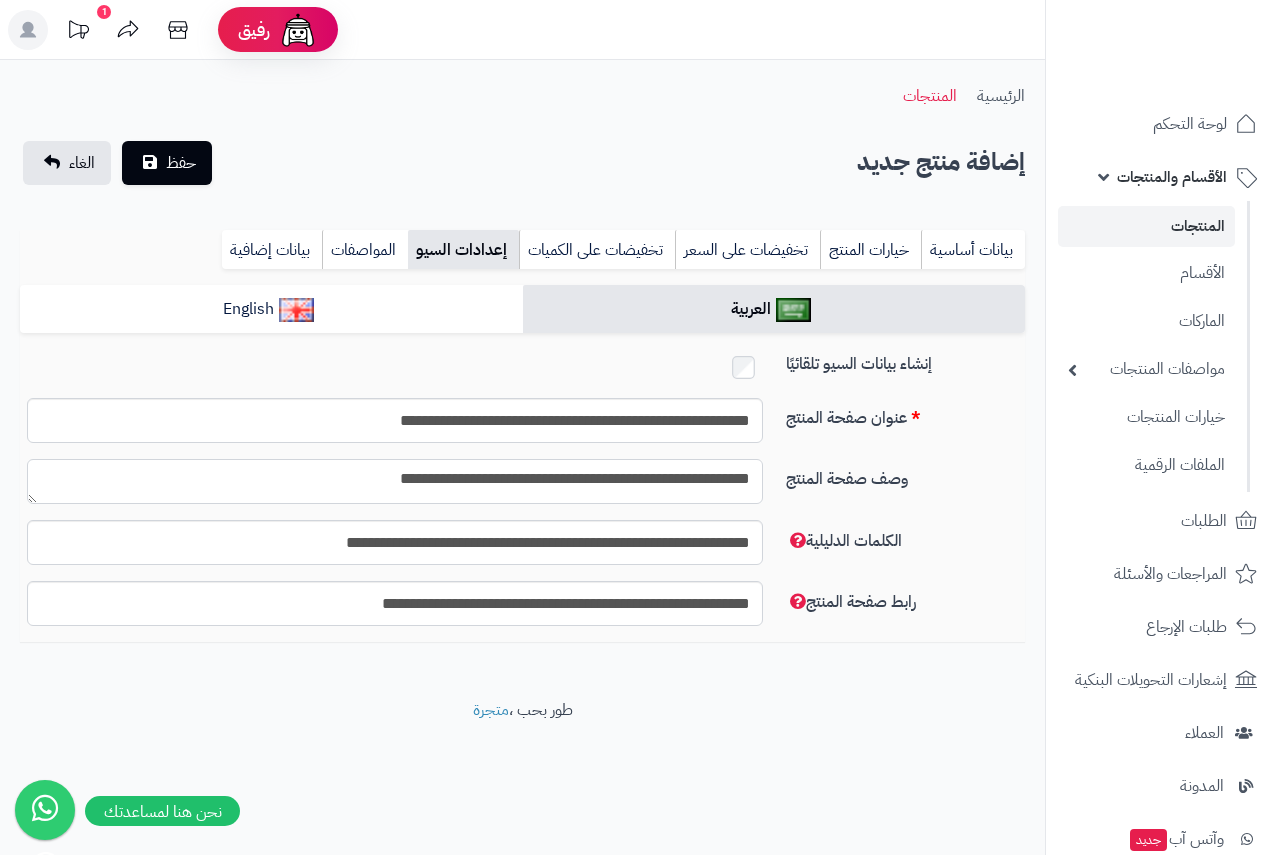 click on "**********" at bounding box center [395, 481] 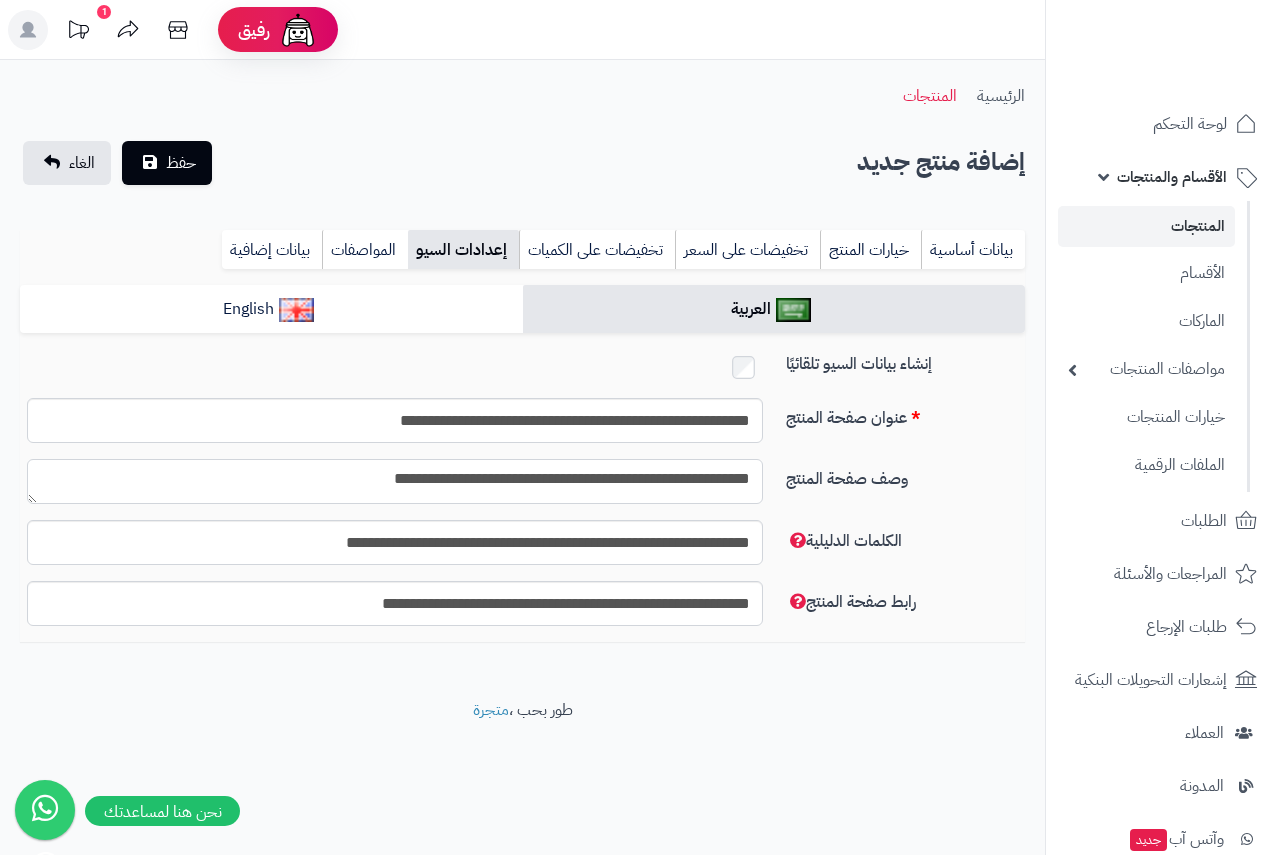 paste on "*********" 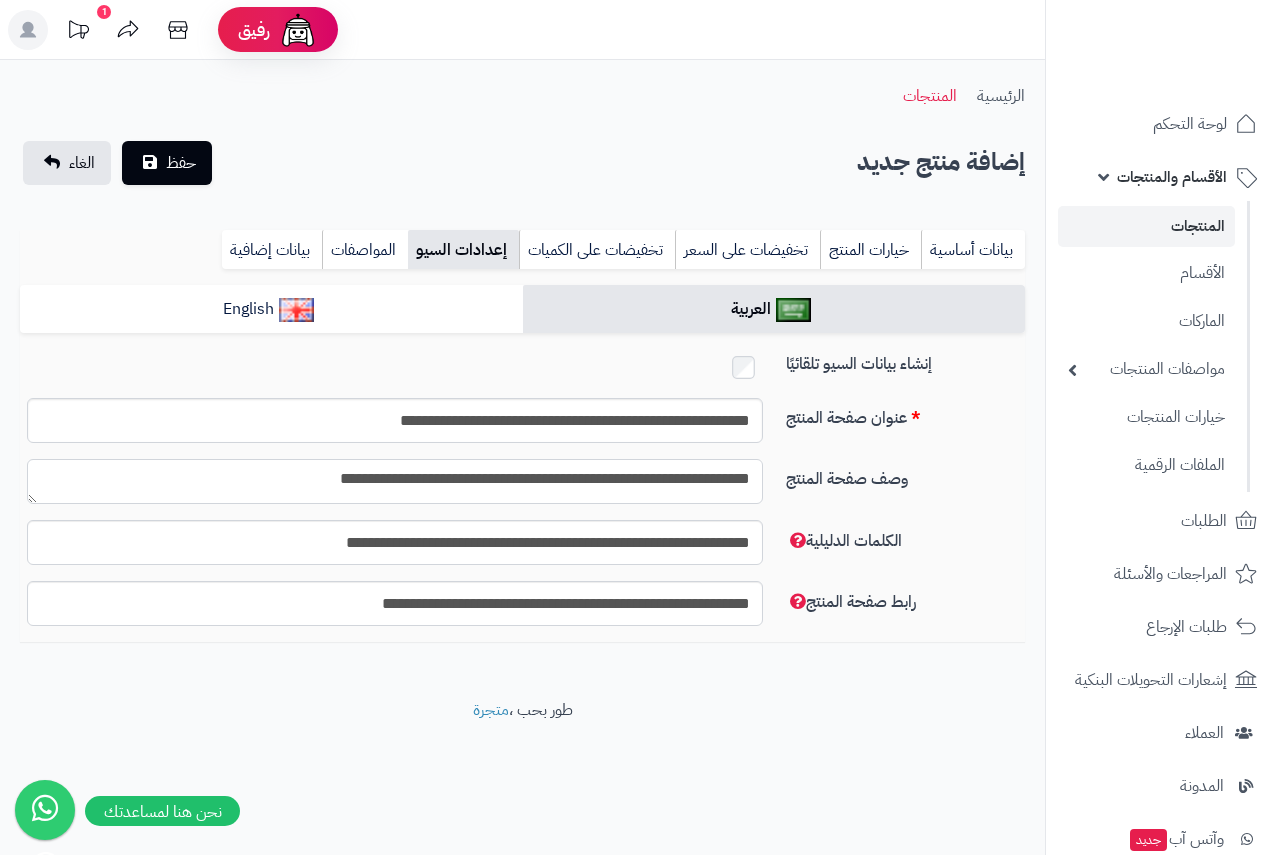 type on "**********" 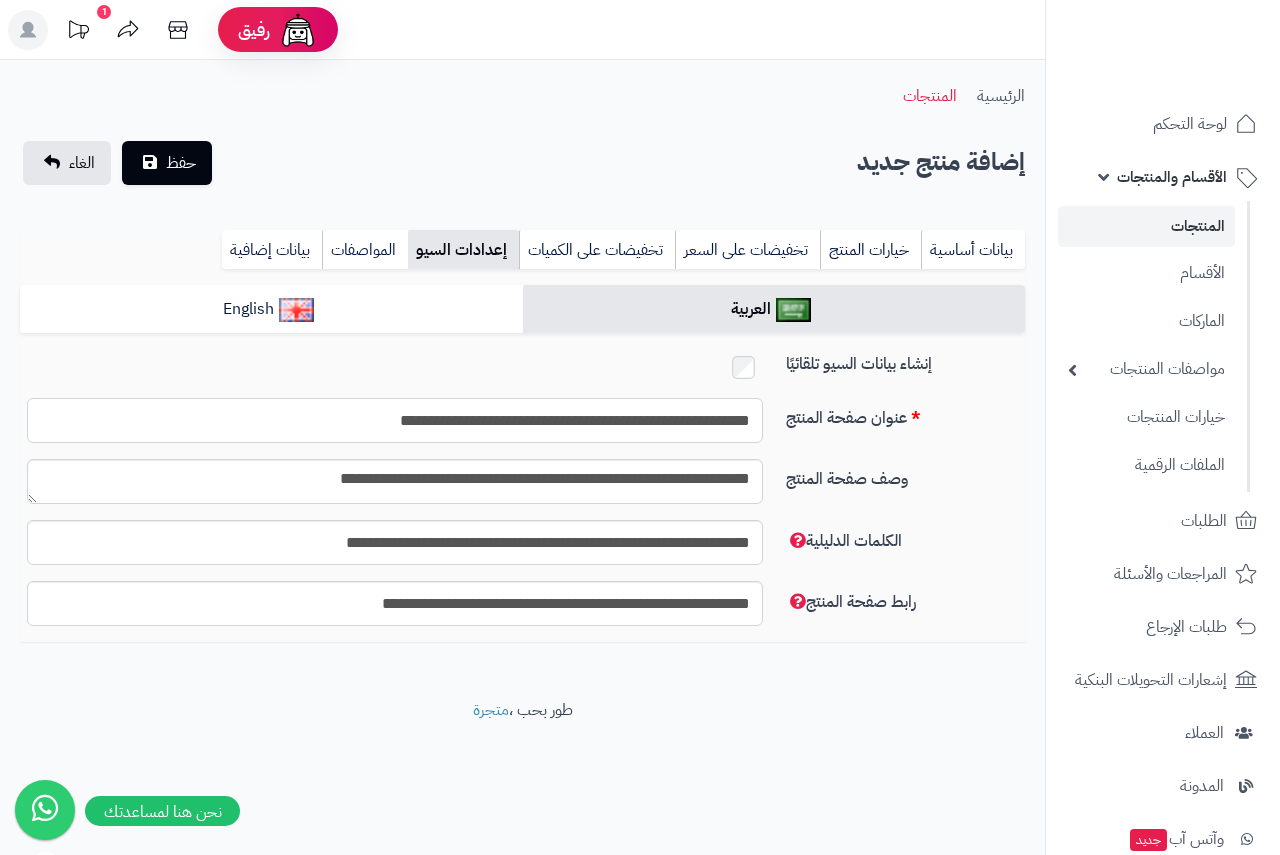click on "**********" at bounding box center (395, 420) 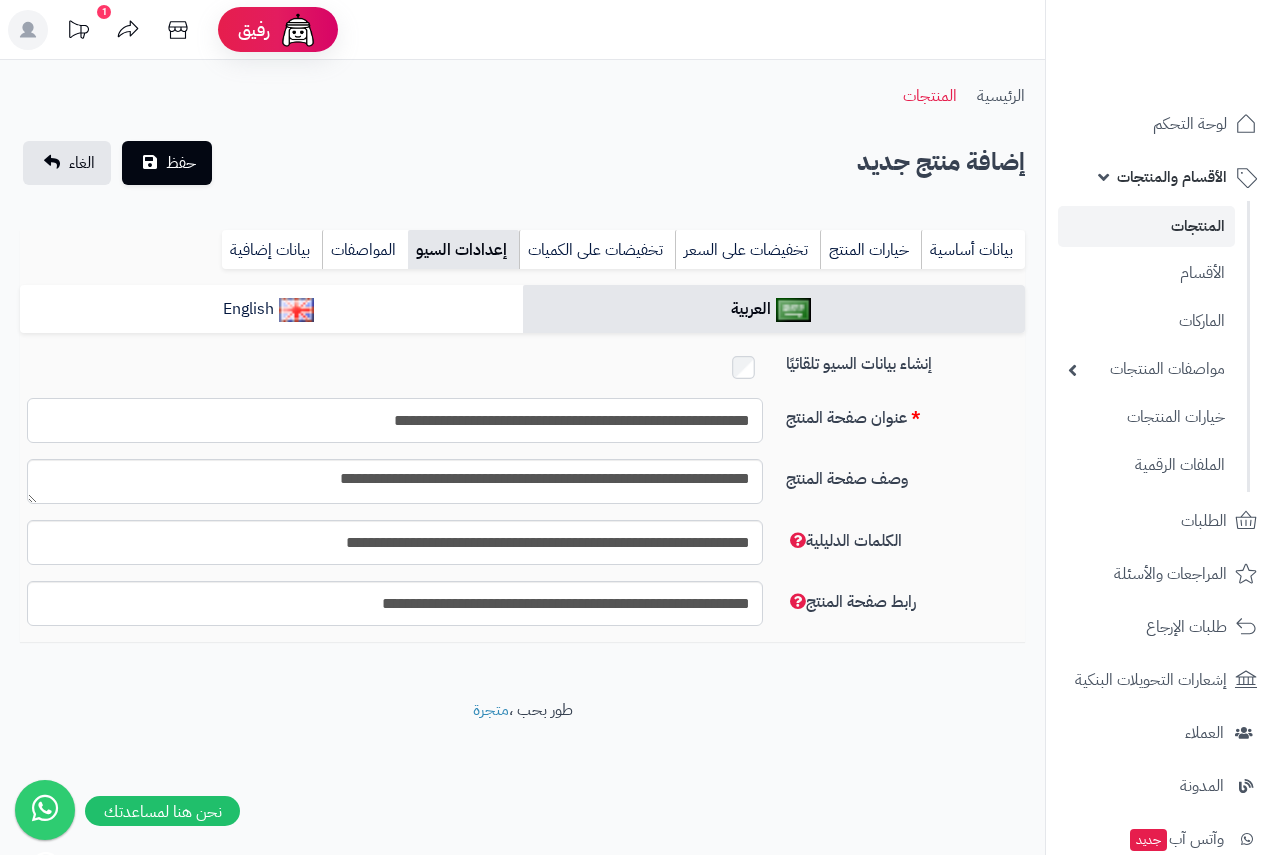 paste on "*********" 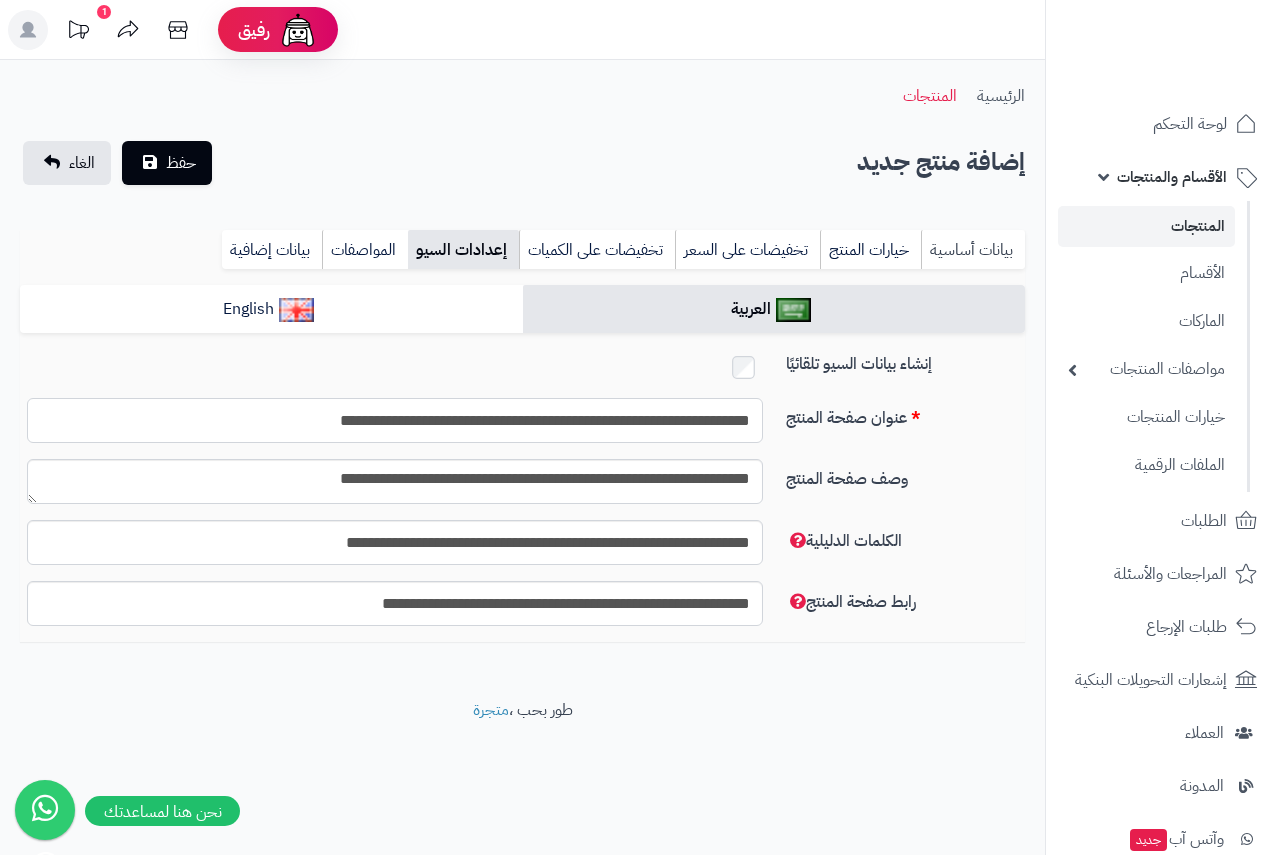 type on "**********" 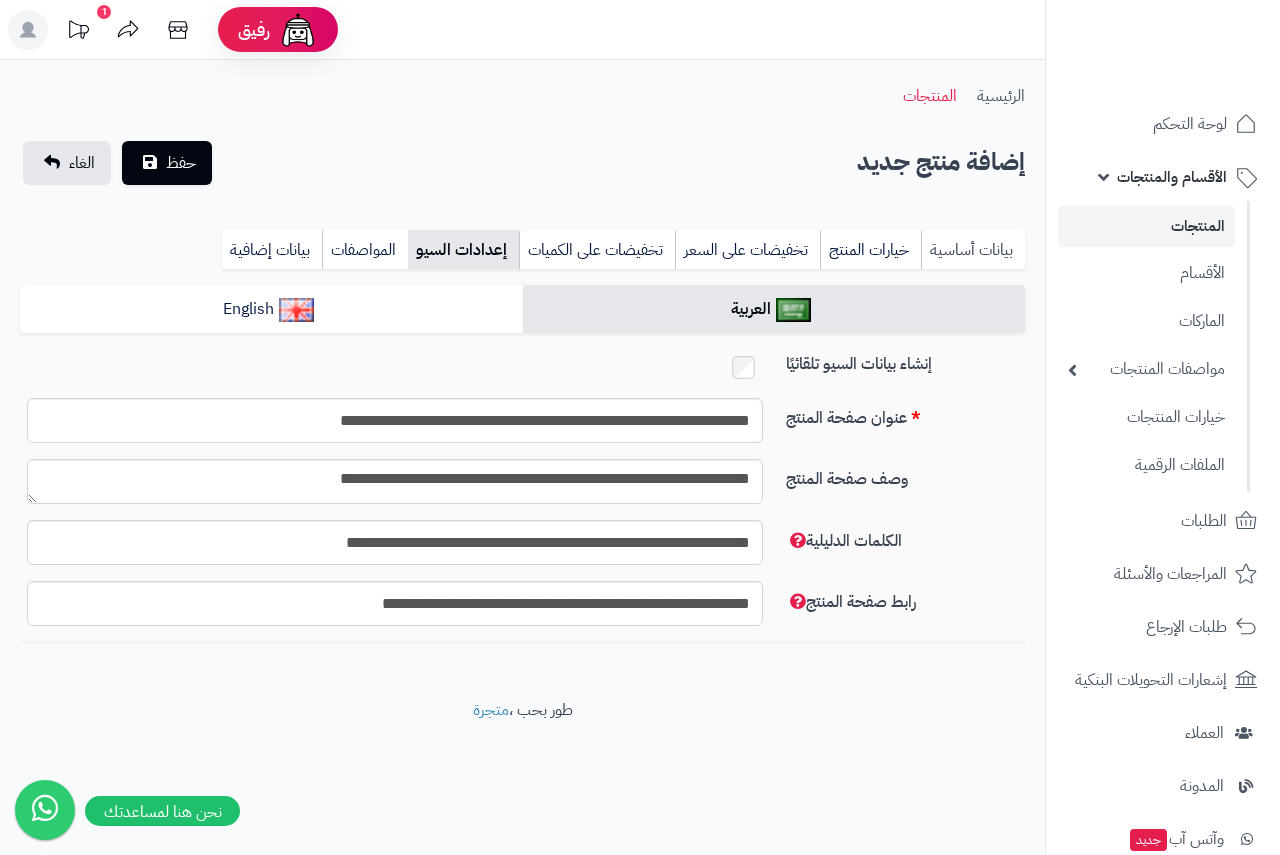 click on "بيانات أساسية" at bounding box center (973, 250) 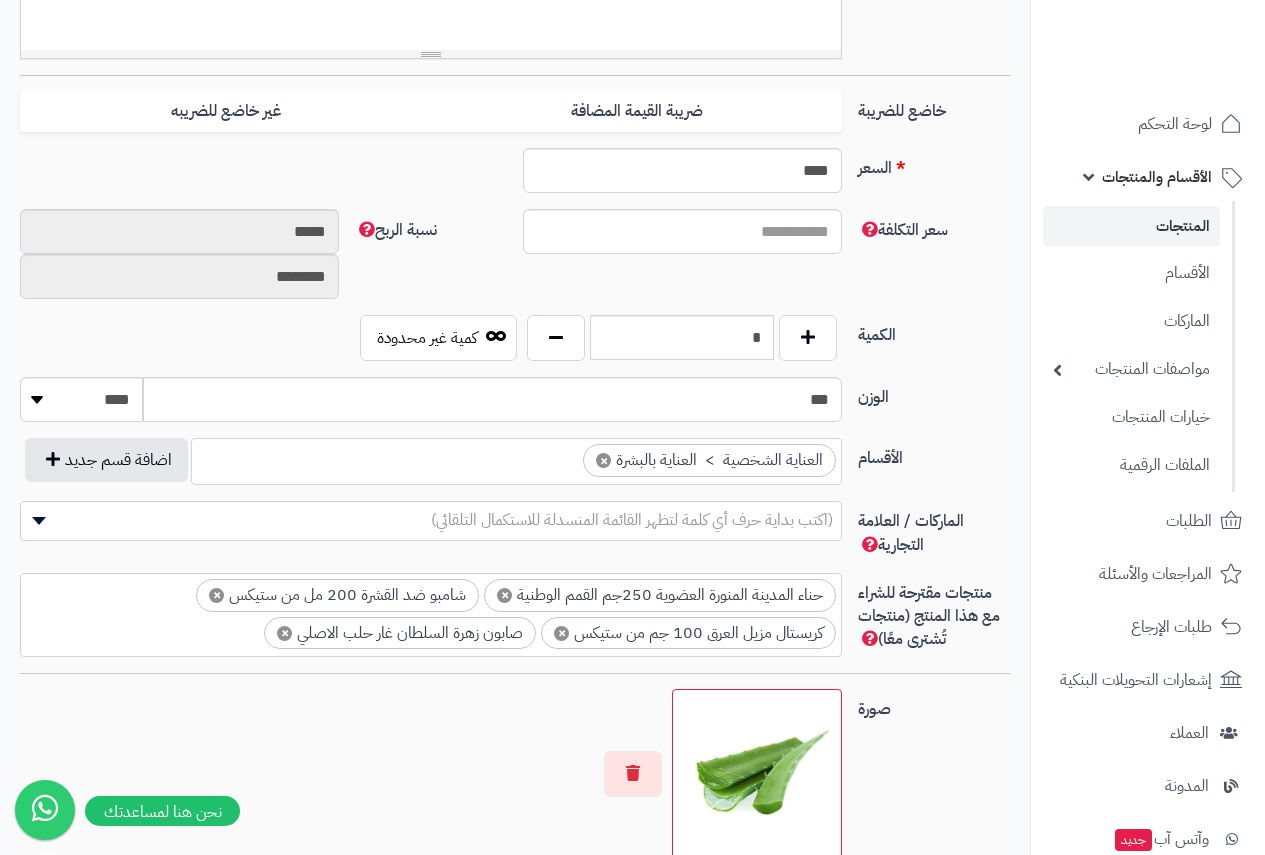 scroll, scrollTop: 800, scrollLeft: 0, axis: vertical 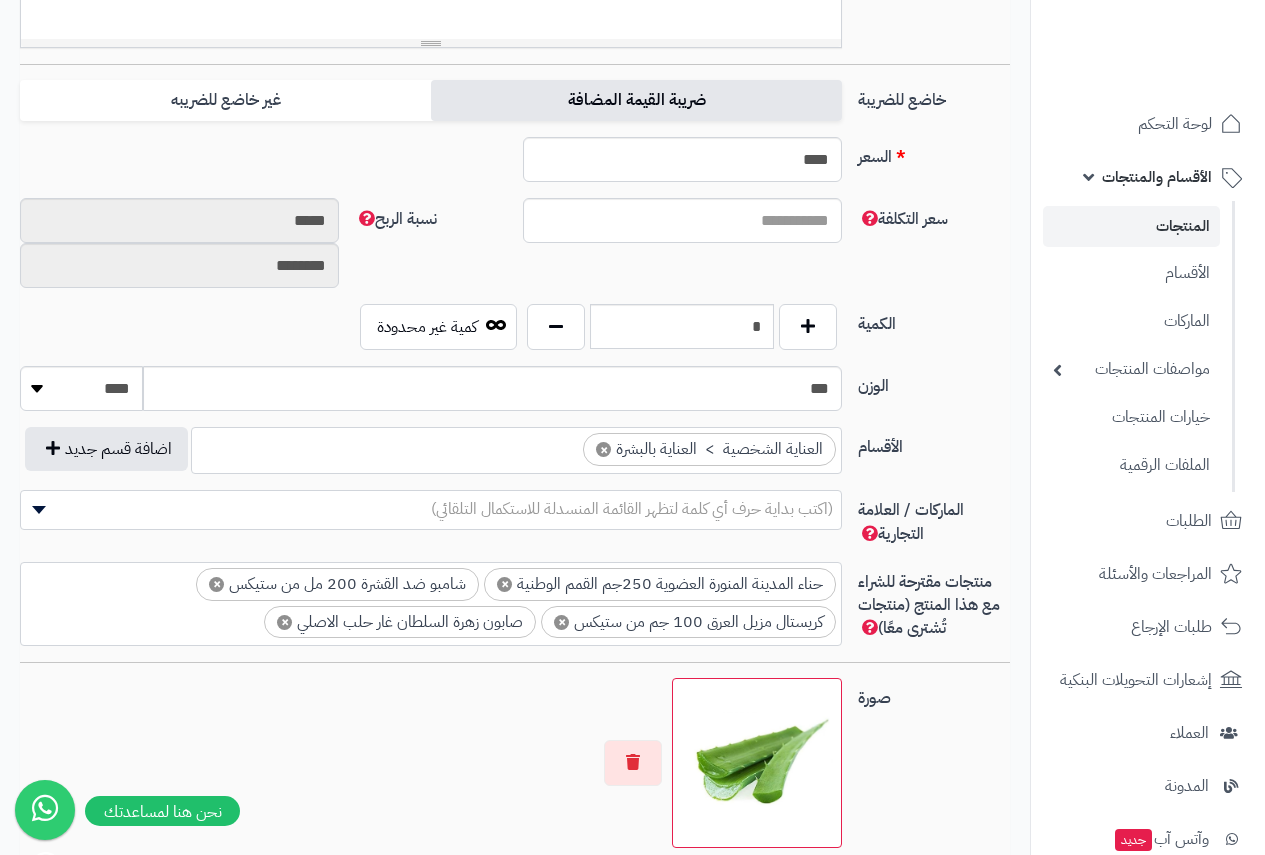 click on "ضريبة القيمة المضافة" at bounding box center [636, 100] 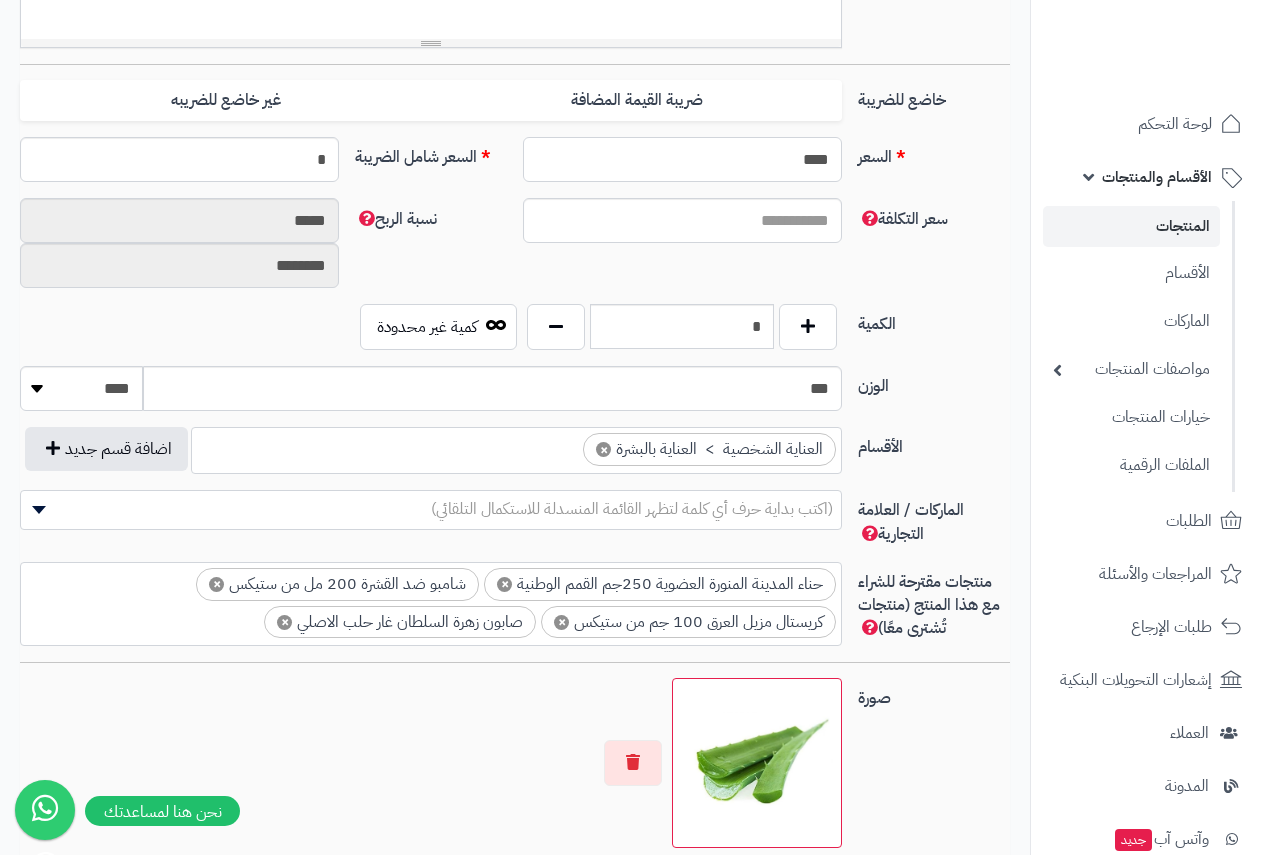 click on "****" at bounding box center [682, 159] 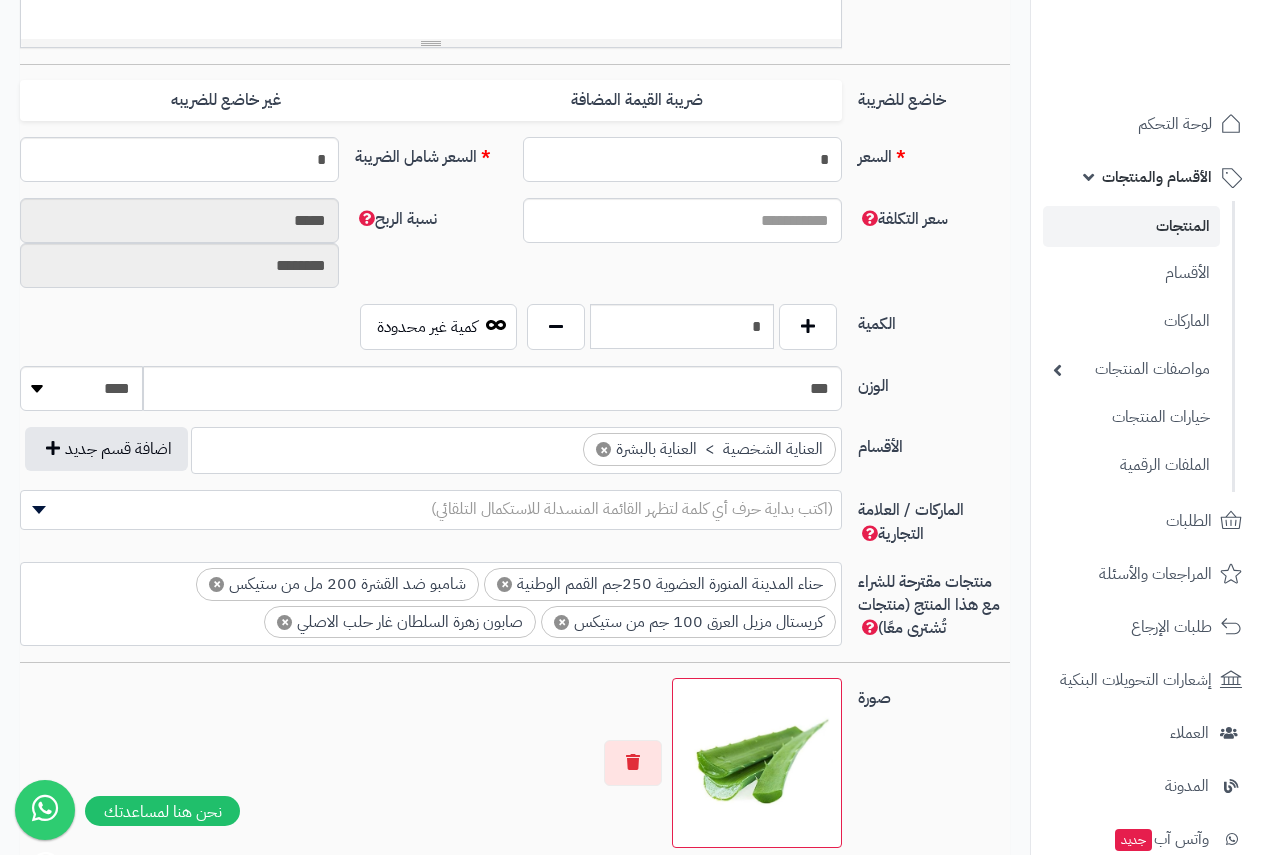 type on "**" 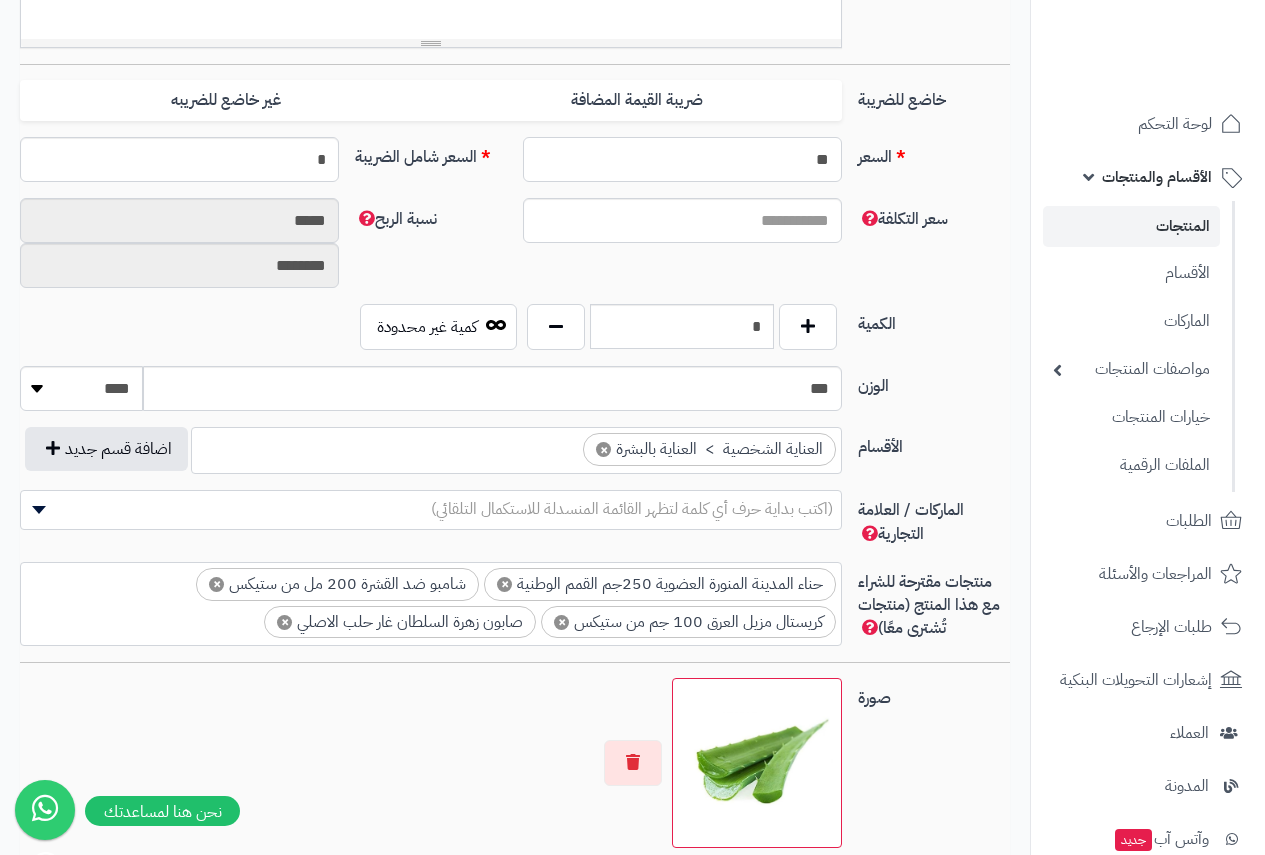 type on "*****" 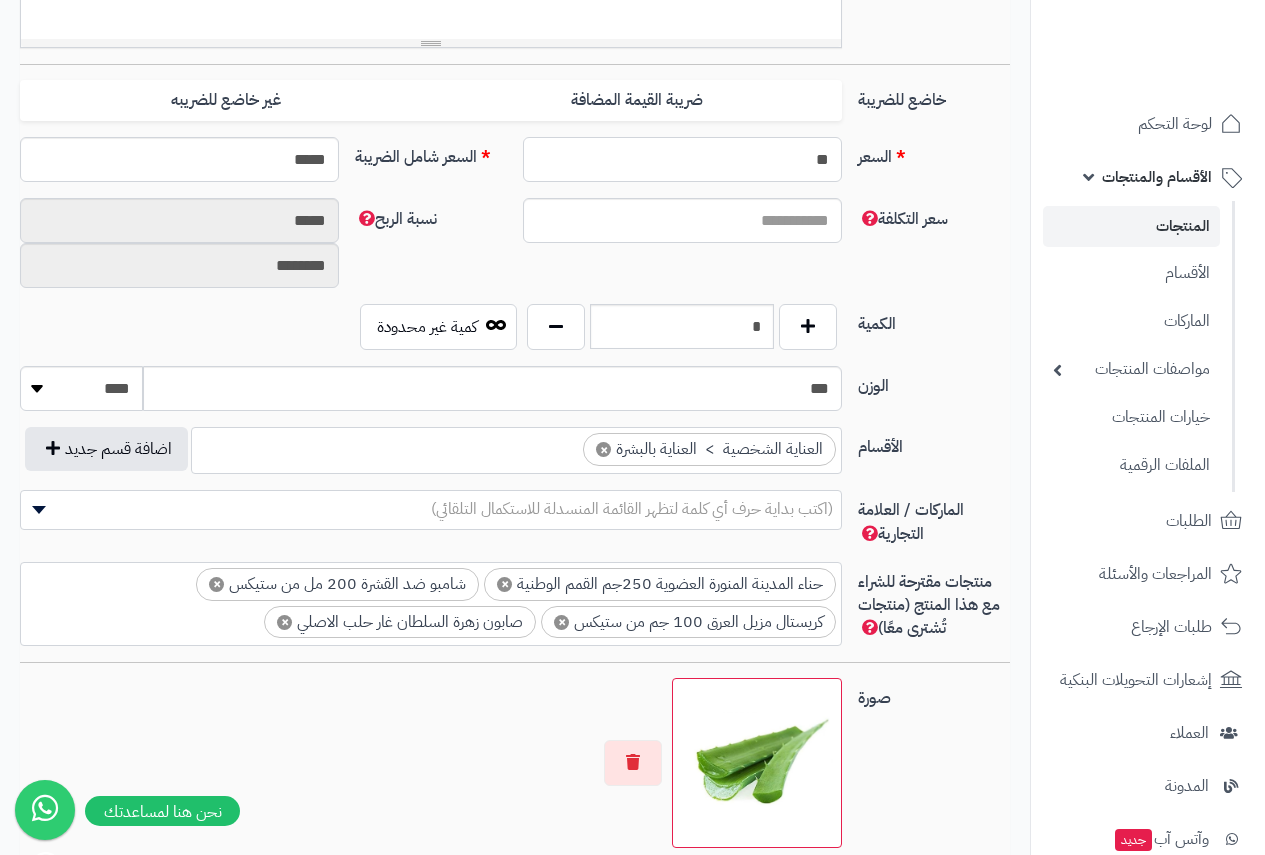 type on "**" 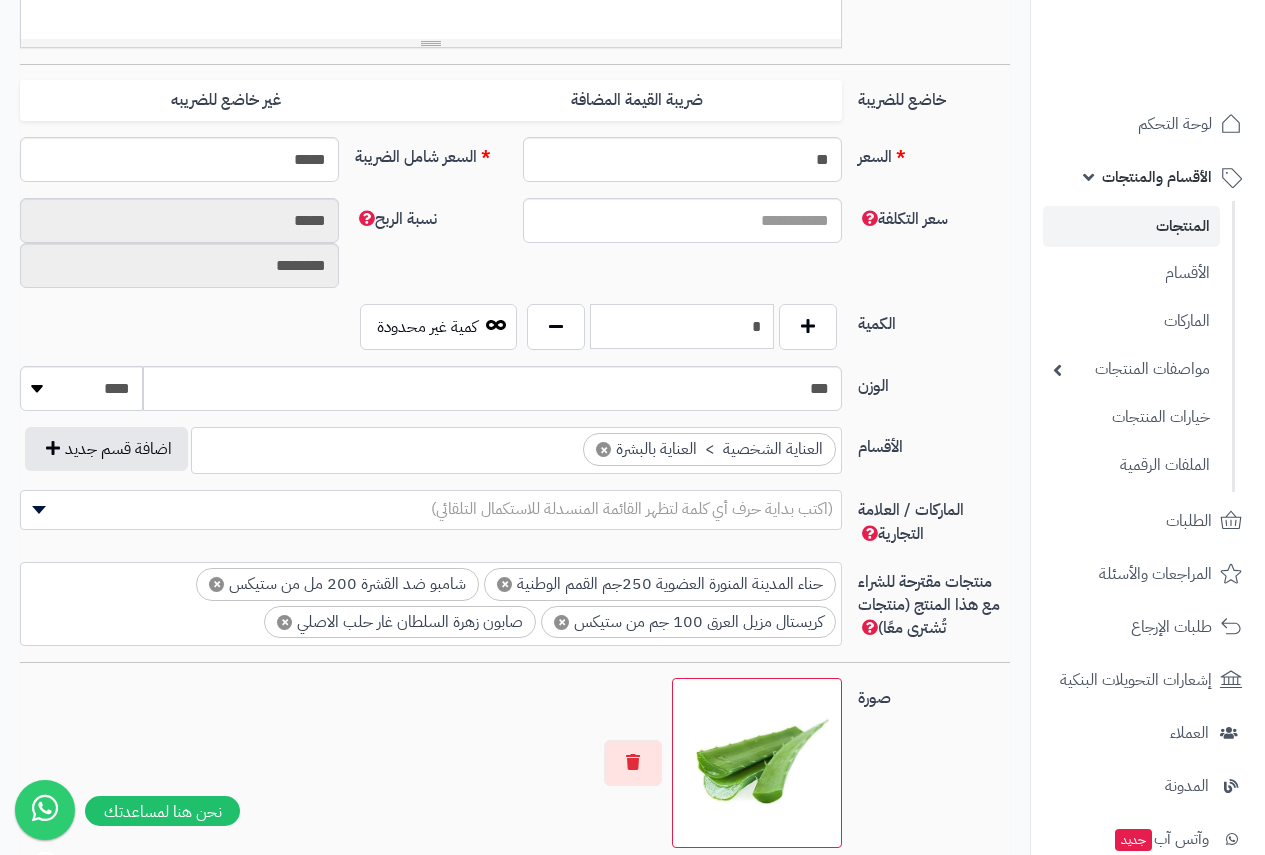 click on "*" at bounding box center (682, 326) 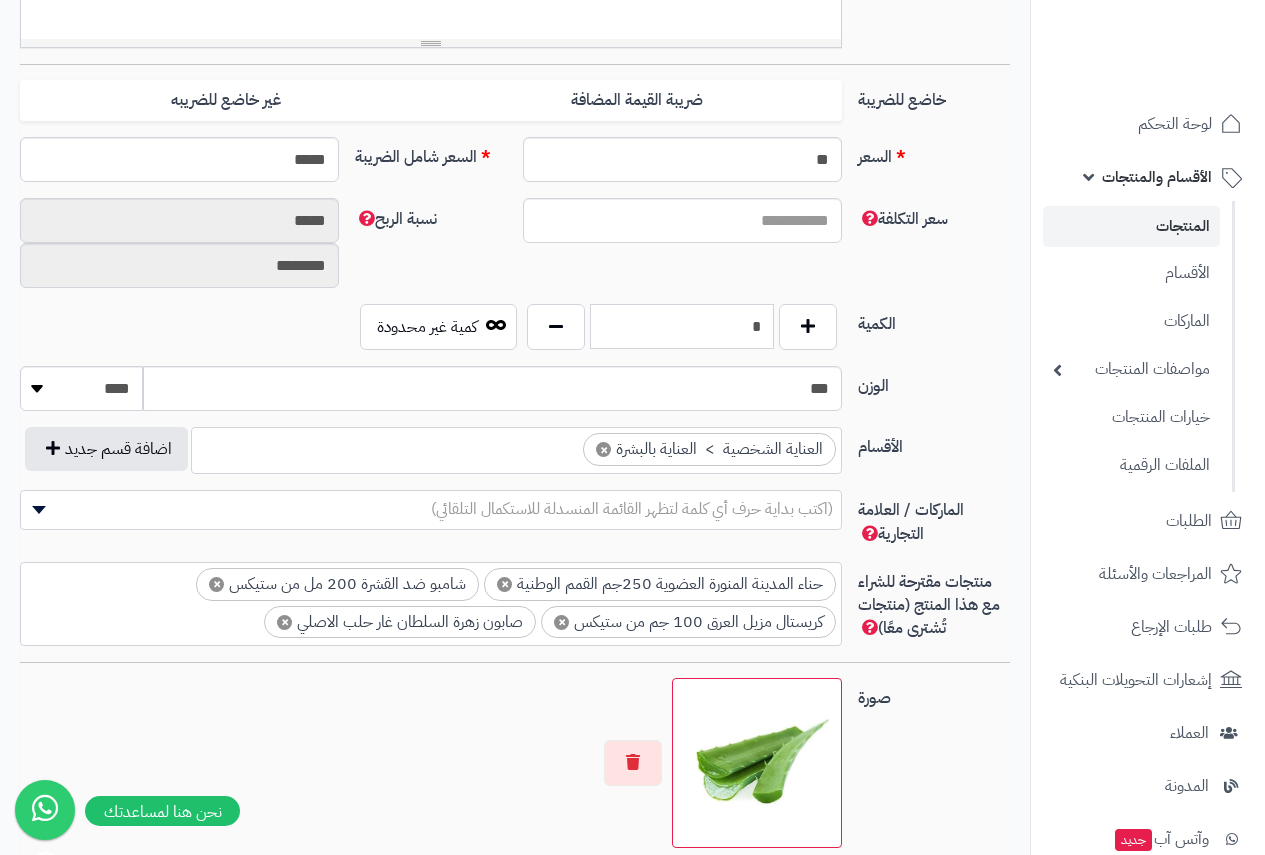 type on "*" 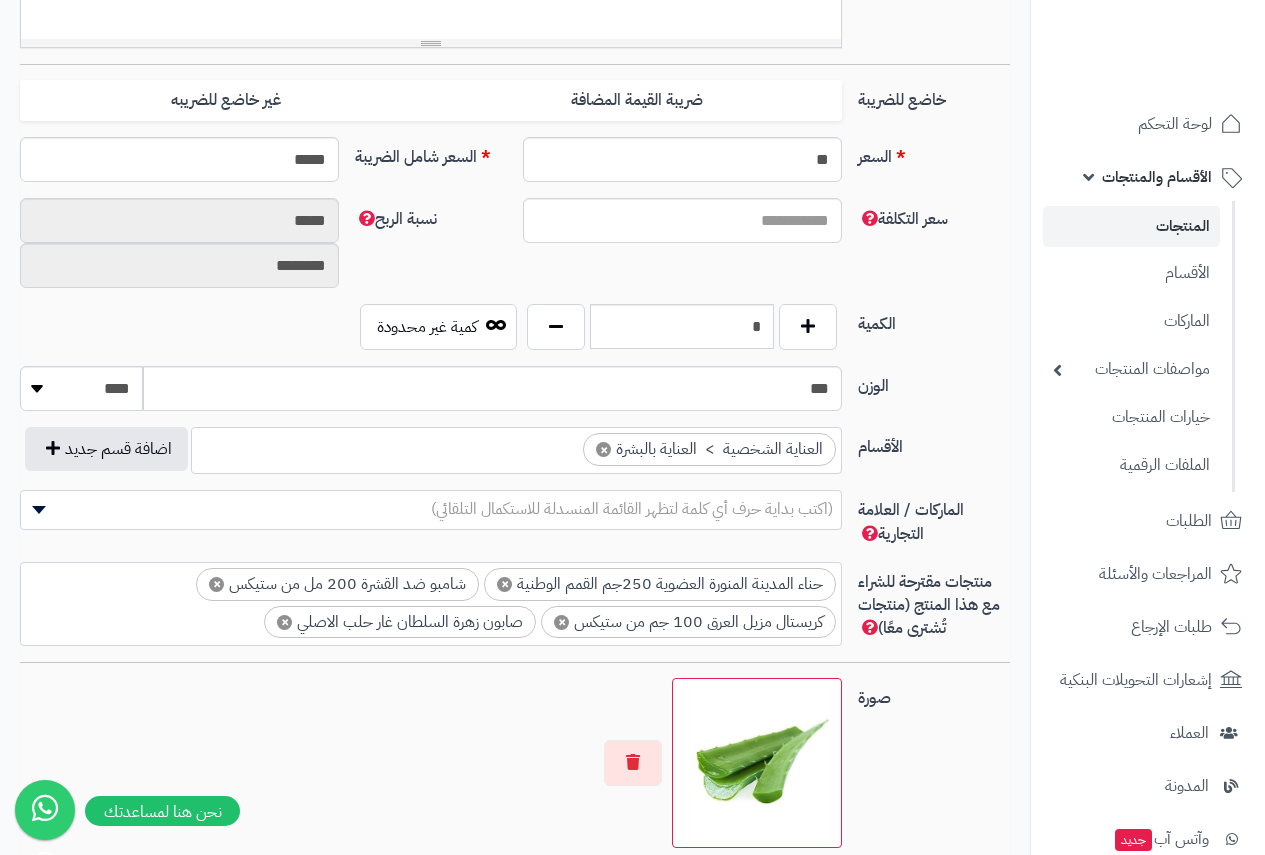 click on "الكمية" at bounding box center [934, 320] 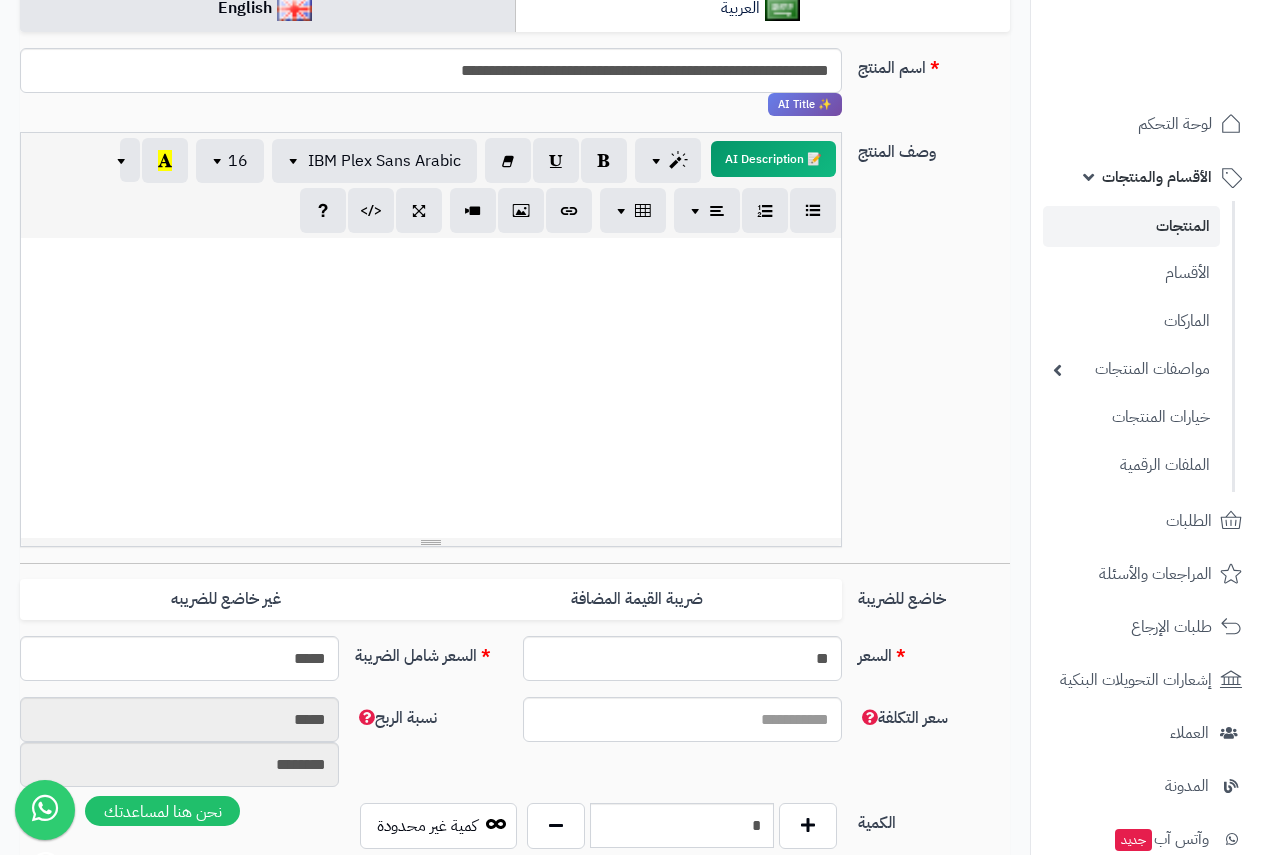 scroll, scrollTop: 300, scrollLeft: 0, axis: vertical 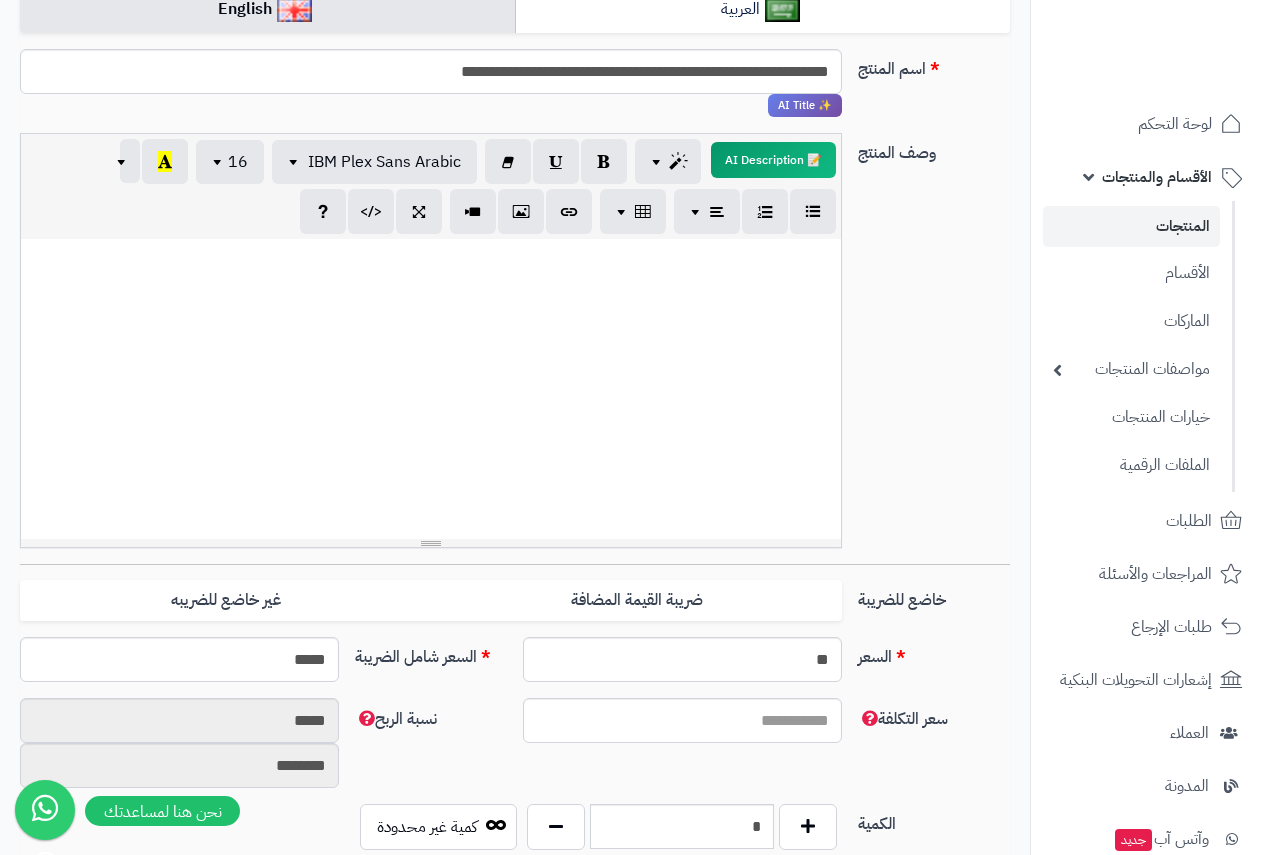 paste 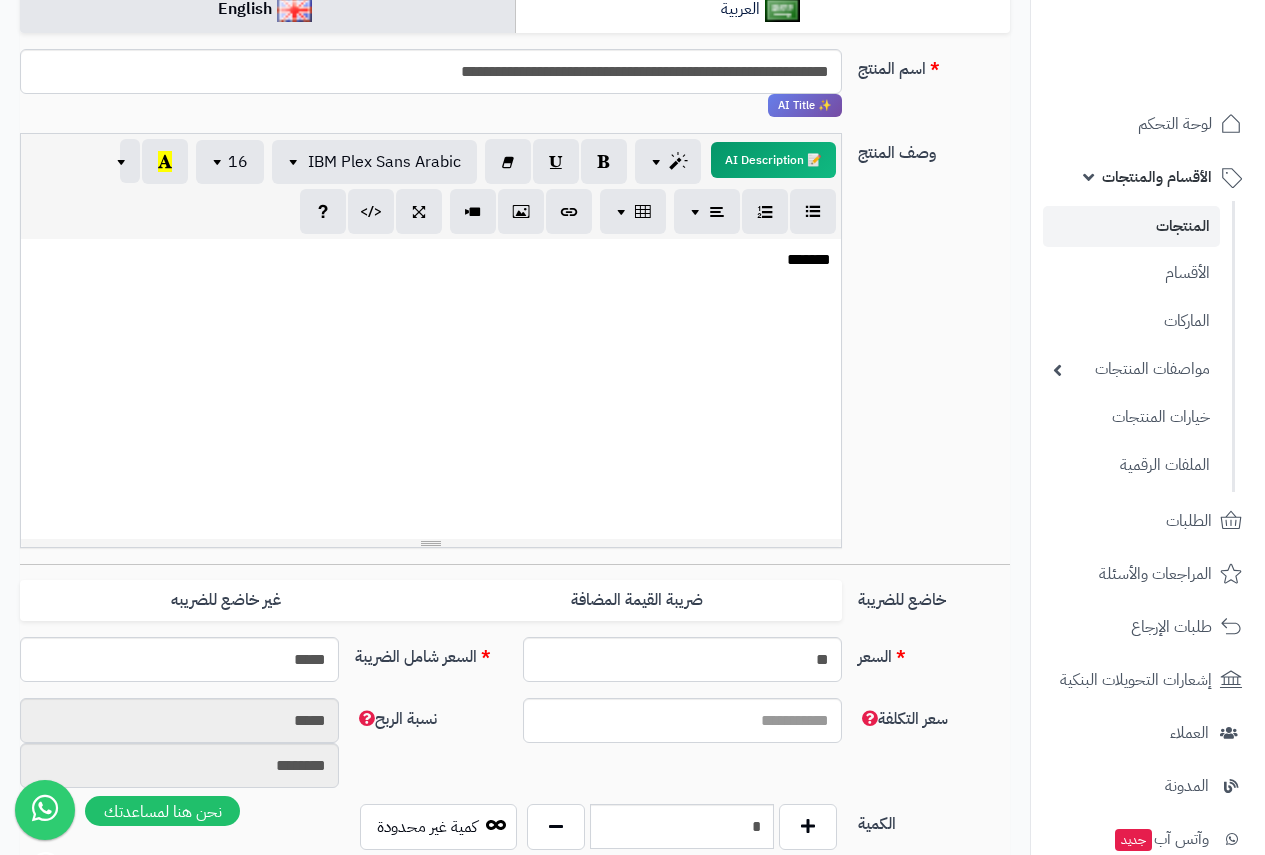 click on "*******" at bounding box center [431, 389] 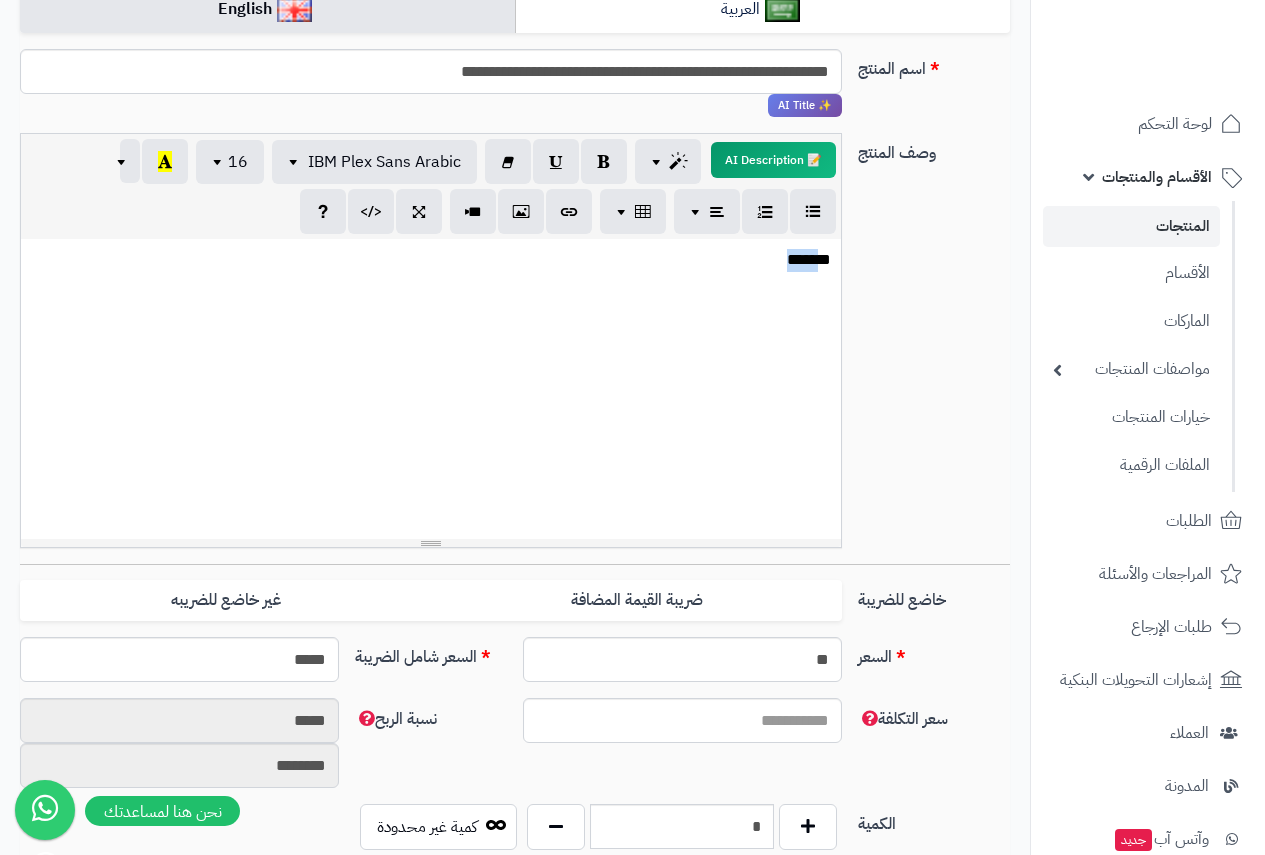click on "*******" at bounding box center [431, 389] 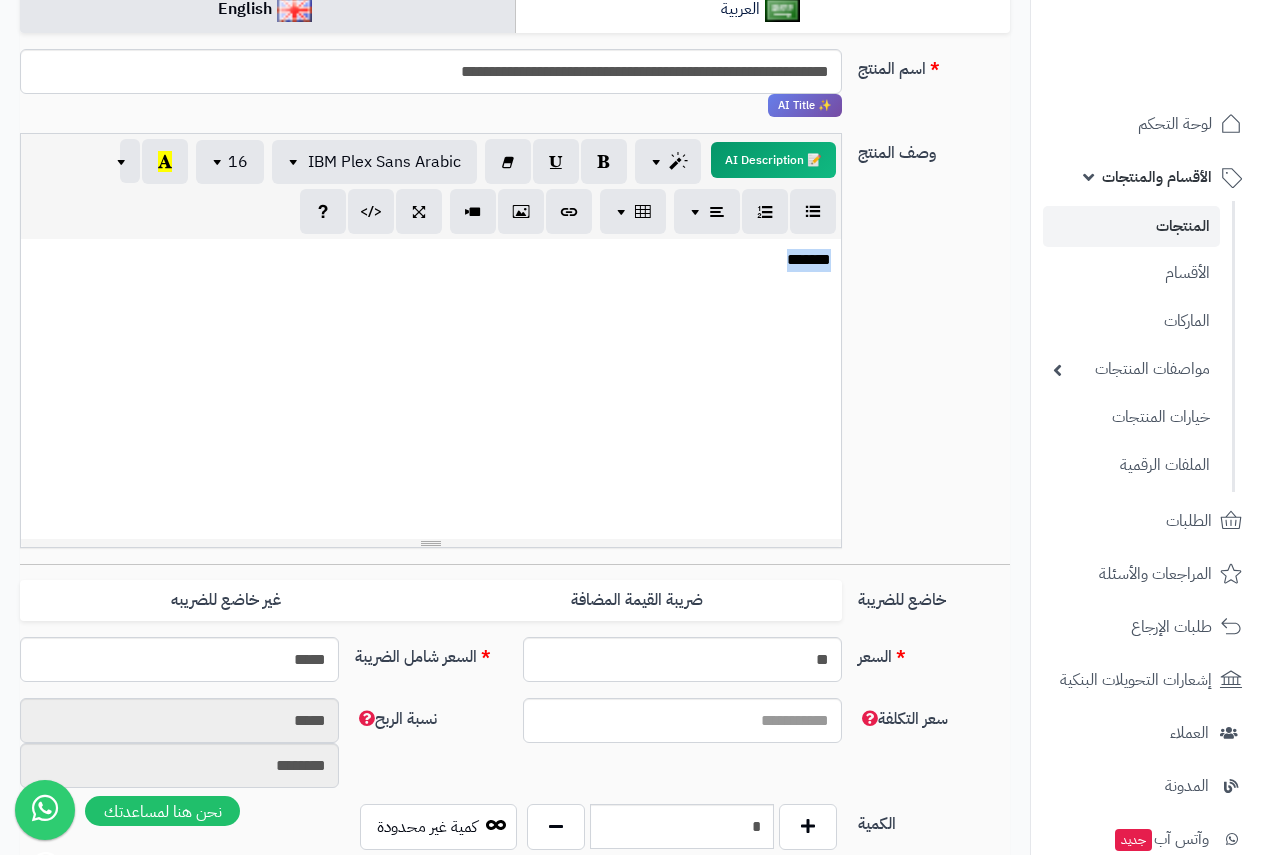 click on "*******" at bounding box center [431, 260] 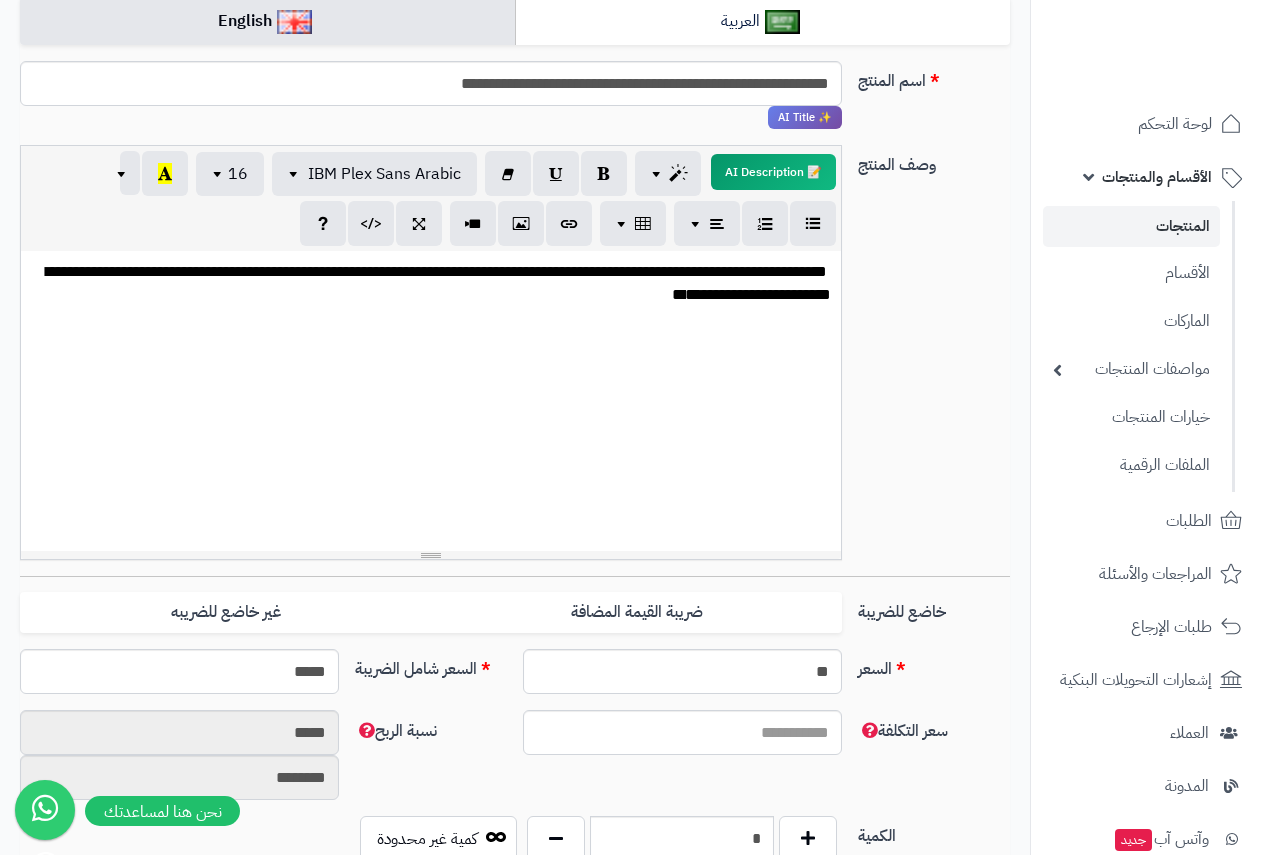 scroll, scrollTop: 200, scrollLeft: 0, axis: vertical 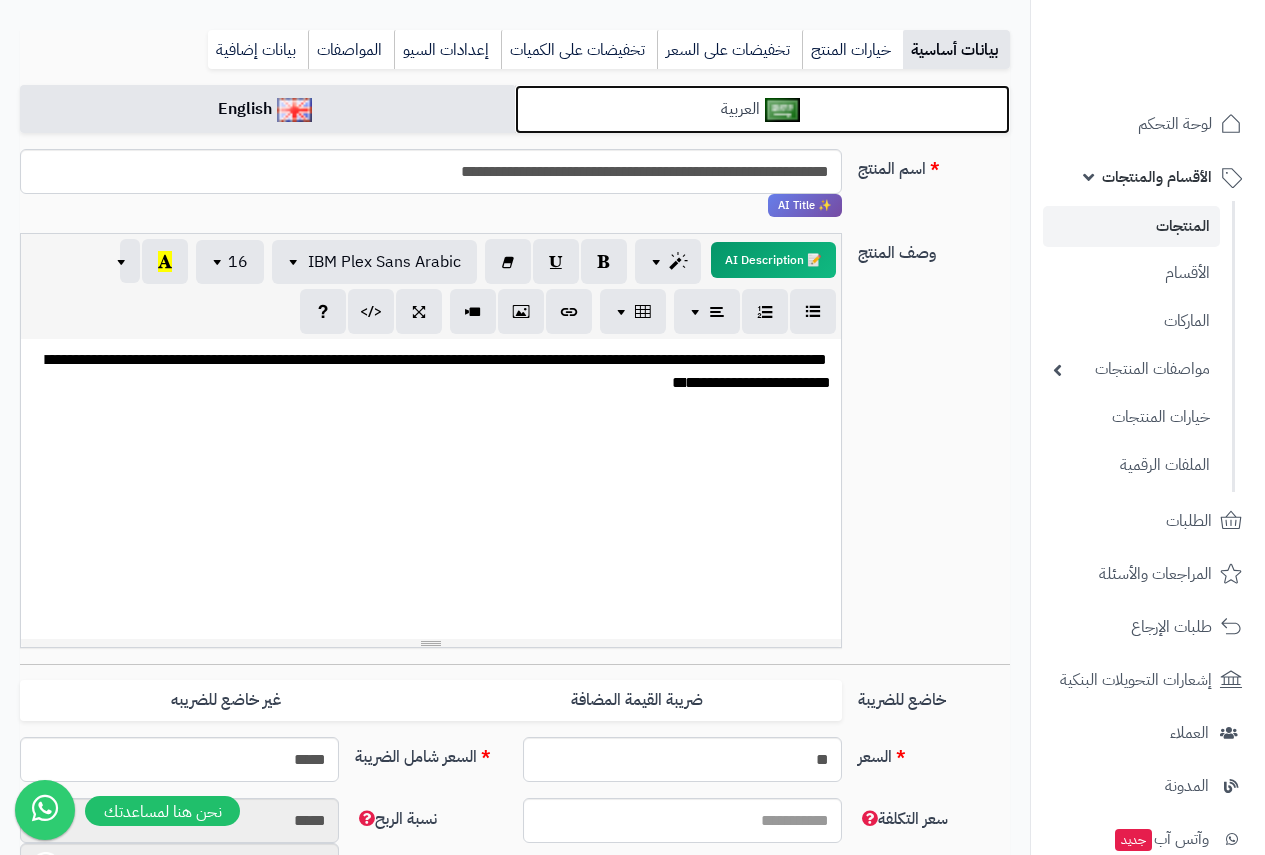 click on "العربية" at bounding box center [762, 109] 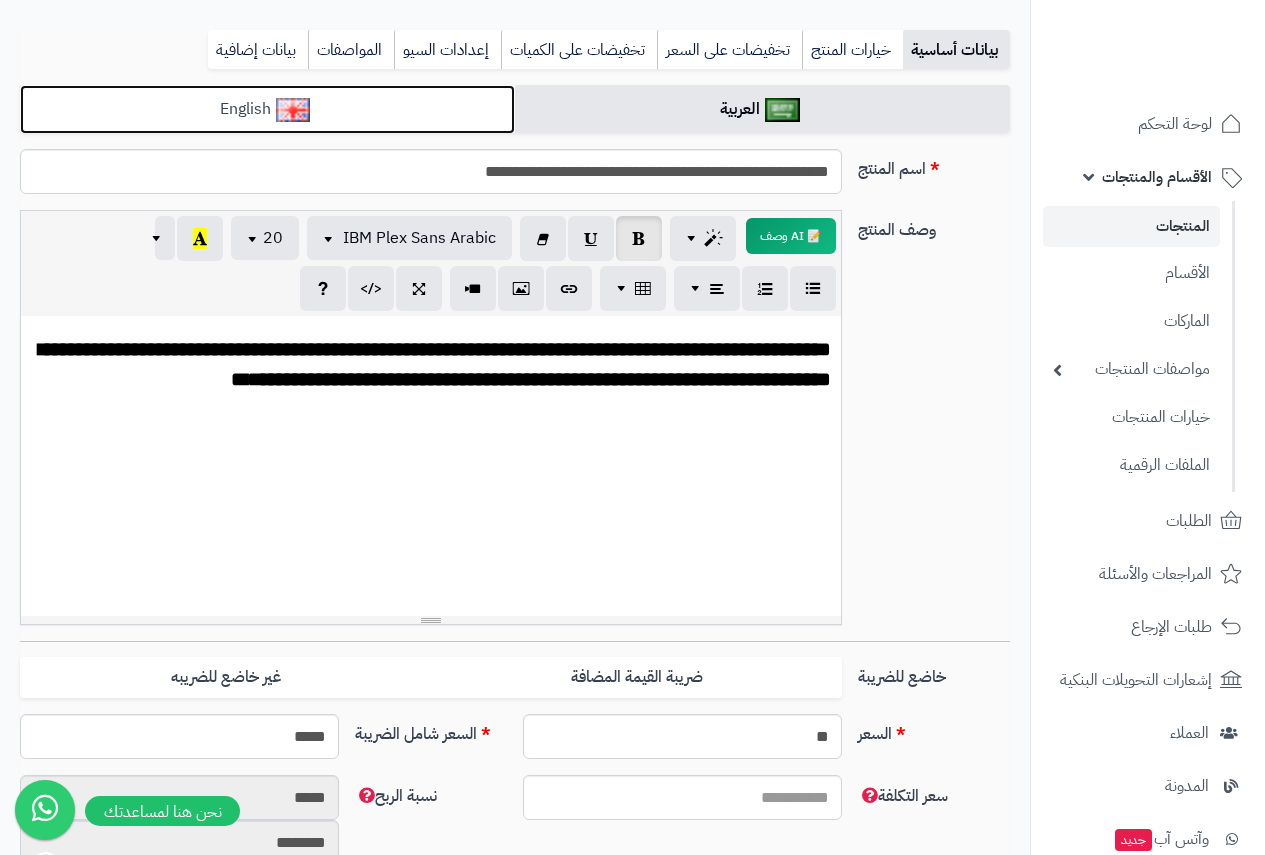 click on "English" at bounding box center [267, 109] 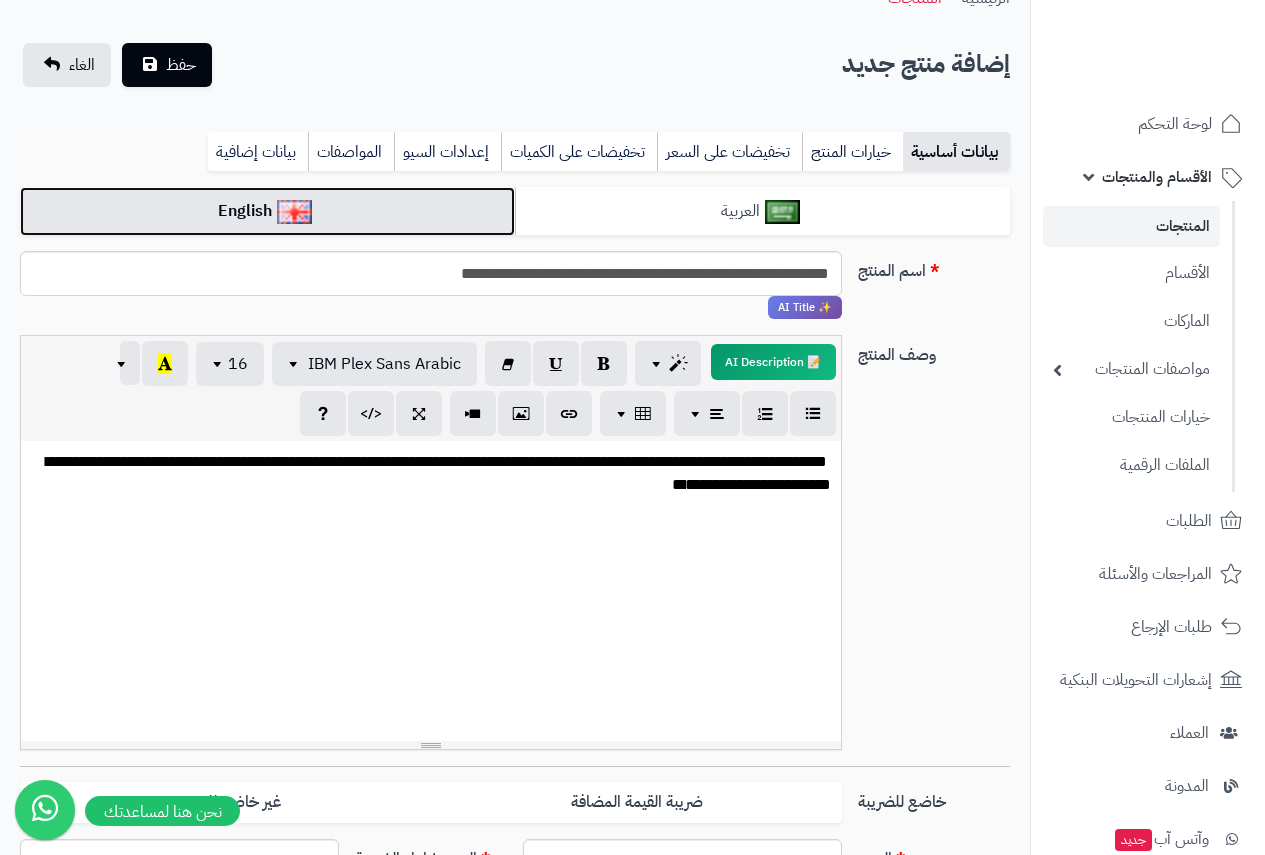 scroll, scrollTop: 0, scrollLeft: 0, axis: both 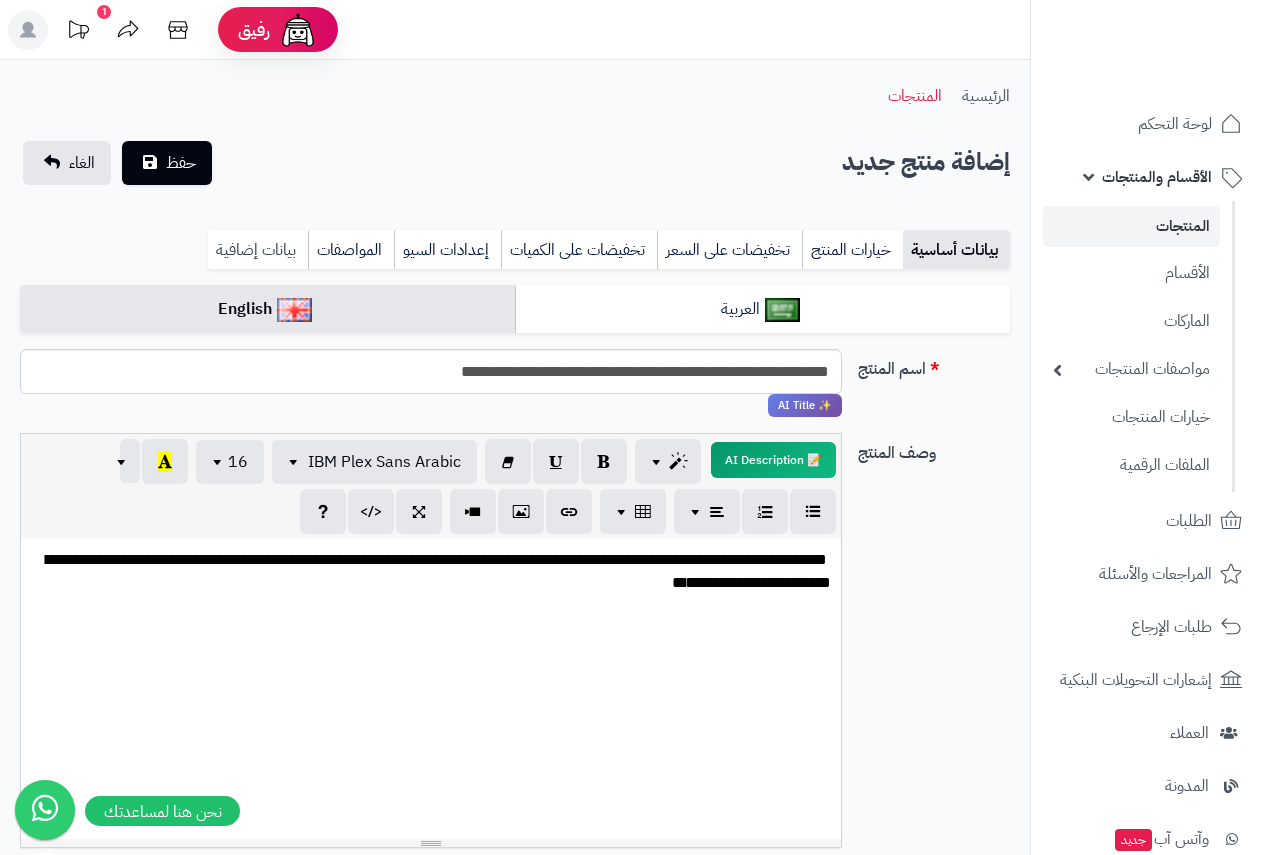 click on "بيانات إضافية" at bounding box center [258, 250] 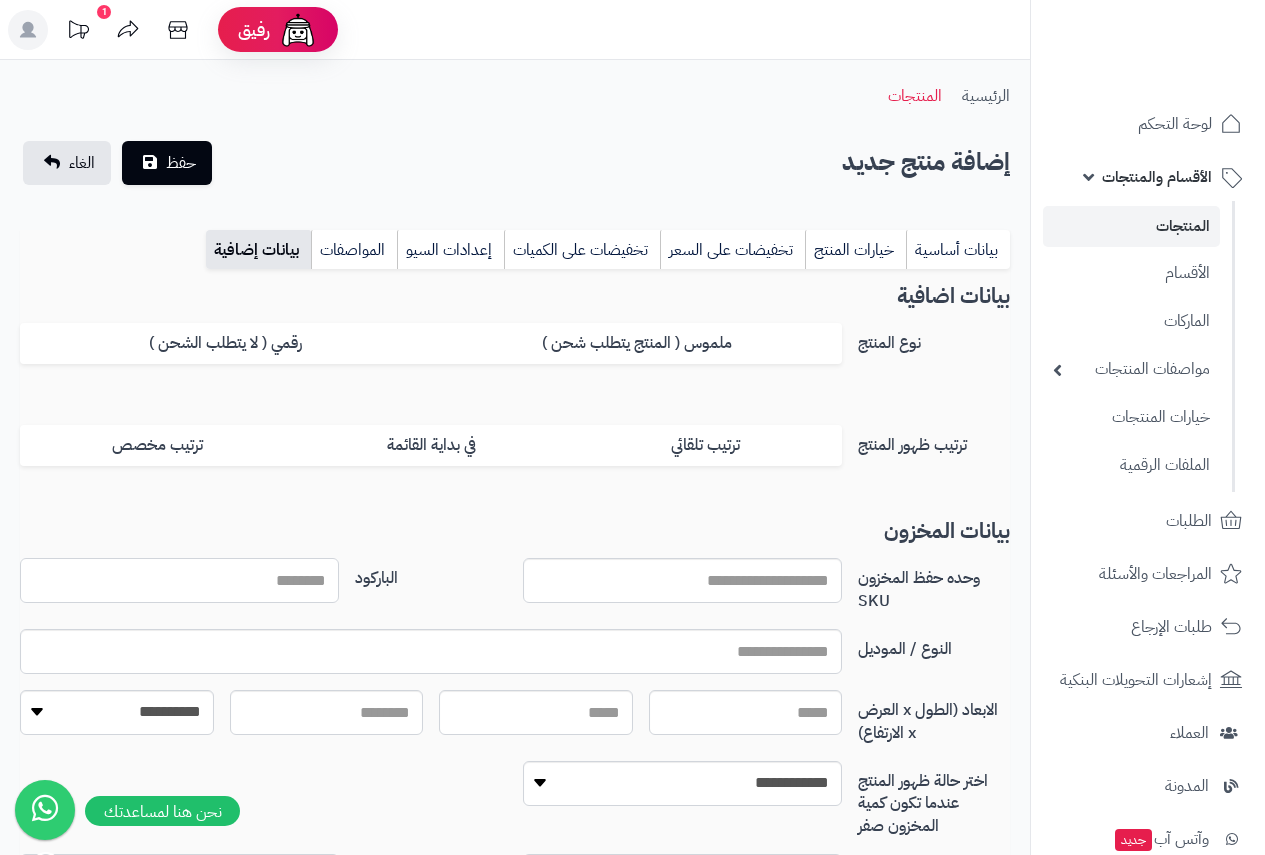 drag, startPoint x: 318, startPoint y: 597, endPoint x: 393, endPoint y: 594, distance: 75.059975 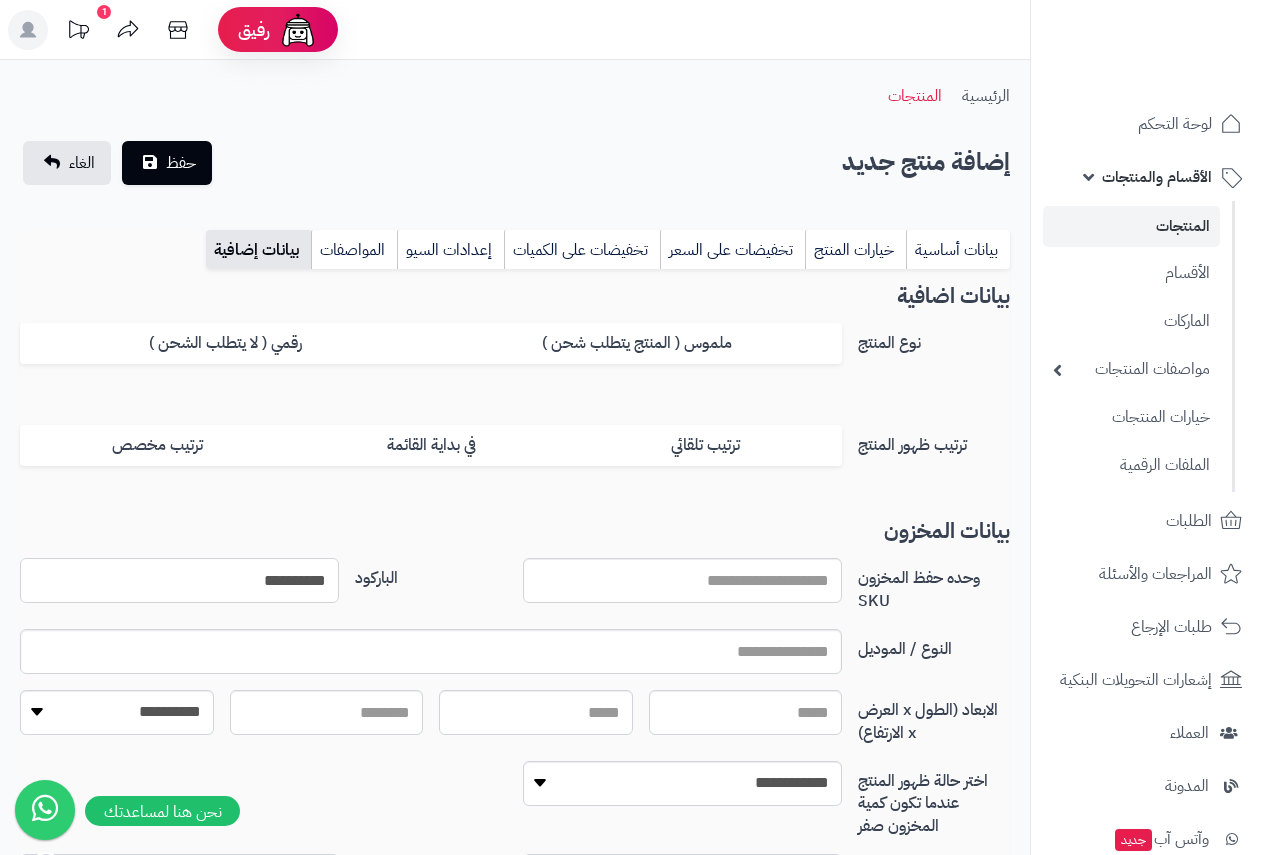 type on "**********" 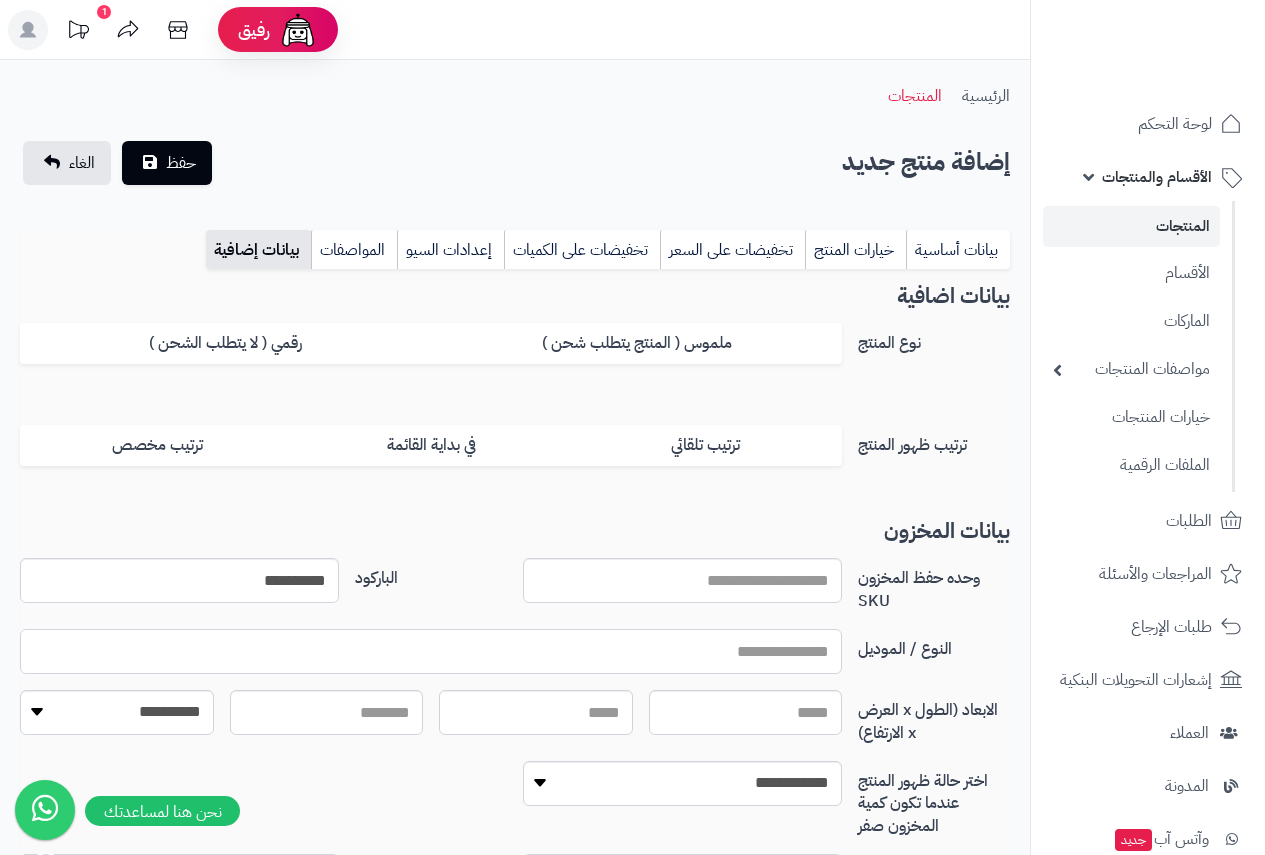 click at bounding box center [431, 651] 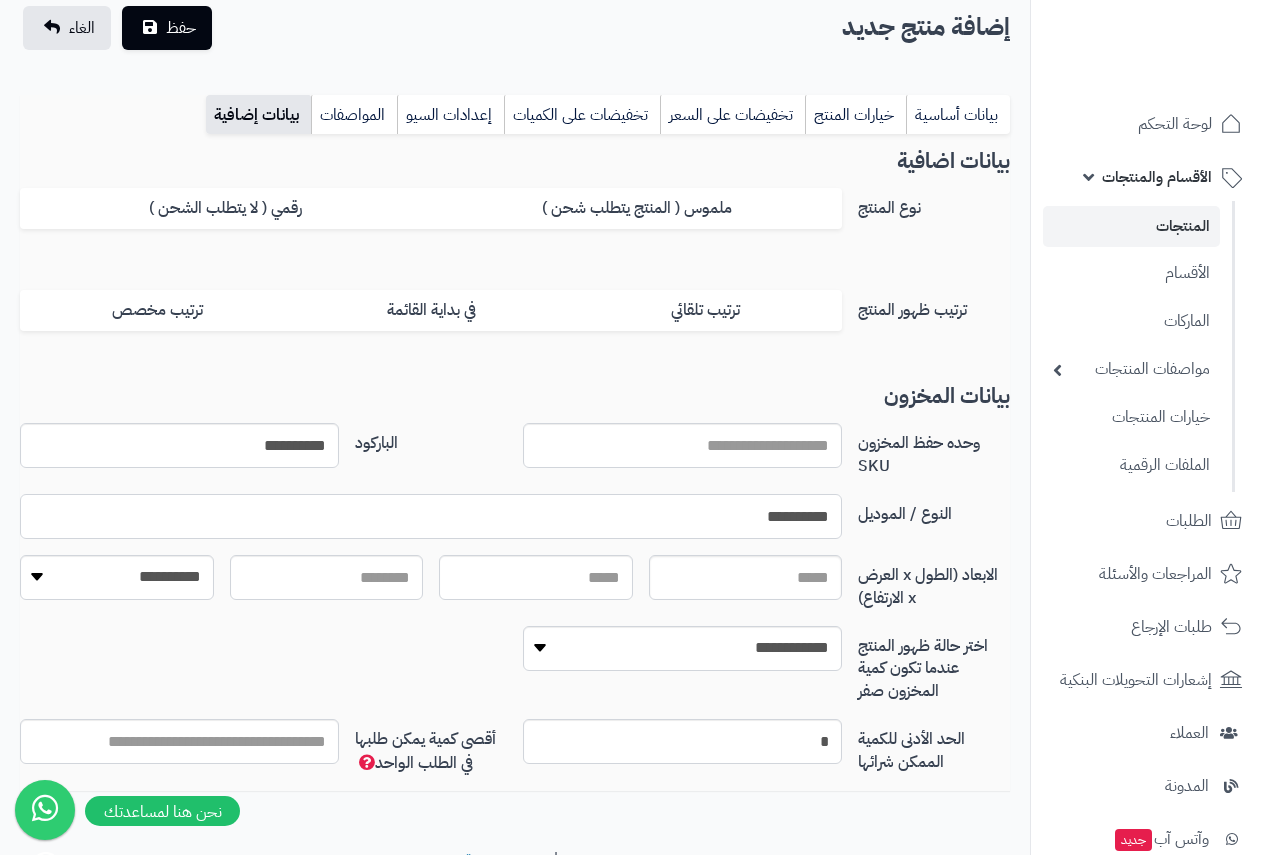 scroll, scrollTop: 0, scrollLeft: 0, axis: both 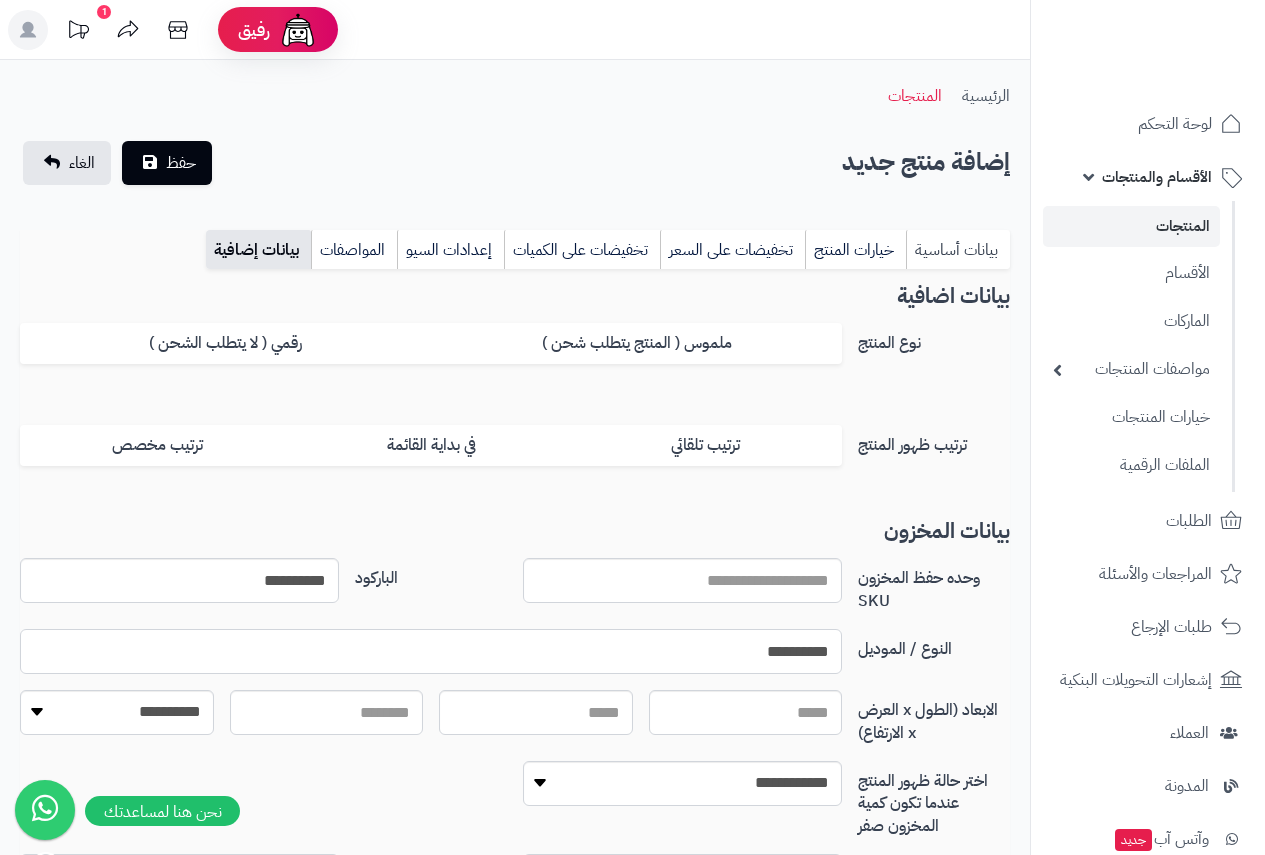 type on "**********" 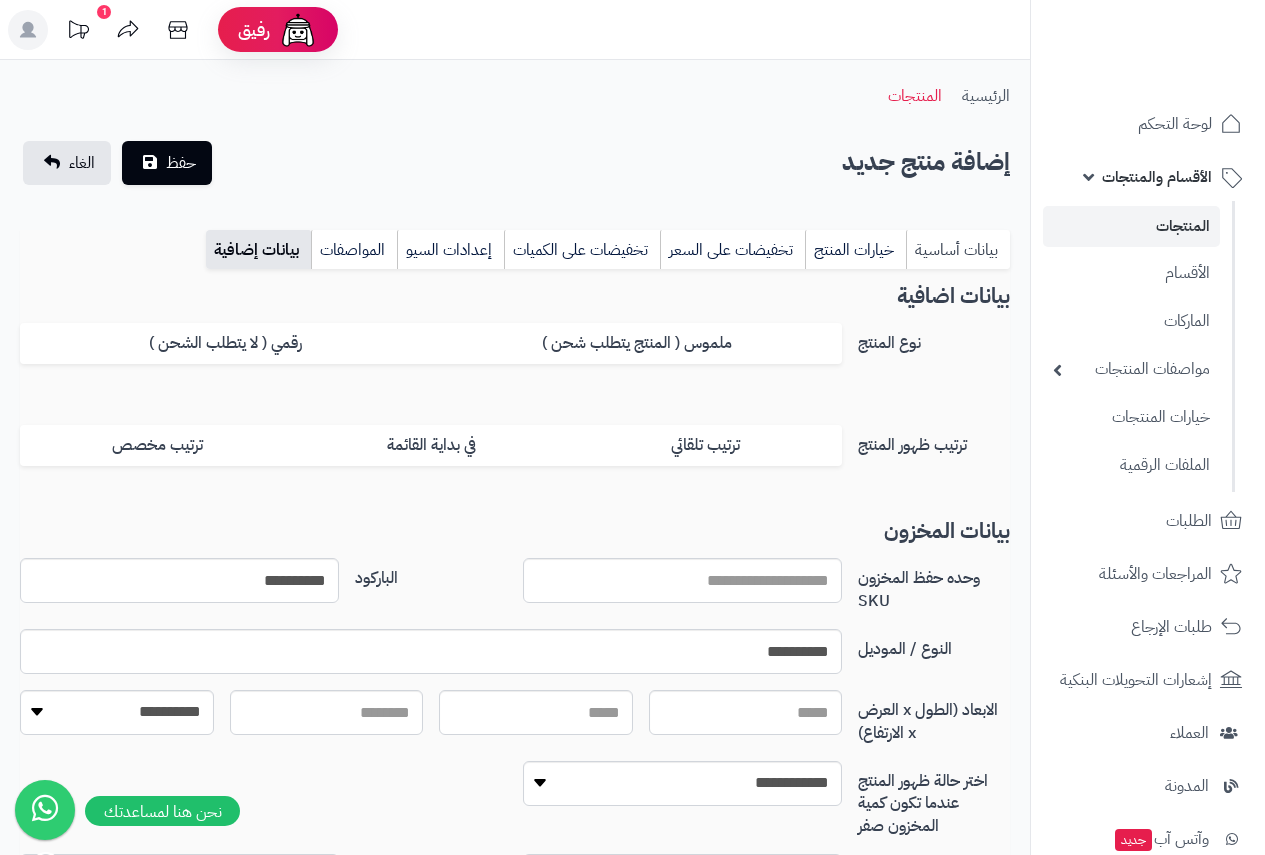 click on "بيانات أساسية" at bounding box center [958, 250] 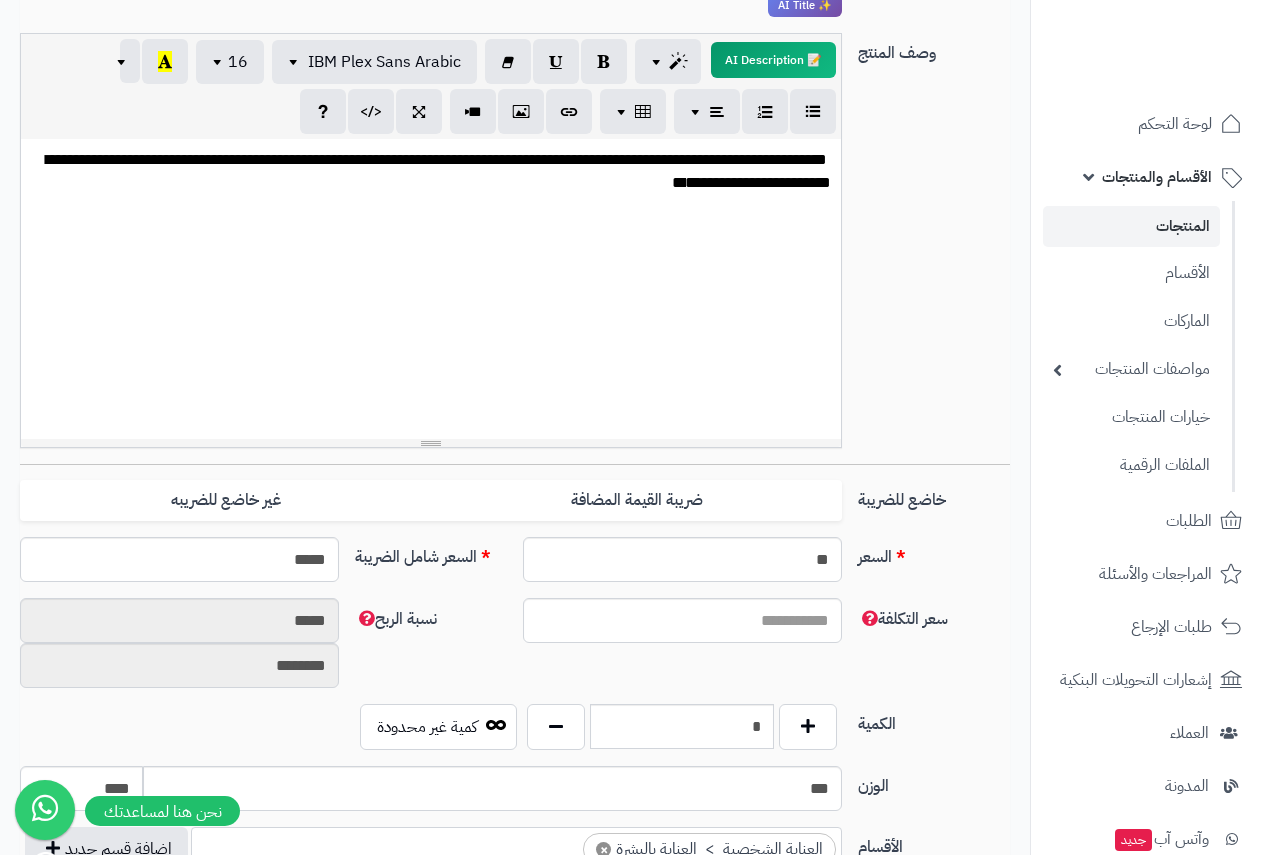 scroll, scrollTop: 100, scrollLeft: 0, axis: vertical 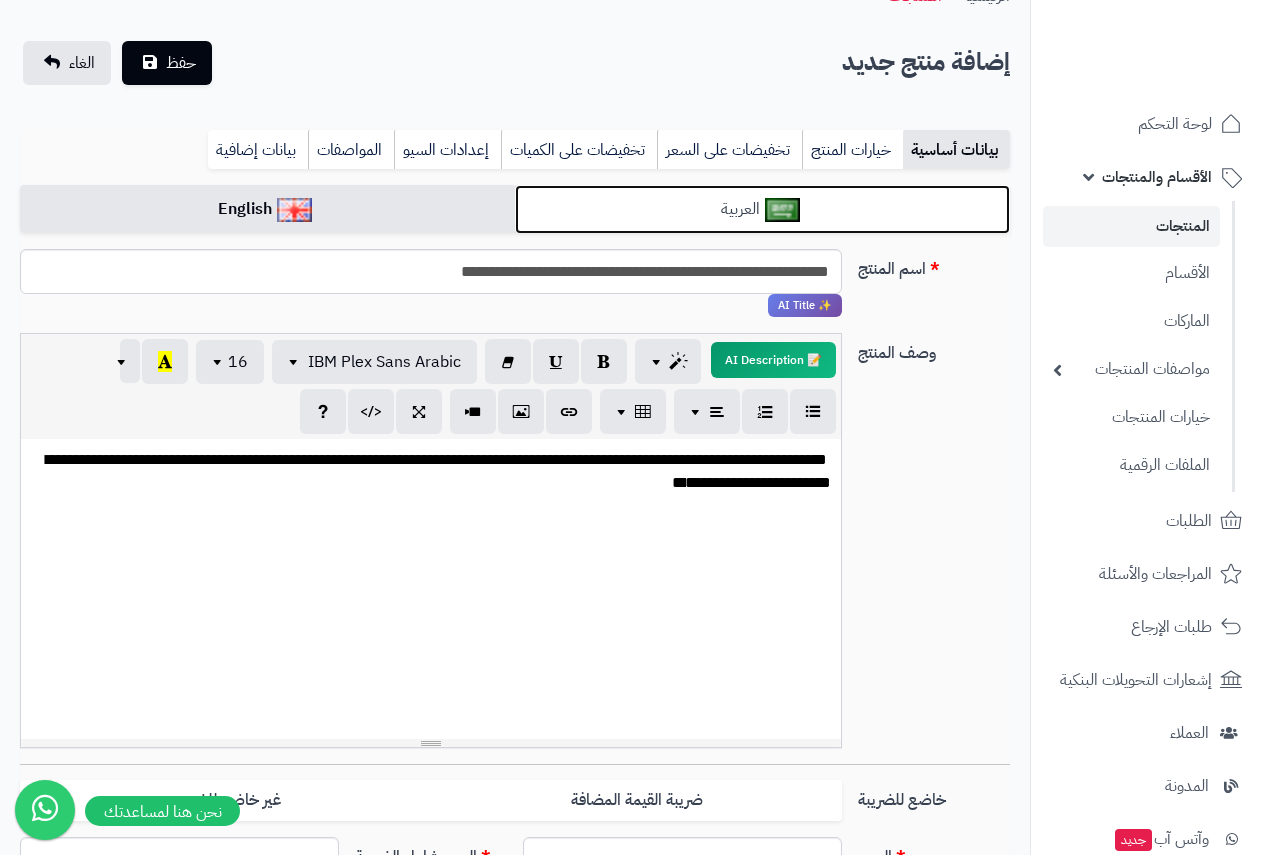 click on "العربية" at bounding box center (762, 209) 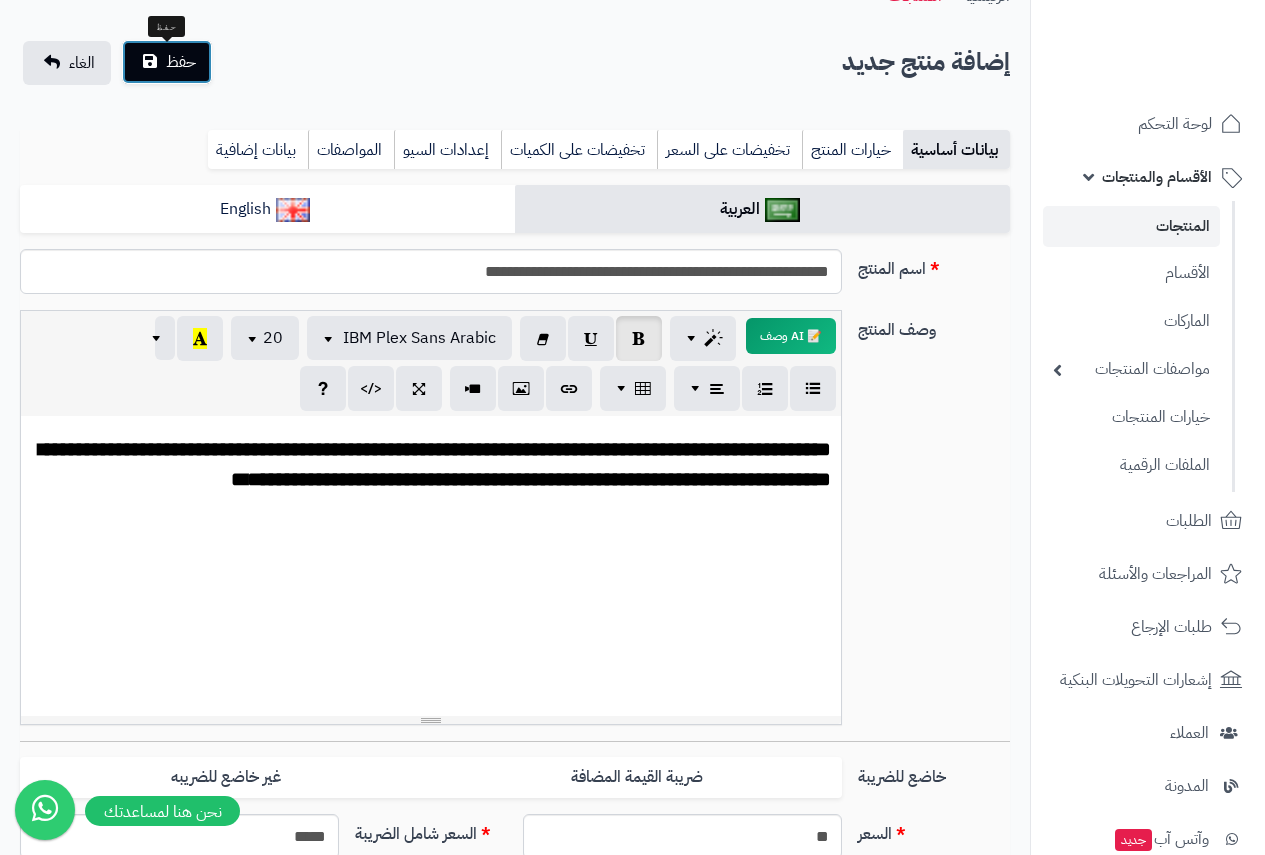 click on "حفظ" at bounding box center (181, 62) 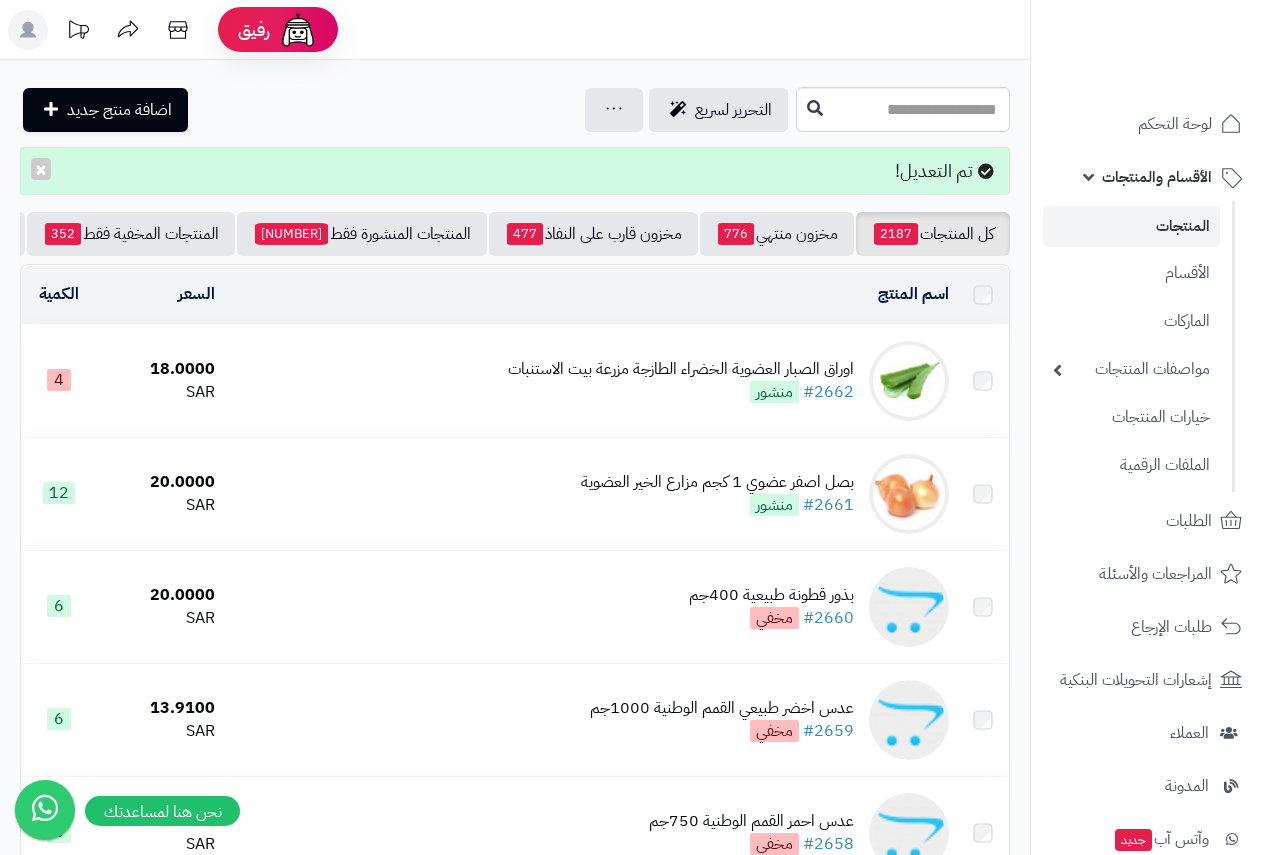 scroll, scrollTop: 0, scrollLeft: 0, axis: both 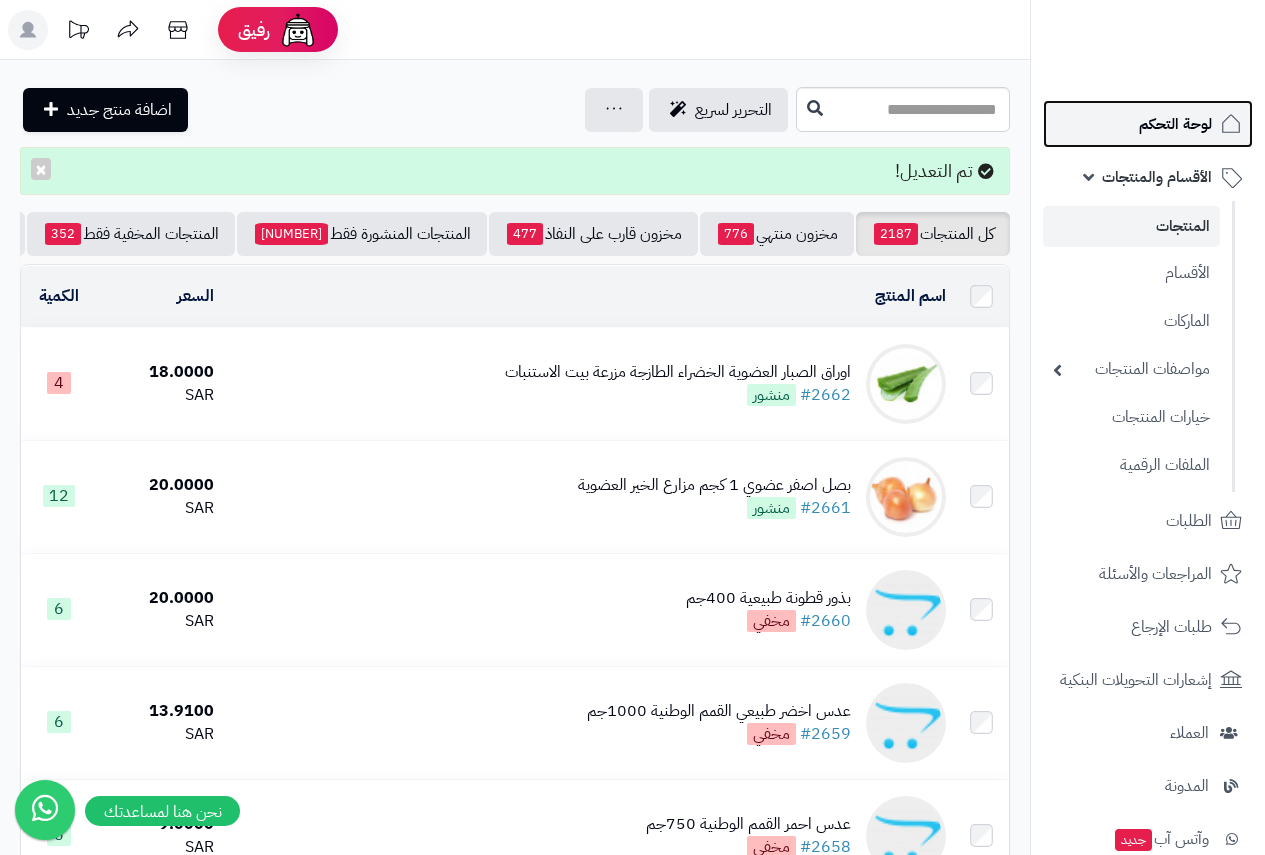 click on "لوحة التحكم" at bounding box center (1175, 124) 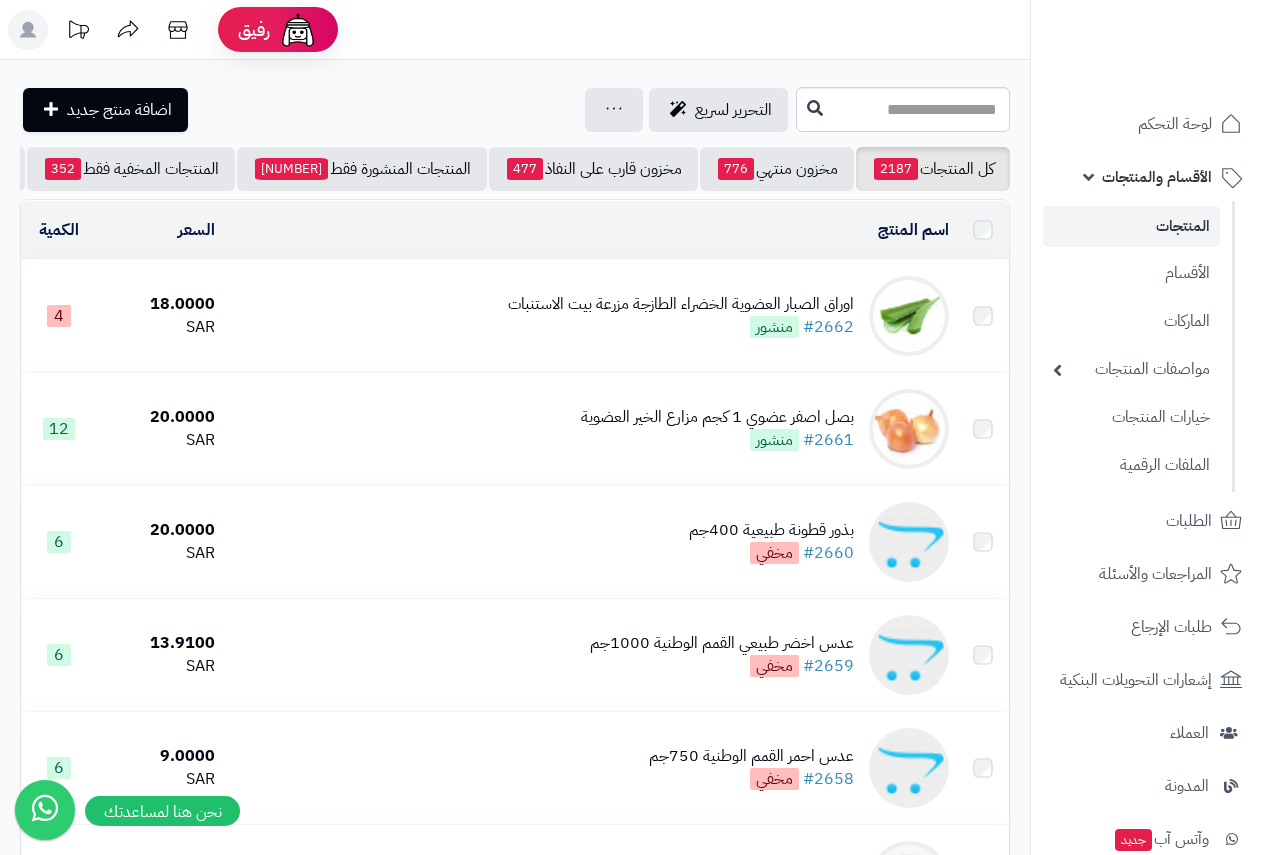 scroll, scrollTop: 0, scrollLeft: 0, axis: both 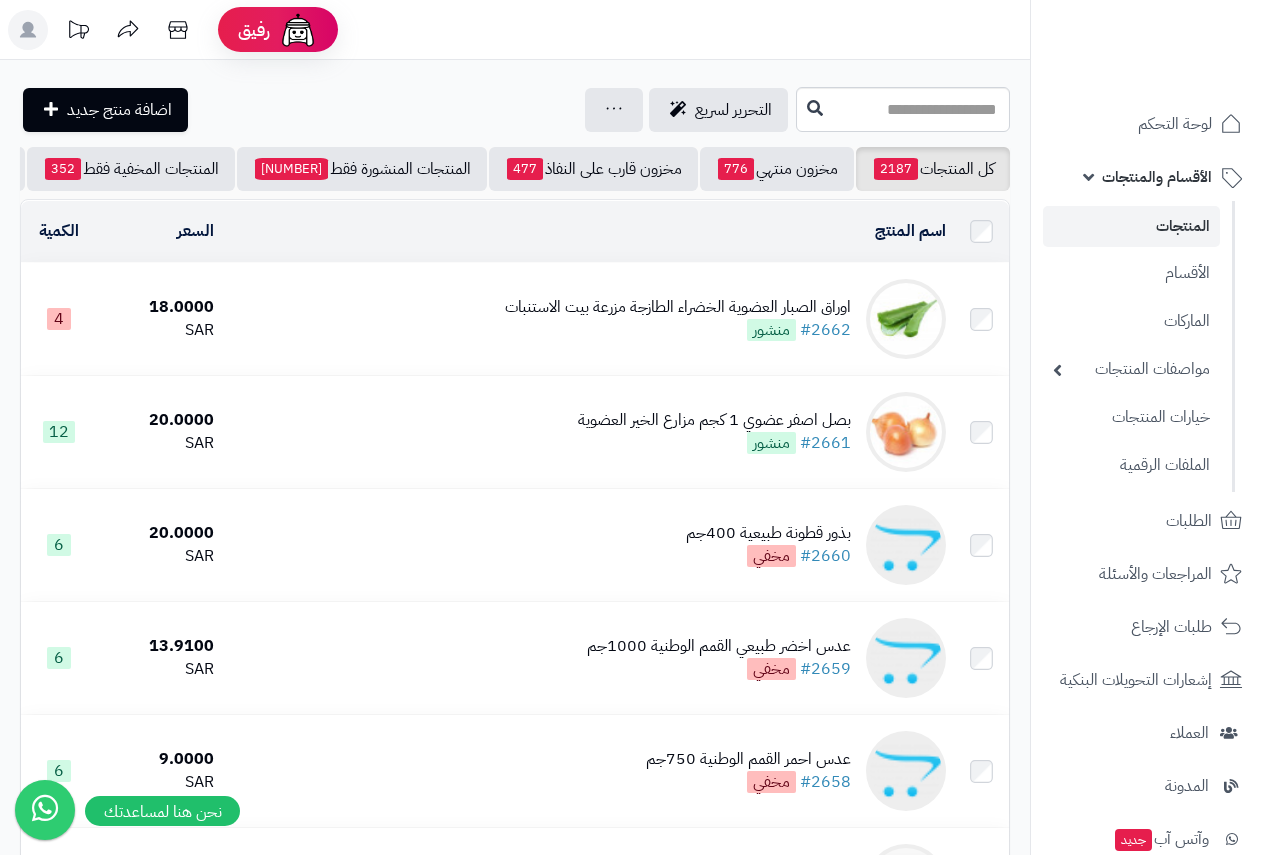 click on "اوراق الصبار العضوية الخضراء الطازجة مزرعة بيت الاستنبات" at bounding box center [678, 307] 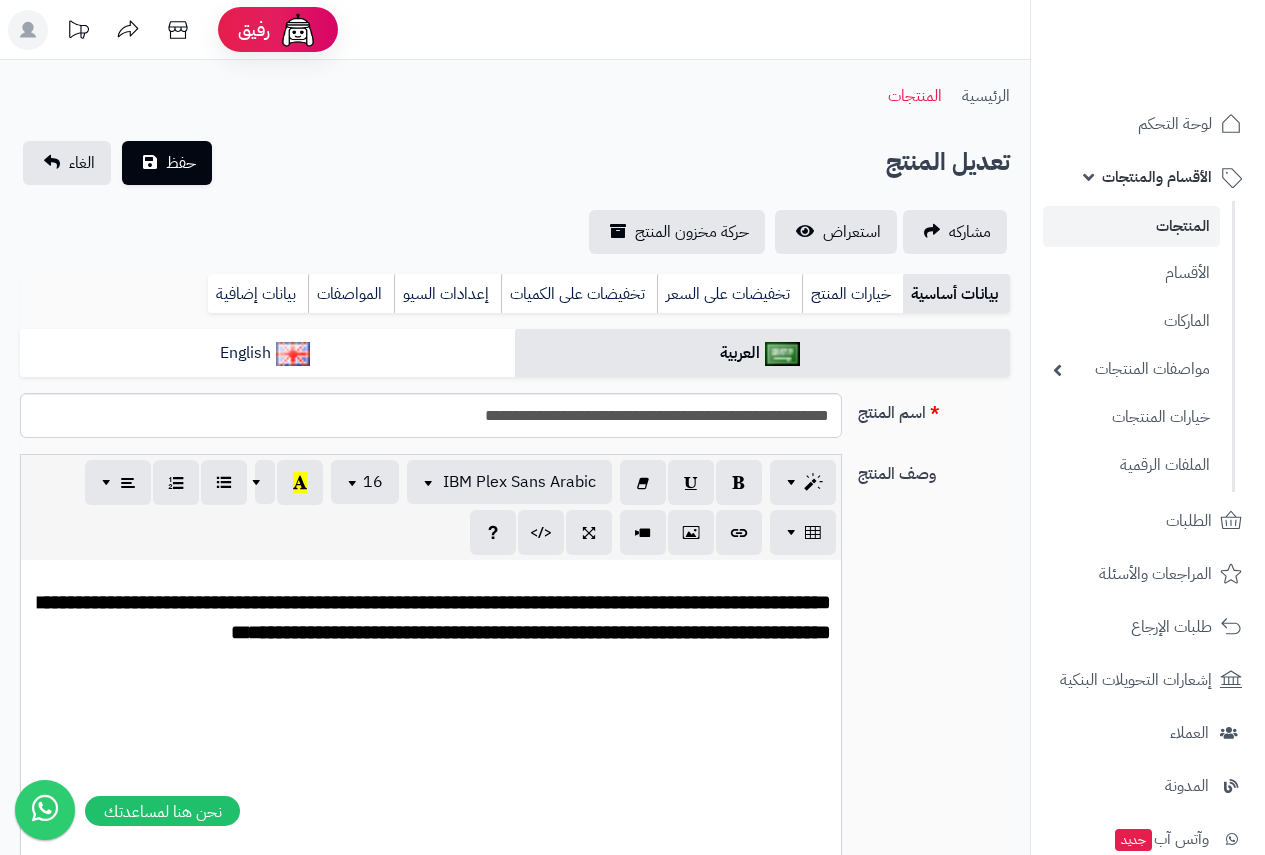 scroll, scrollTop: 0, scrollLeft: 0, axis: both 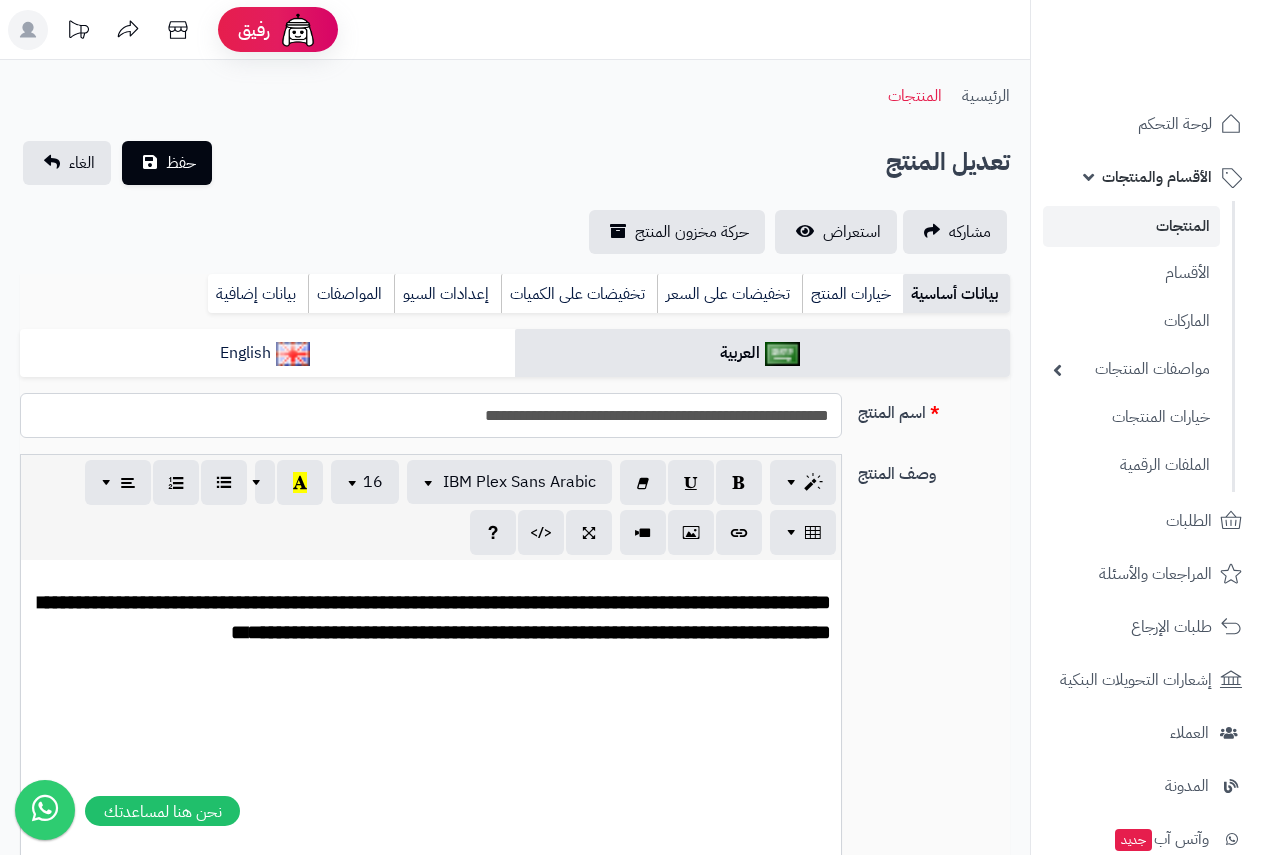 click on "**********" at bounding box center [431, 415] 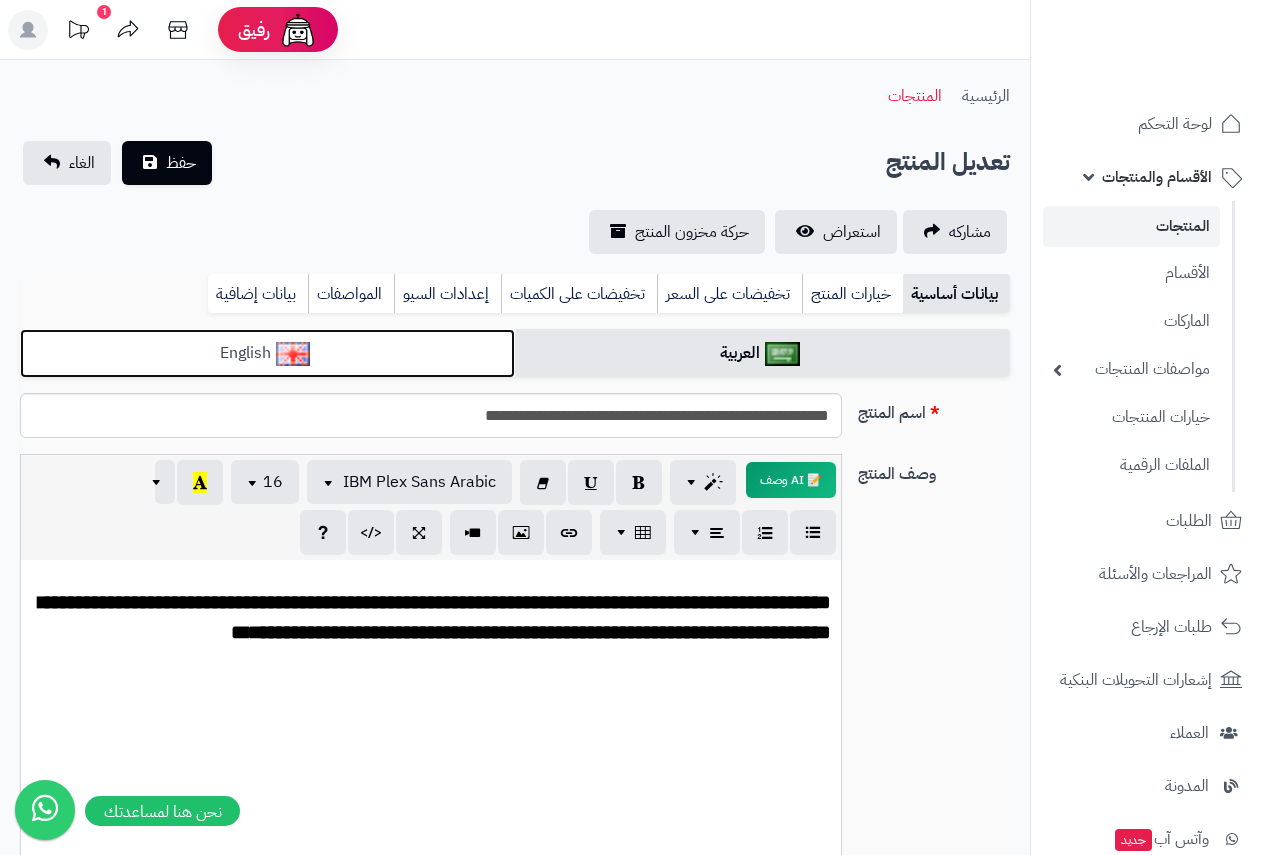 click on "English" at bounding box center (267, 353) 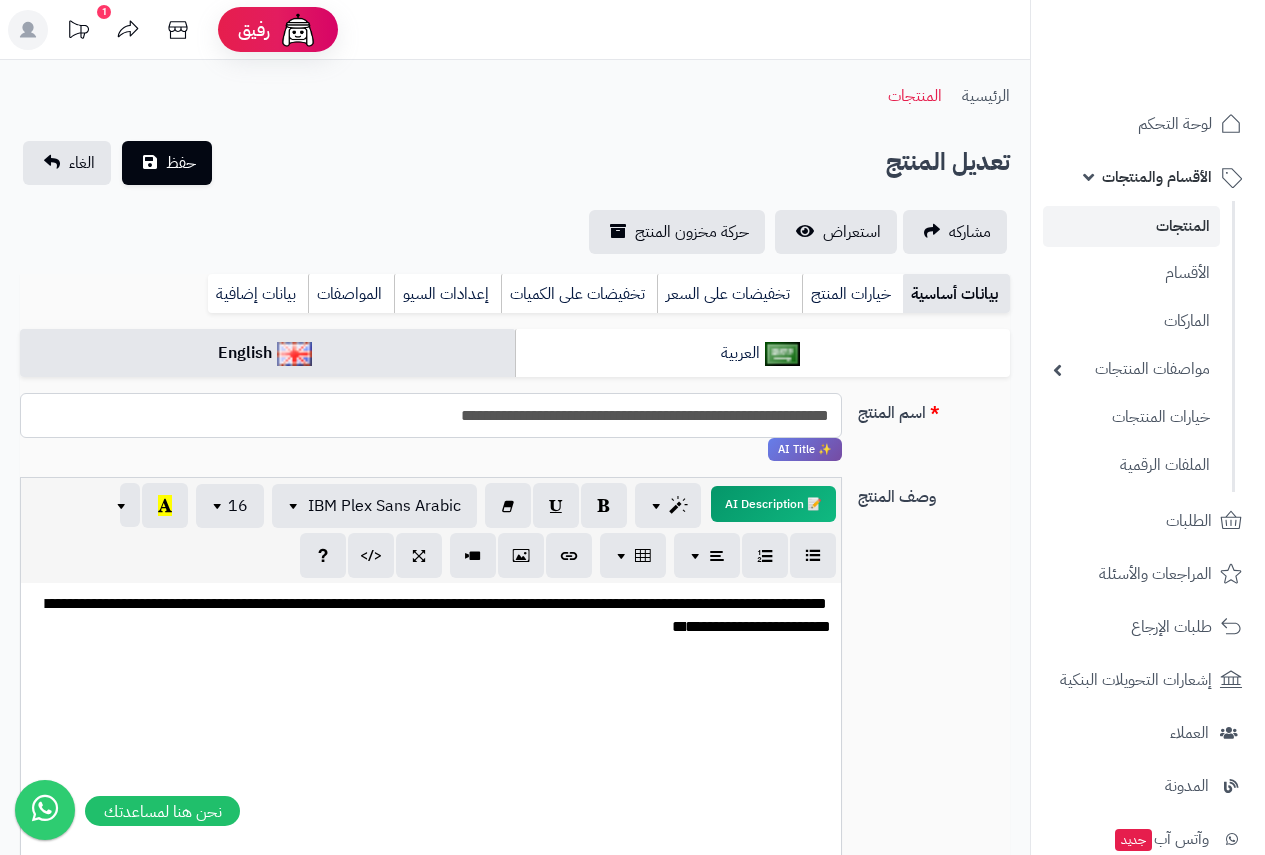 click on "**********" at bounding box center (431, 415) 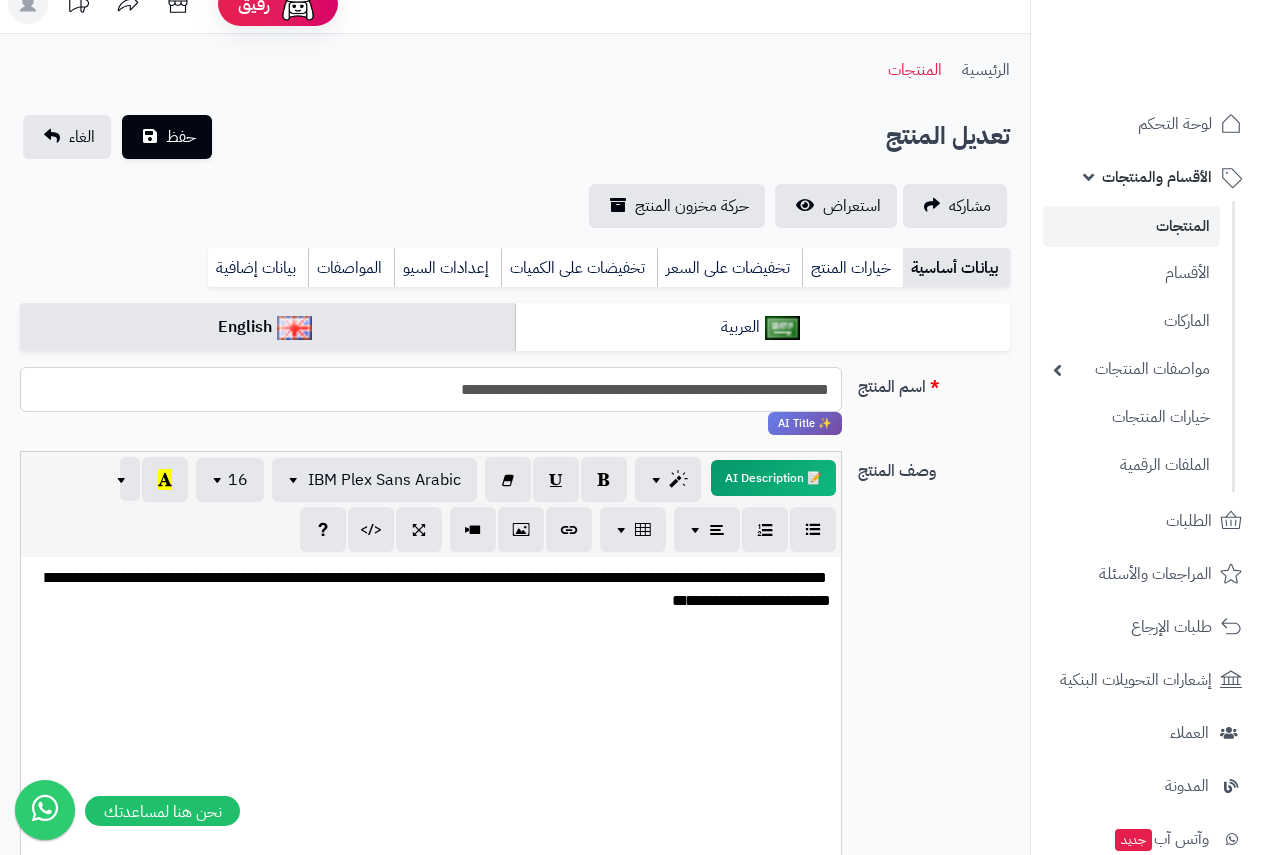 scroll, scrollTop: 0, scrollLeft: 0, axis: both 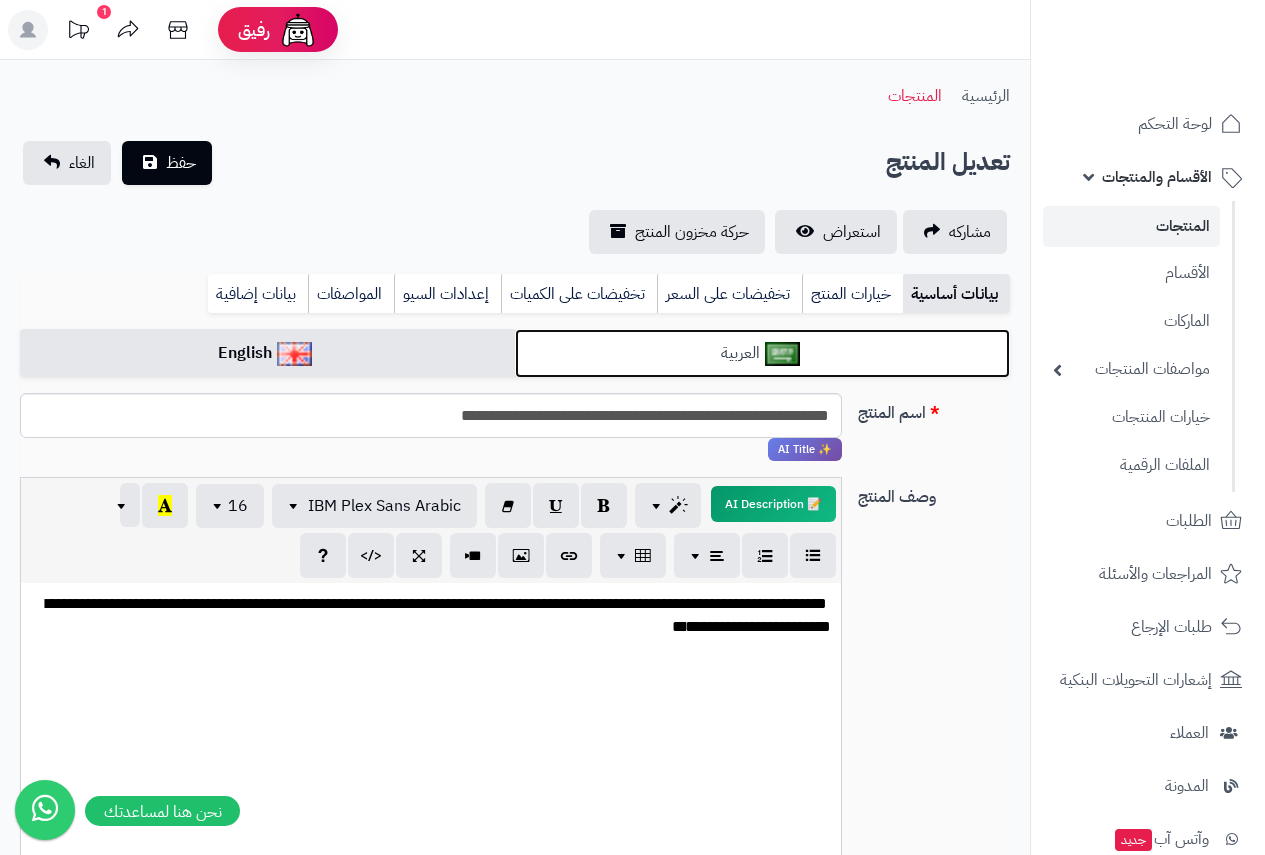 click on "العربية" at bounding box center [762, 353] 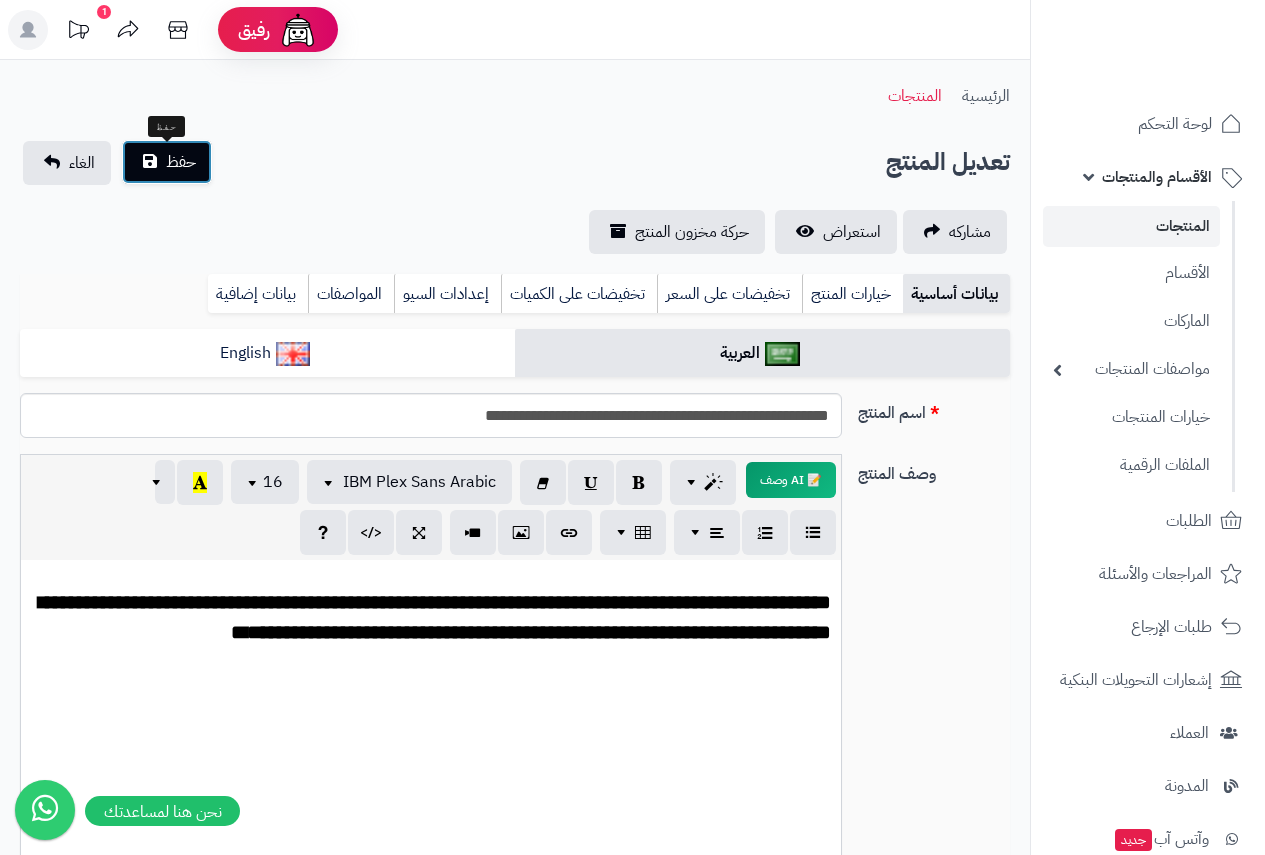 click on "حفظ" at bounding box center (181, 162) 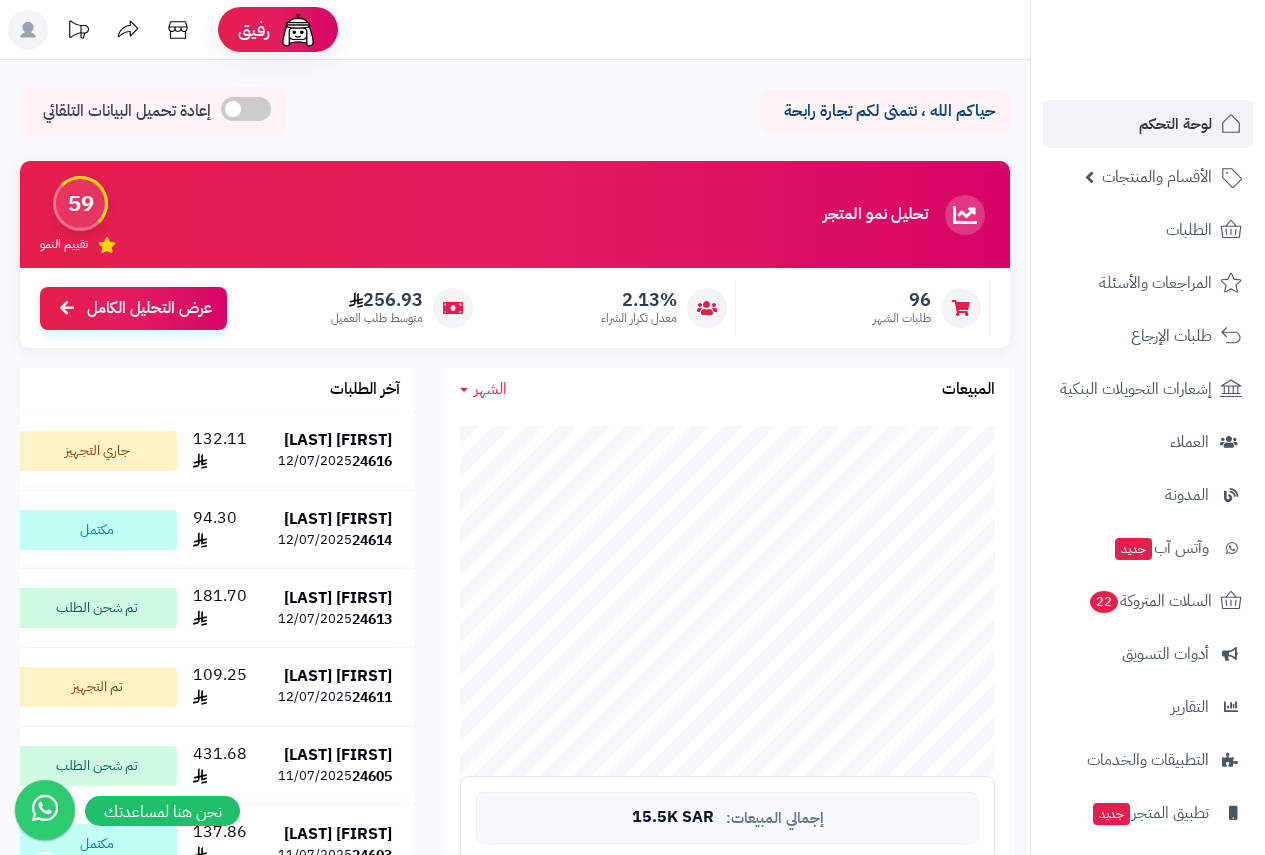 scroll, scrollTop: 0, scrollLeft: 0, axis: both 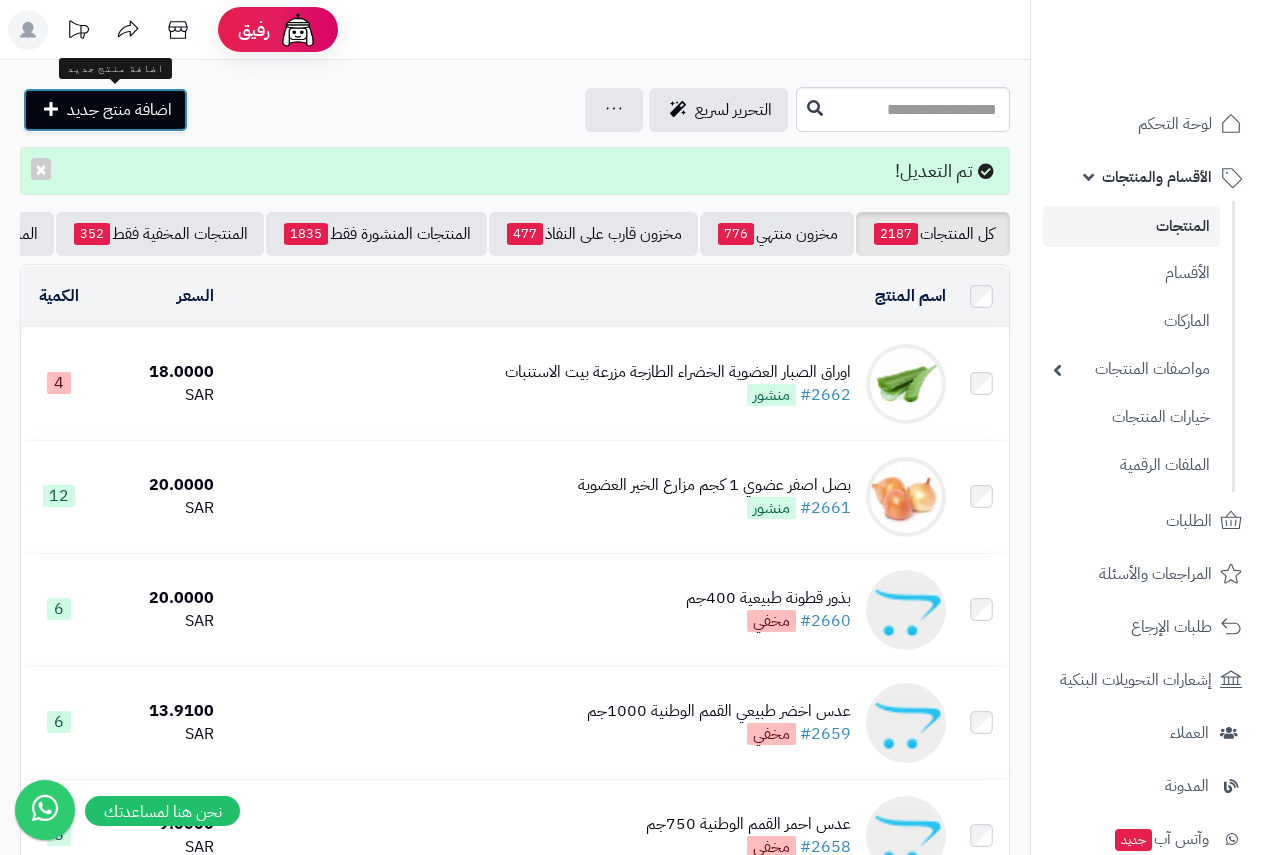 click on "اضافة منتج جديد" at bounding box center (119, 110) 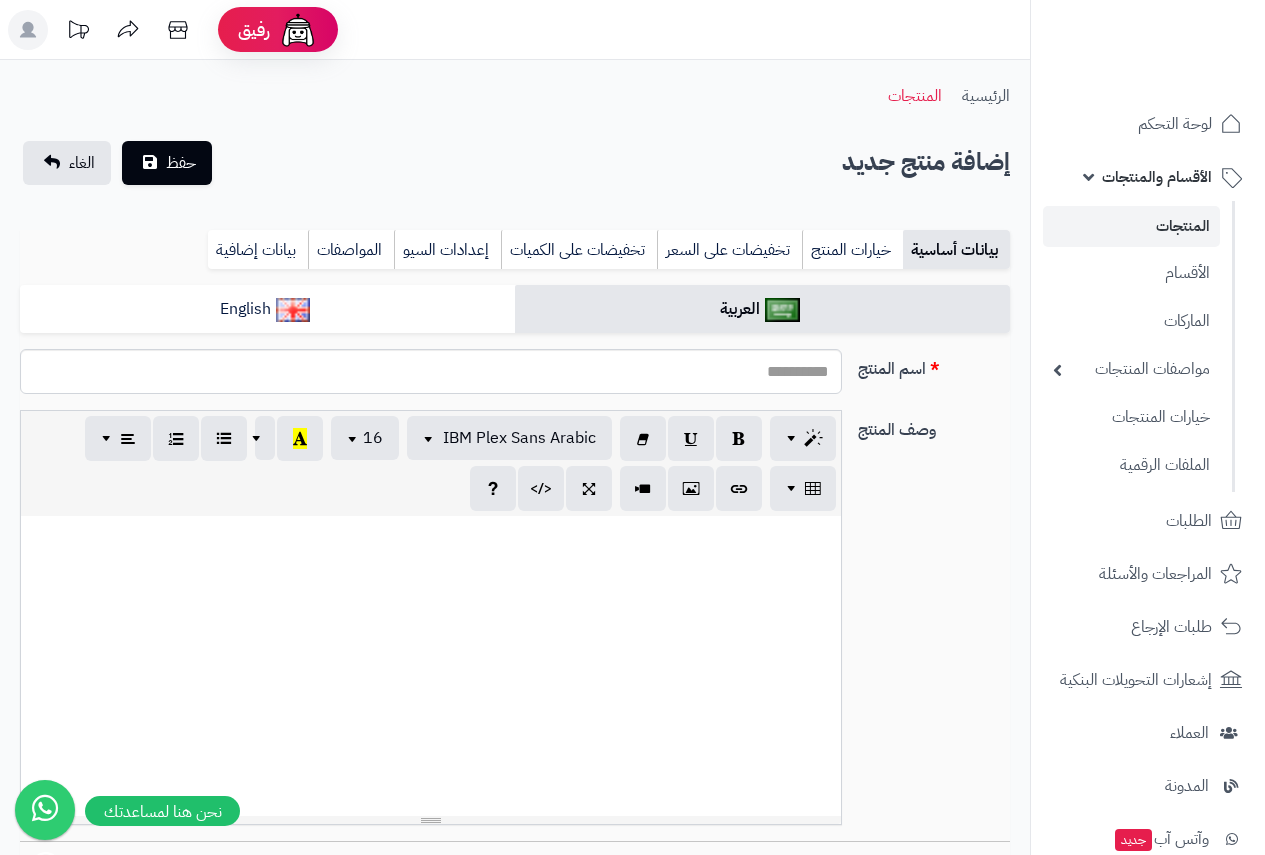 select 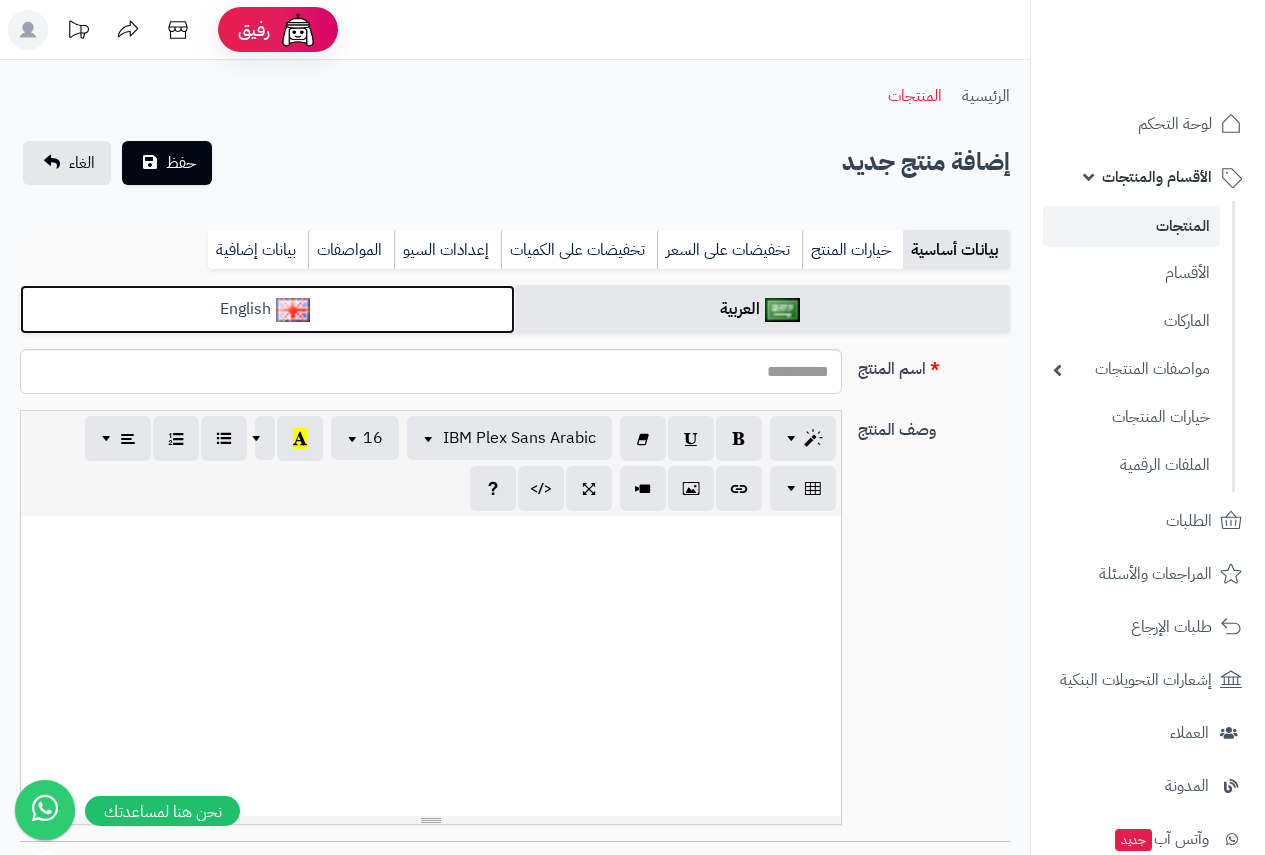 click on "English" at bounding box center (267, 309) 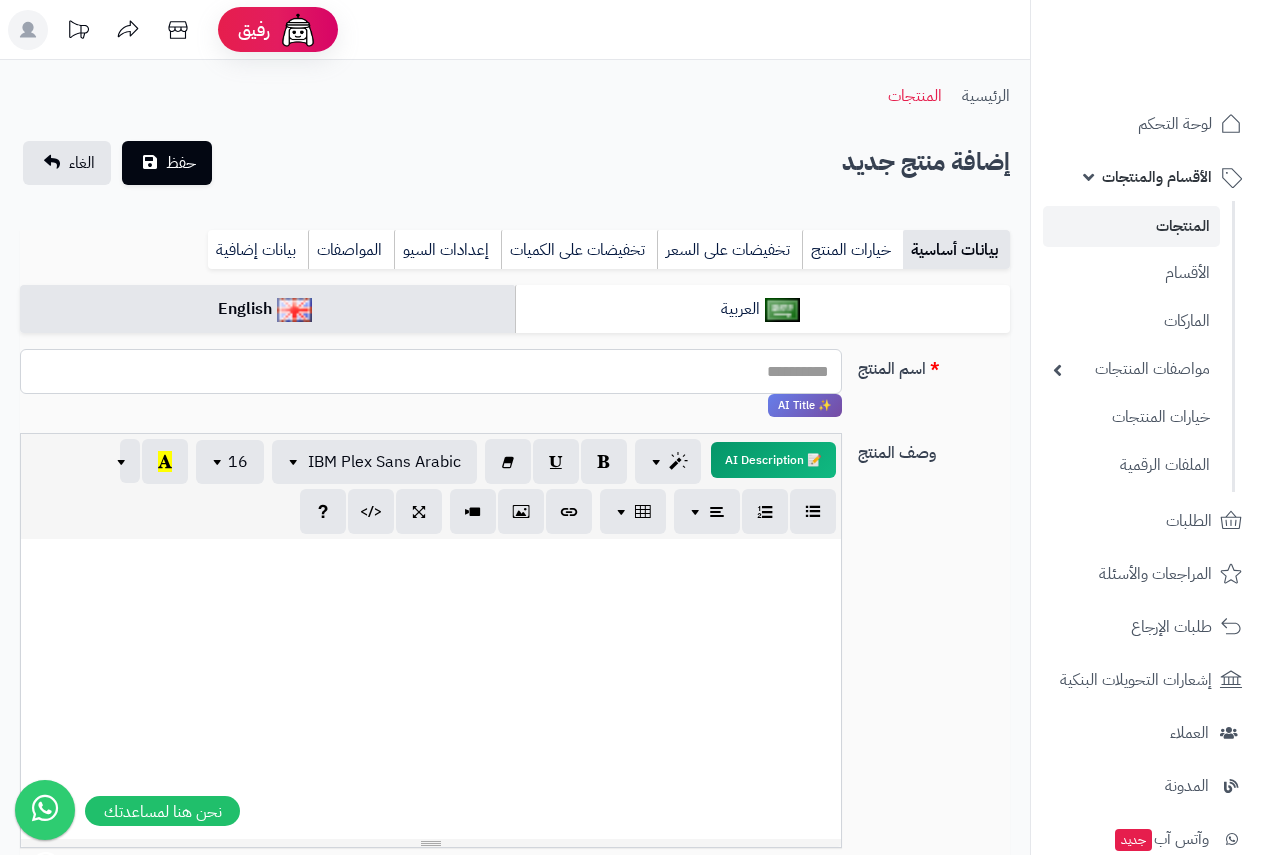 click on "اسم المنتج" at bounding box center [431, 371] 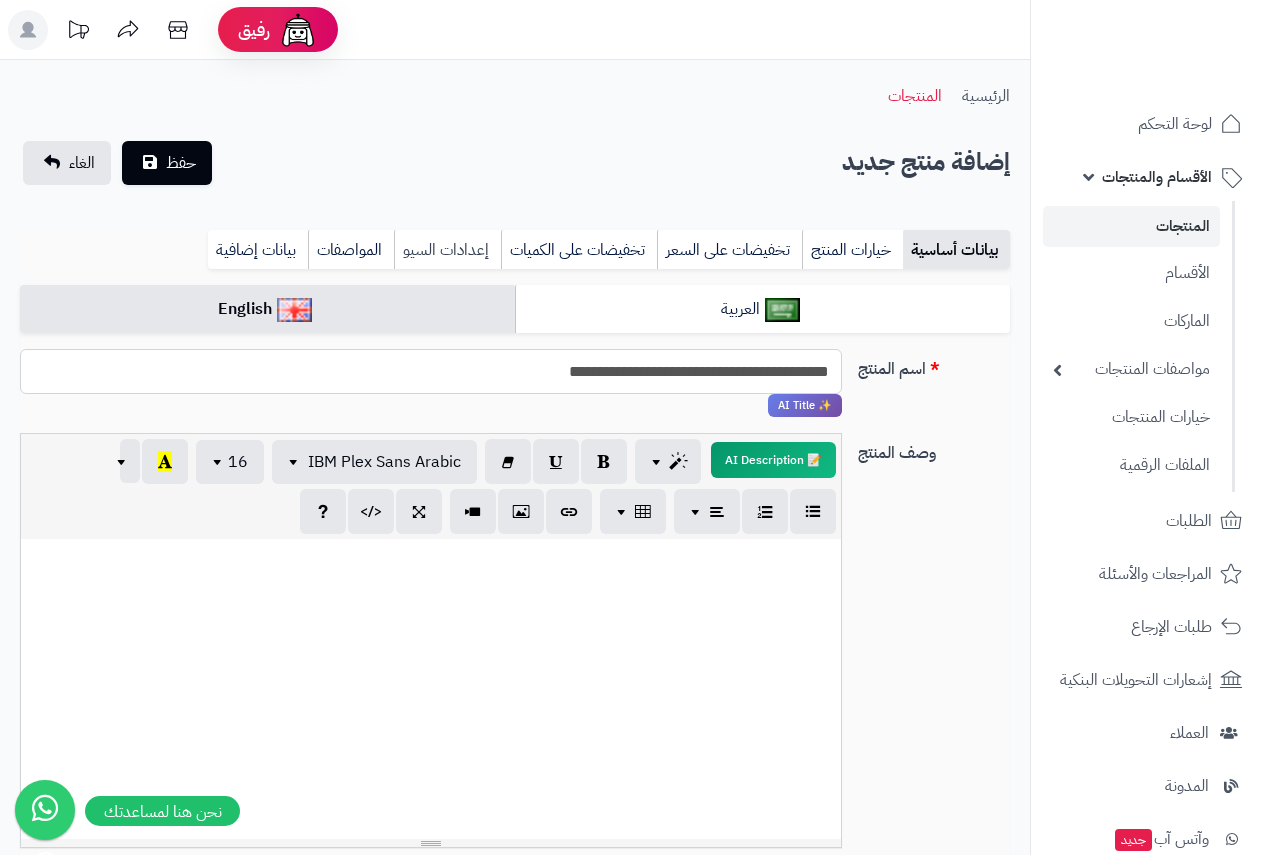 type on "**********" 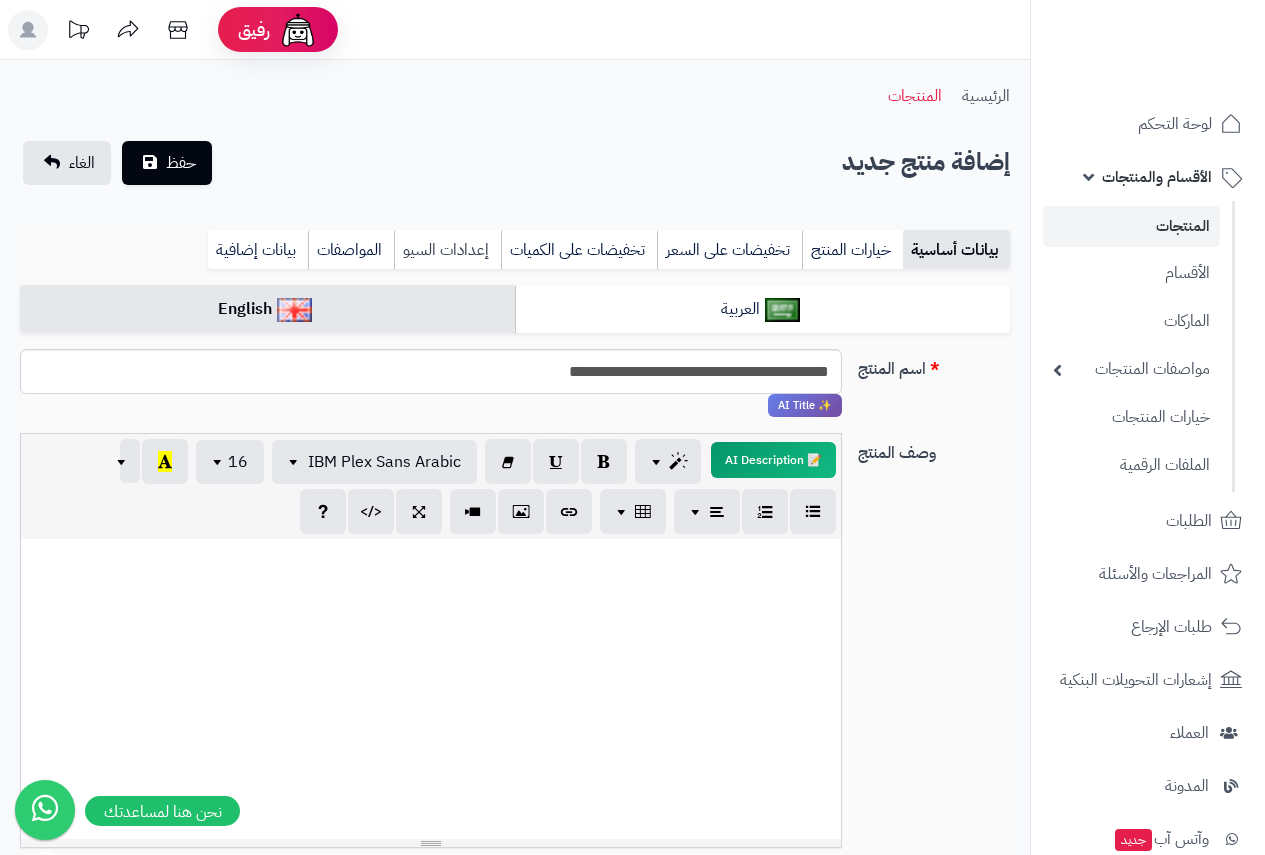 click on "إعدادات السيو" at bounding box center (447, 250) 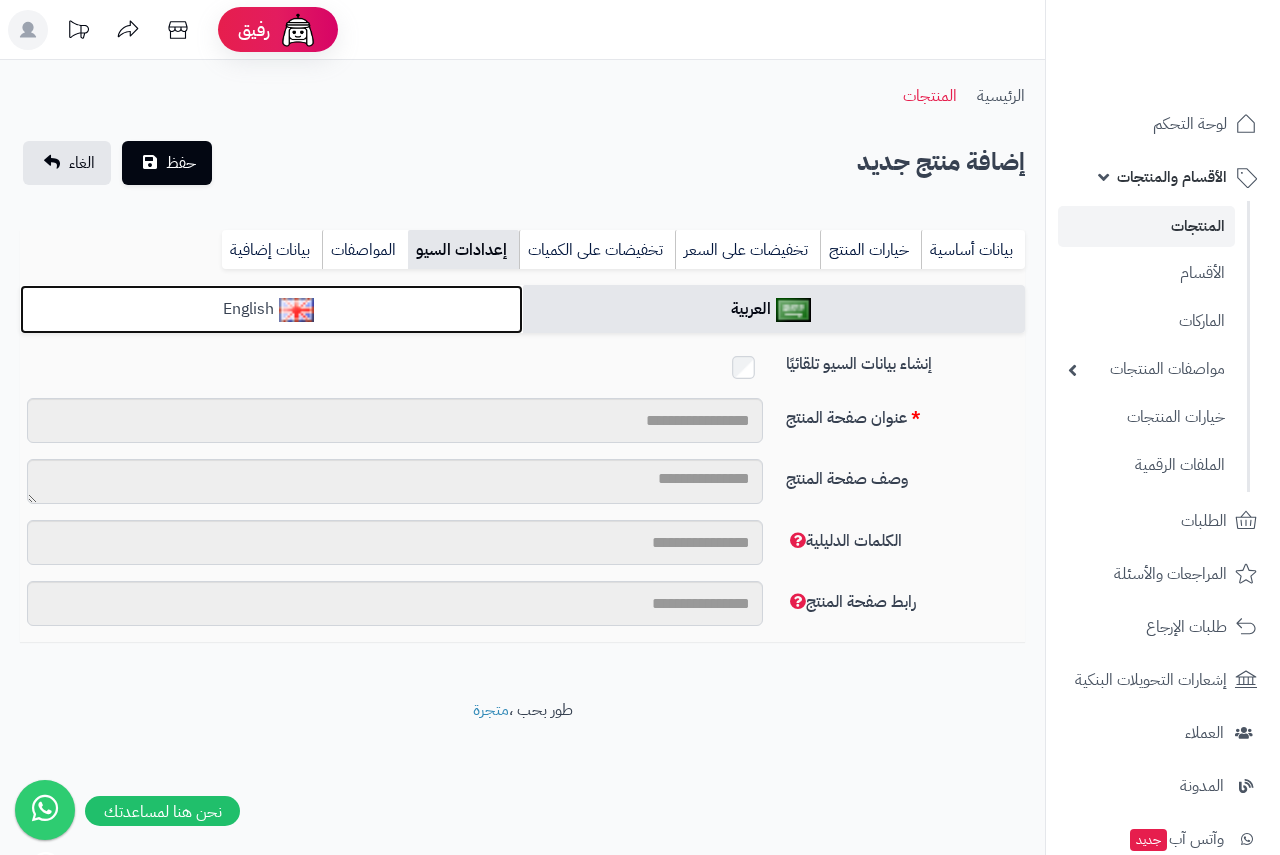 click on "English" at bounding box center [271, 309] 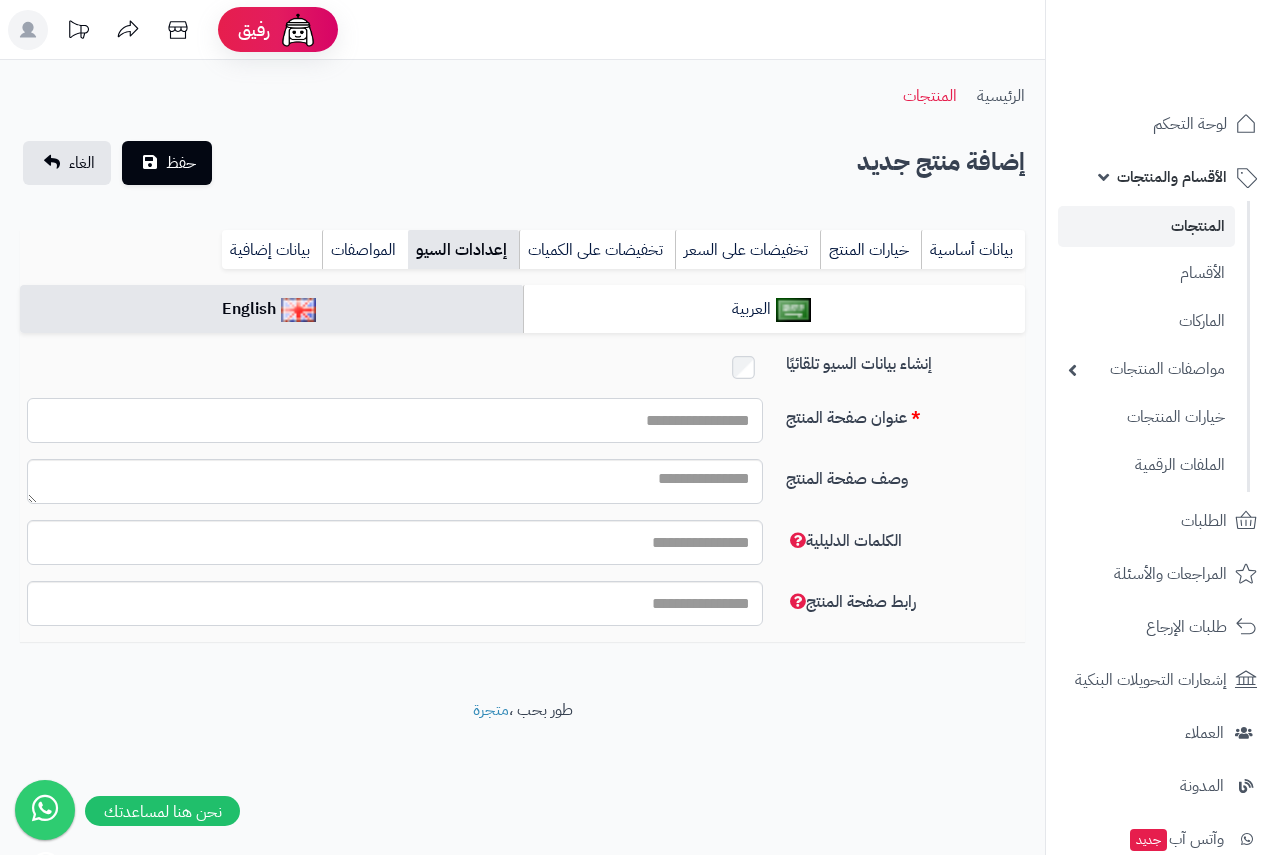 click on "عنوان صفحة المنتج" at bounding box center [395, 420] 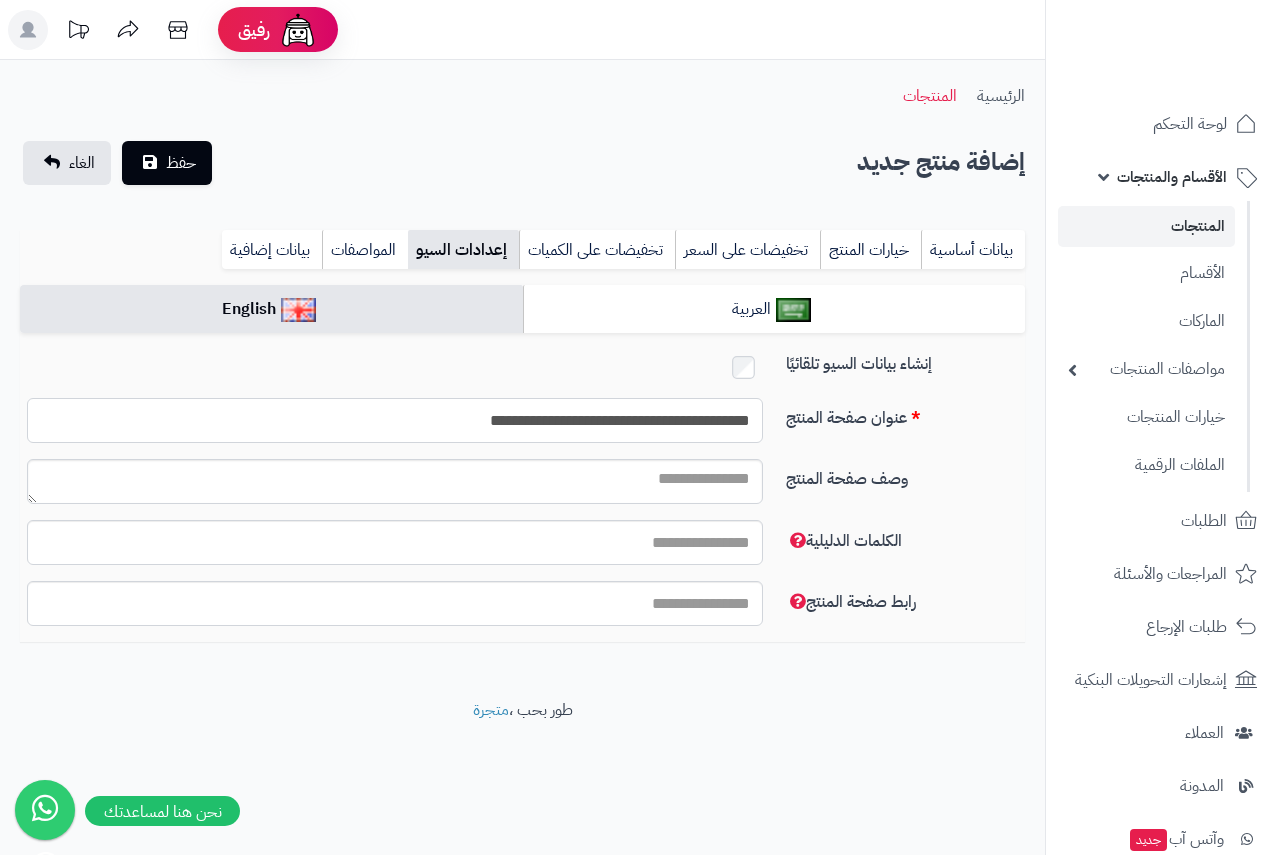 type on "**********" 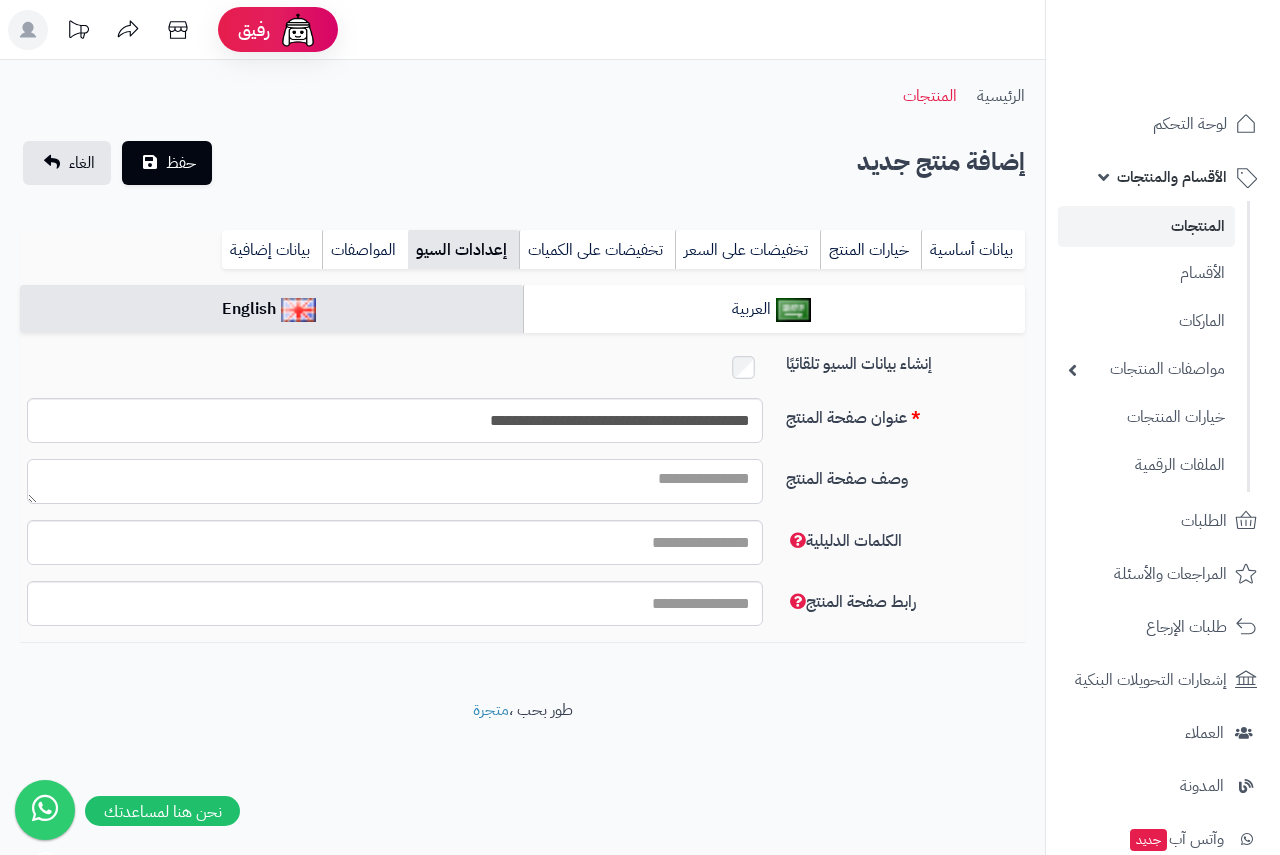 click on "وصف صفحة المنتج" at bounding box center [395, 481] 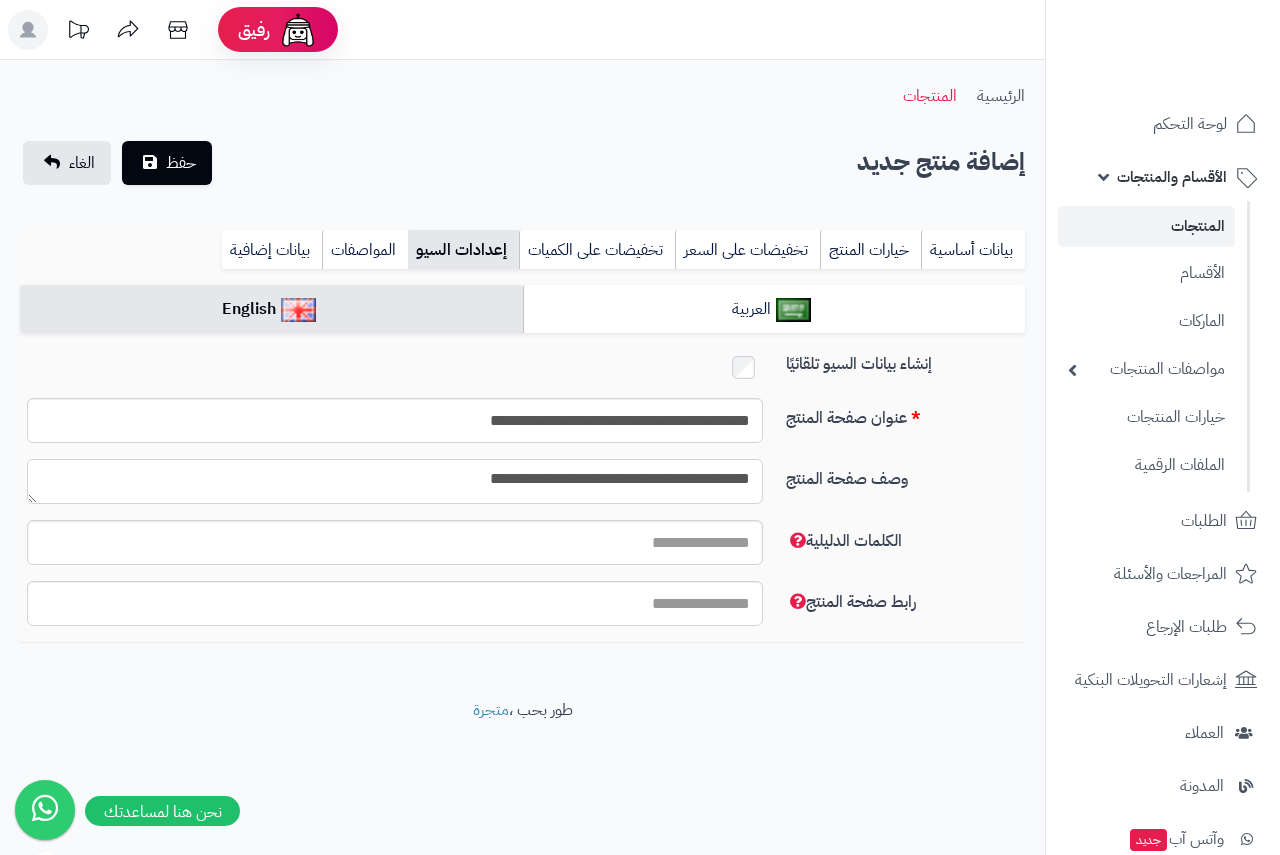 type on "**********" 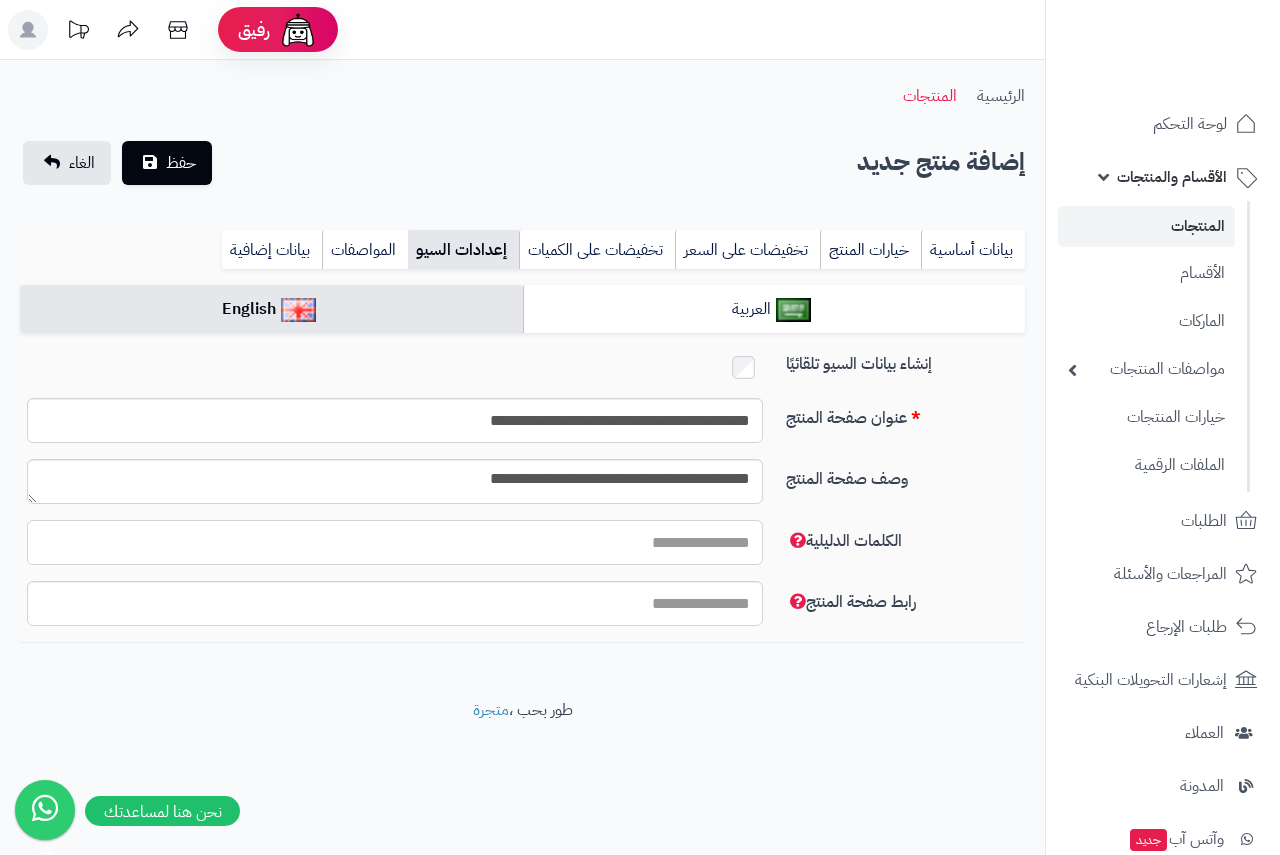 drag, startPoint x: 730, startPoint y: 549, endPoint x: 717, endPoint y: 556, distance: 14.764823 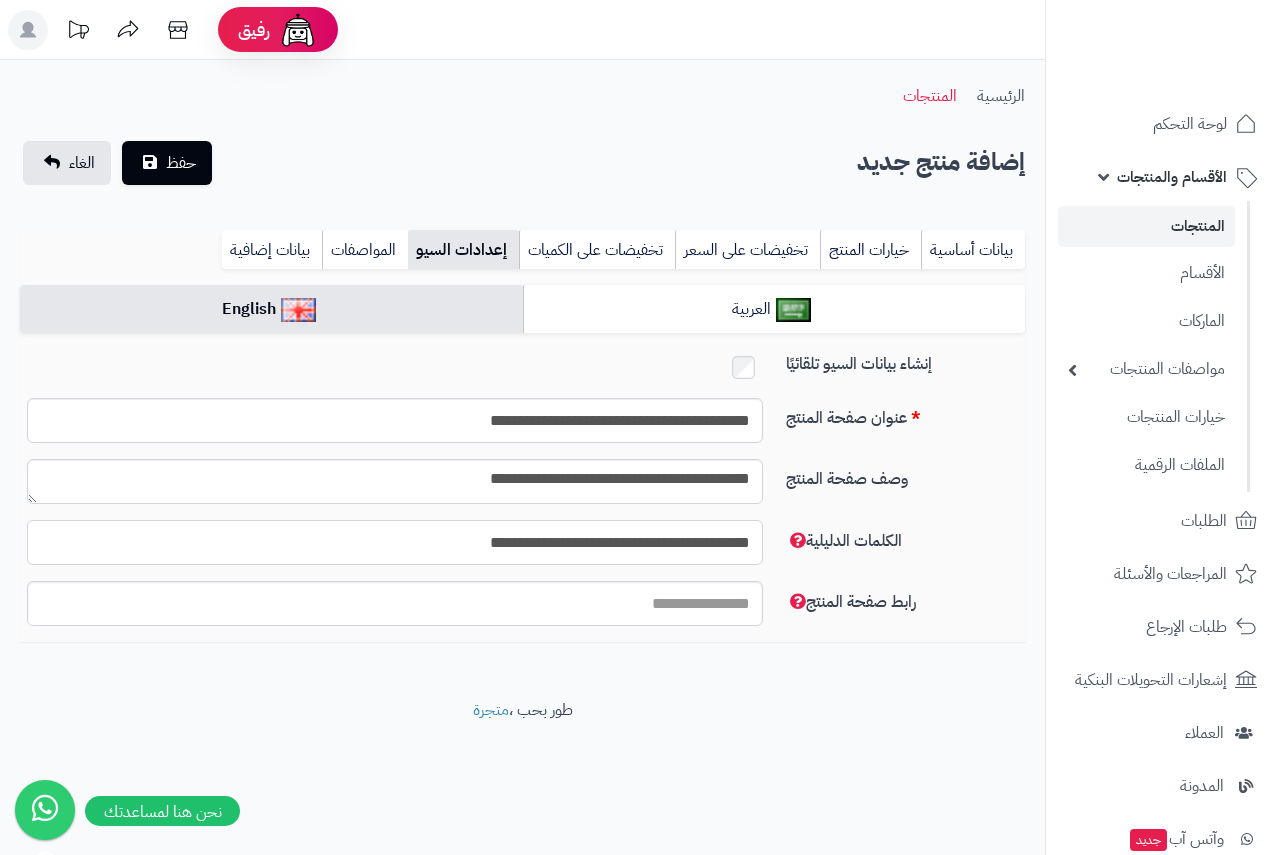 type on "**********" 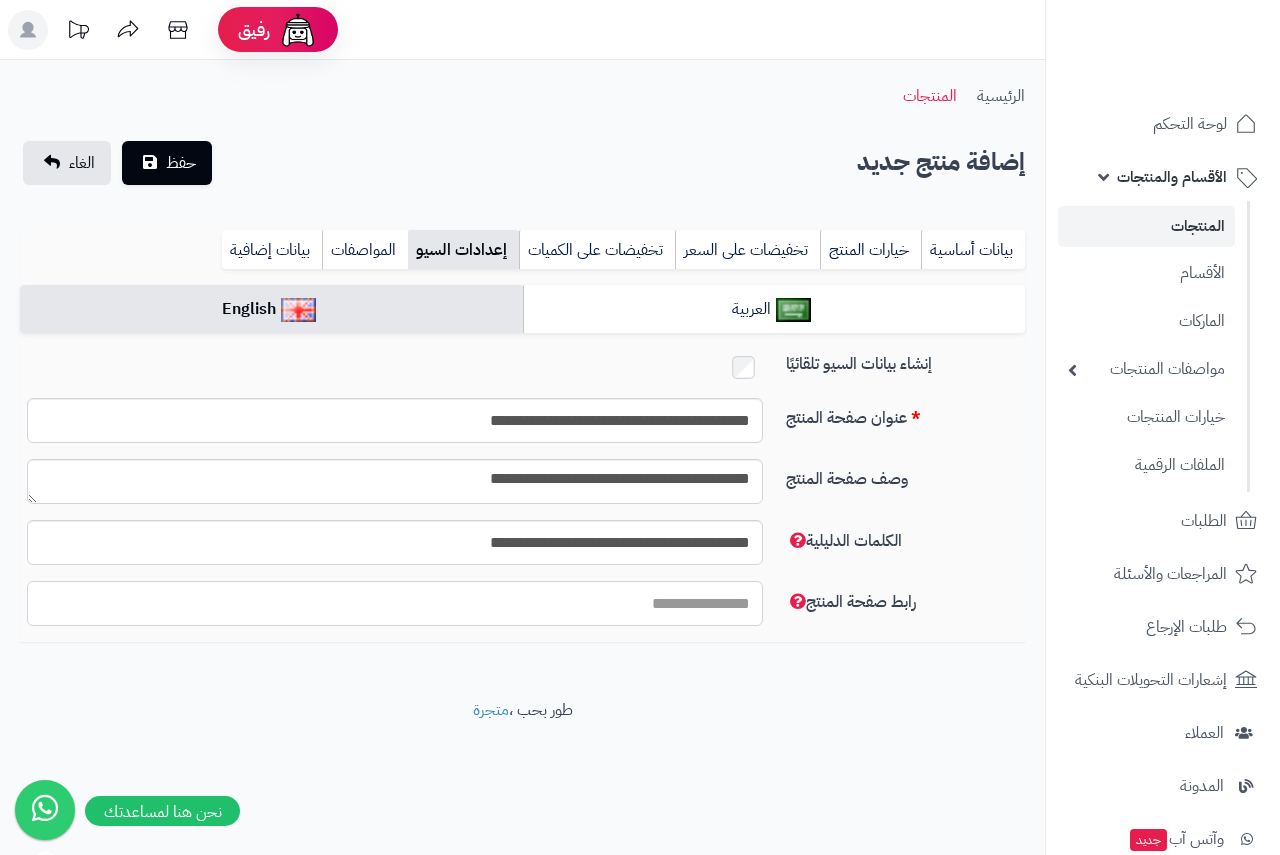 click on "رابط صفحة المنتج" at bounding box center (395, 603) 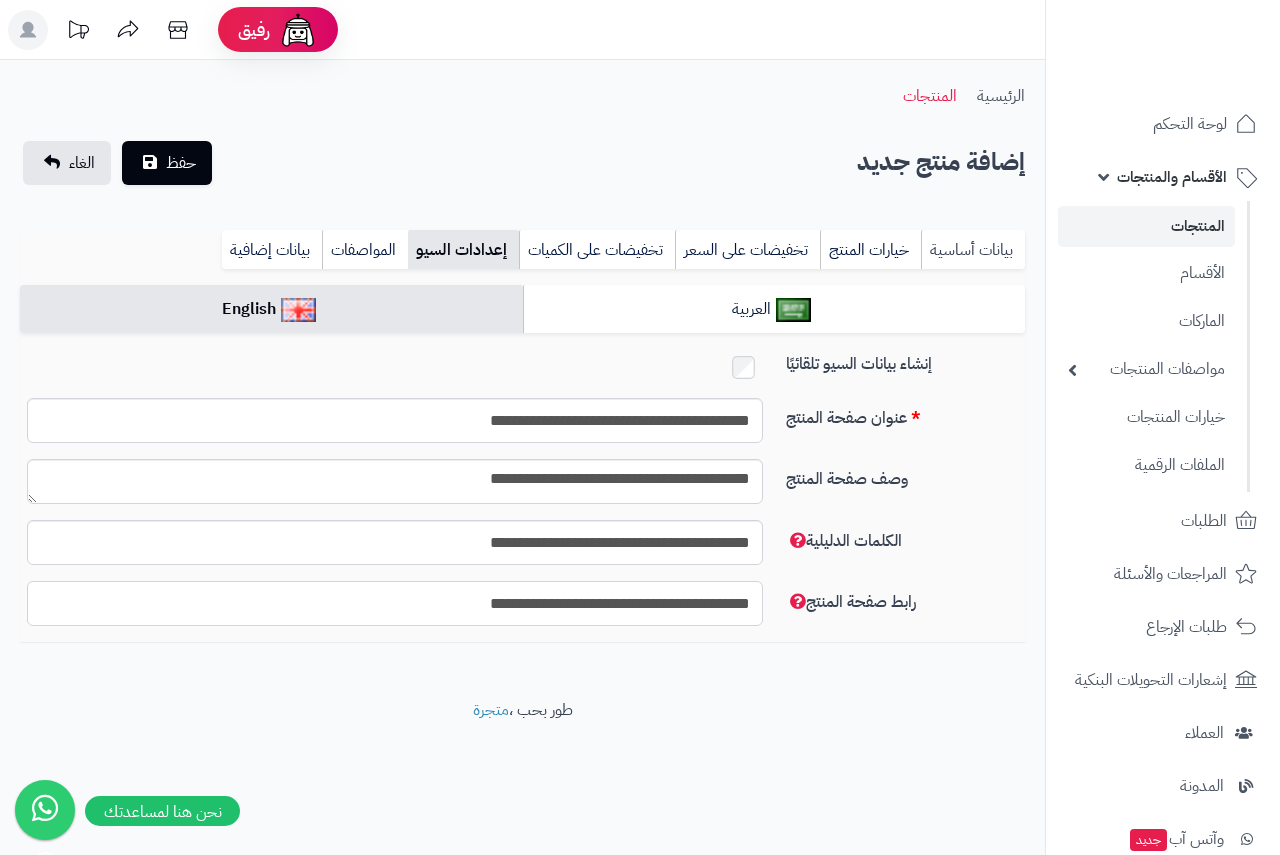 type on "**********" 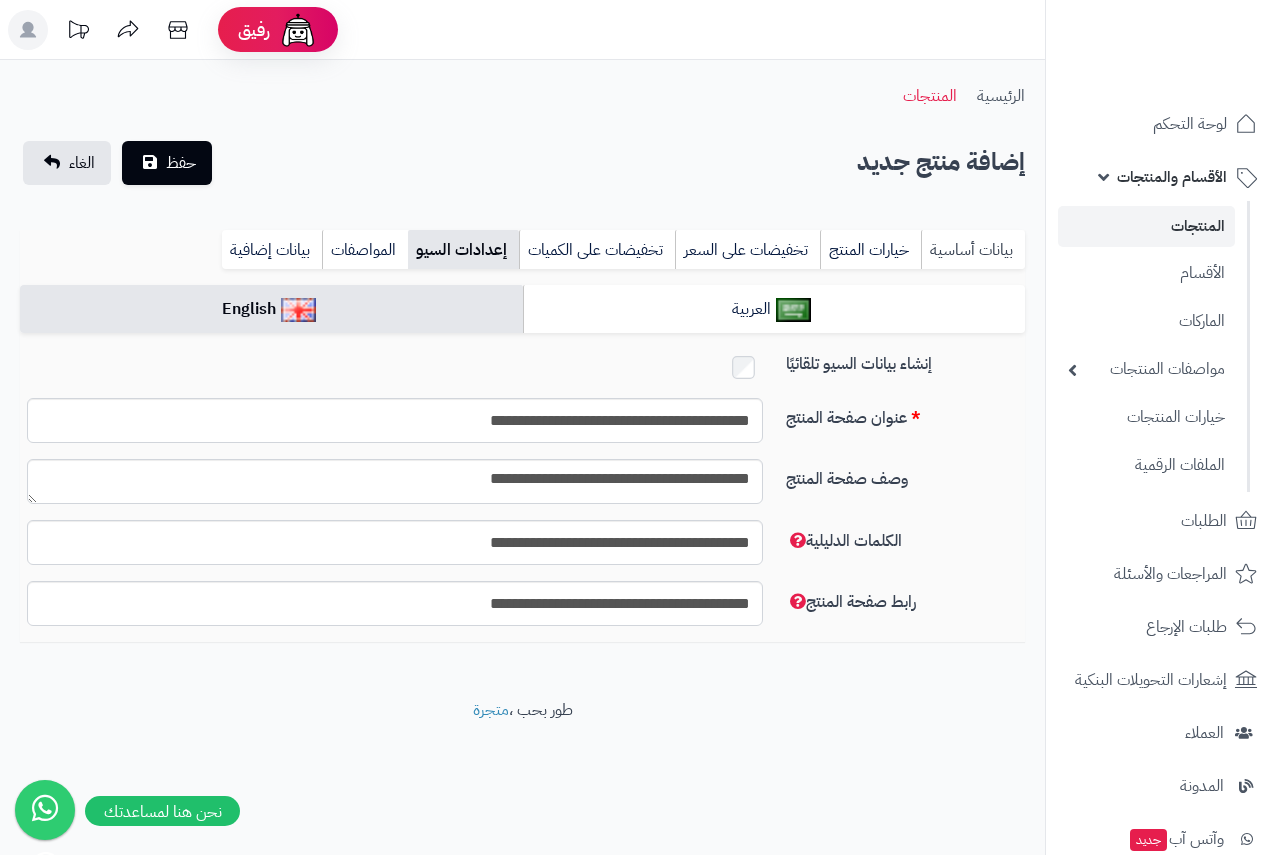 click on "بيانات أساسية" at bounding box center [973, 250] 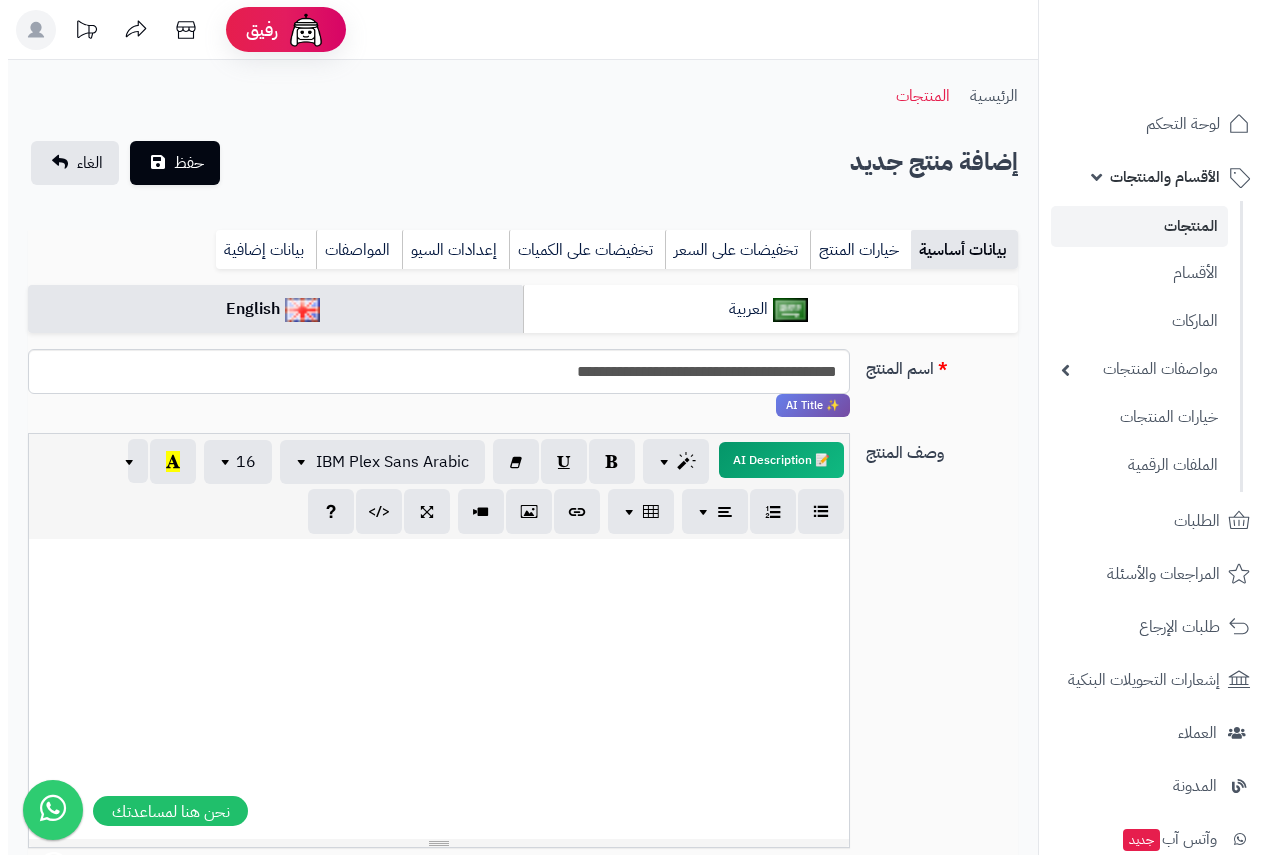 scroll, scrollTop: 0, scrollLeft: 0, axis: both 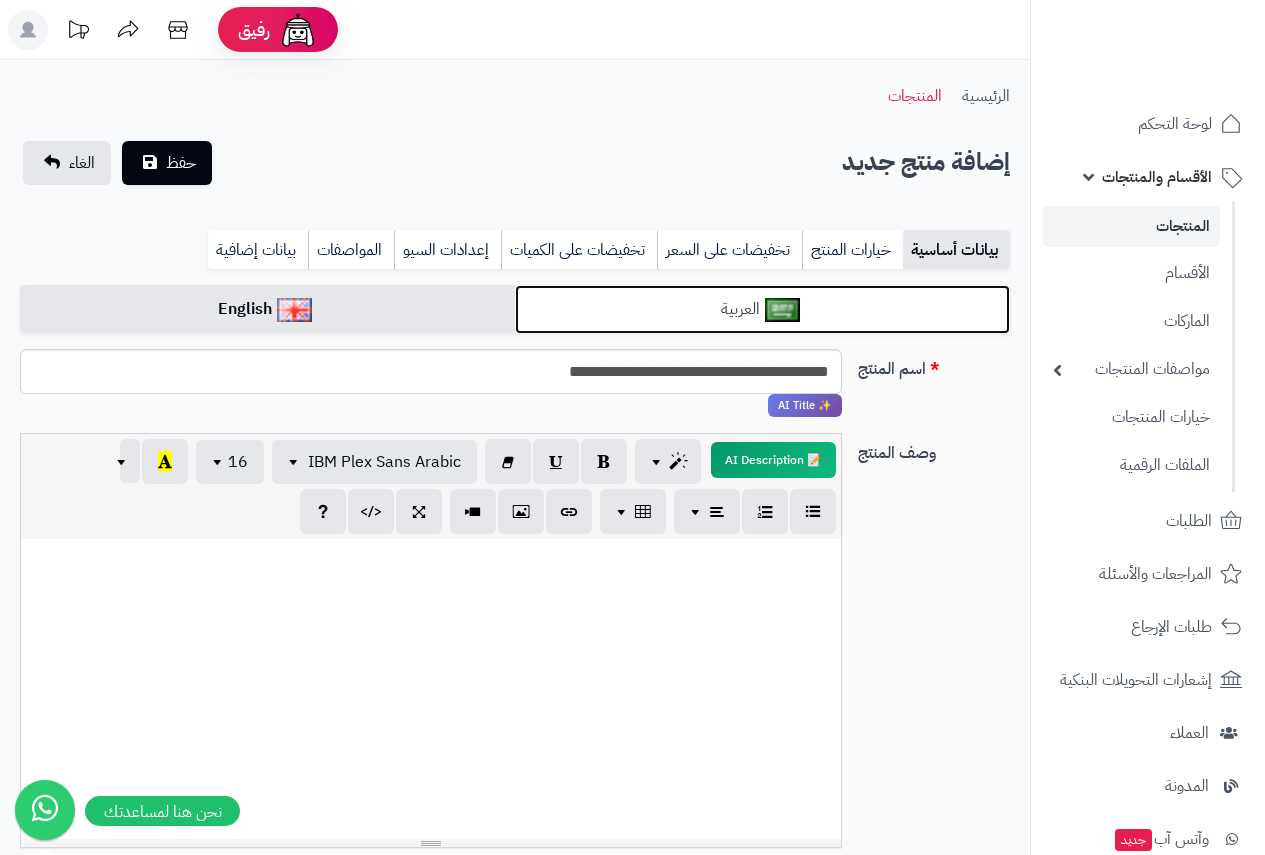 click on "العربية" at bounding box center (762, 309) 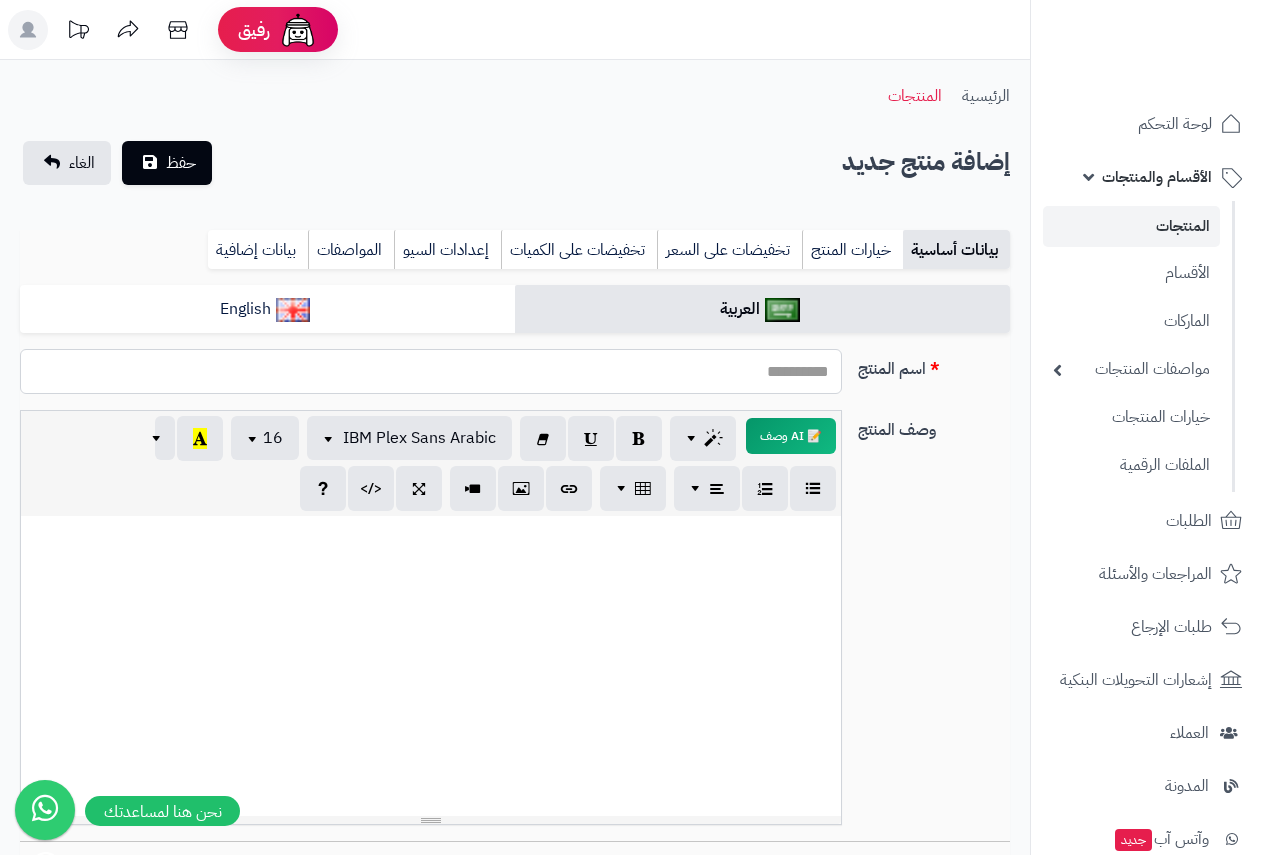 click on "اسم المنتج" at bounding box center [431, 371] 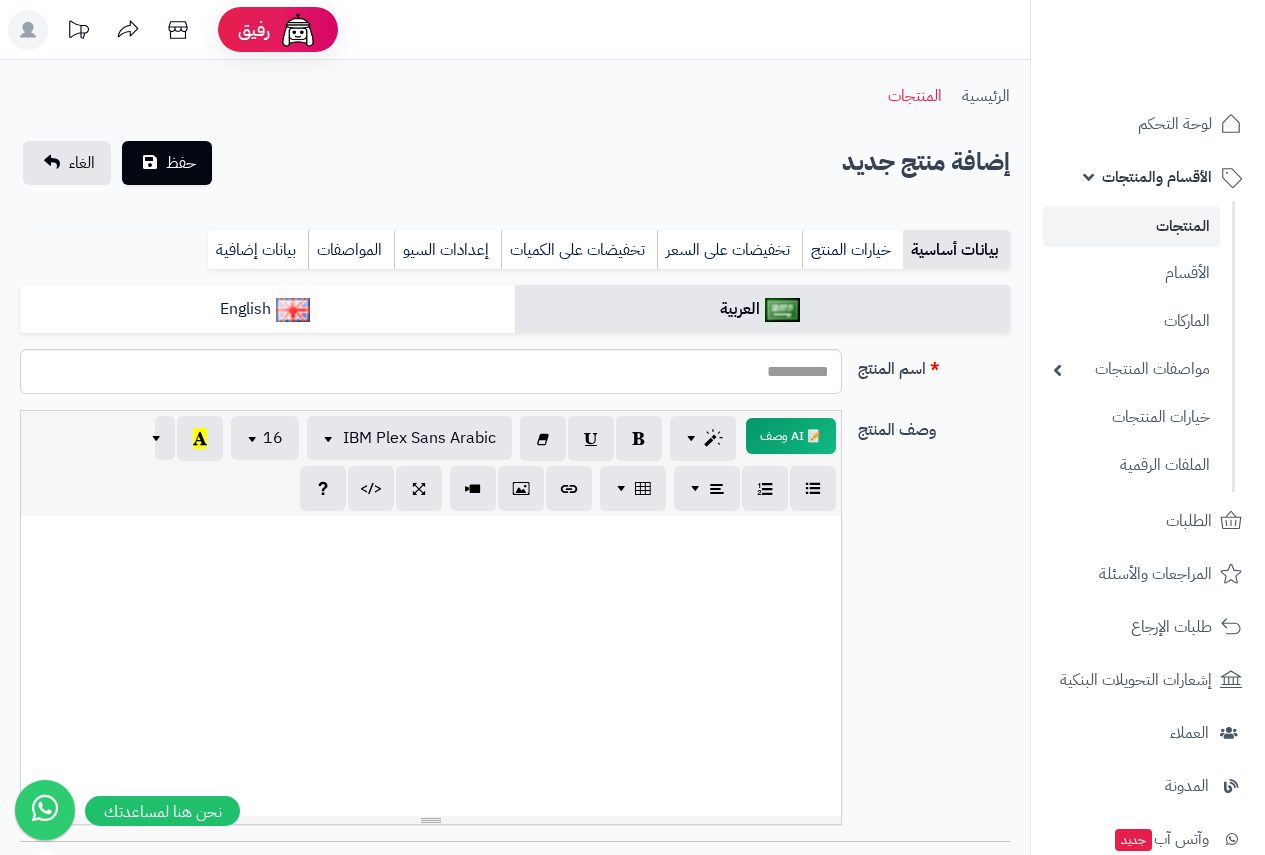 click on "بيانات إضافية" at bounding box center [258, 250] 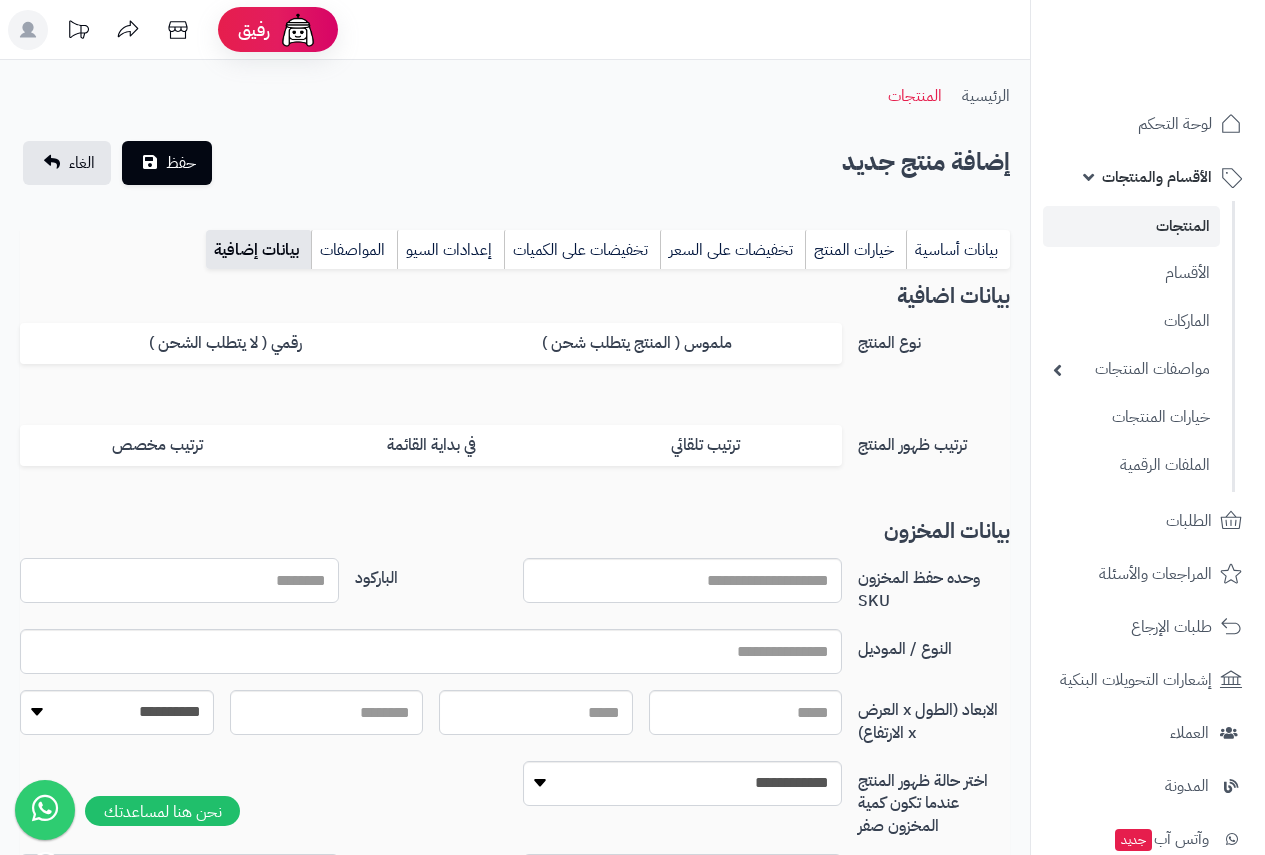 click on "الباركود" at bounding box center [179, 580] 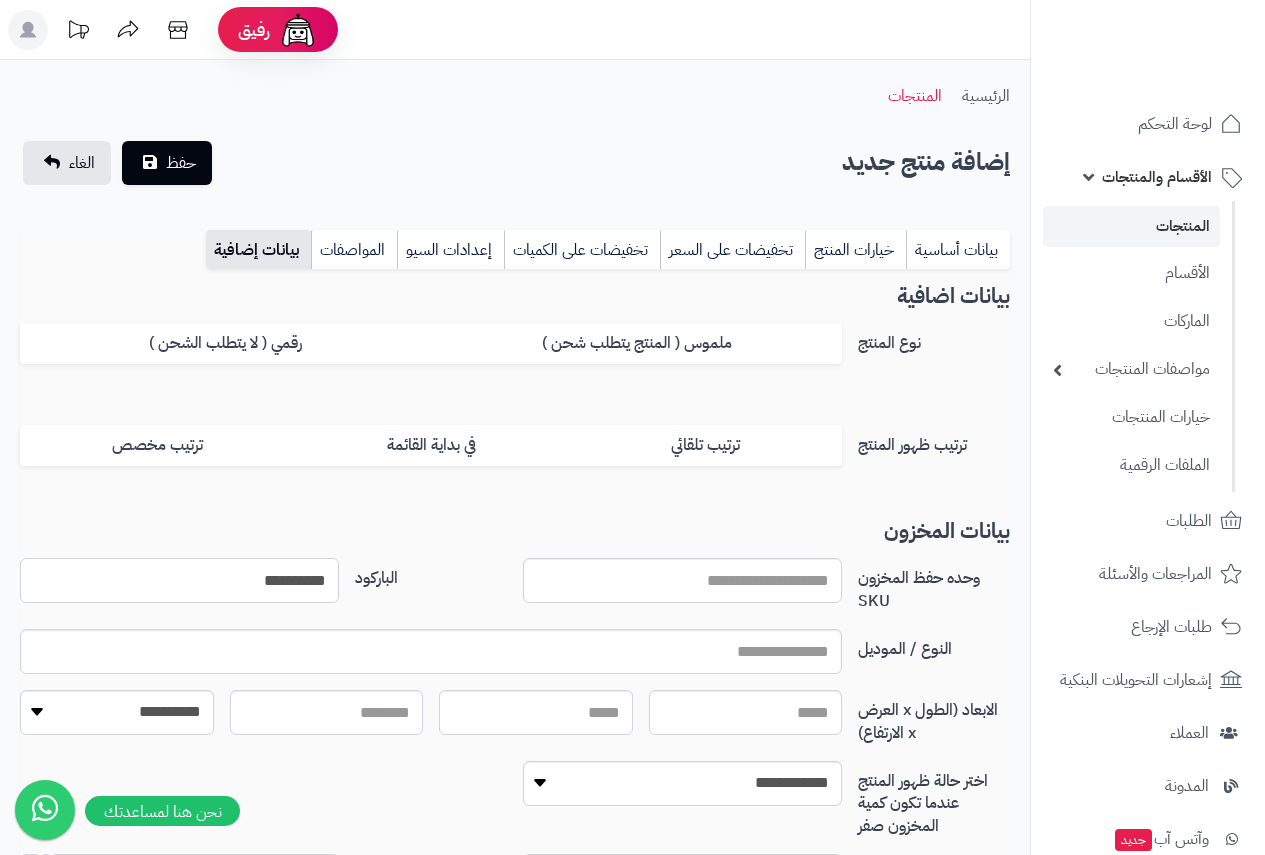 type on "**********" 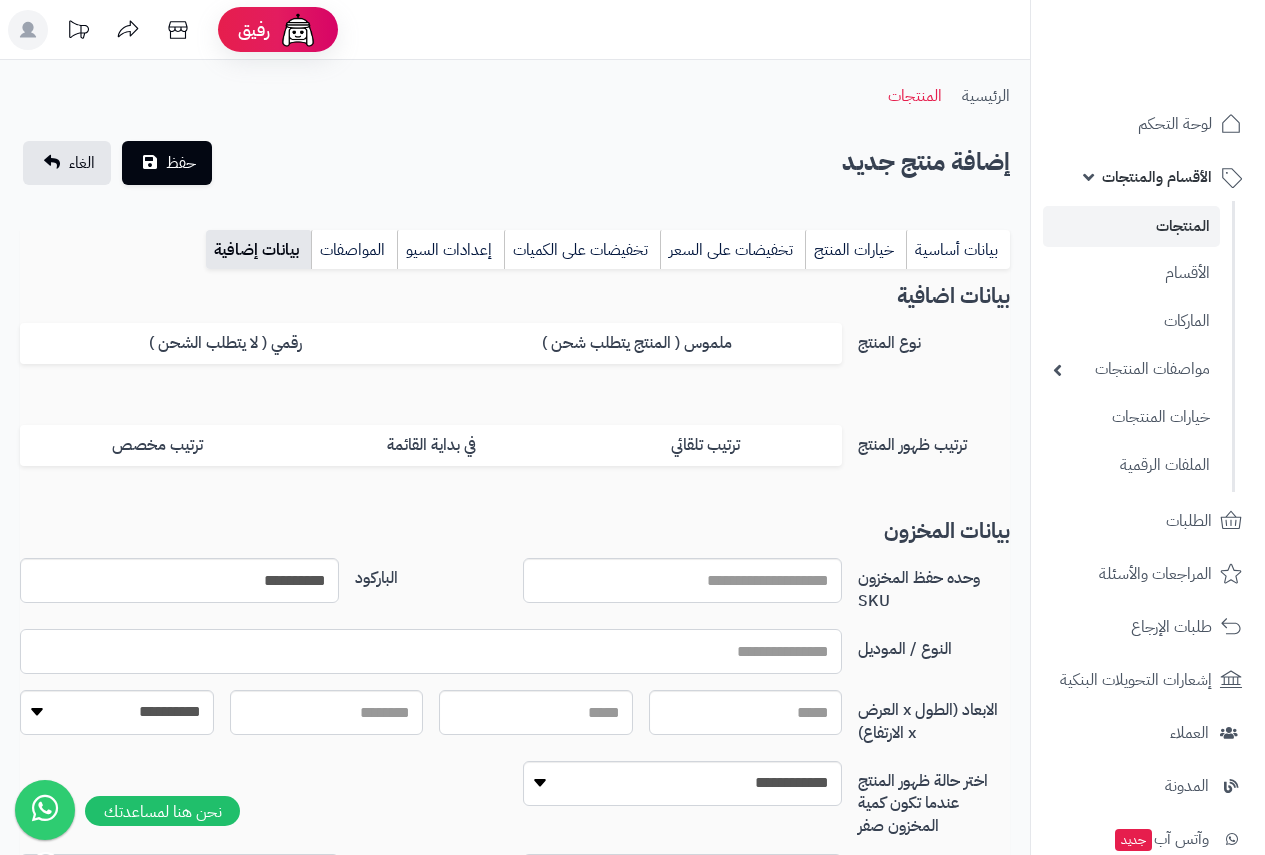 click at bounding box center [431, 651] 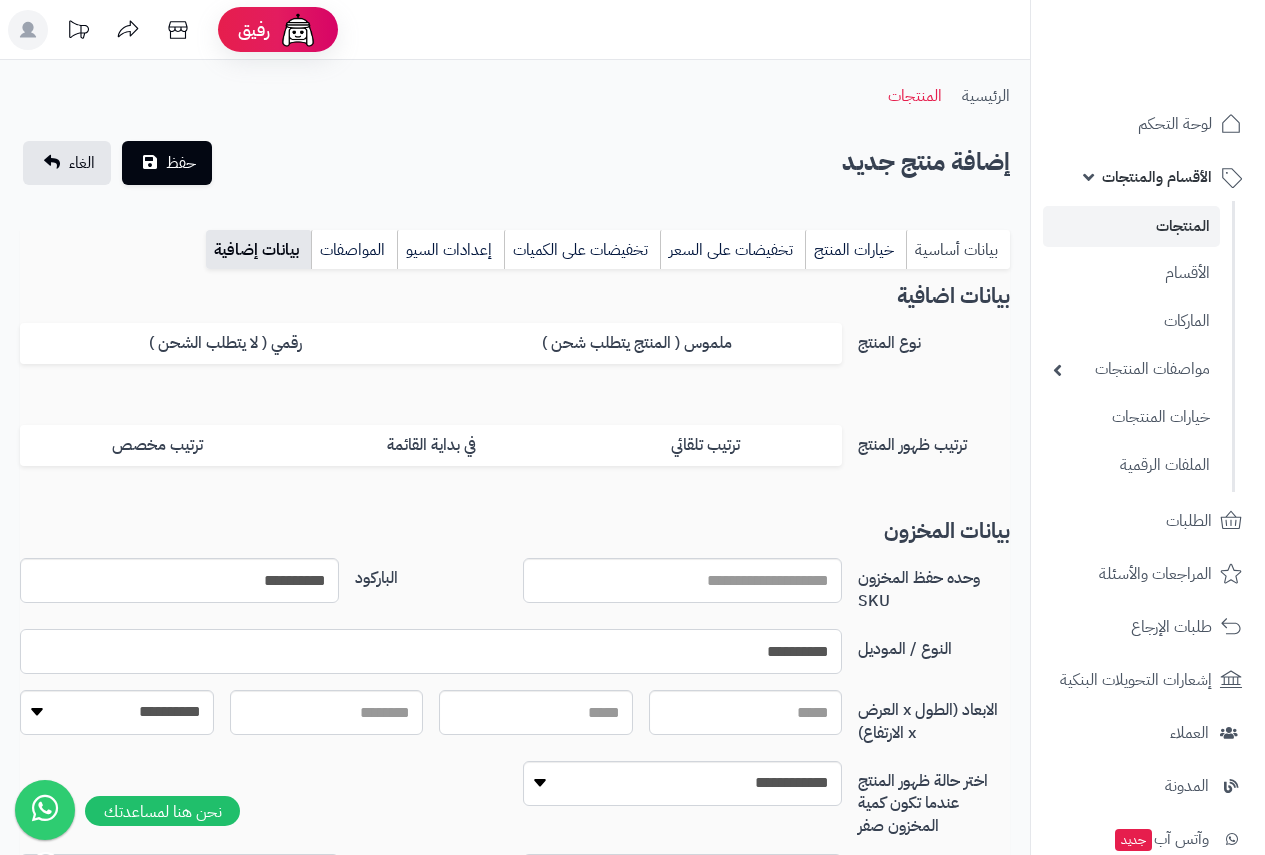 type on "**********" 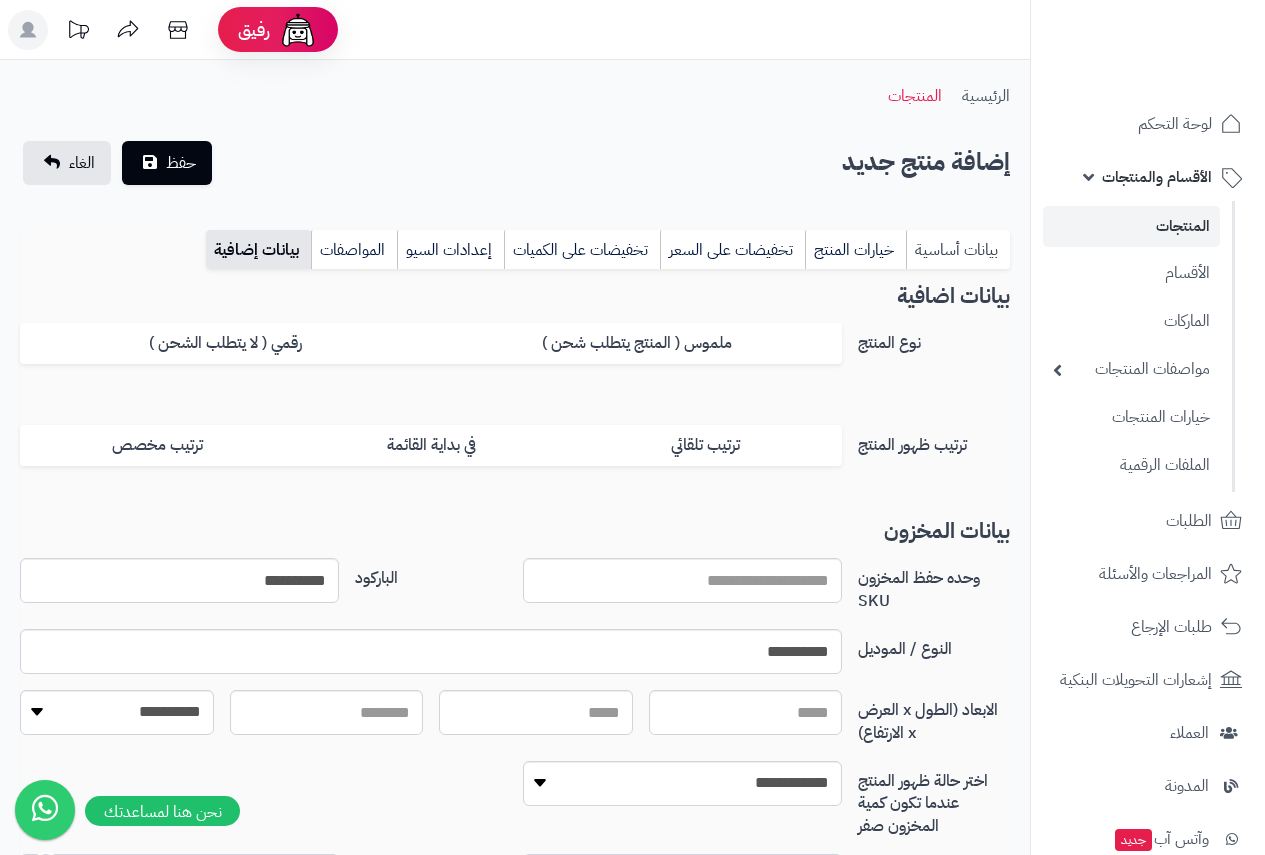 click on "بيانات أساسية" at bounding box center (958, 250) 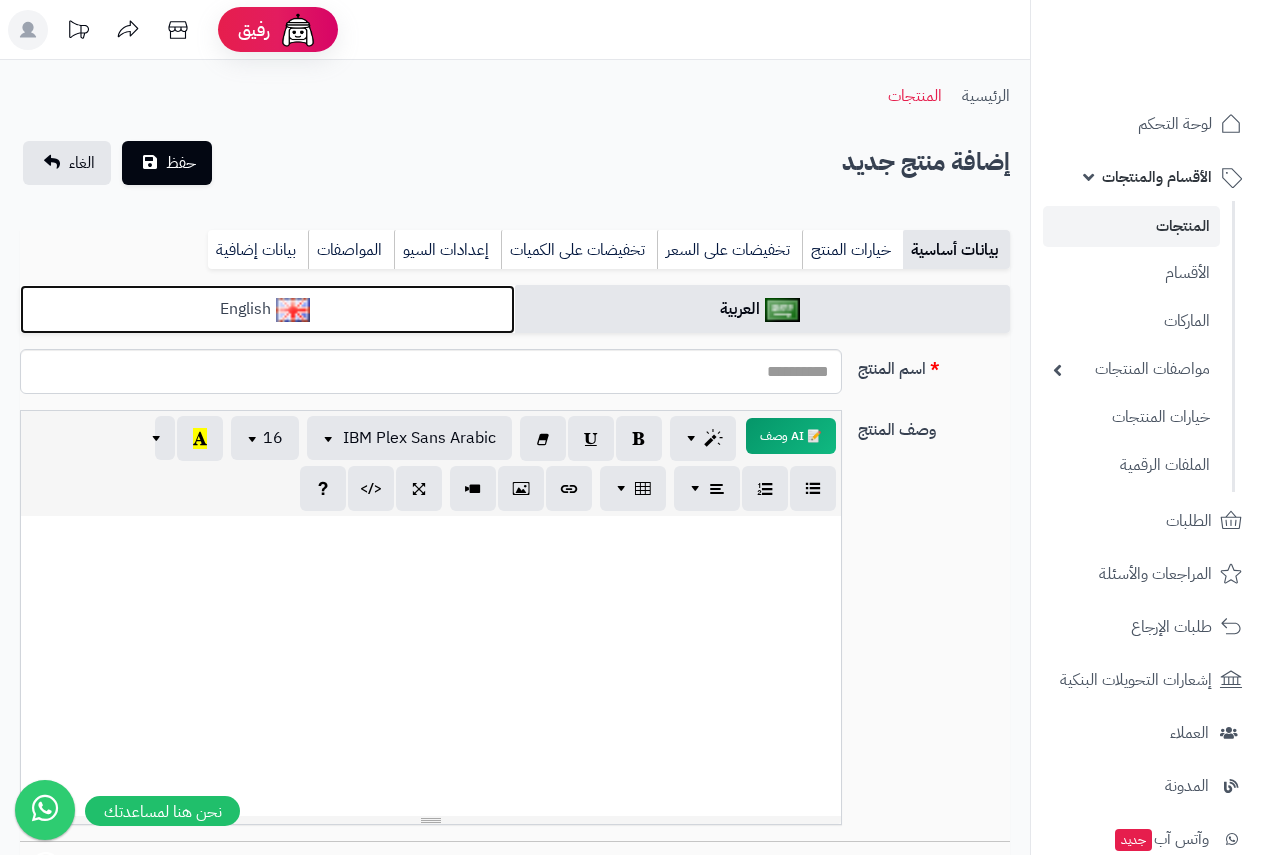 click on "English" at bounding box center (267, 309) 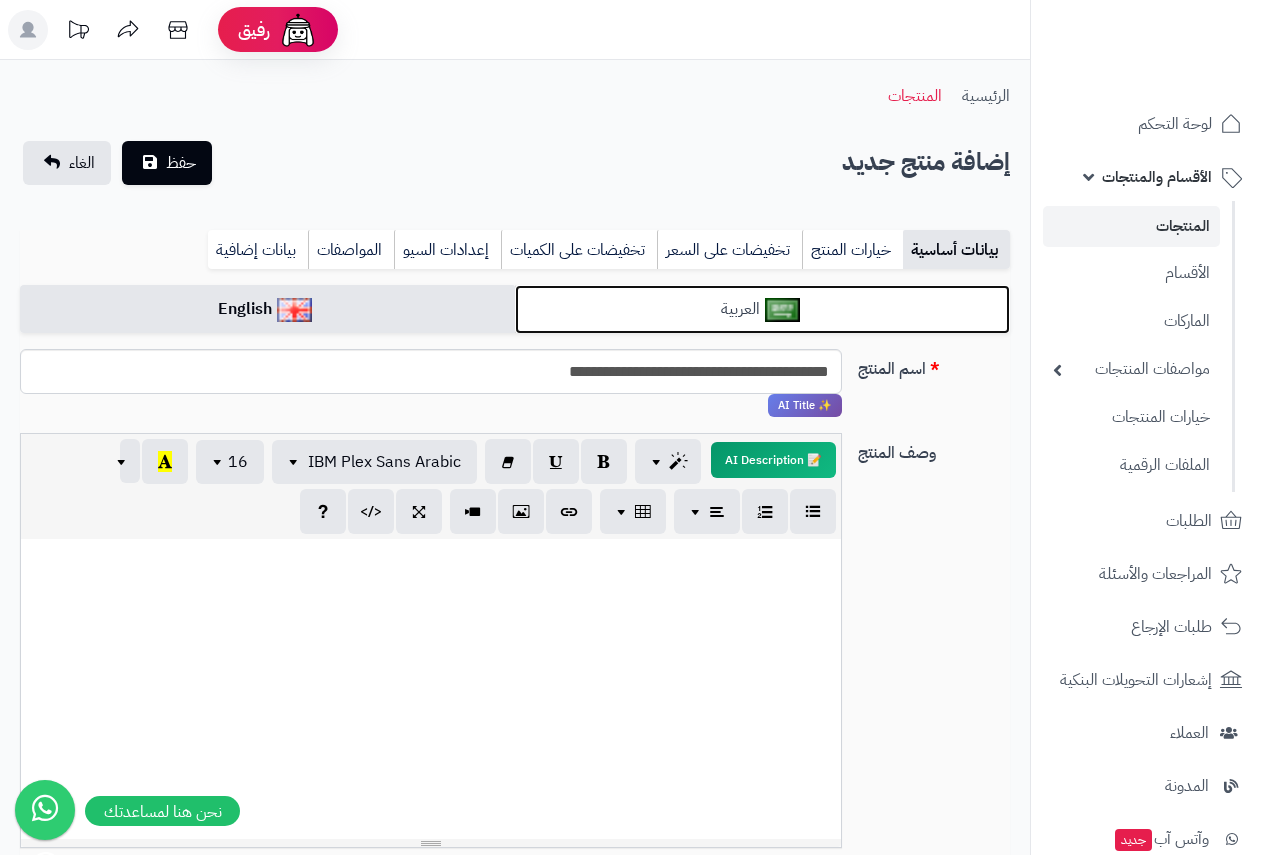 click on "العربية" at bounding box center [762, 309] 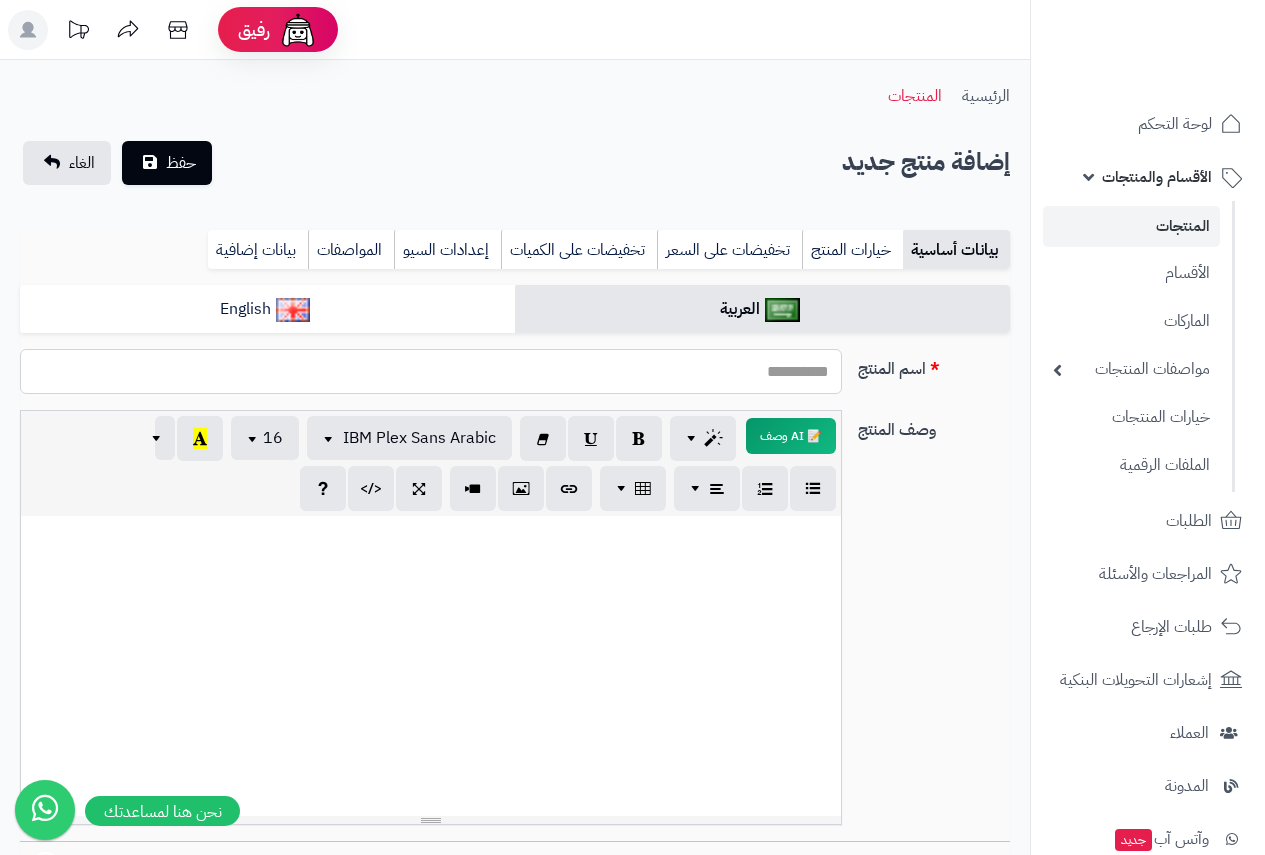 click on "اسم المنتج" at bounding box center [431, 371] 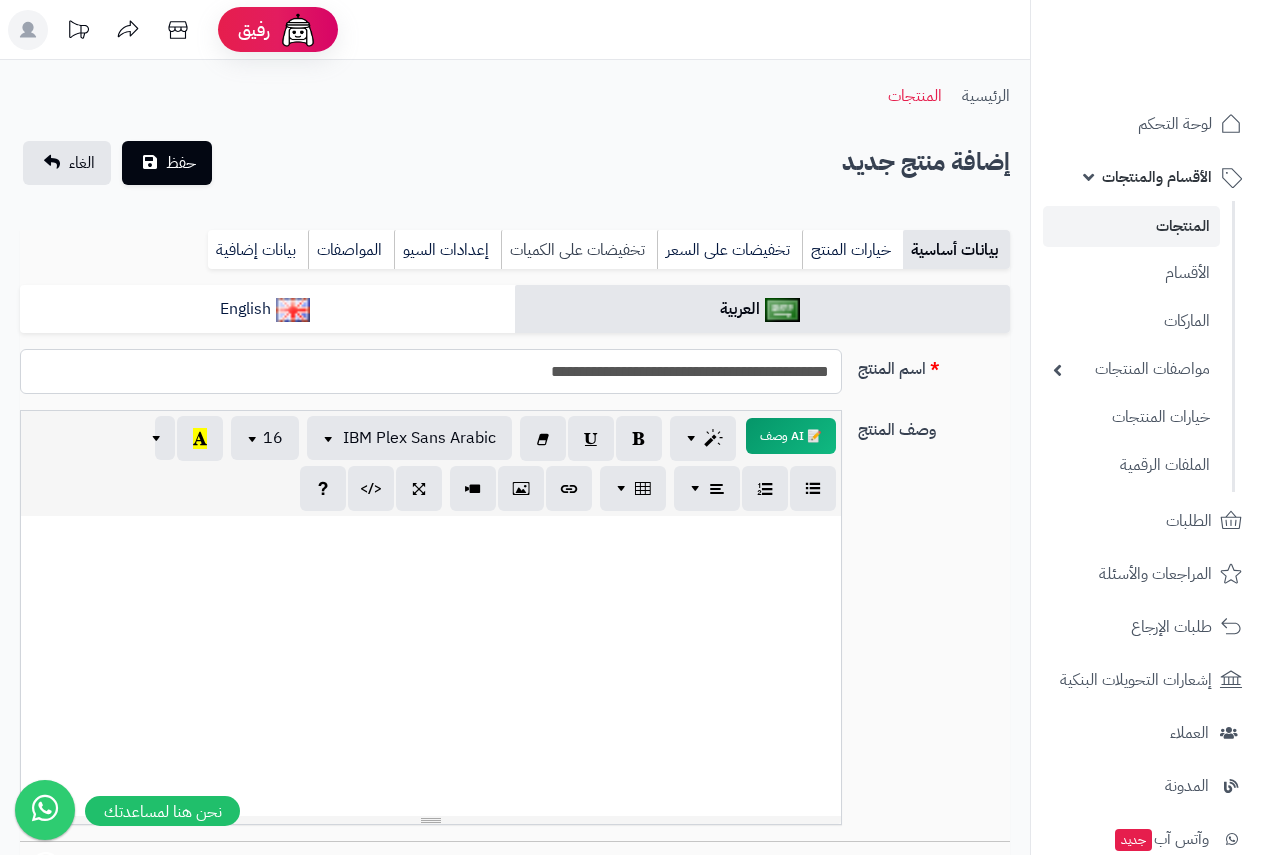 type on "**********" 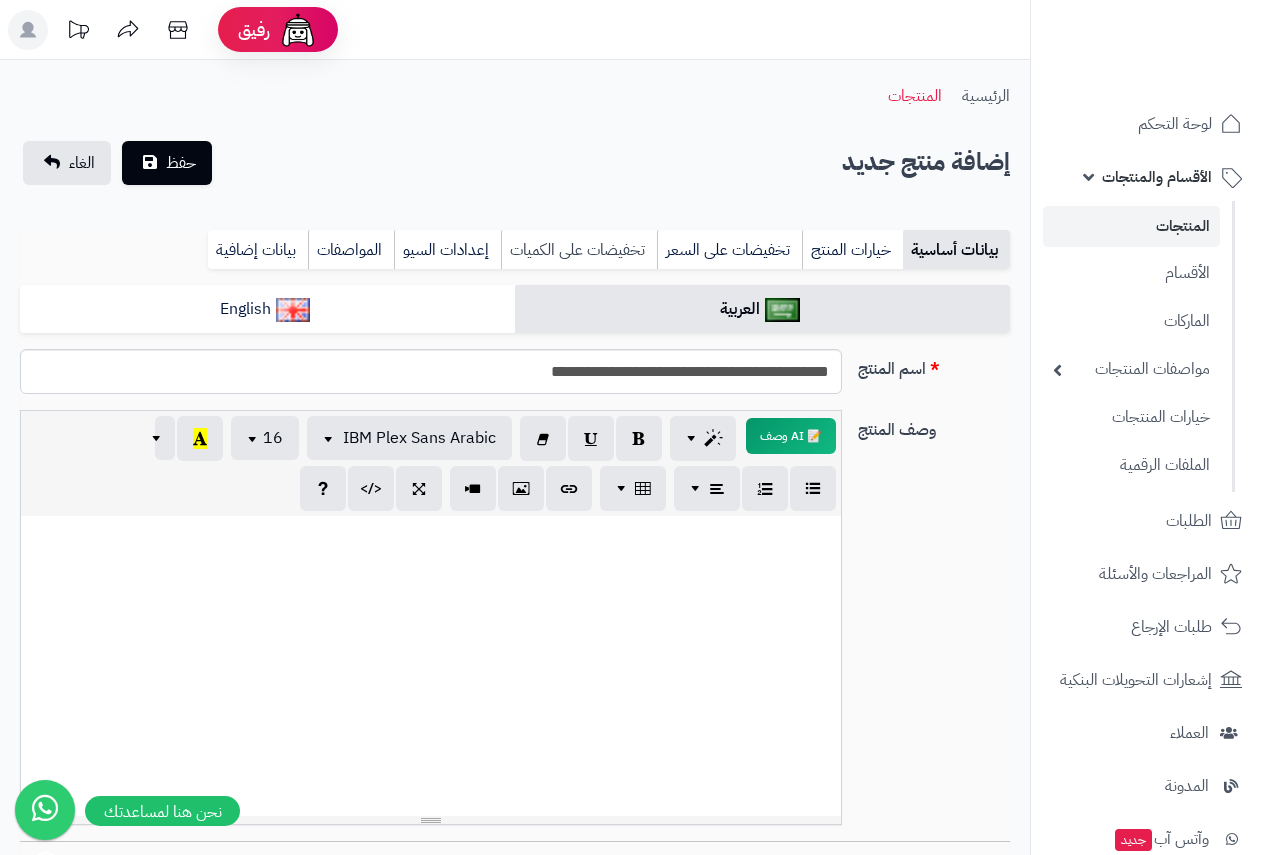 click on "تخفيضات على الكميات" at bounding box center [579, 250] 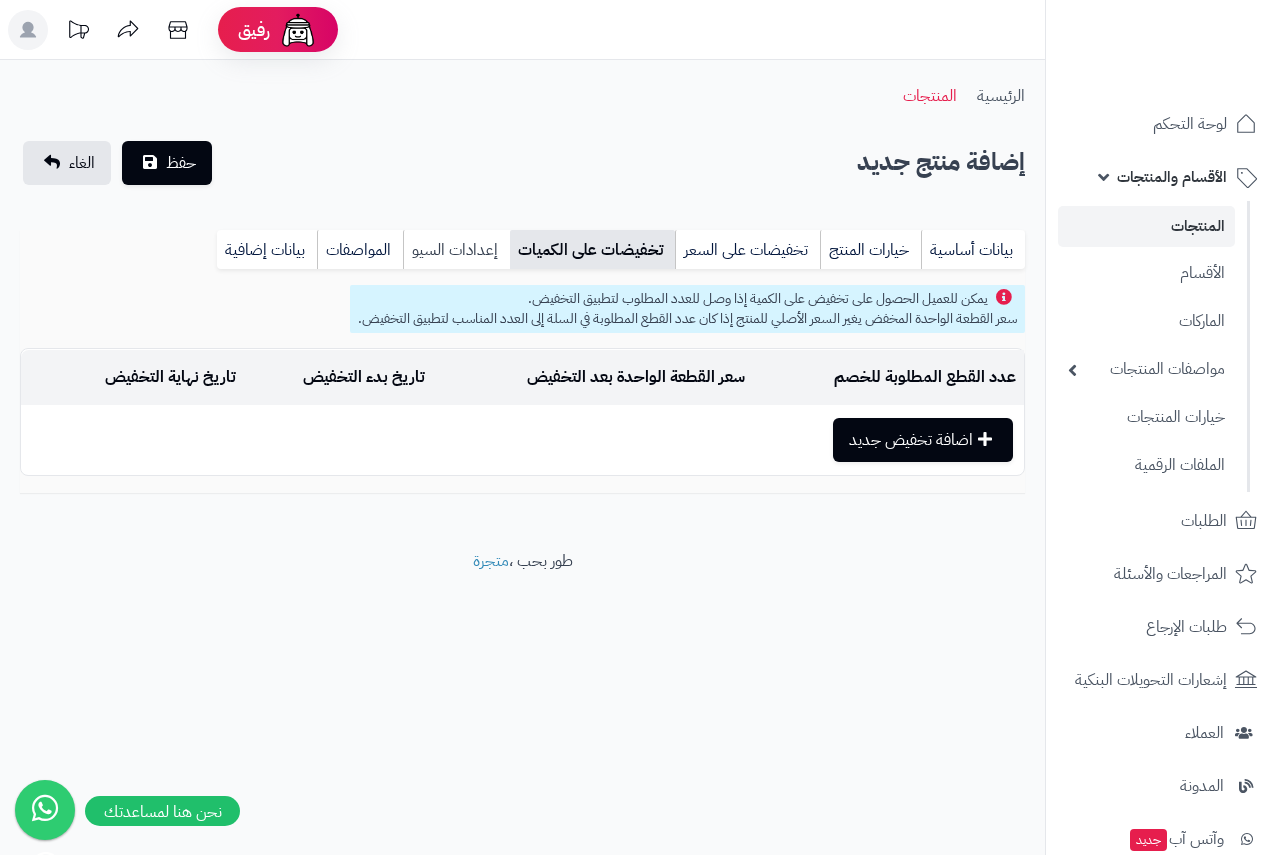 click on "إعدادات السيو" at bounding box center [456, 250] 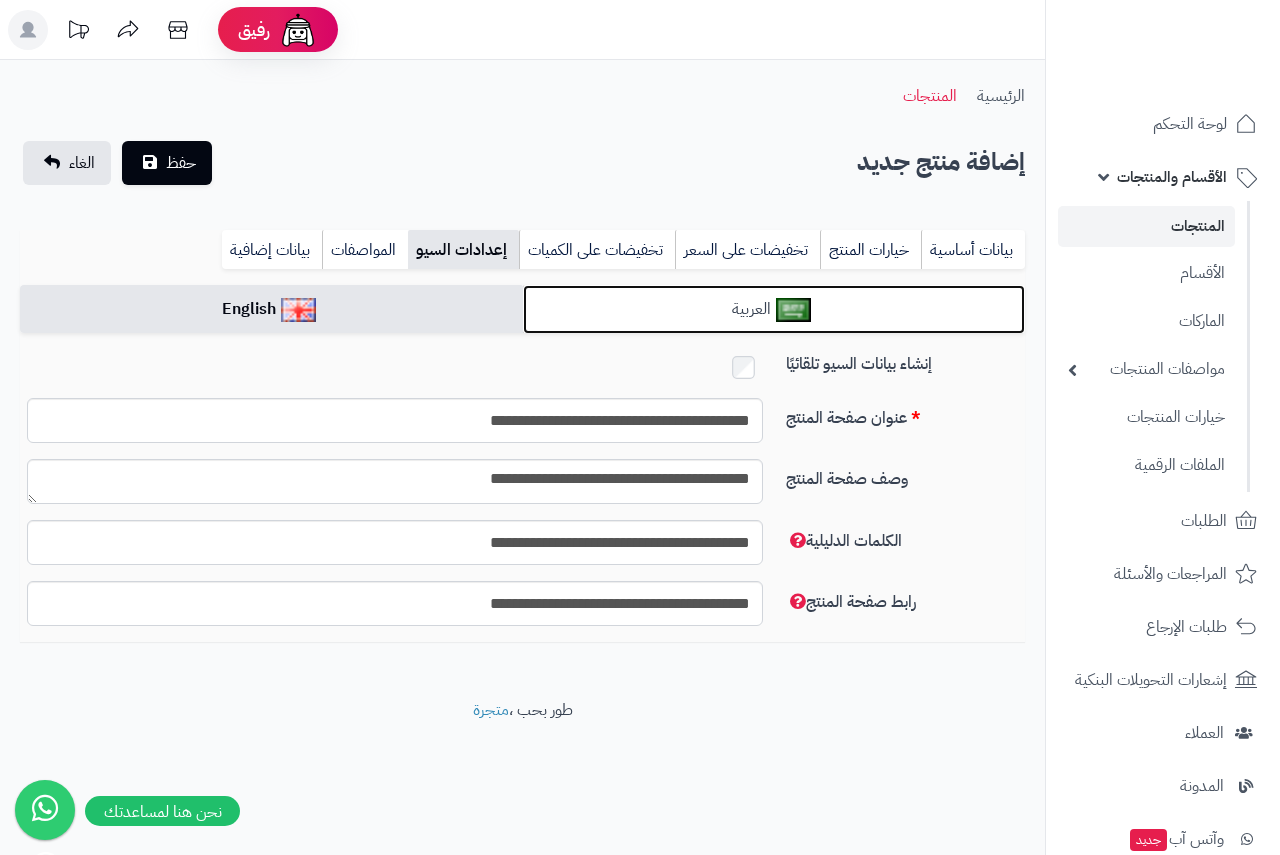 click on "العربية" at bounding box center [774, 309] 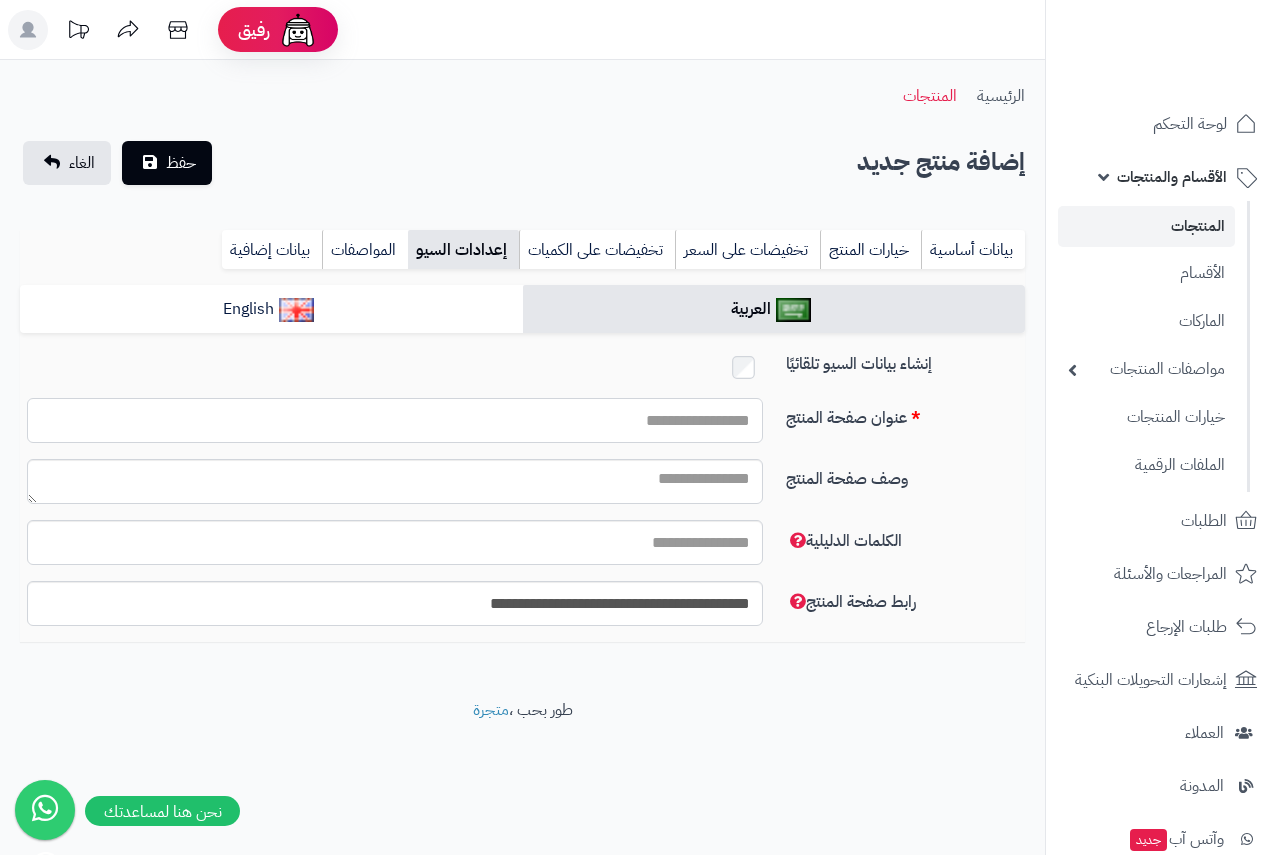 click on "عنوان صفحة المنتج" at bounding box center (395, 420) 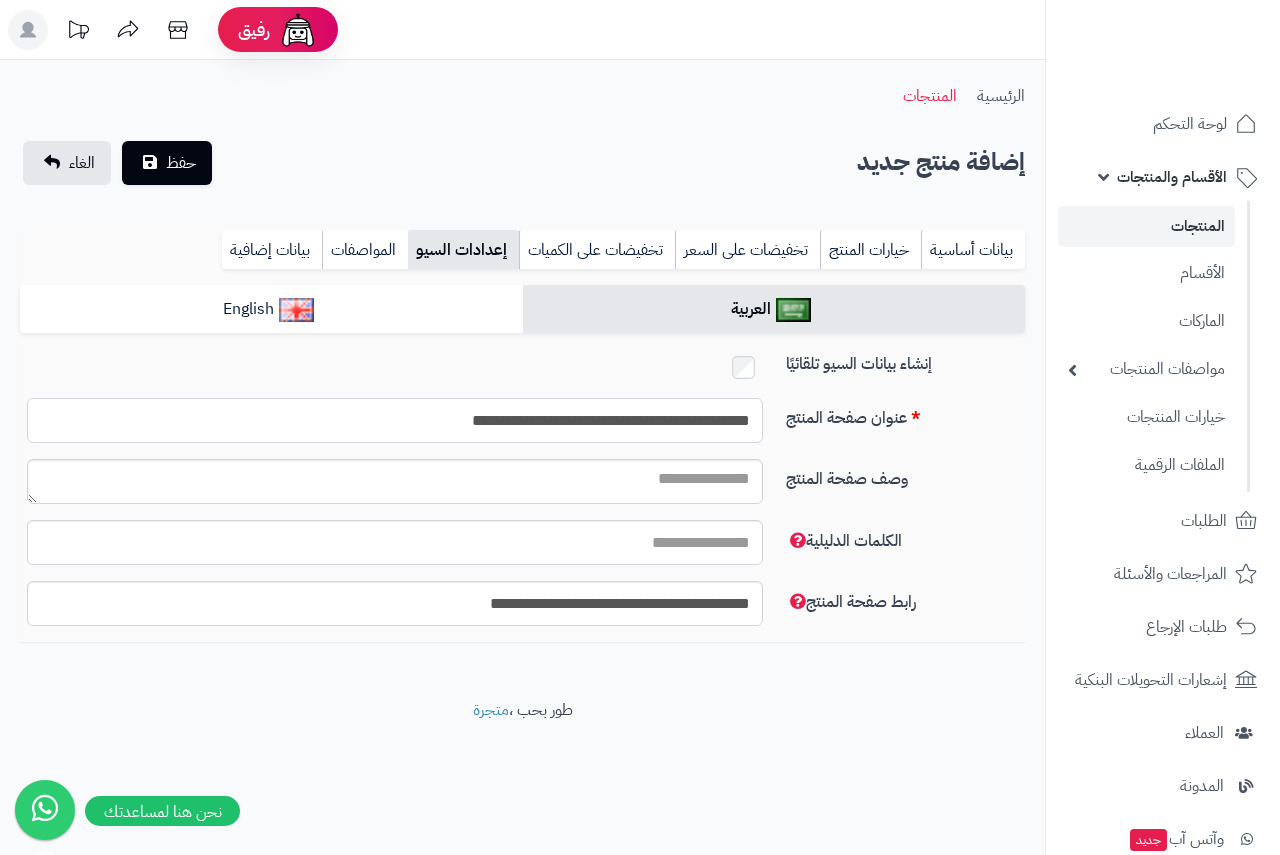 type on "**********" 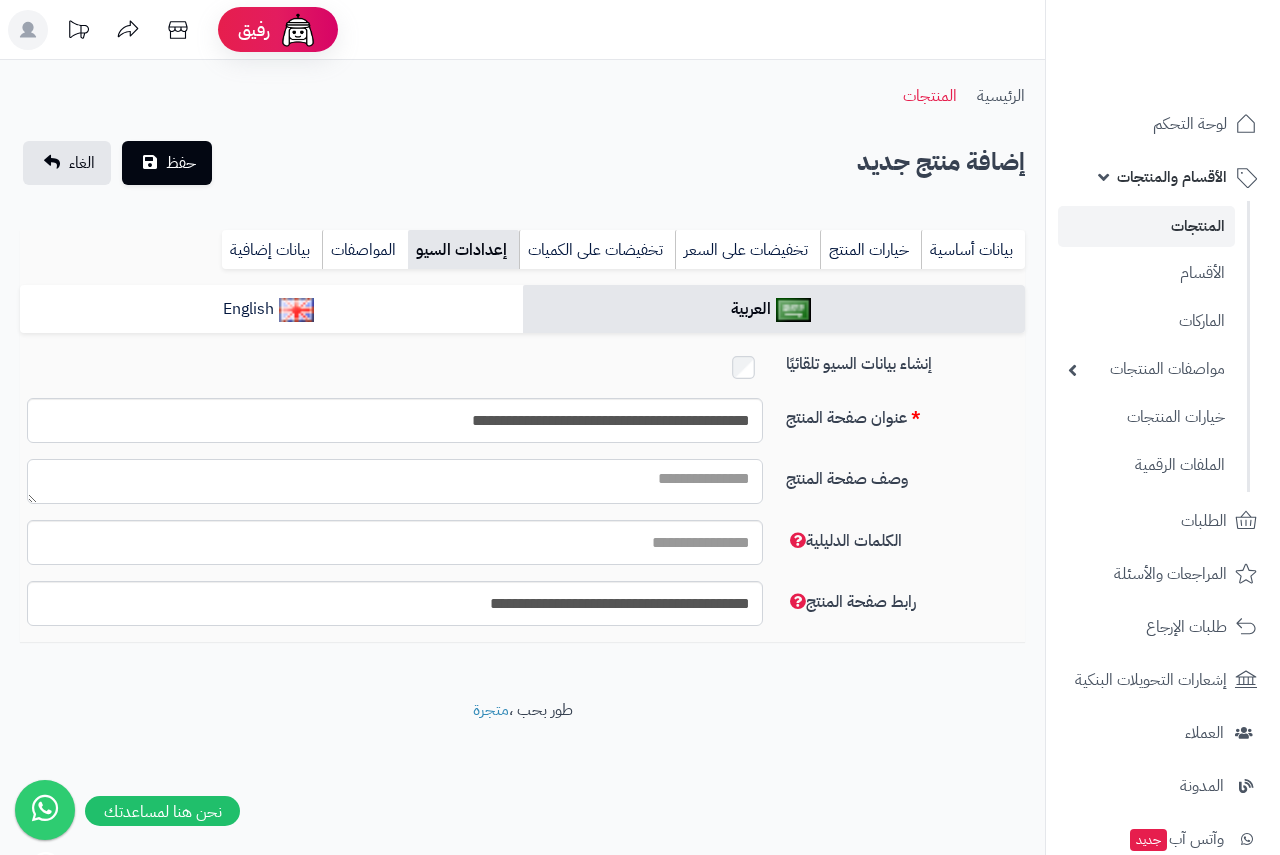 click on "وصف صفحة المنتج" at bounding box center [395, 481] 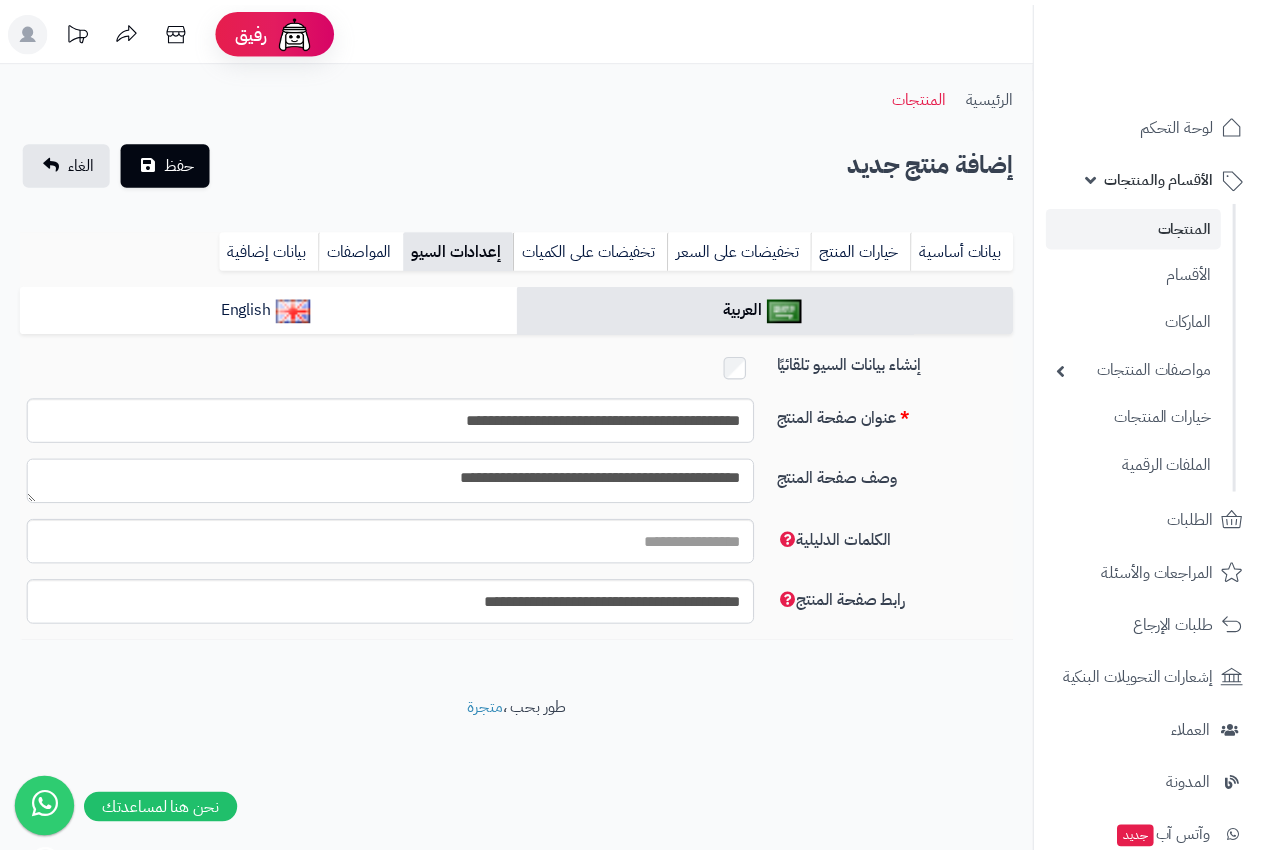 scroll, scrollTop: 12, scrollLeft: 0, axis: vertical 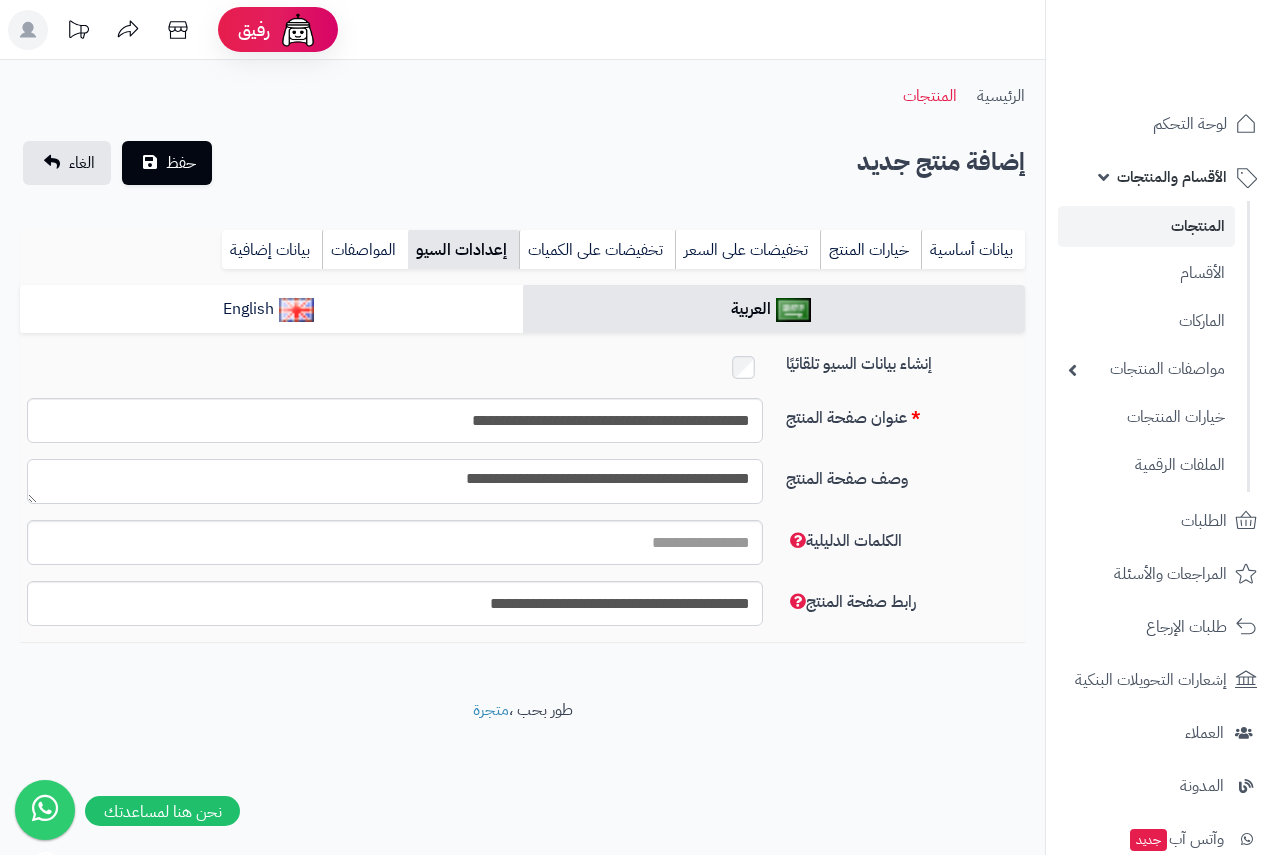 type on "**********" 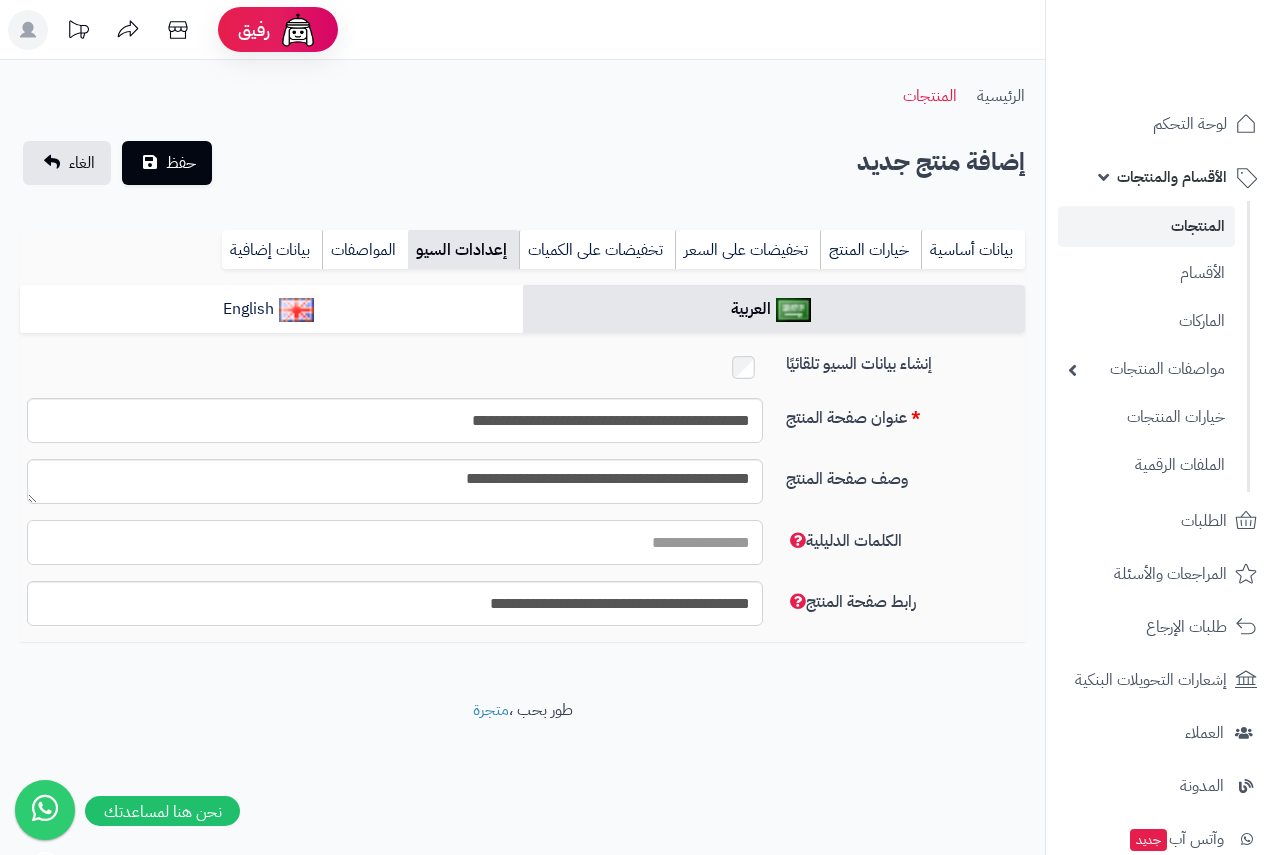 paste on "**********" 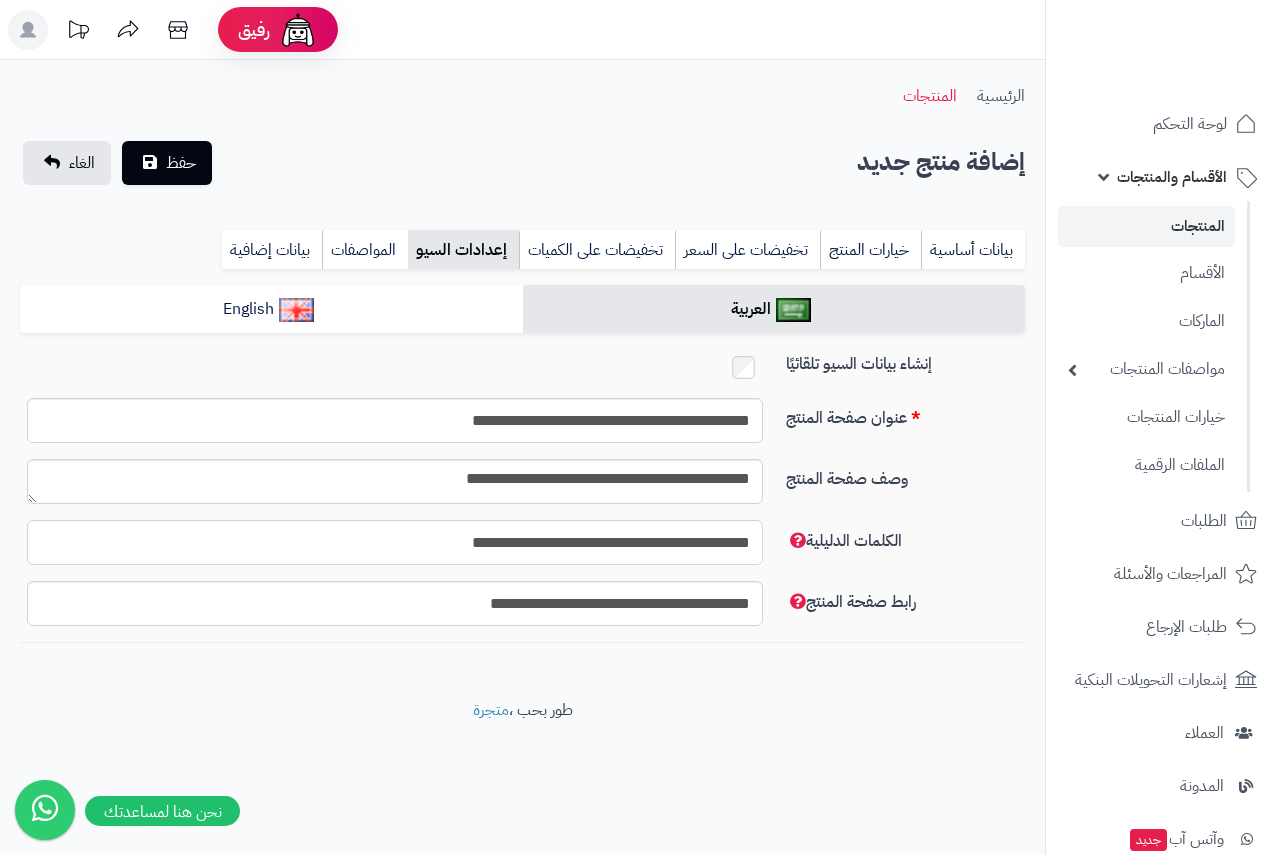 type on "**********" 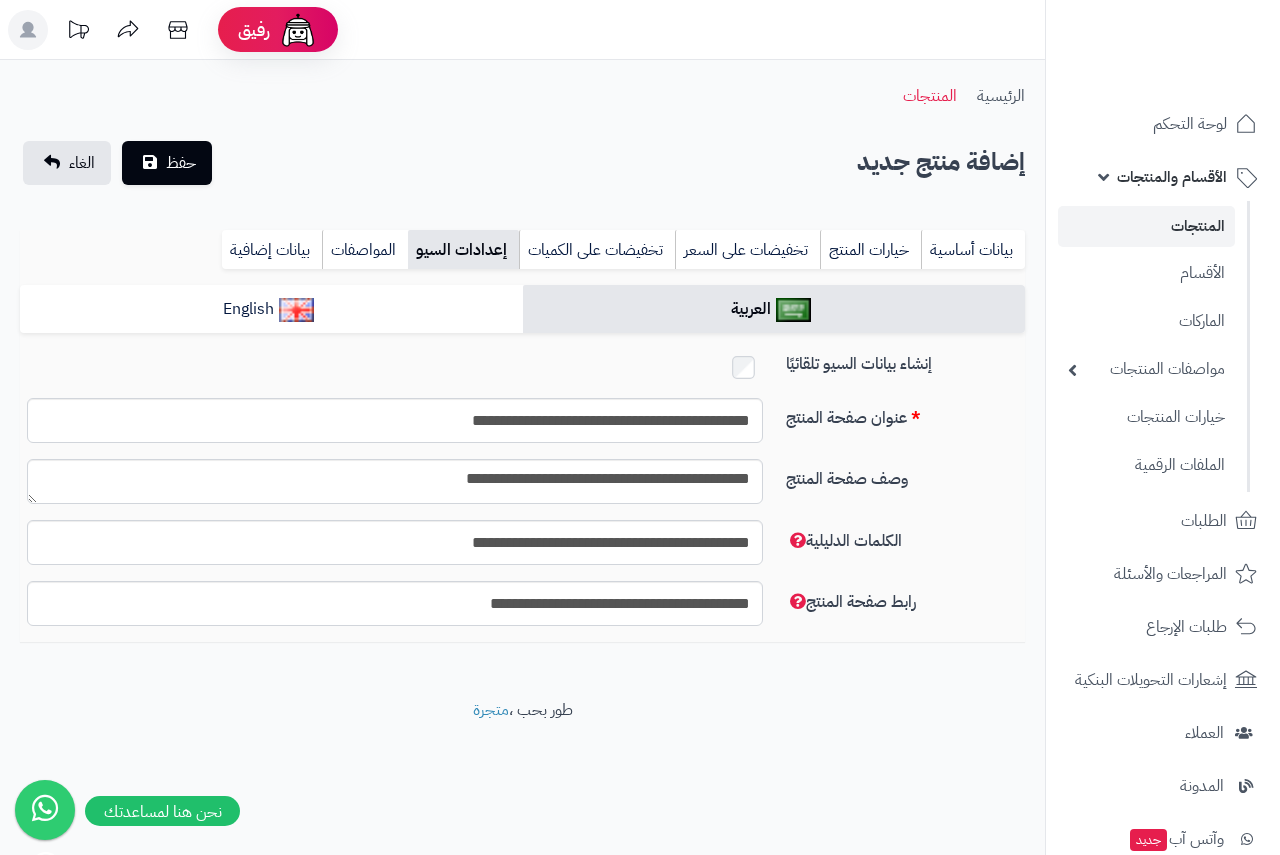 click on "**********" at bounding box center [522, 379] 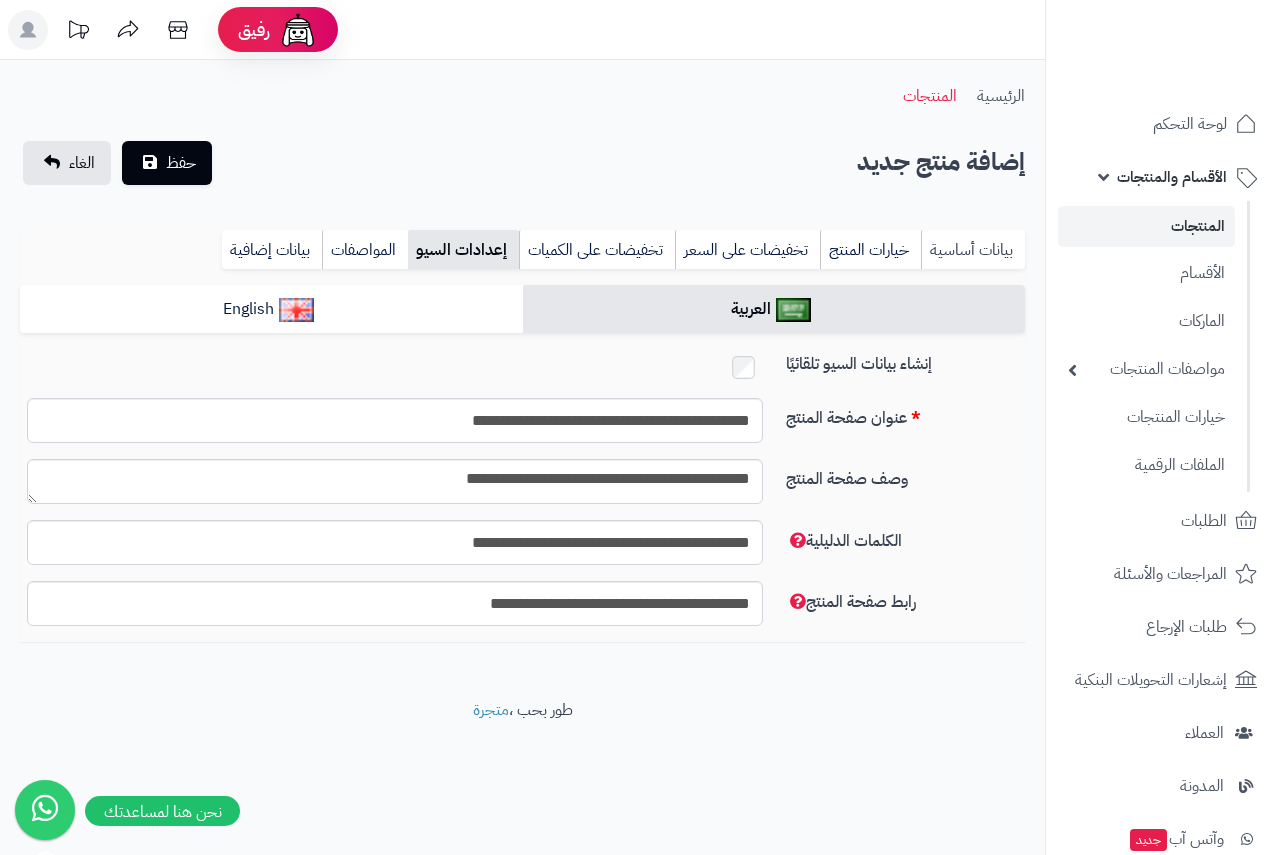 click on "بيانات أساسية" at bounding box center (973, 250) 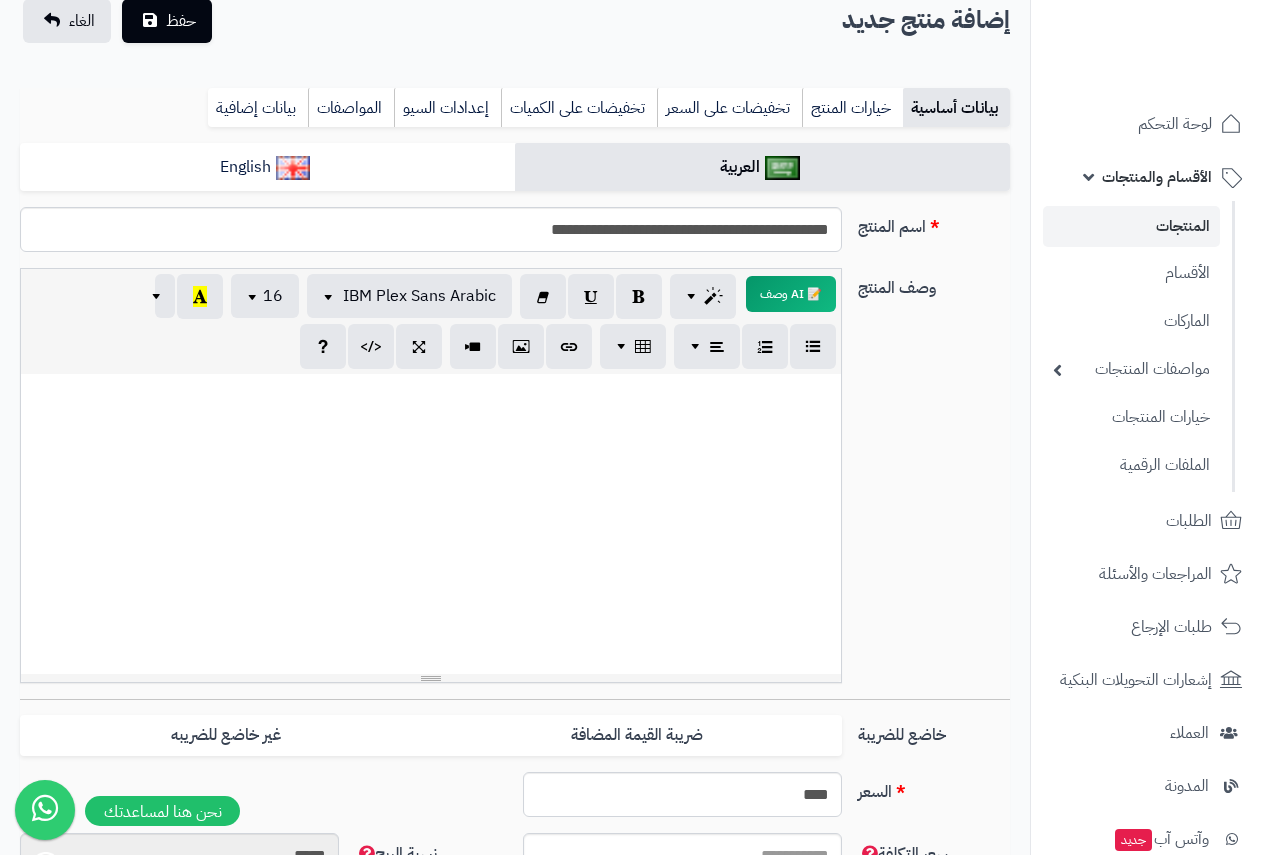 scroll, scrollTop: 400, scrollLeft: 0, axis: vertical 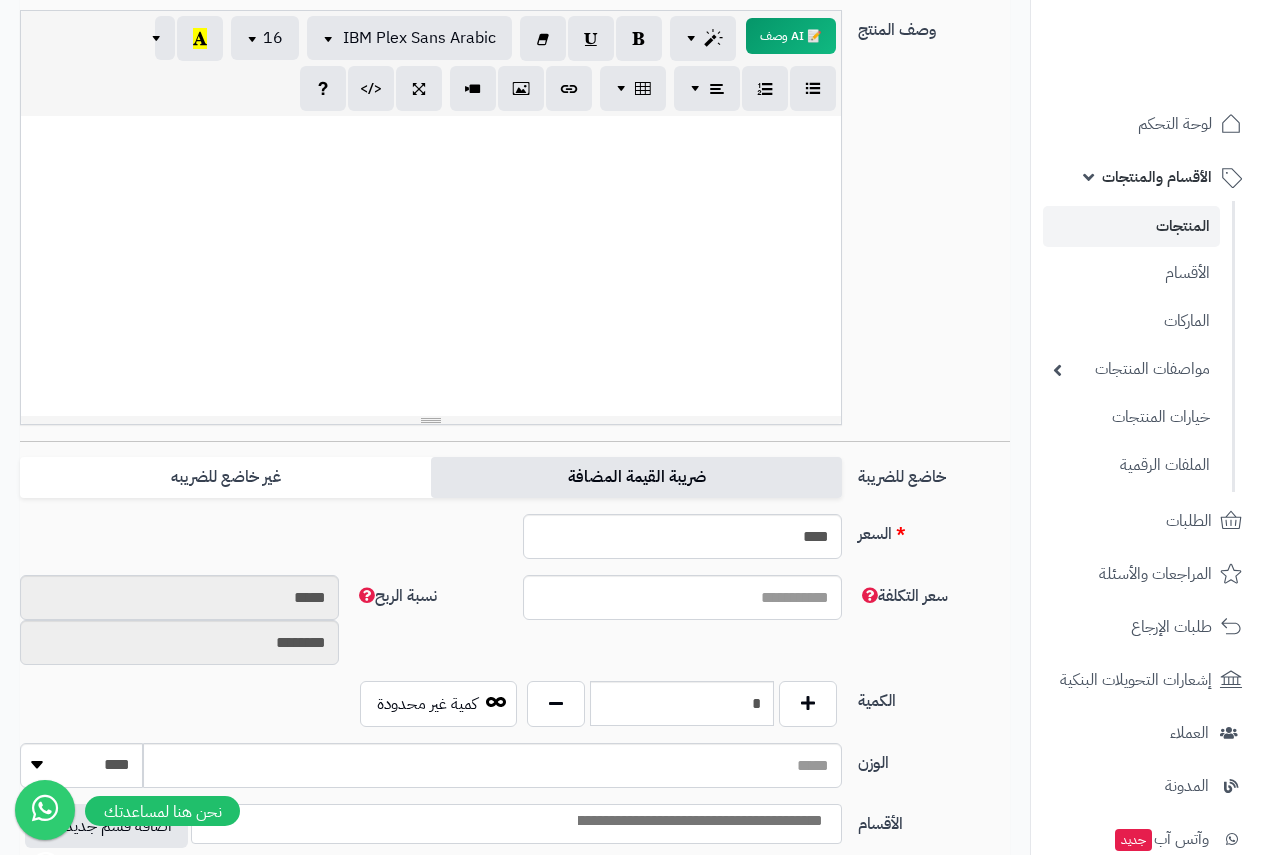 click on "ضريبة القيمة المضافة" at bounding box center [636, 477] 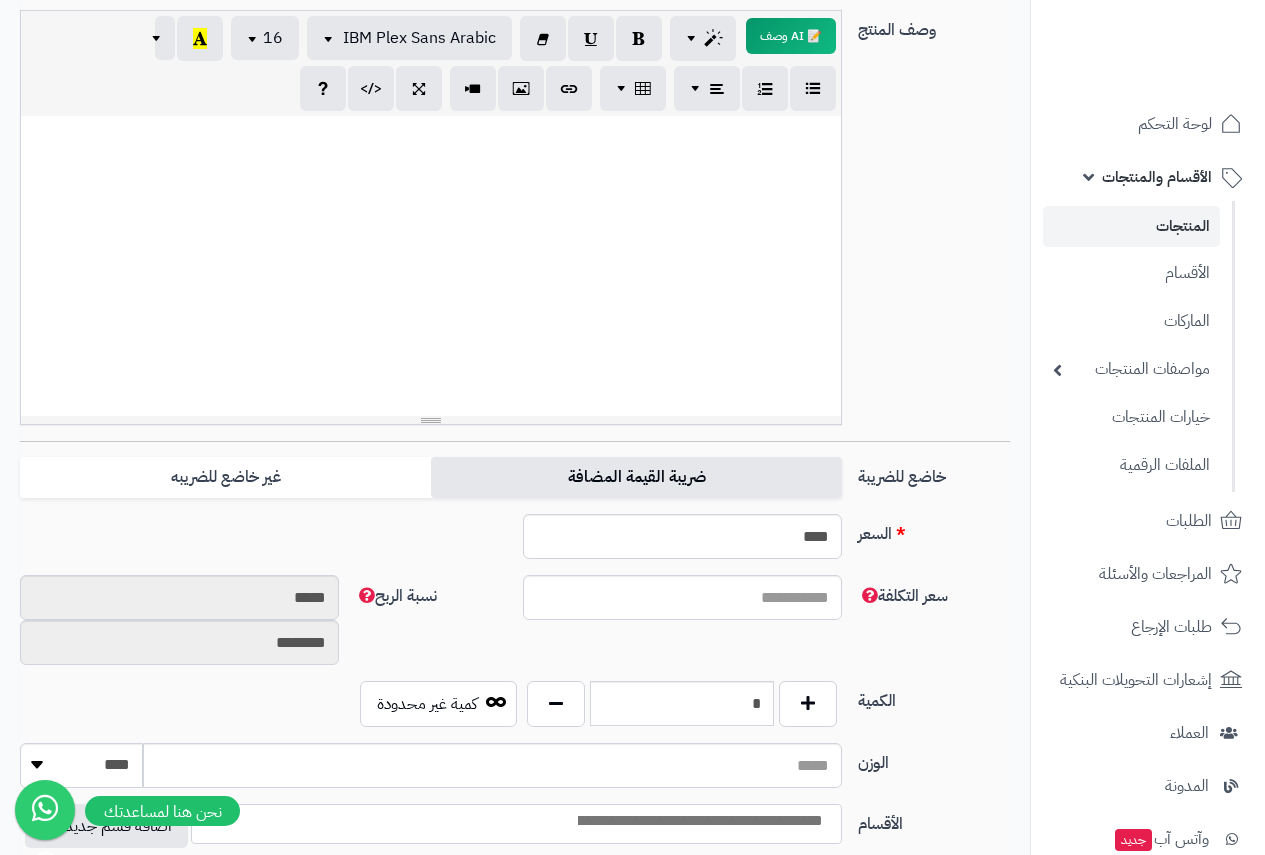 type on "*" 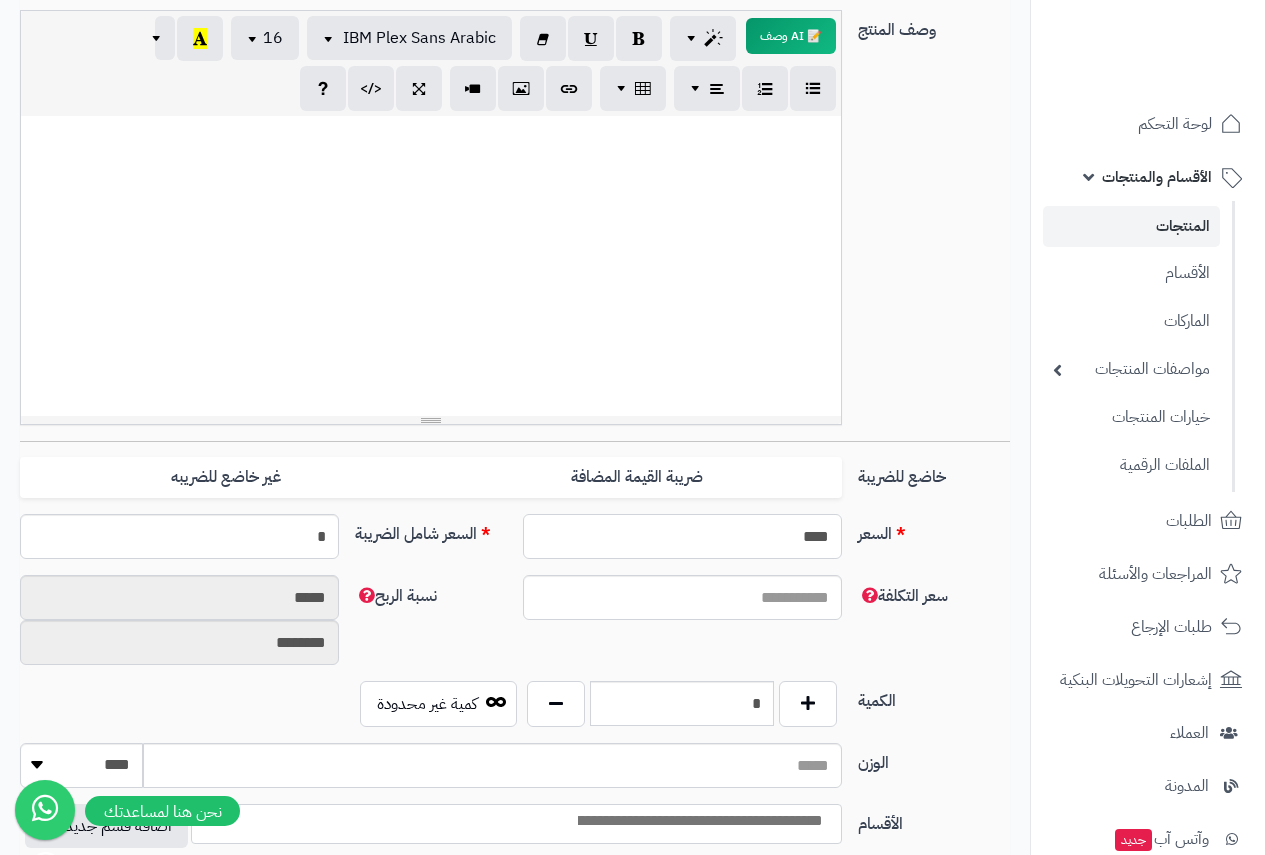 click on "****" at bounding box center [682, 536] 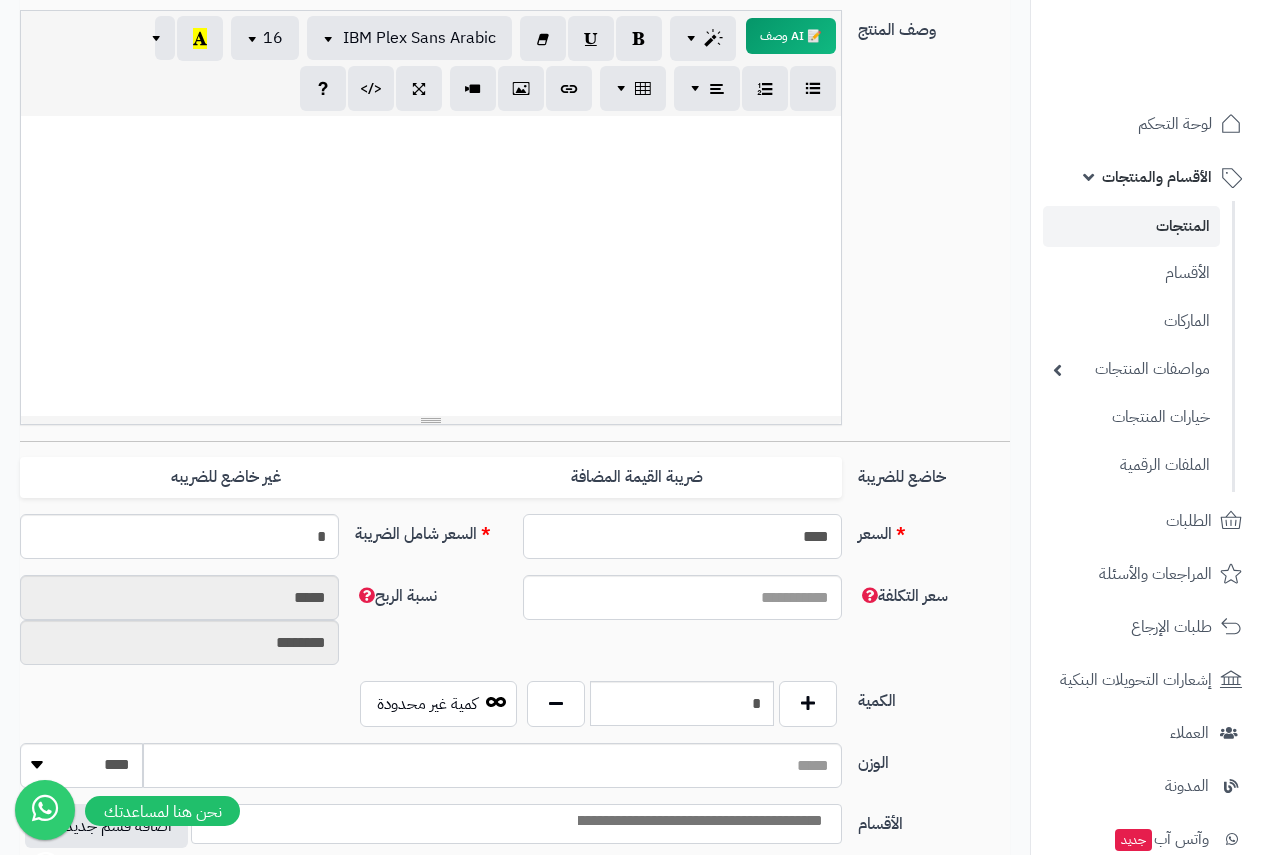click on "****" at bounding box center (682, 536) 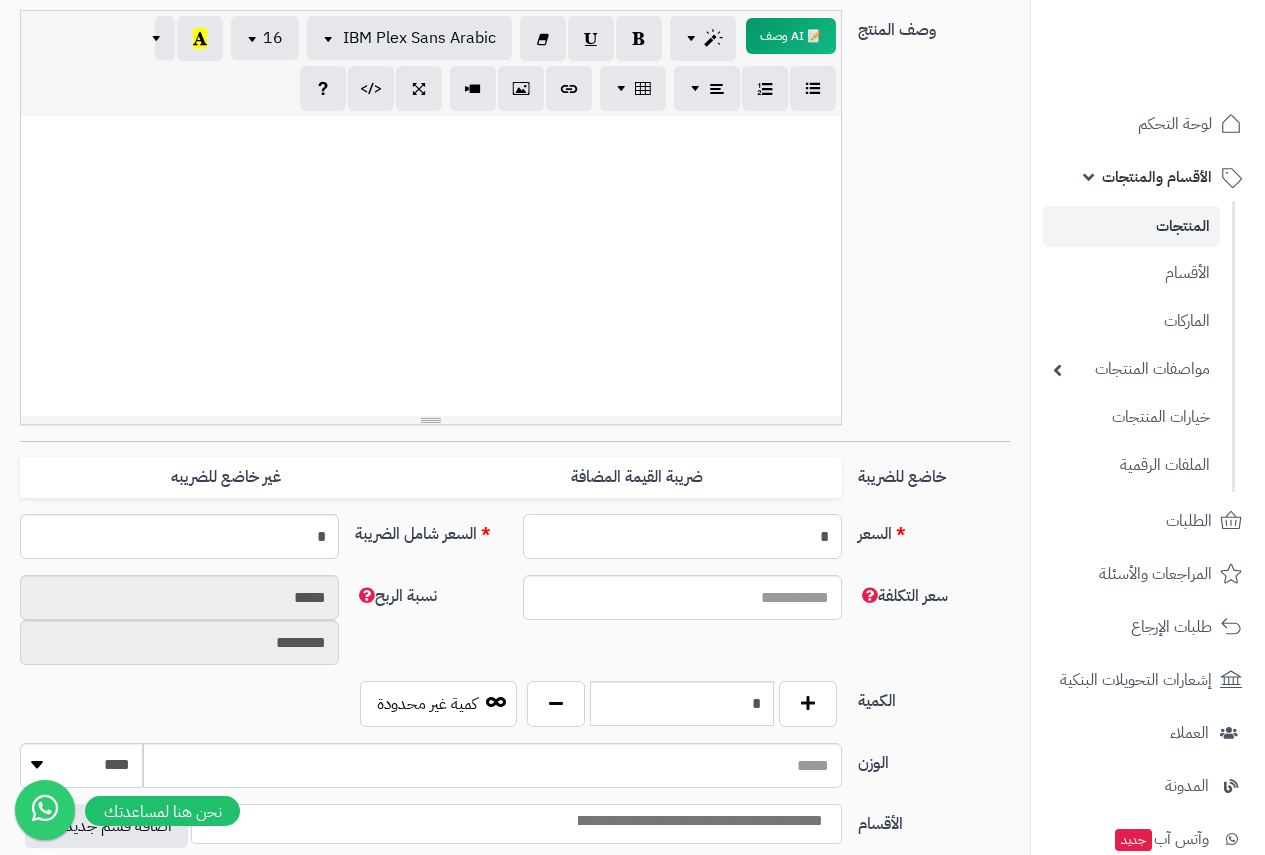 type on "**" 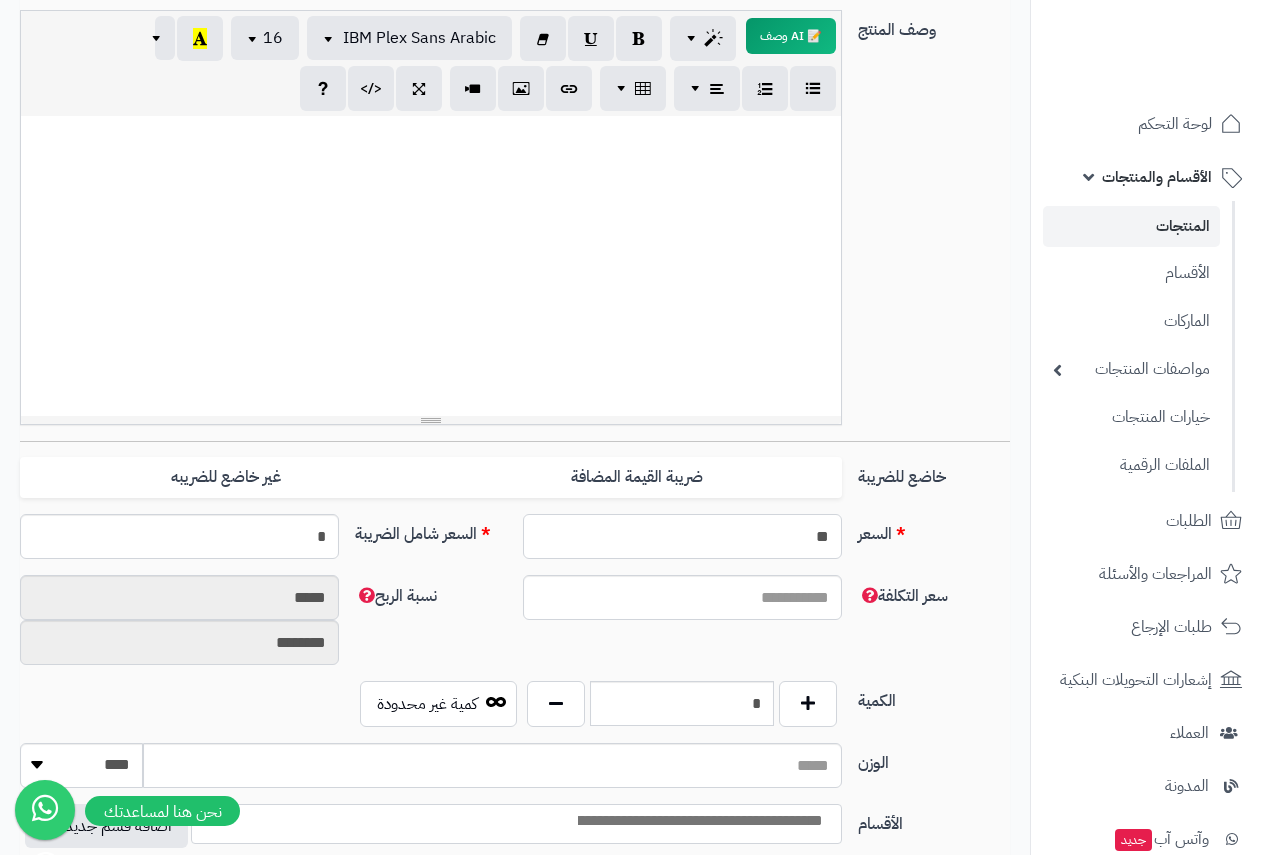 type on "*****" 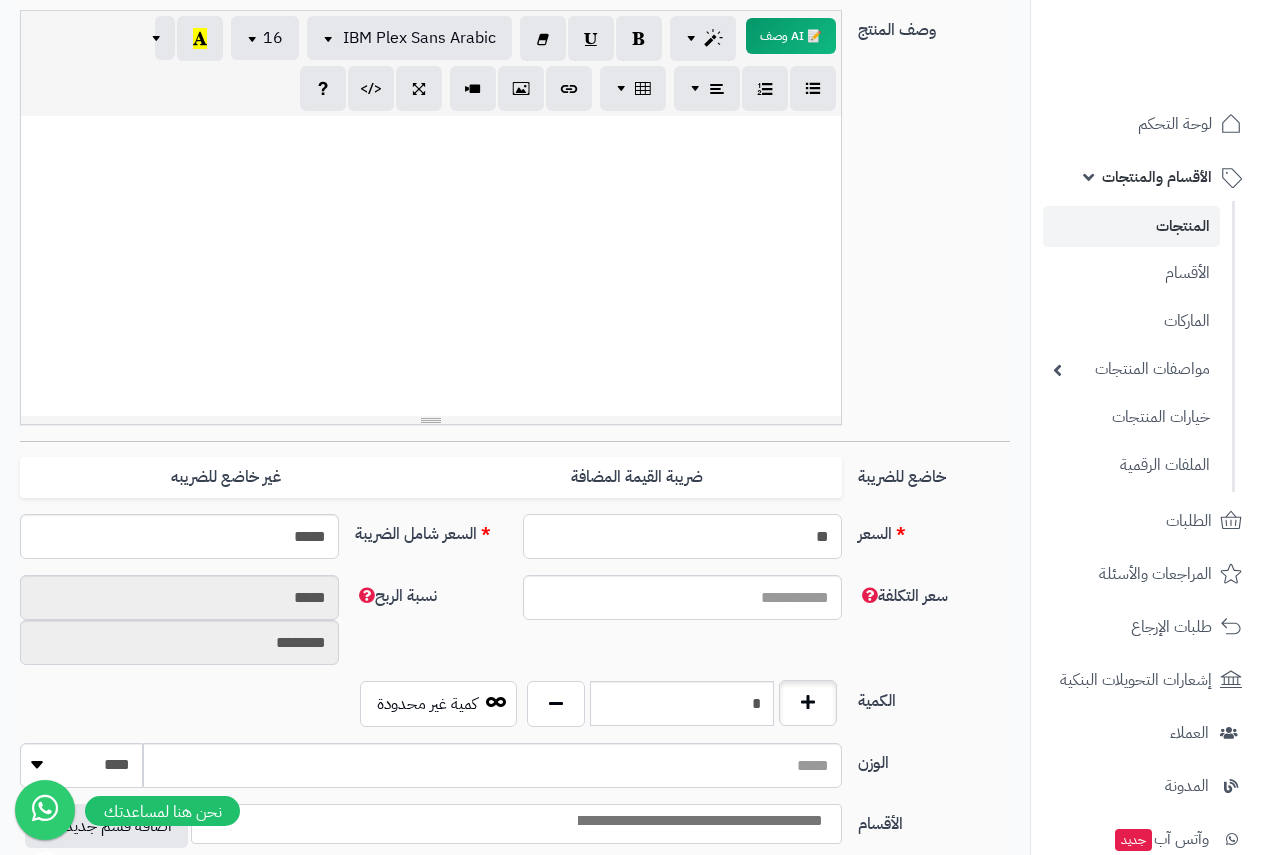 scroll, scrollTop: 500, scrollLeft: 0, axis: vertical 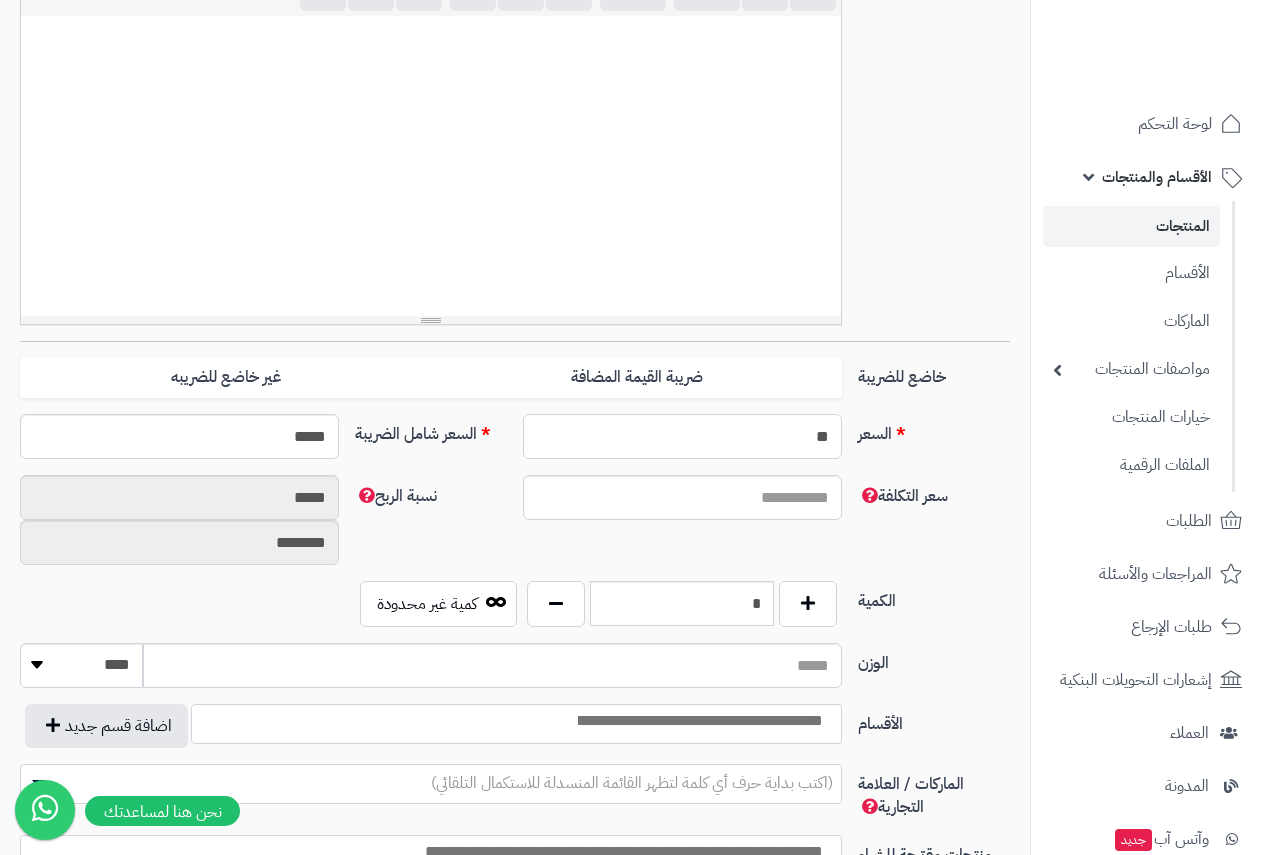 drag, startPoint x: 788, startPoint y: 436, endPoint x: 869, endPoint y: 442, distance: 81.22192 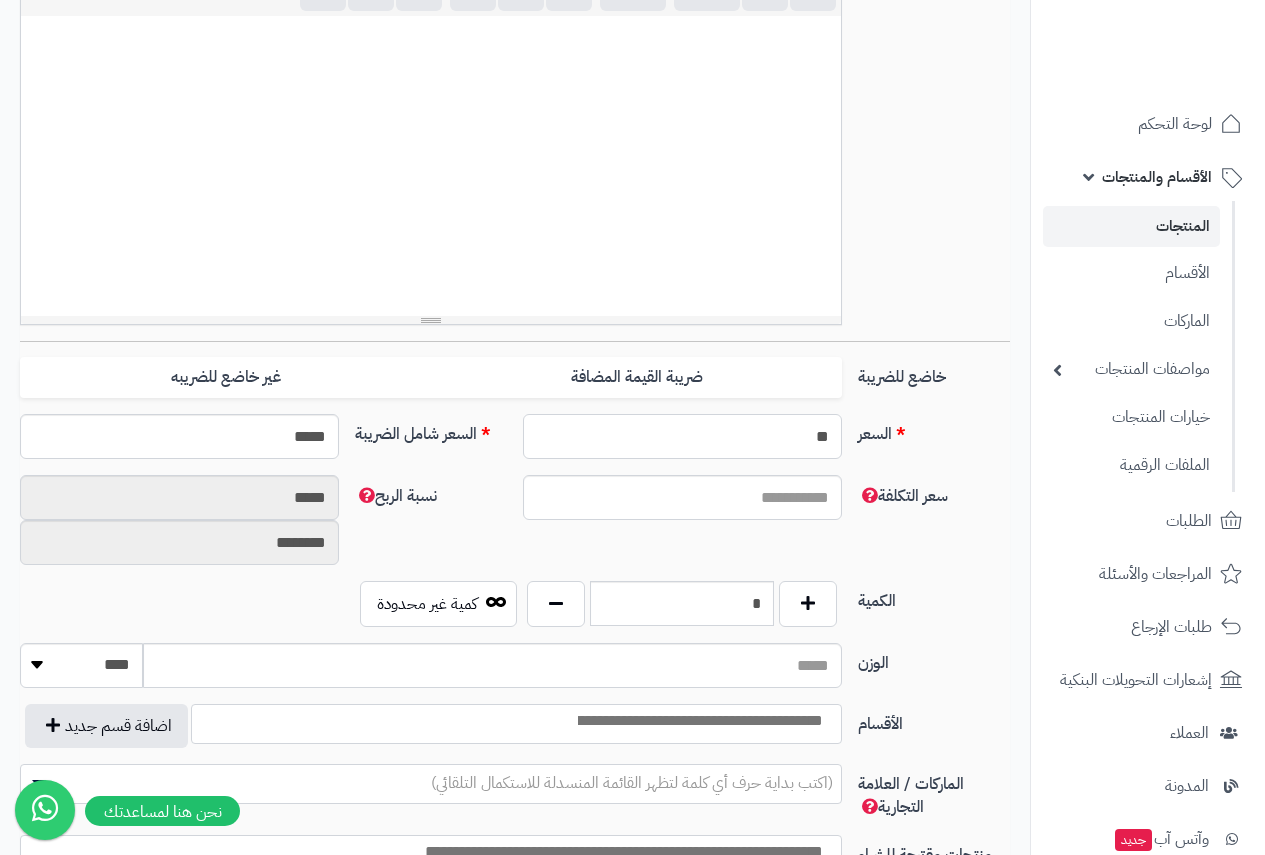 type on "**" 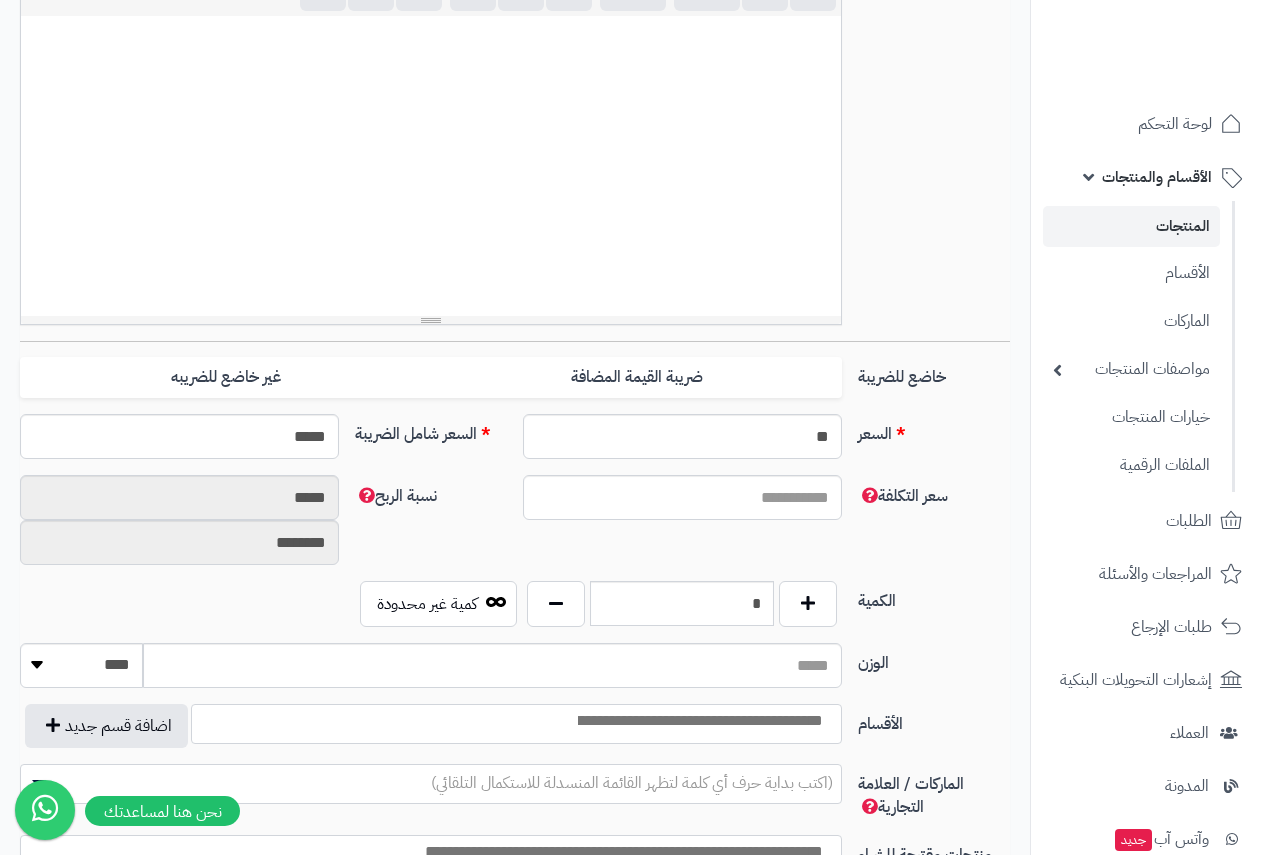 click on "وصف المنتج    📝 AI وصف   p blockquote pre h1 h2 h3 h4 h5 h6 IBM Plex Sans Arabic     Arial   Arial Black   Comic Sans MS   Courier New   Helvetica   Impact   Tahoma   Times New Roman   Verdana 16  8  9  10  11  12  14  18  24  36    لون الخلفية         شفاف              لون النص         إعادة الضبط                        1 x 1                                     ×        إدراج           النص مسار الرابط *******  فتح في نافذة جديدة      إدراج                   ×        إضافة صورة           حدد ملف رابط الصورة      إضافة صورة                   ×        إدراج الفيديو           رابط الفيديو  (YouTube, Vimeo, Vine, Instagram, DailyMotion ou Youku)      إدراج الفيديو                   ×        مساعدة           ENTER Insert Paragraph CTRL+Z Undoes the last command CTRL+Y Redoes the last command TAB Tab SHIFT+TAB Untab CTRL+B Set a bold style CTRL+I" at bounding box center (515, 125) 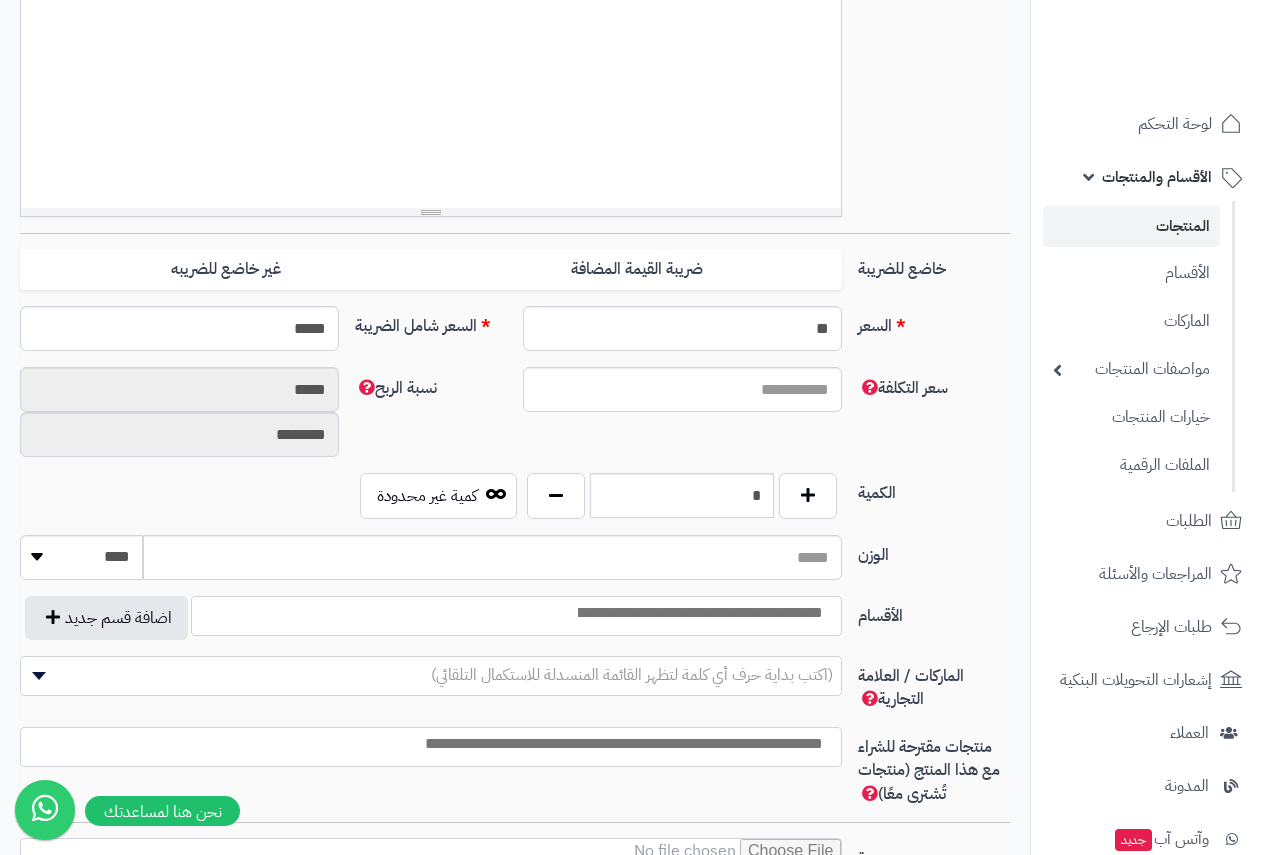 scroll, scrollTop: 800, scrollLeft: 0, axis: vertical 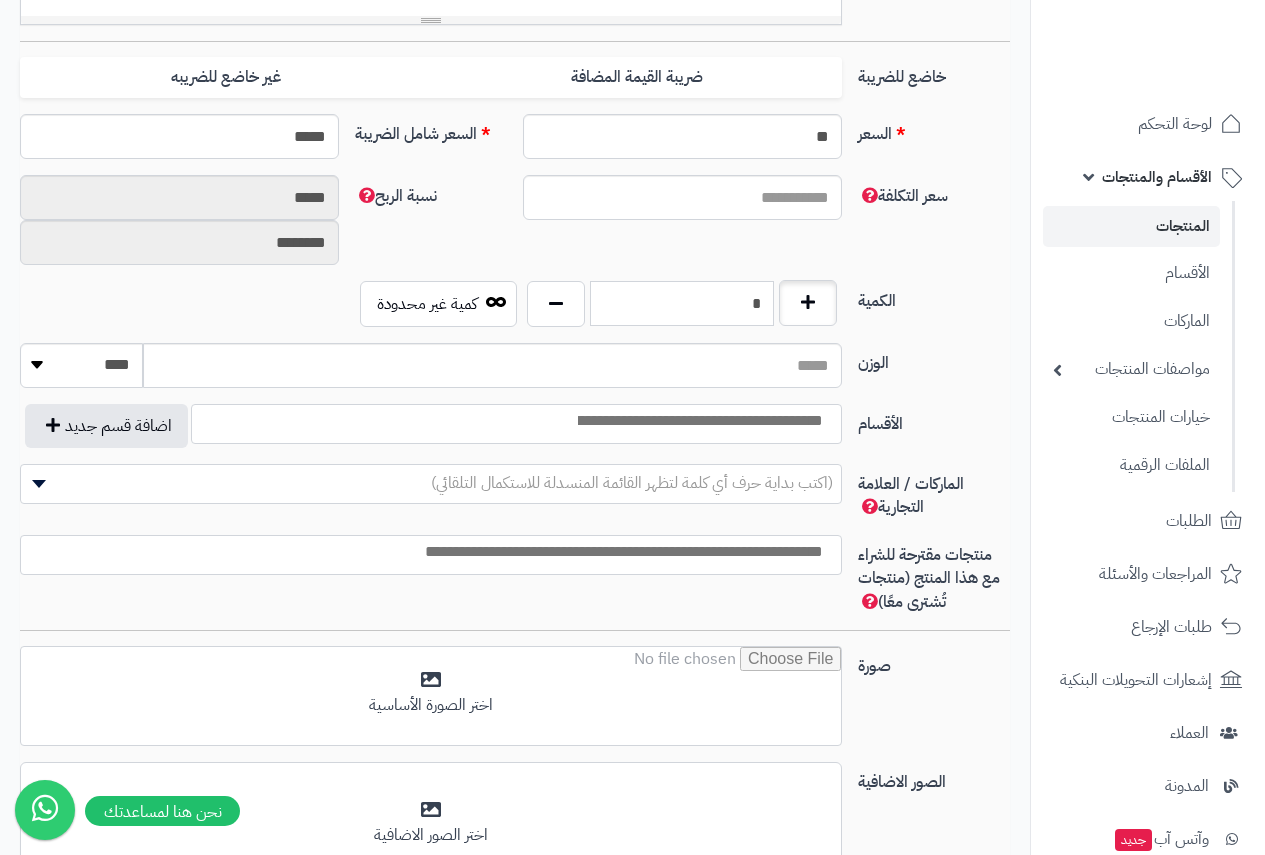 drag, startPoint x: 756, startPoint y: 306, endPoint x: 805, endPoint y: 312, distance: 49.365982 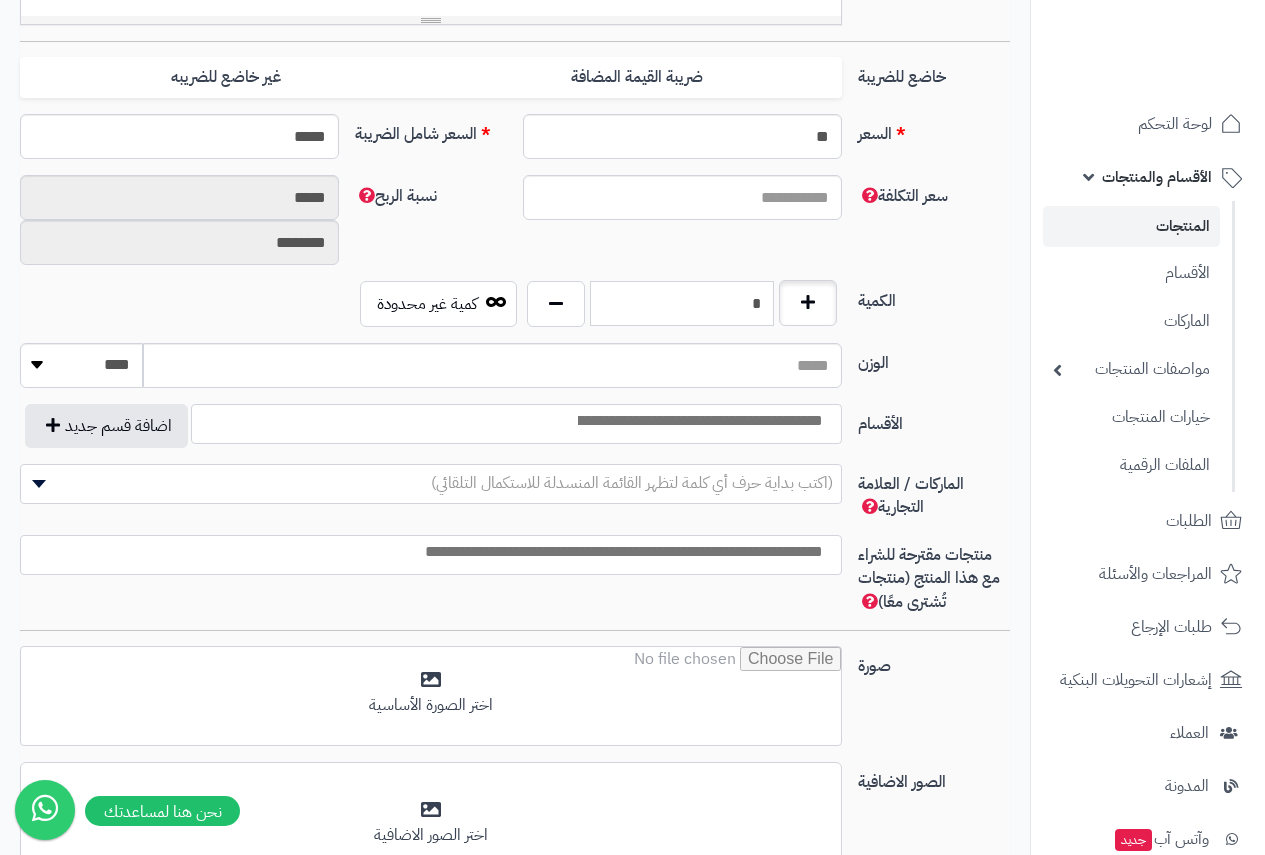 click on "*" at bounding box center [682, 304] 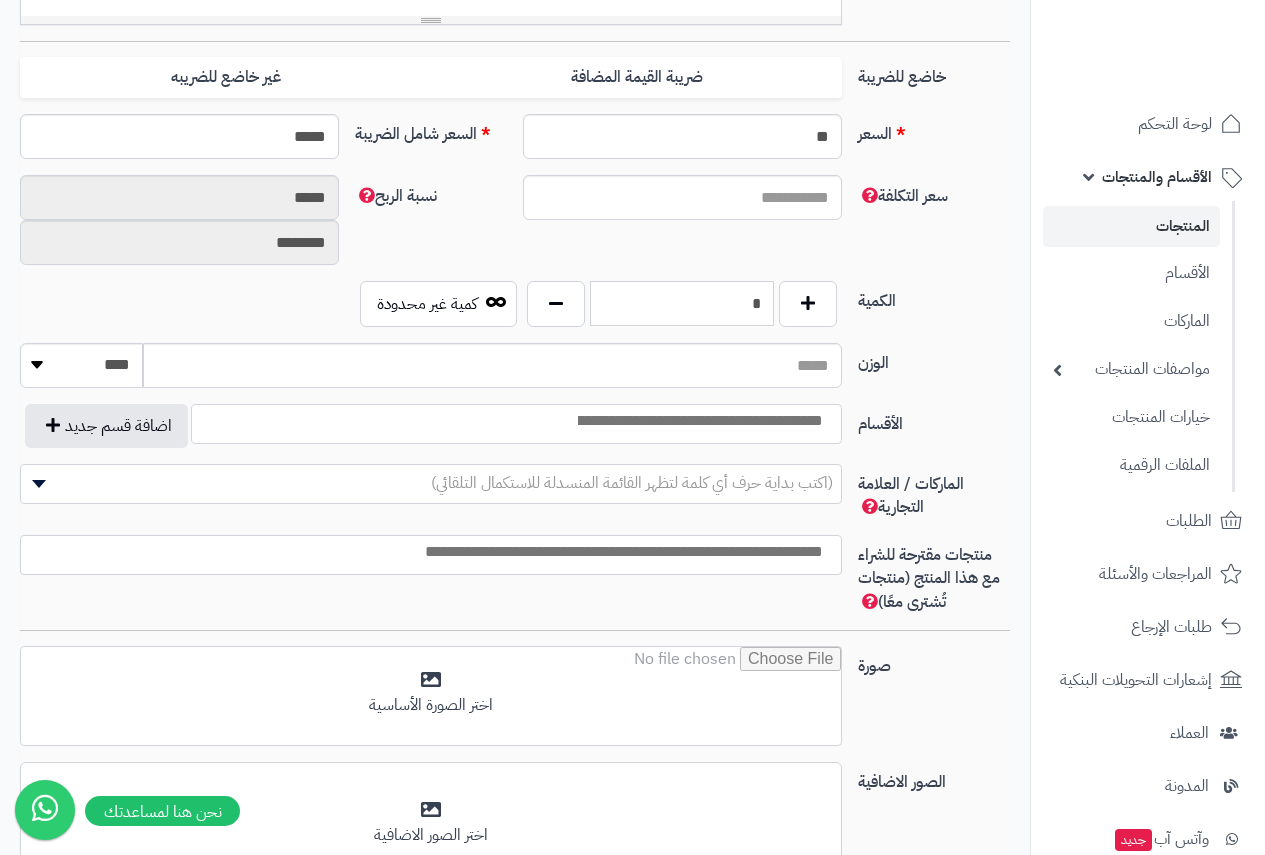 type on "*" 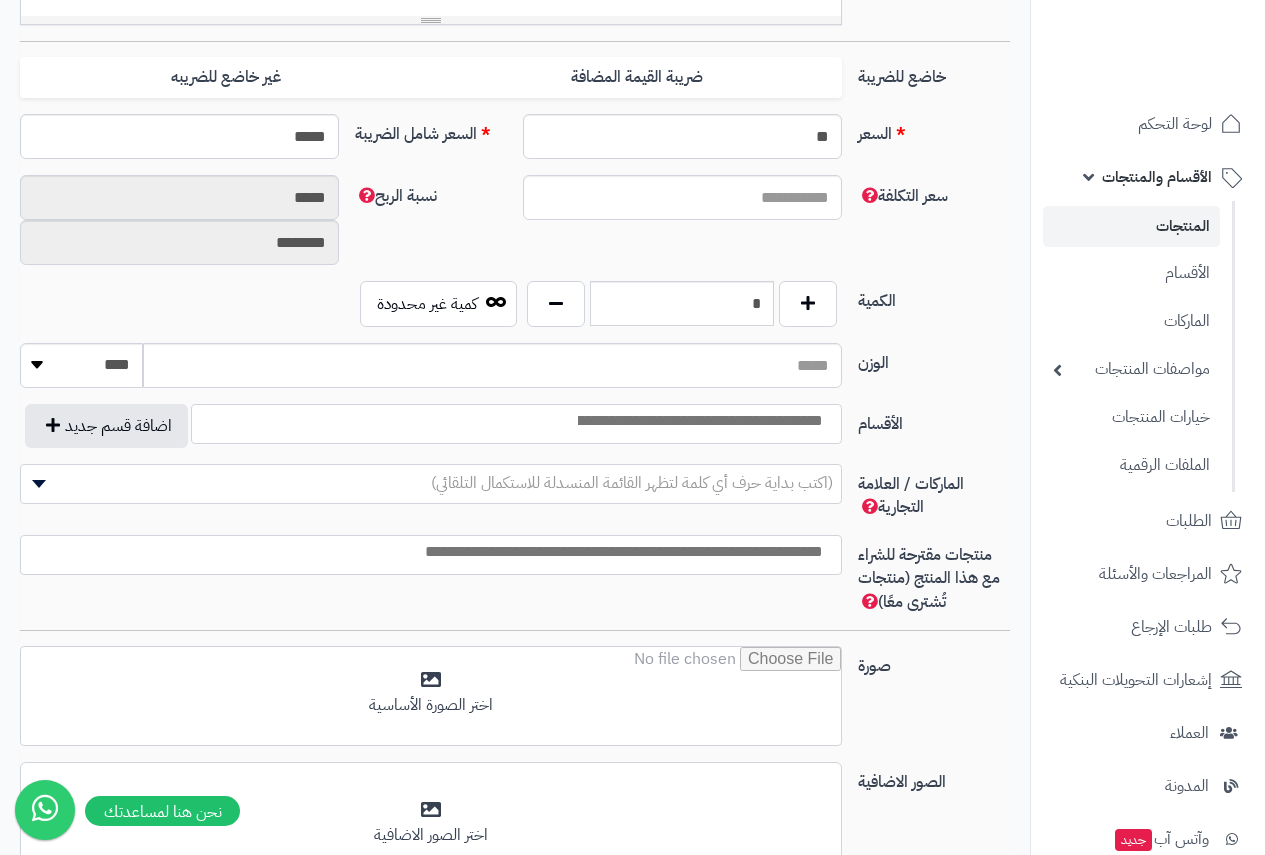 click on "سعر التكلفة
نسبة الربح
*****
********" at bounding box center (515, 228) 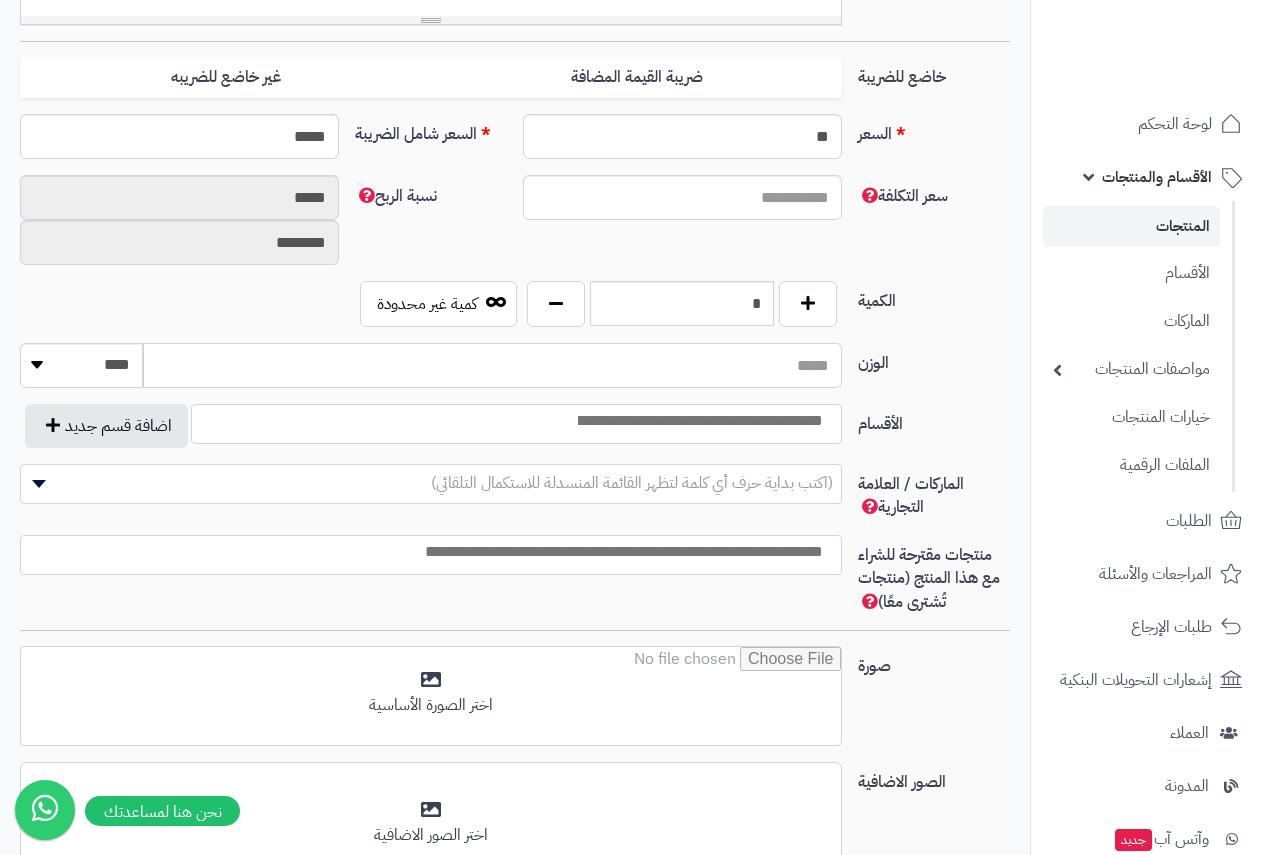 click on "الوزن" at bounding box center (492, 365) 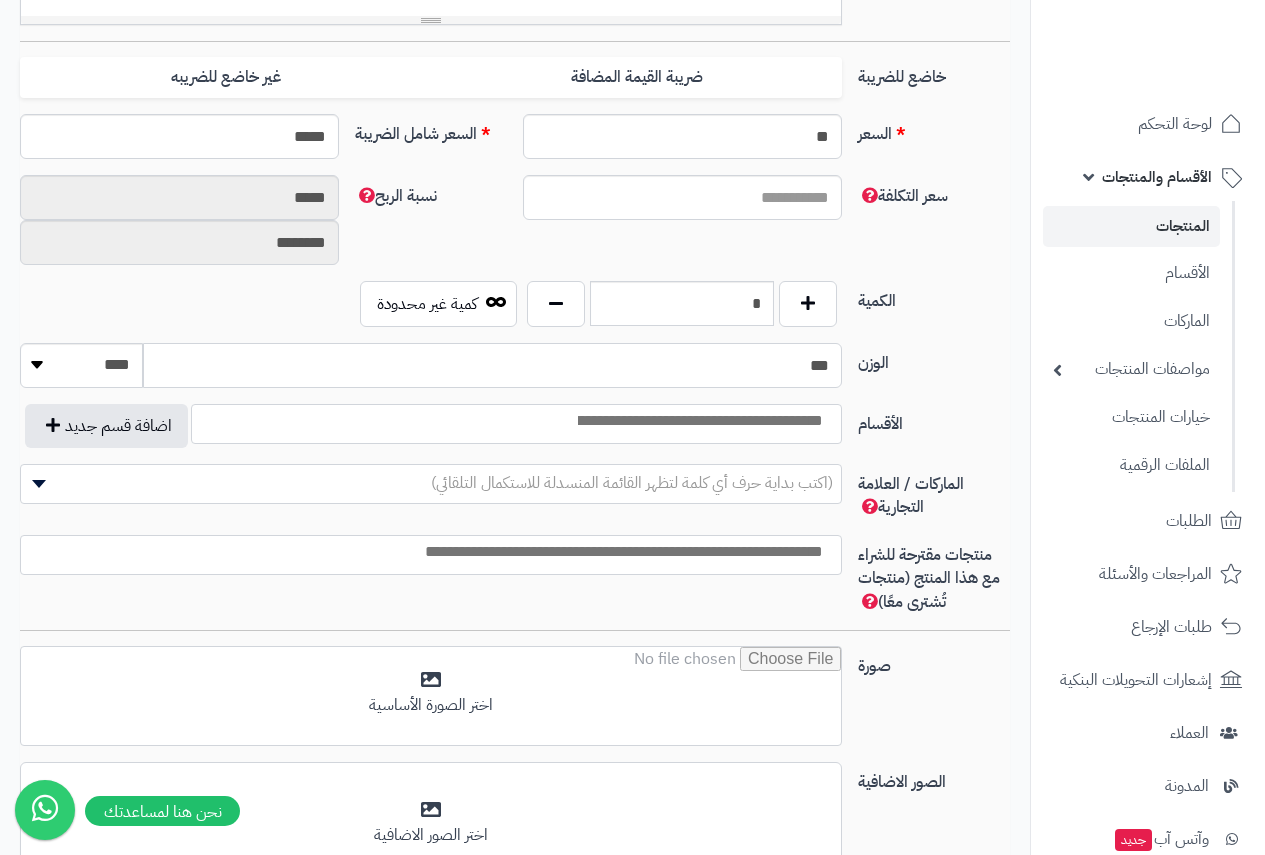 type on "***" 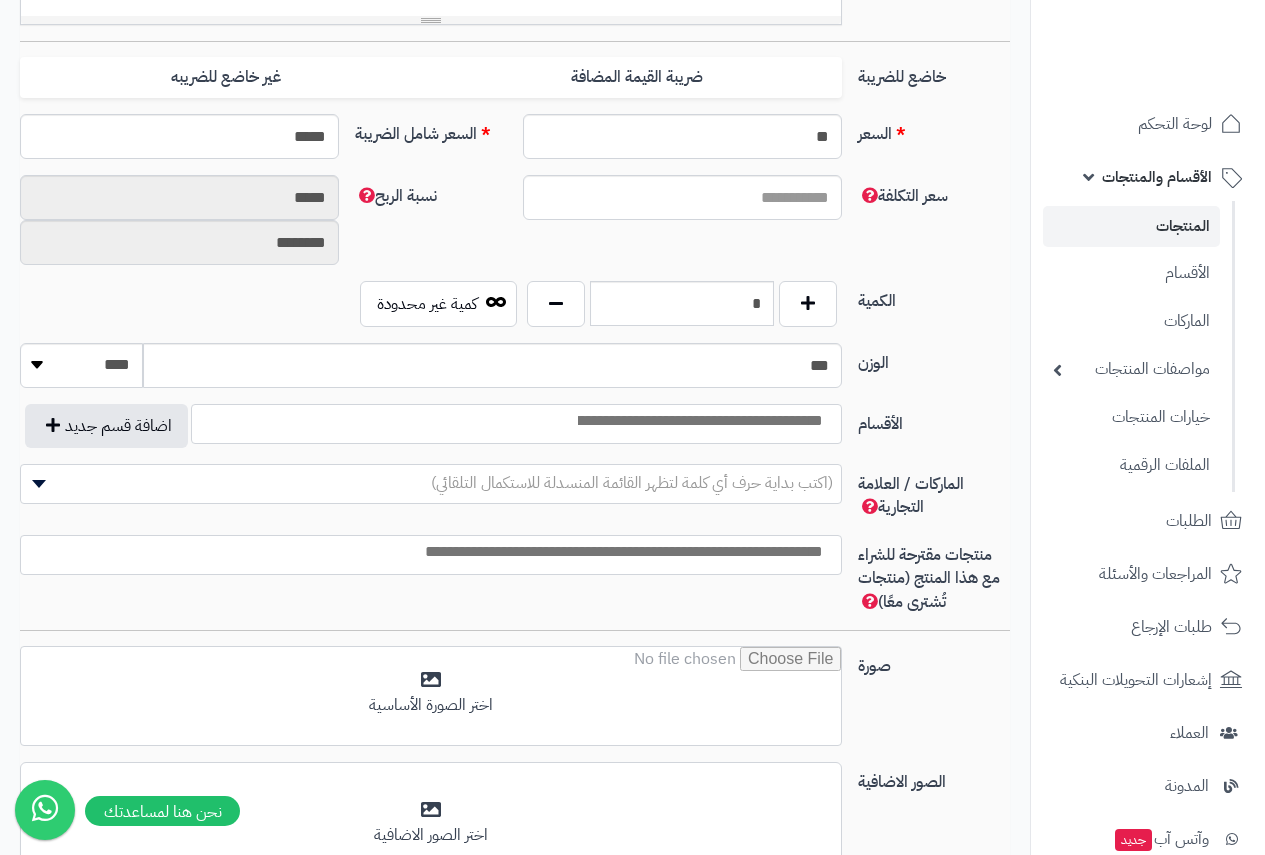 click at bounding box center [699, 421] 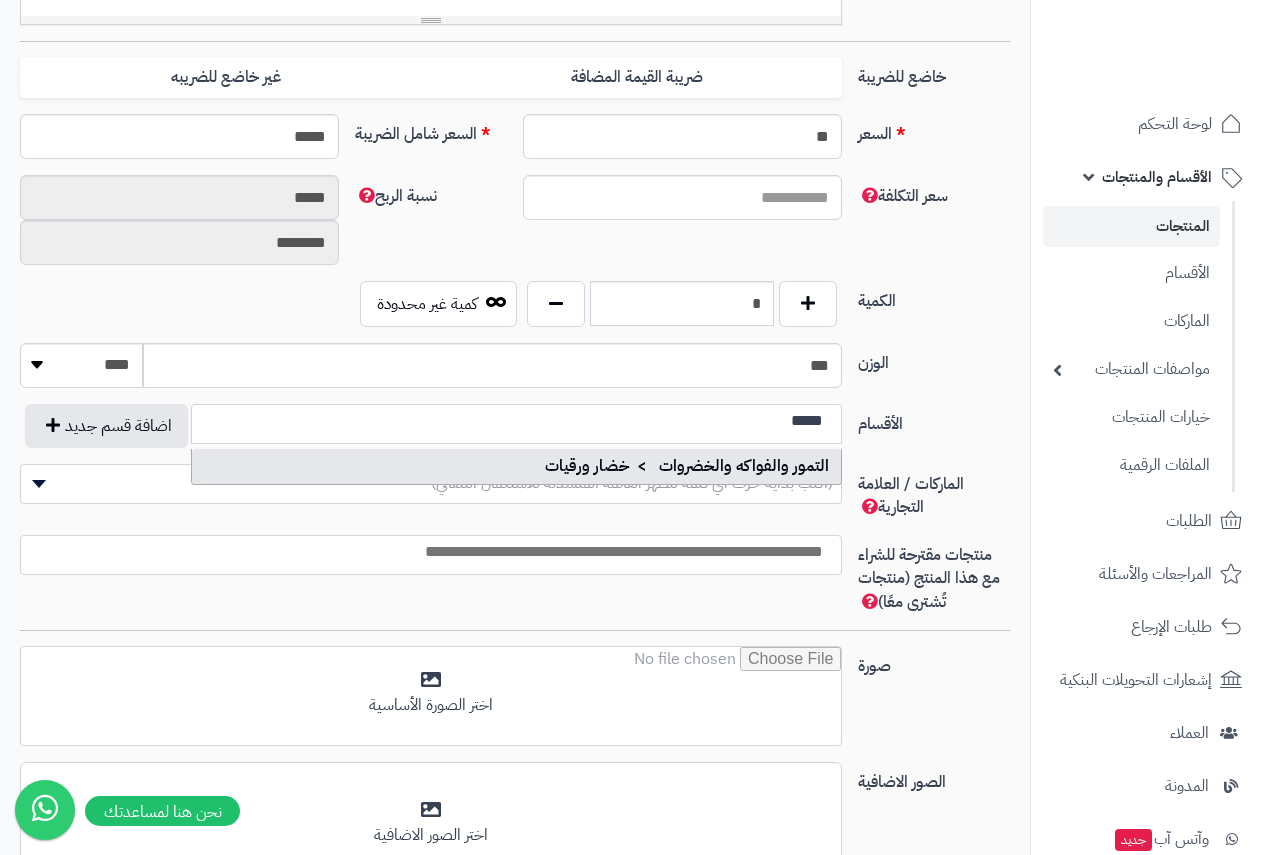 type on "****" 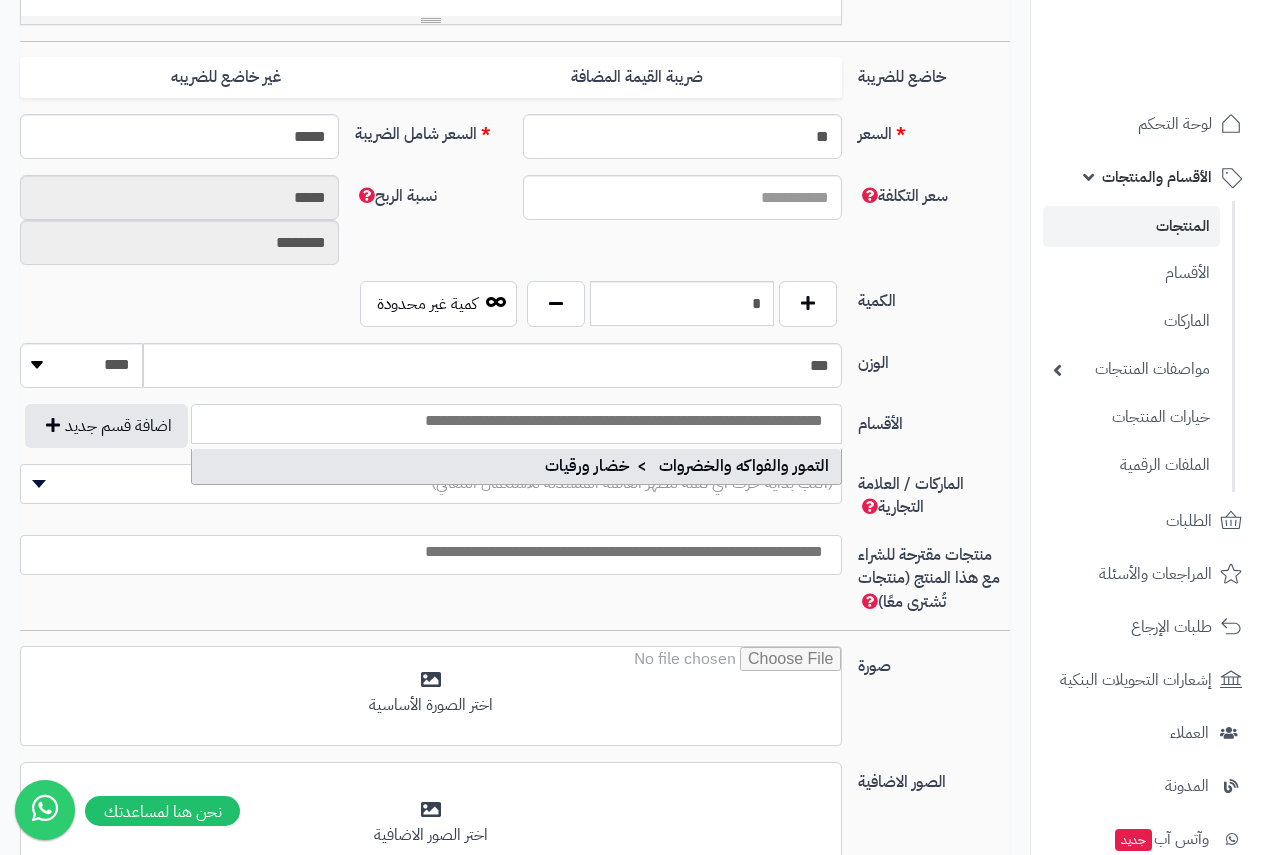 scroll, scrollTop: 900, scrollLeft: 0, axis: vertical 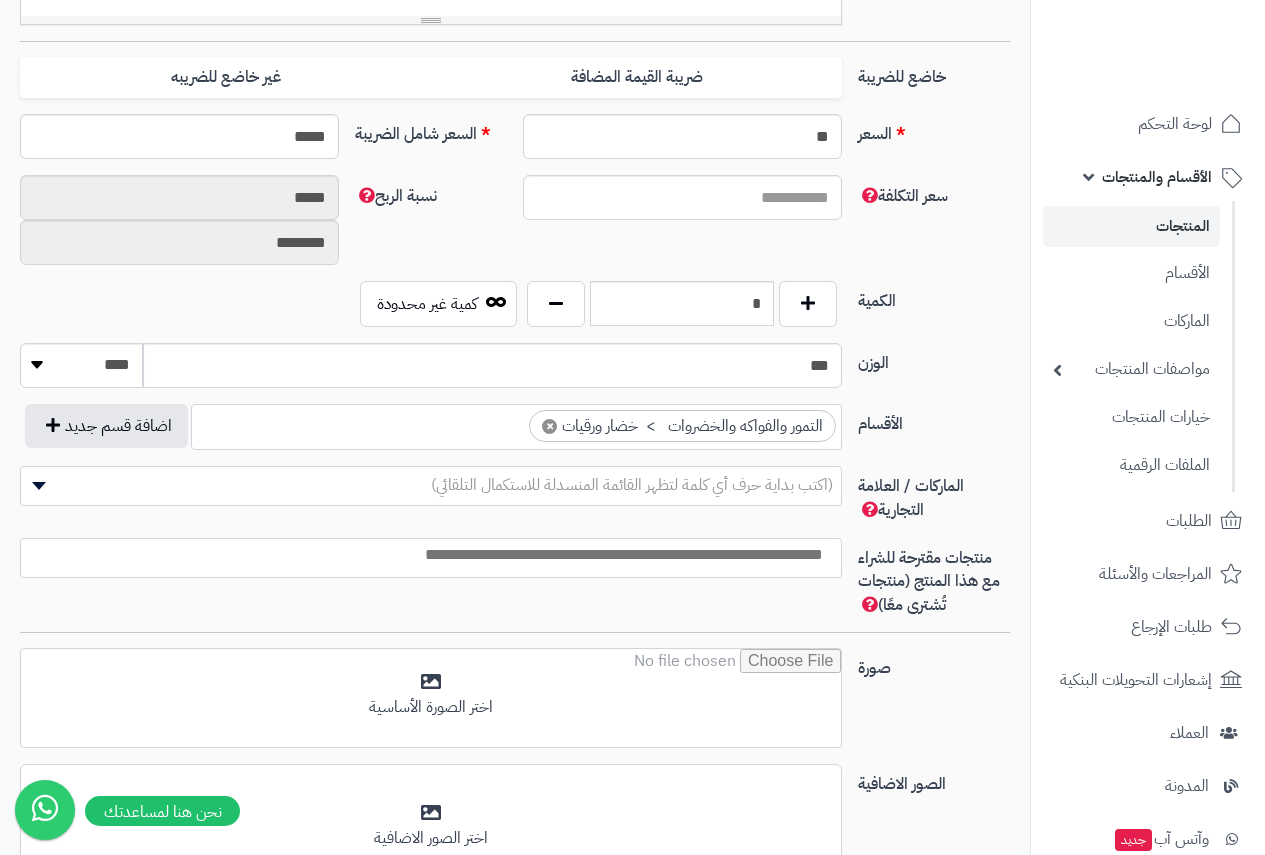 click at bounding box center (426, 555) 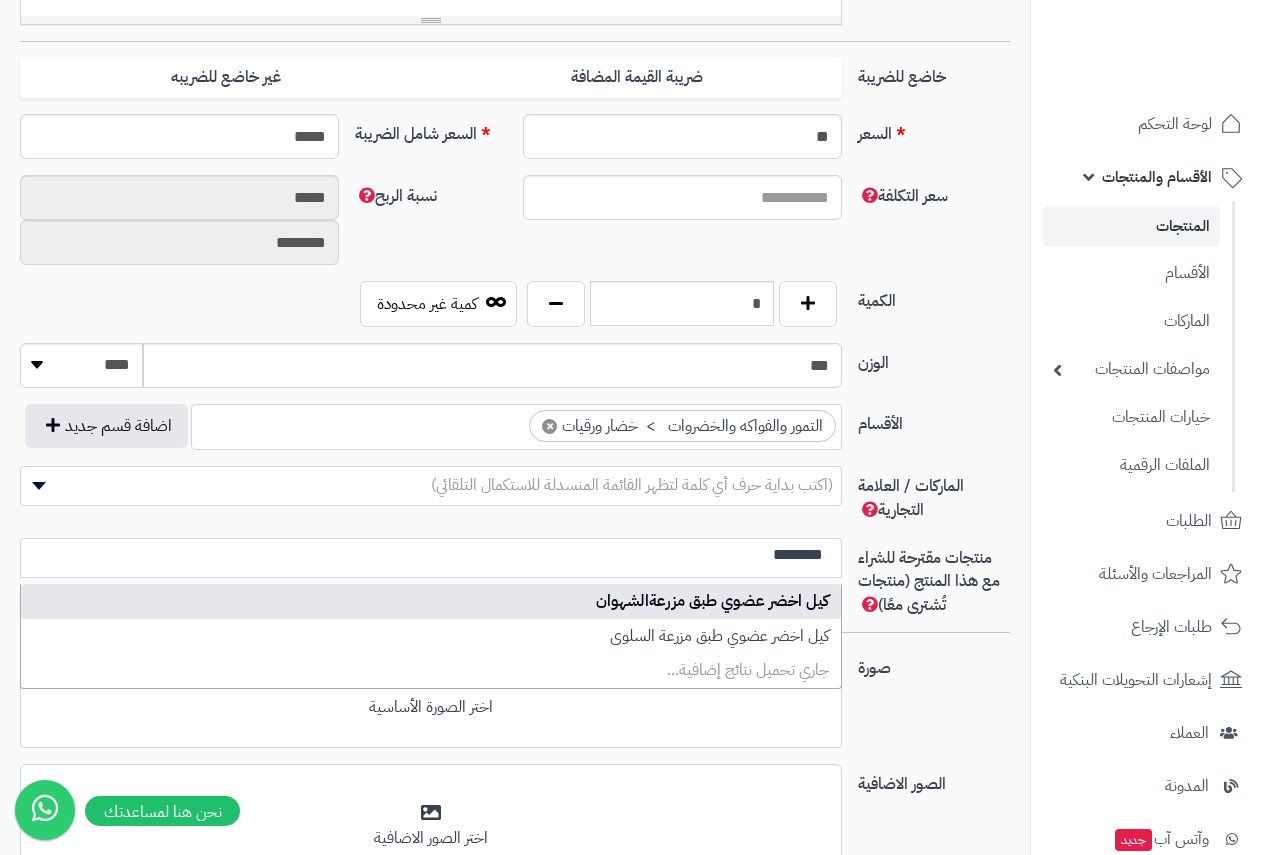 type on "********" 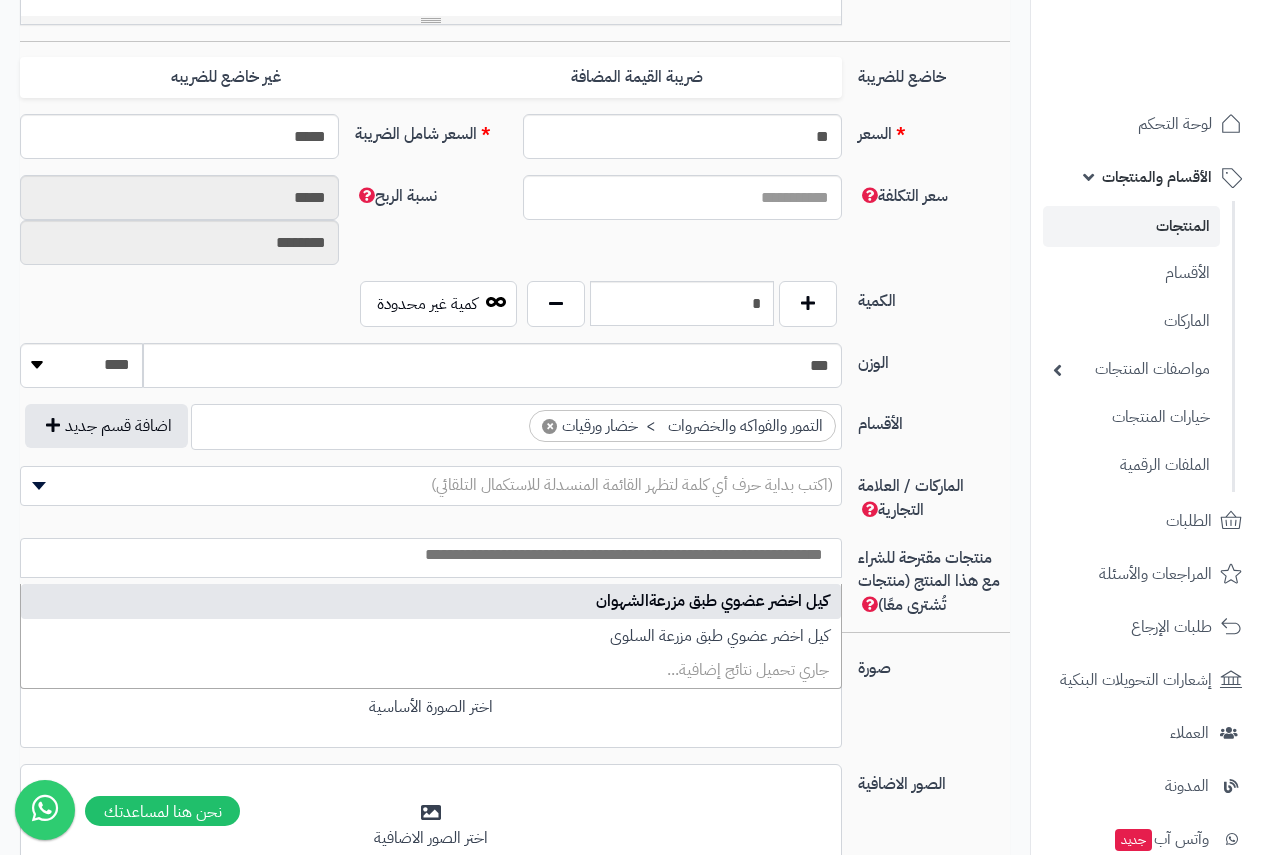 select on "****" 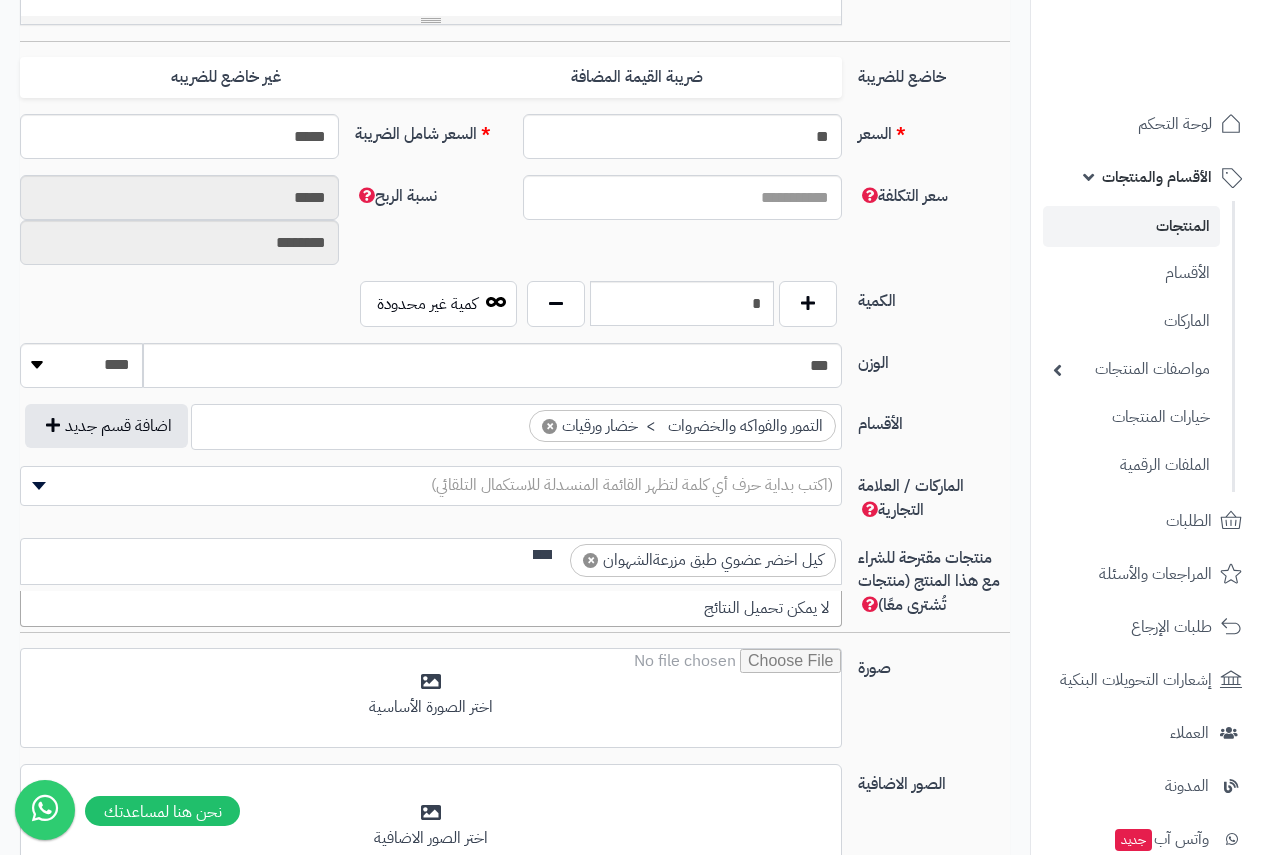 scroll, scrollTop: 0, scrollLeft: 0, axis: both 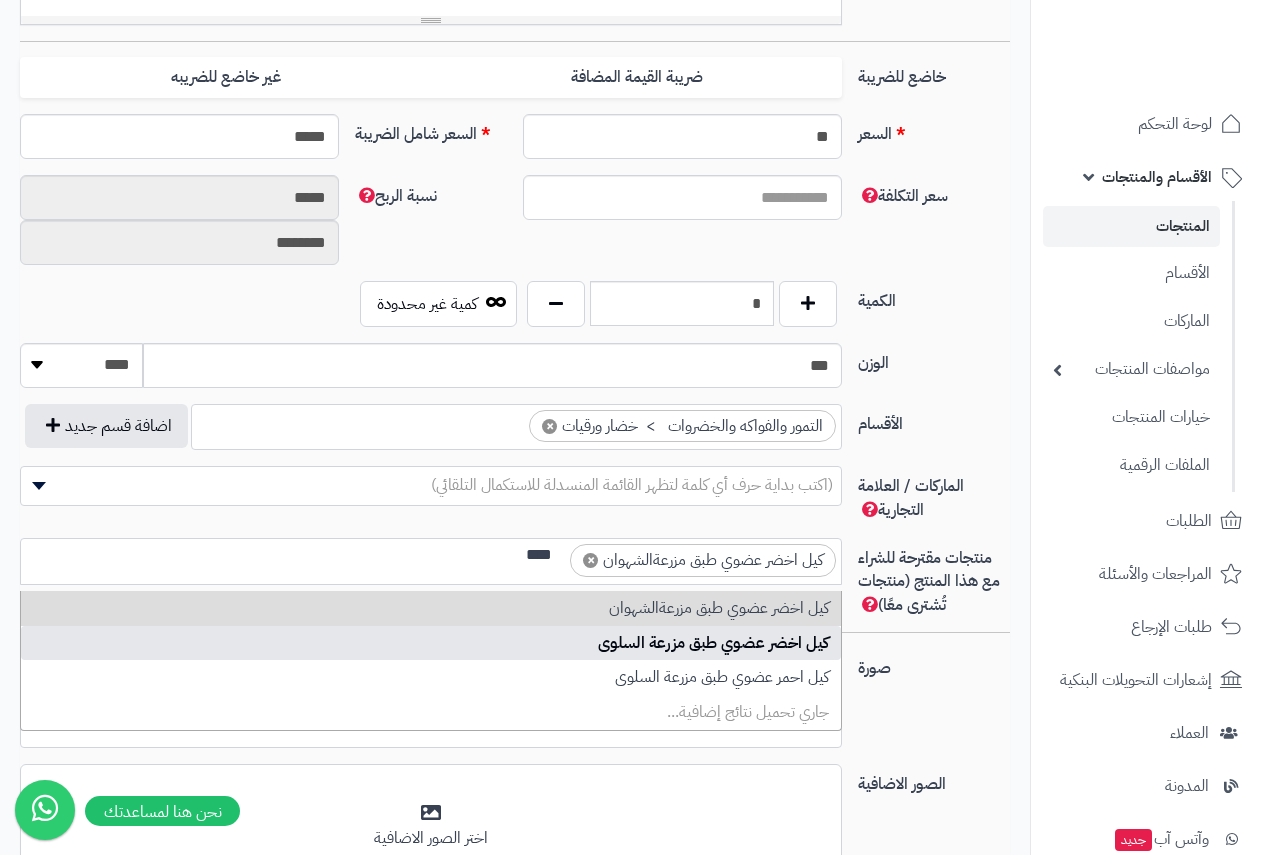 type on "***" 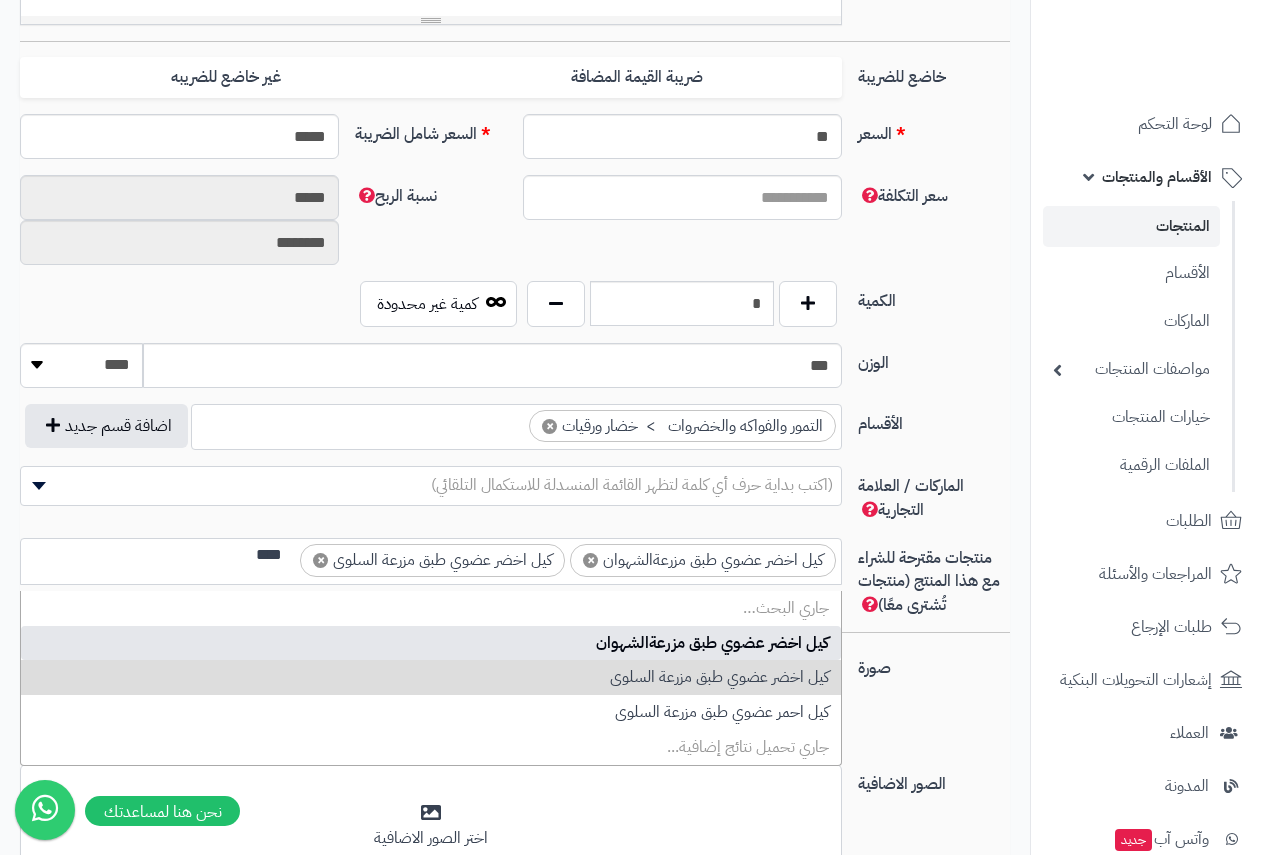 scroll, scrollTop: 0, scrollLeft: 0, axis: both 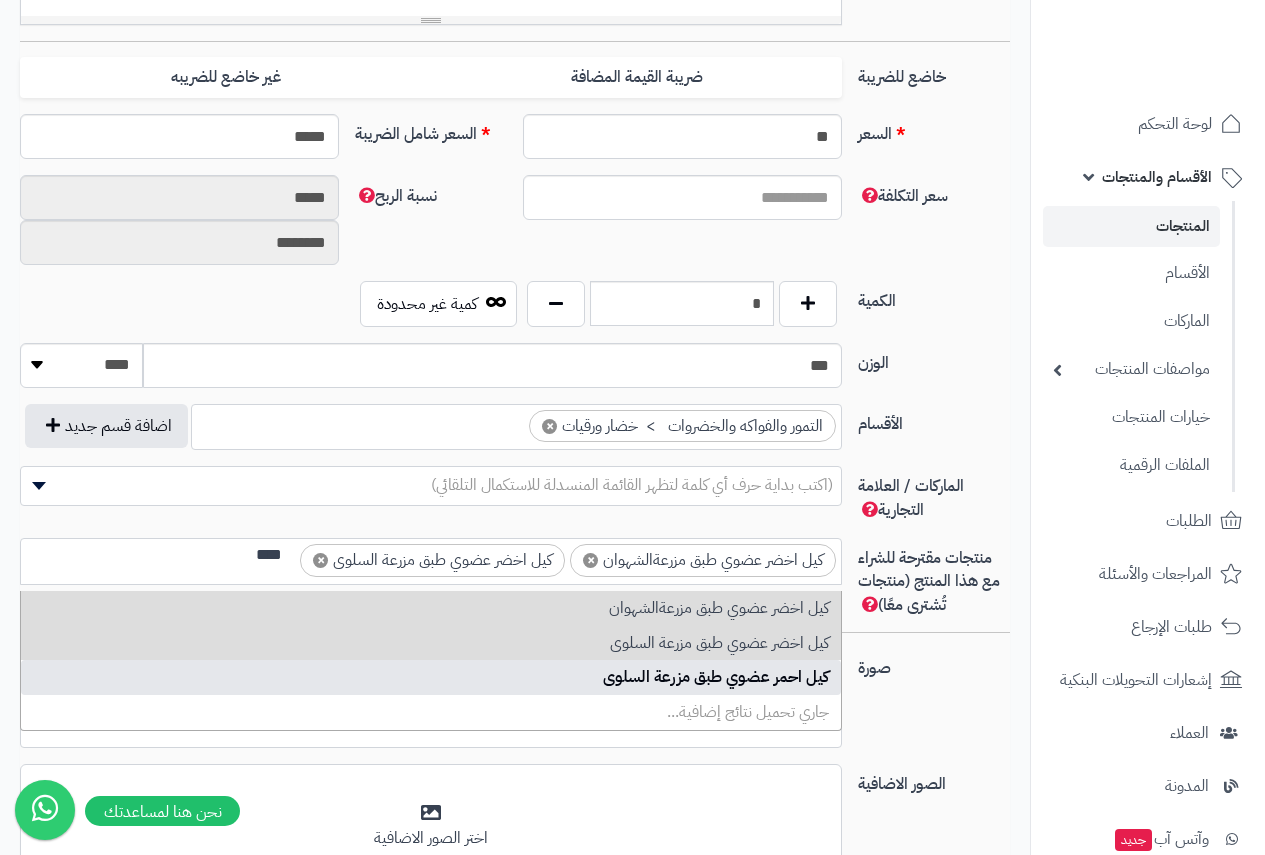 type on "***" 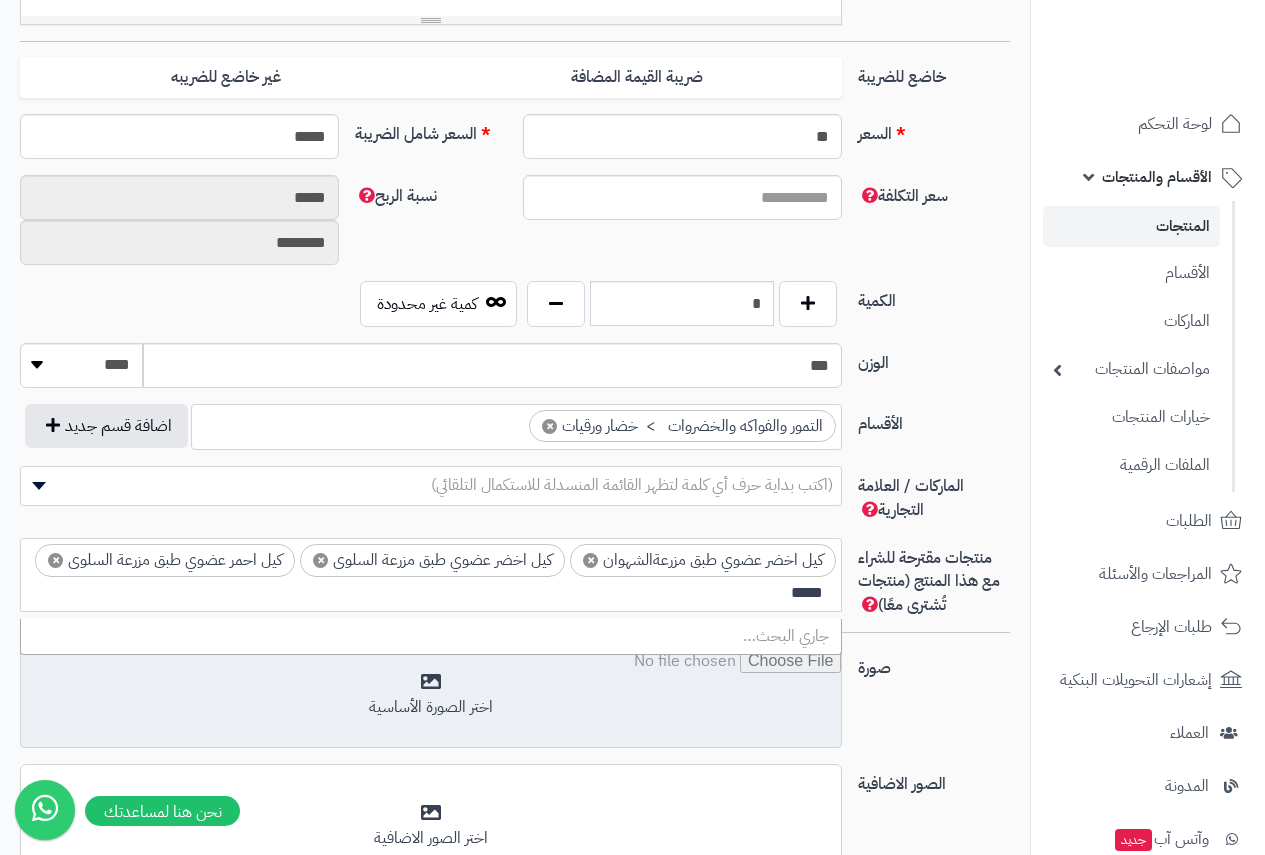 scroll, scrollTop: 0, scrollLeft: 0, axis: both 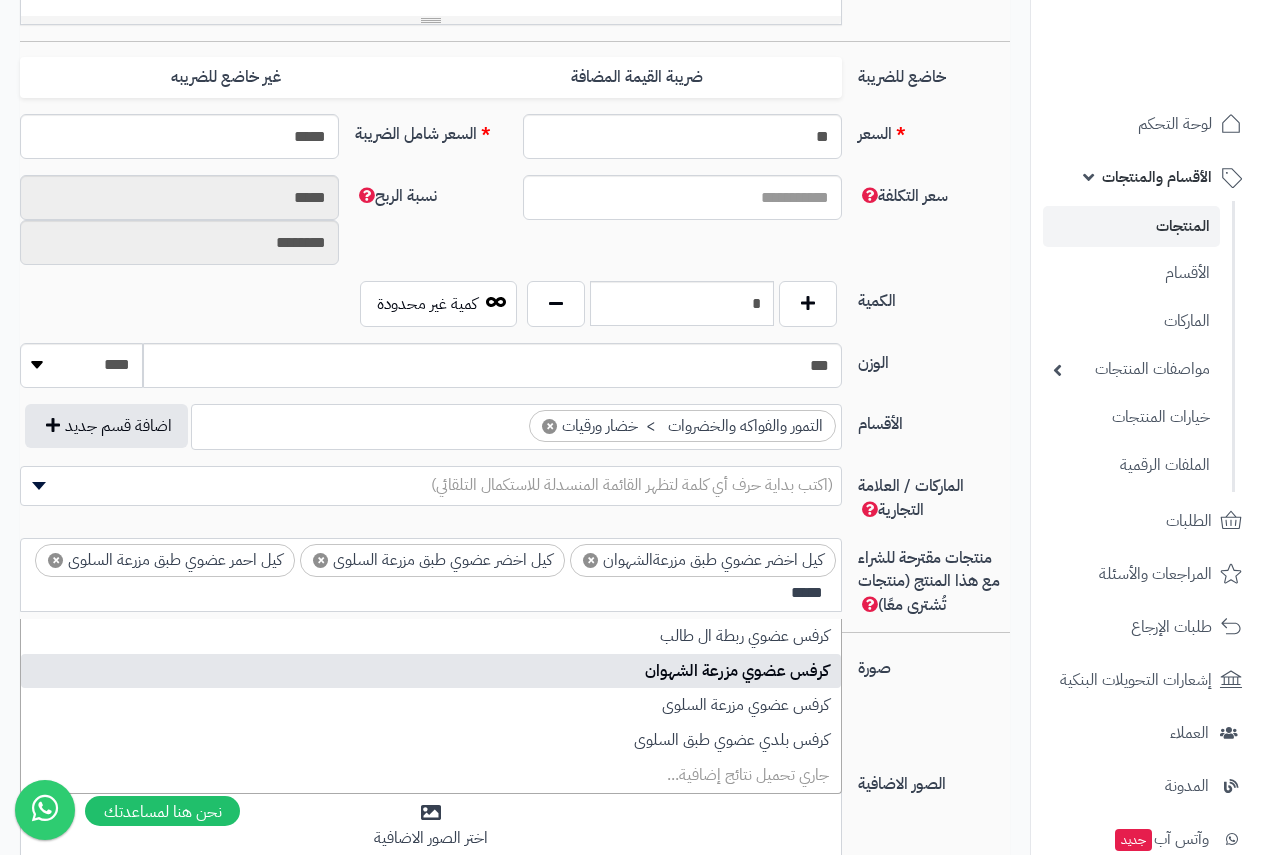 type on "****" 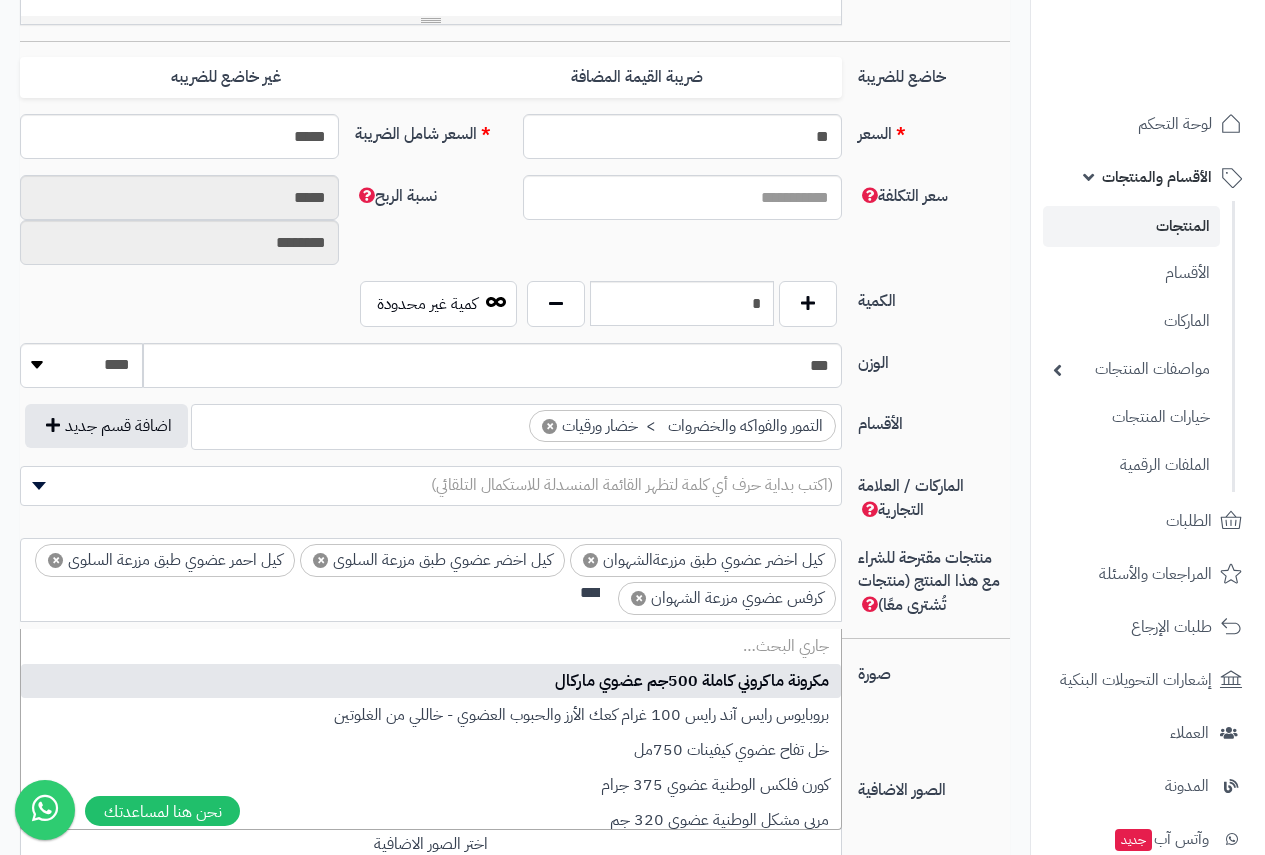 scroll, scrollTop: 0, scrollLeft: -7, axis: horizontal 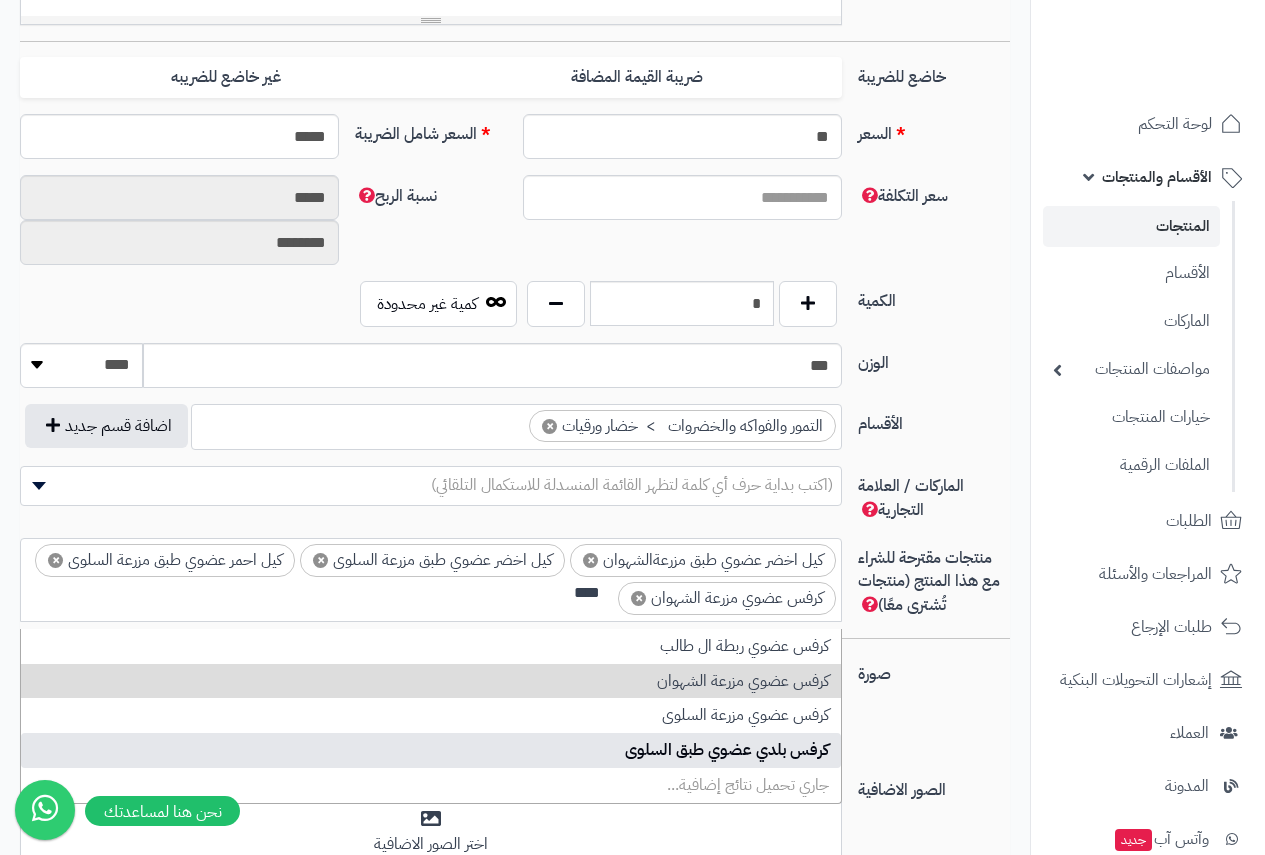 type on "****" 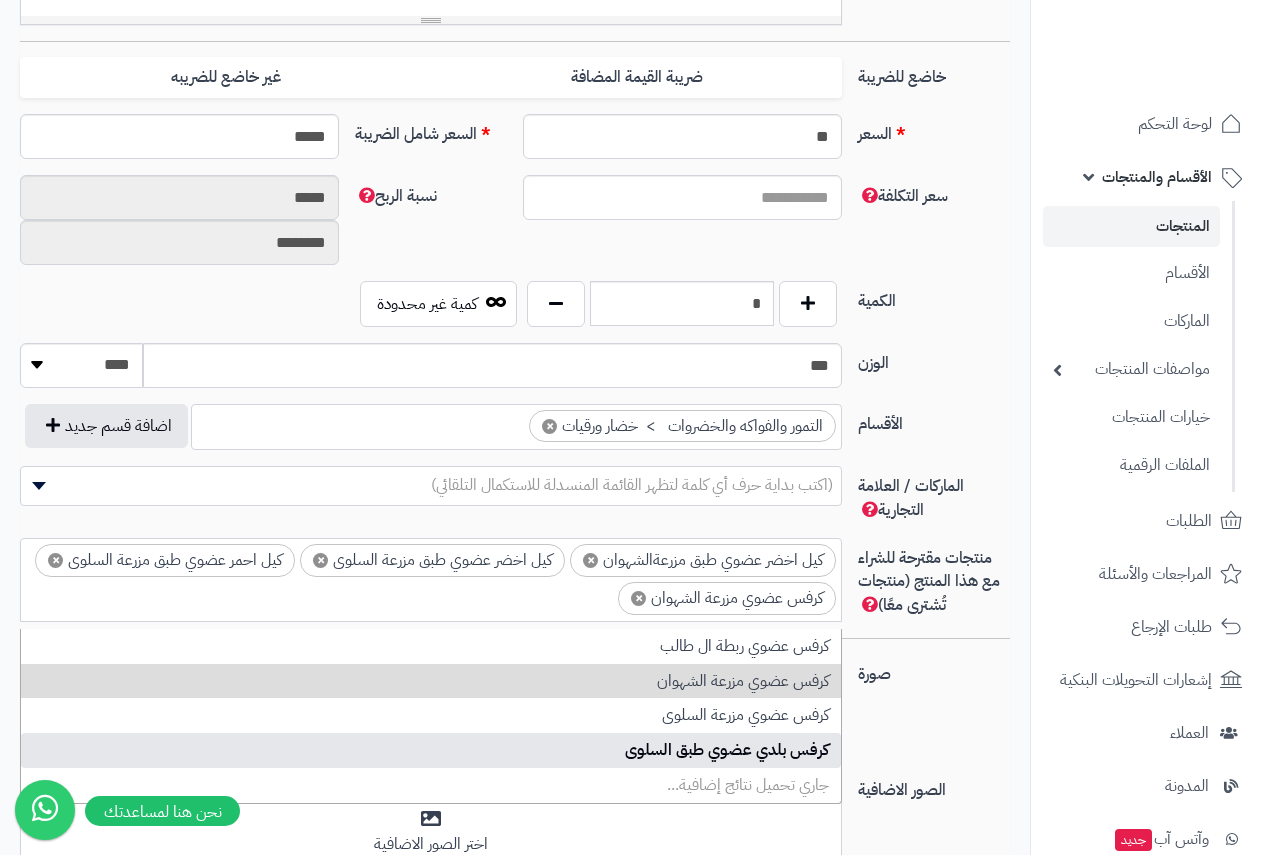 scroll, scrollTop: 0, scrollLeft: 0, axis: both 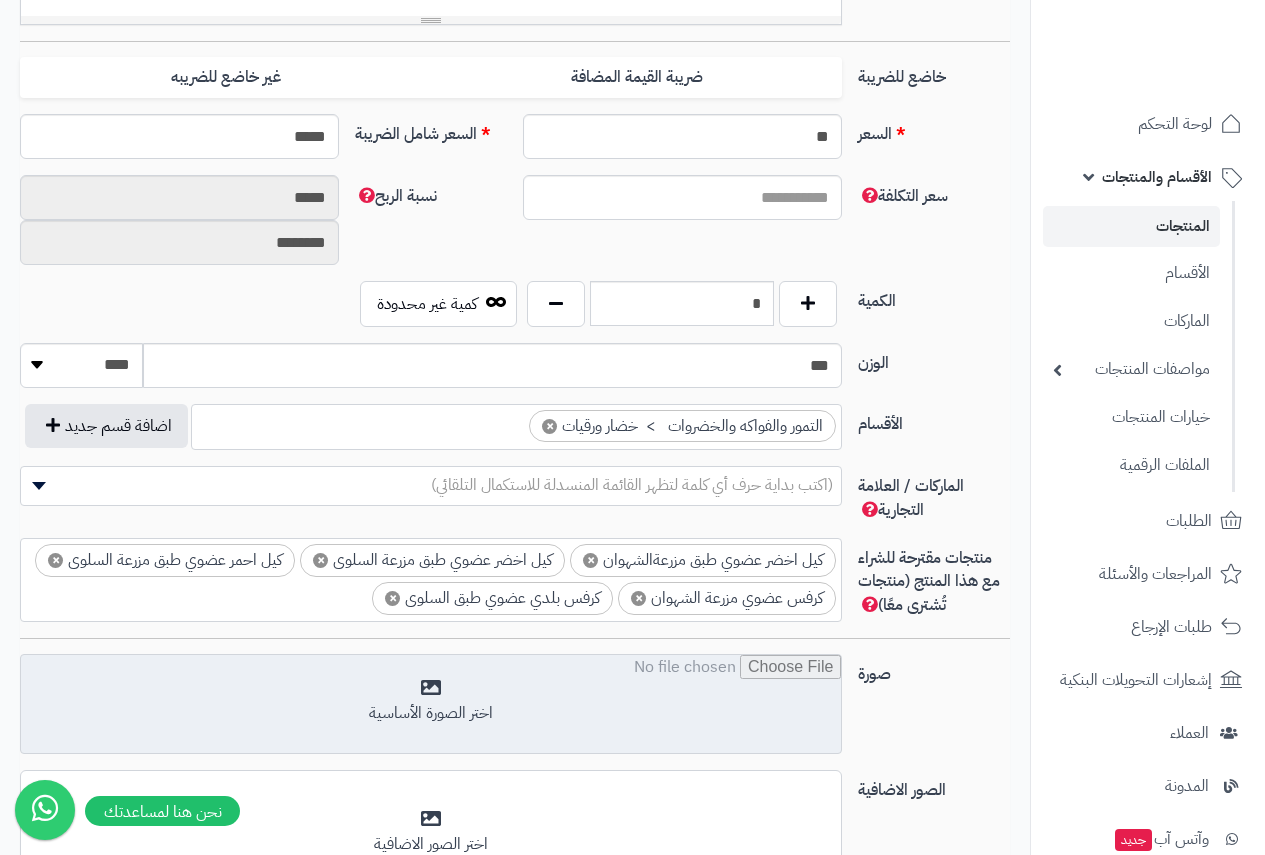 click at bounding box center [431, 705] 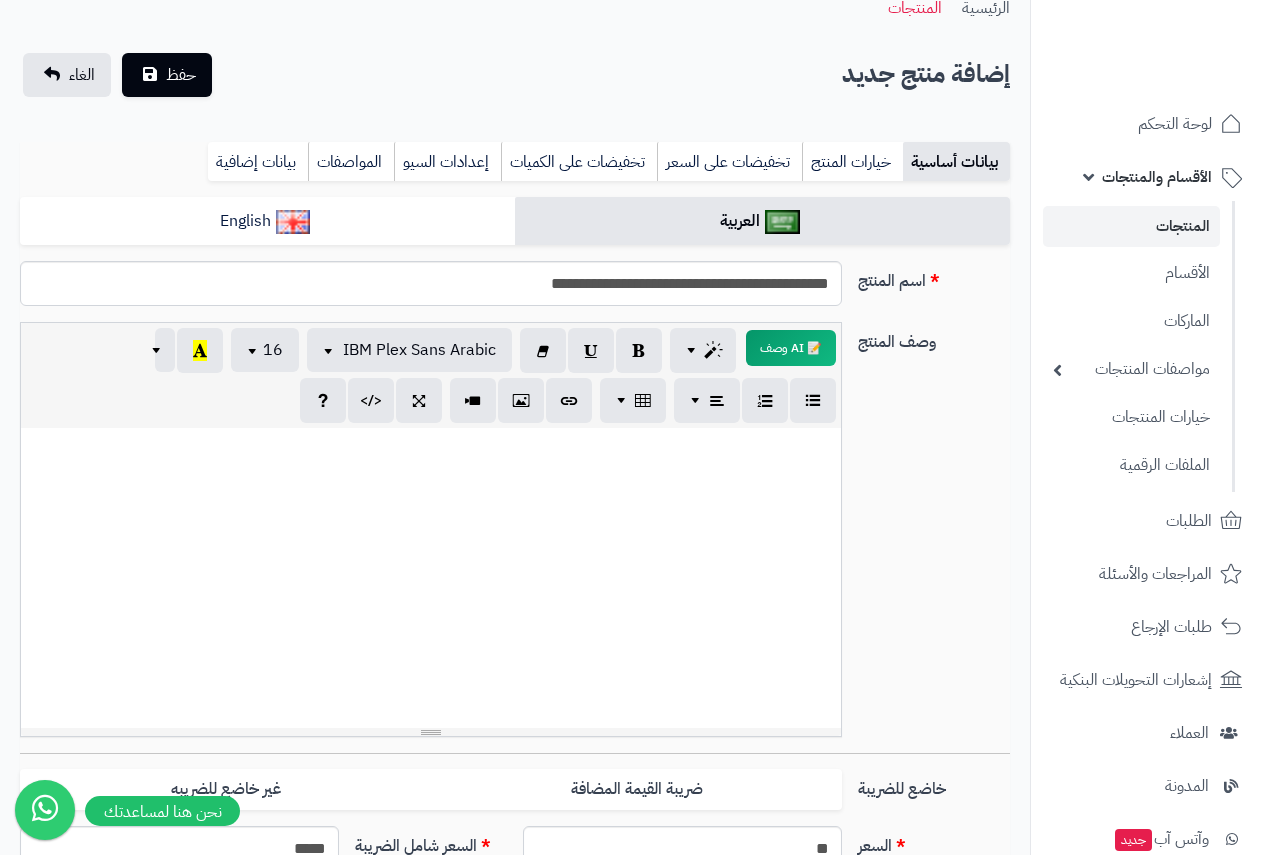 scroll, scrollTop: 0, scrollLeft: 0, axis: both 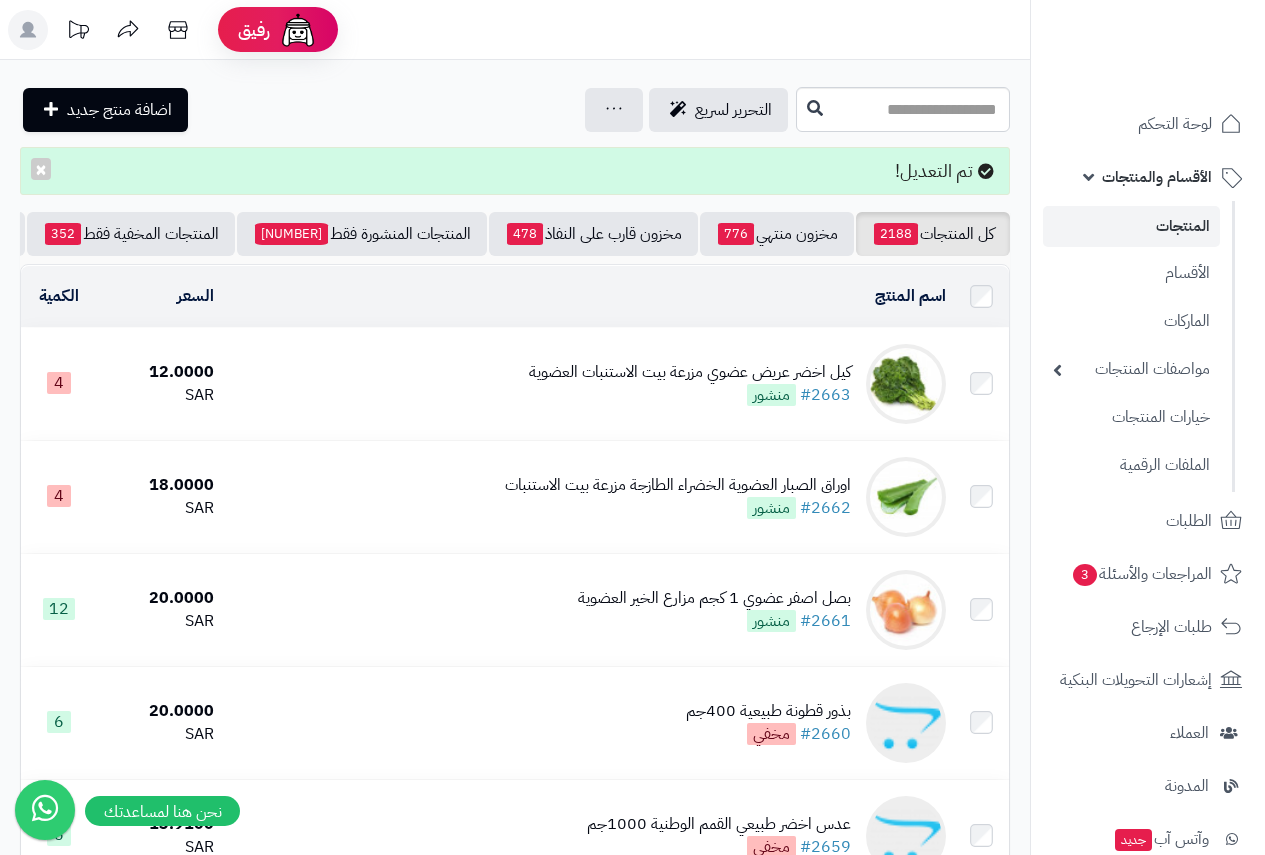 click on "كيل اخضر عريض عضوي مزرعة بيت الاستنبات العضوية" at bounding box center [690, 372] 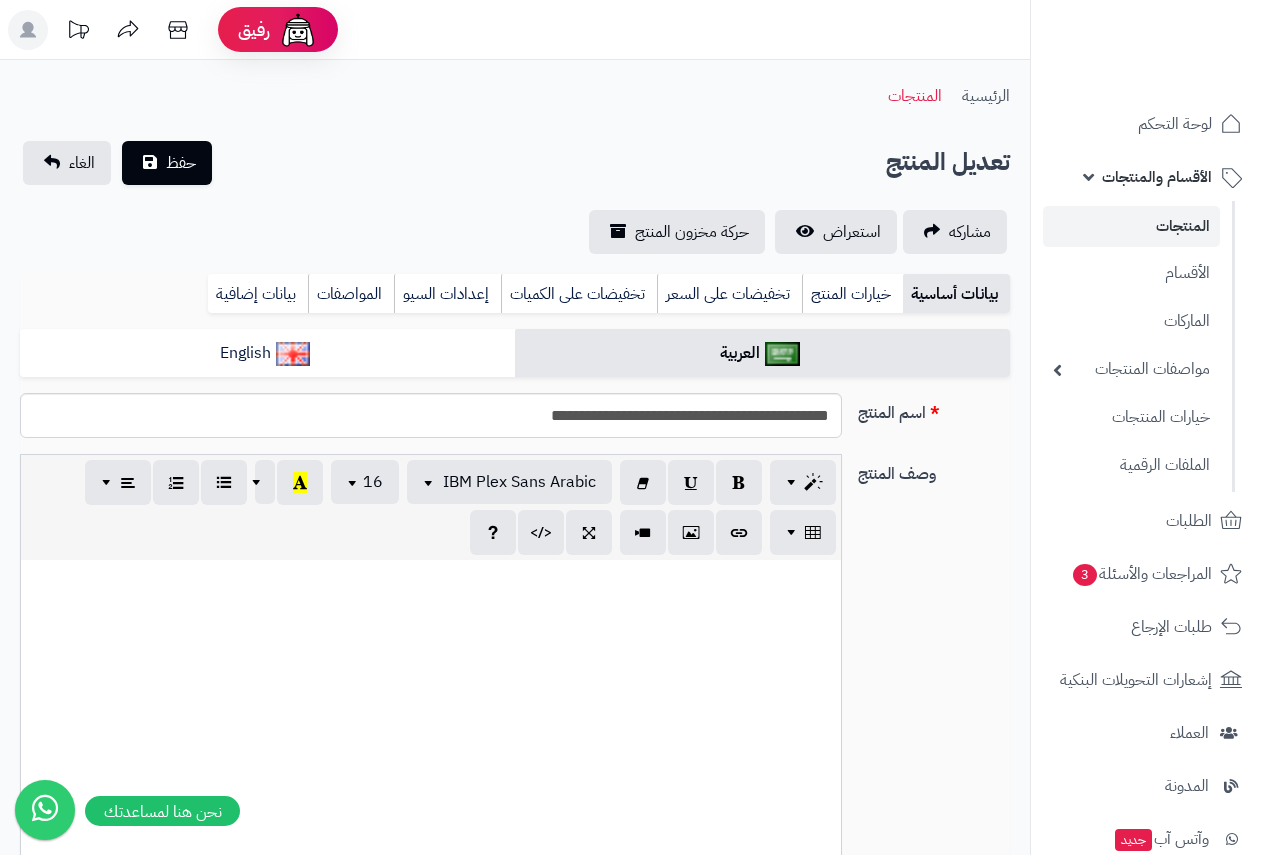 scroll, scrollTop: 0, scrollLeft: 0, axis: both 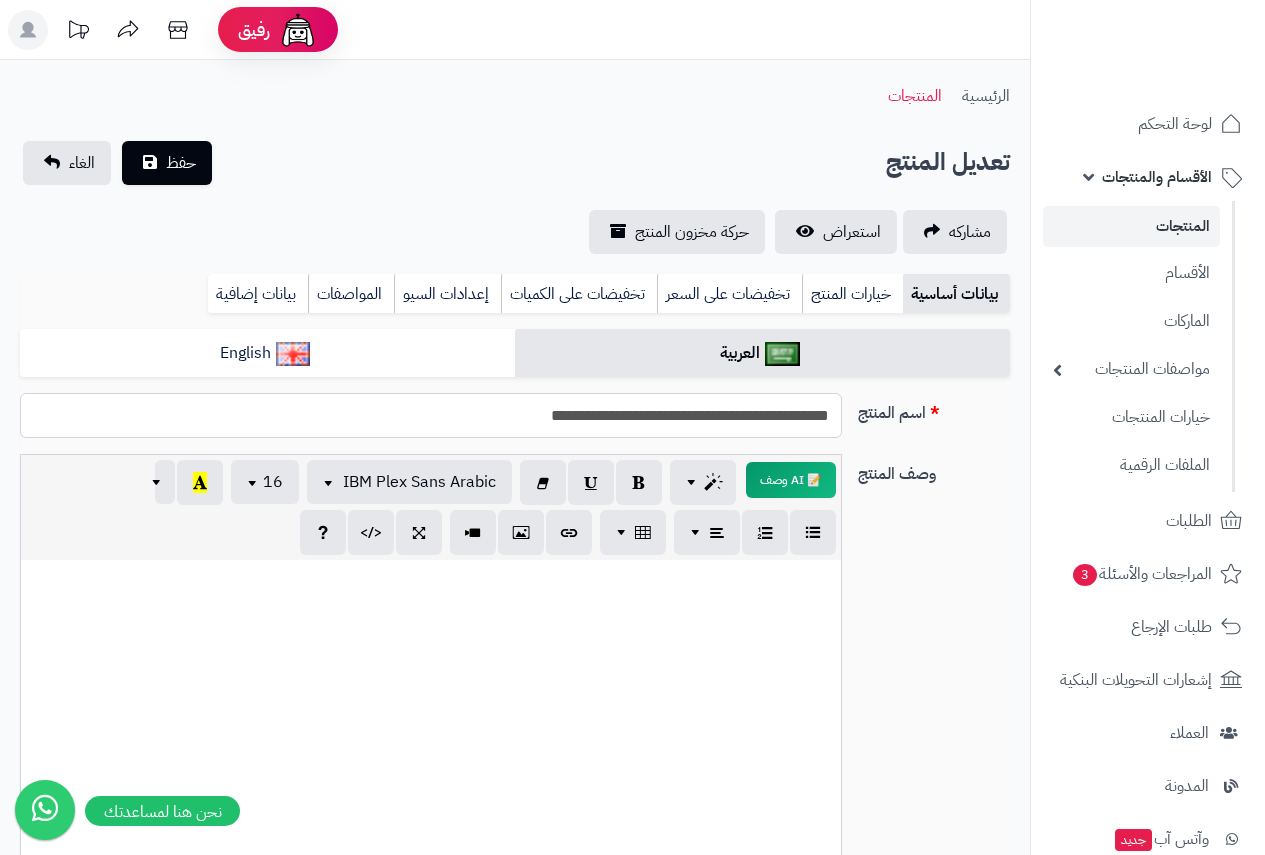 click on "**********" at bounding box center (431, 415) 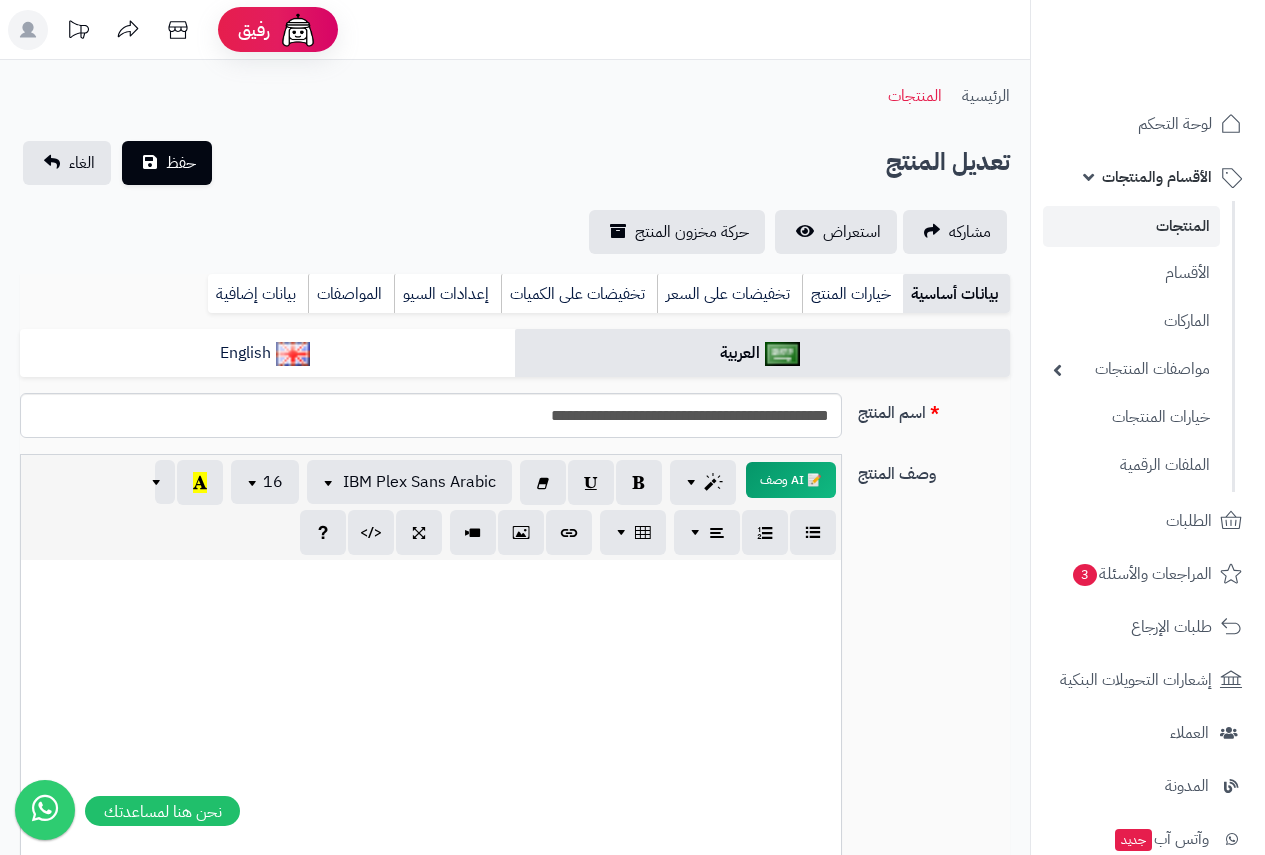 click on "رفيق !
الطلبات معالجة مكتمل إرجاع المنتجات العملاء المتواجدون الان [NUMBER] عملاء منتظرين موافقة التسجيل المنتجات غير متوفر
القمم الوطنية  الإدارة برجاء تجديد الاشتراك
الباقة المتقدمة
تسجيل الخروج" at bounding box center [632, 30] 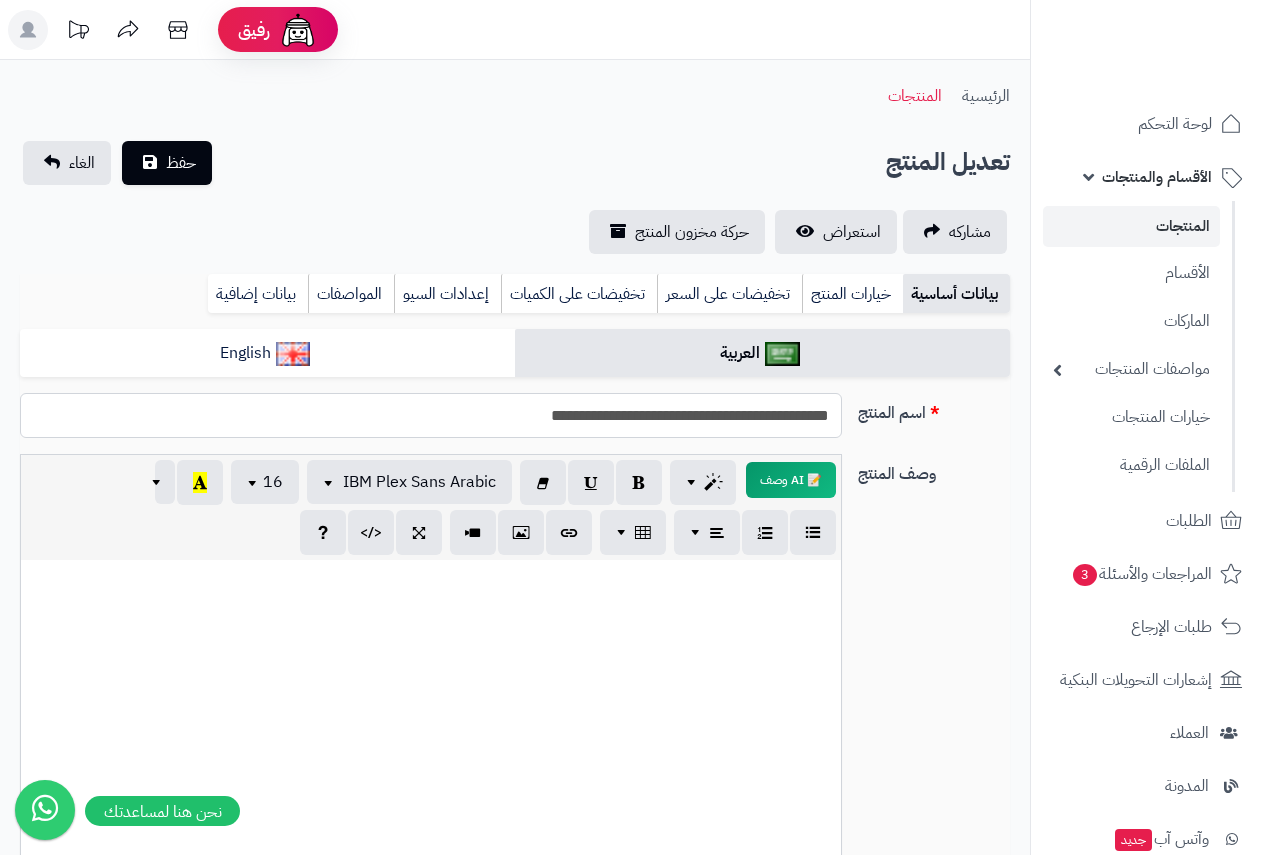 click on "**********" at bounding box center (431, 415) 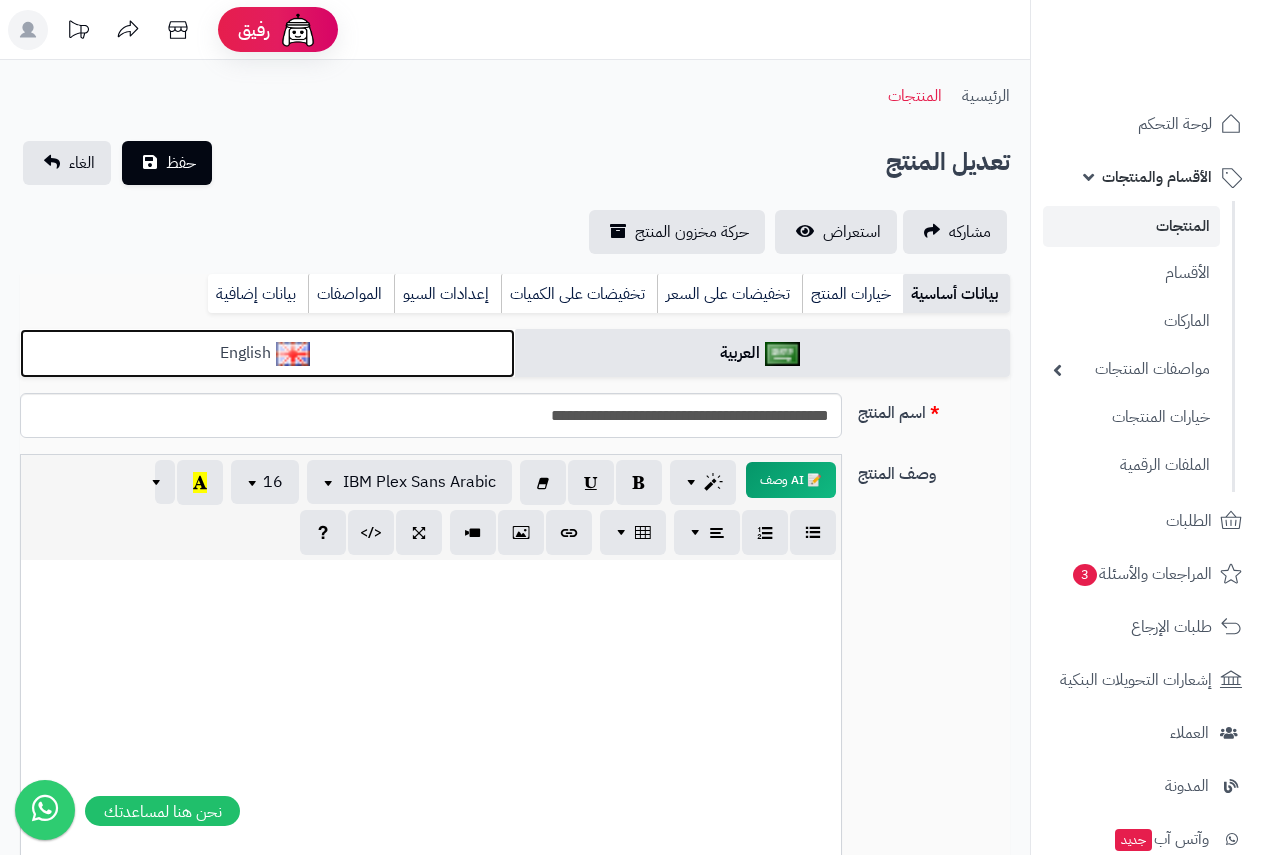 click on "English" at bounding box center (267, 353) 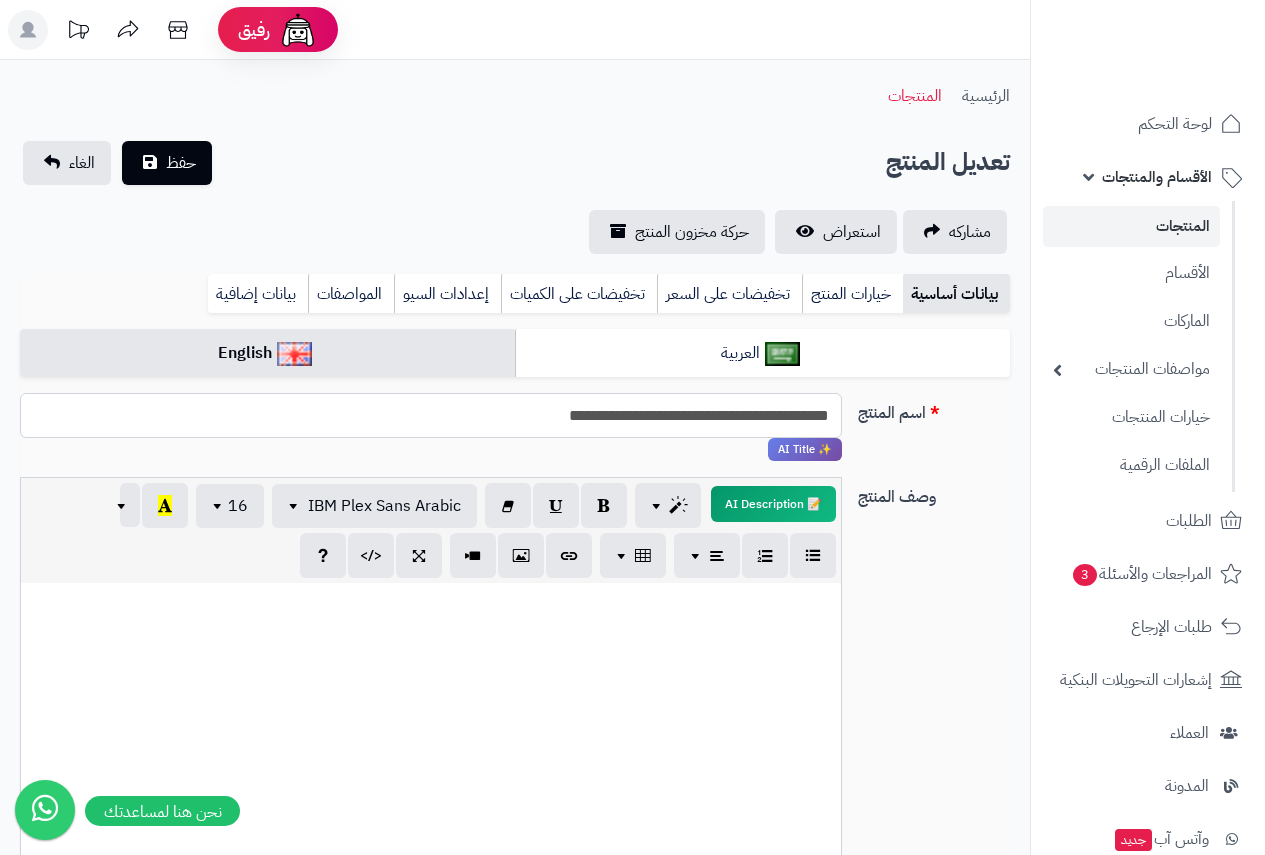 click on "**********" at bounding box center [431, 415] 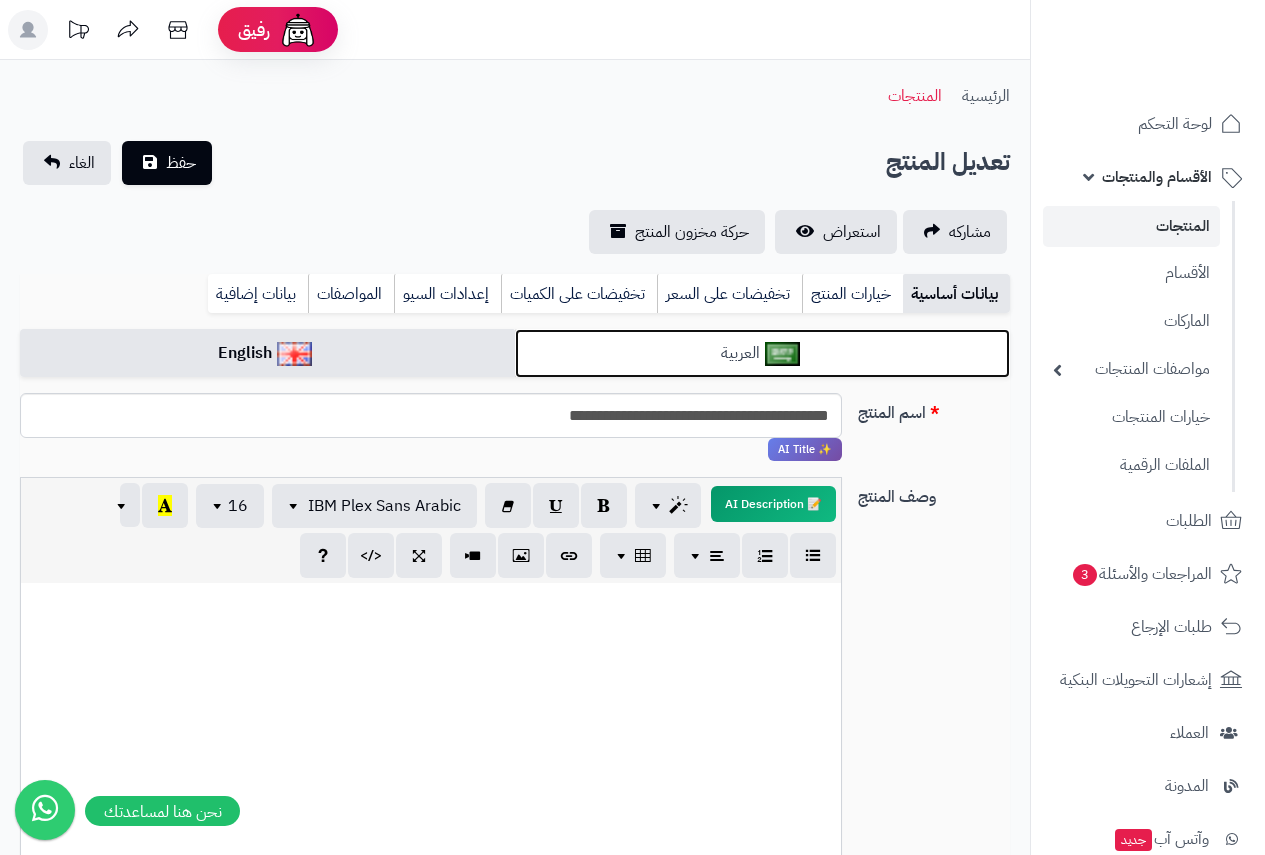 click on "العربية" at bounding box center [762, 353] 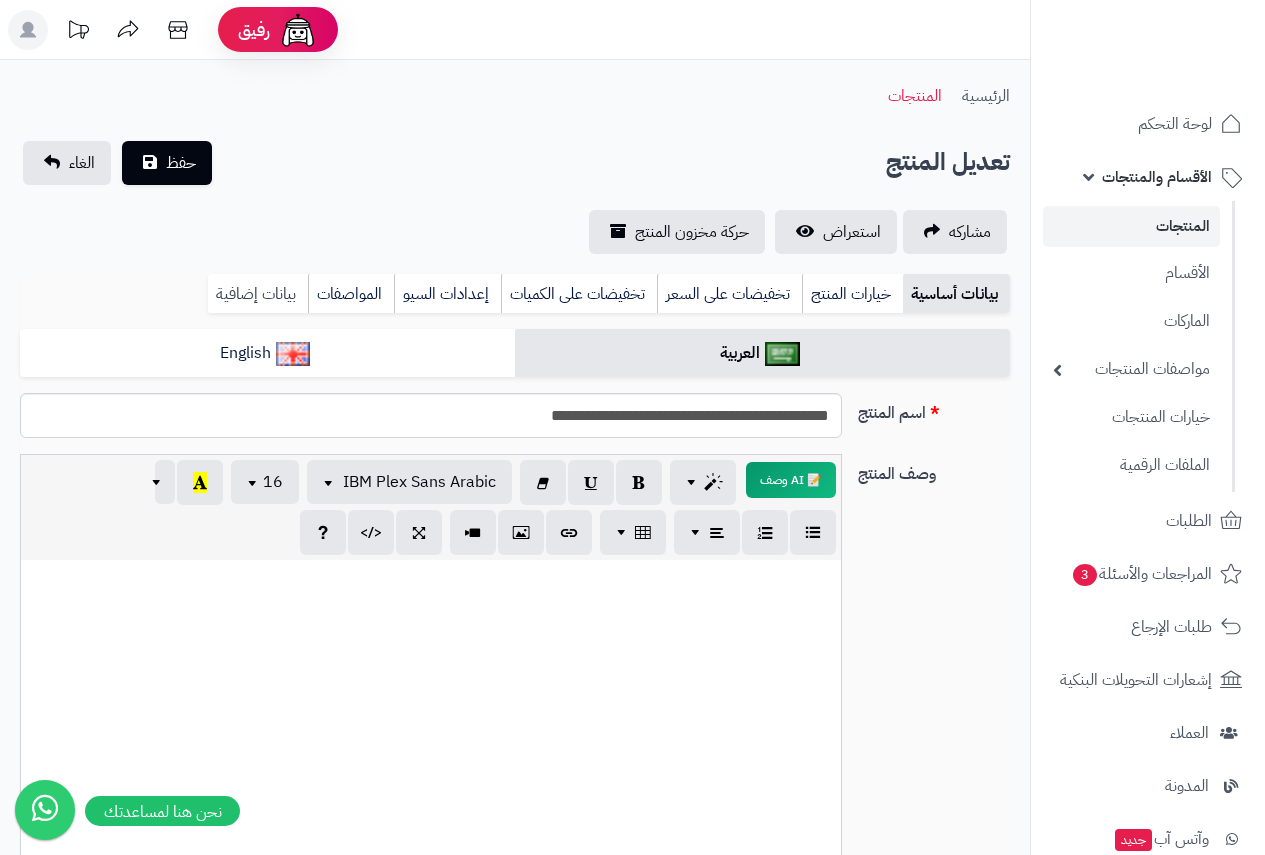click on "بيانات إضافية" at bounding box center [258, 294] 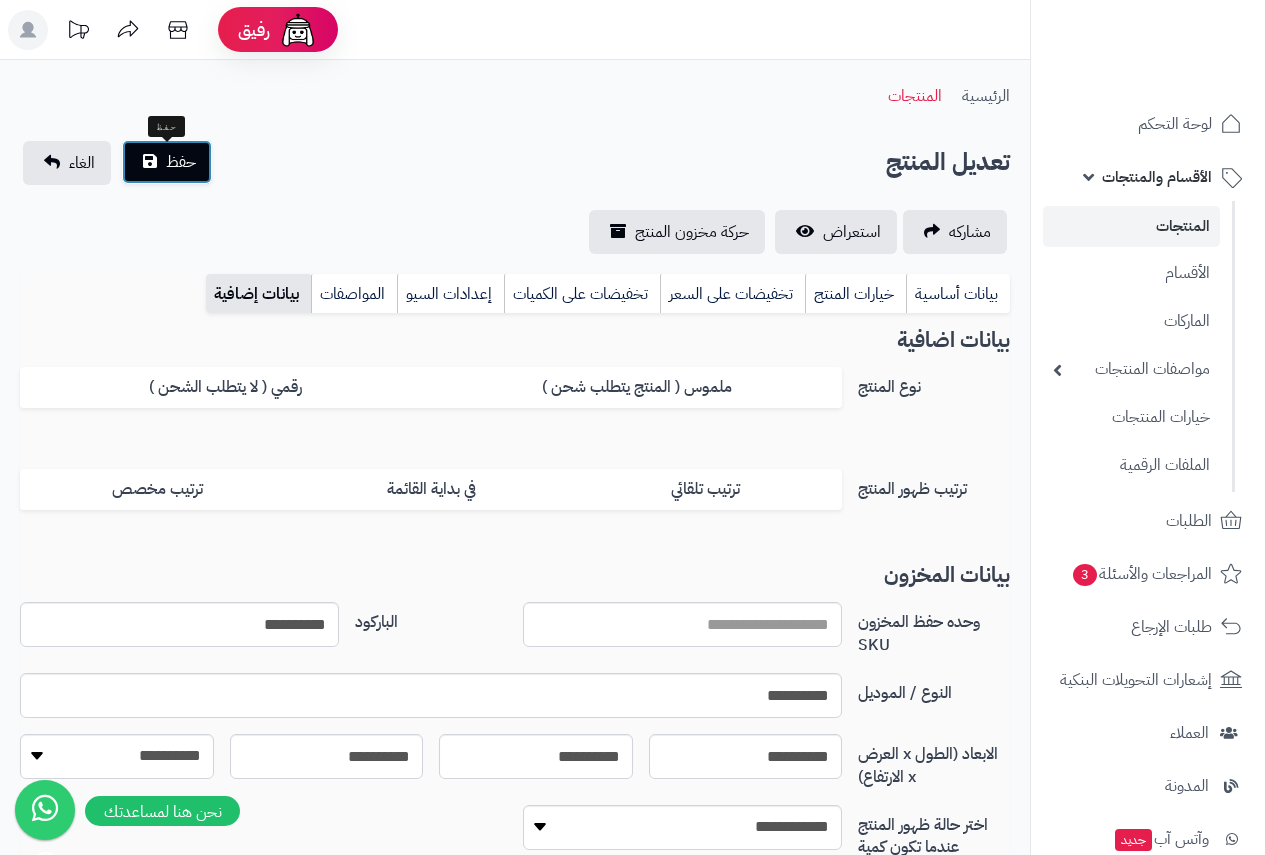 click on "حفظ" at bounding box center (181, 162) 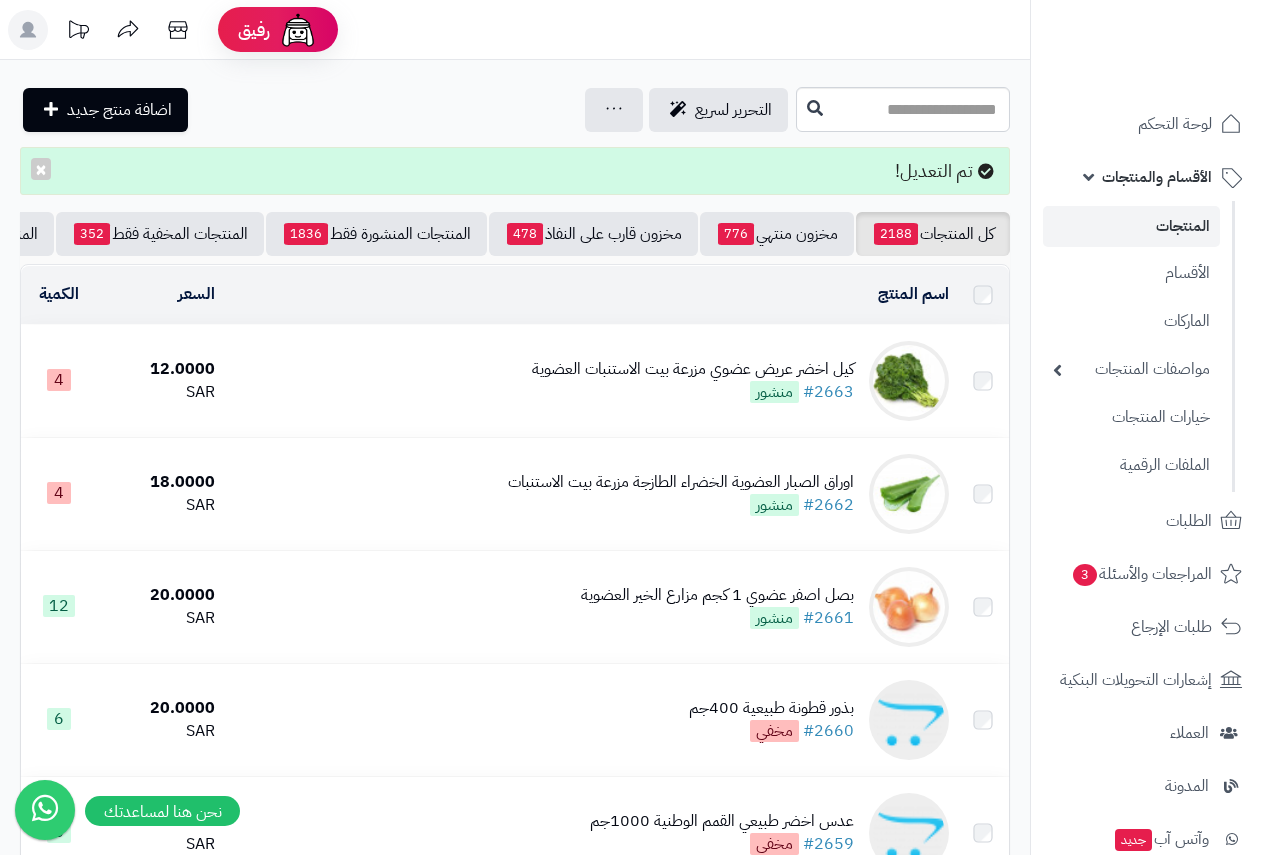 scroll, scrollTop: 0, scrollLeft: 0, axis: both 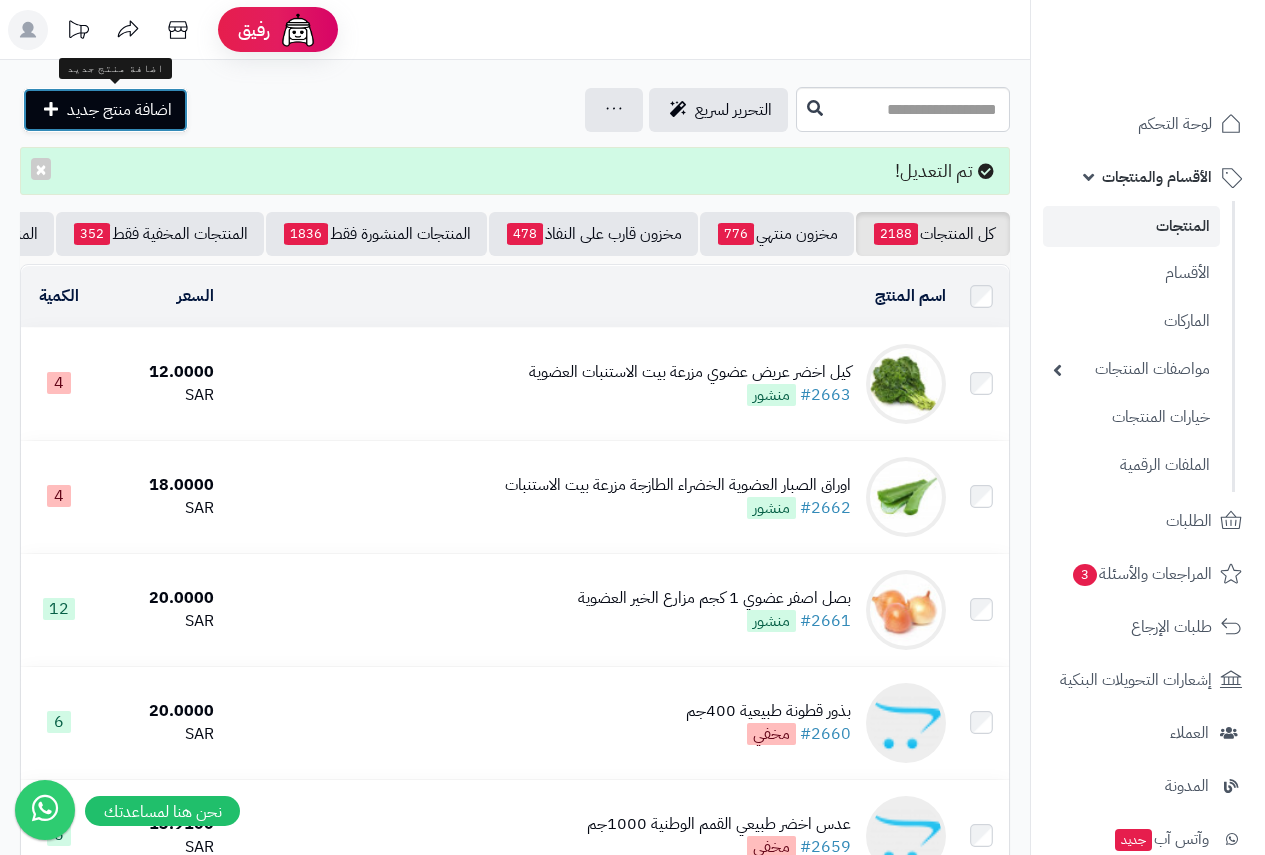 click on "اضافة منتج جديد" at bounding box center [119, 110] 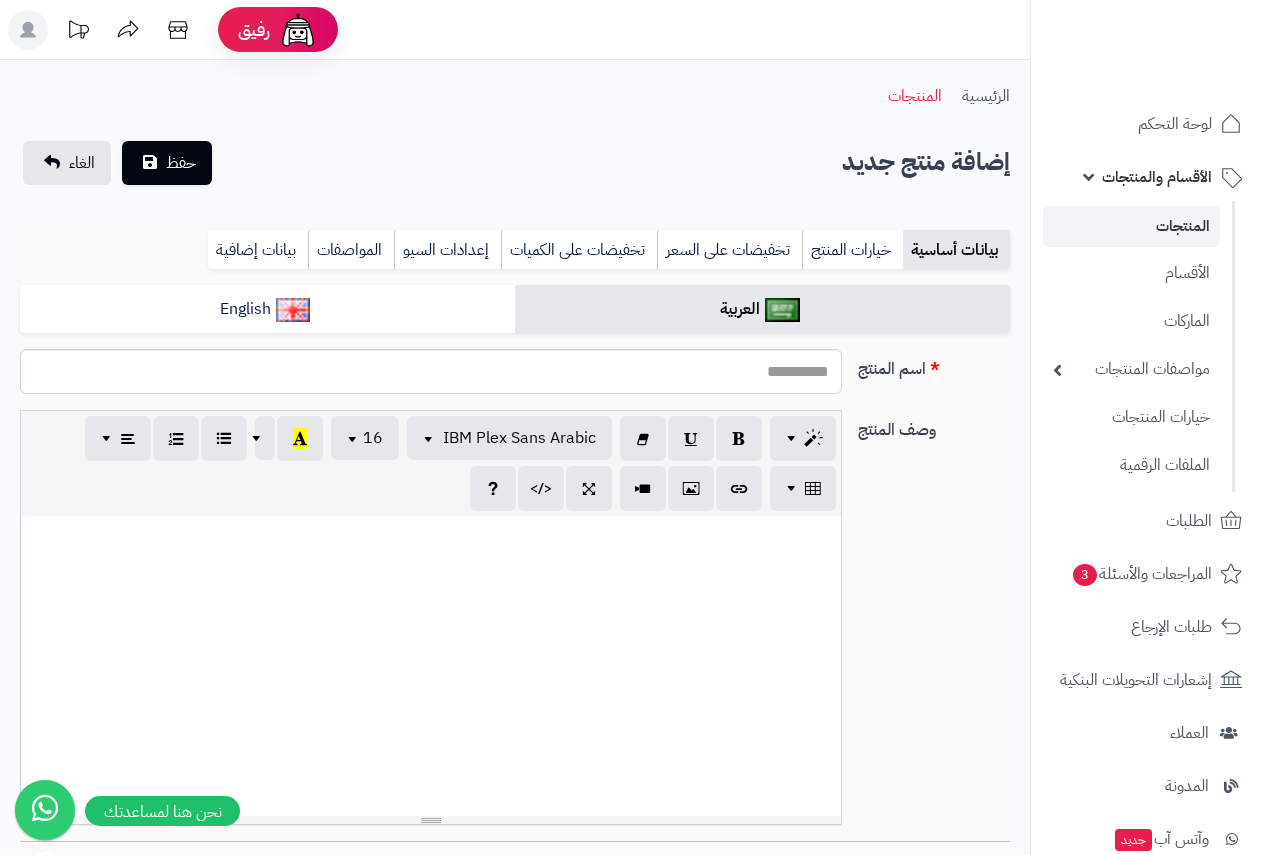 select 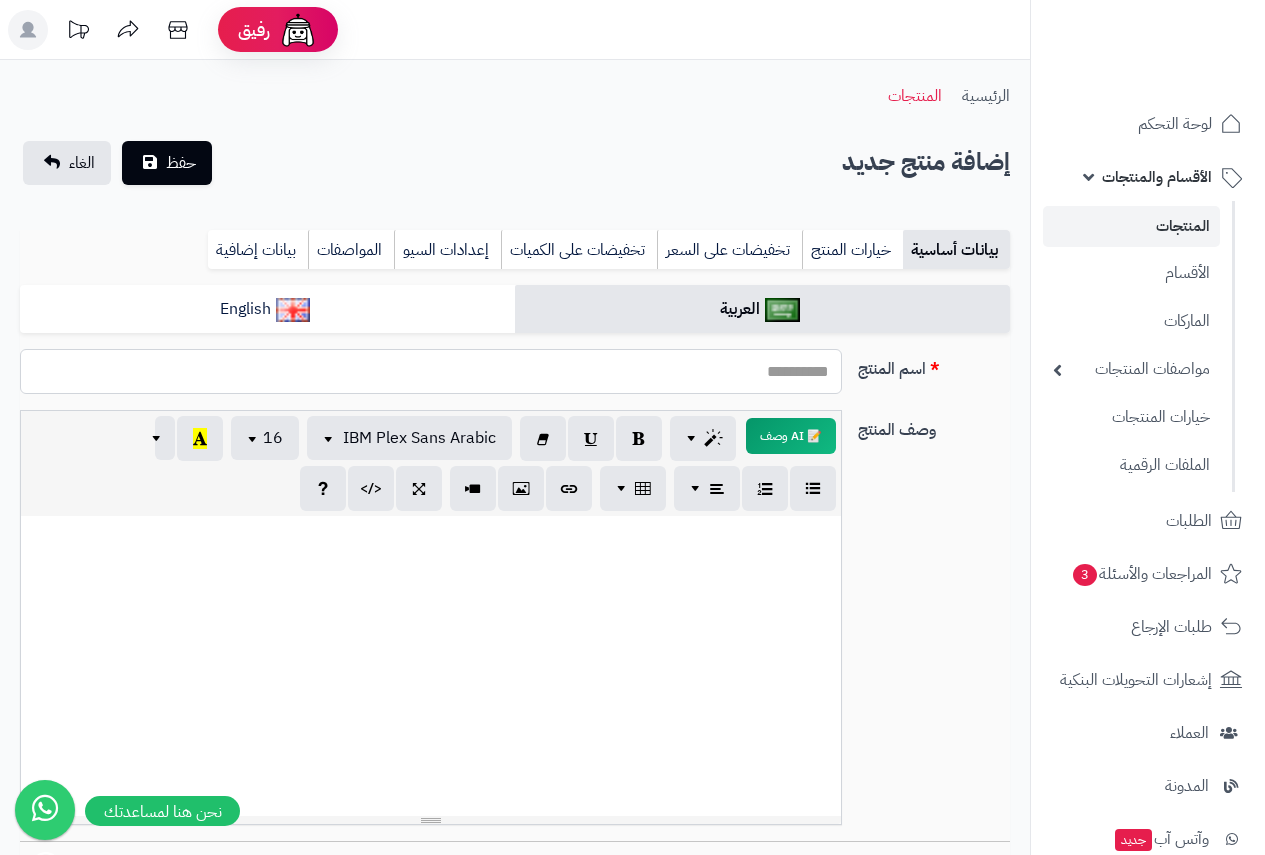 click on "اسم المنتج" at bounding box center (431, 371) 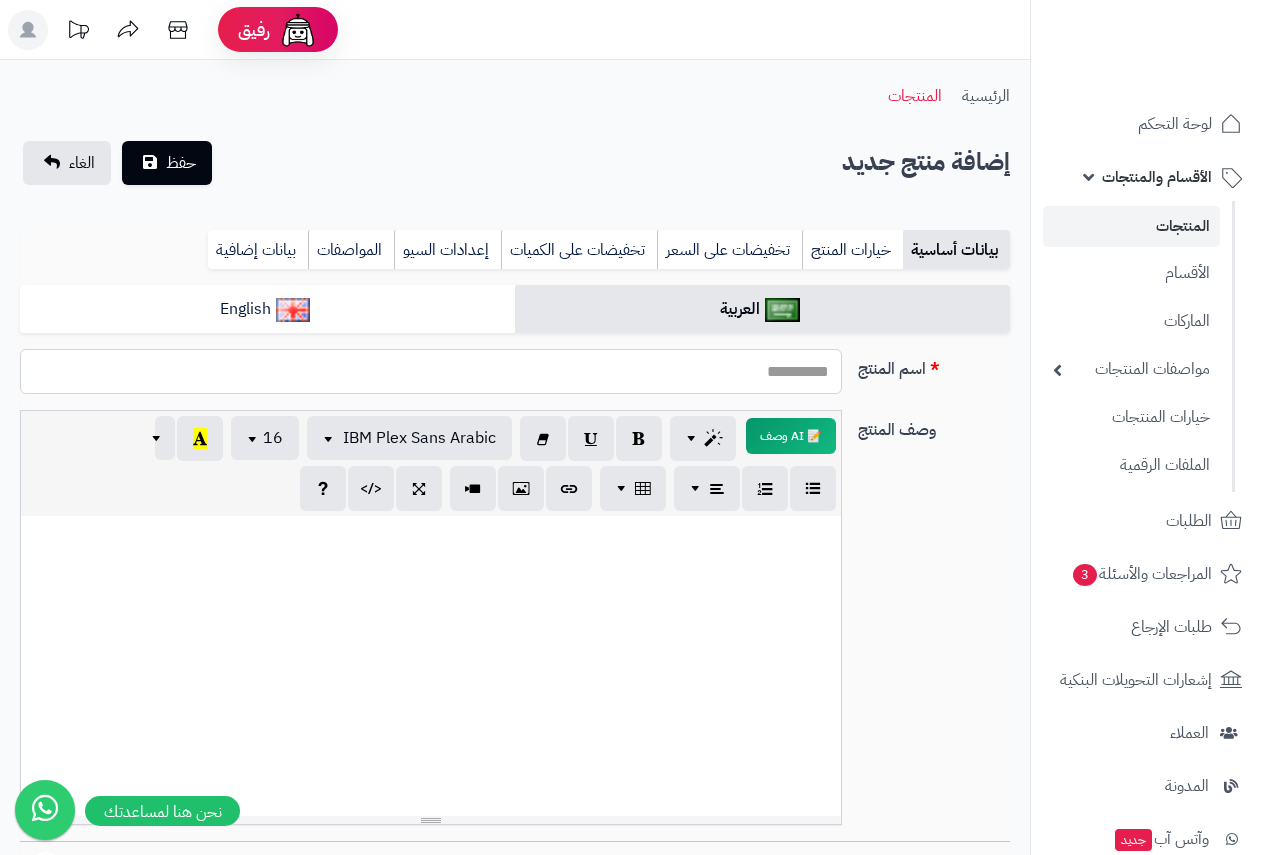 paste on "**********" 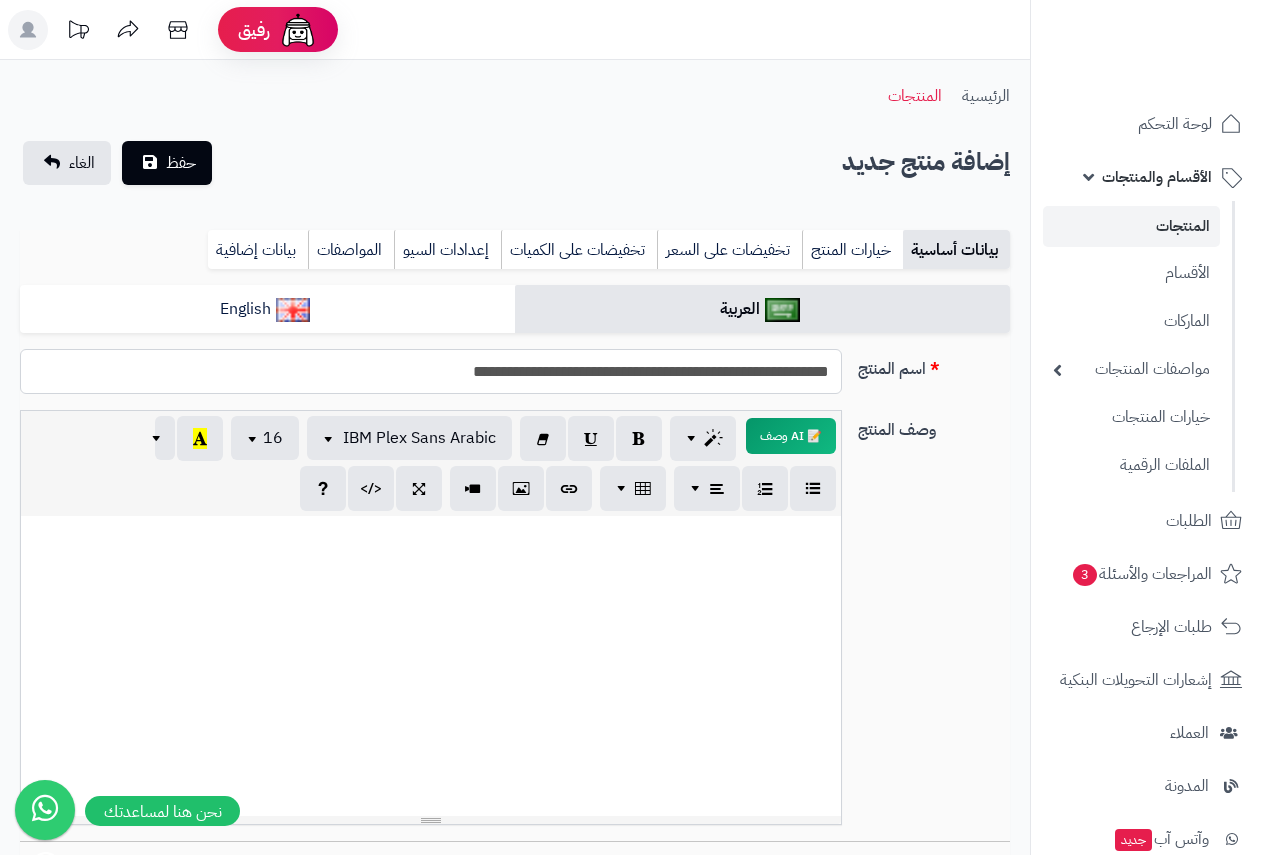 click on "**********" at bounding box center (431, 371) 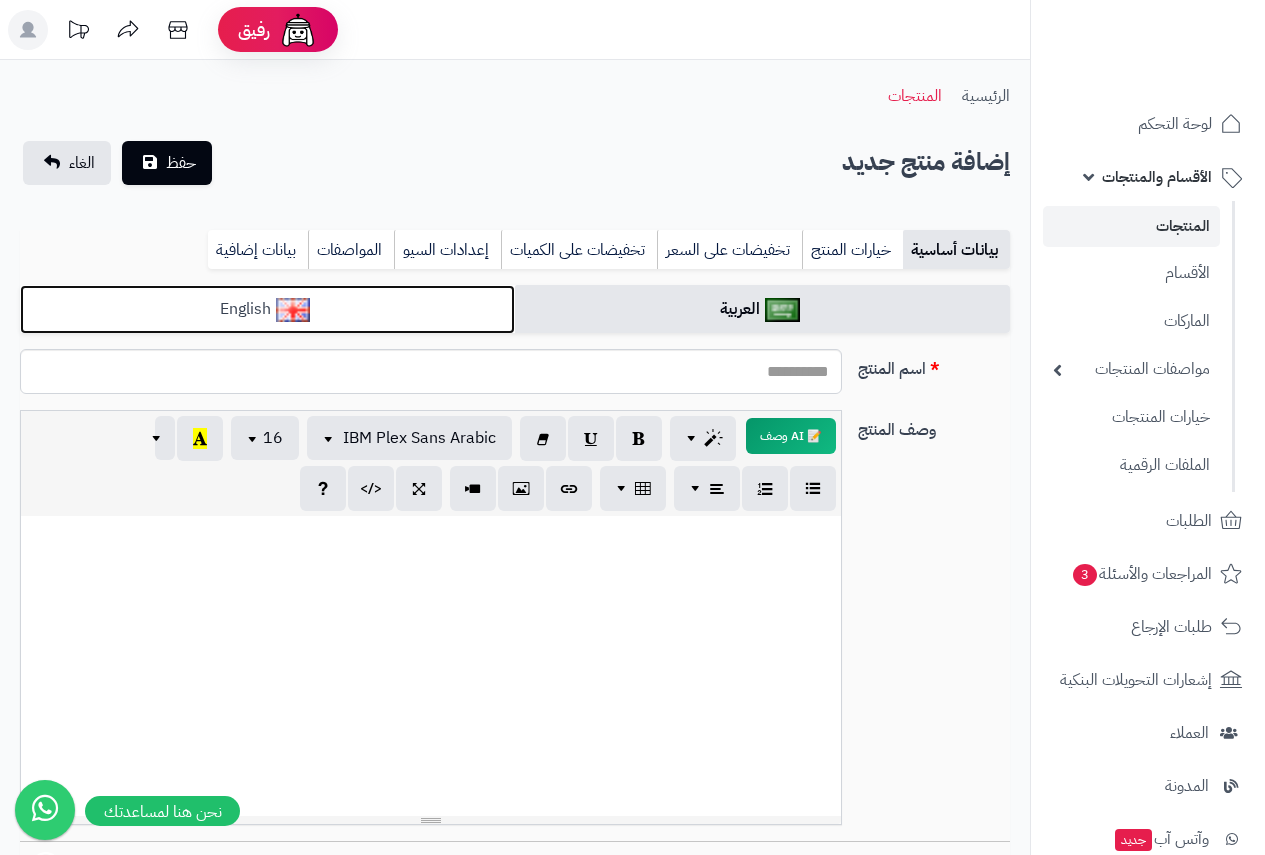 click on "English" at bounding box center (267, 309) 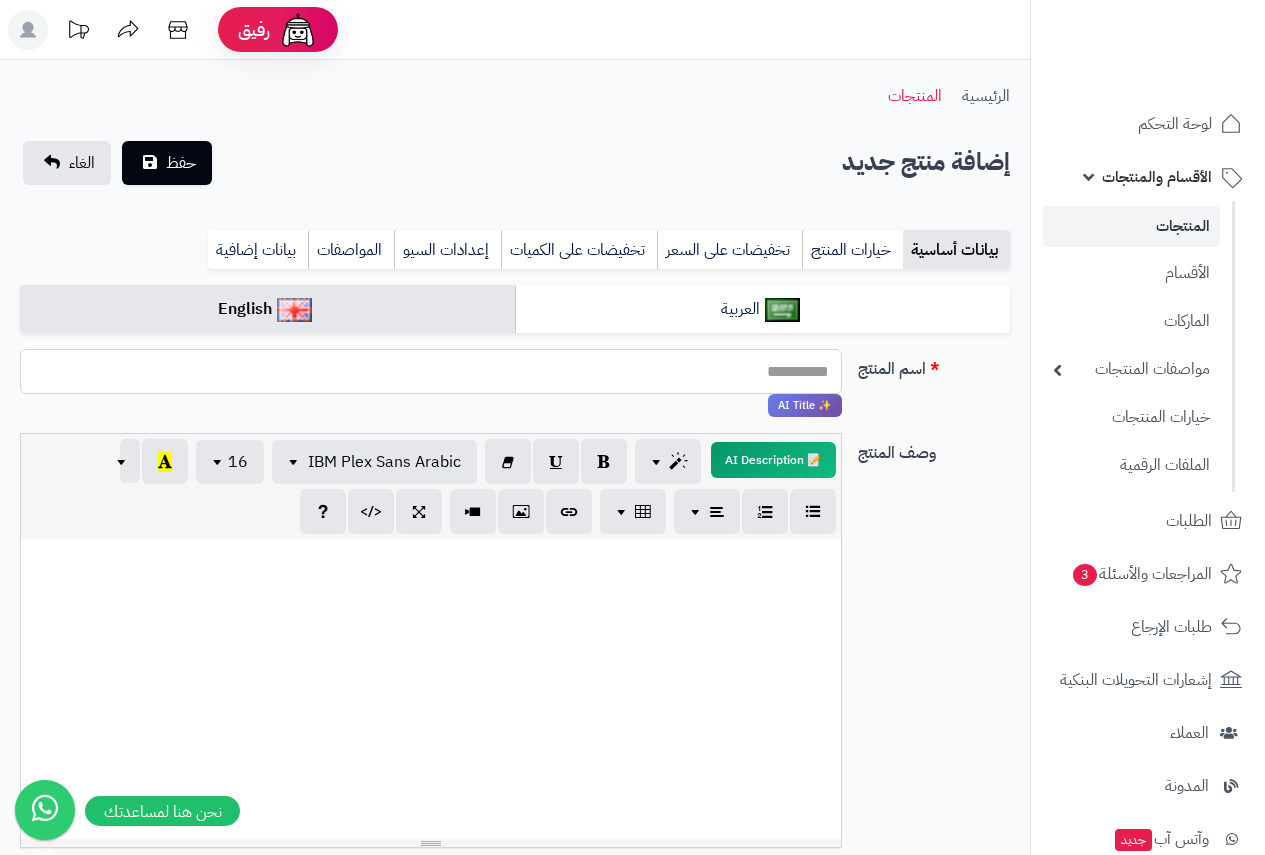 click on "اسم المنتج" at bounding box center [431, 371] 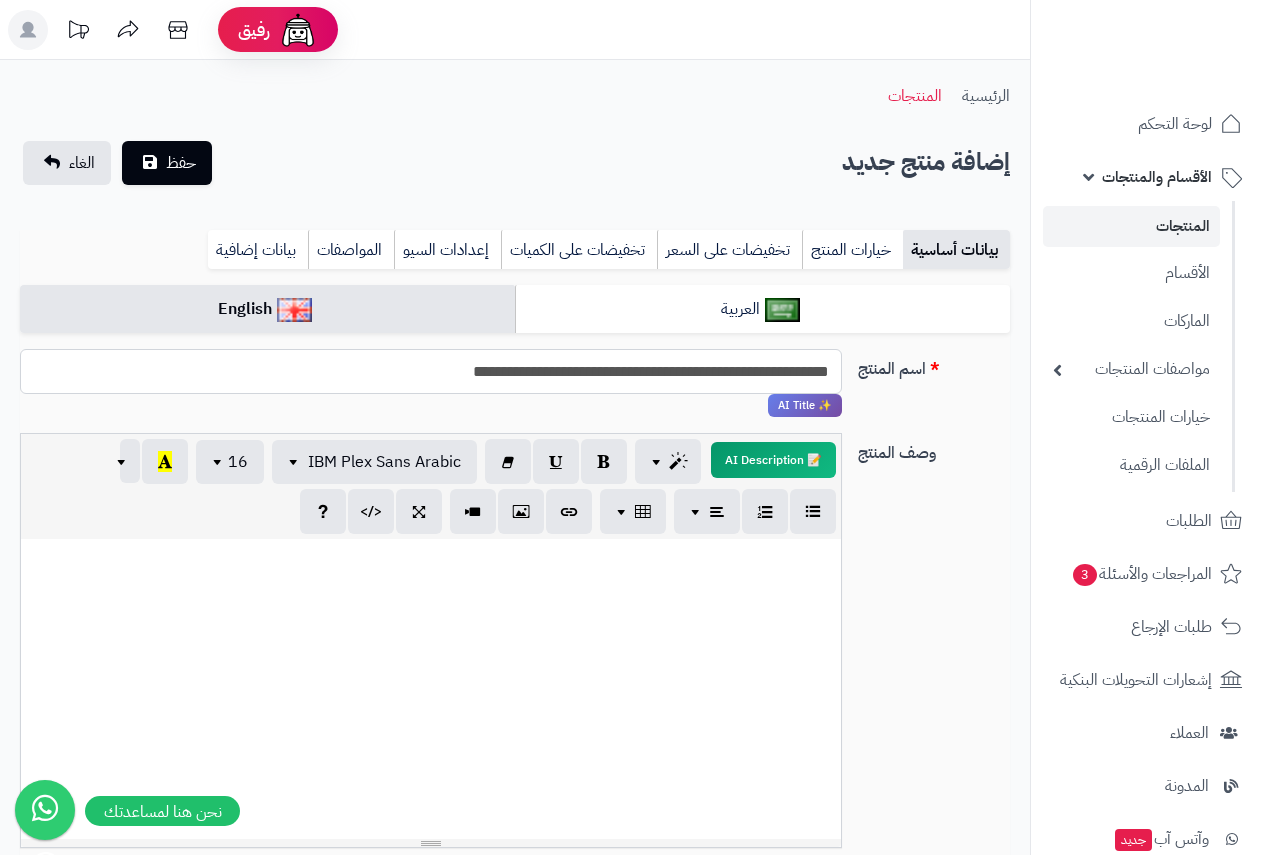 click on "**********" at bounding box center (431, 371) 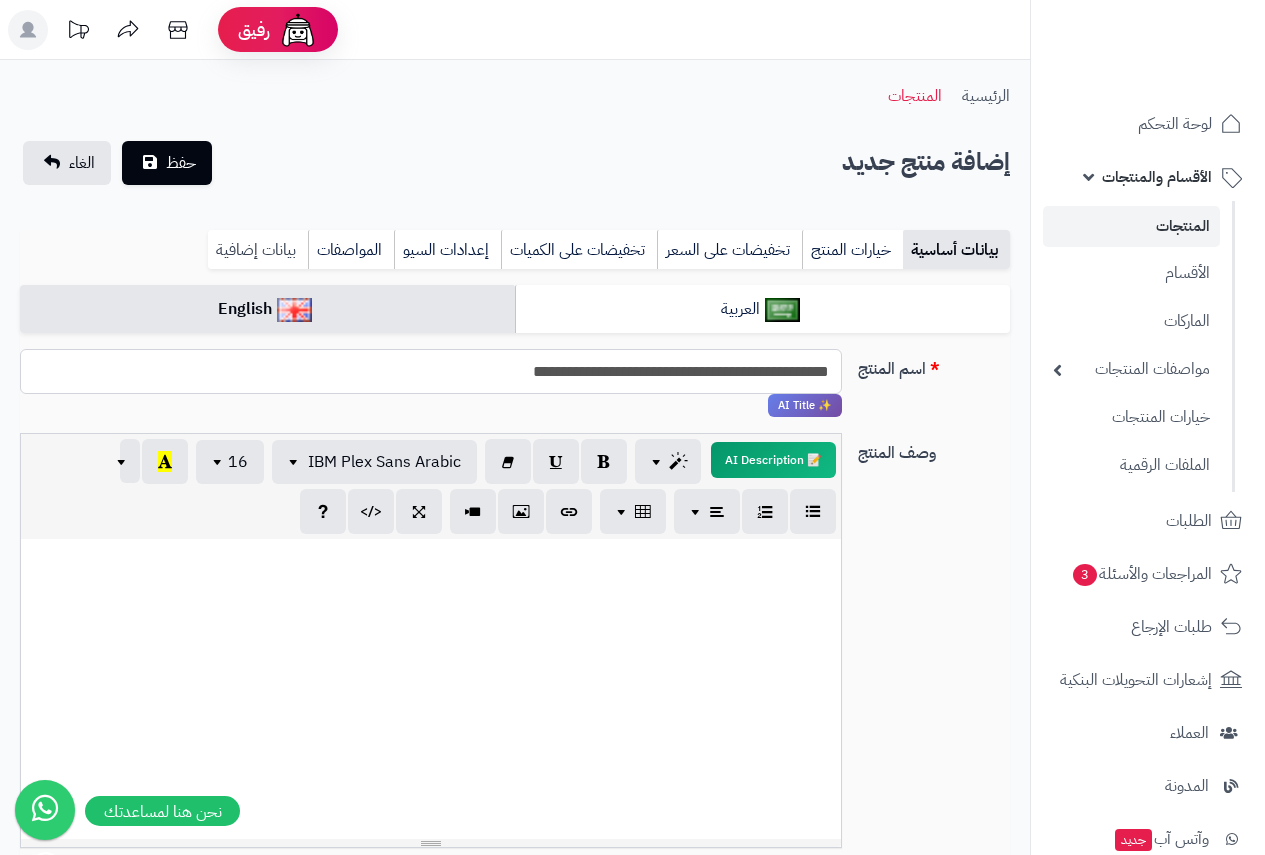 type on "**********" 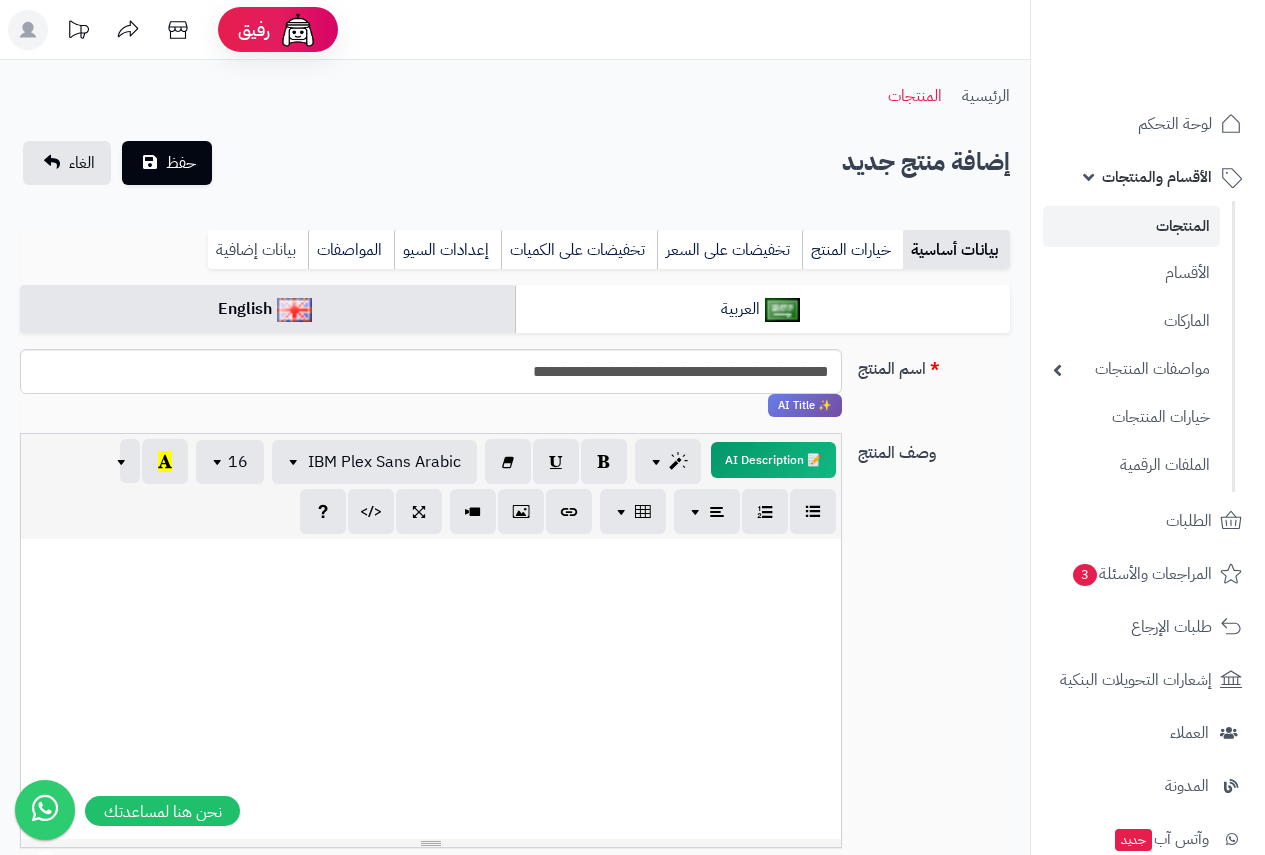 click on "بيانات إضافية" at bounding box center (258, 250) 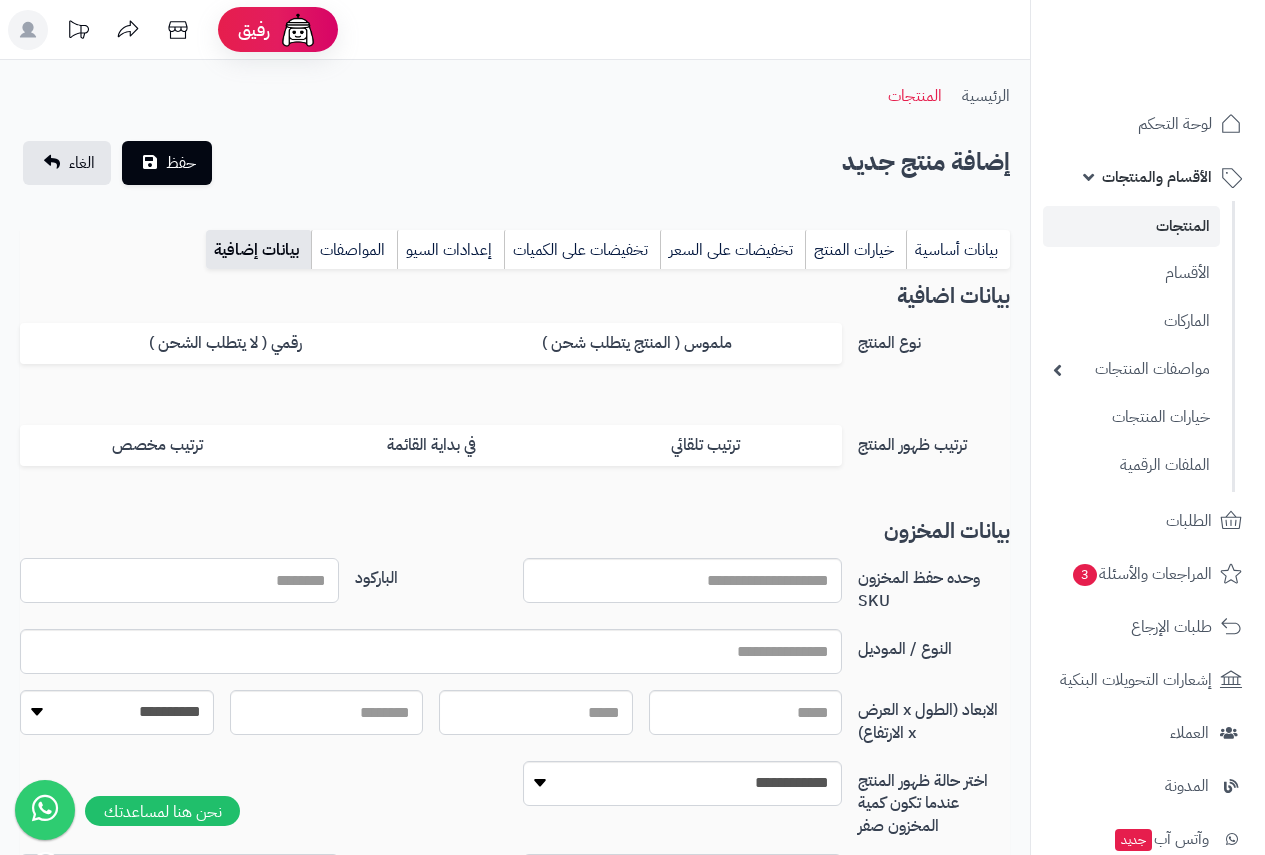 click on "الباركود" at bounding box center [179, 580] 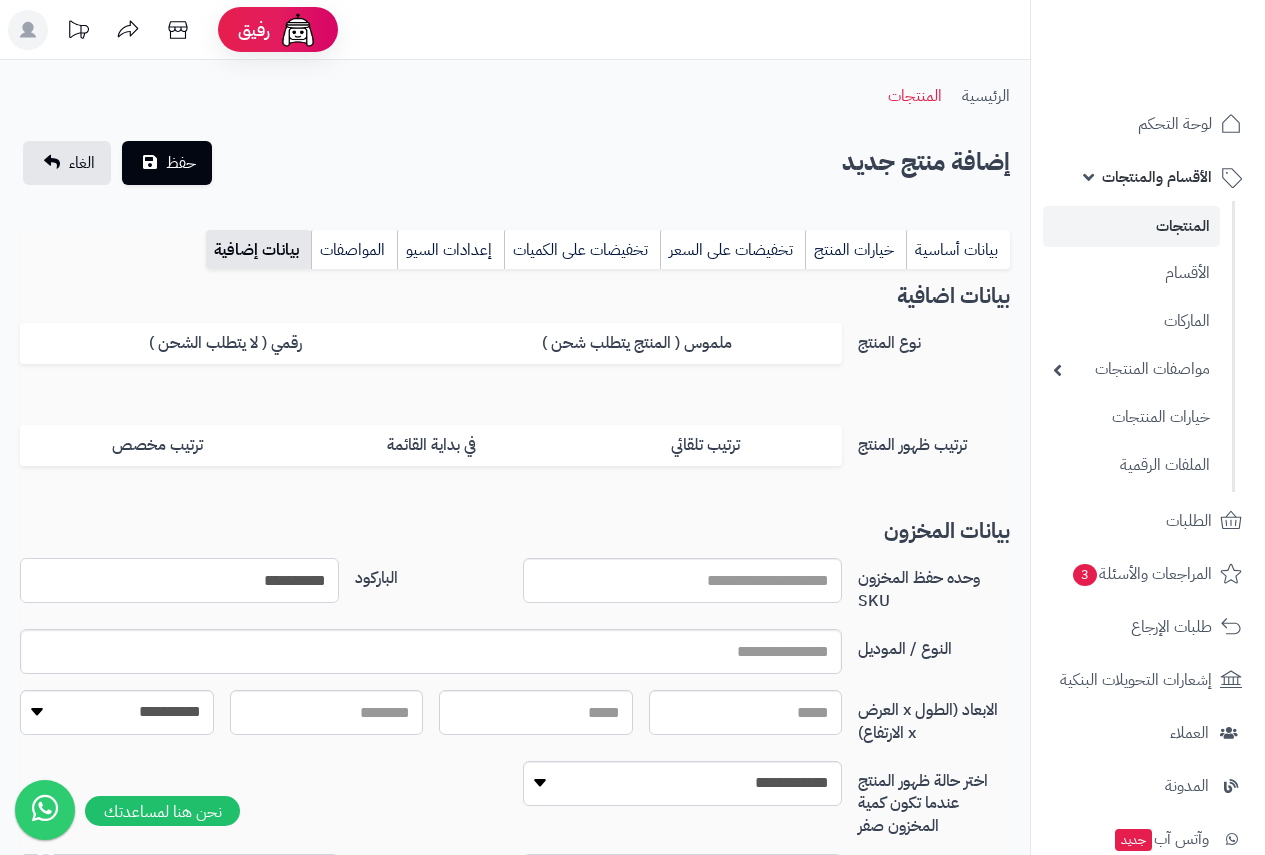 type on "**********" 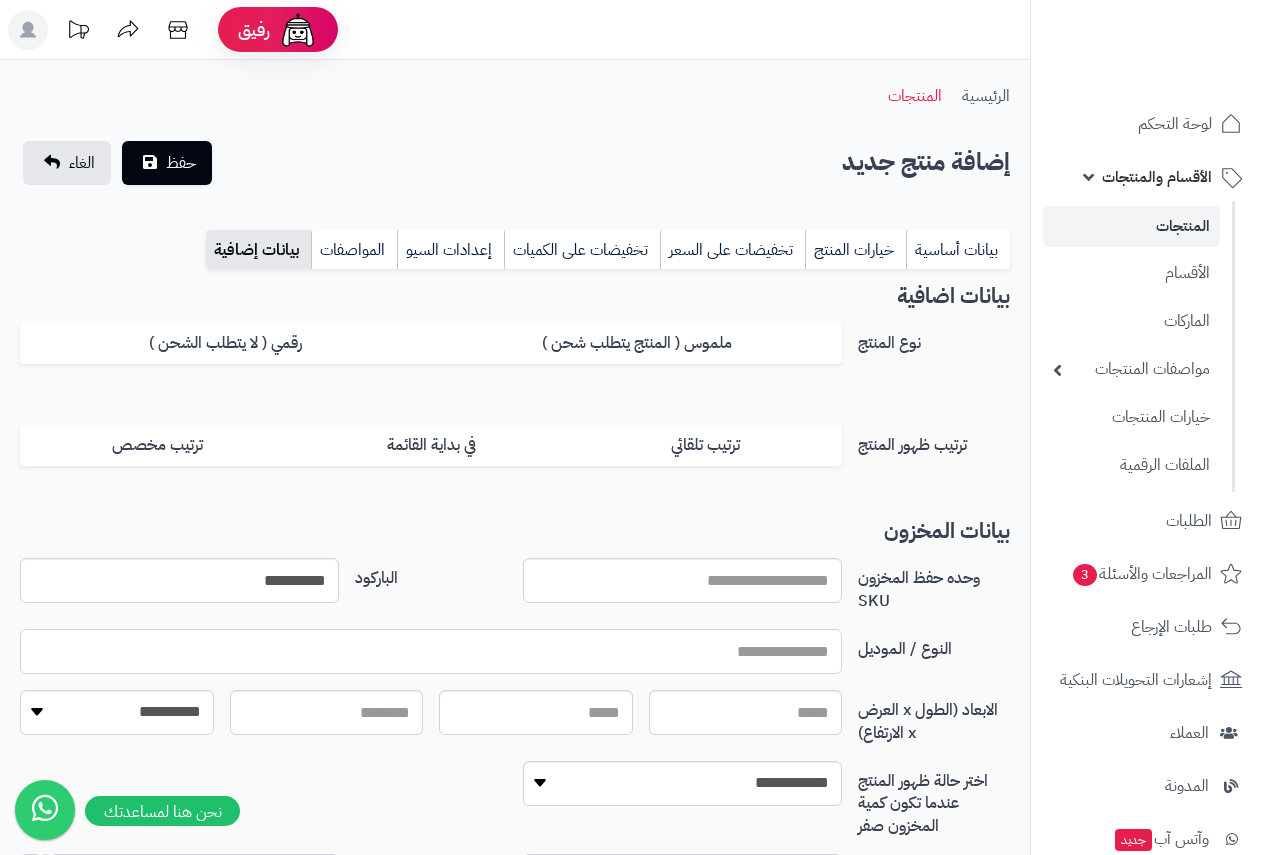 click at bounding box center (431, 651) 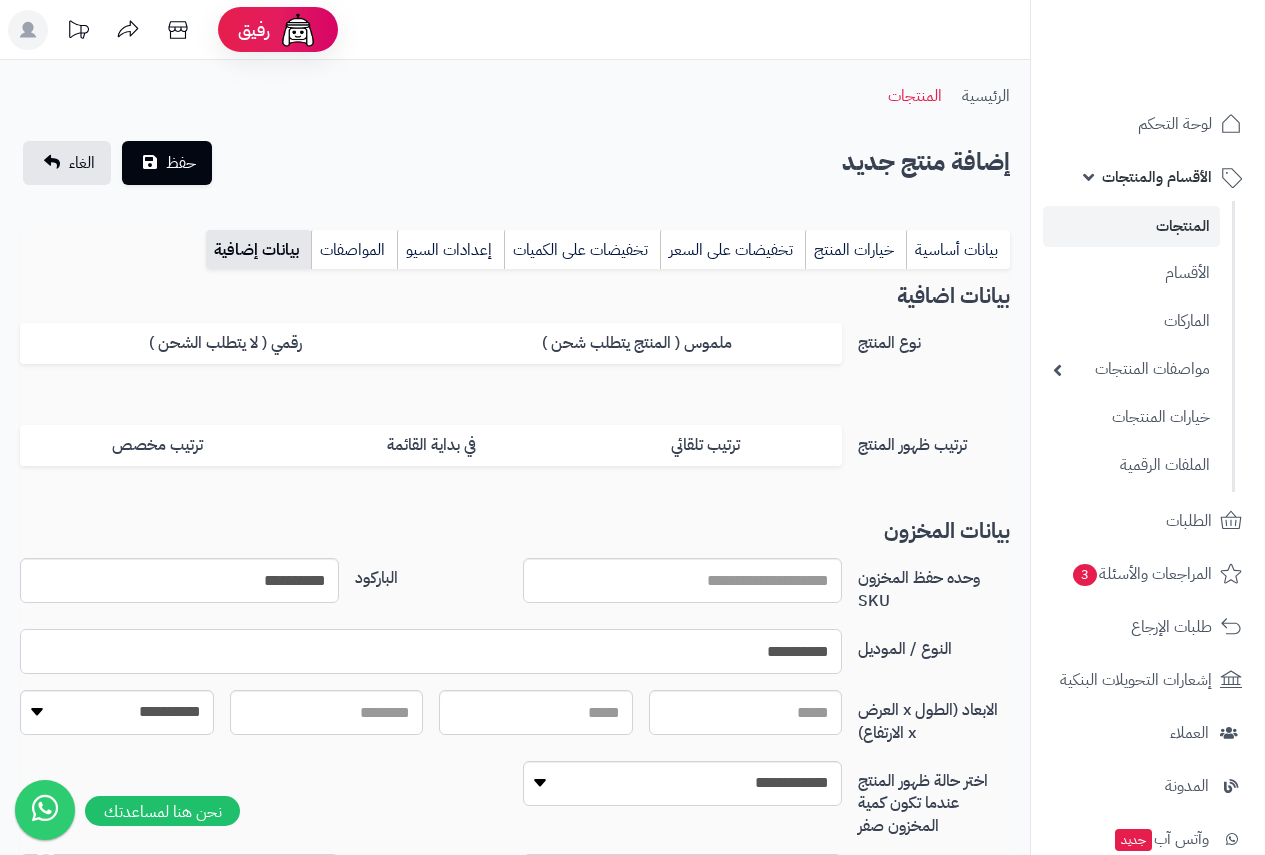 type on "**********" 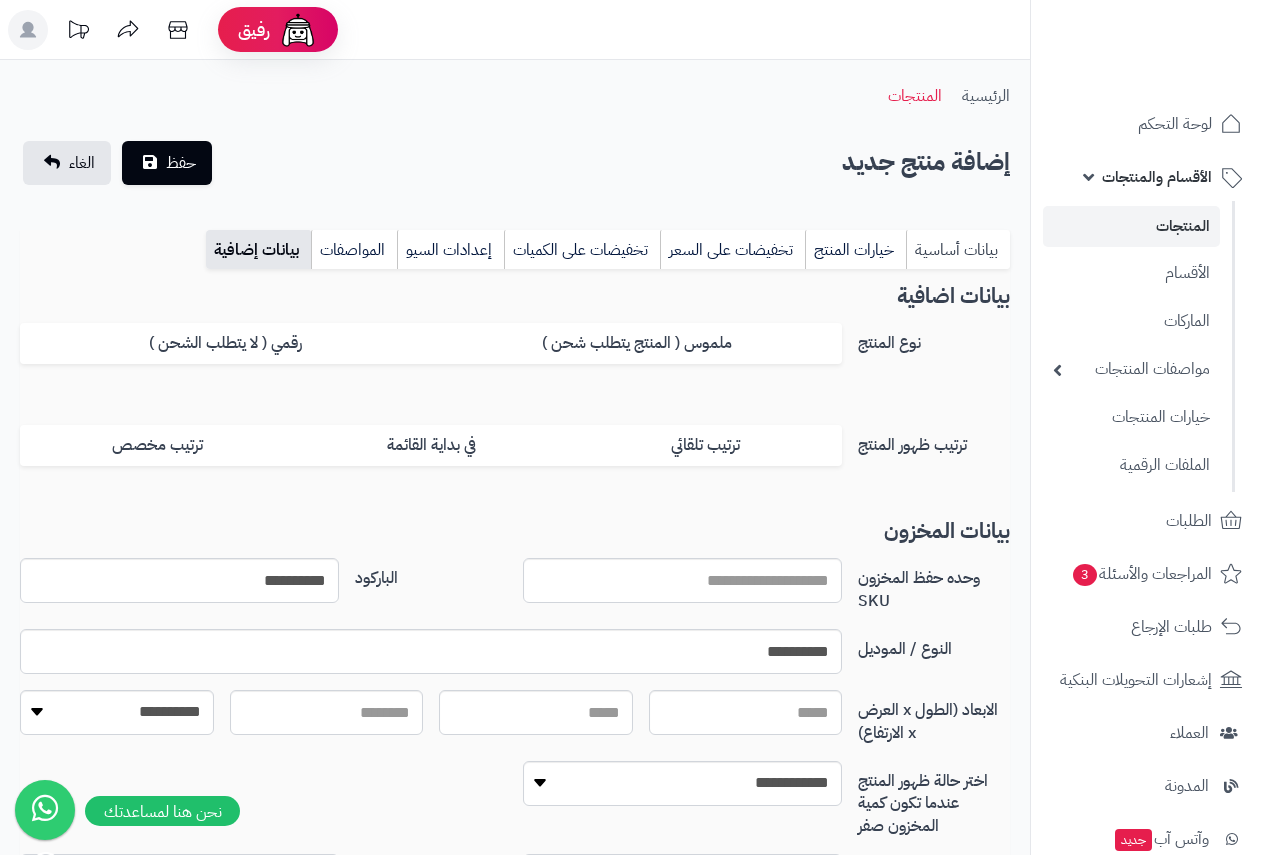 click on "بيانات أساسية" at bounding box center (958, 250) 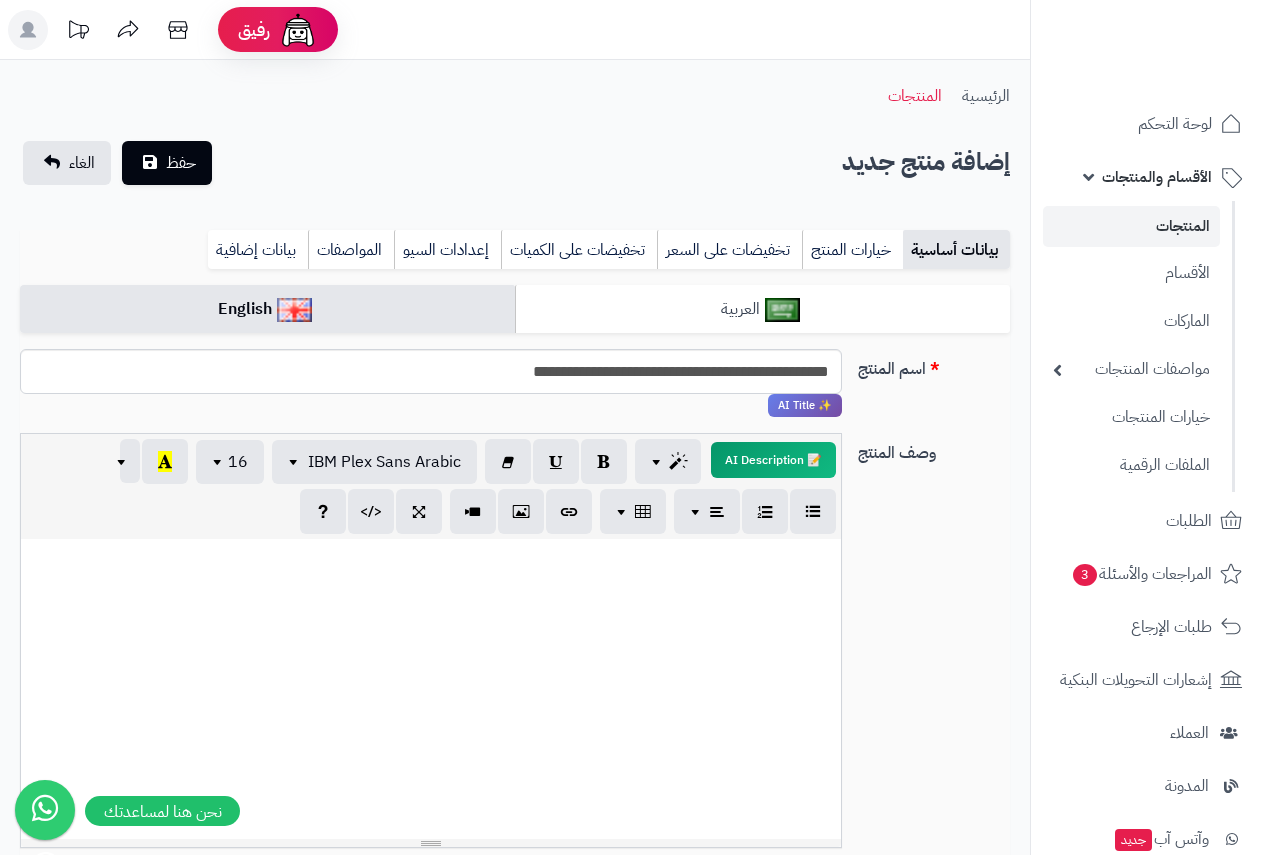 scroll, scrollTop: 0, scrollLeft: 0, axis: both 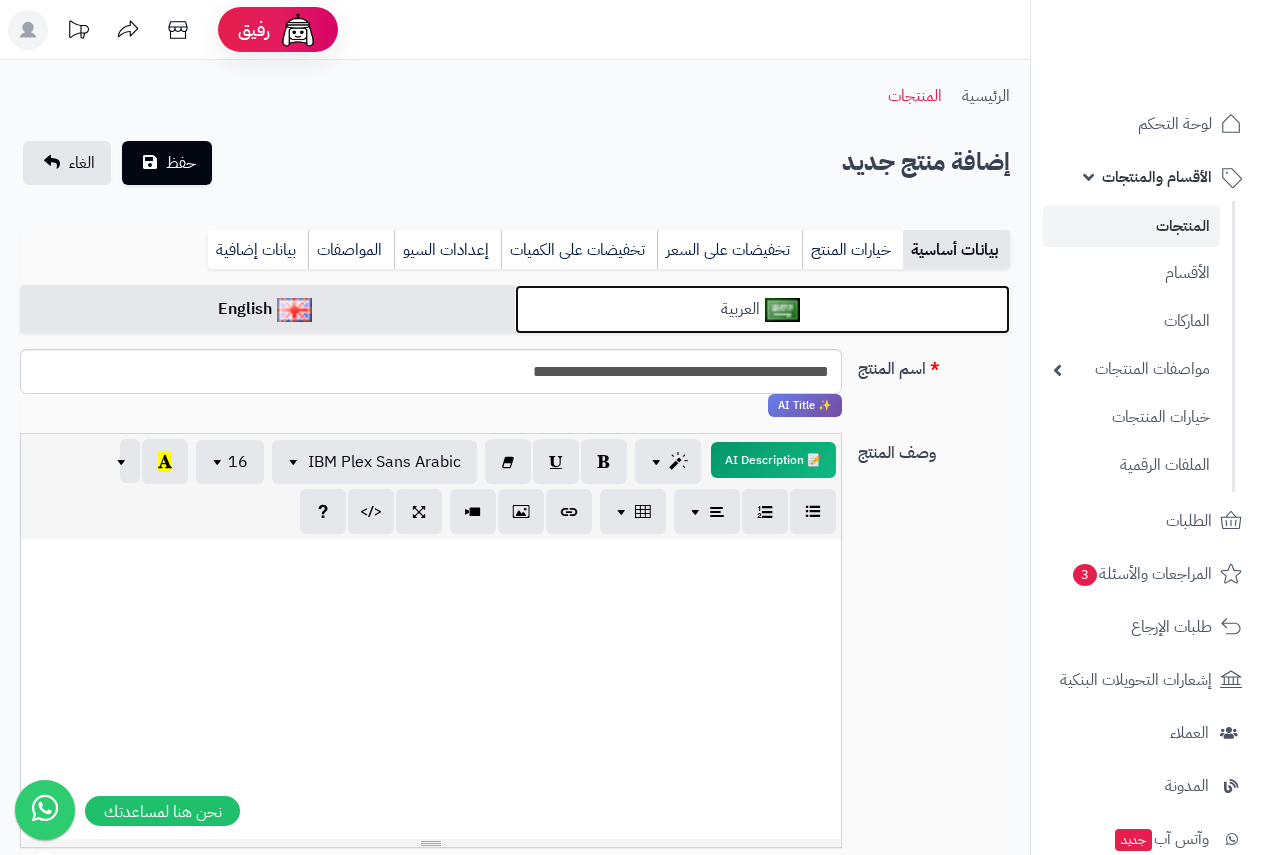 click on "العربية" at bounding box center (762, 309) 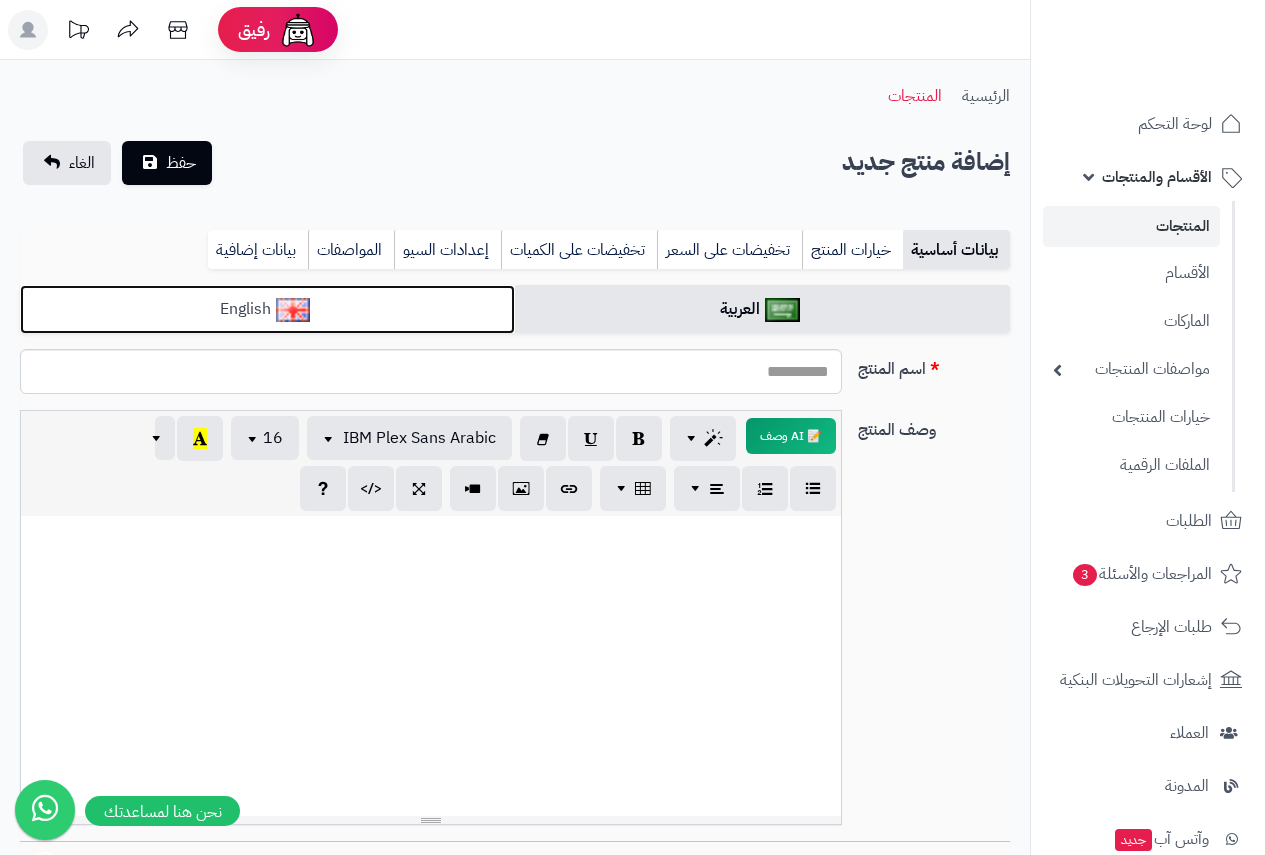 click on "English" at bounding box center [267, 309] 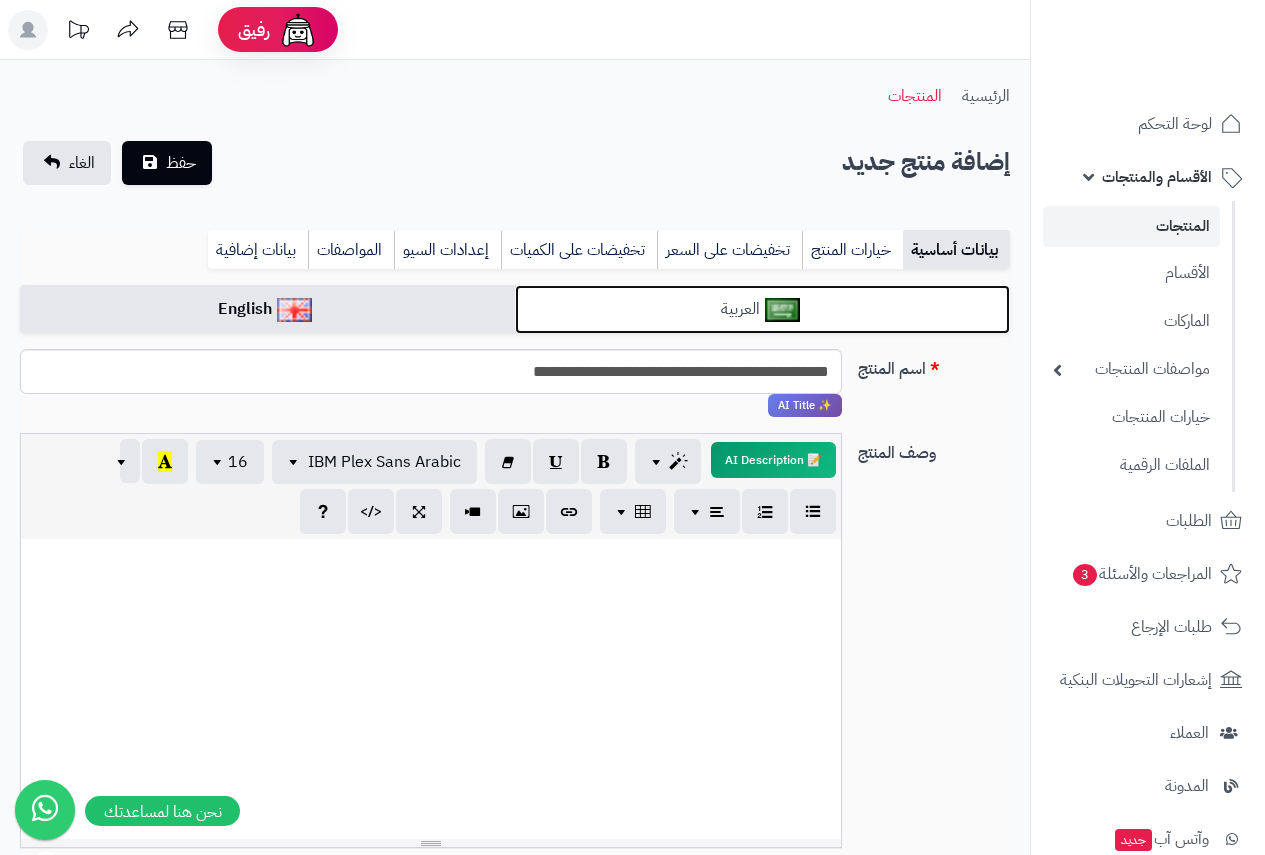 click on "العربية" at bounding box center (762, 309) 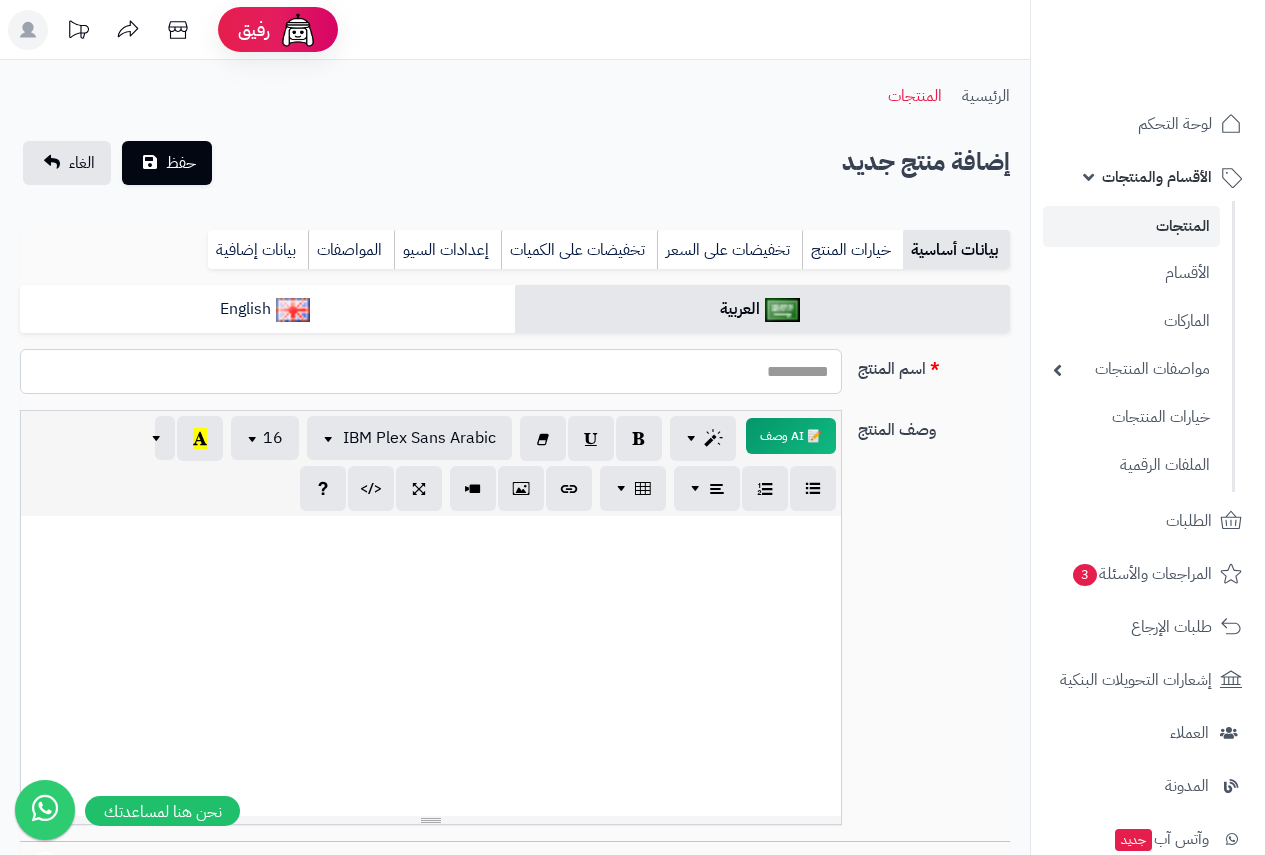 click on "اسم المنتج" at bounding box center (431, 371) 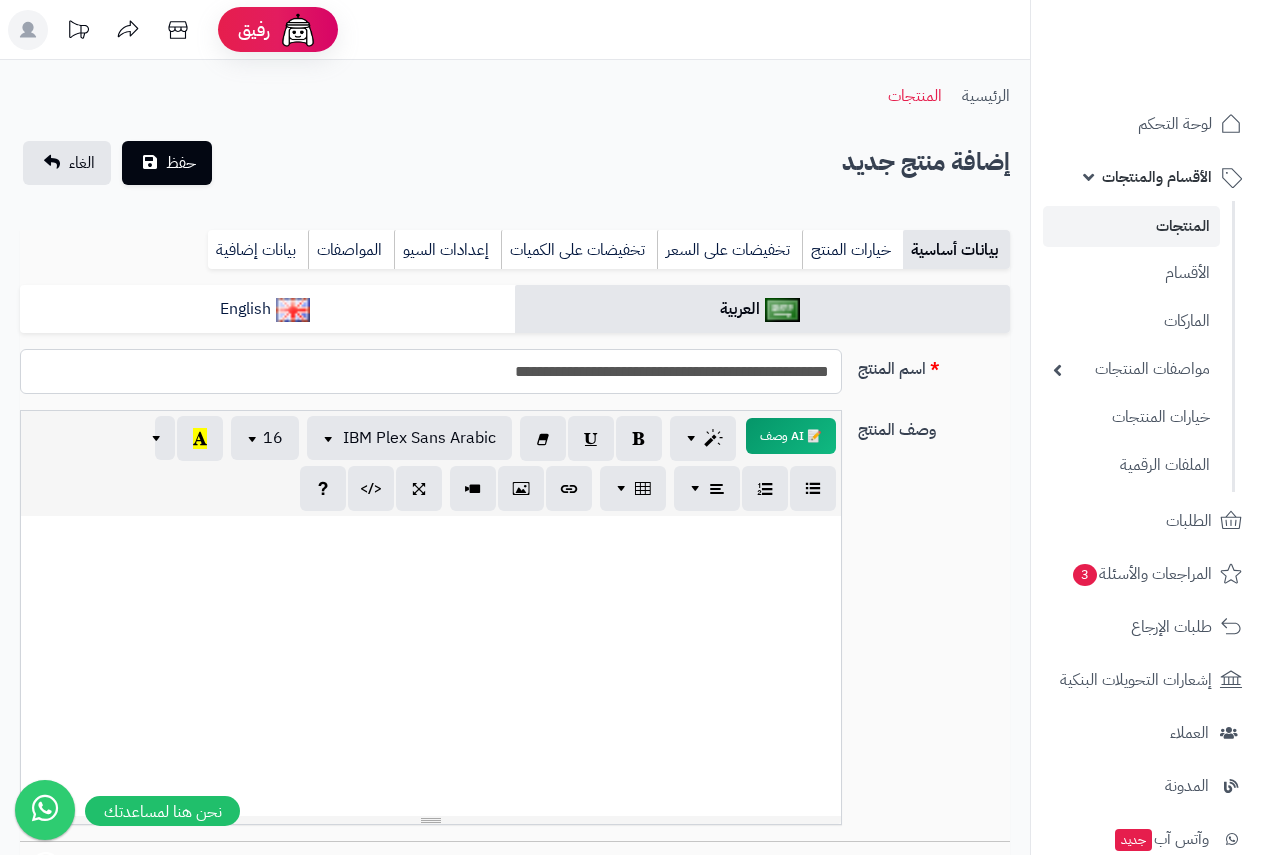 click on "**********" at bounding box center [431, 371] 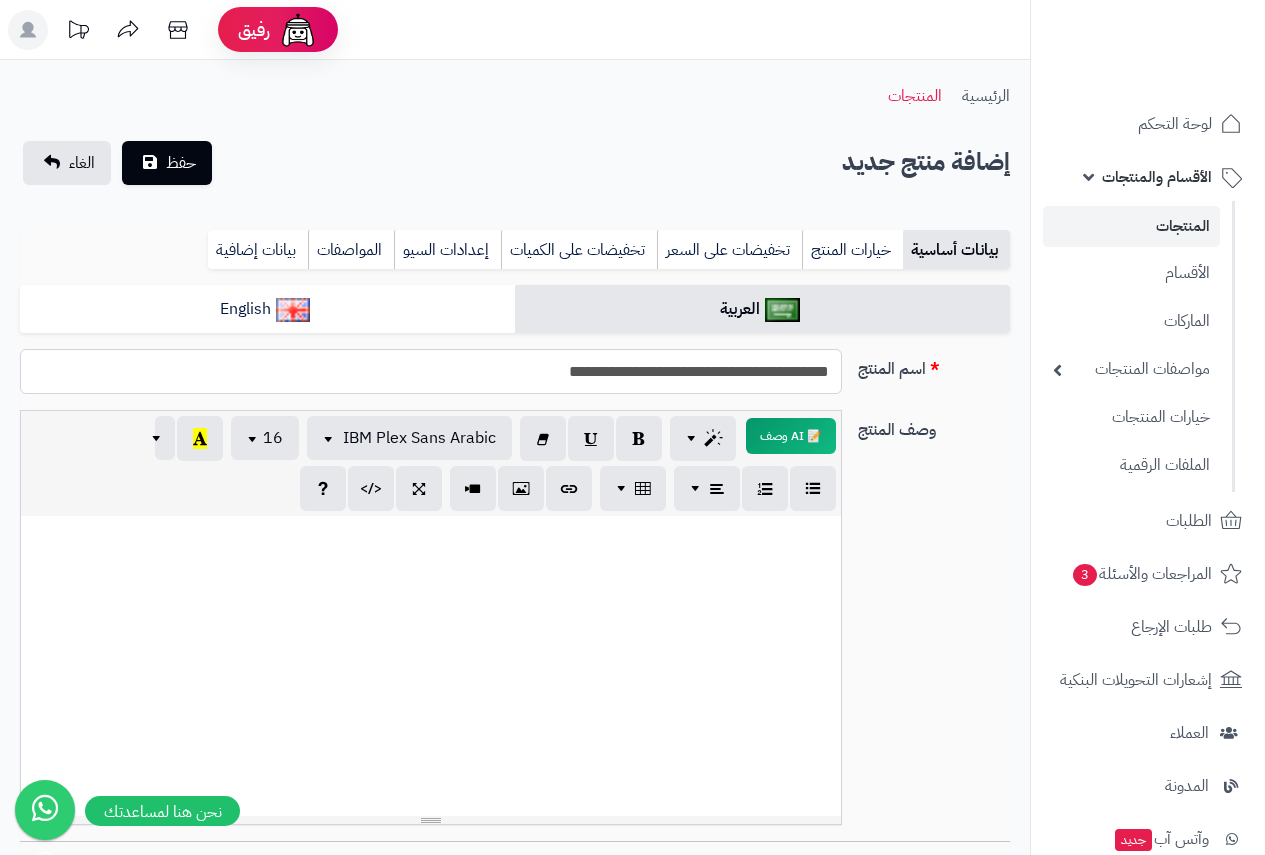 click on "**********" at bounding box center (431, 371) 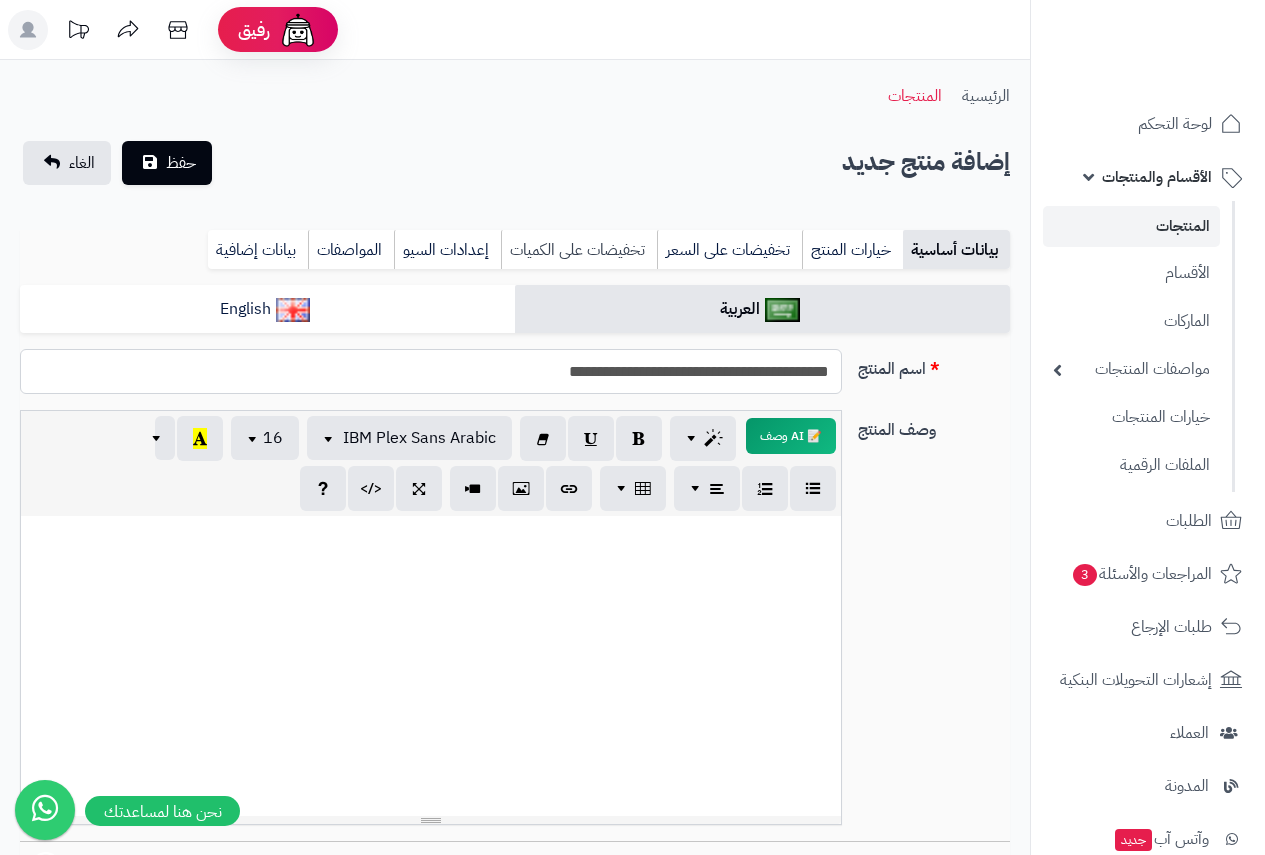 type on "**********" 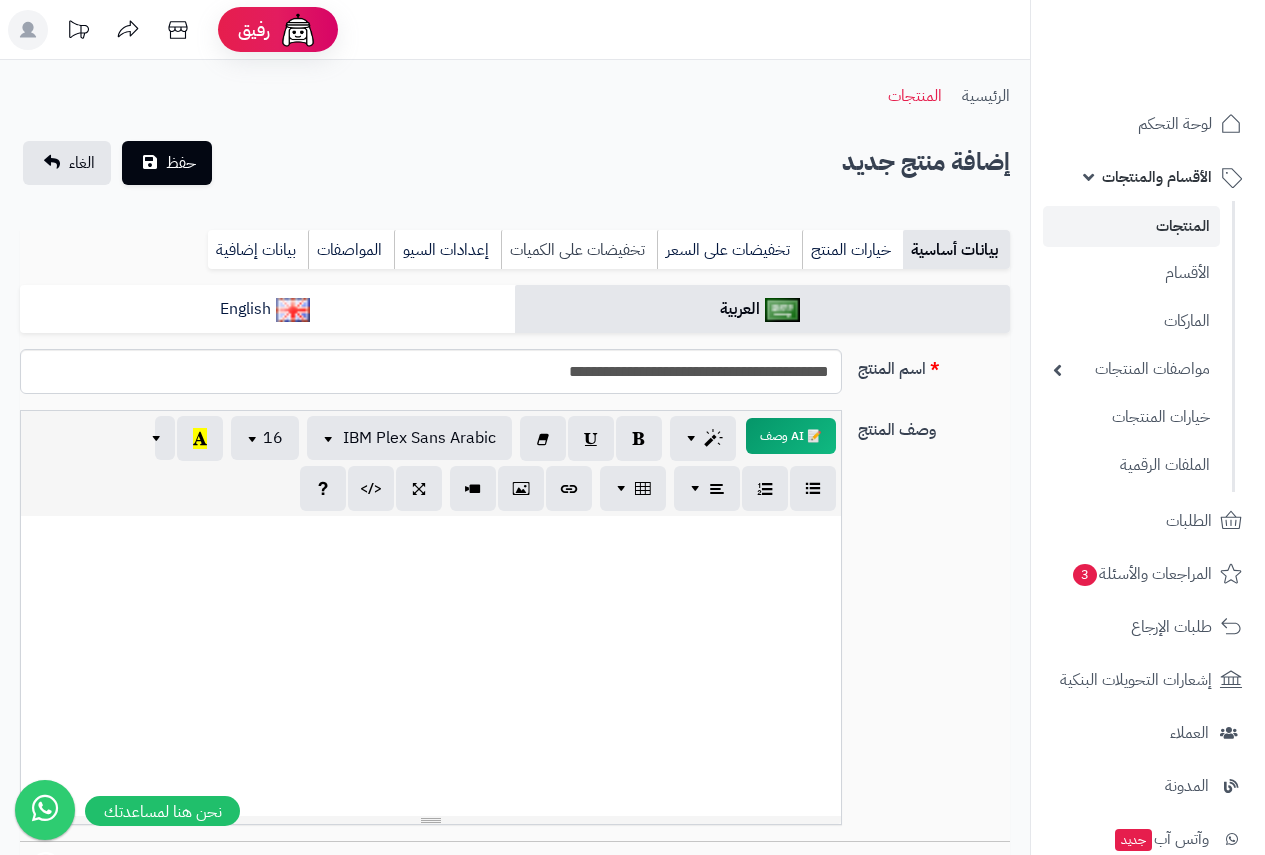 click on "تخفيضات على الكميات" at bounding box center [579, 250] 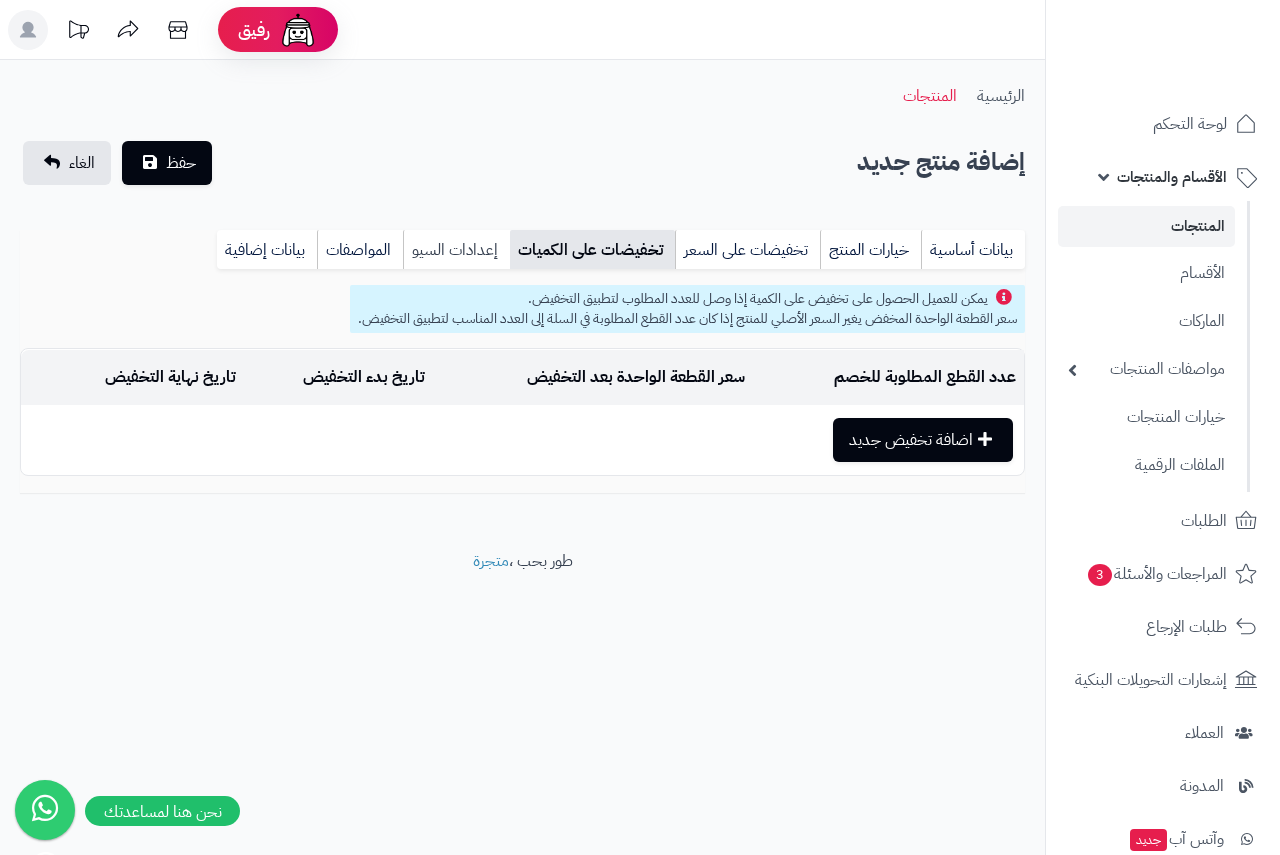 click on "إعدادات السيو" at bounding box center [456, 250] 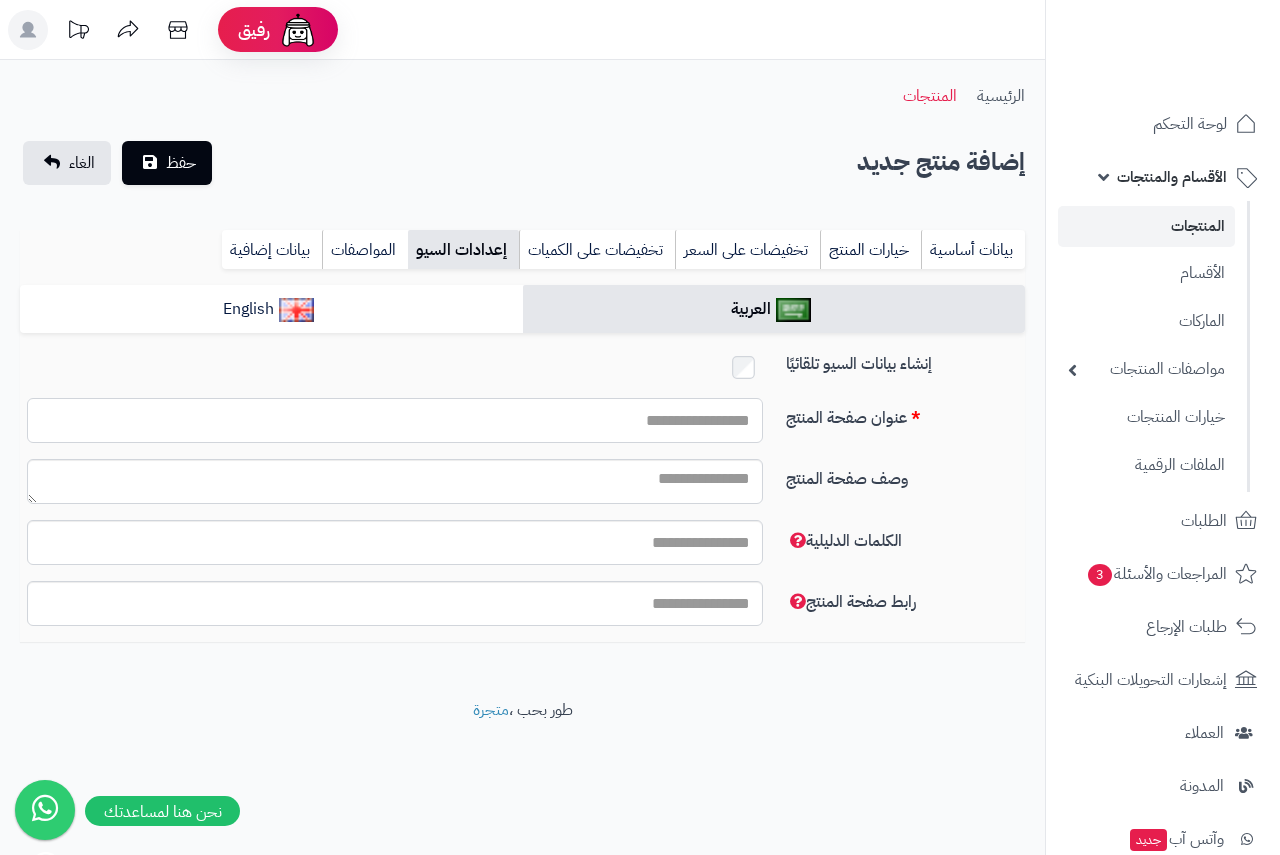 click on "عنوان صفحة المنتج" at bounding box center (395, 420) 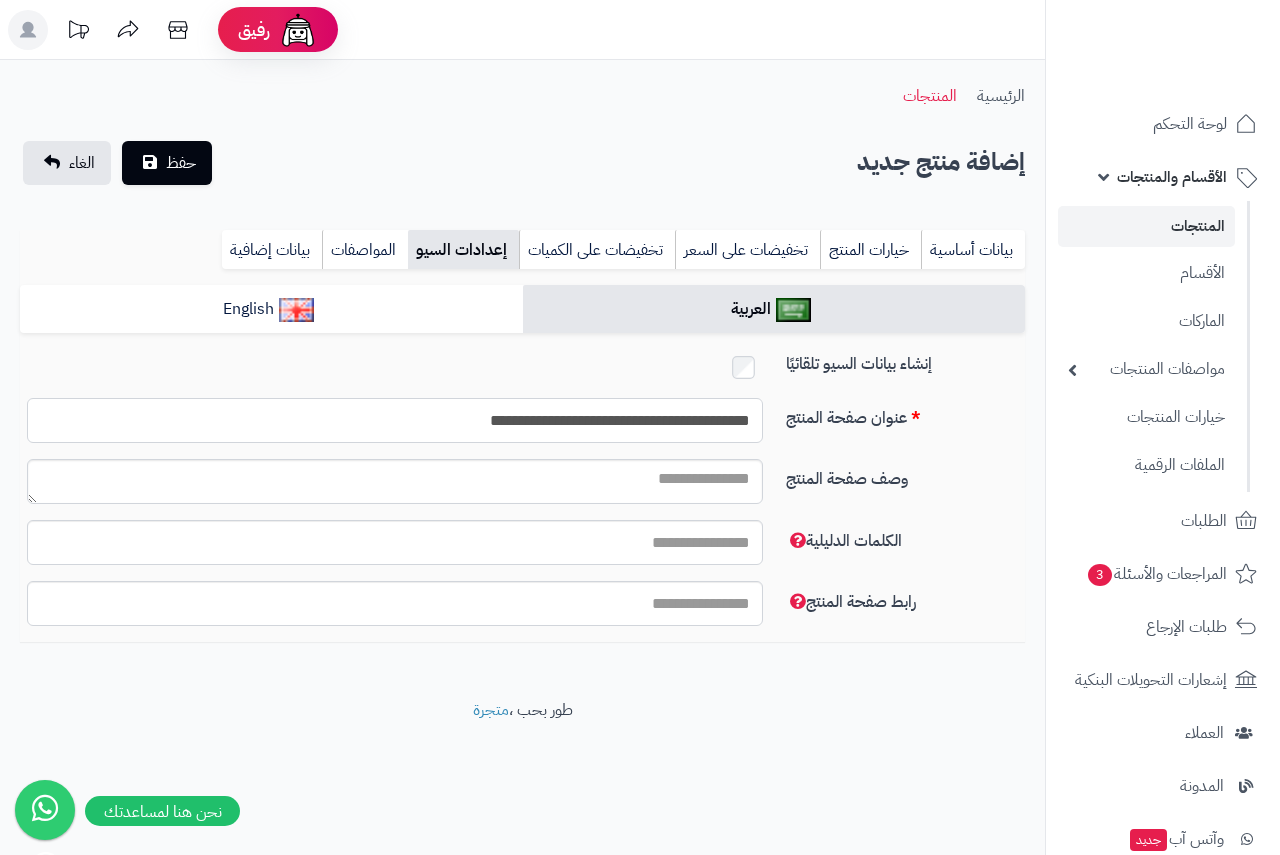 type on "**********" 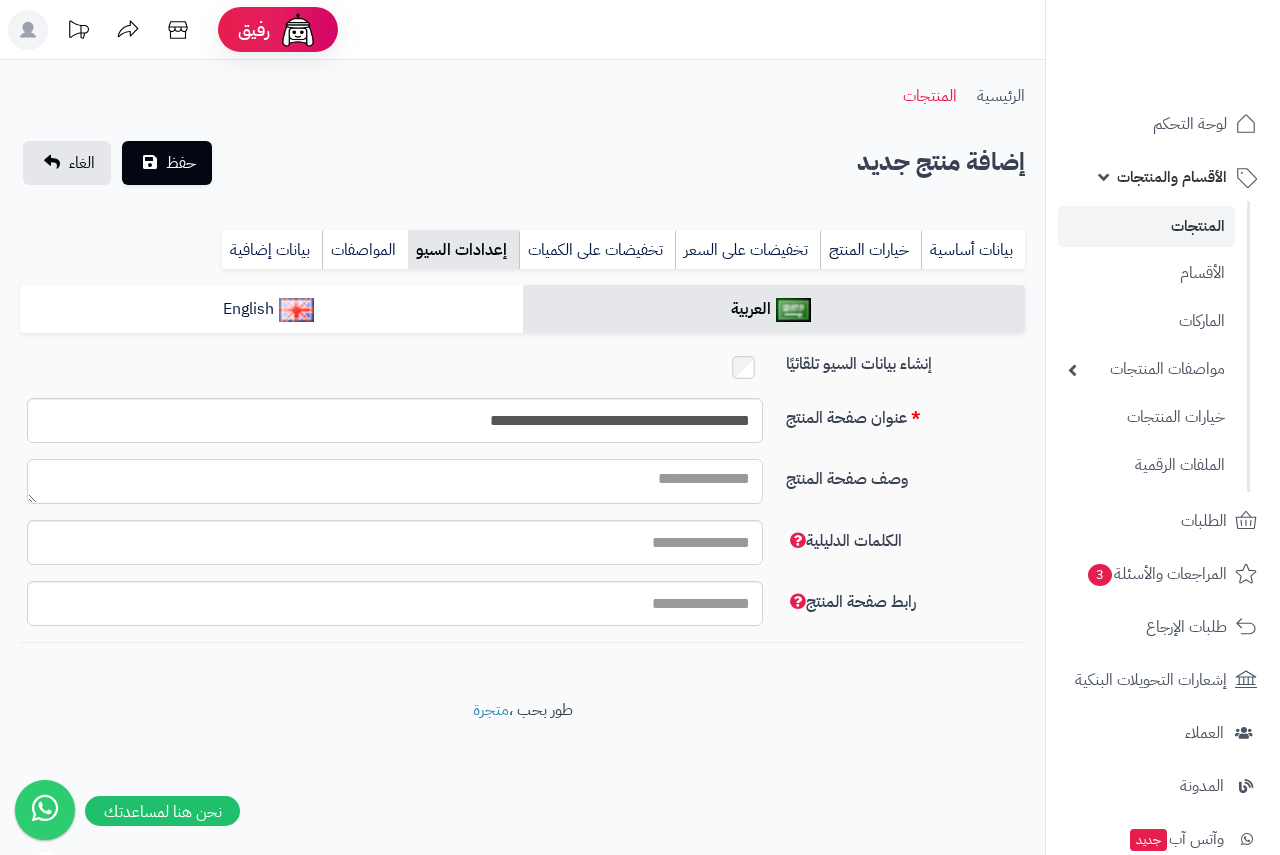 click on "وصف صفحة المنتج" at bounding box center (395, 481) 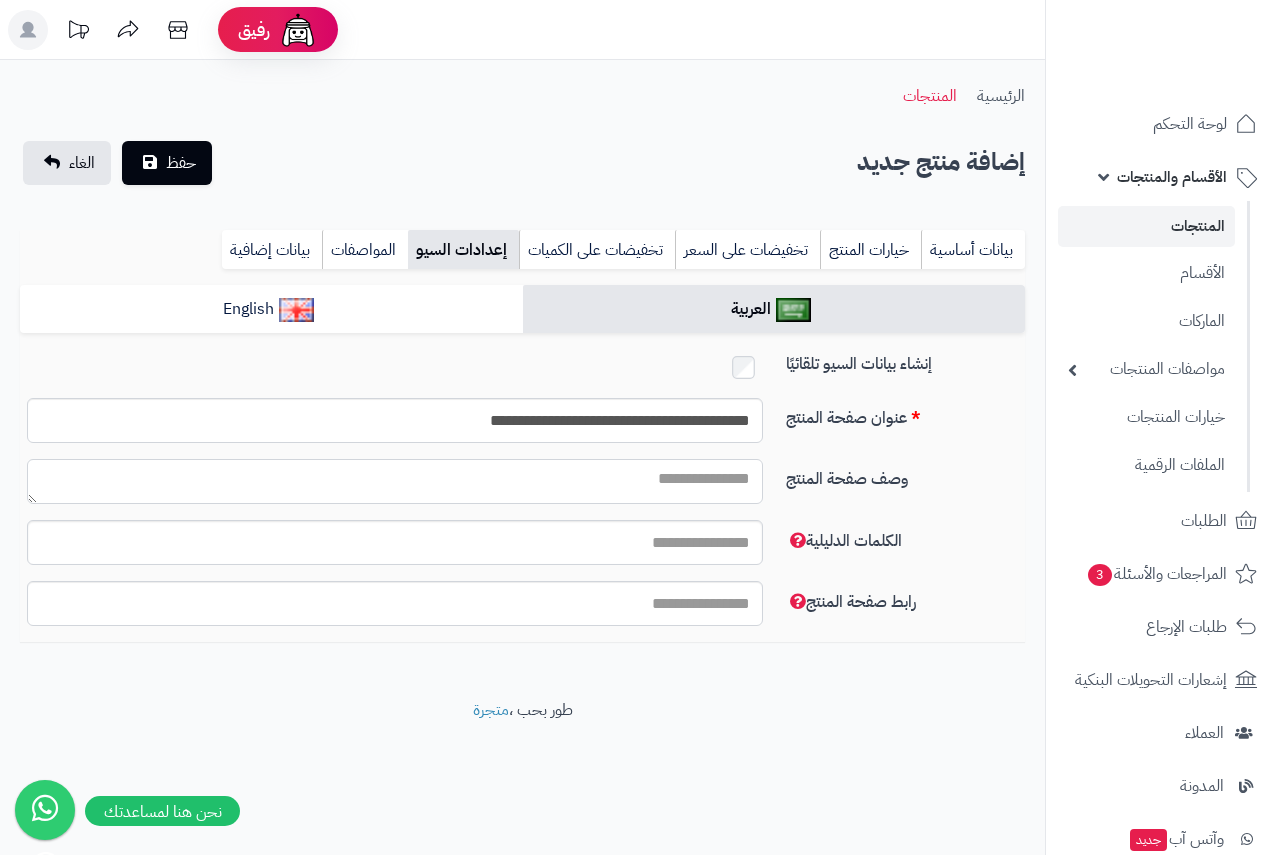 paste on "**********" 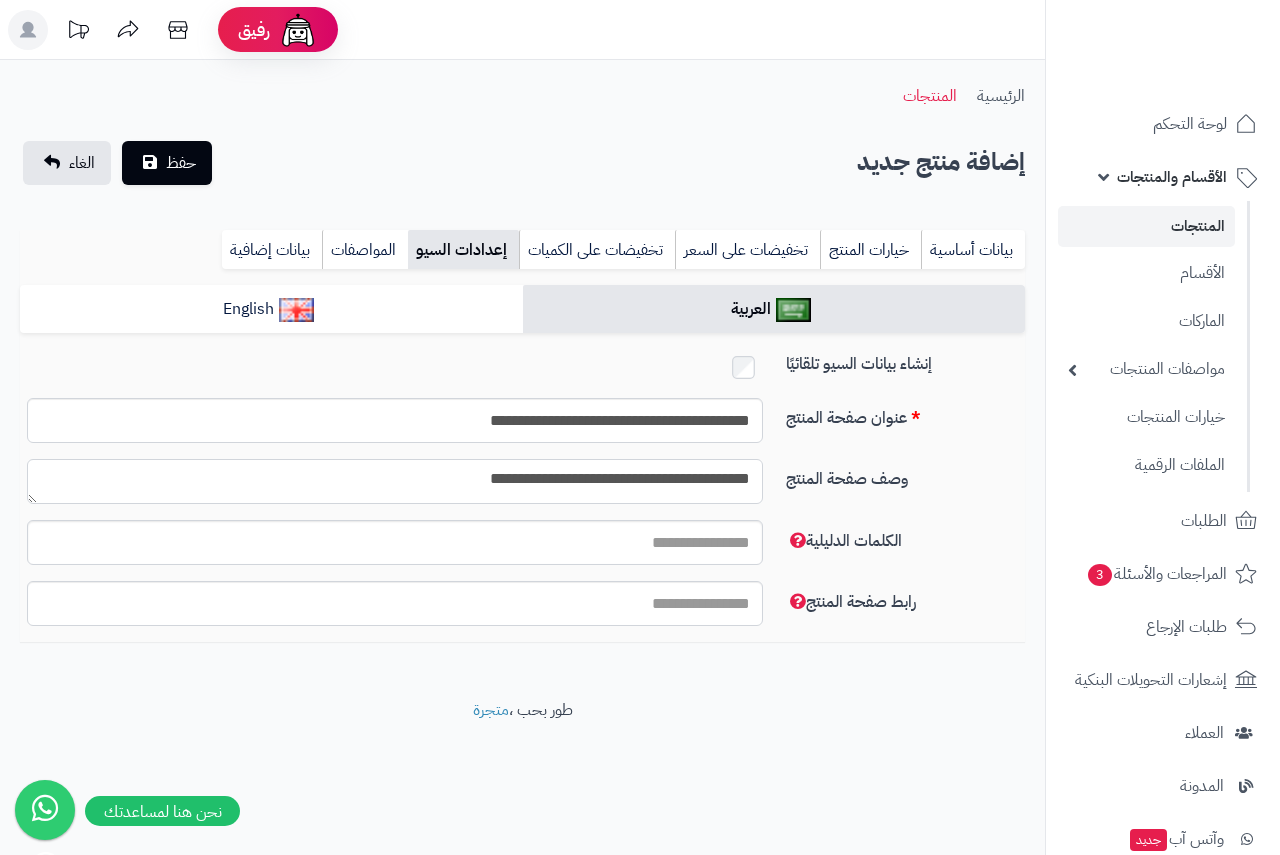 type on "**********" 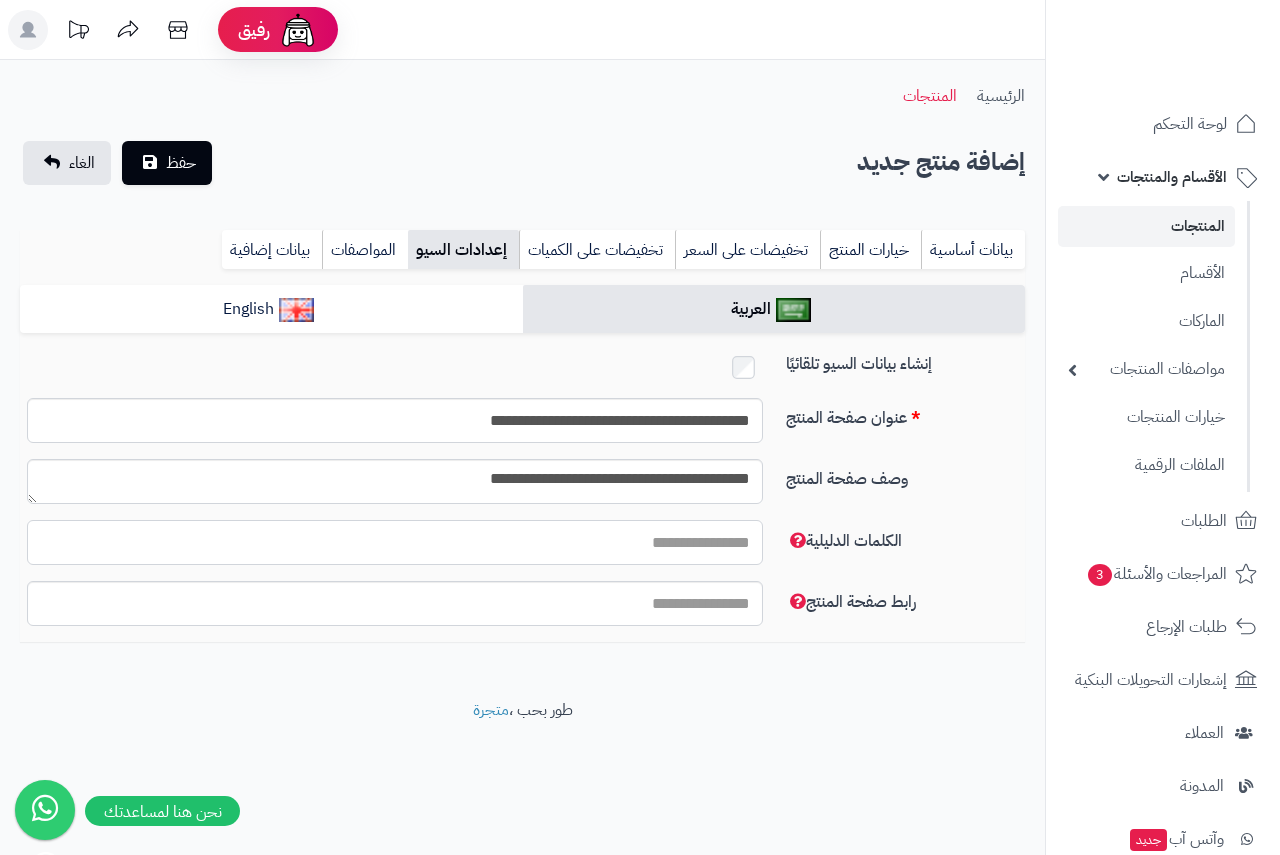 click on "الكلمات الدليلية" at bounding box center [395, 542] 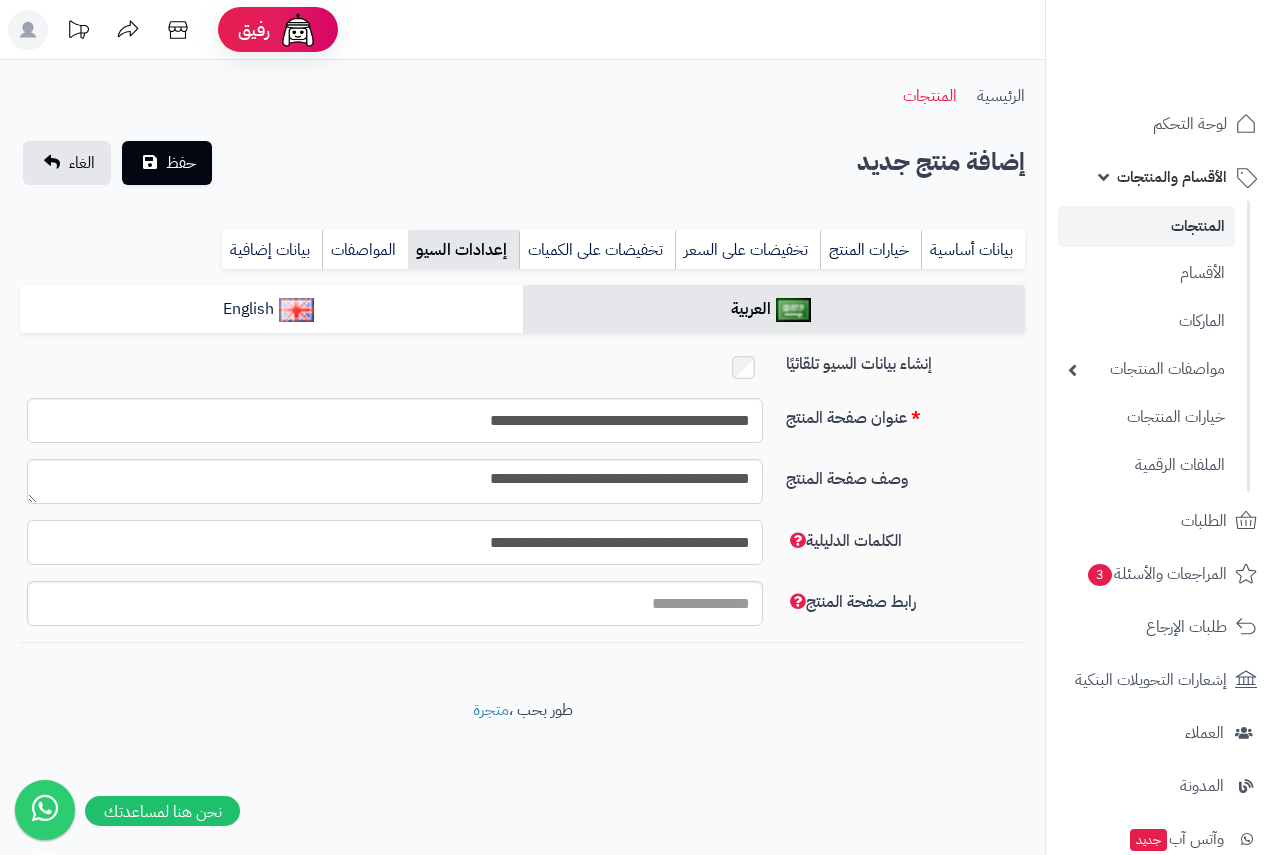 type on "**********" 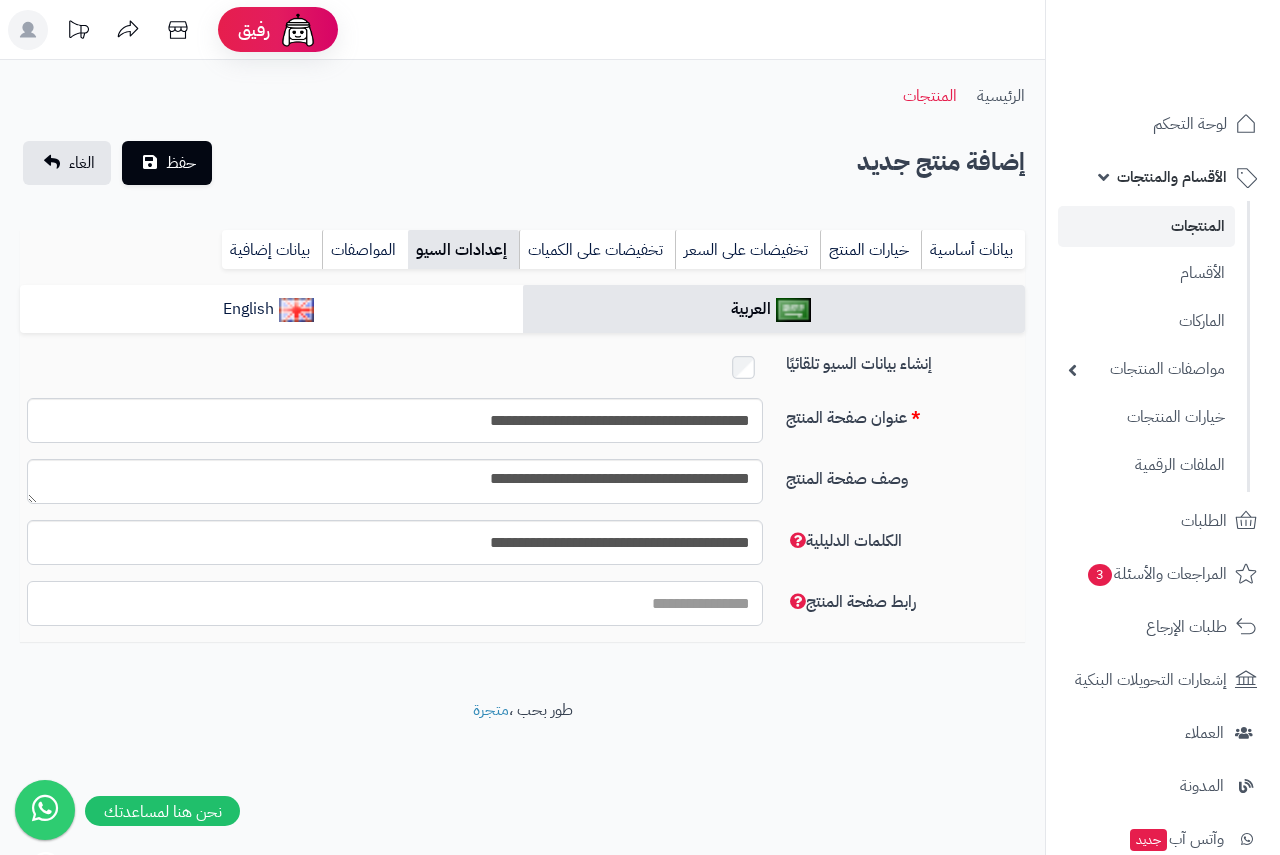 click on "رابط صفحة المنتج" at bounding box center (395, 603) 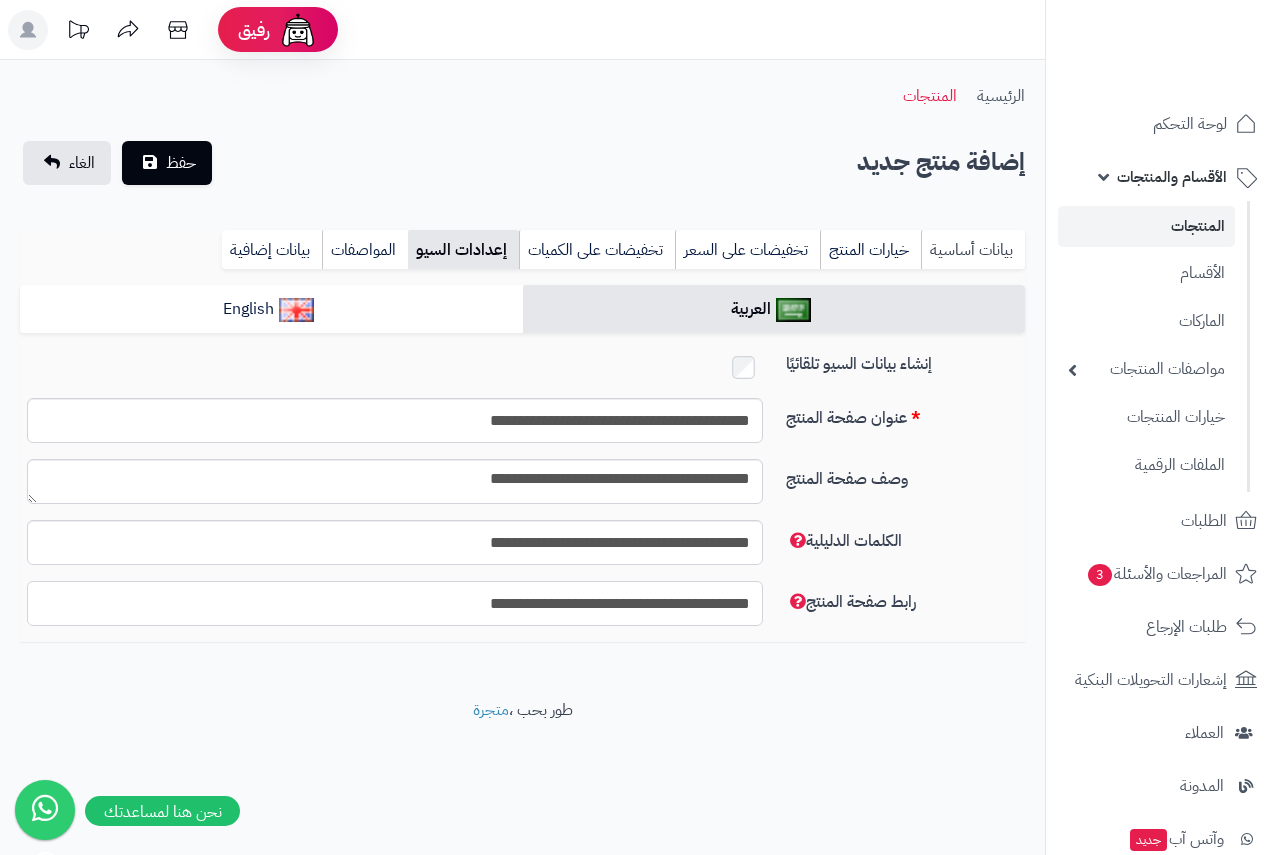type on "**********" 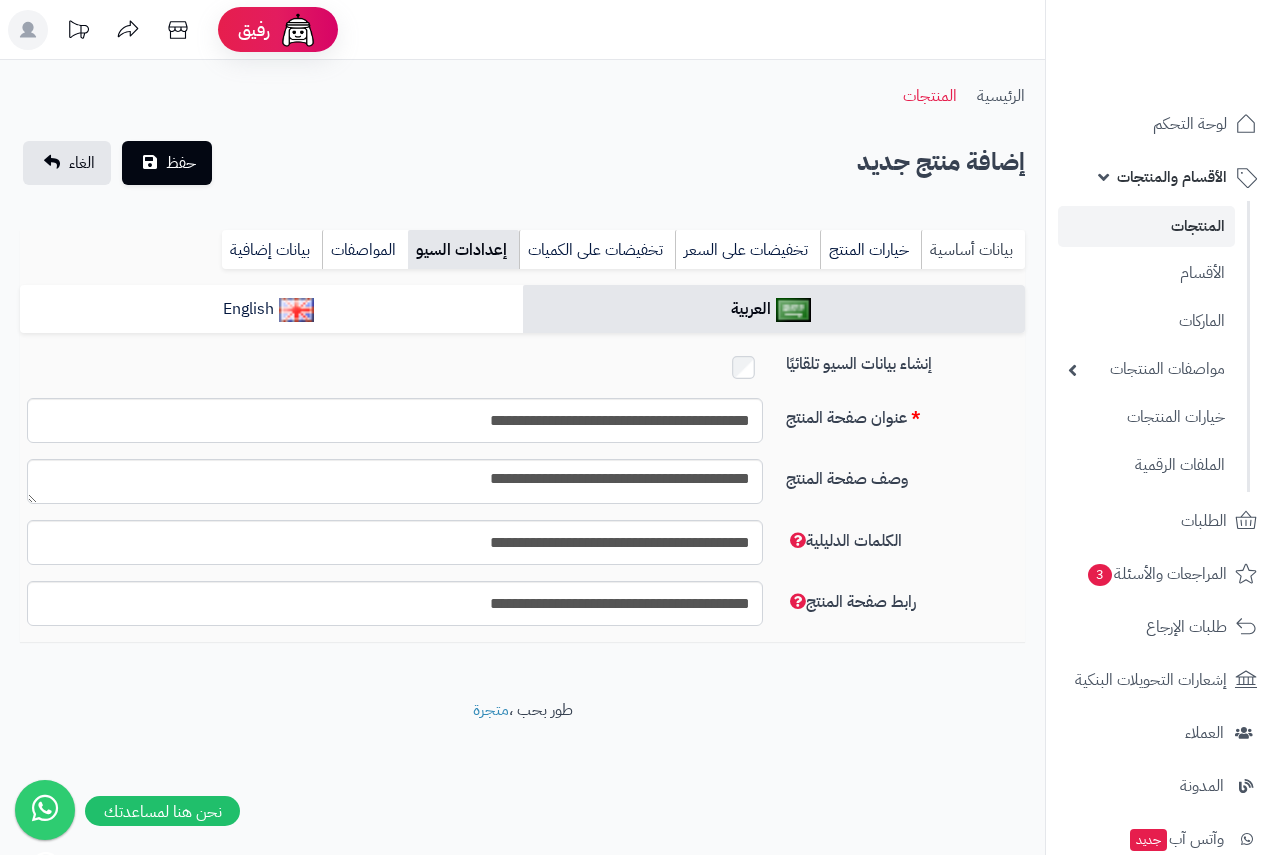 click on "بيانات أساسية" at bounding box center [973, 250] 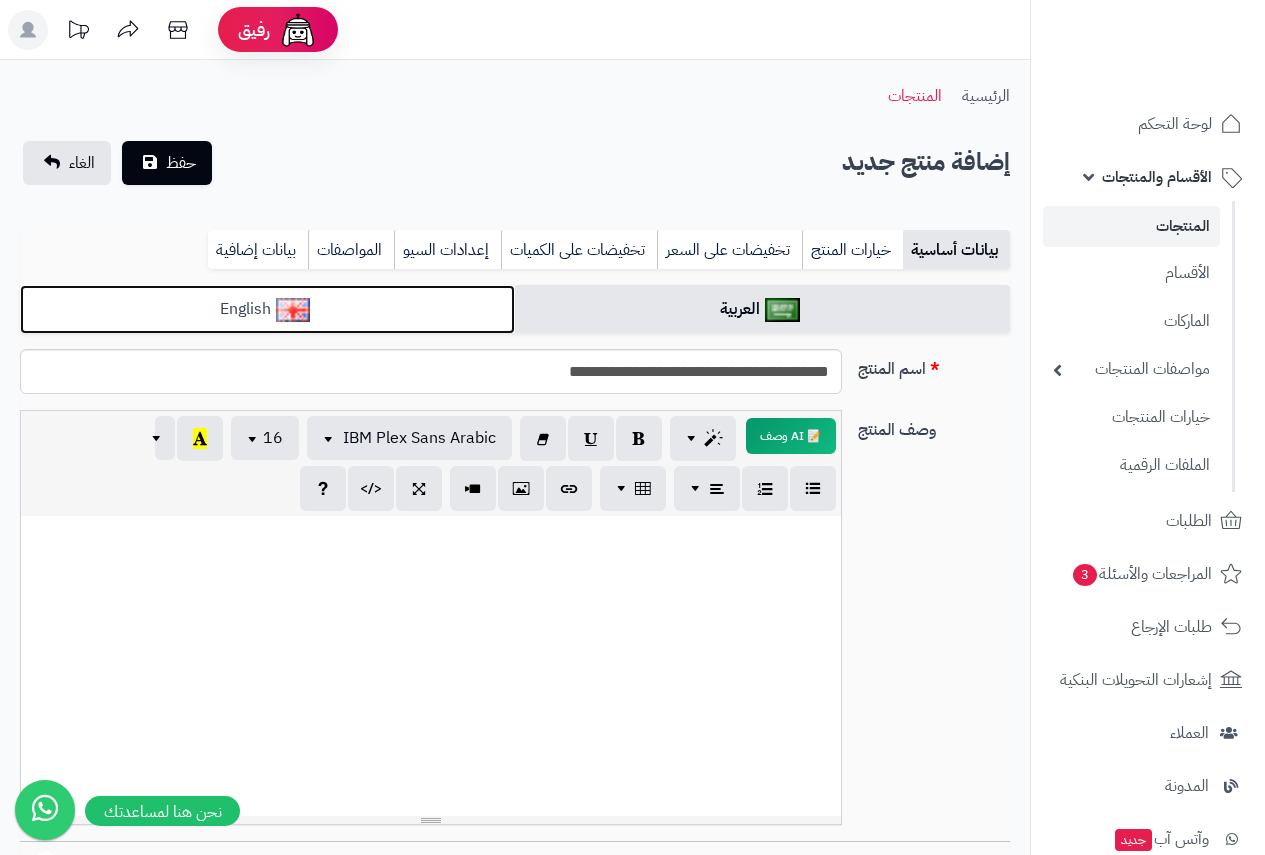 click on "English" at bounding box center (267, 309) 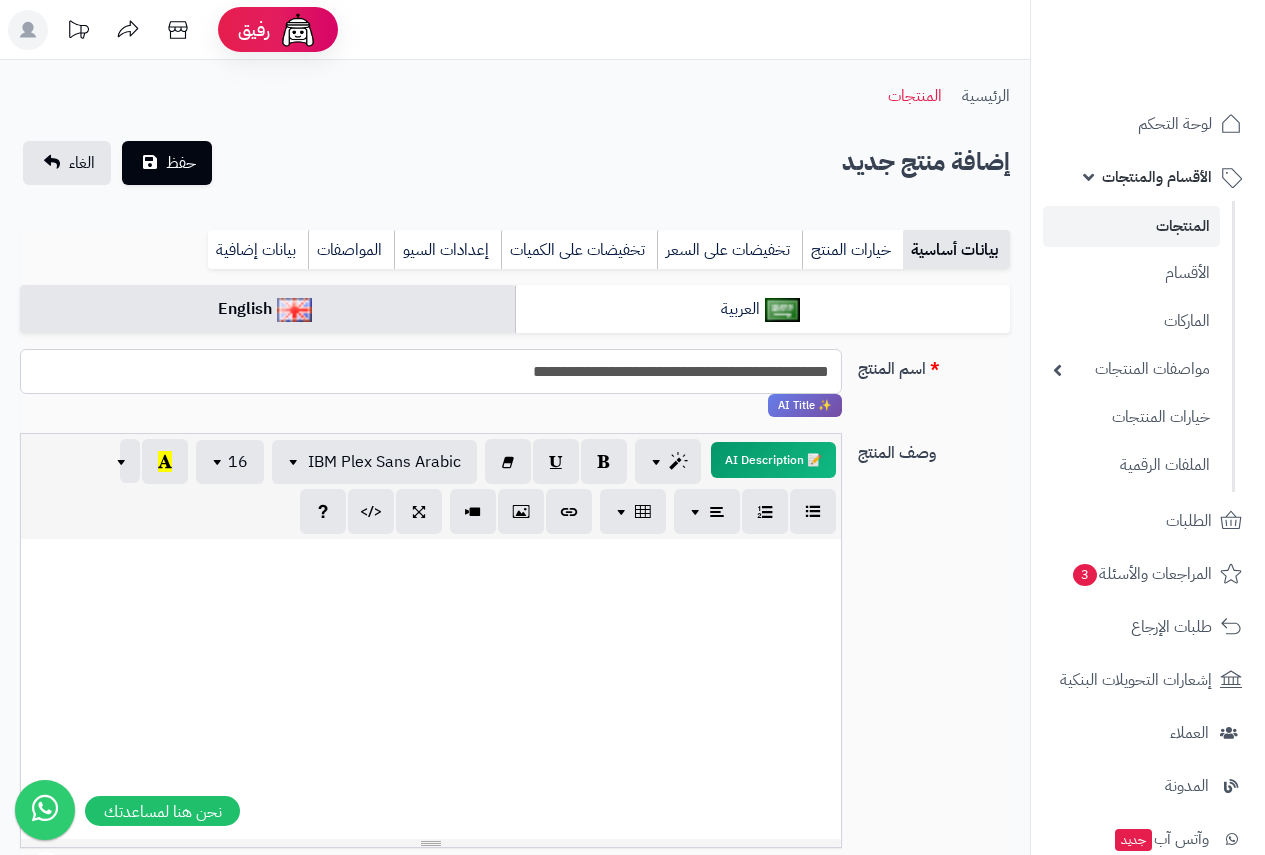 click on "**********" at bounding box center [431, 371] 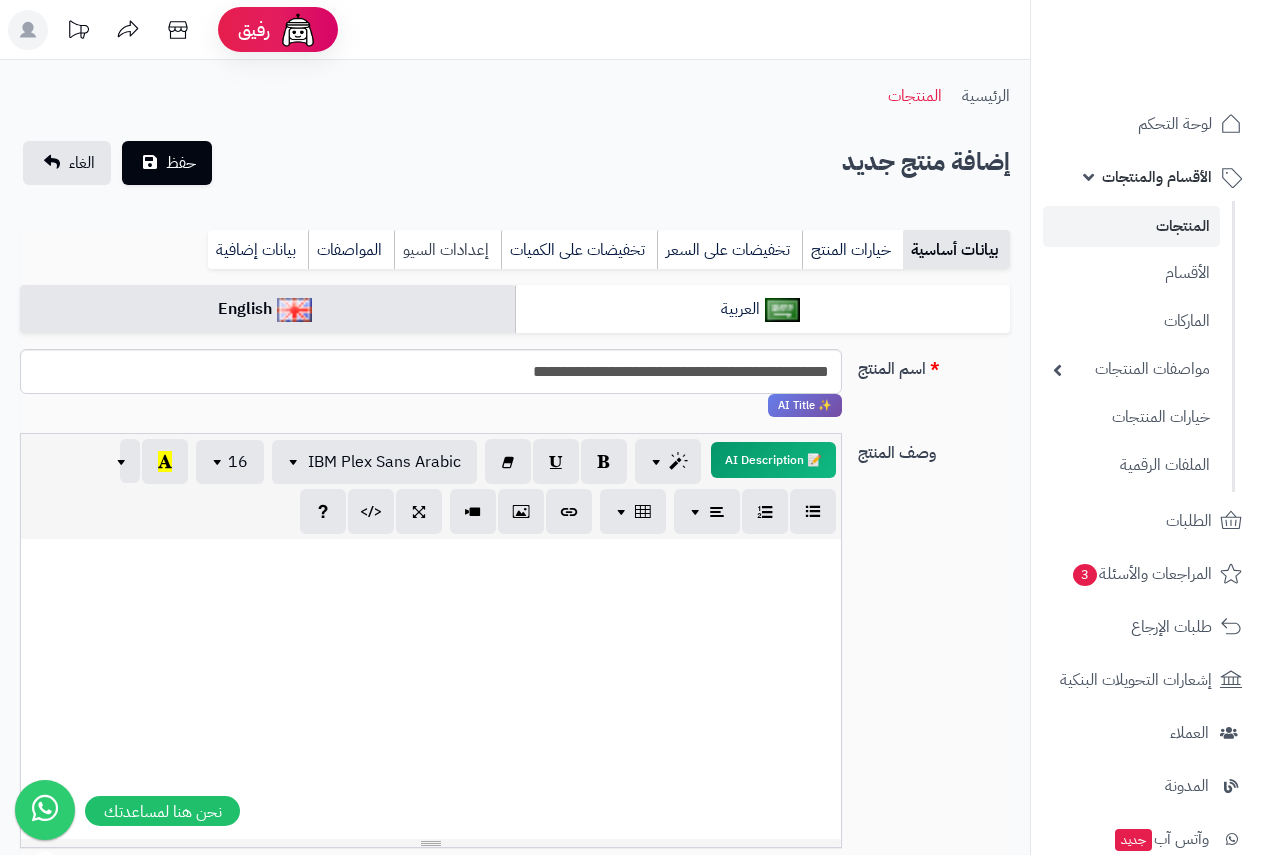 click on "إعدادات السيو" at bounding box center (447, 250) 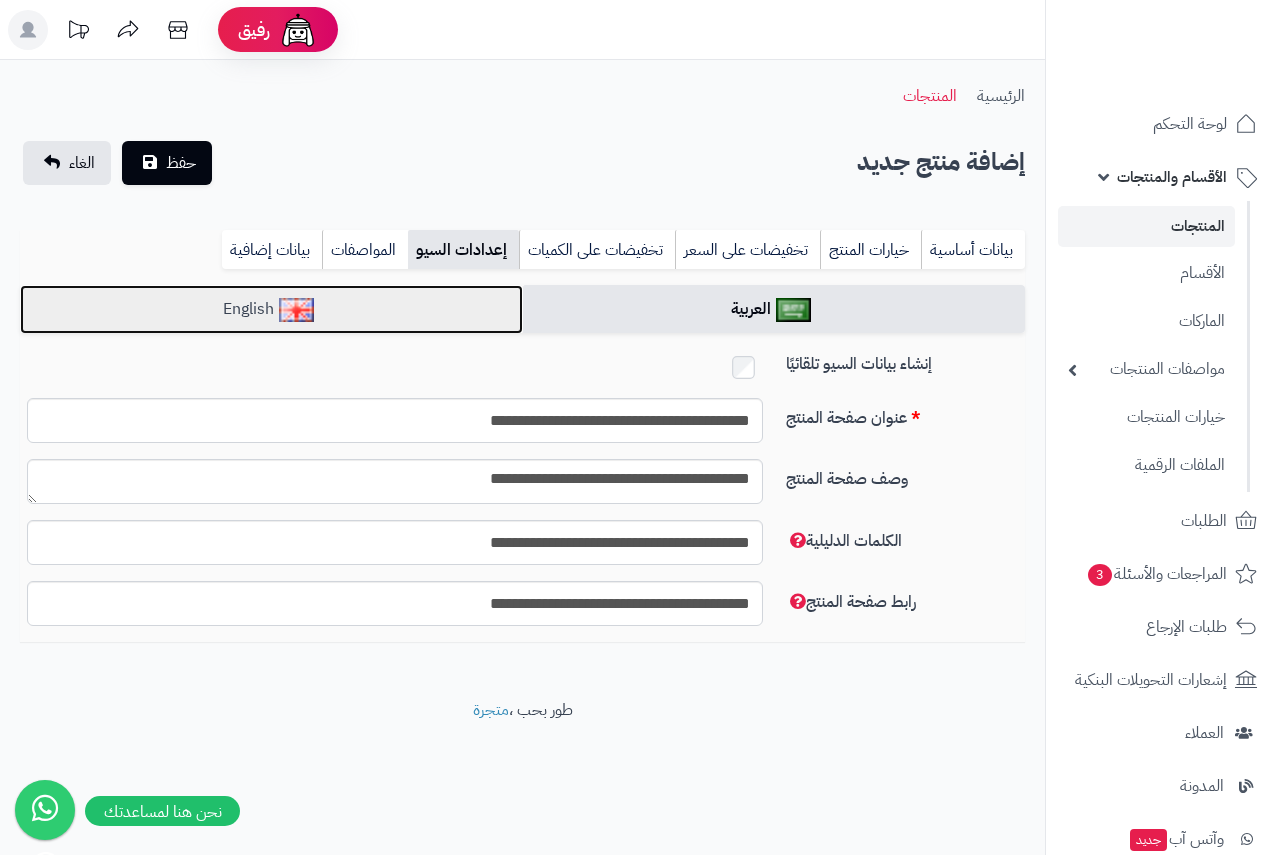 drag, startPoint x: 417, startPoint y: 312, endPoint x: 529, endPoint y: 372, distance: 127.059044 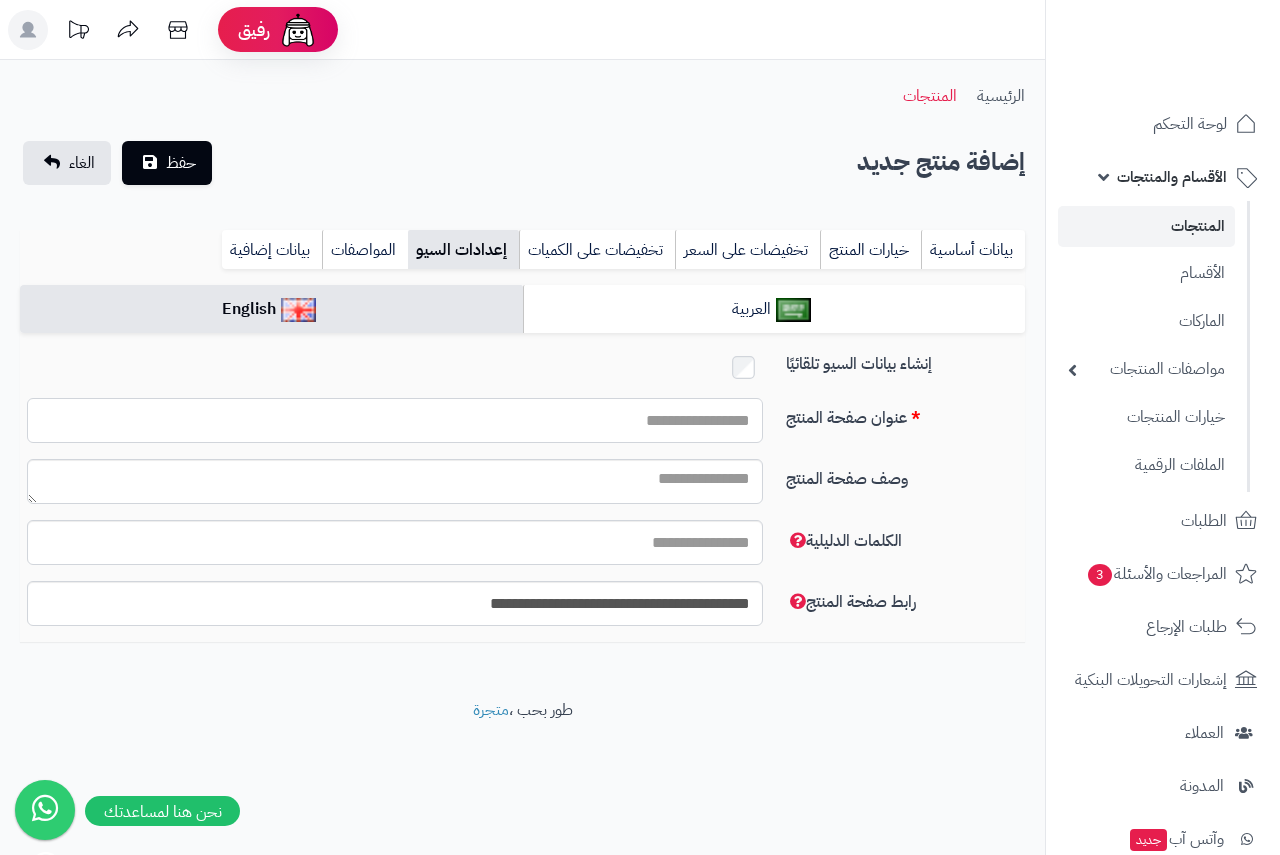 click on "عنوان صفحة المنتج" at bounding box center (395, 420) 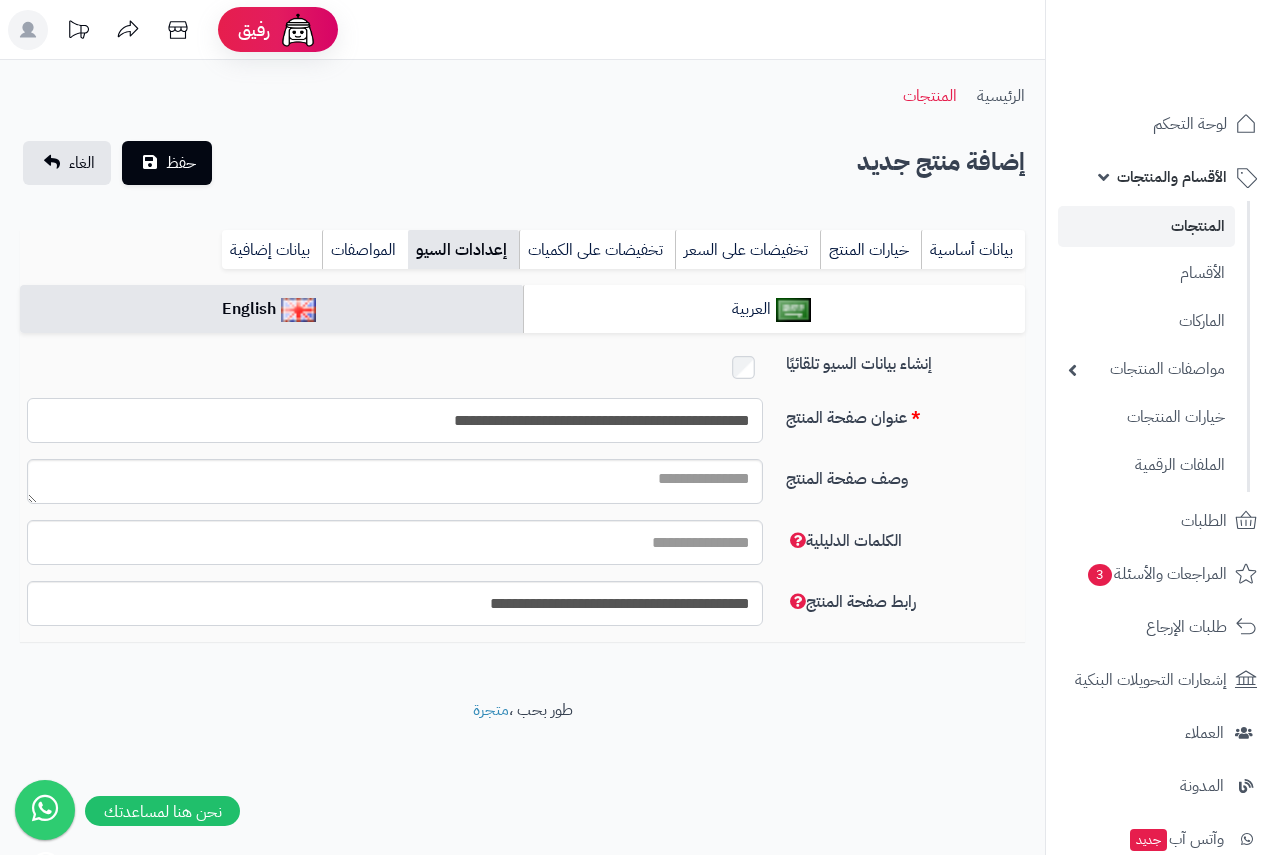 type on "**********" 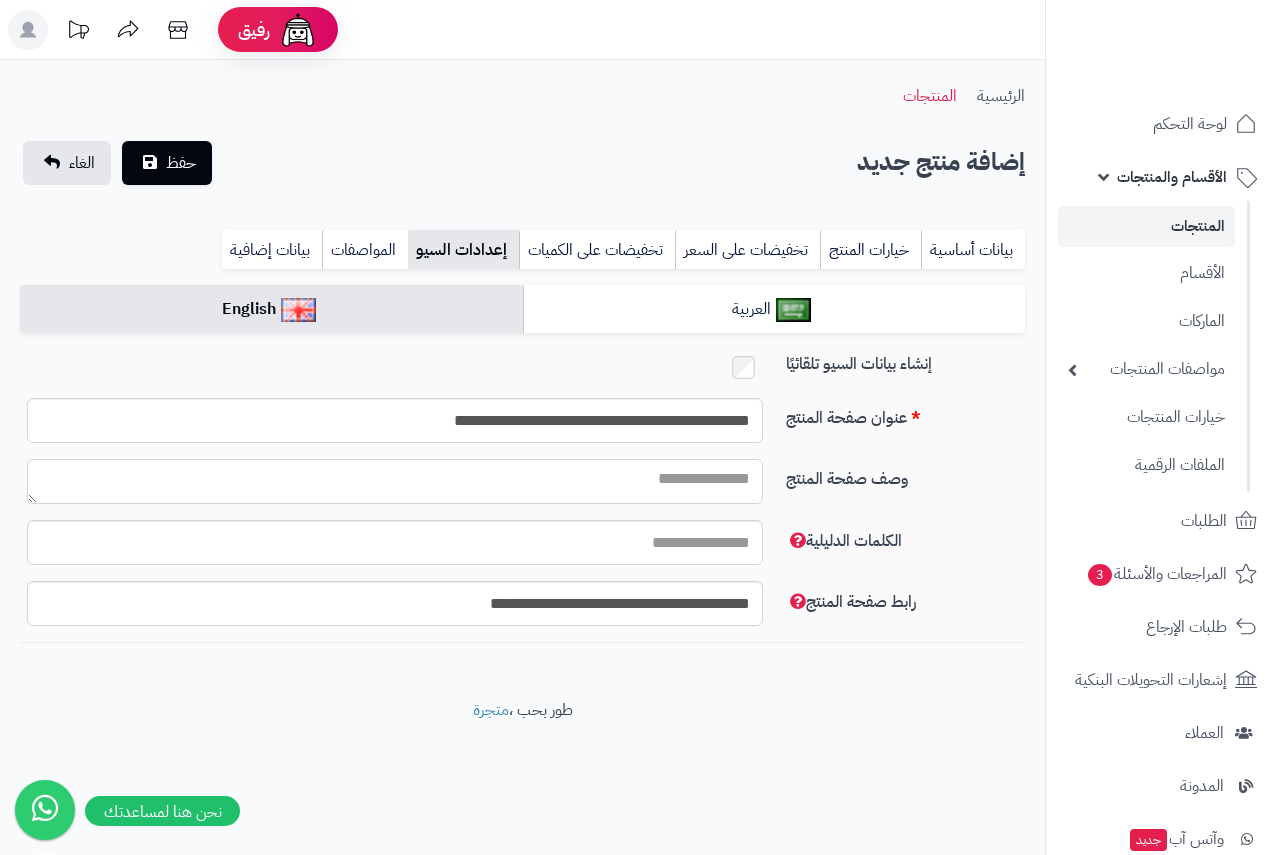 click on "وصف صفحة المنتج" at bounding box center (395, 481) 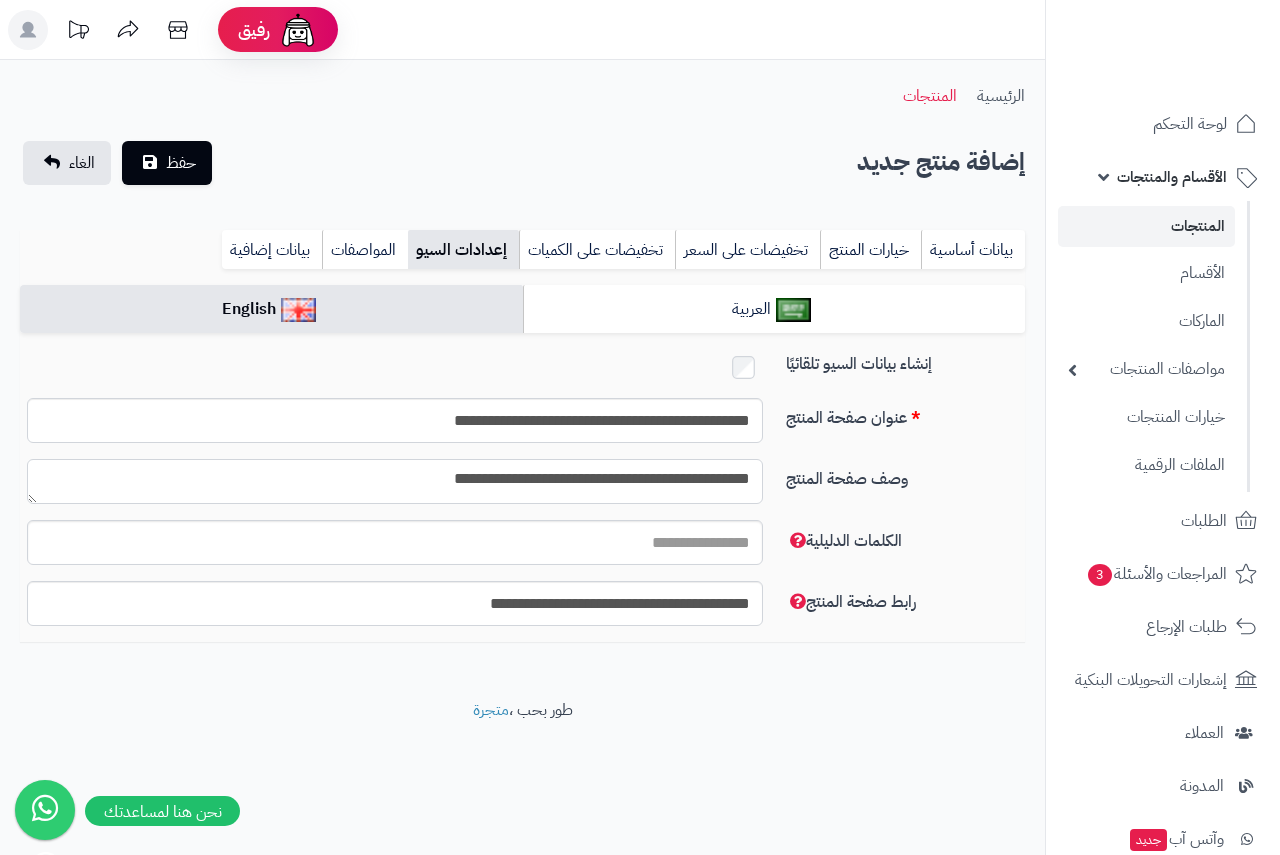 type on "**********" 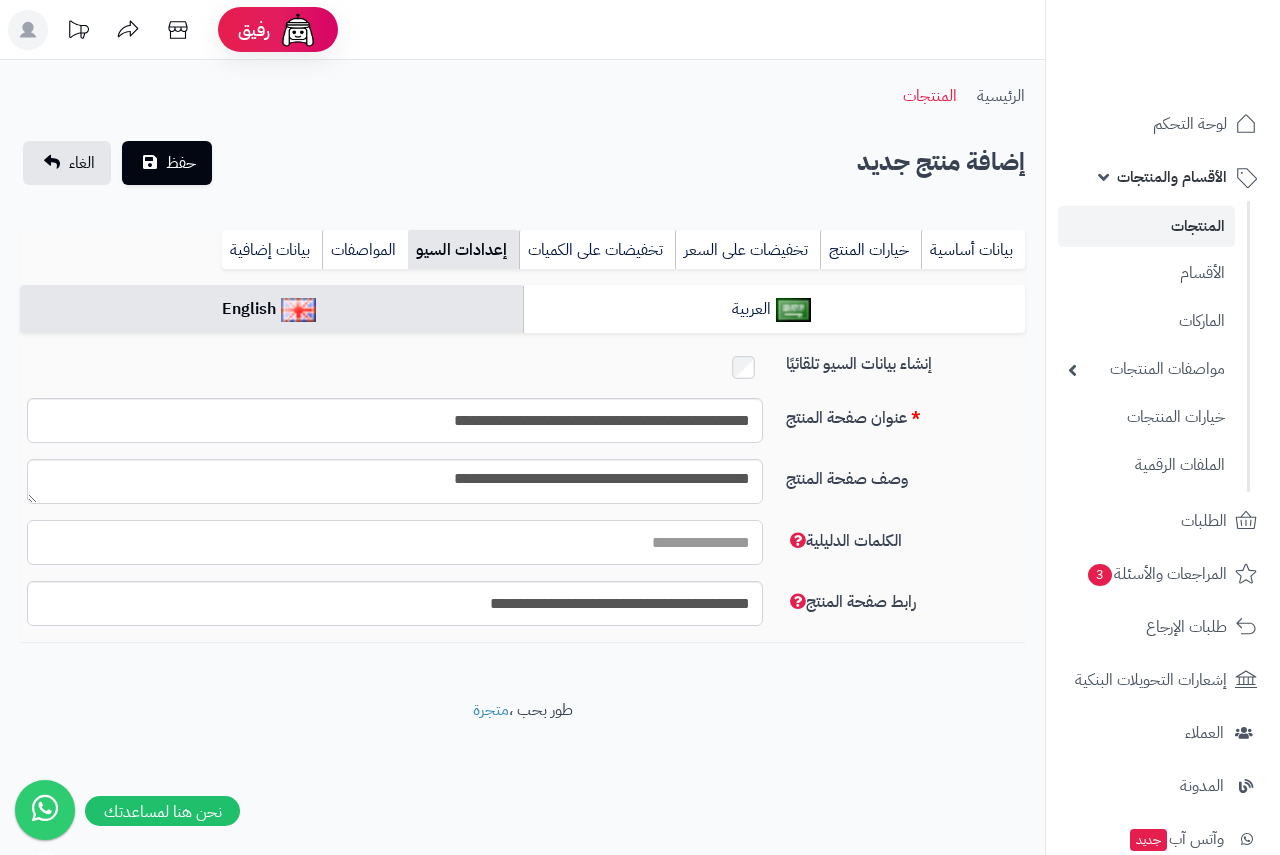 click on "الكلمات الدليلية" at bounding box center (395, 542) 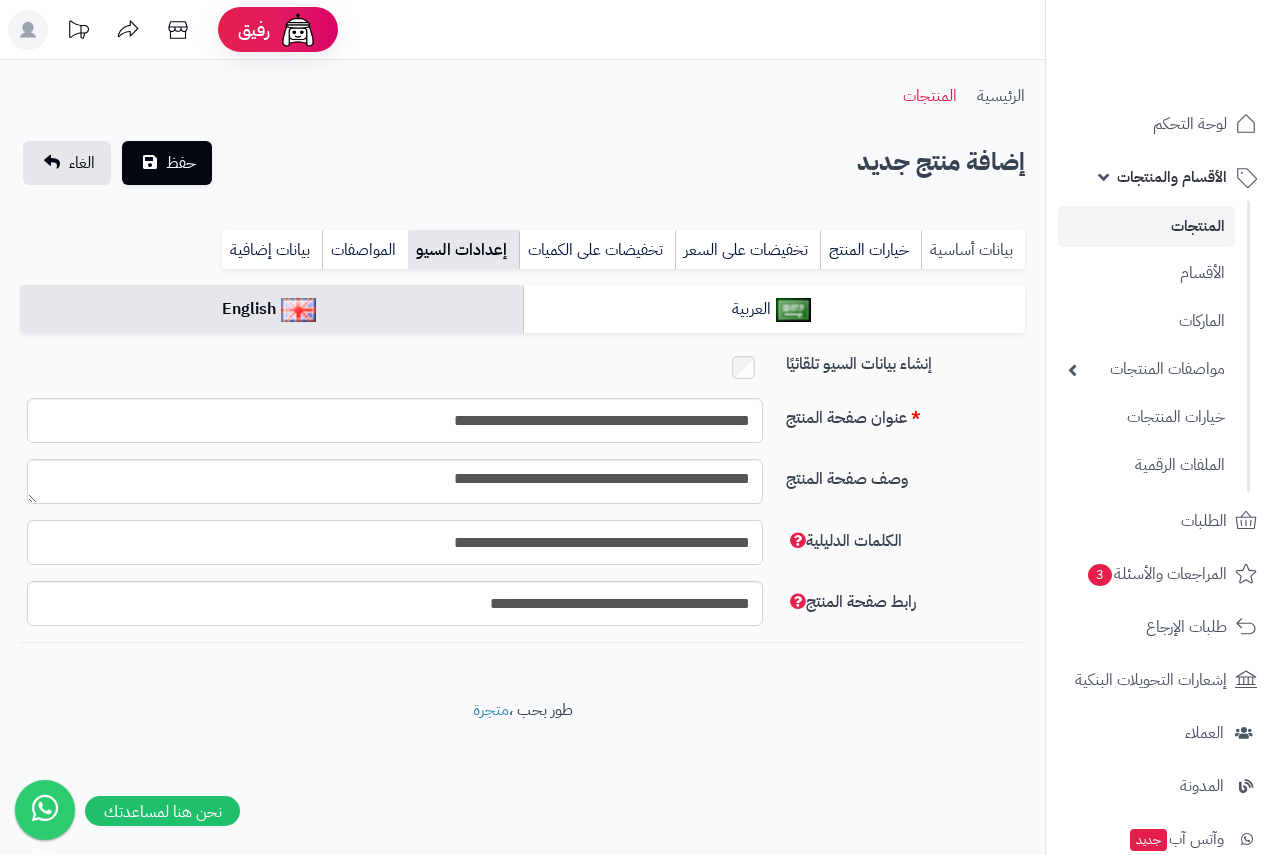 type on "**********" 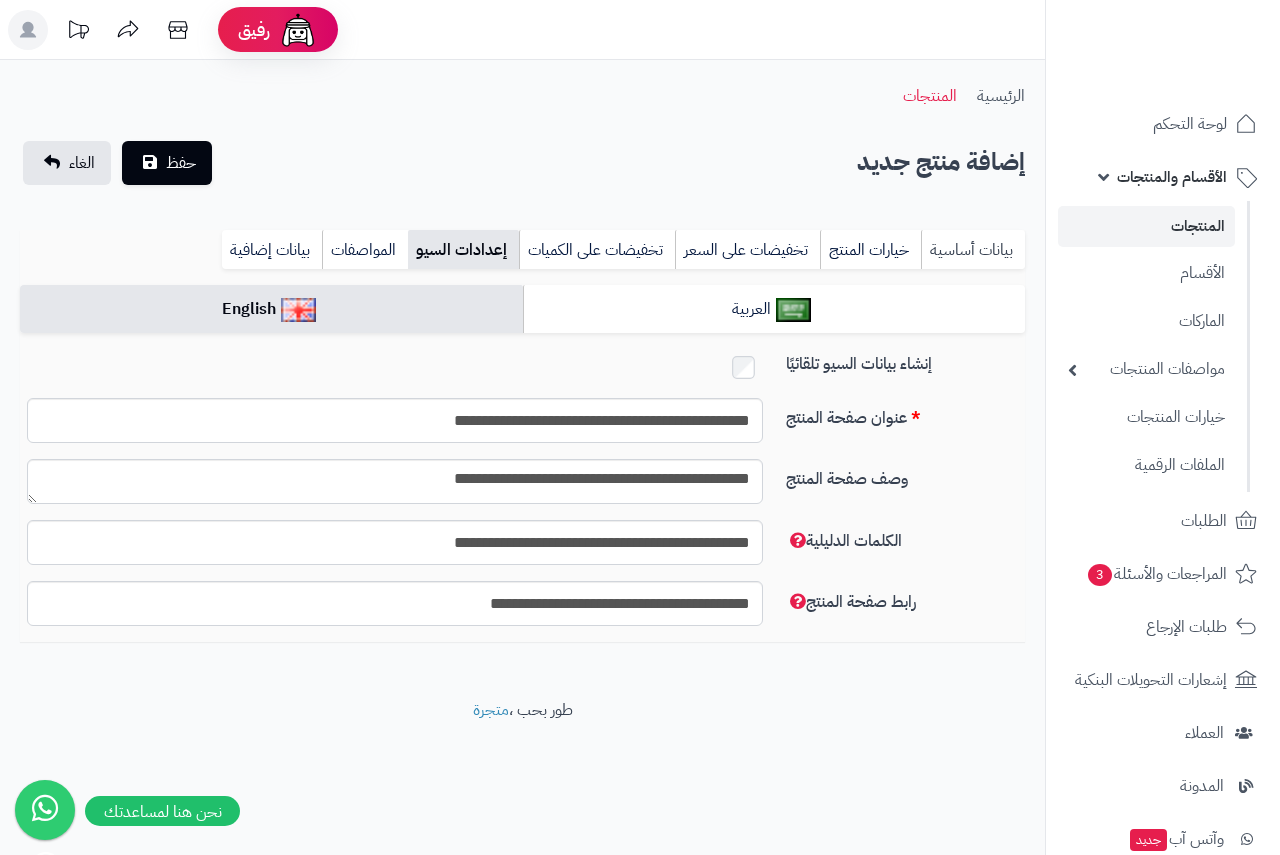 click on "بيانات أساسية" at bounding box center [973, 250] 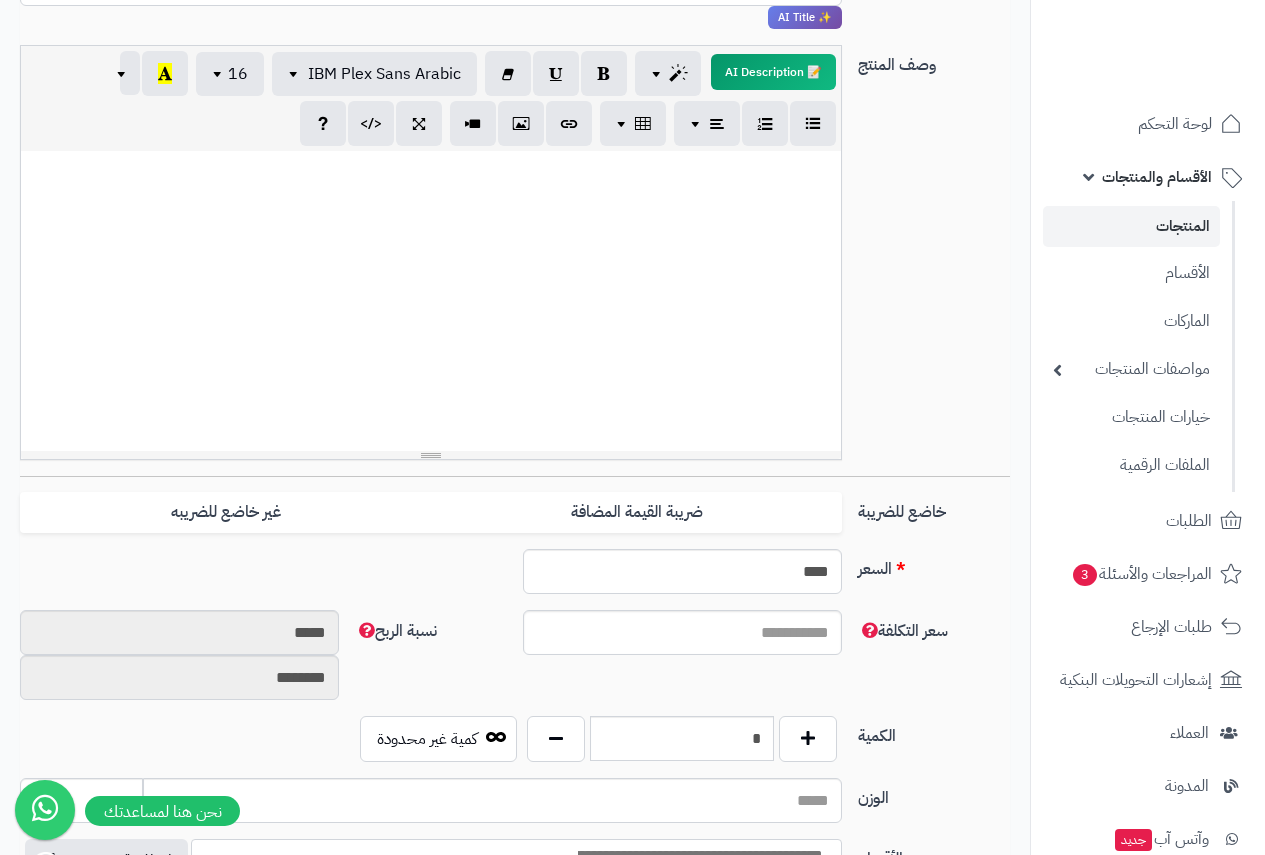 scroll, scrollTop: 400, scrollLeft: 0, axis: vertical 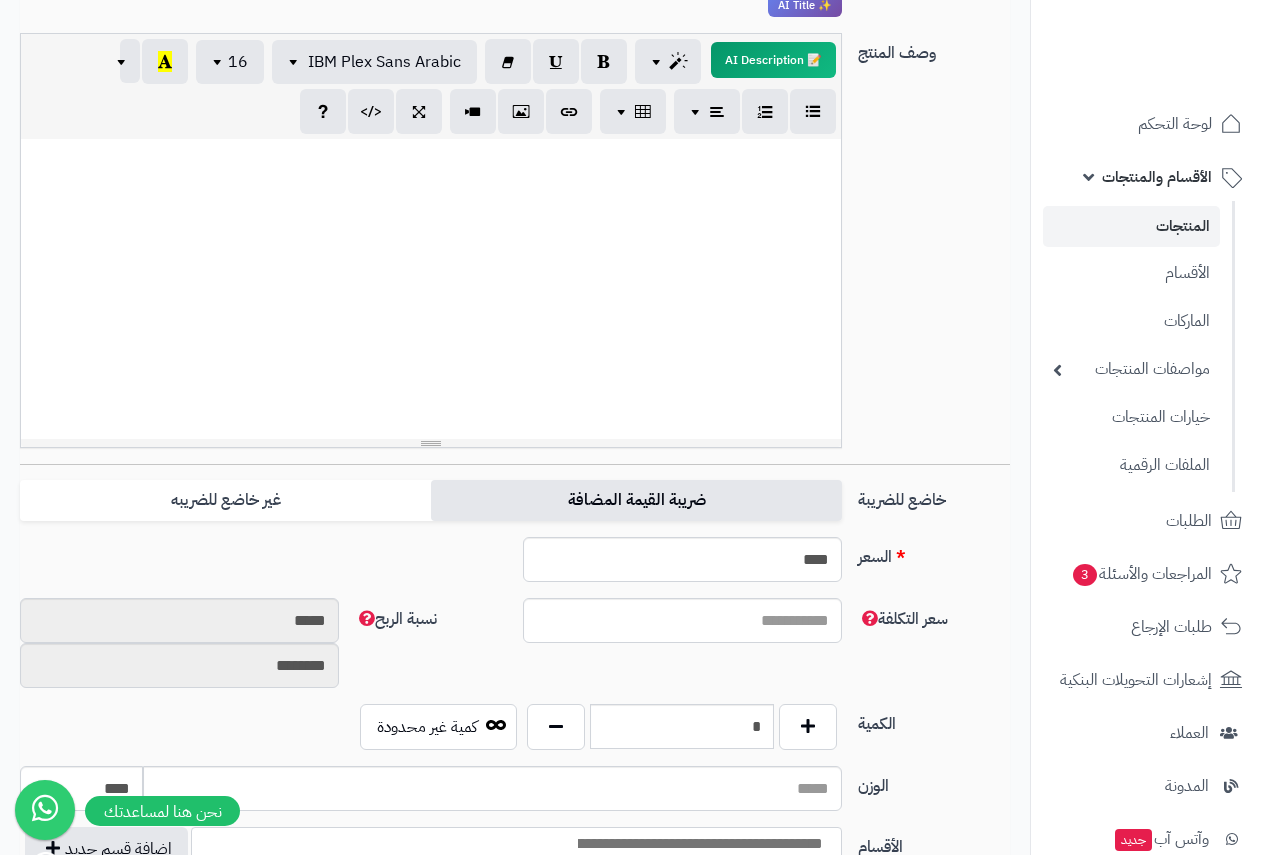 click on "ضريبة القيمة المضافة" at bounding box center [636, 500] 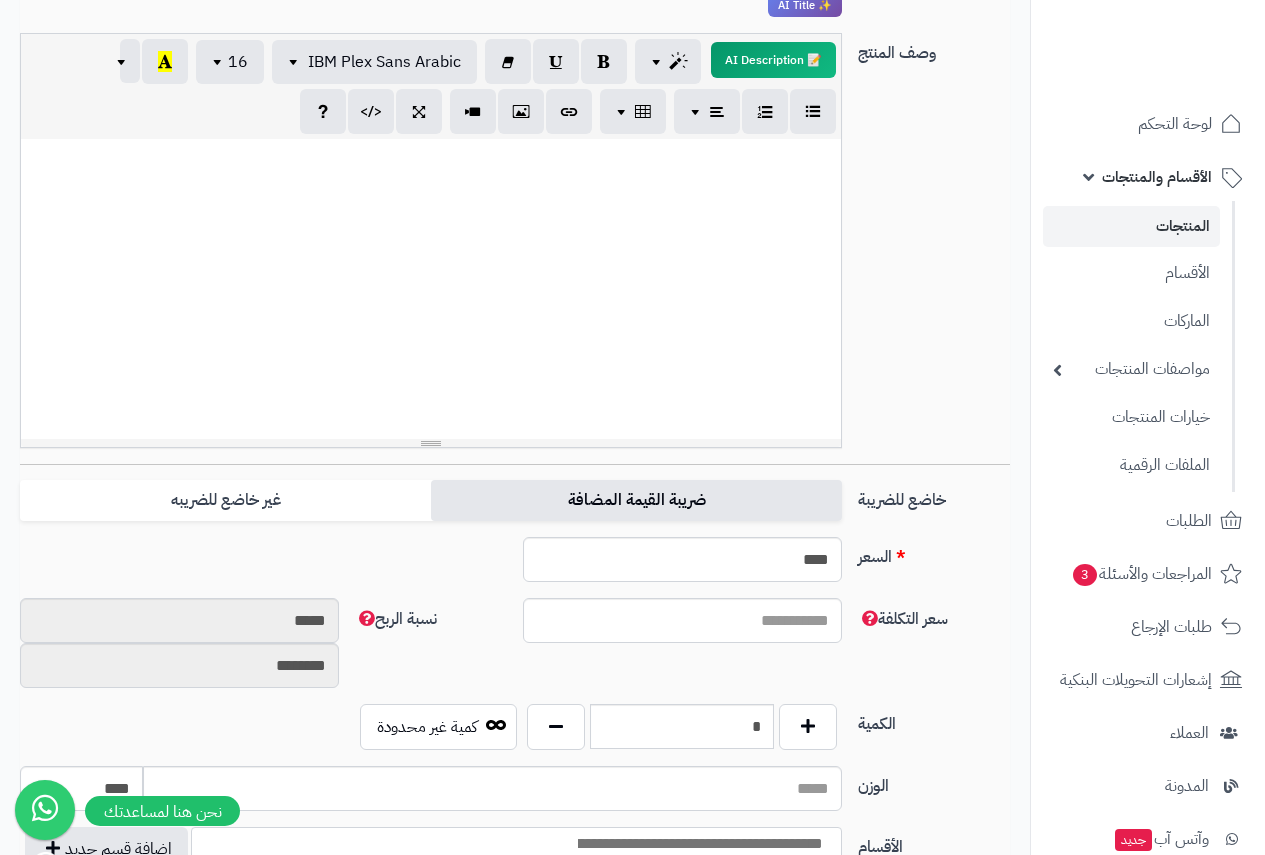 type on "*" 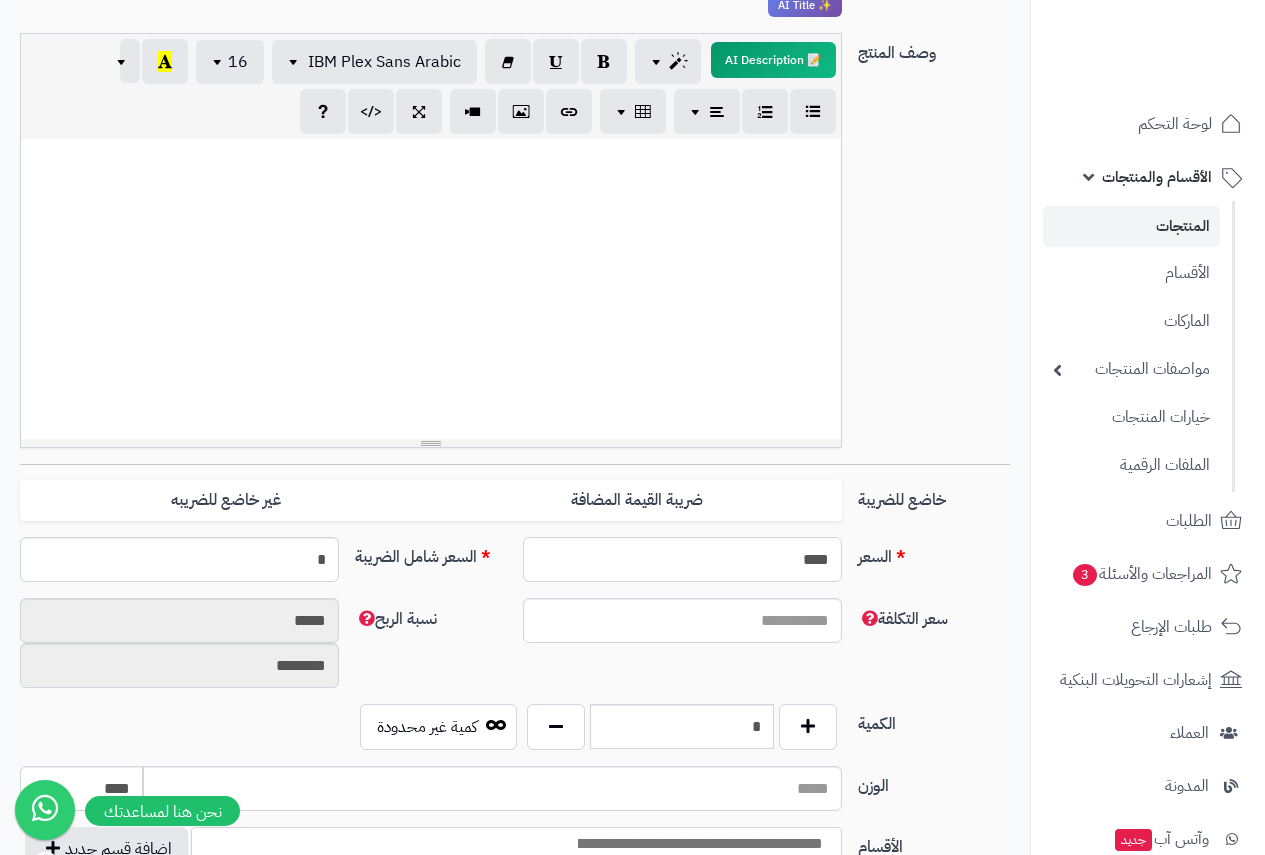 click on "****" at bounding box center (682, 559) 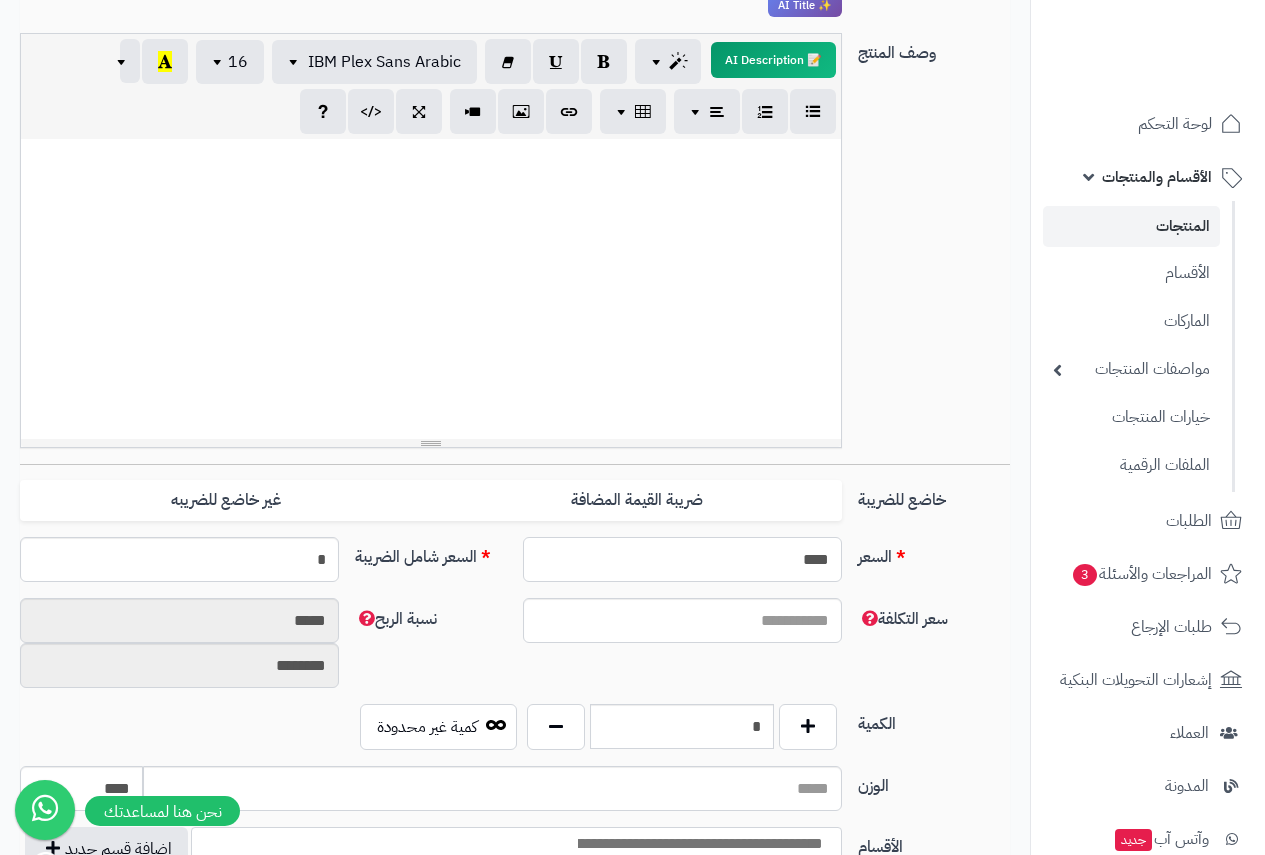 type on "*" 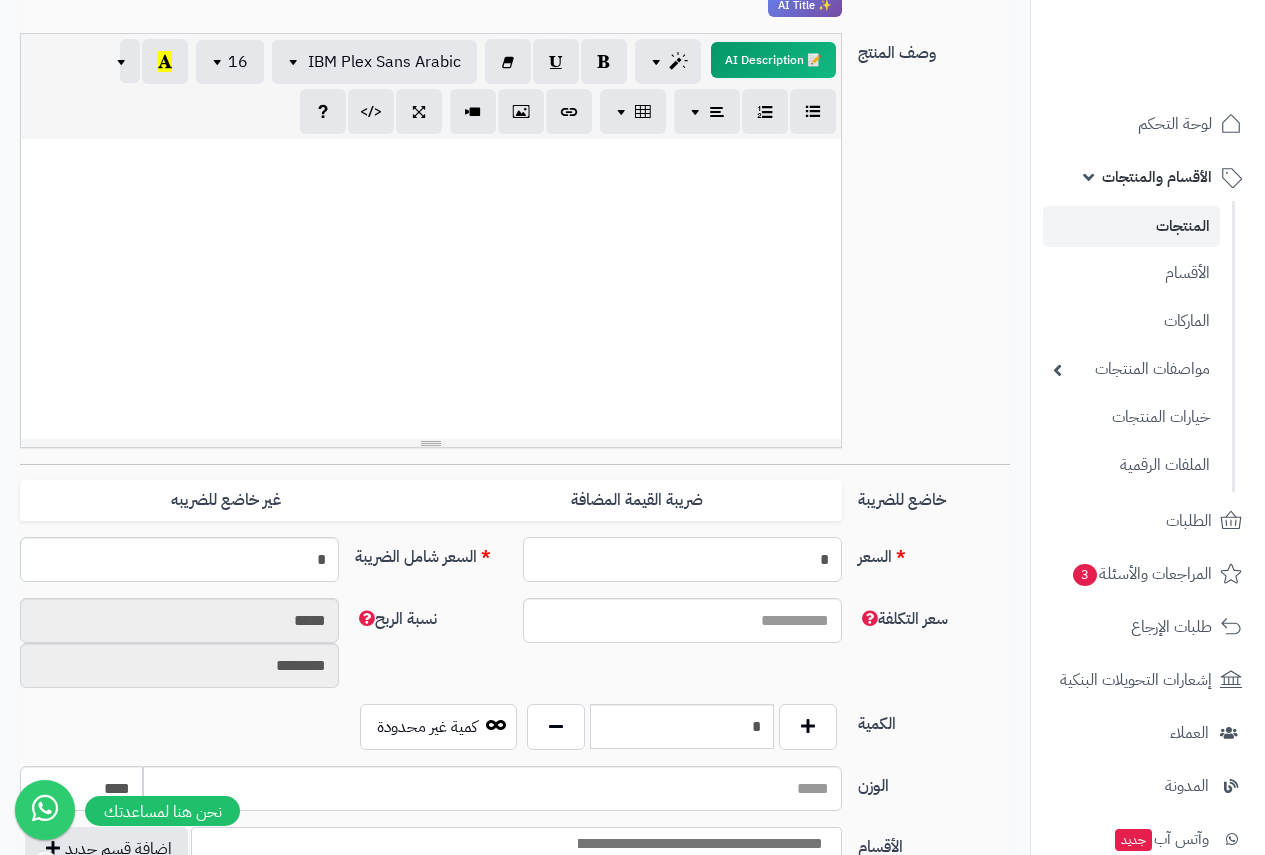 type on "****" 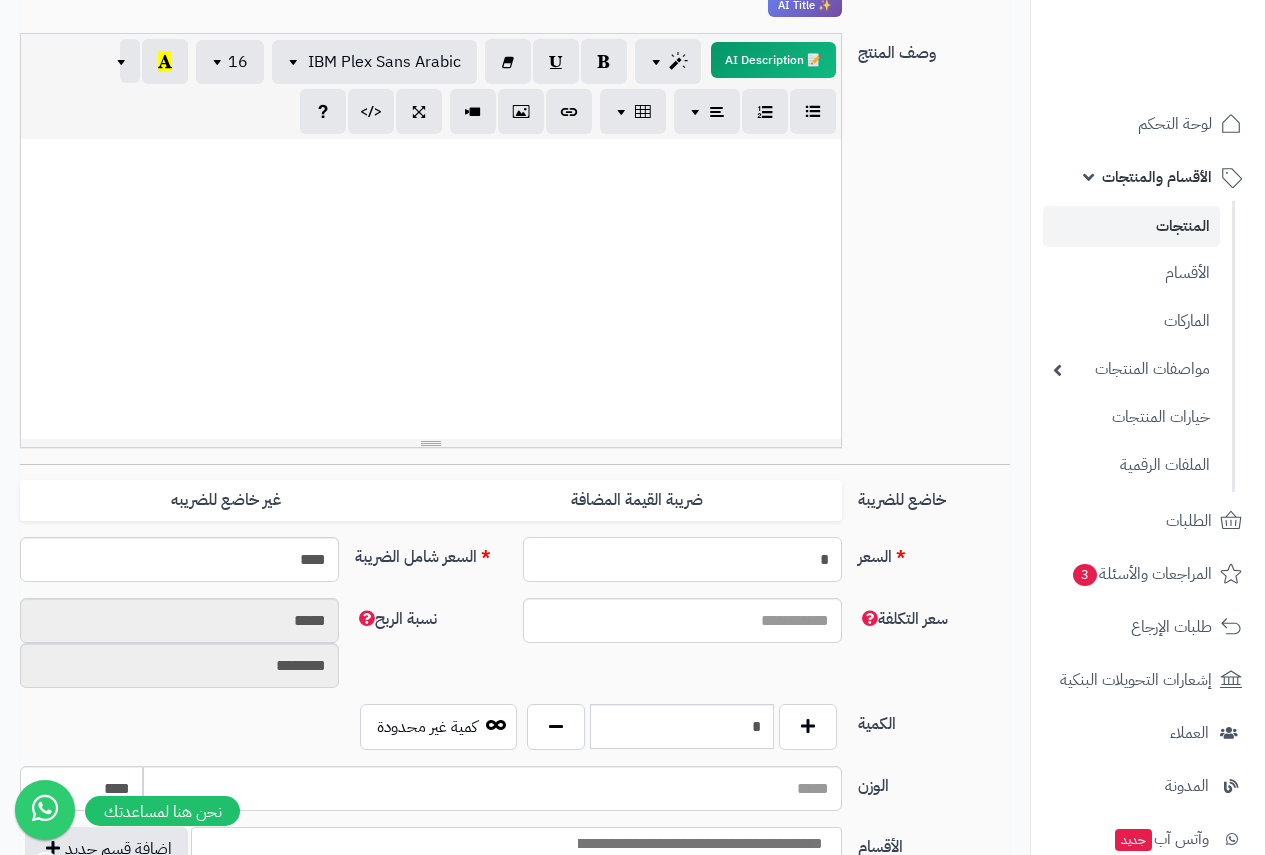 type on "*" 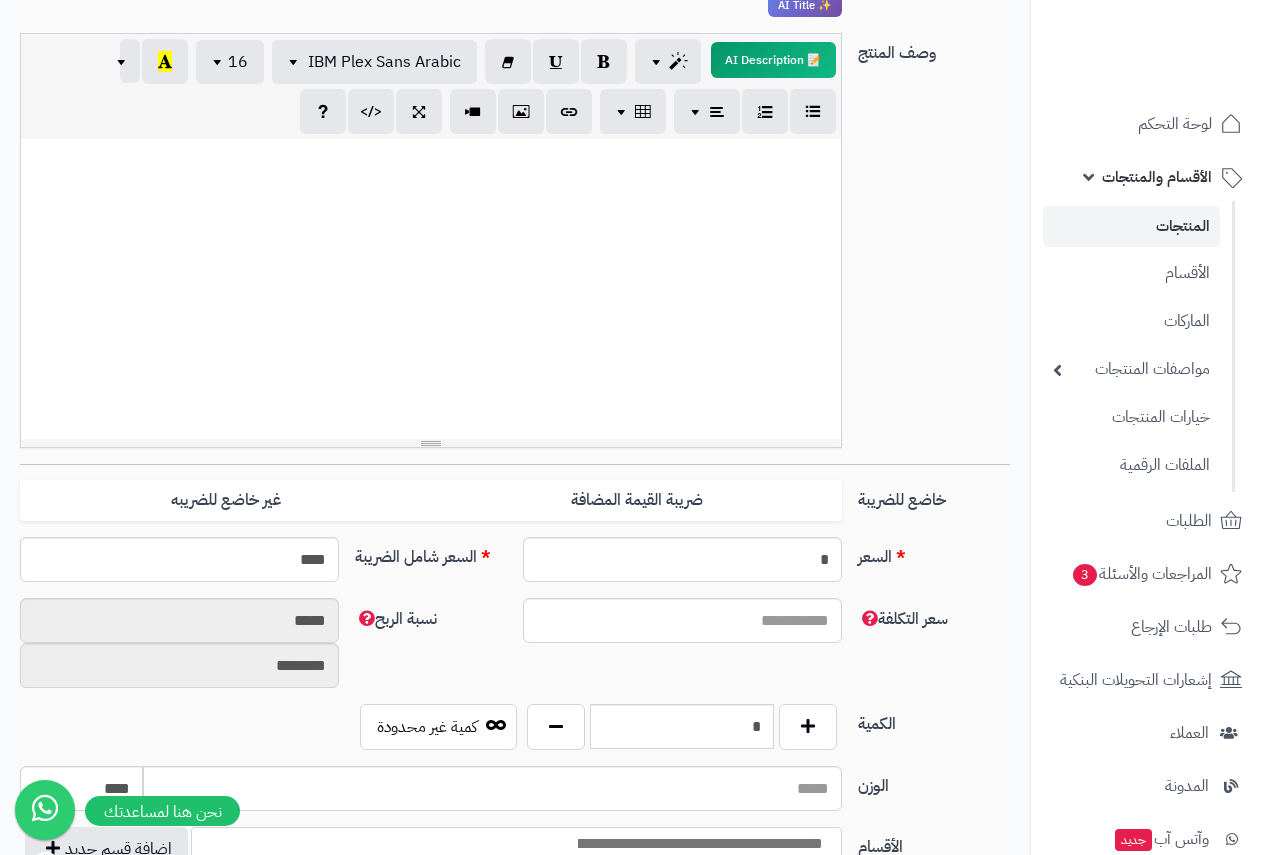 click on "وصف المنتج    📝 AI Description   p blockquote pre h1 h2 h3 h4 h5 h6 IBM Plex Sans Arabic     Arial   Arial Black   Comic Sans MS   Courier New   Helvetica   Impact   Tahoma   Times New Roman   Verdana 16  8  9  10  11  12  14  18  24  36    Background Color         Transparent              Foreground Color         Reset to default                        1 x 1                                     ×        Insert Link           Text to display To what URL should this link go? *******  Open in new window      Insert Link                   ×        Insert Image           Select from files Image URL      Insert Image                   ×        Insert Video           Video URL?  (YouTube, Vimeo, Vine, Instagram, DailyMotion or Youku)      Insert Video                   ×        Help           ENTER Insert Paragraph CTRL+Z Undoes the last command CTRL+Y Redoes the last command TAB Tab SHIFT+TAB Untab CTRL+B Set a bold style CTRL+I Set a italic style CTRL+U Set a underline style CTRL+SHIFT+S CTRL+K" at bounding box center (515, 248) 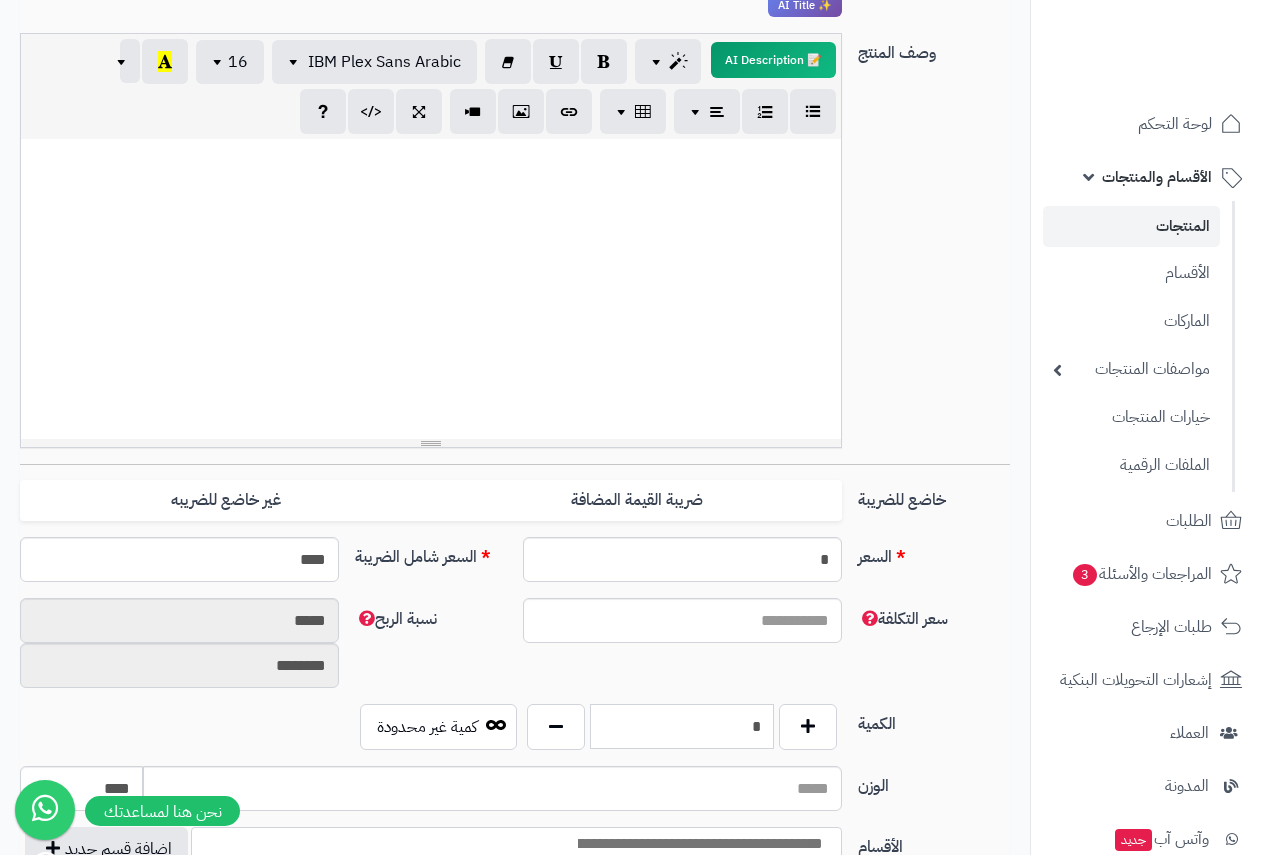 click on "*" at bounding box center [682, 726] 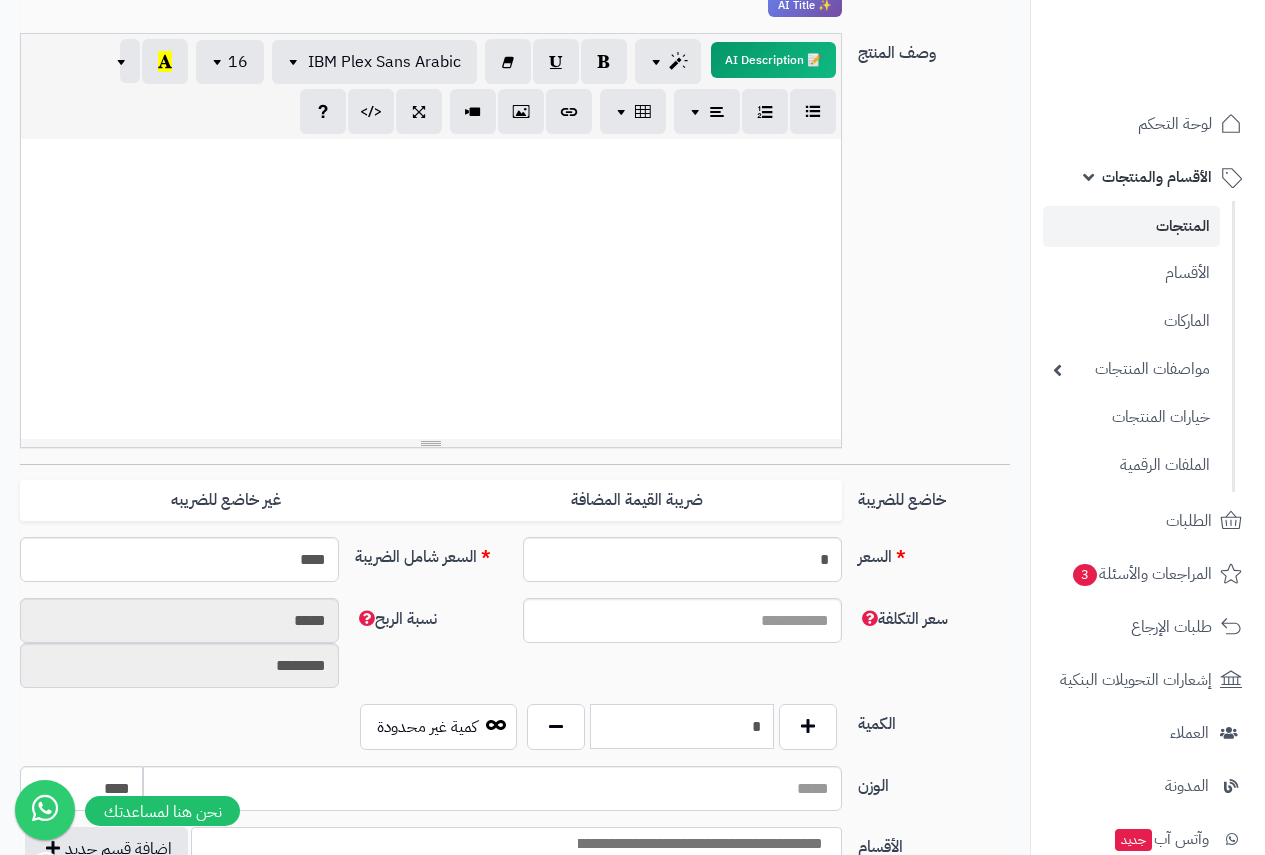 type on "*" 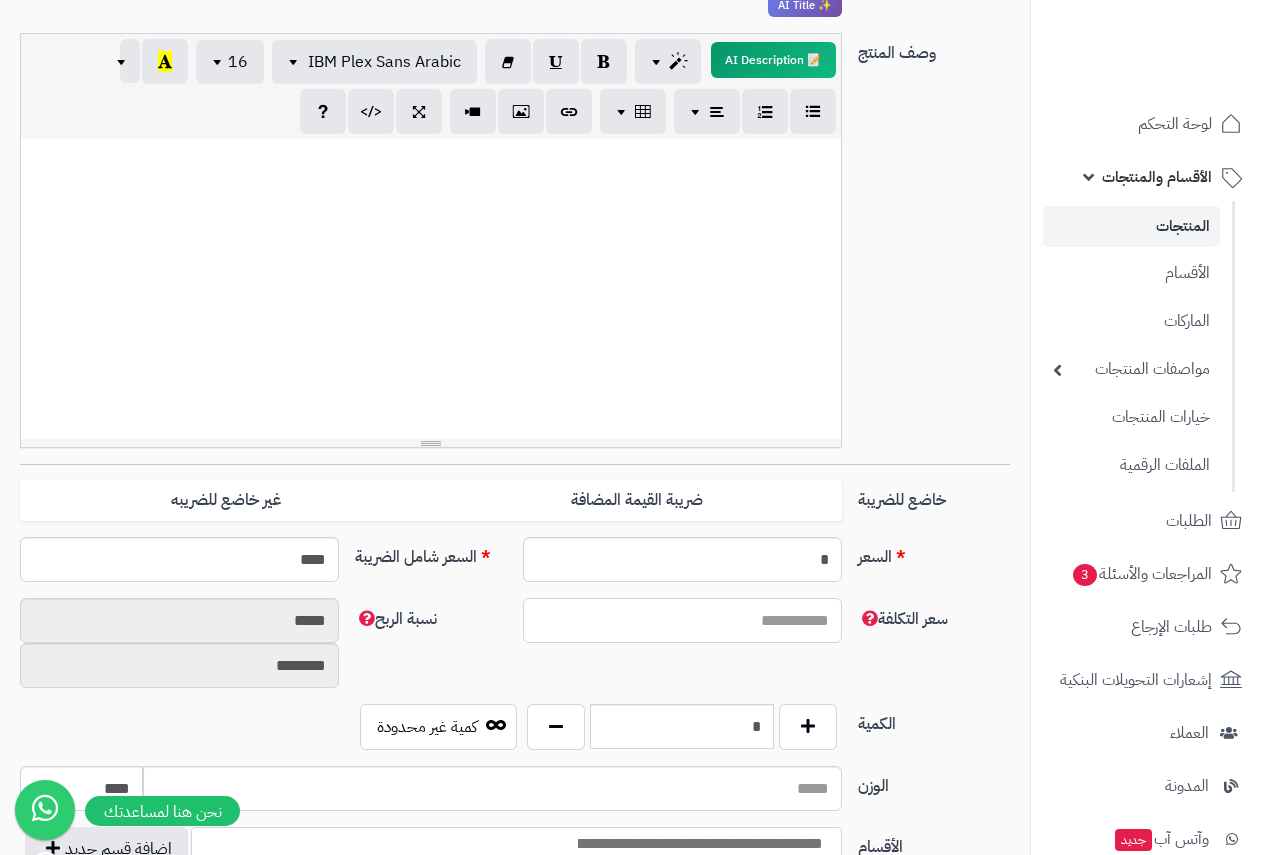 click on "سعر التكلفة" at bounding box center [682, 620] 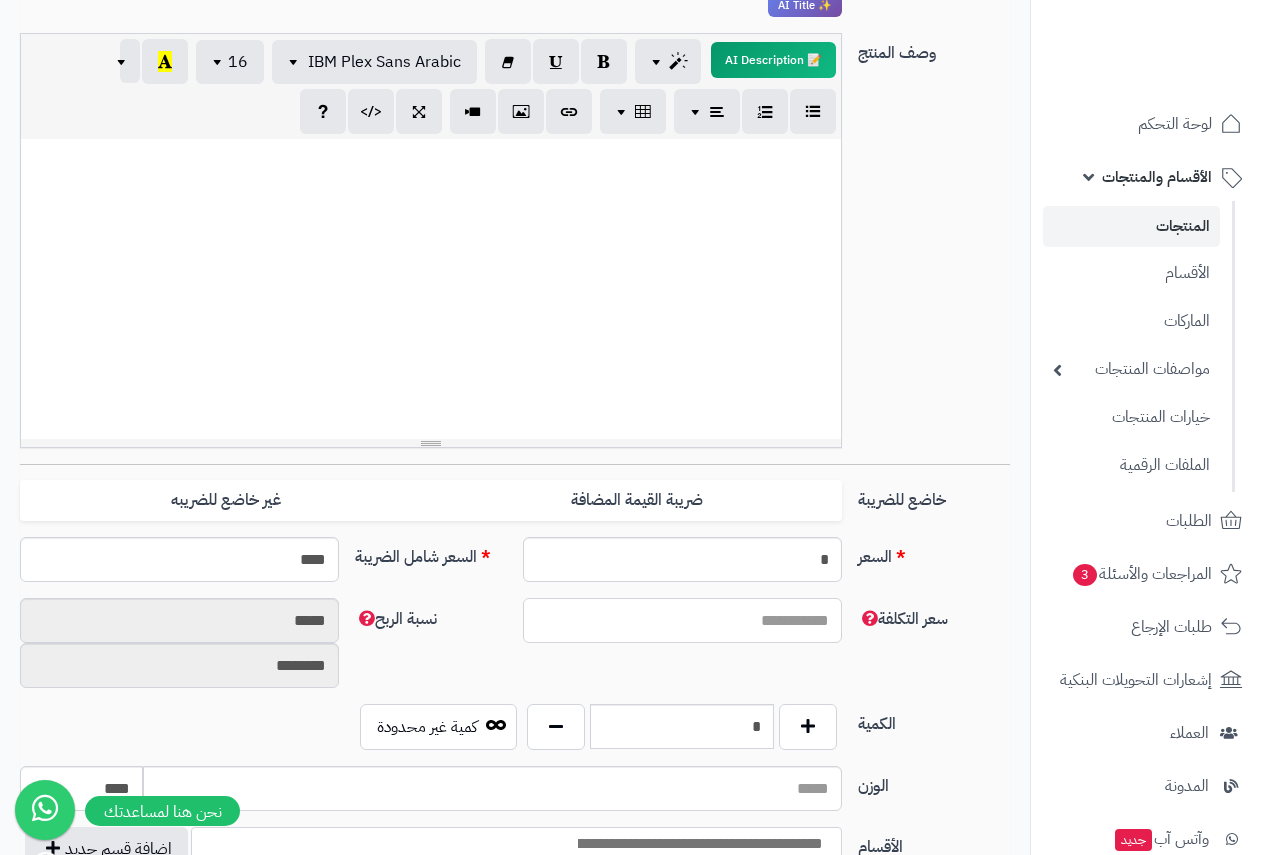 type on "*" 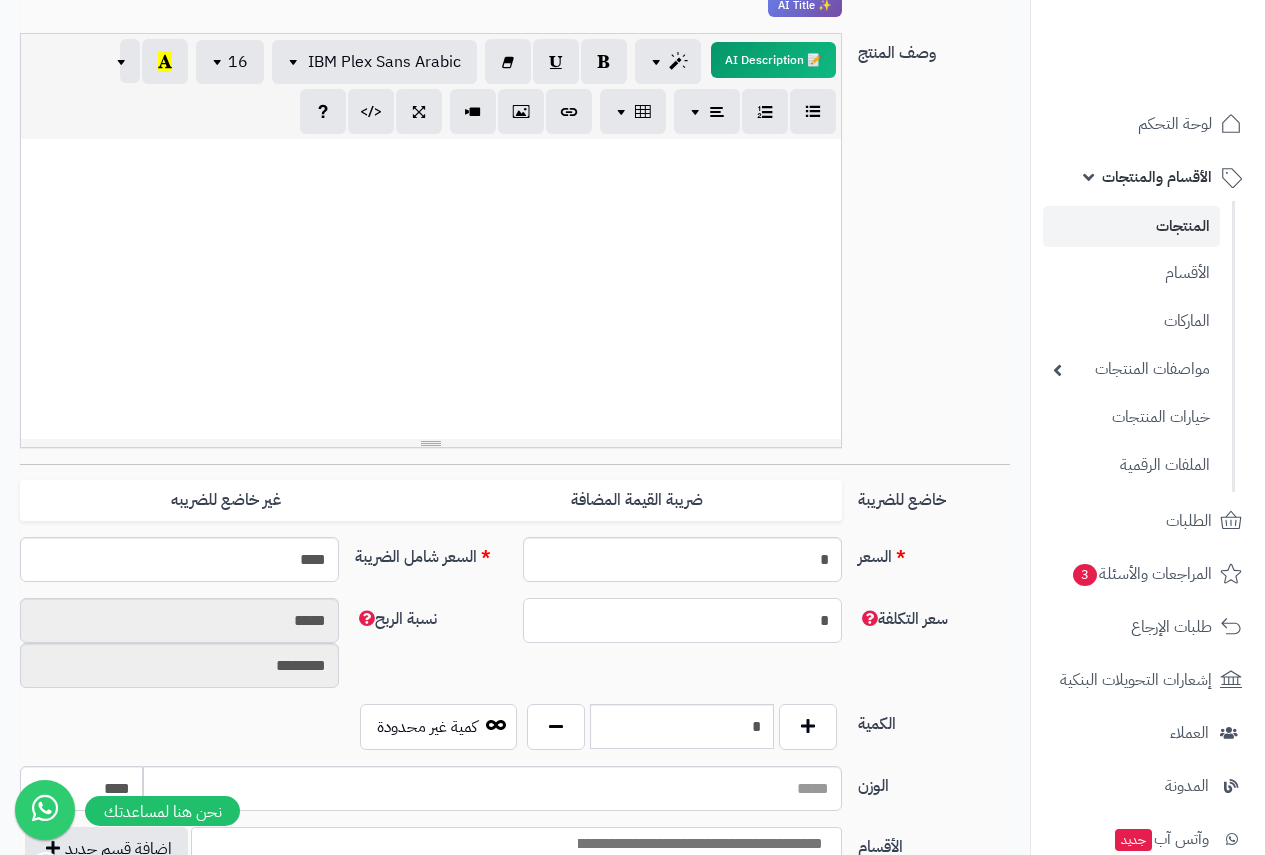 type on "*******" 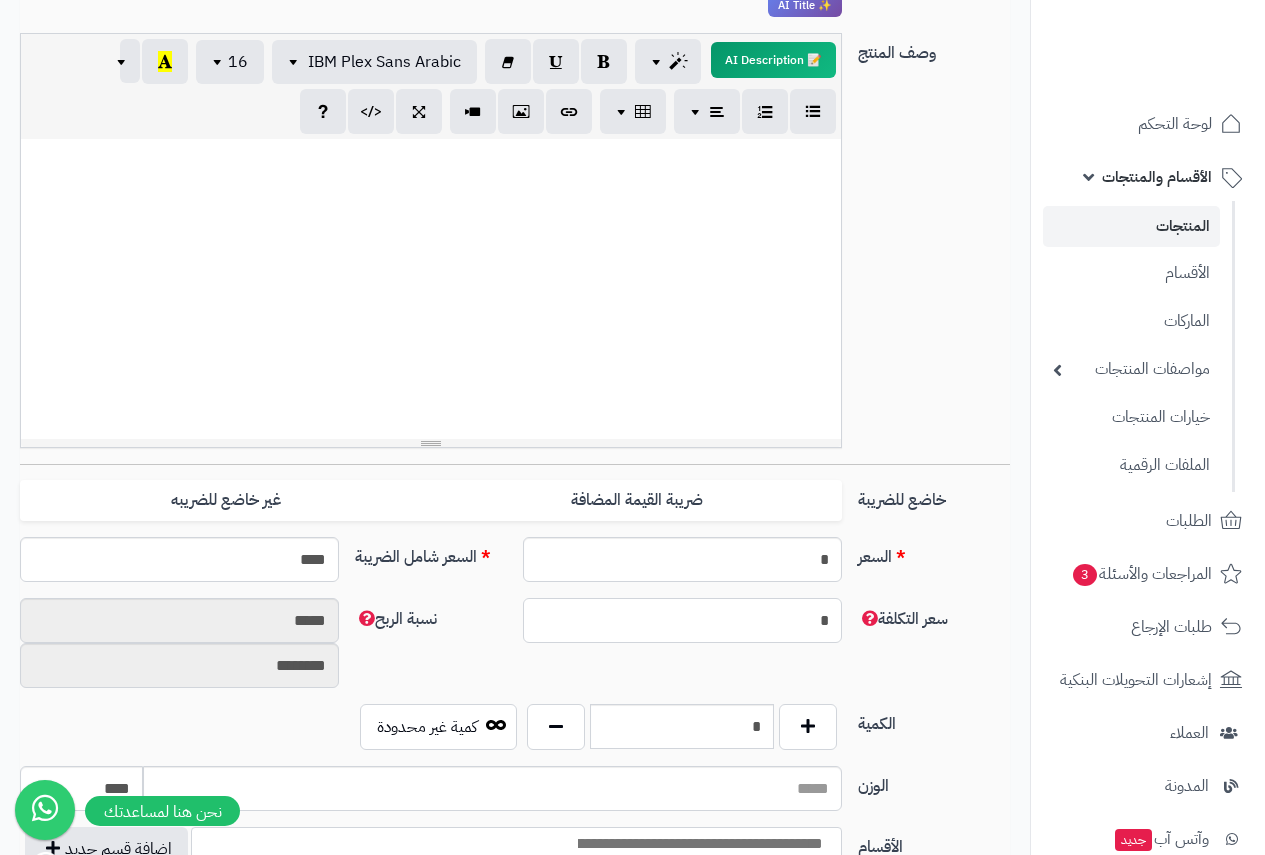 type on "********" 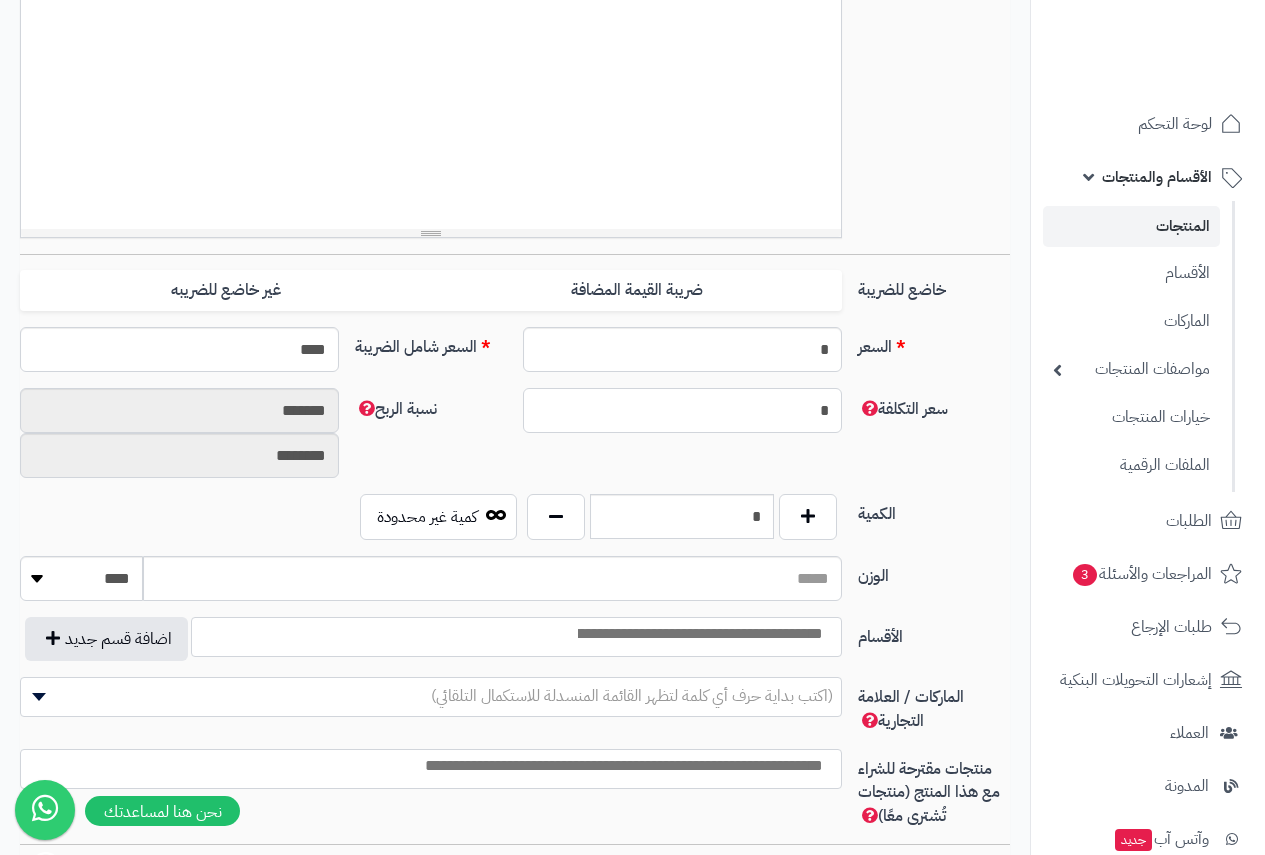 scroll, scrollTop: 700, scrollLeft: 0, axis: vertical 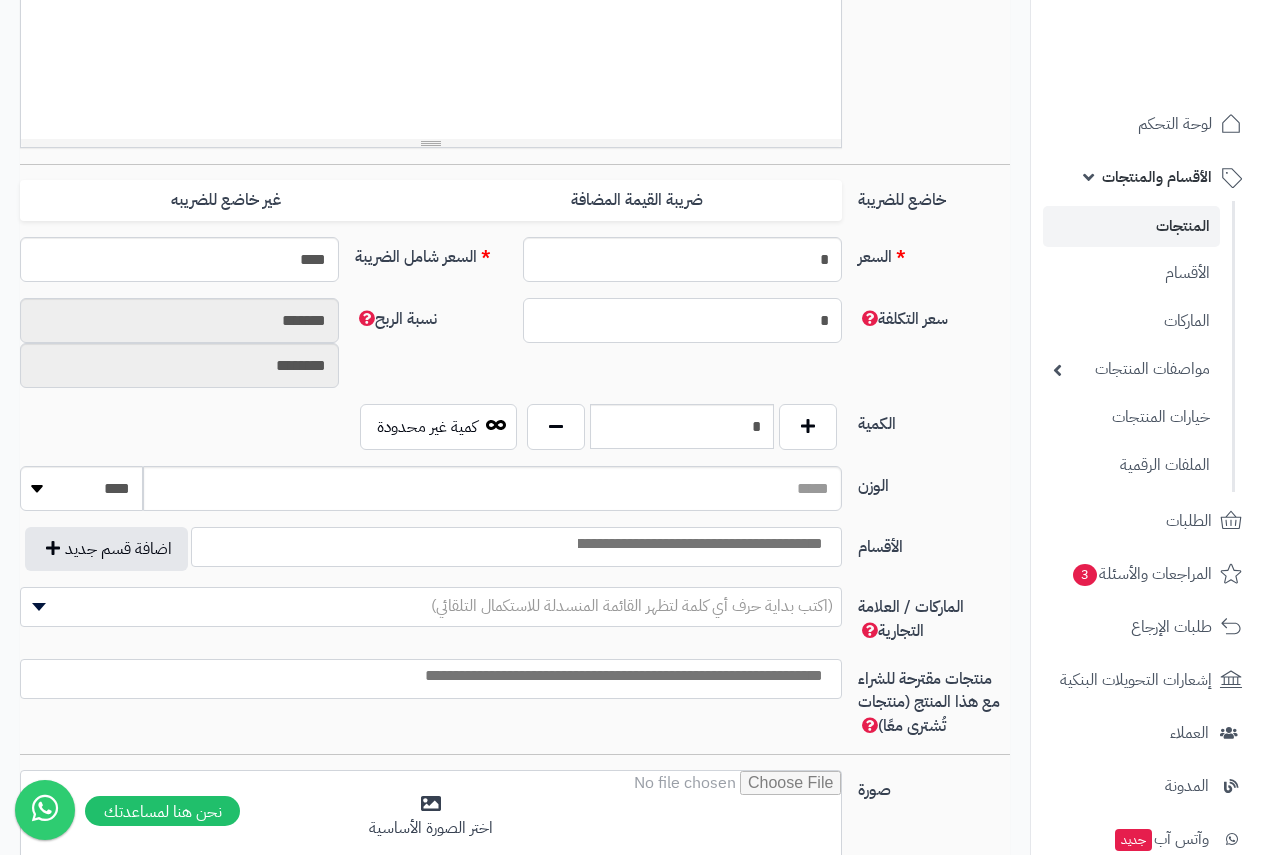 type on "*" 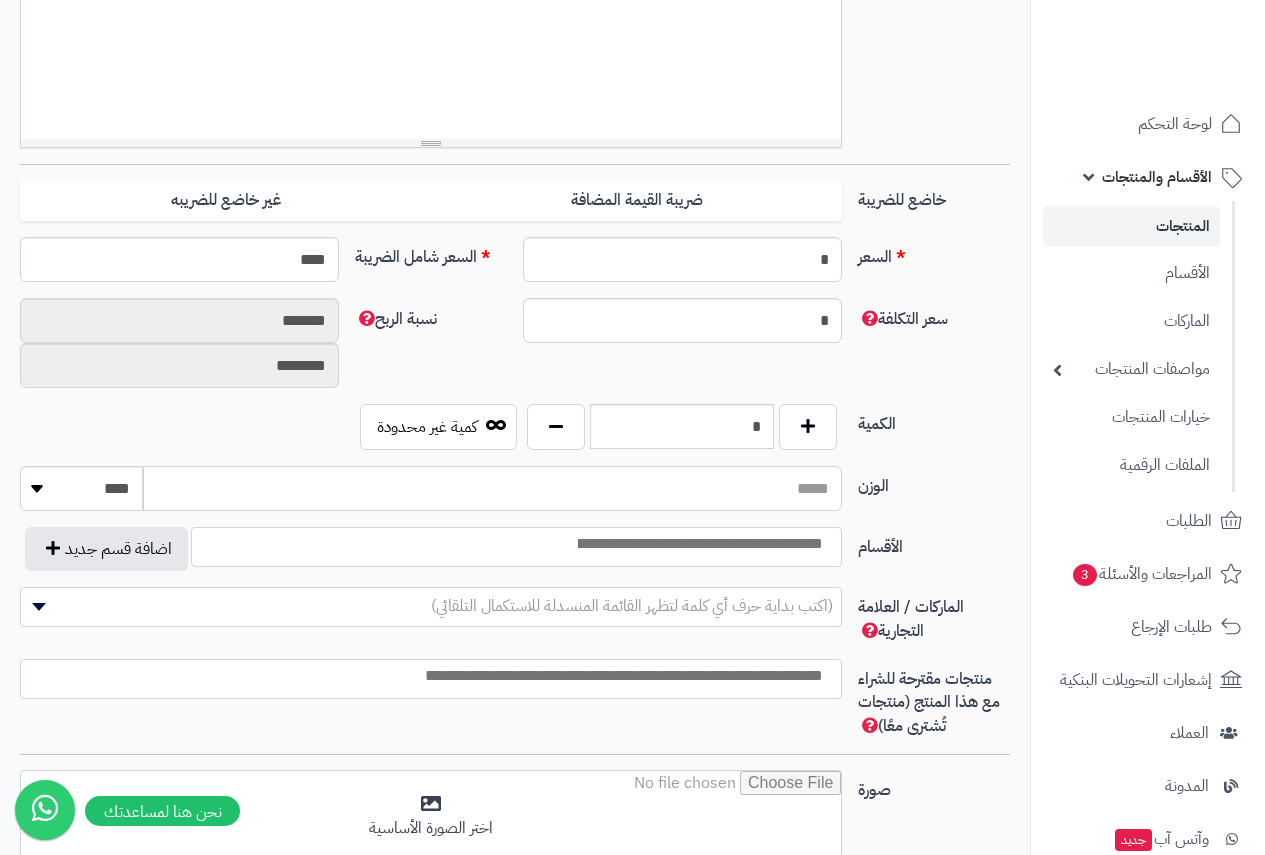 click on "الوزن" at bounding box center [492, 488] 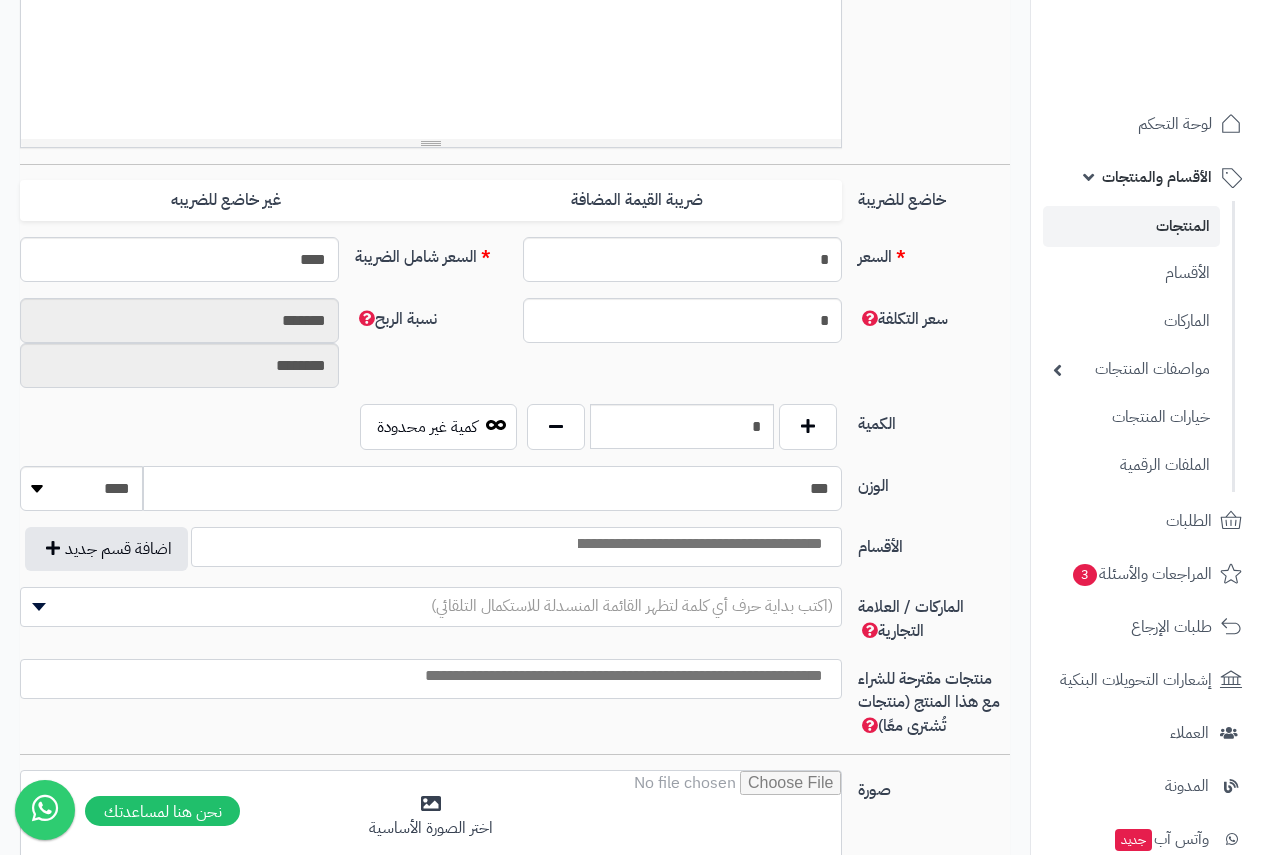 type on "***" 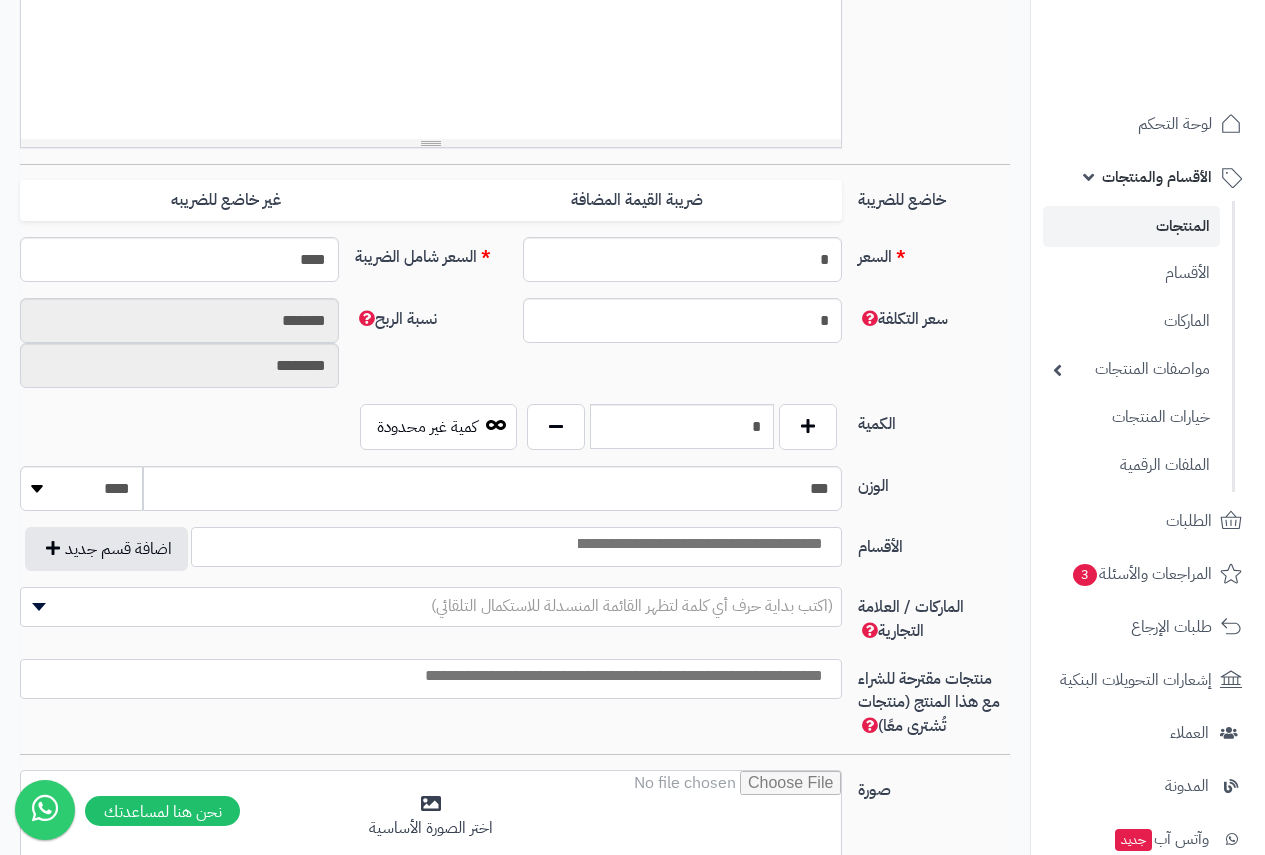 click at bounding box center [516, 547] 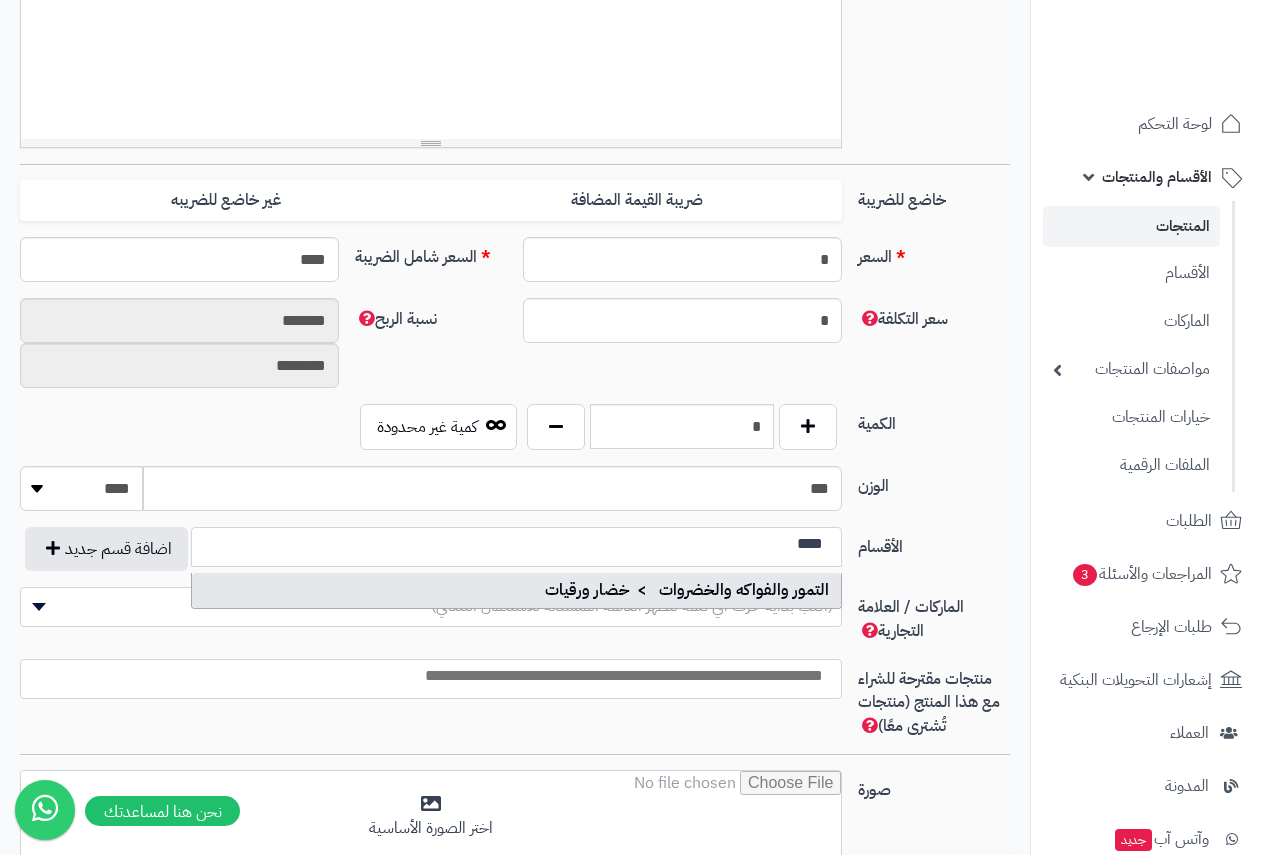 type on "****" 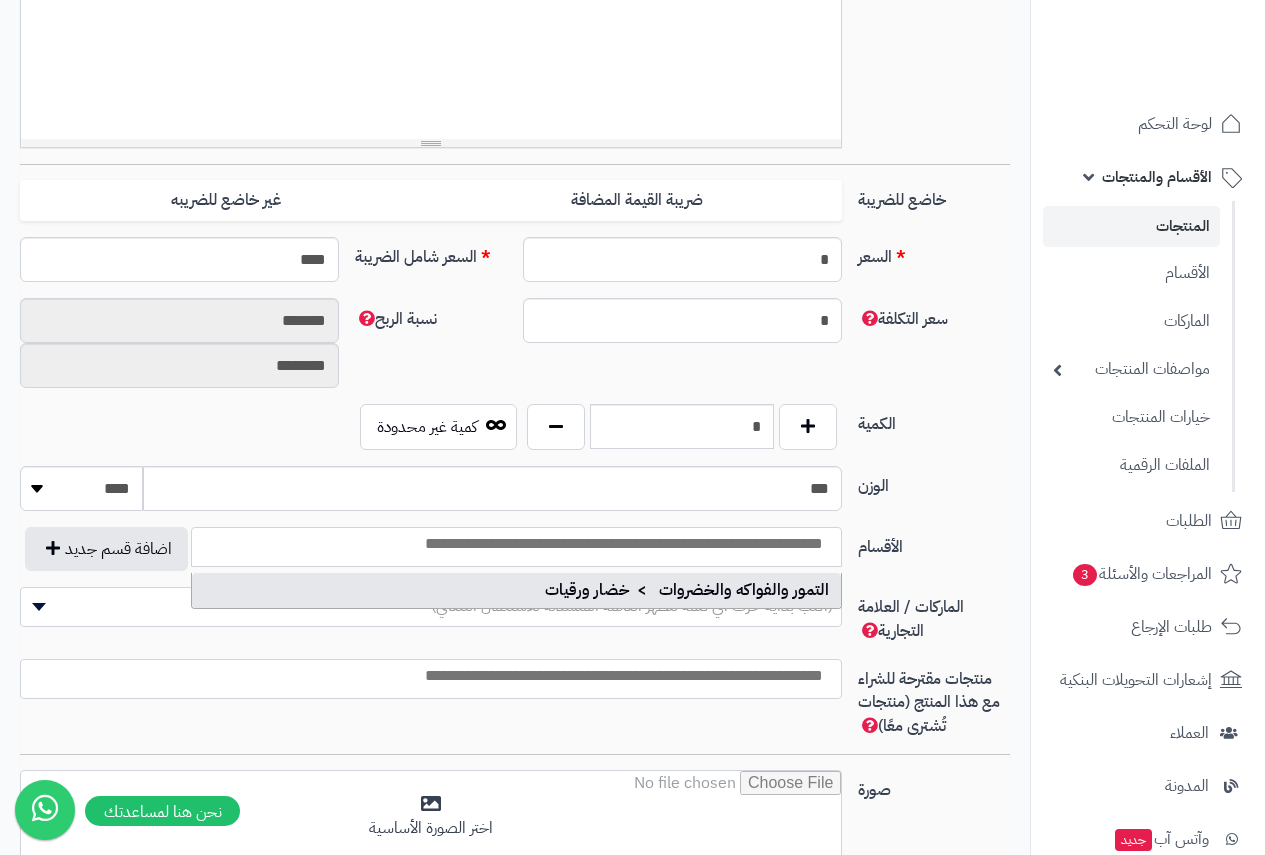 scroll, scrollTop: 0, scrollLeft: 0, axis: both 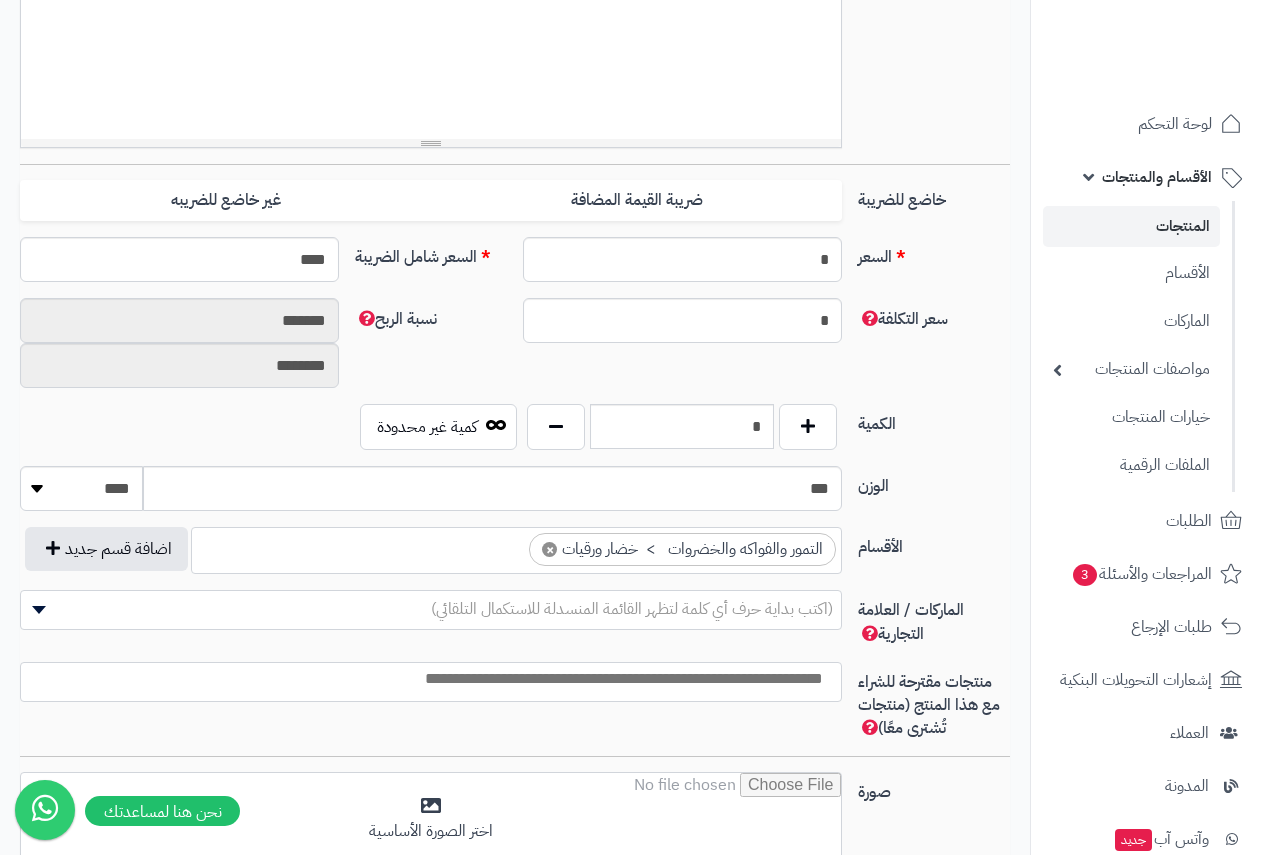 click on "(اكتب بداية حرف أي كلمة لتظهر القائمة المنسدلة للاستكمال التلقائي)" at bounding box center (632, 609) 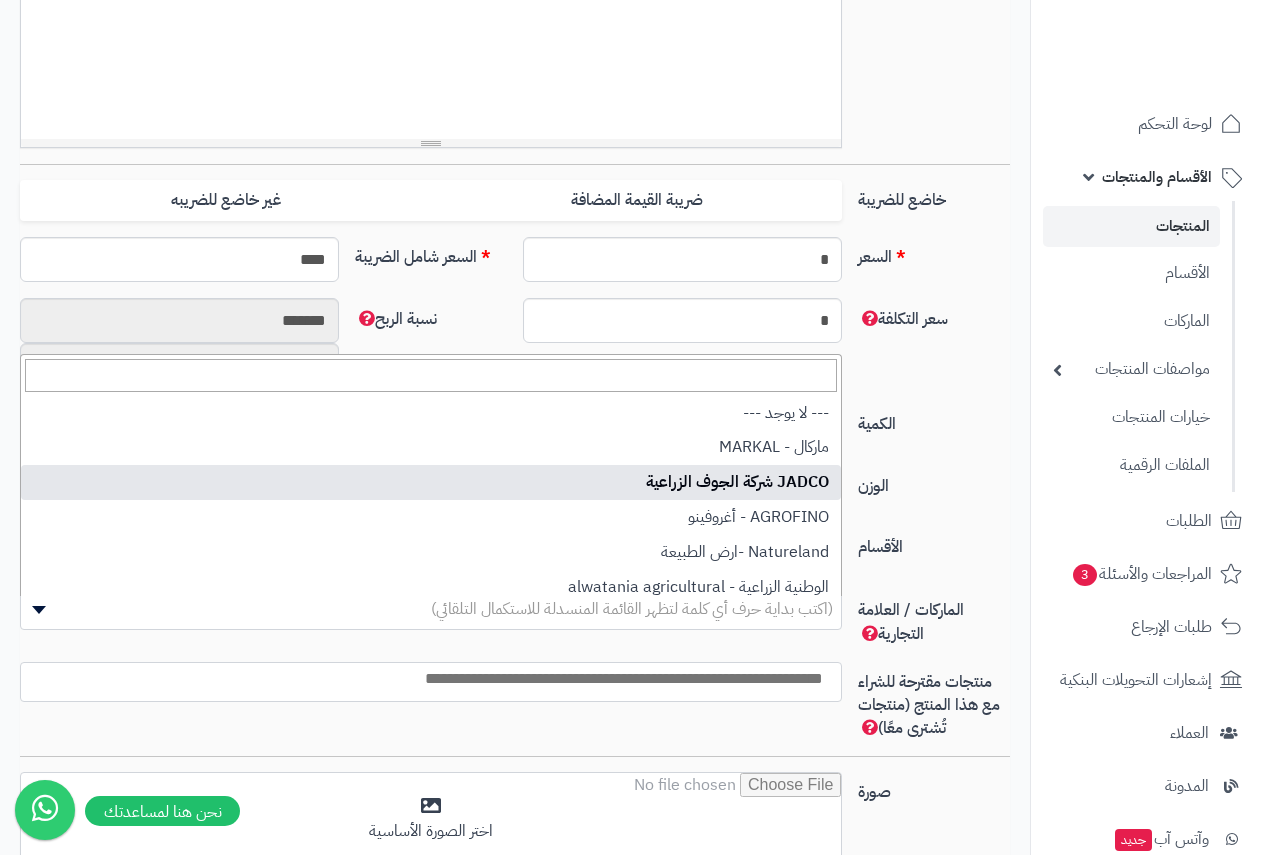 click on "سعر التكلفة
* نسبة الربح
*******
********" at bounding box center (515, 351) 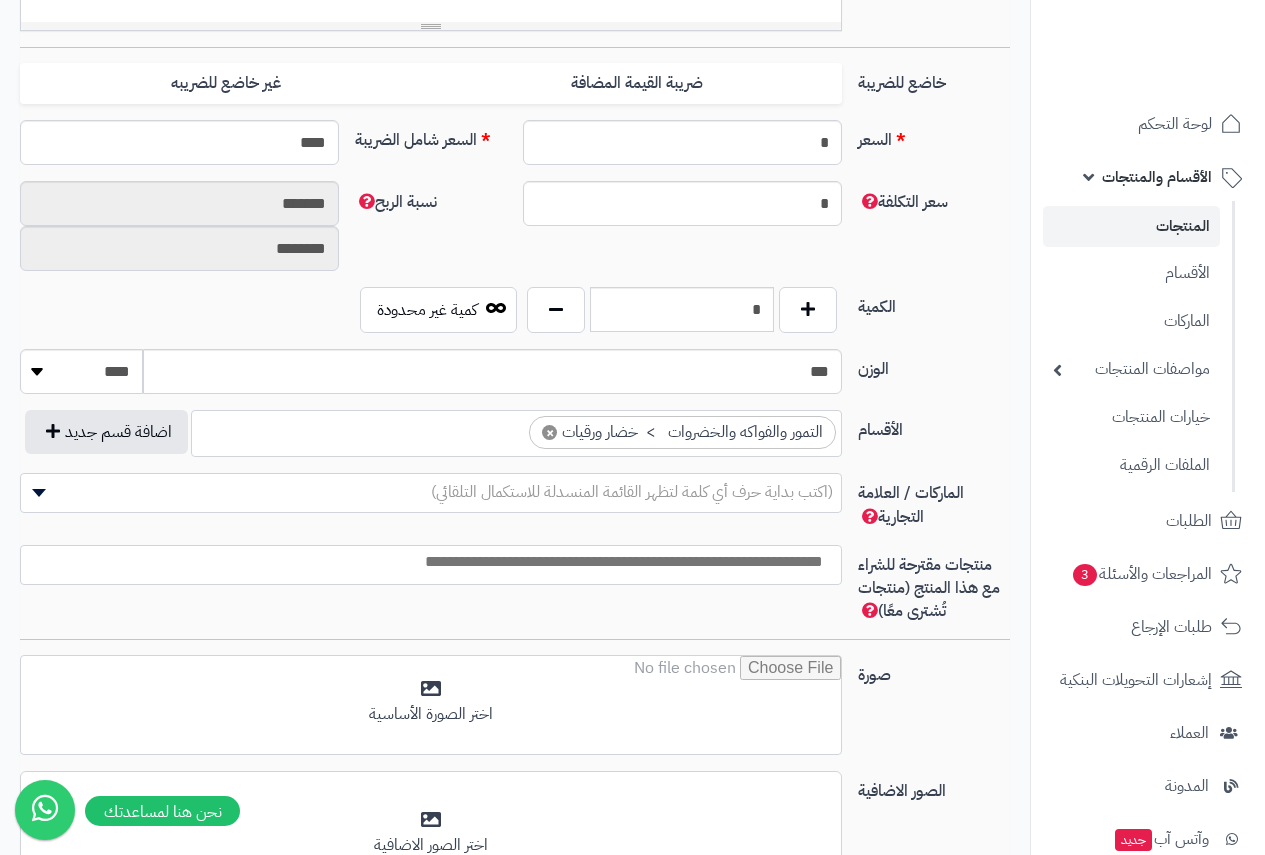 scroll, scrollTop: 1000, scrollLeft: 0, axis: vertical 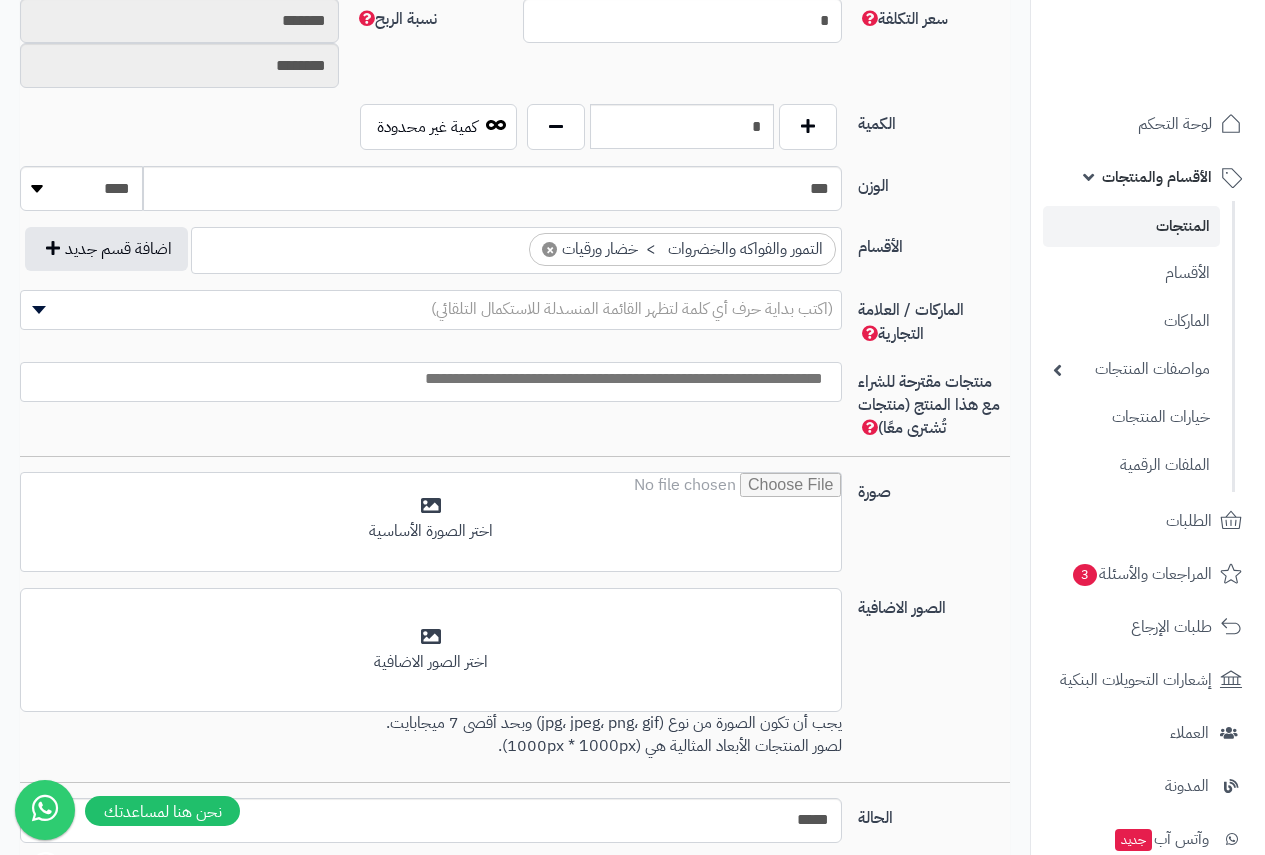 click at bounding box center (426, 379) 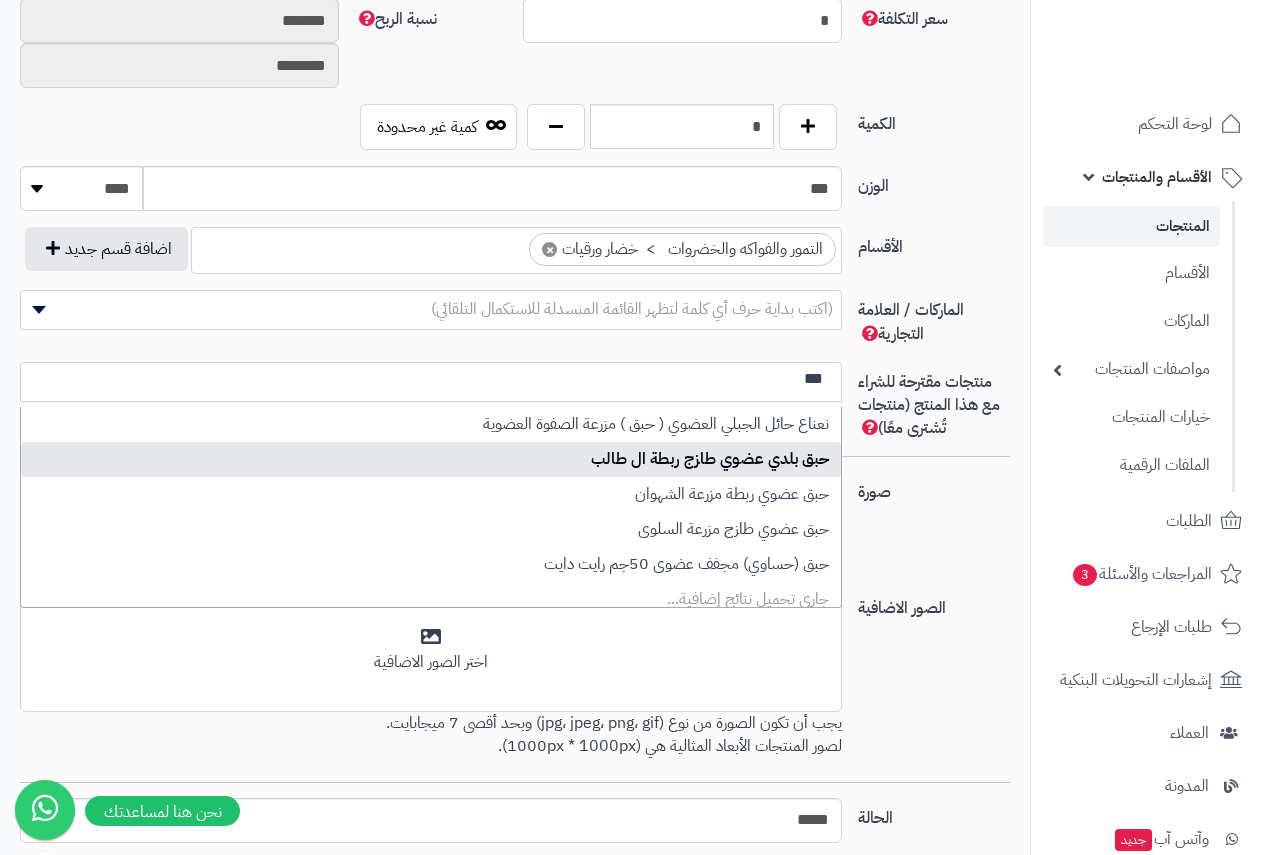 type on "***" 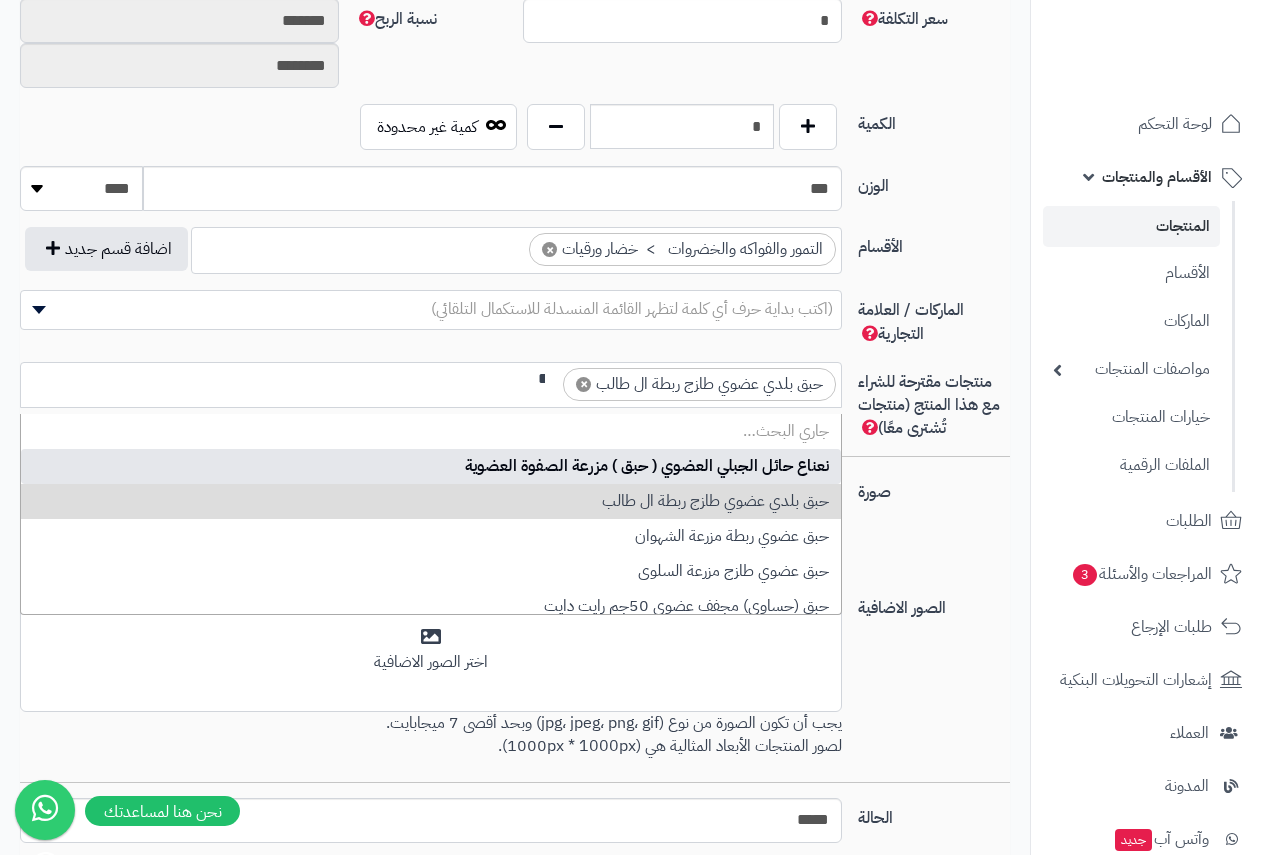 scroll, scrollTop: 0, scrollLeft: -8, axis: horizontal 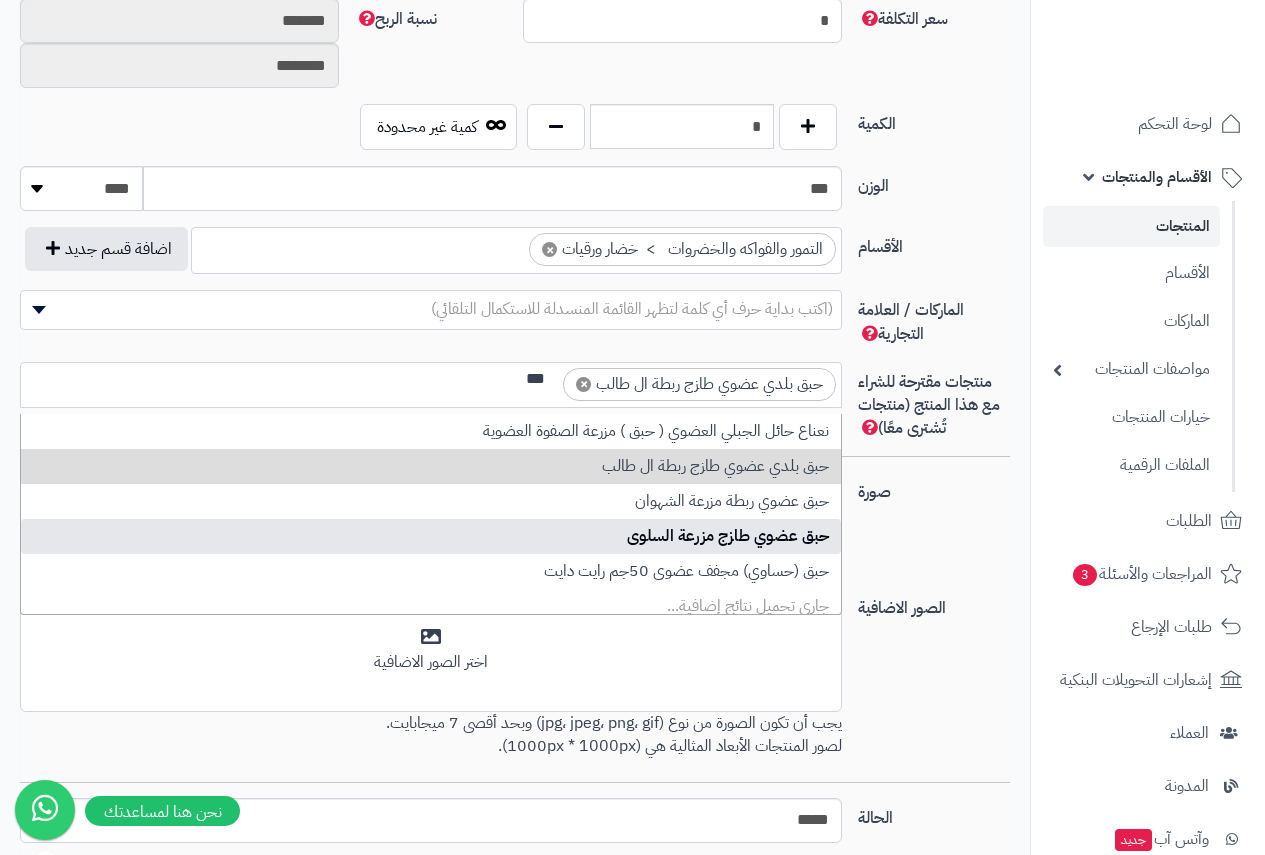 type on "***" 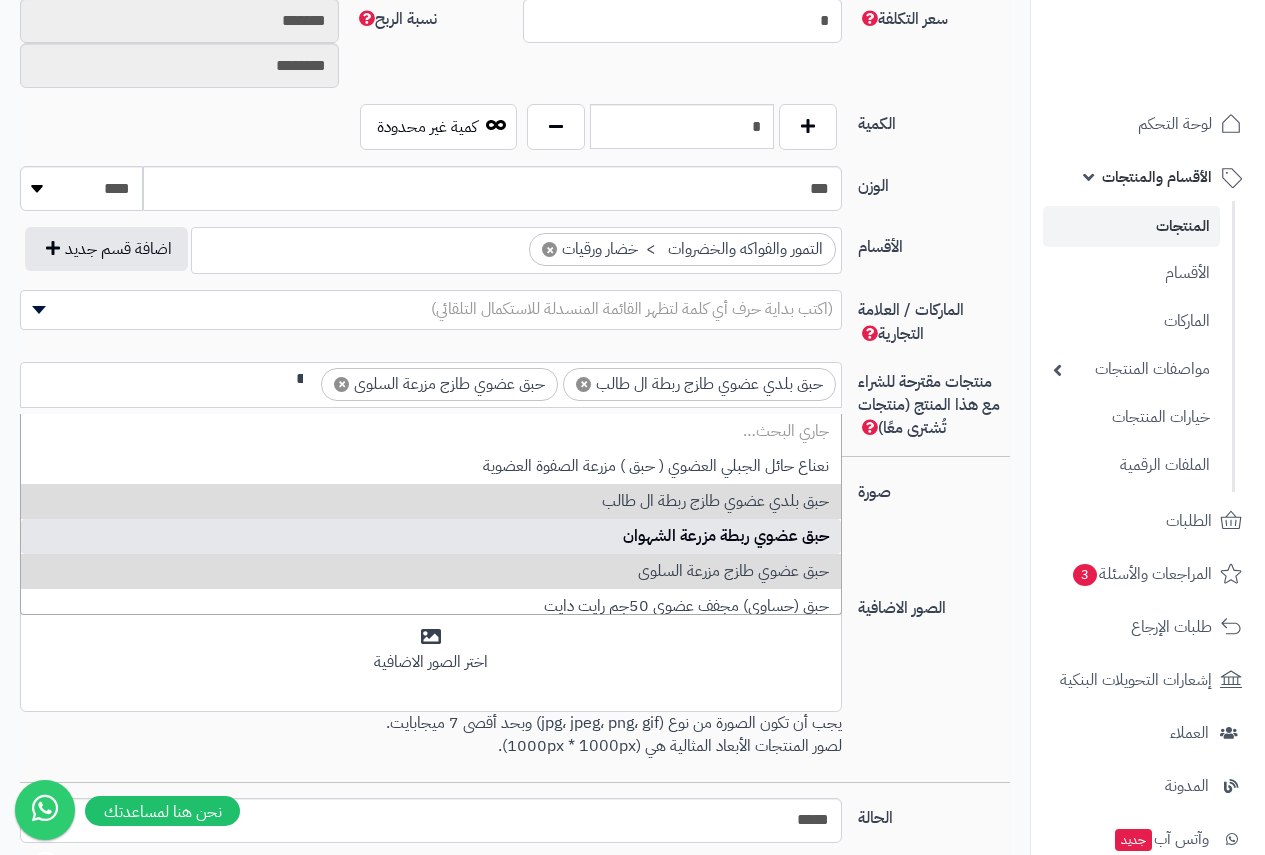 scroll, scrollTop: 0, scrollLeft: -8, axis: horizontal 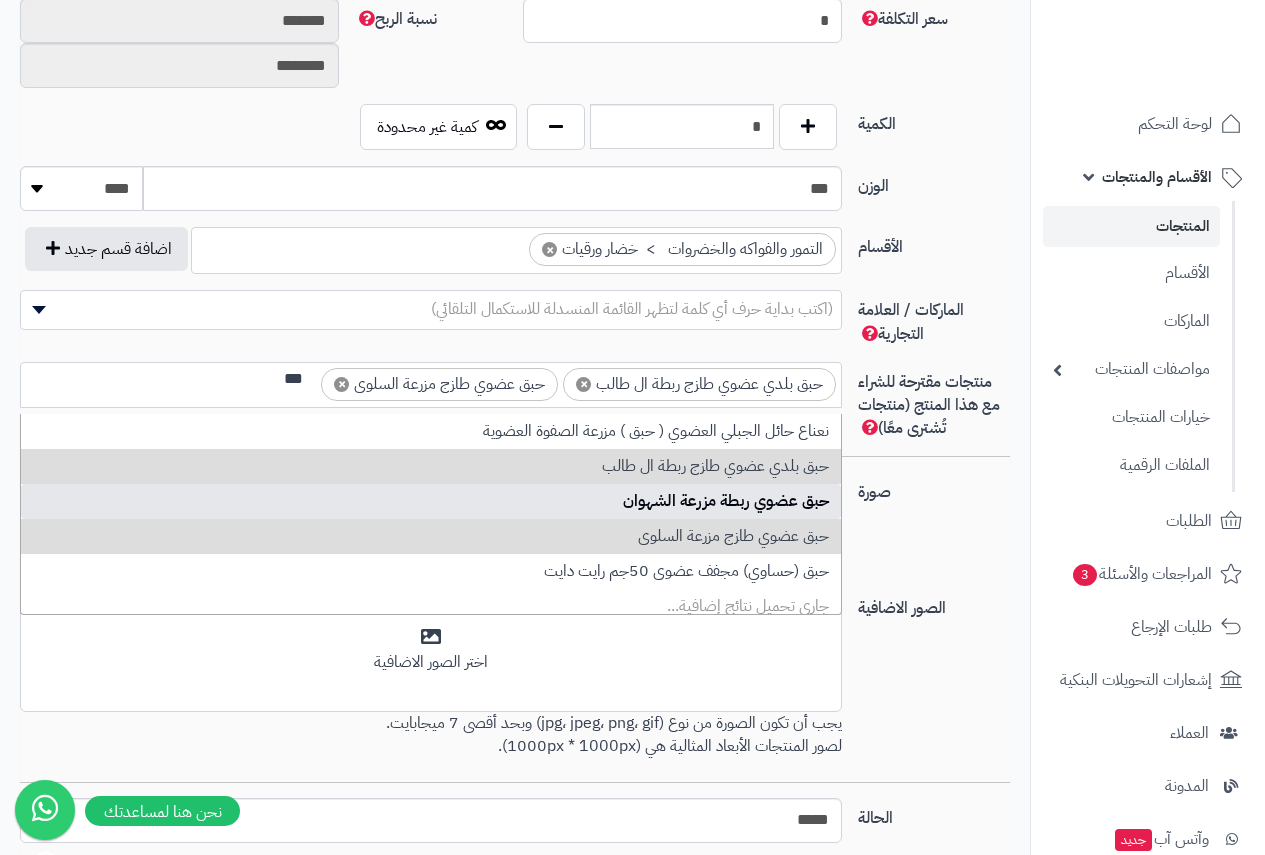 type on "***" 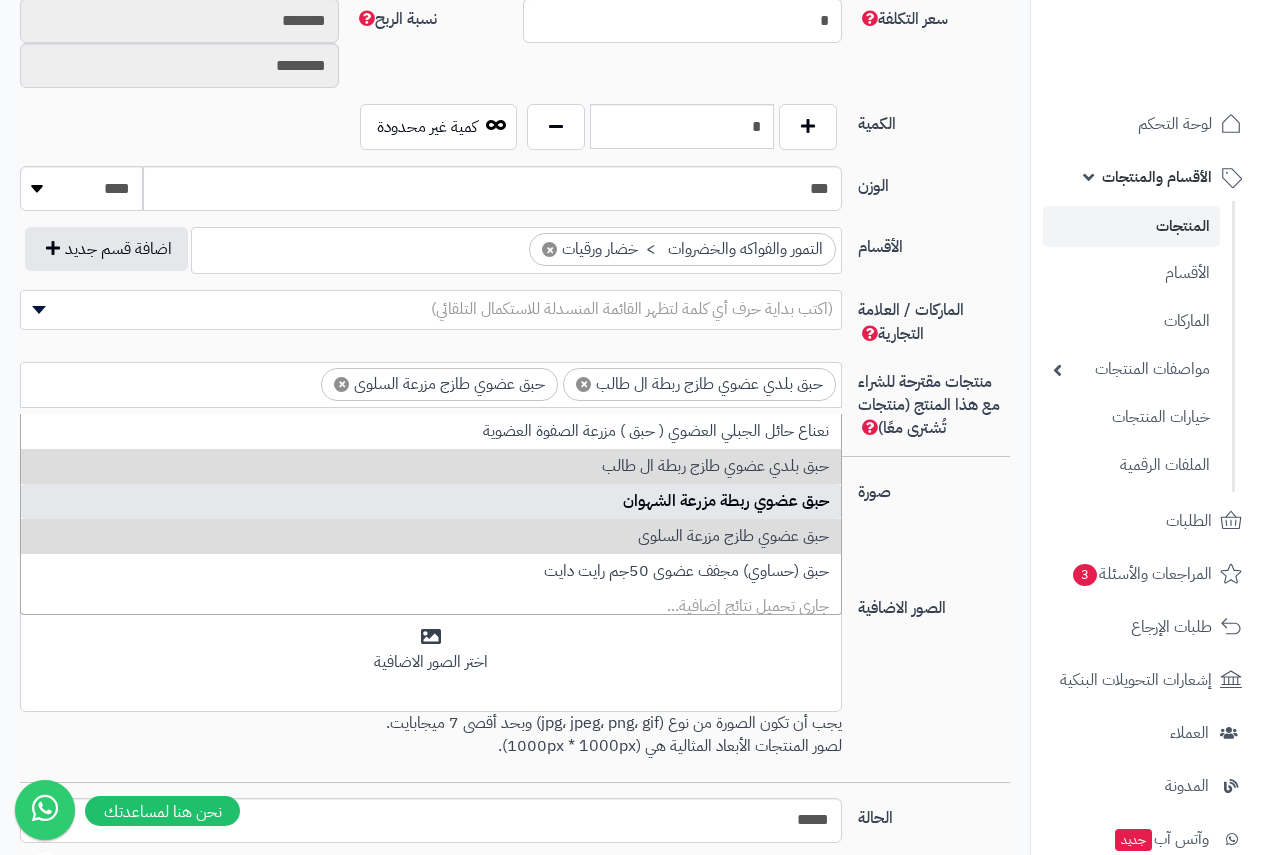 scroll, scrollTop: 0, scrollLeft: 0, axis: both 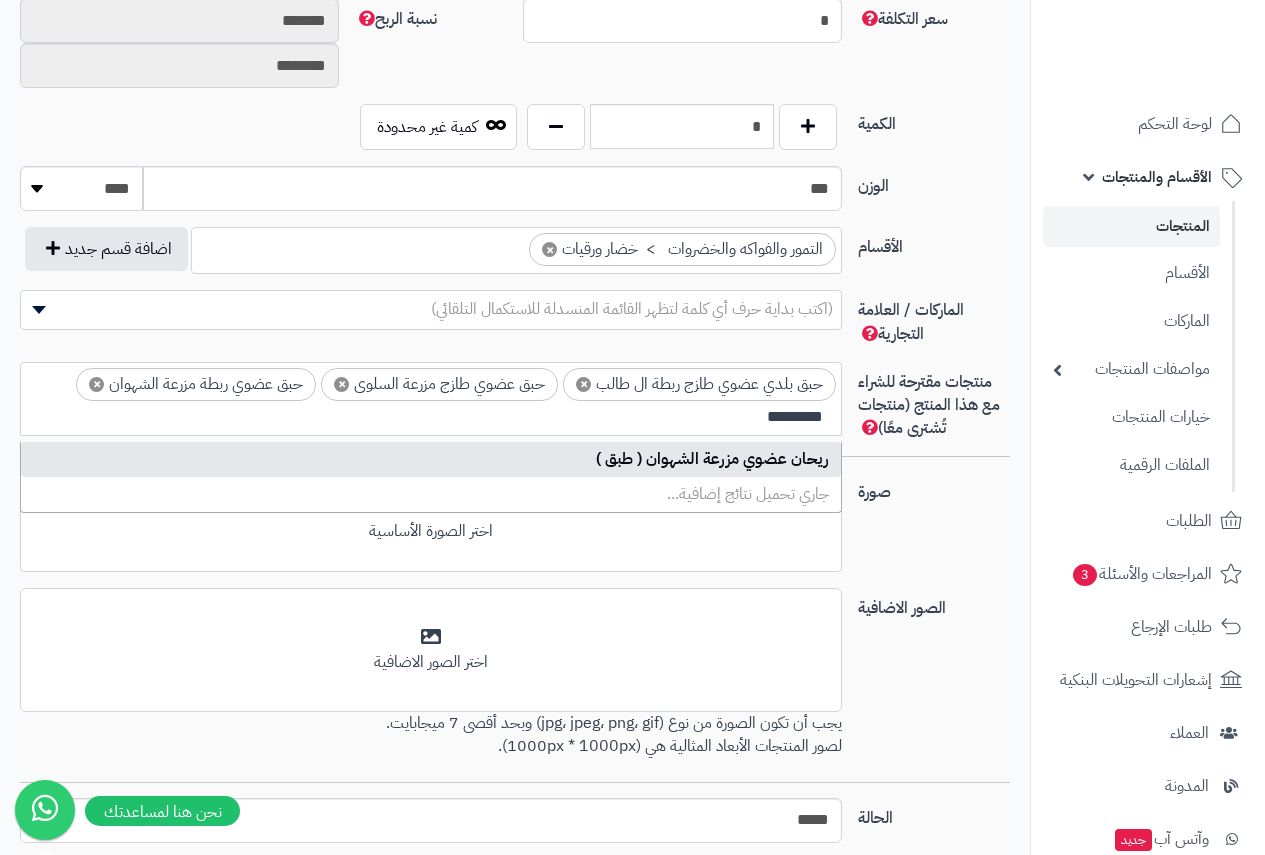 type on "*********" 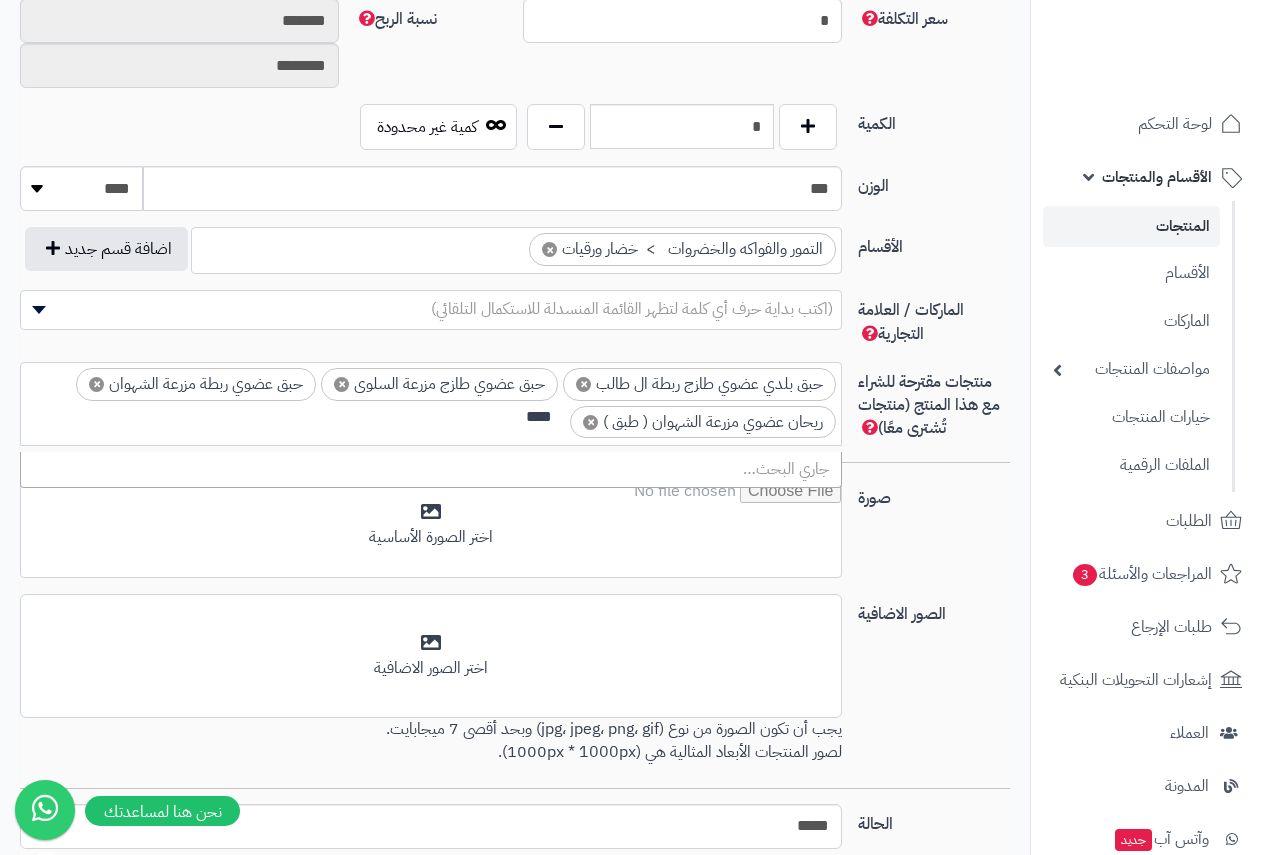scroll, scrollTop: 0, scrollLeft: 0, axis: both 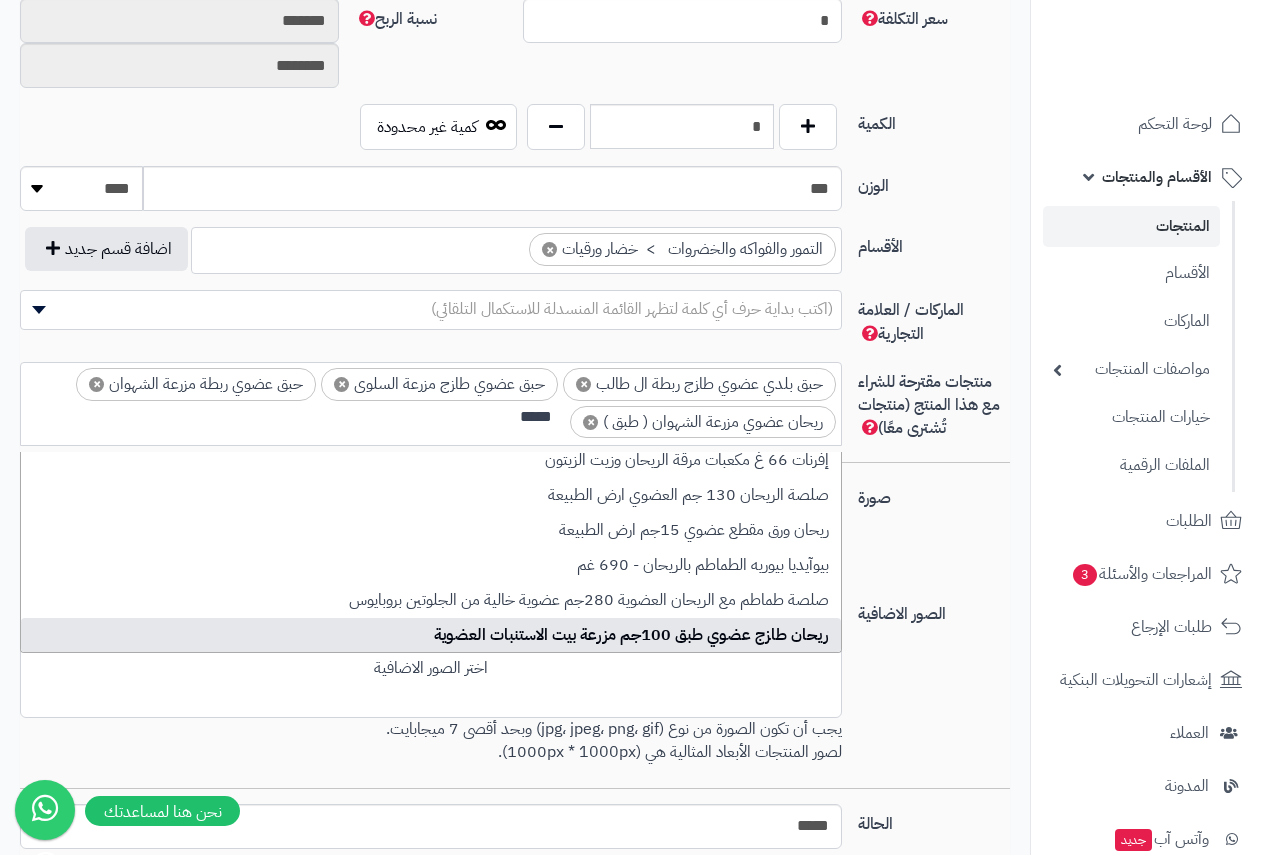 type on "*****" 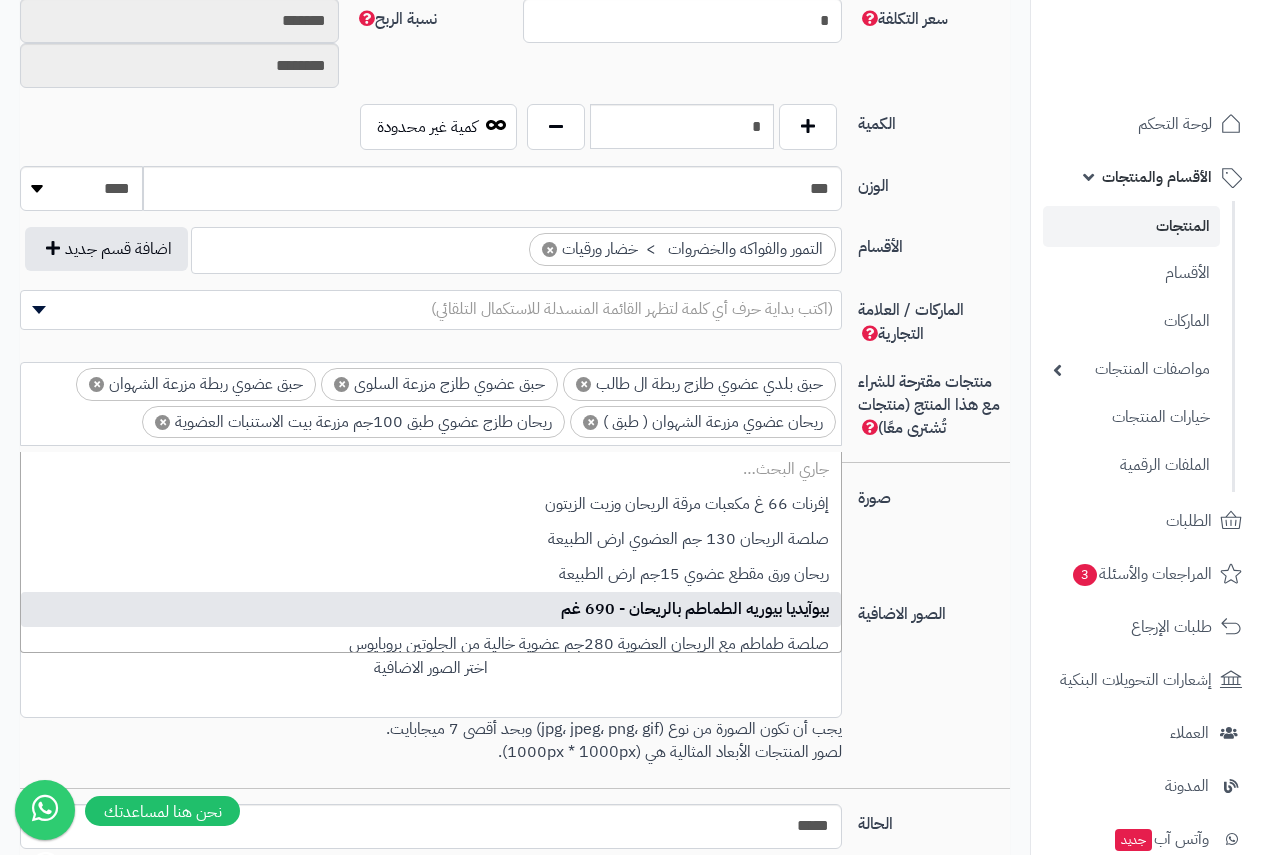 scroll, scrollTop: 0, scrollLeft: -7, axis: horizontal 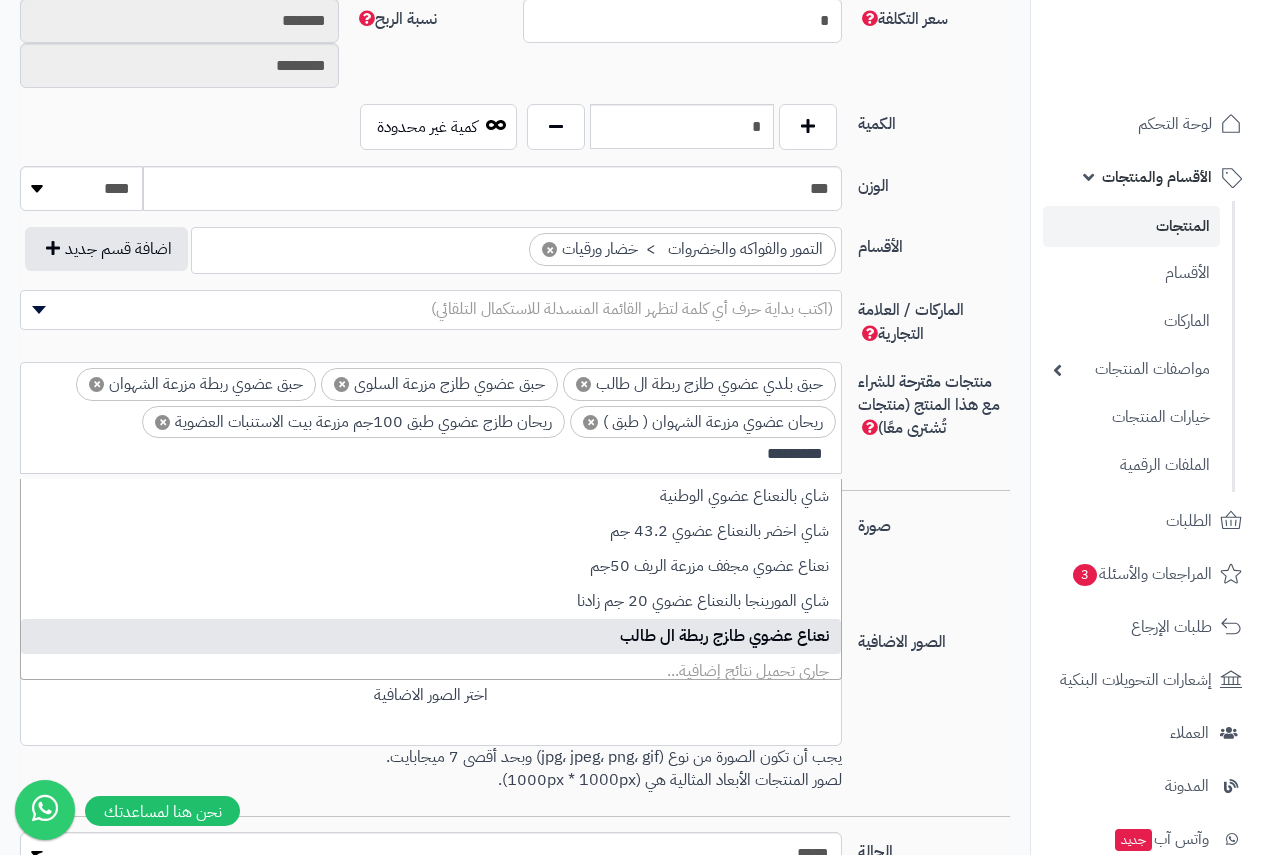 type on "*********" 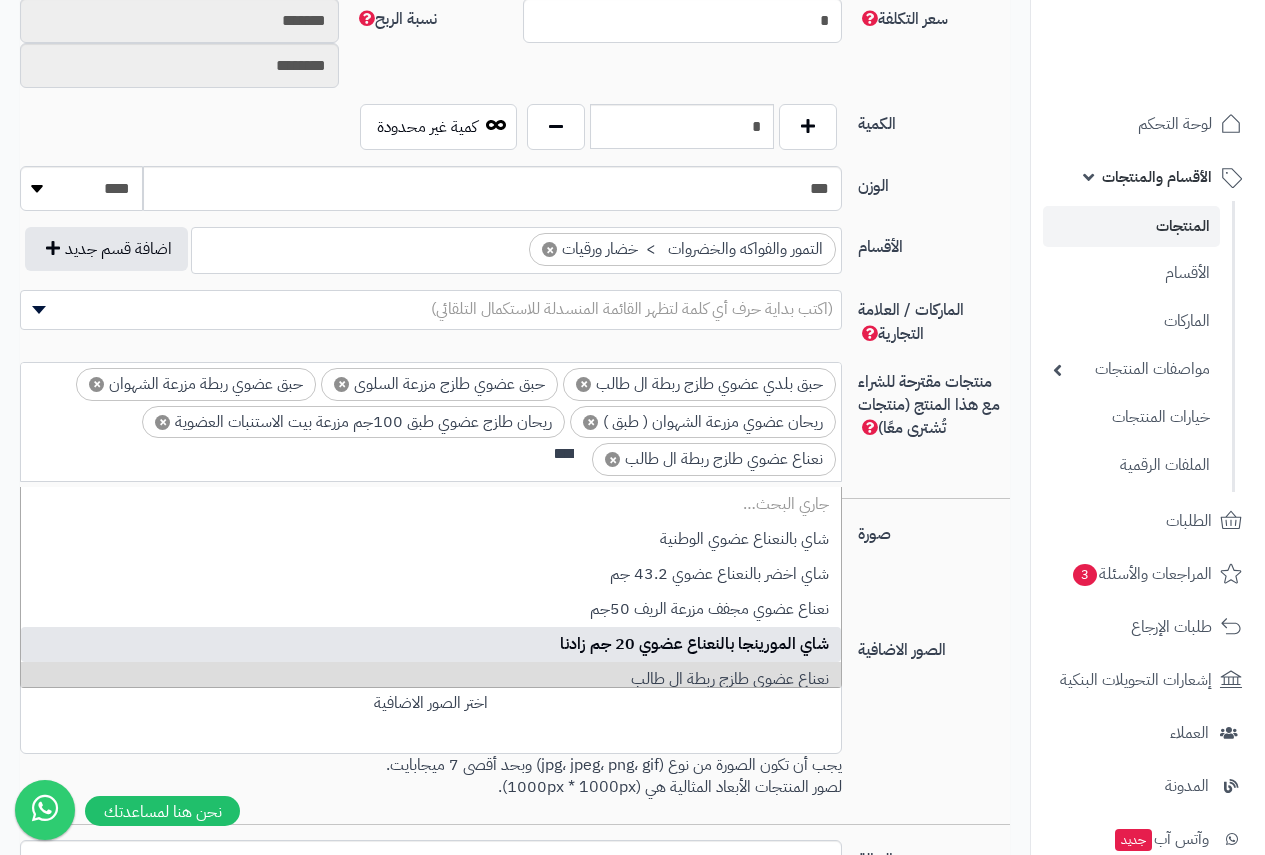 scroll, scrollTop: 0, scrollLeft: 0, axis: both 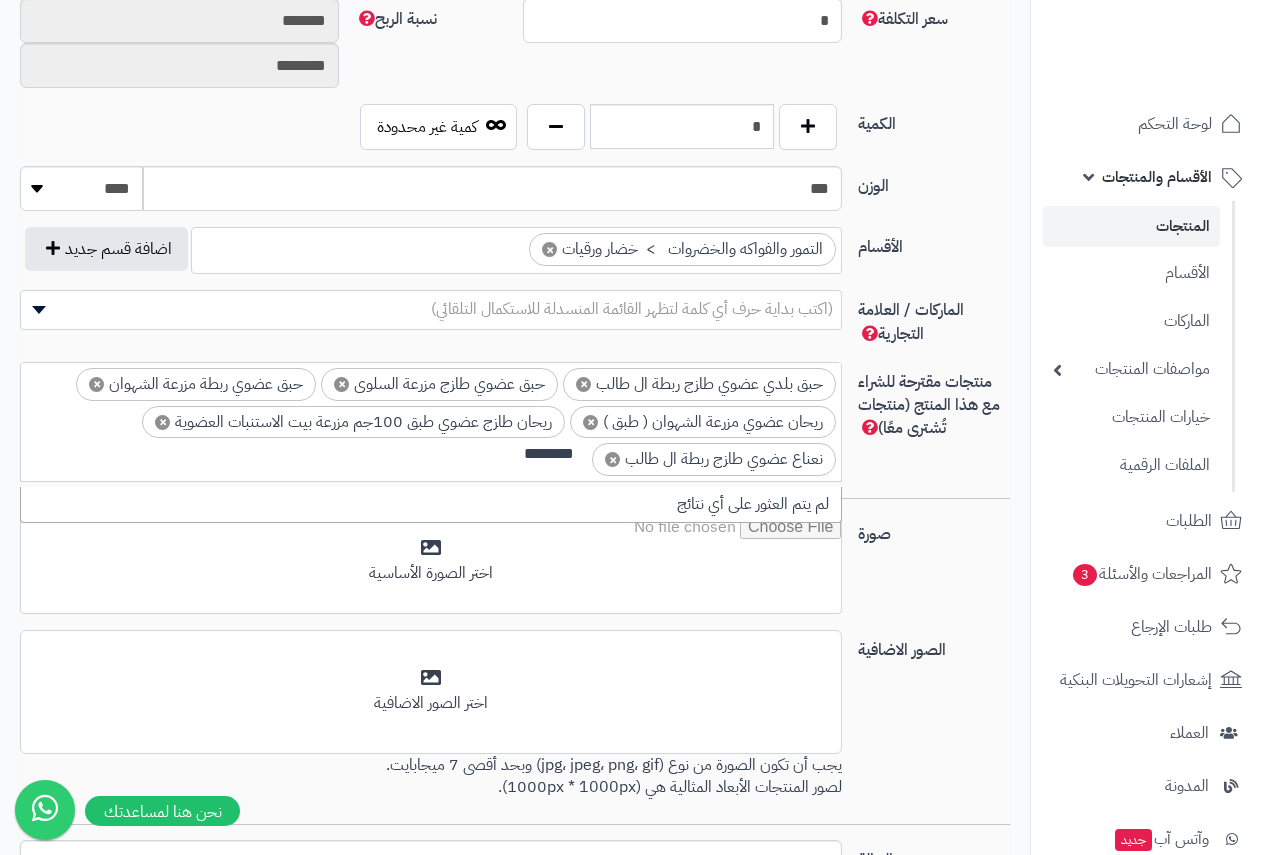 click on "********" at bounding box center (533, 454) 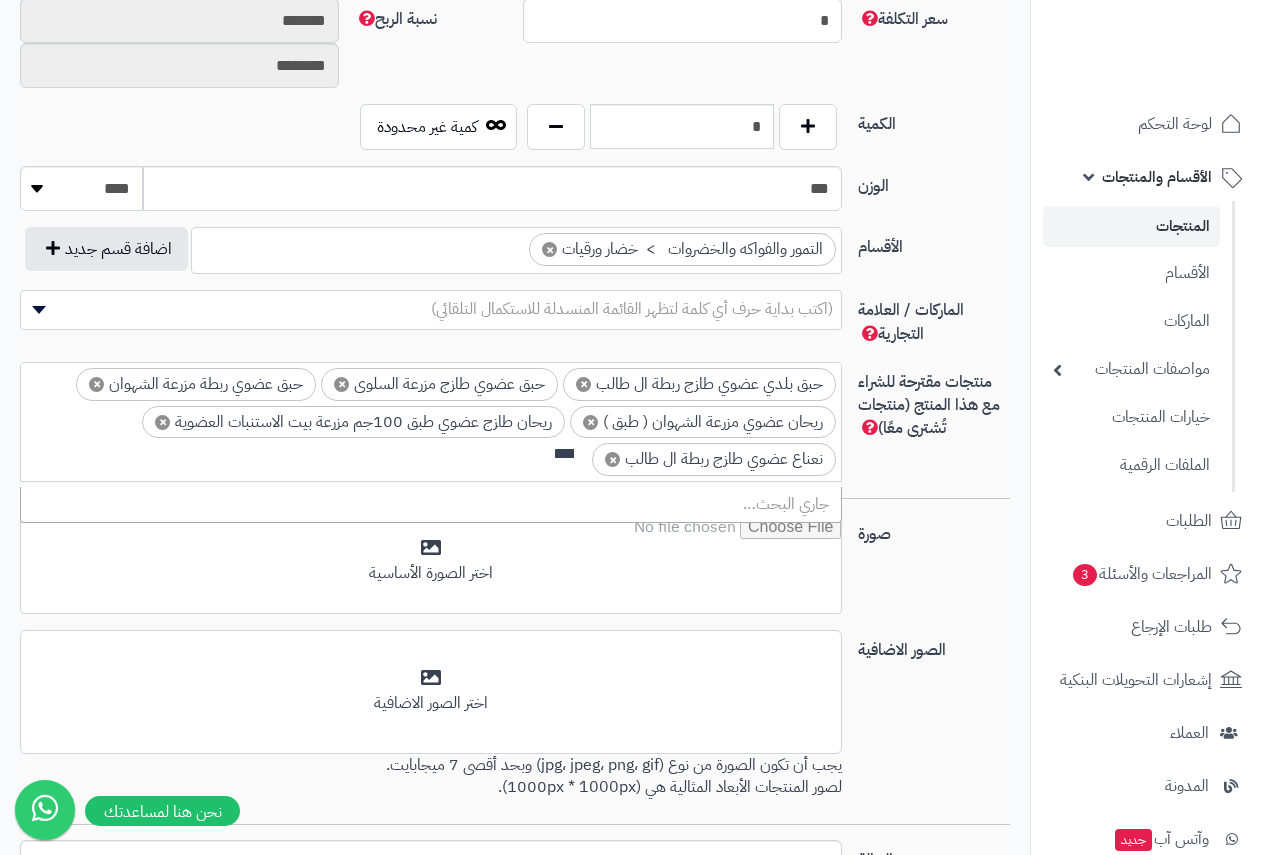 scroll, scrollTop: 0, scrollLeft: 0, axis: both 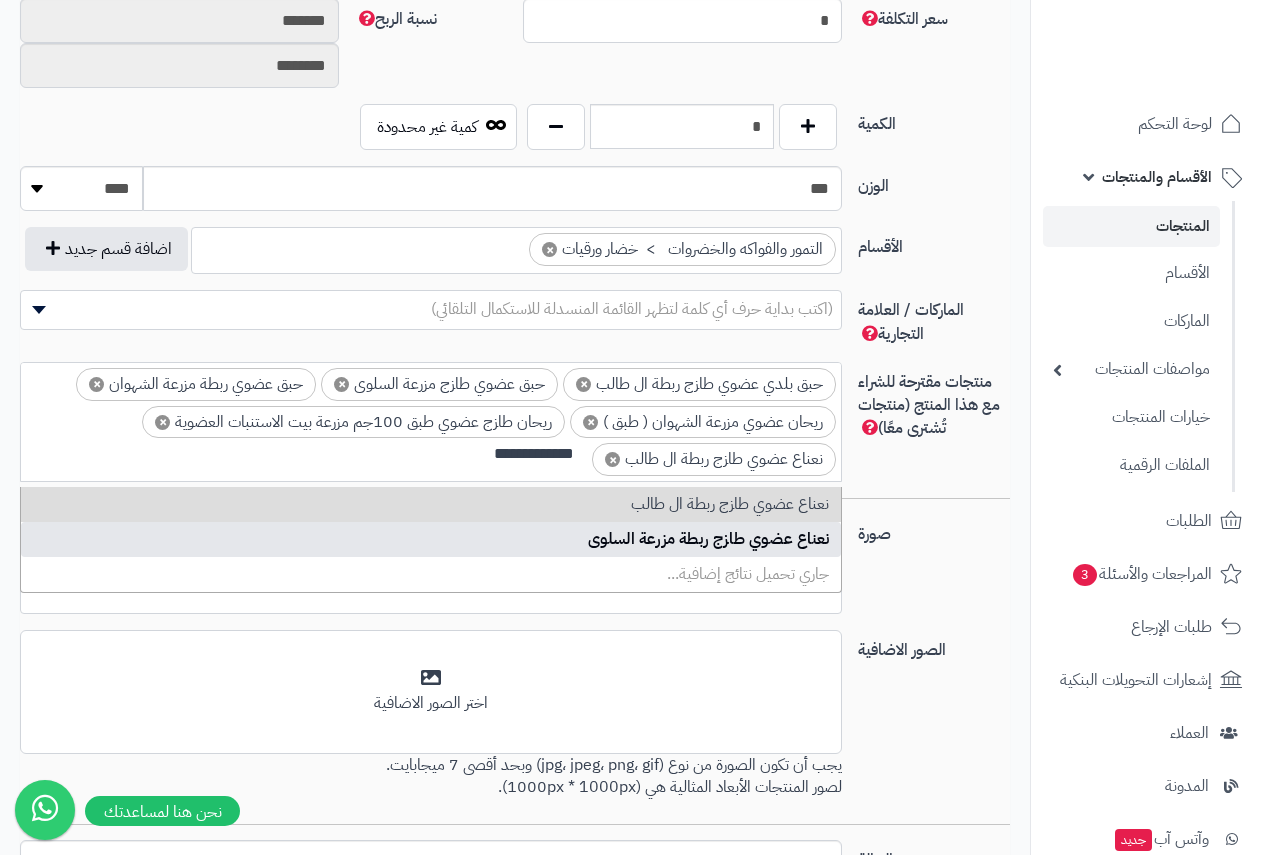 type on "**********" 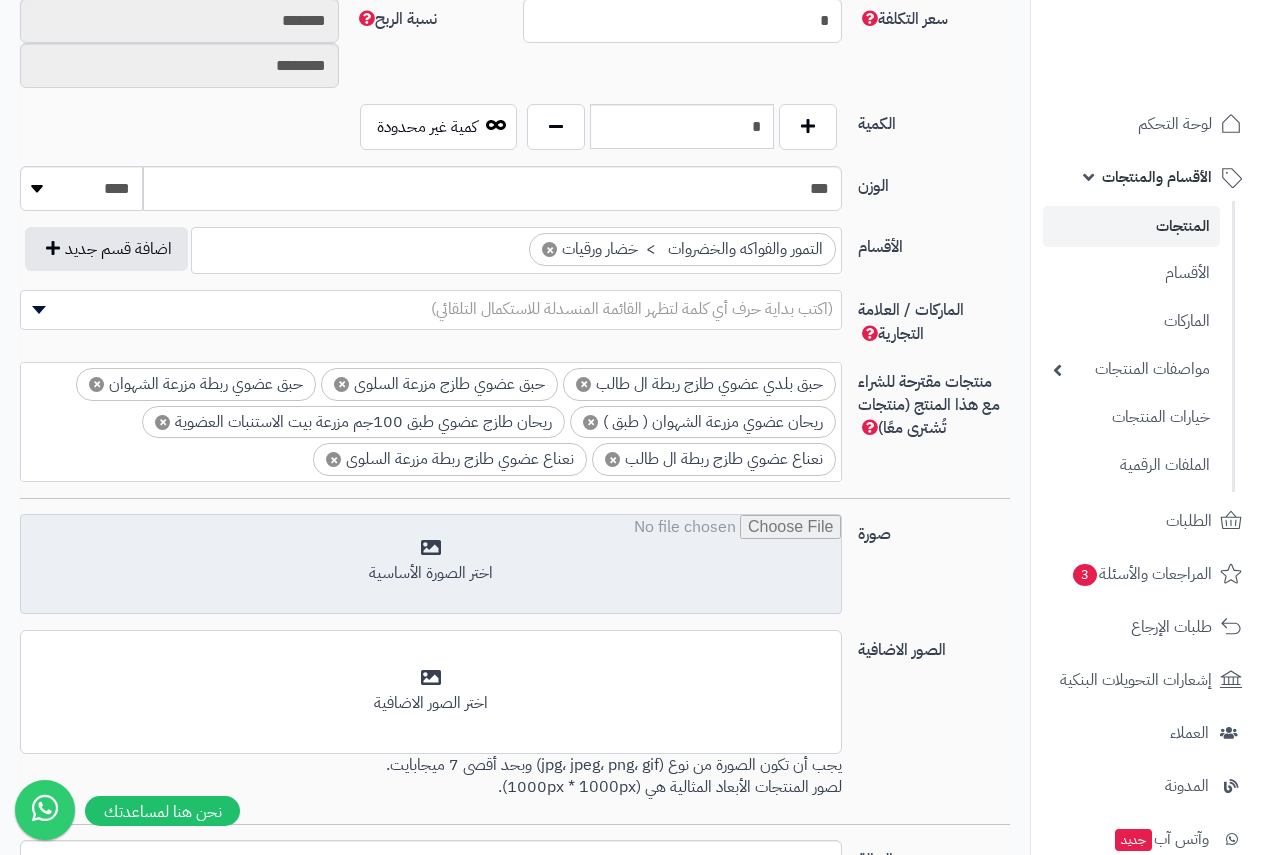 click at bounding box center [431, 565] 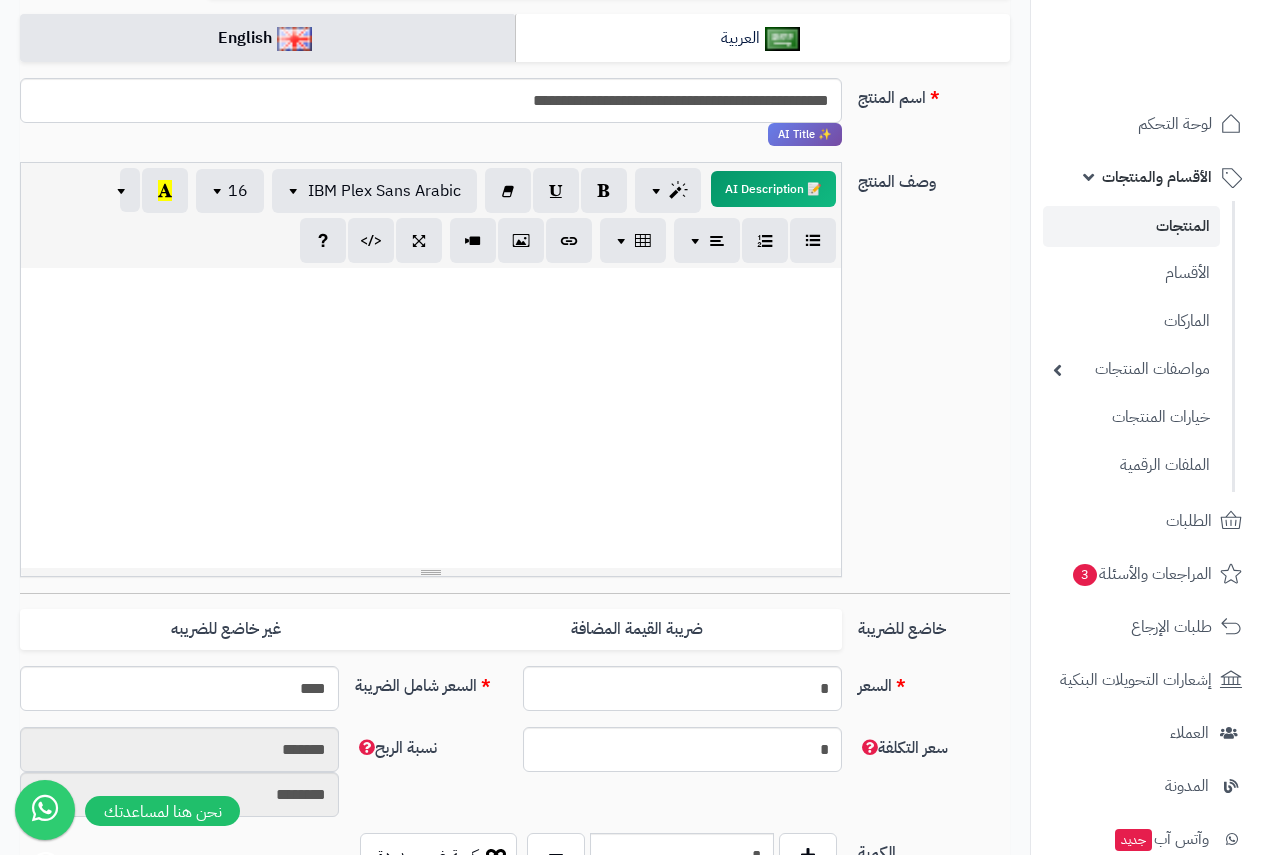 scroll, scrollTop: 0, scrollLeft: 0, axis: both 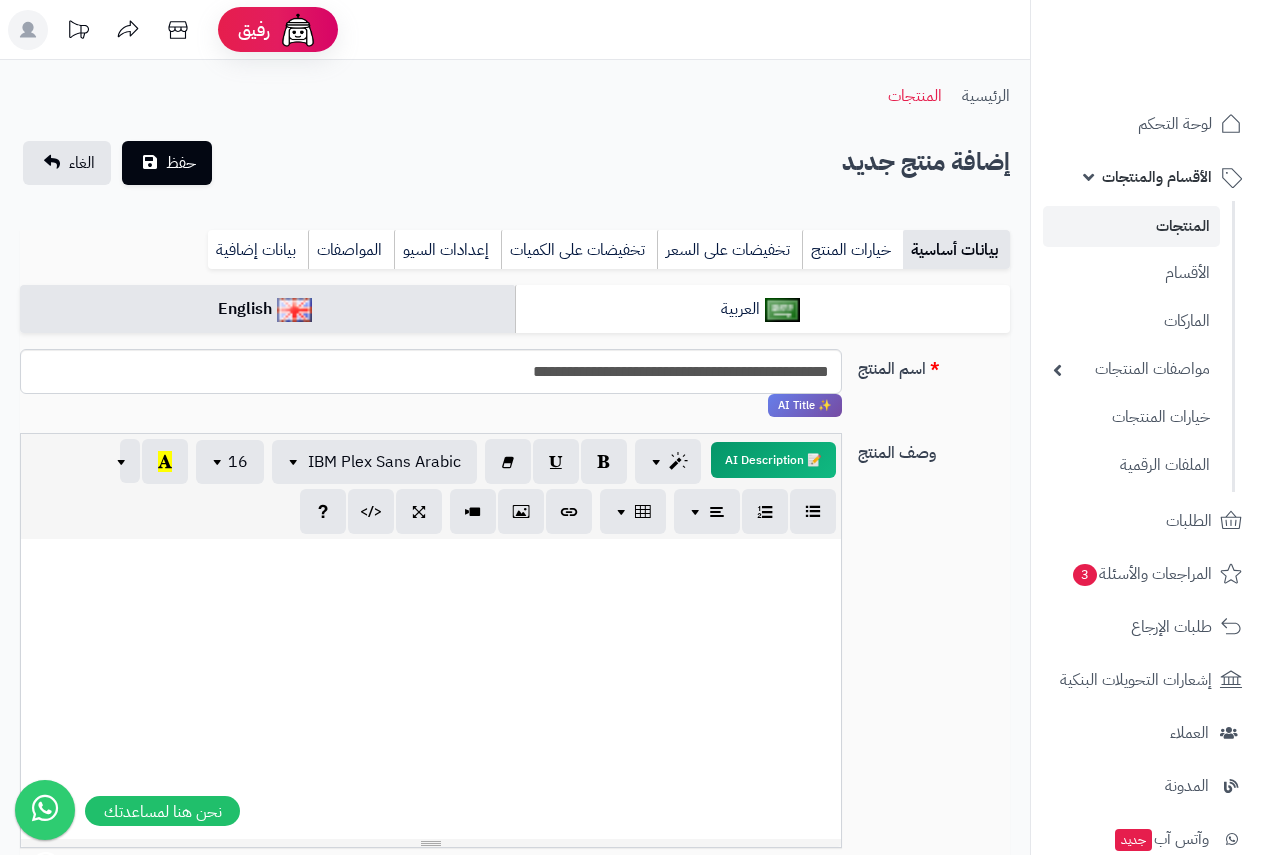 click on "بيانات أساسية خيارات المنتج تخفيضات على السعر تخفيضات على الكميات إعدادات السيو المواصفات نقاط المكافآت بيانات إضافية" at bounding box center (515, 257) 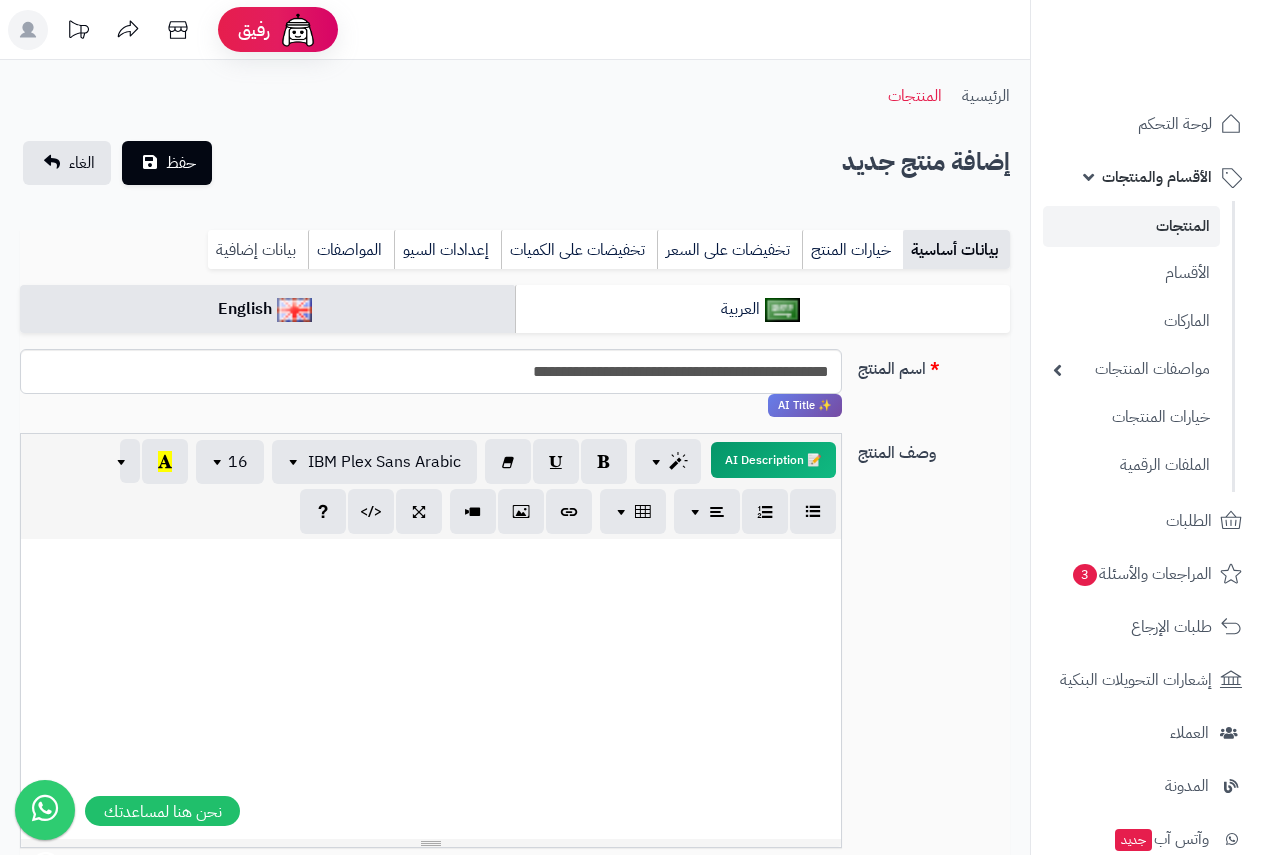 click on "بيانات إضافية" at bounding box center (258, 250) 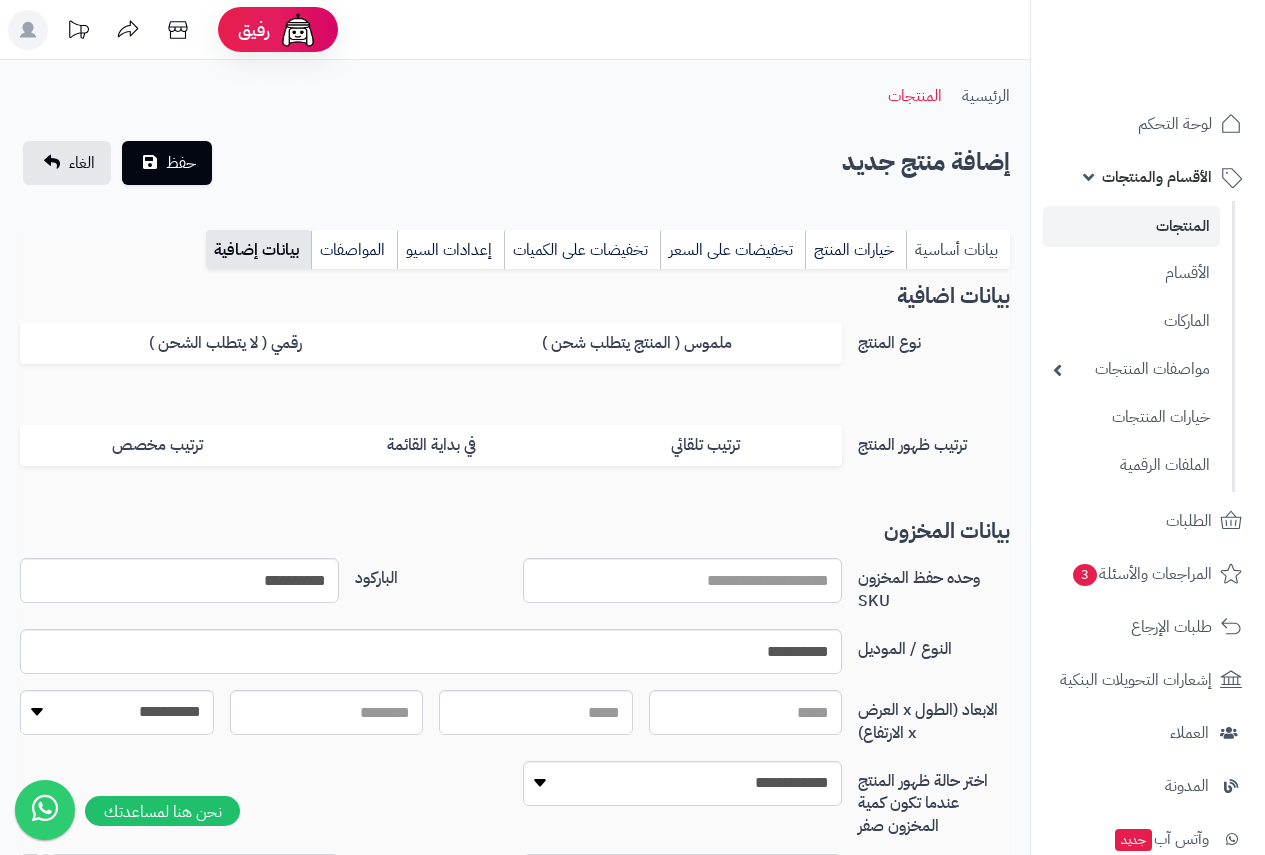 click on "بيانات أساسية" at bounding box center (958, 250) 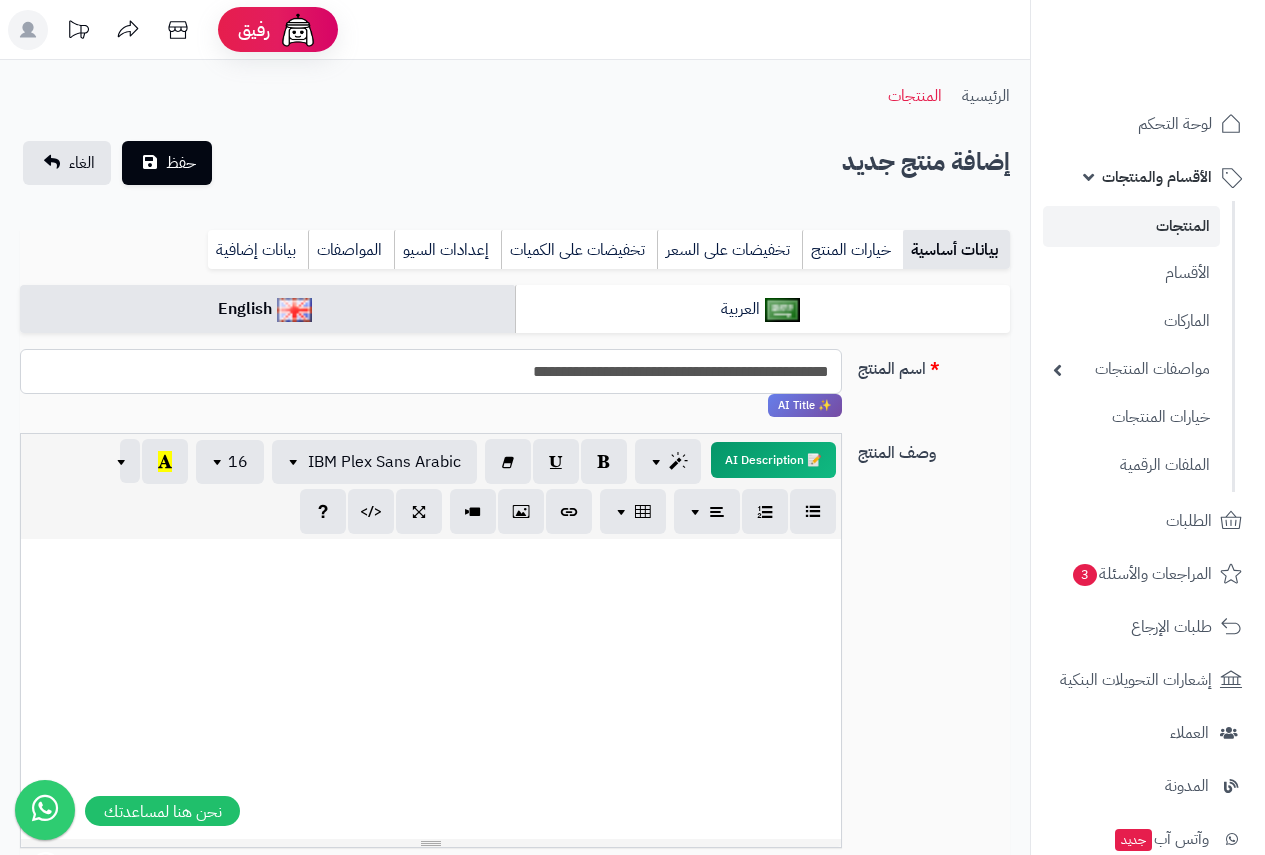 click on "**********" at bounding box center [431, 371] 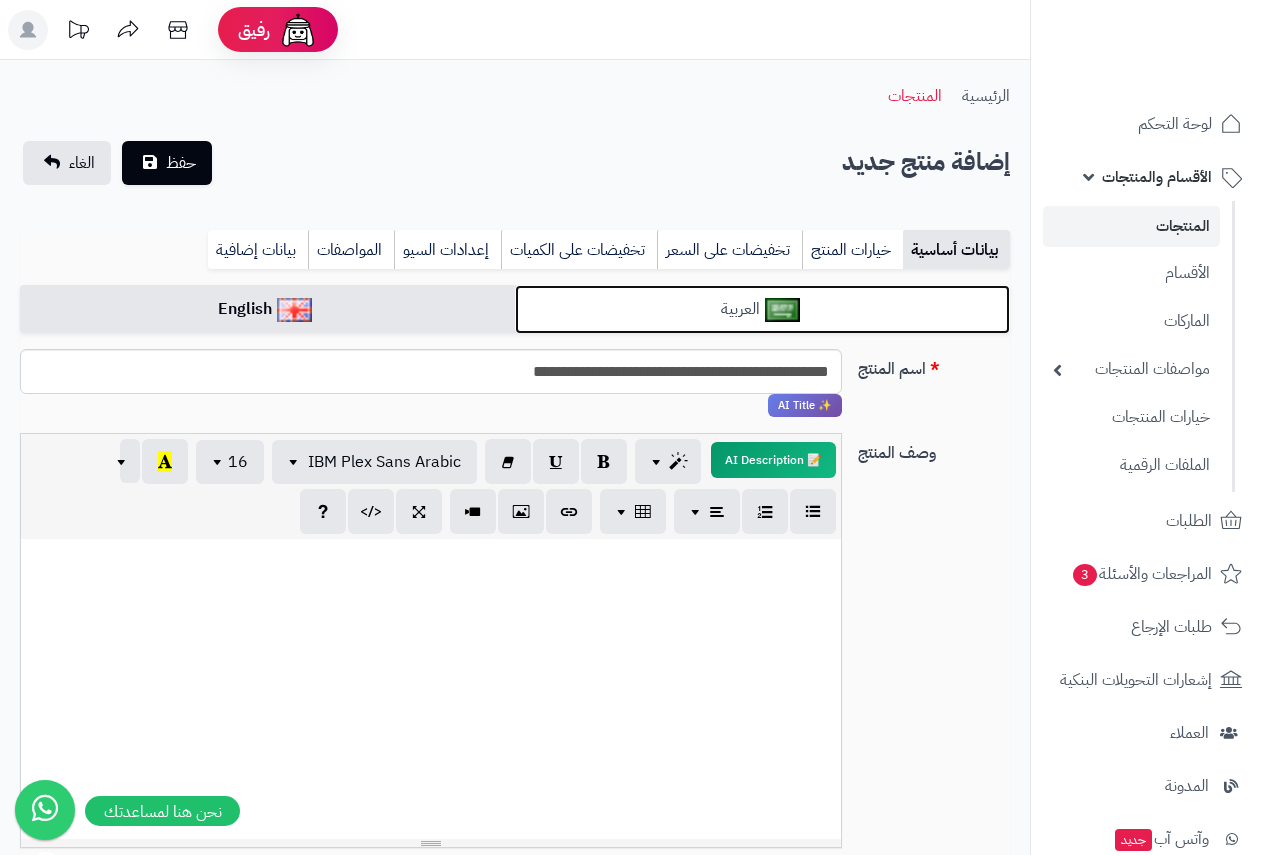 click on "العربية" at bounding box center (762, 309) 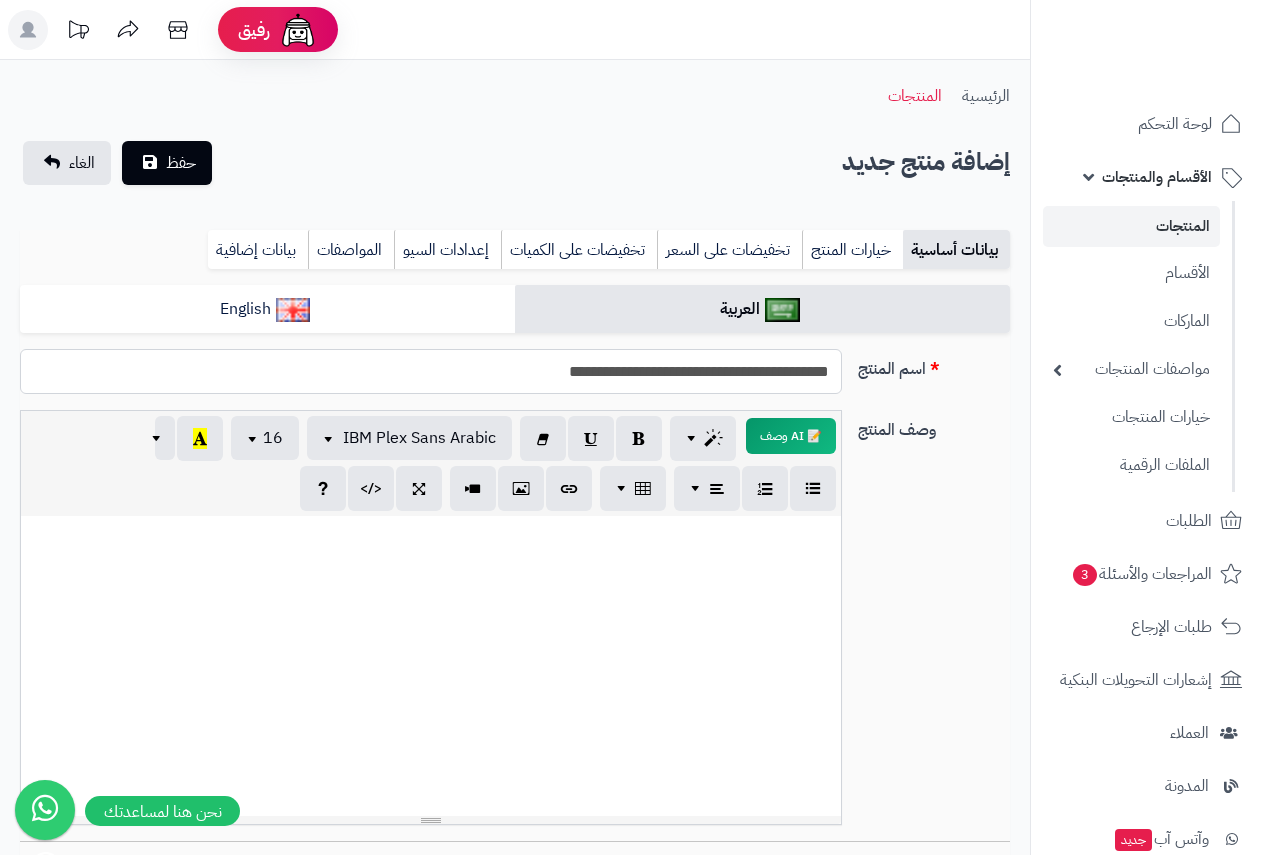 click on "**********" at bounding box center (431, 371) 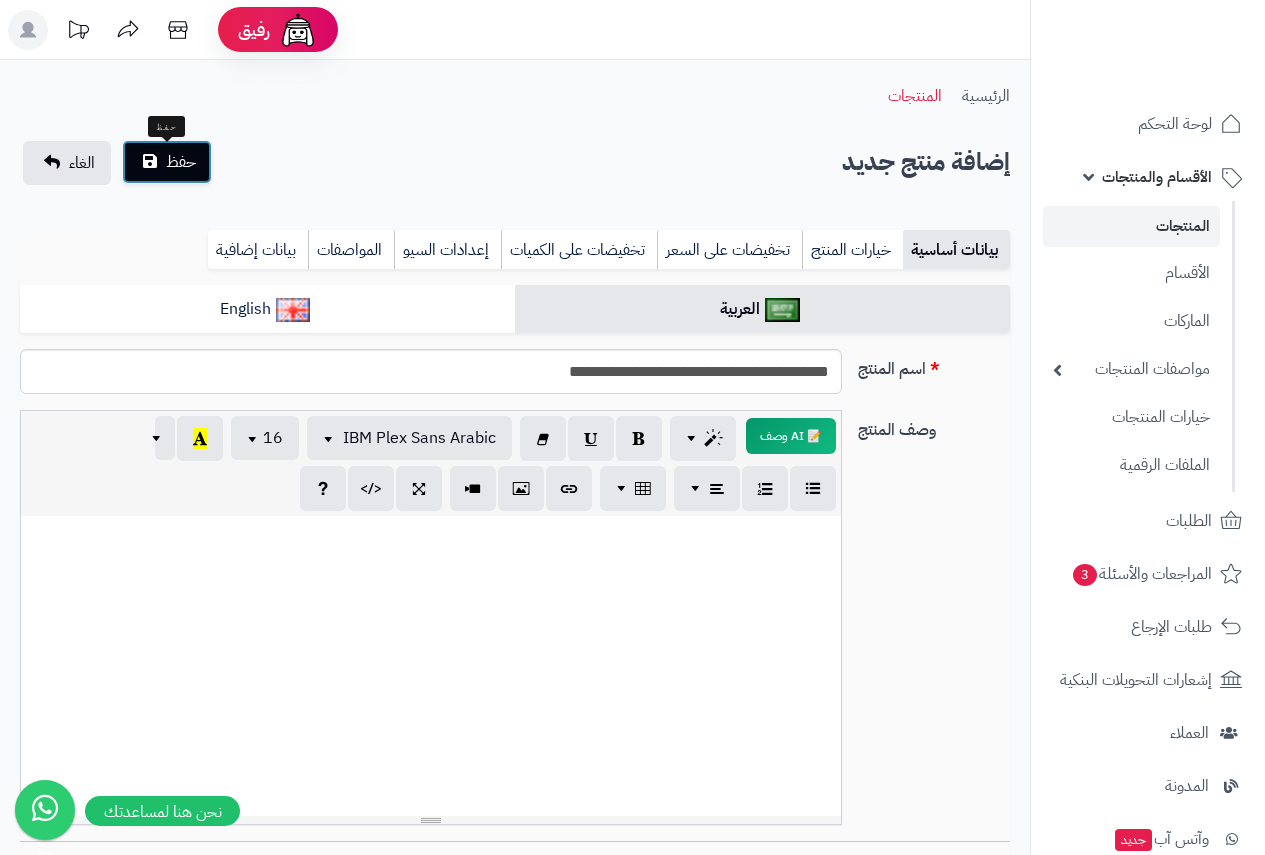 click on "حفظ" at bounding box center (181, 162) 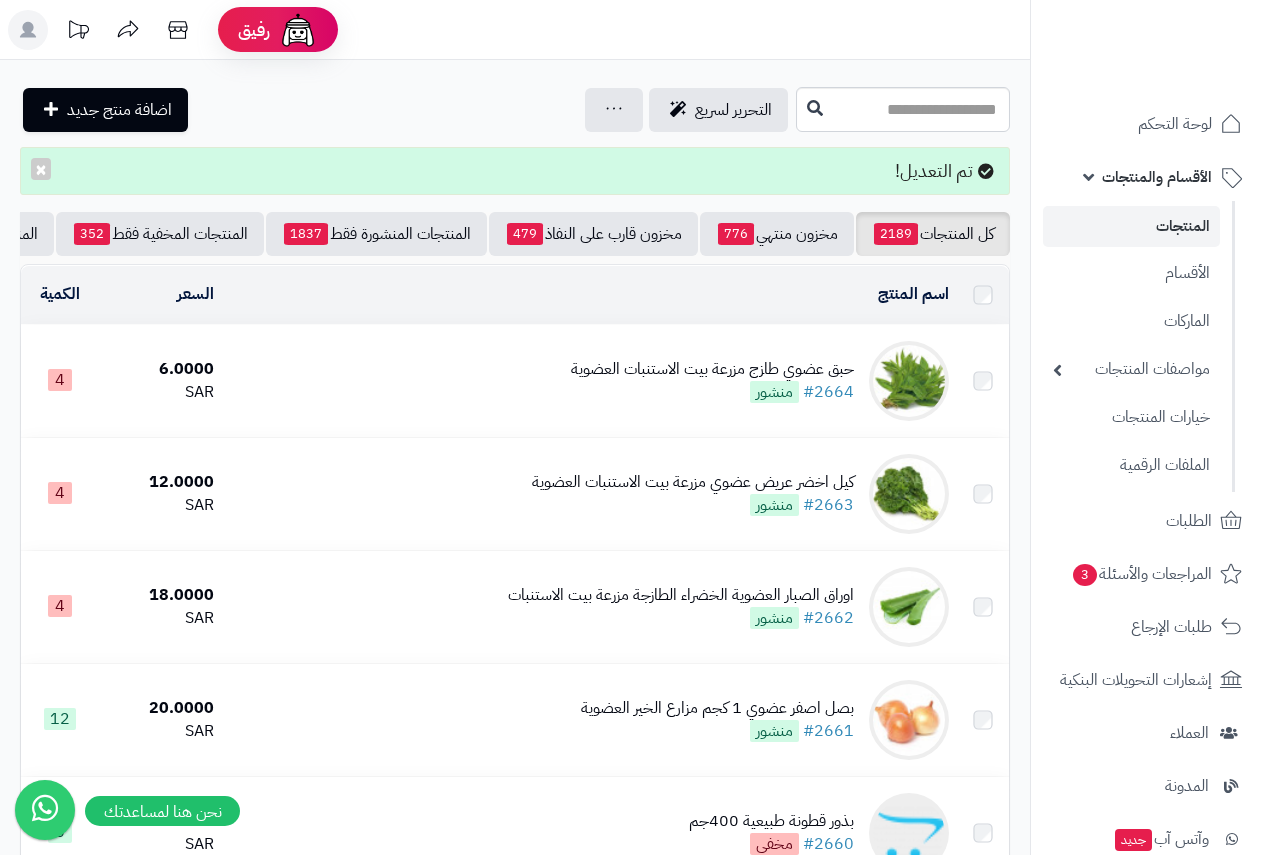 scroll, scrollTop: 0, scrollLeft: 0, axis: both 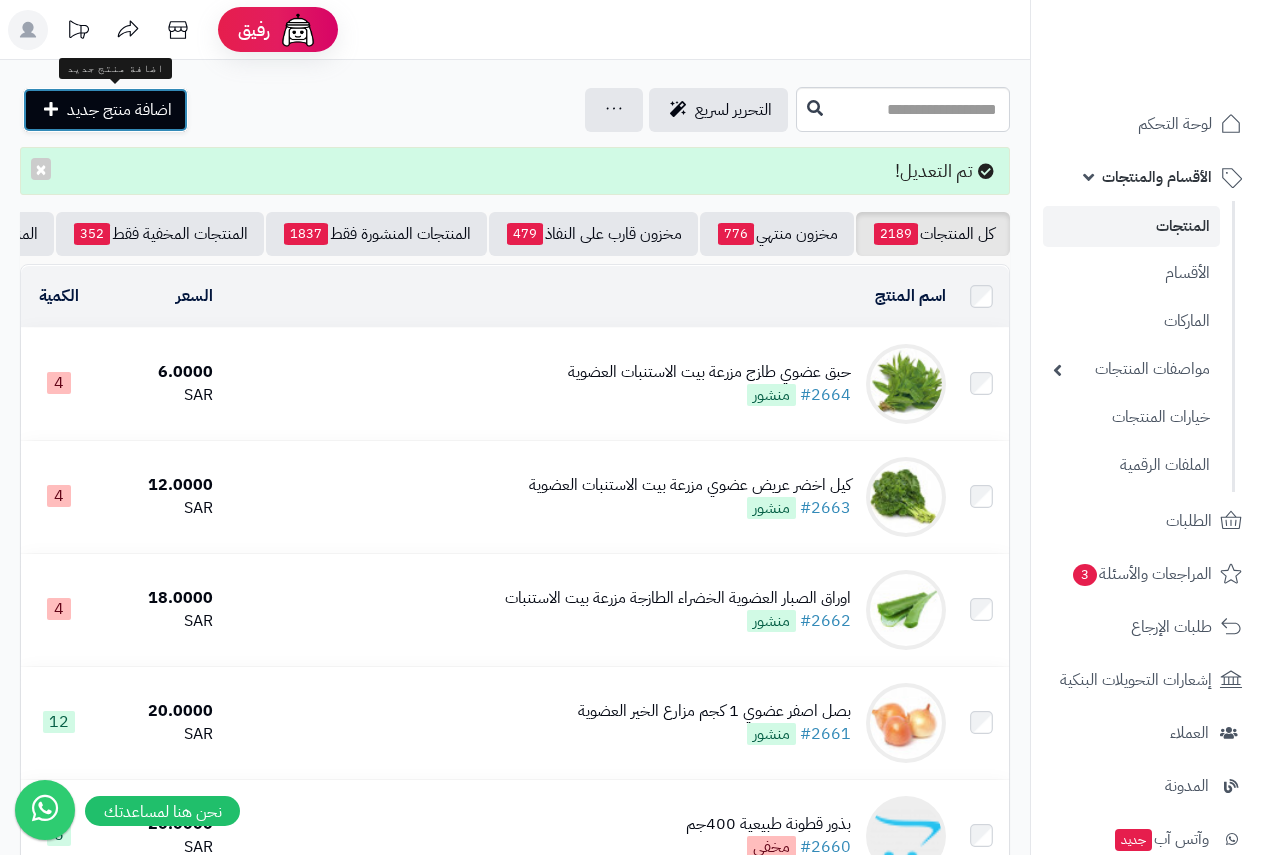 click on "اضافة منتج جديد" at bounding box center (119, 110) 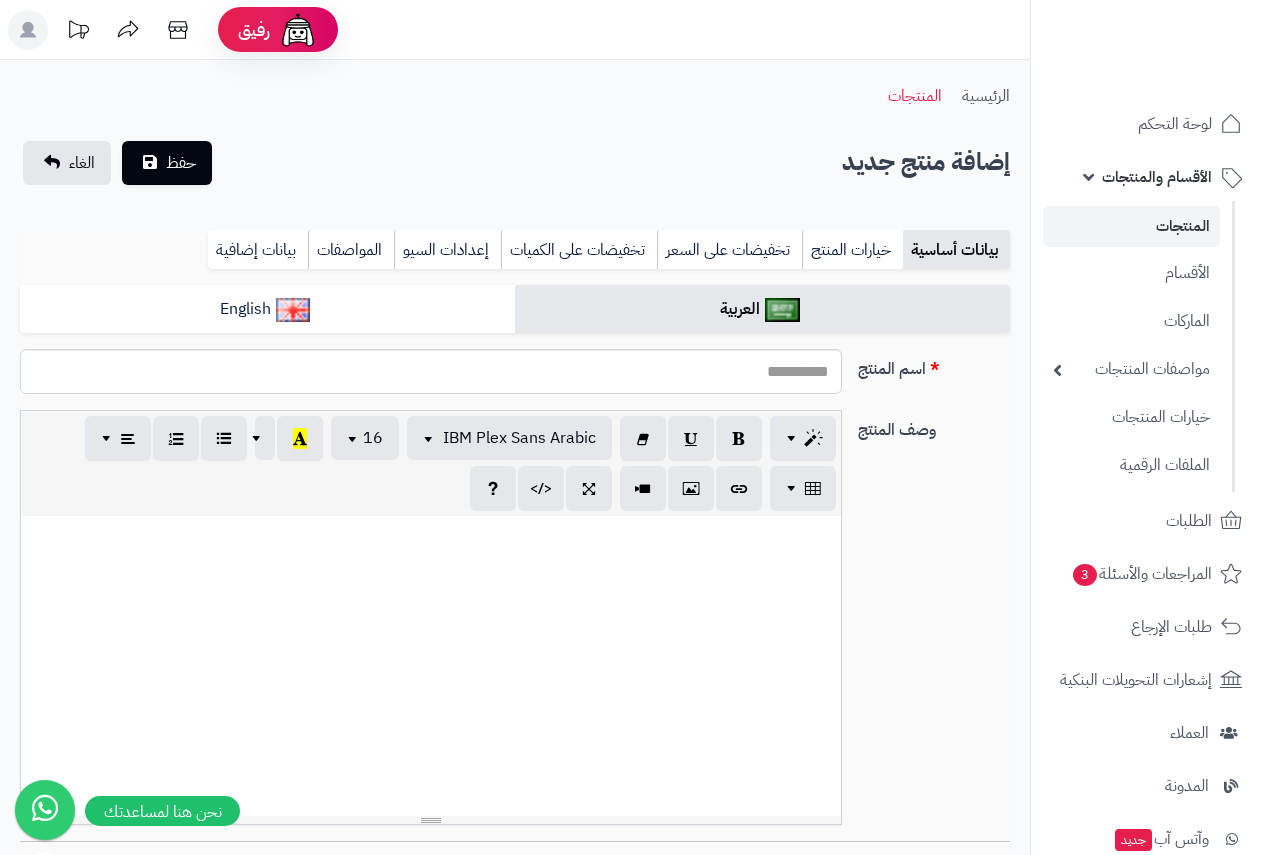 select 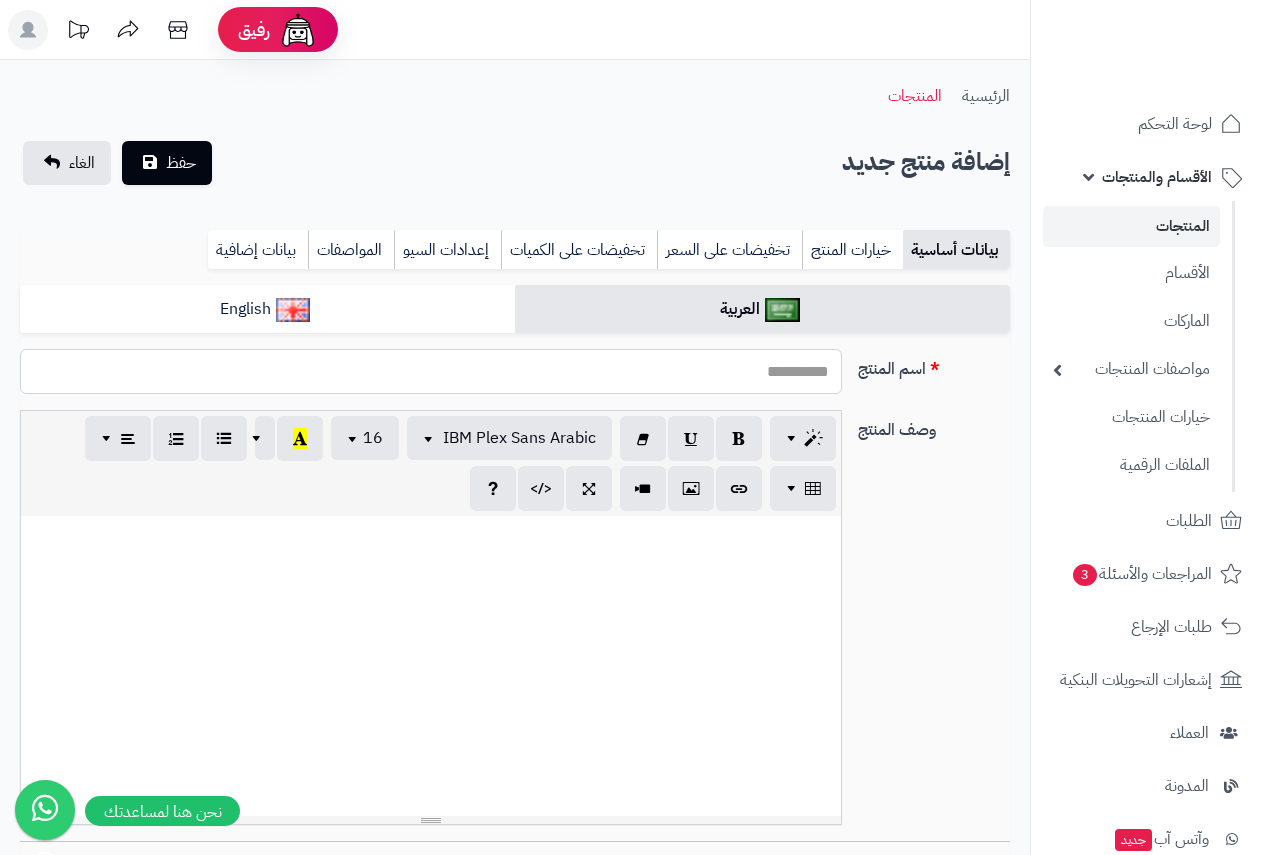 click on "اسم المنتج" at bounding box center (431, 371) 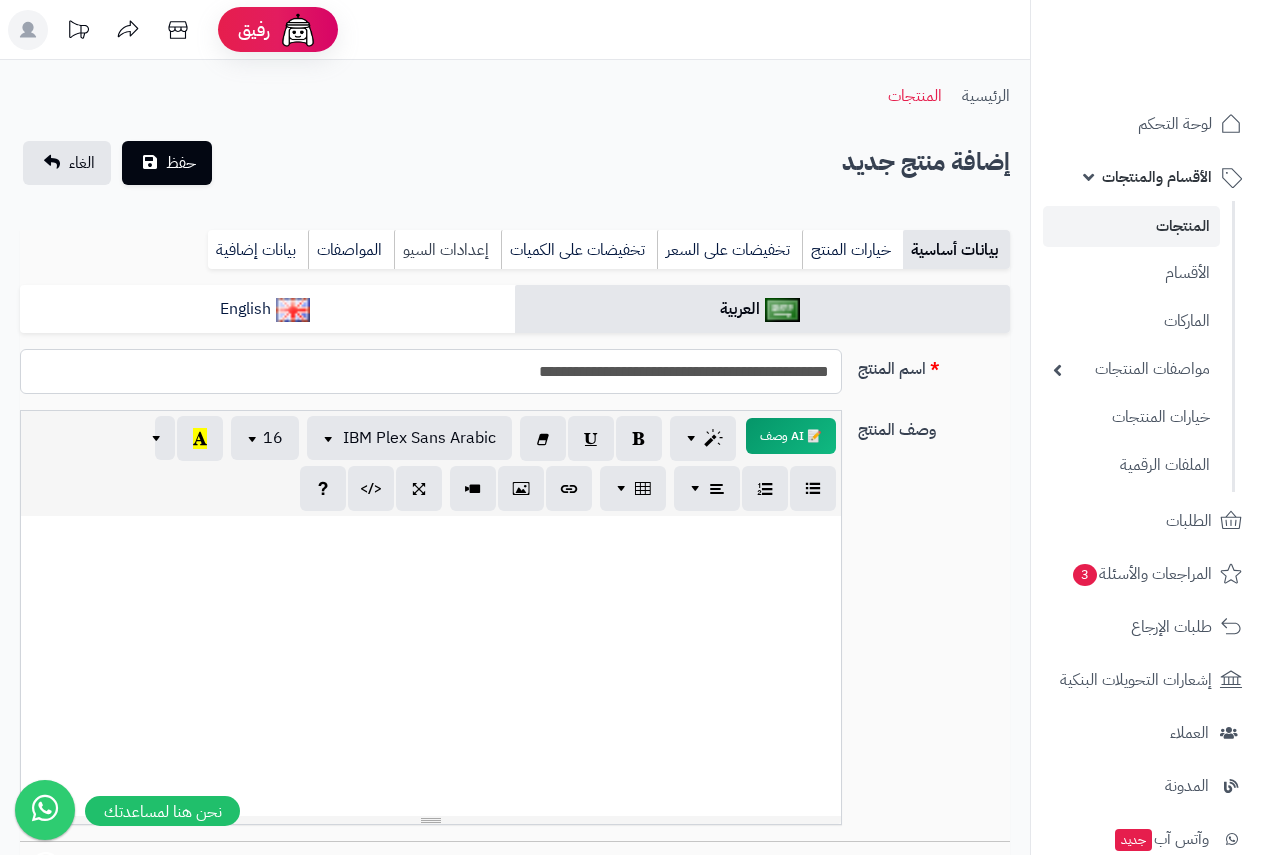 type on "**********" 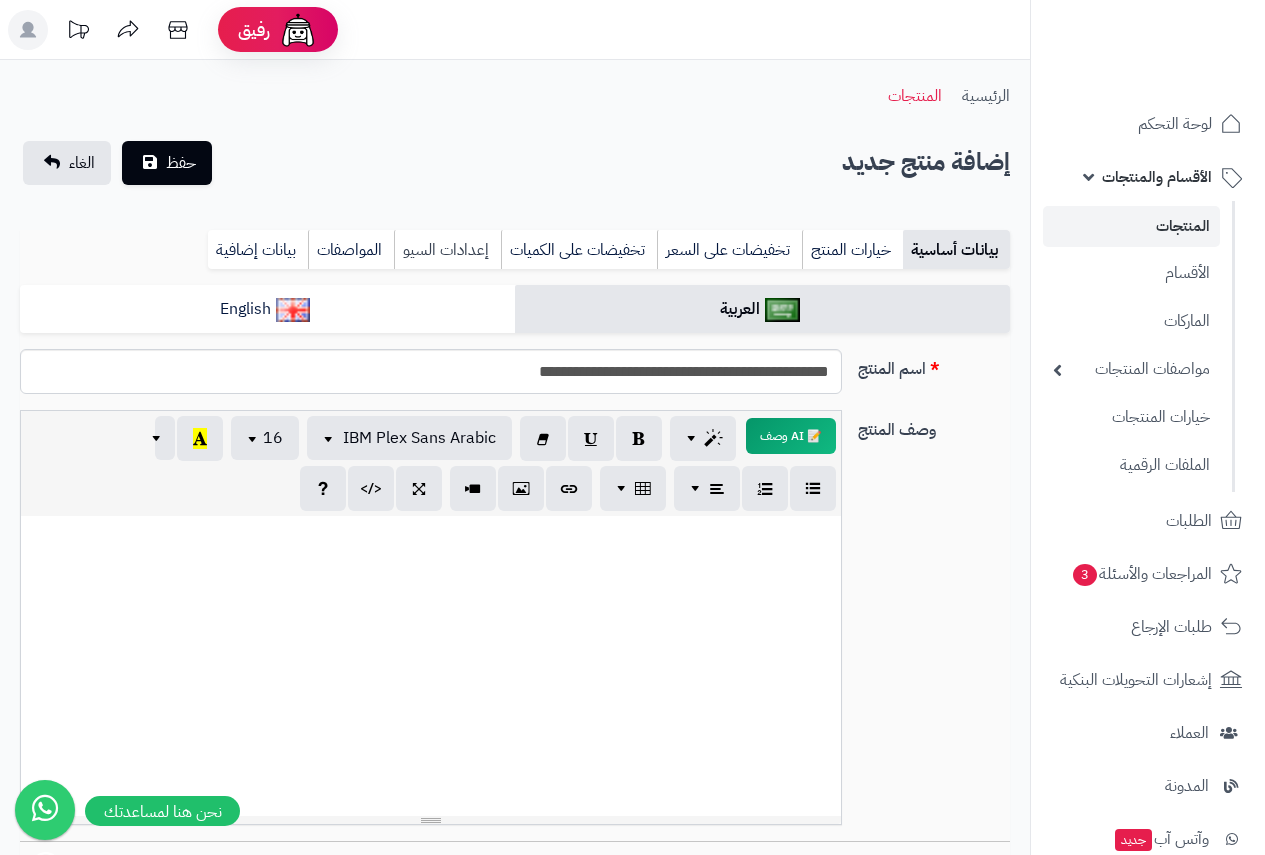 click on "إعدادات السيو" at bounding box center [447, 250] 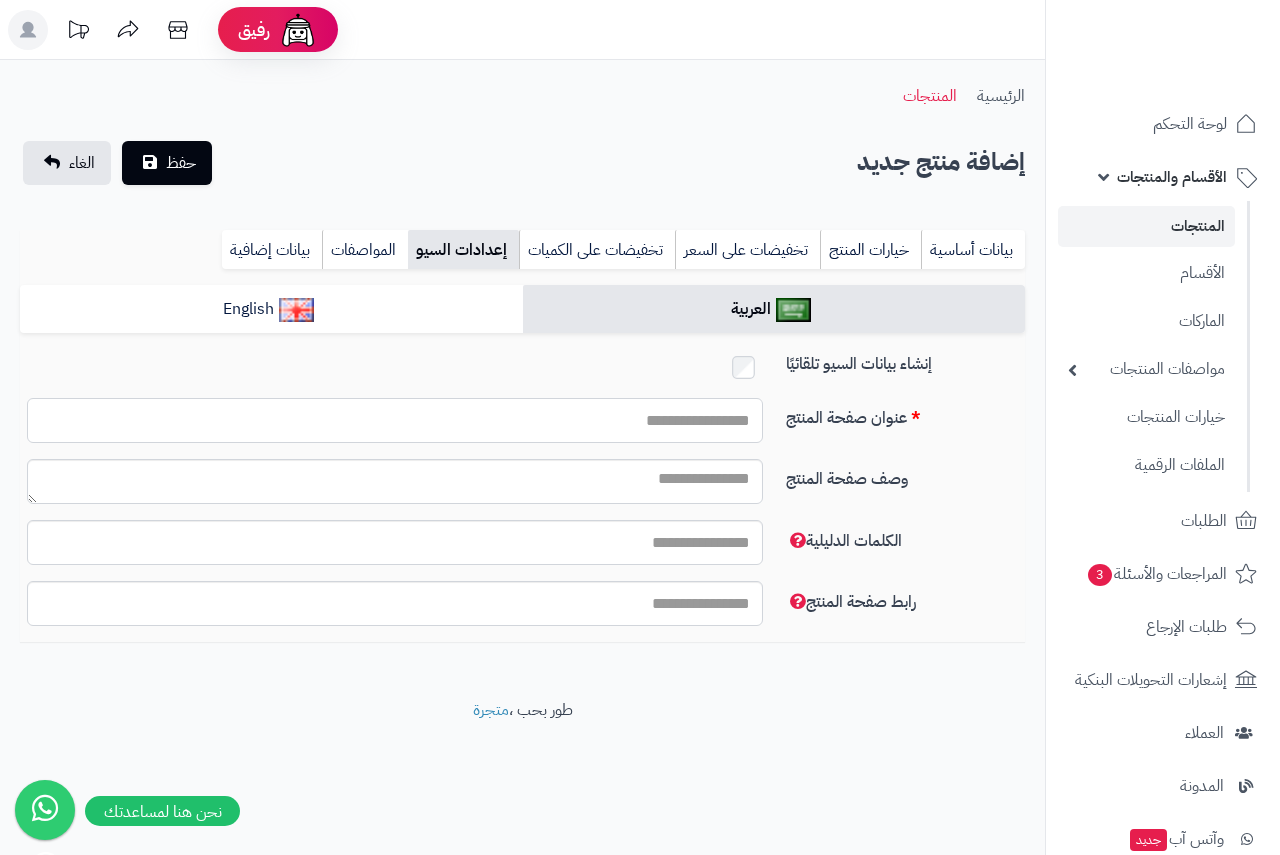 click on "عنوان صفحة المنتج" at bounding box center (395, 420) 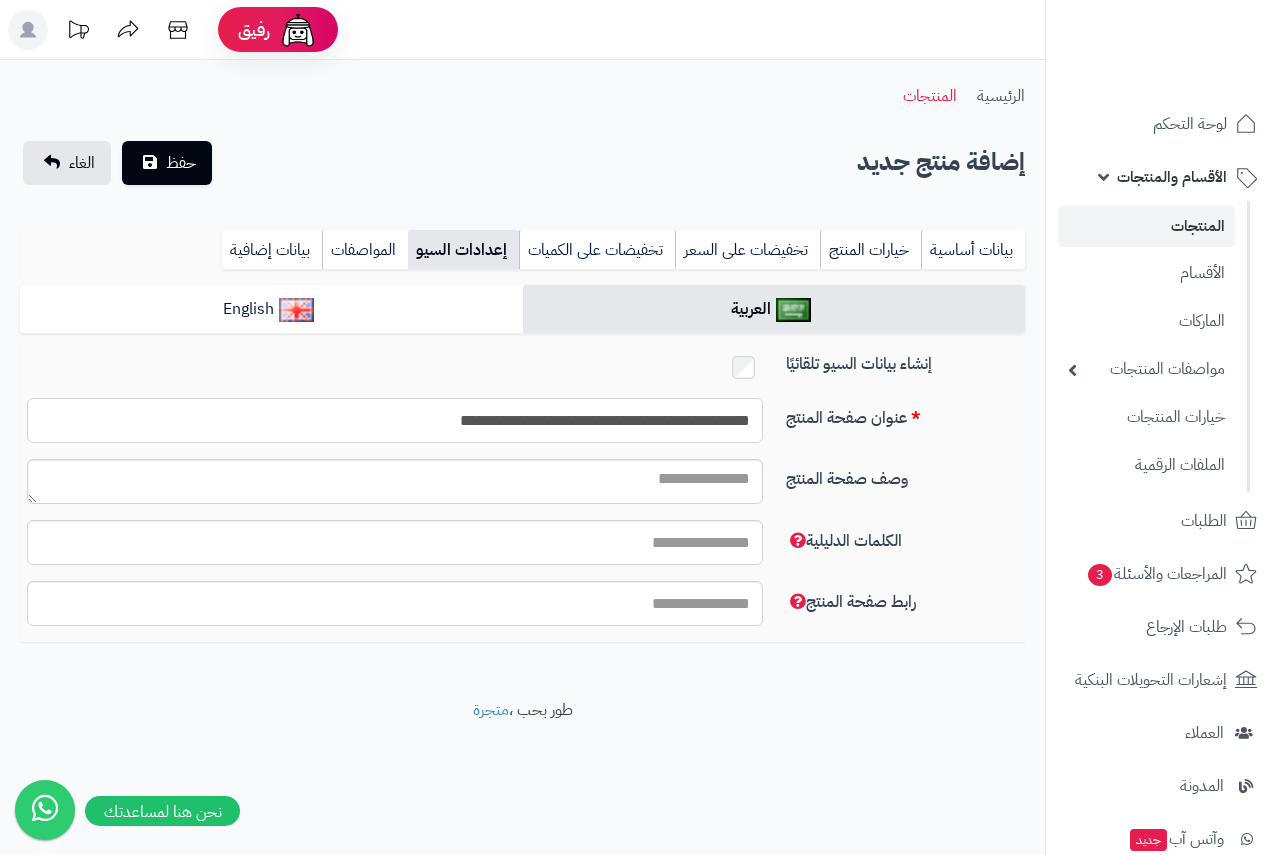 type on "**********" 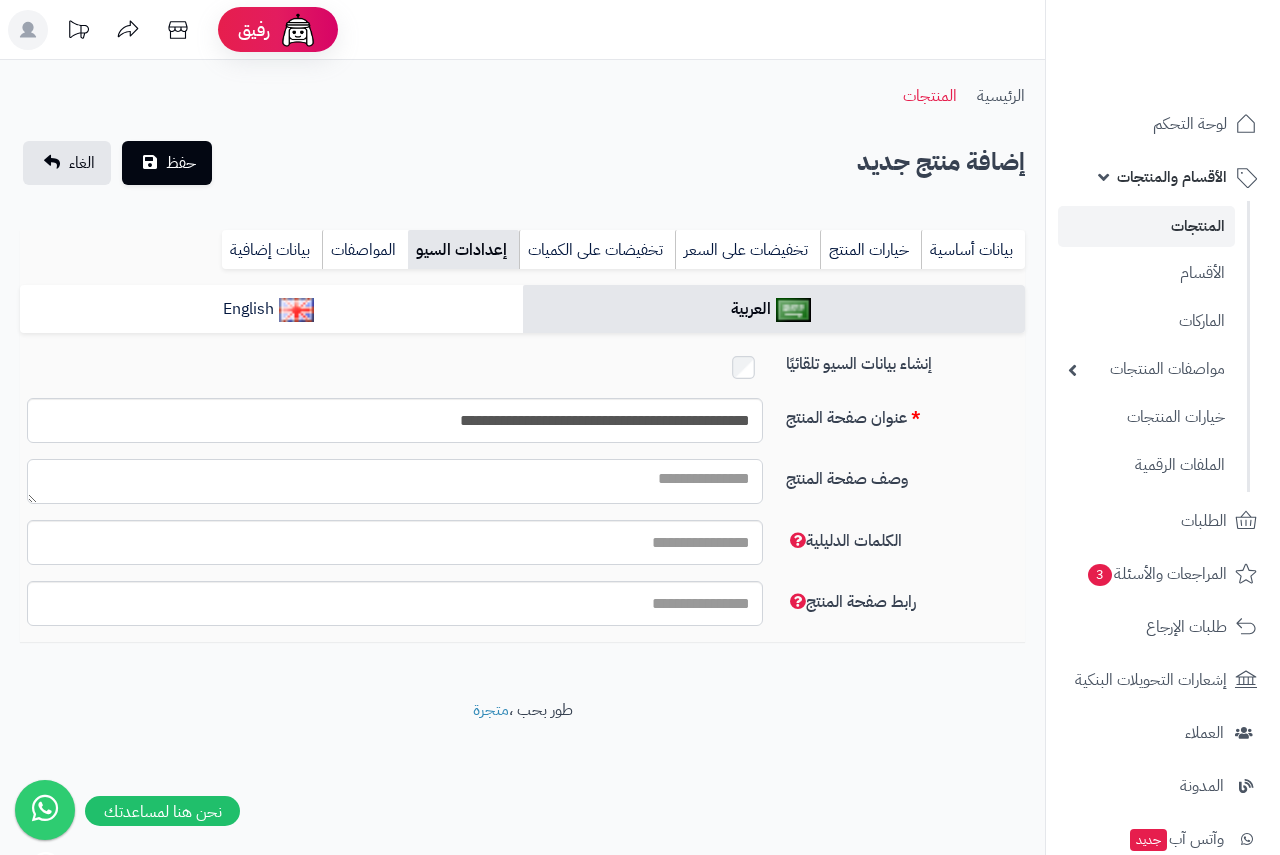 click on "وصف صفحة المنتج" at bounding box center [395, 481] 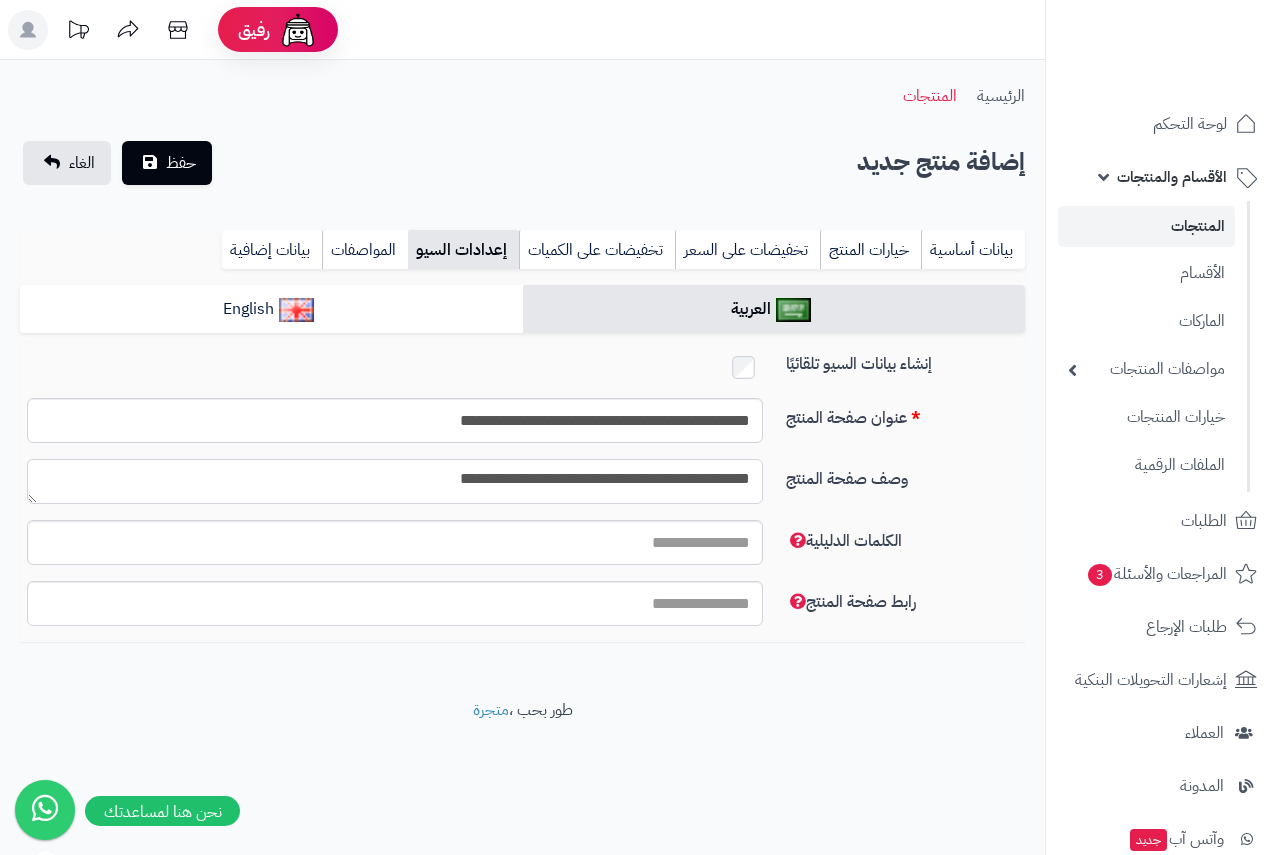 type on "**********" 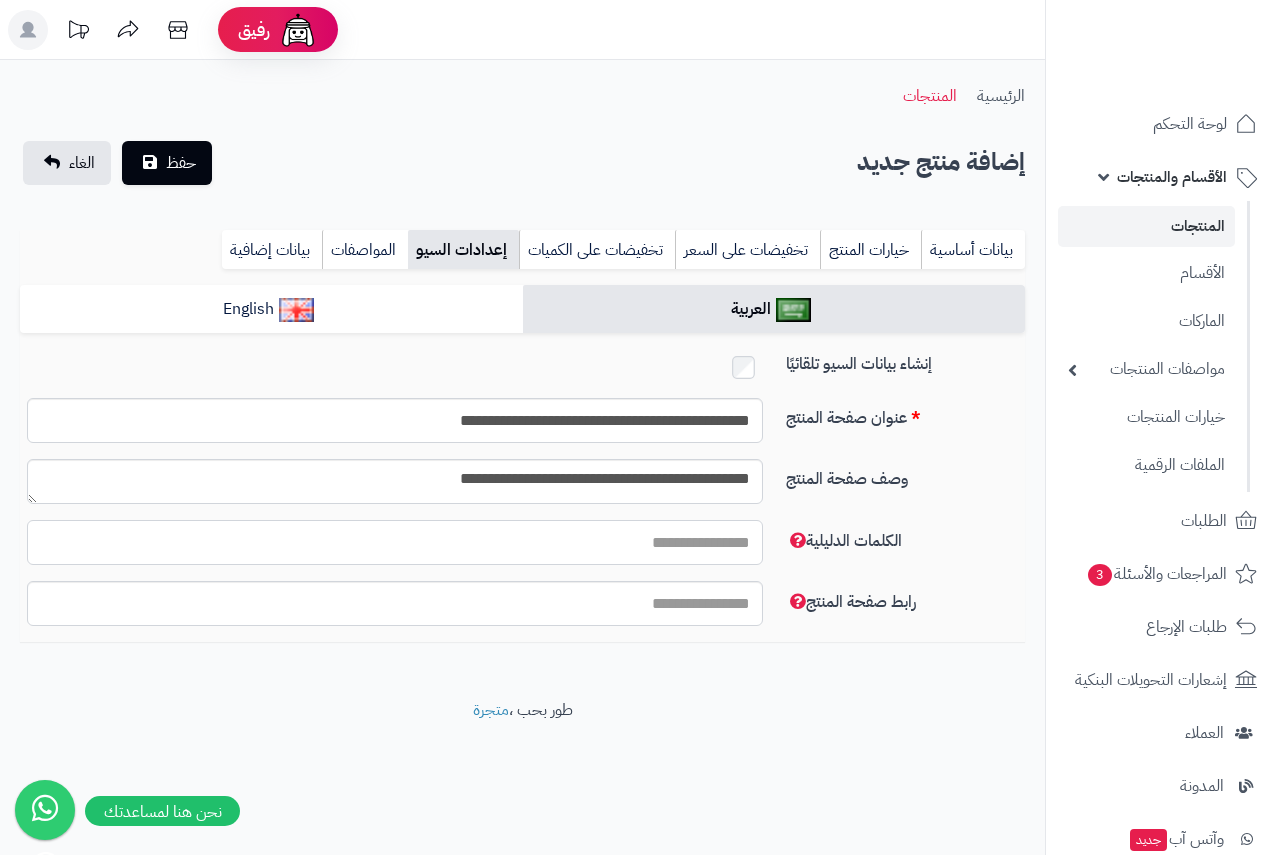 click on "الكلمات الدليلية" at bounding box center [395, 542] 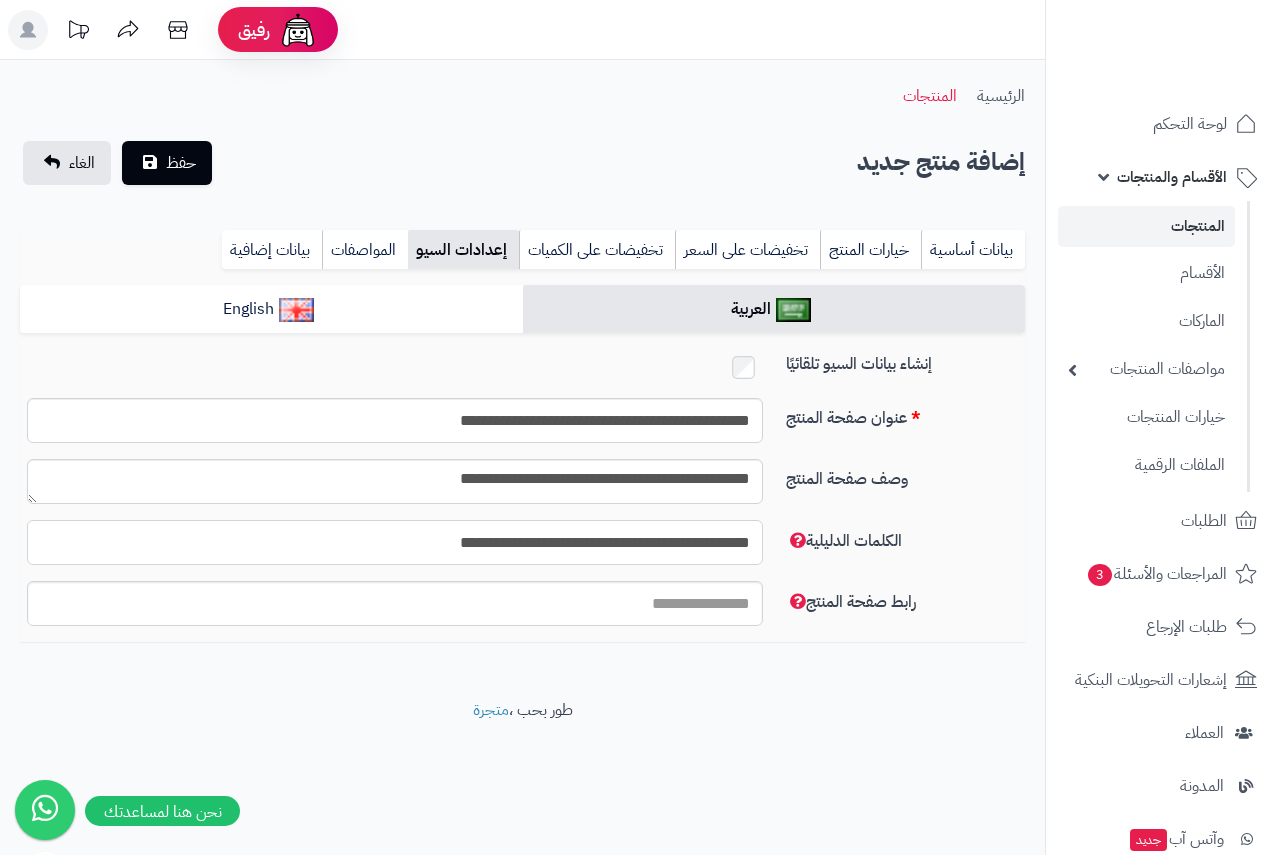 type on "**********" 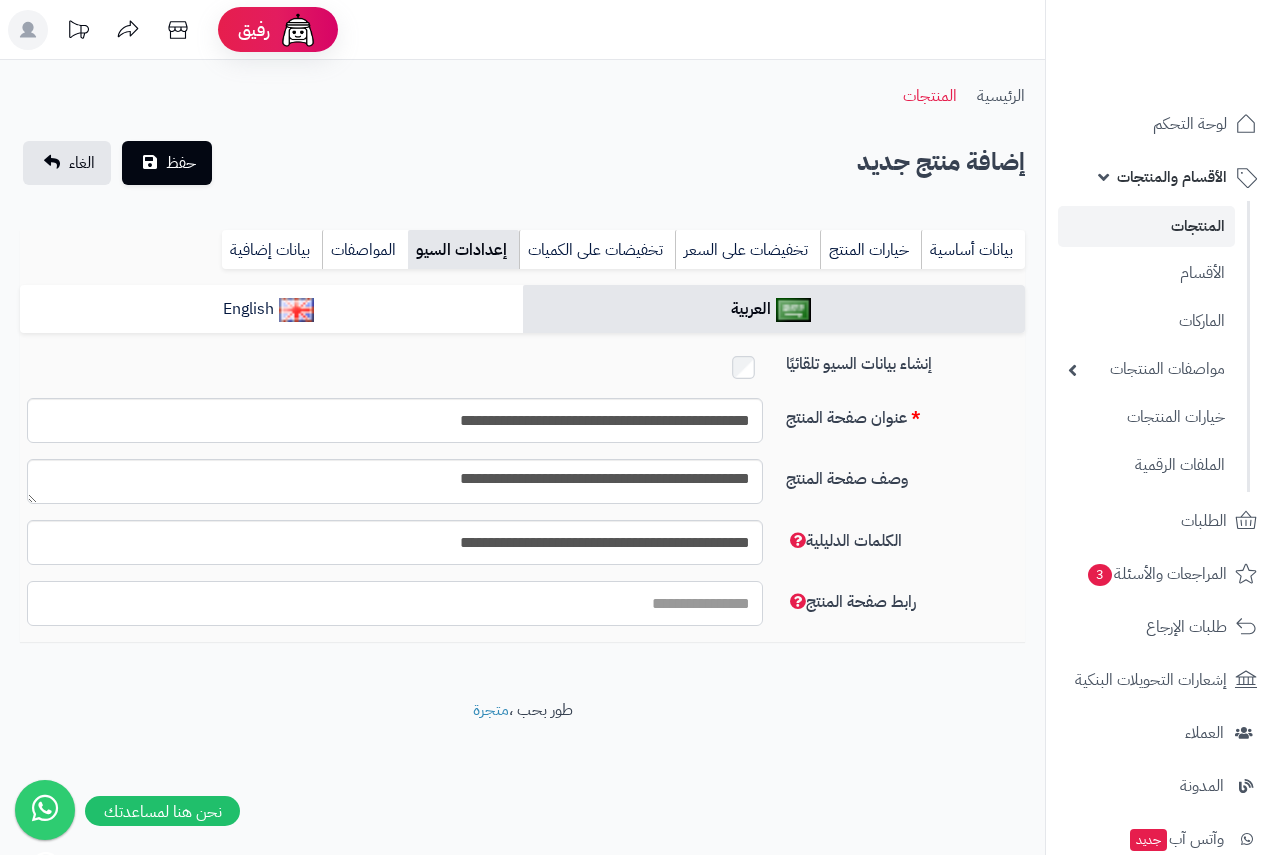click on "رابط صفحة المنتج" at bounding box center (395, 603) 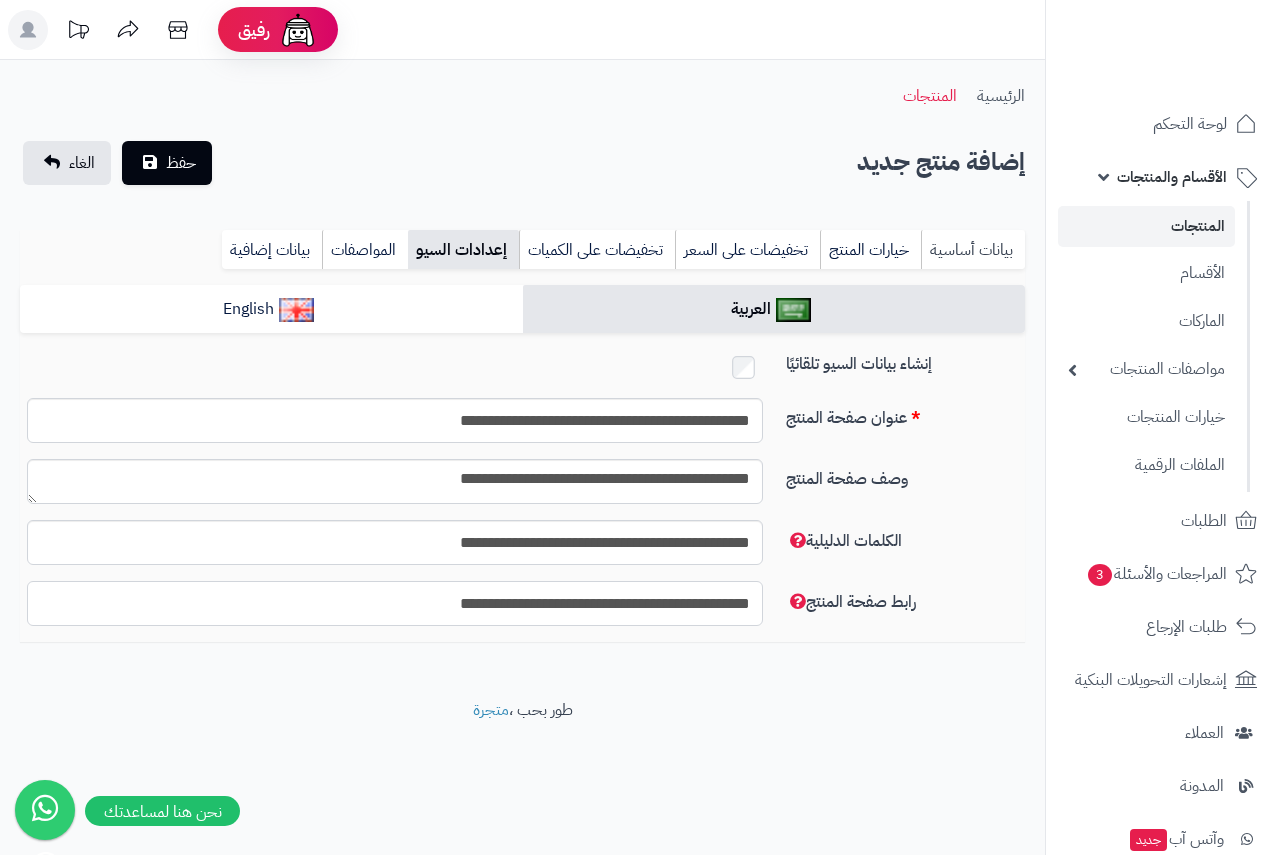 type on "**********" 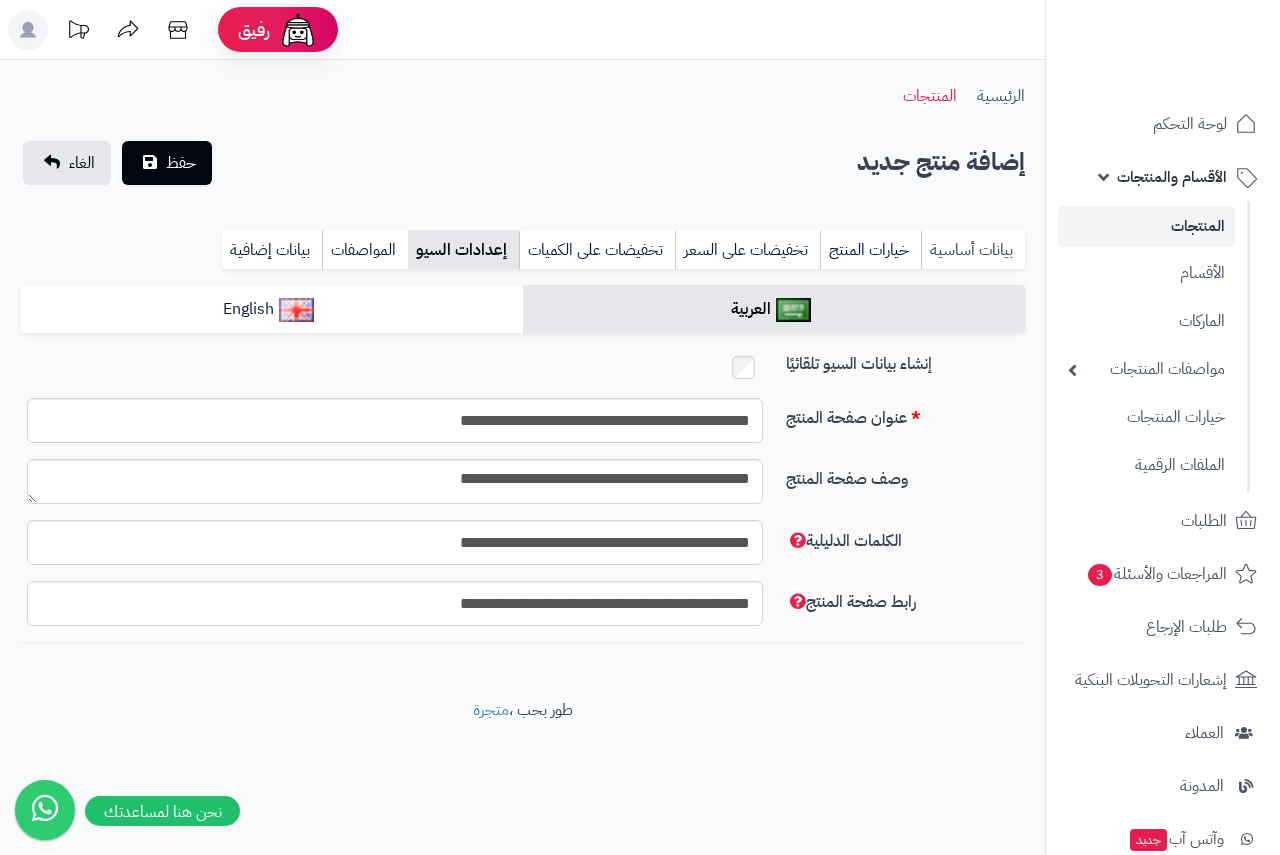 click on "بيانات أساسية" at bounding box center (973, 250) 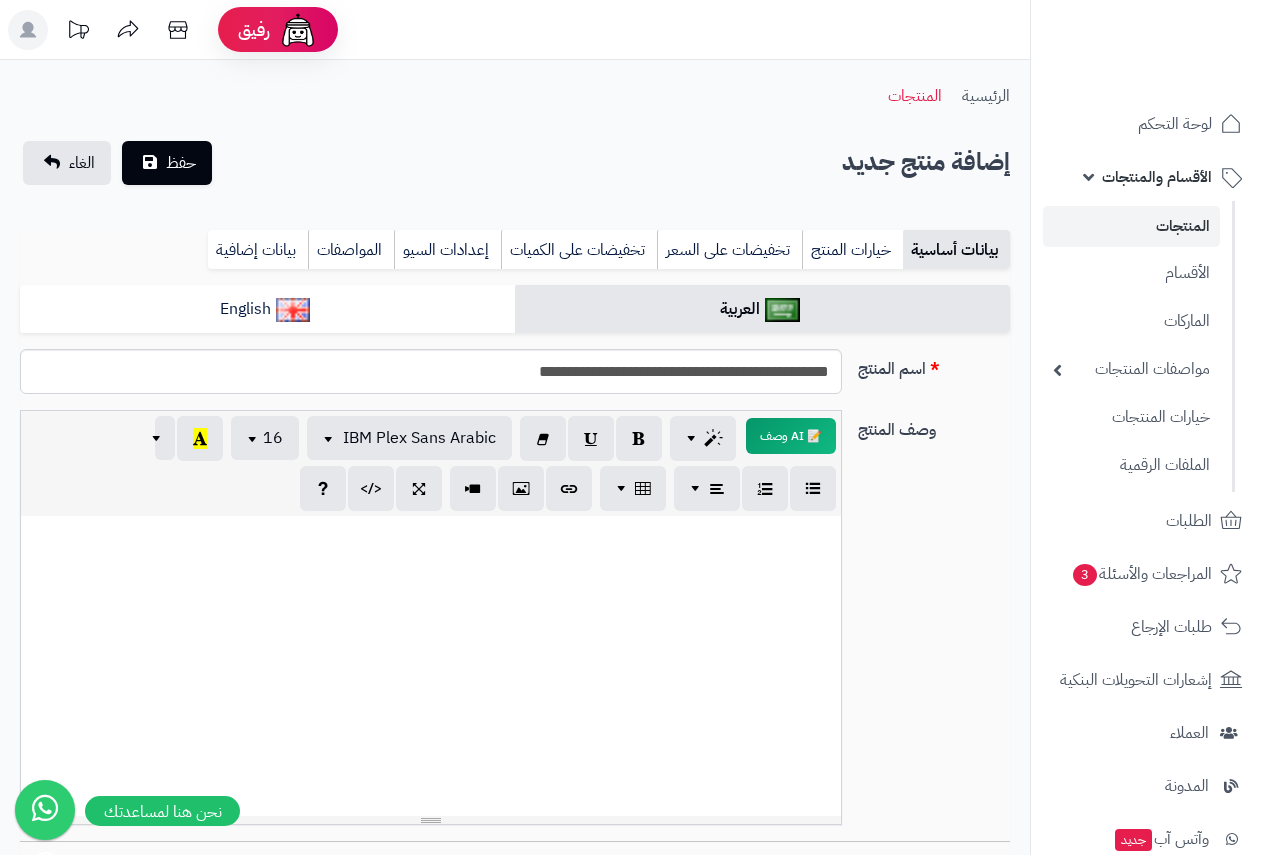 scroll, scrollTop: 0, scrollLeft: 0, axis: both 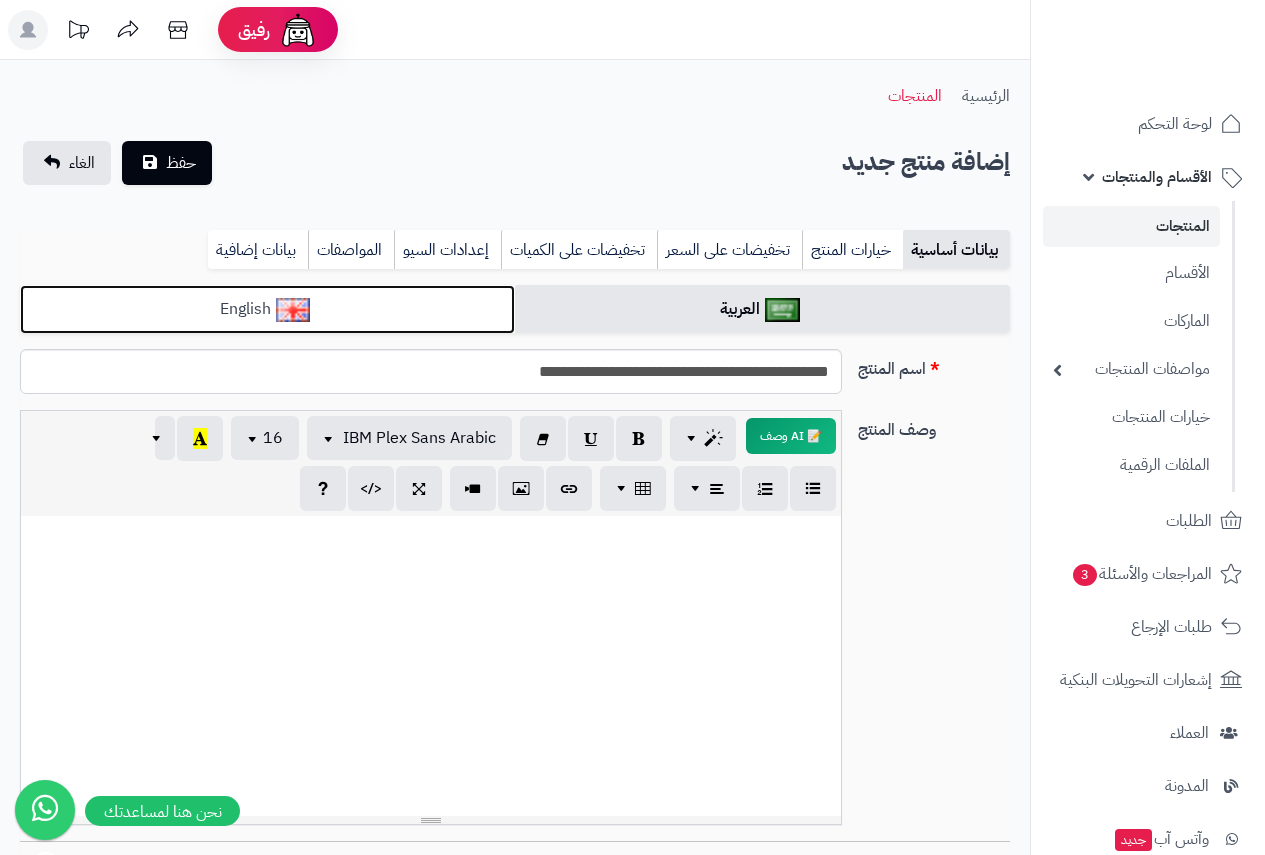 click on "English" at bounding box center (267, 309) 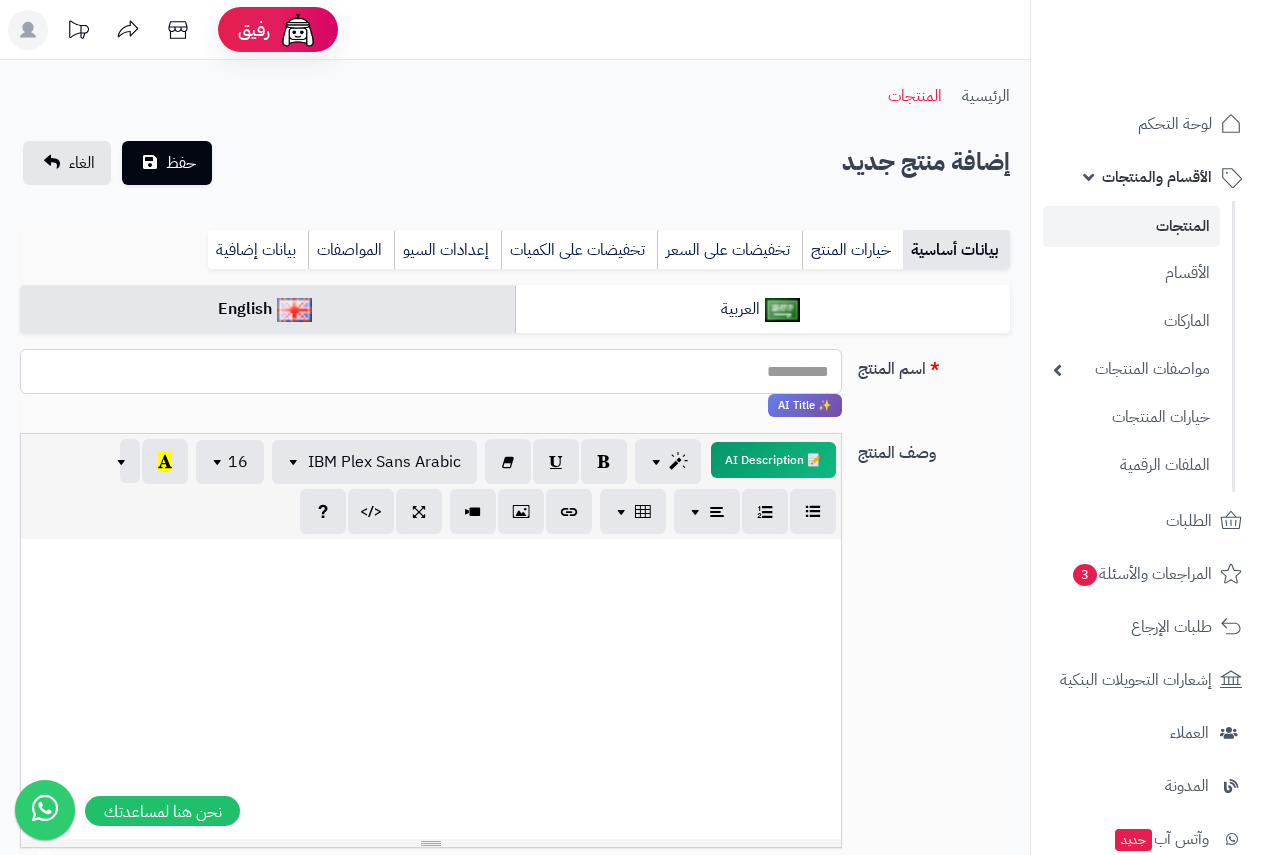 paste on "**********" 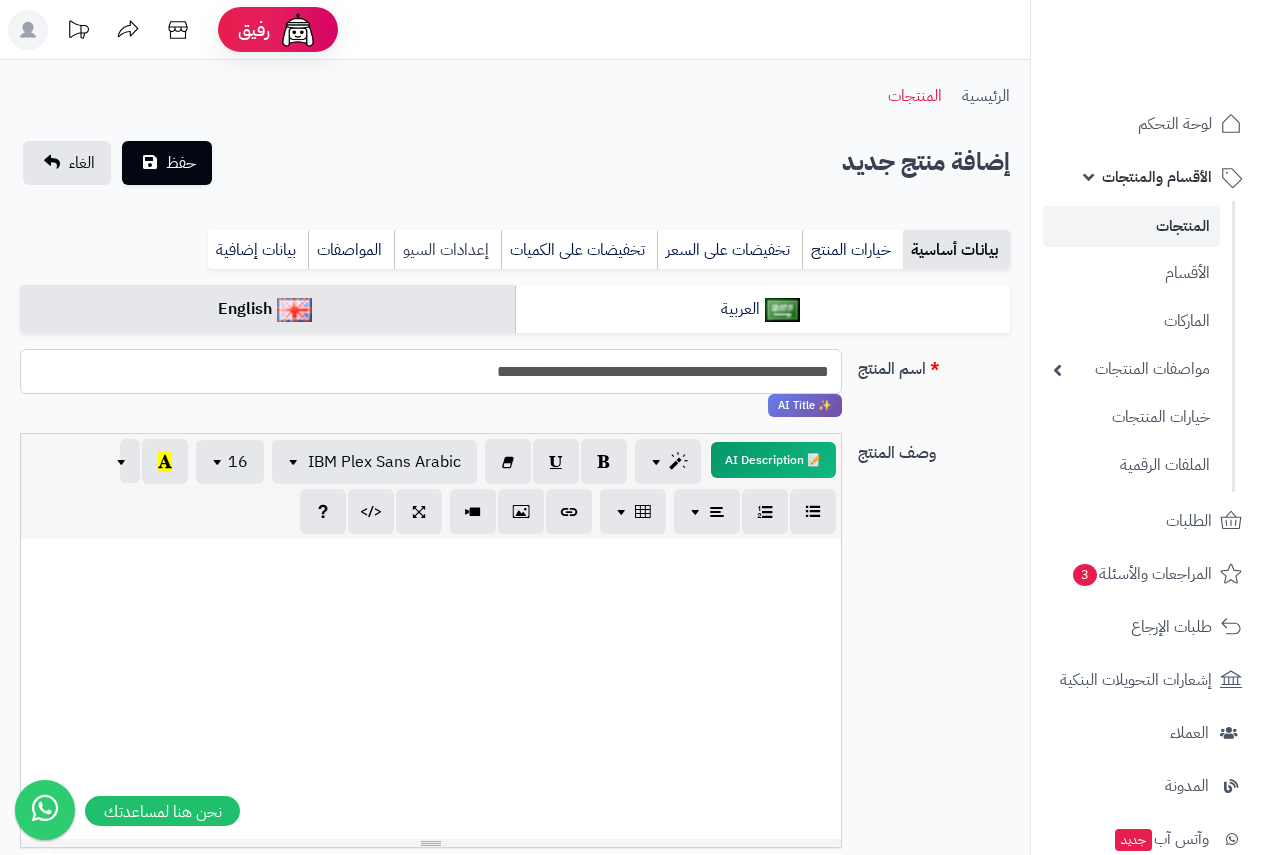 type on "**********" 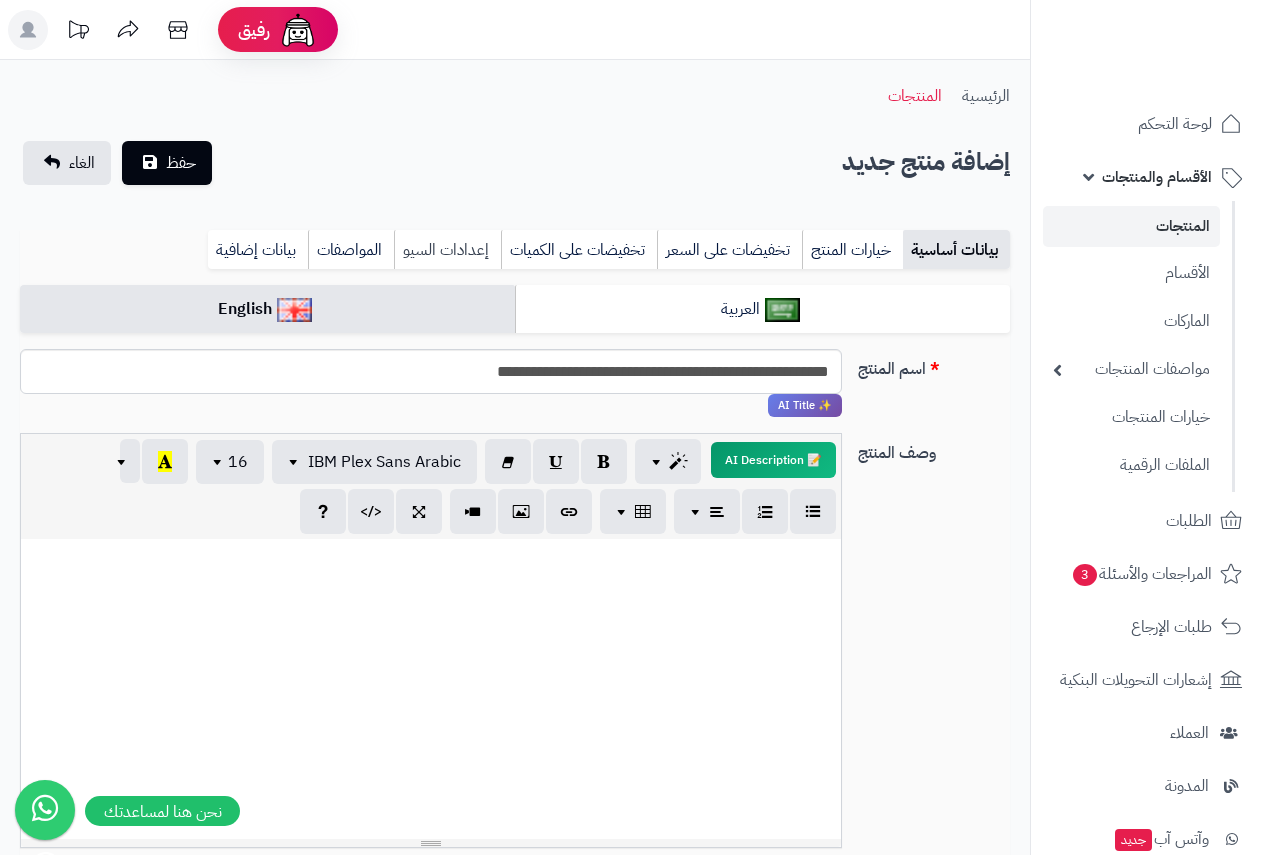 click on "إعدادات السيو" at bounding box center (447, 250) 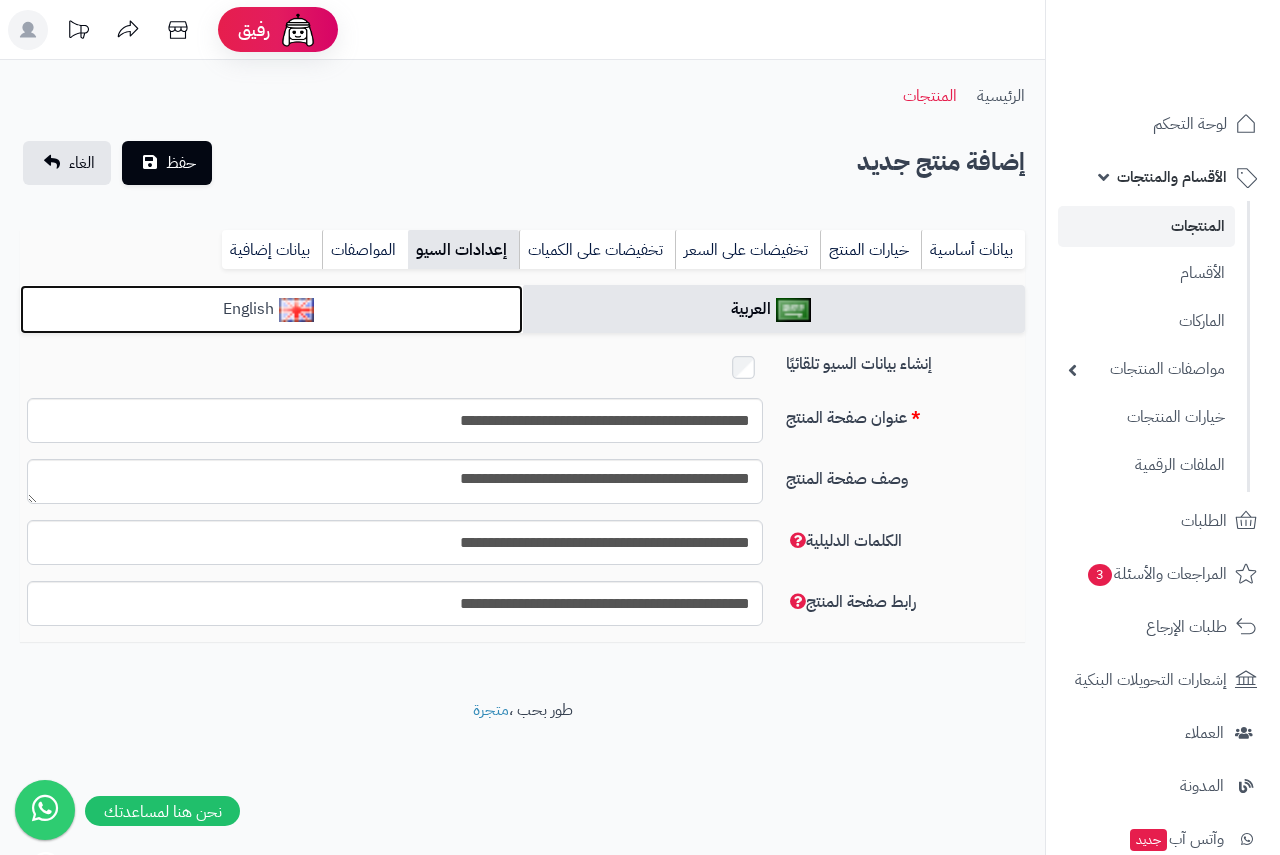 click on "English" at bounding box center (271, 309) 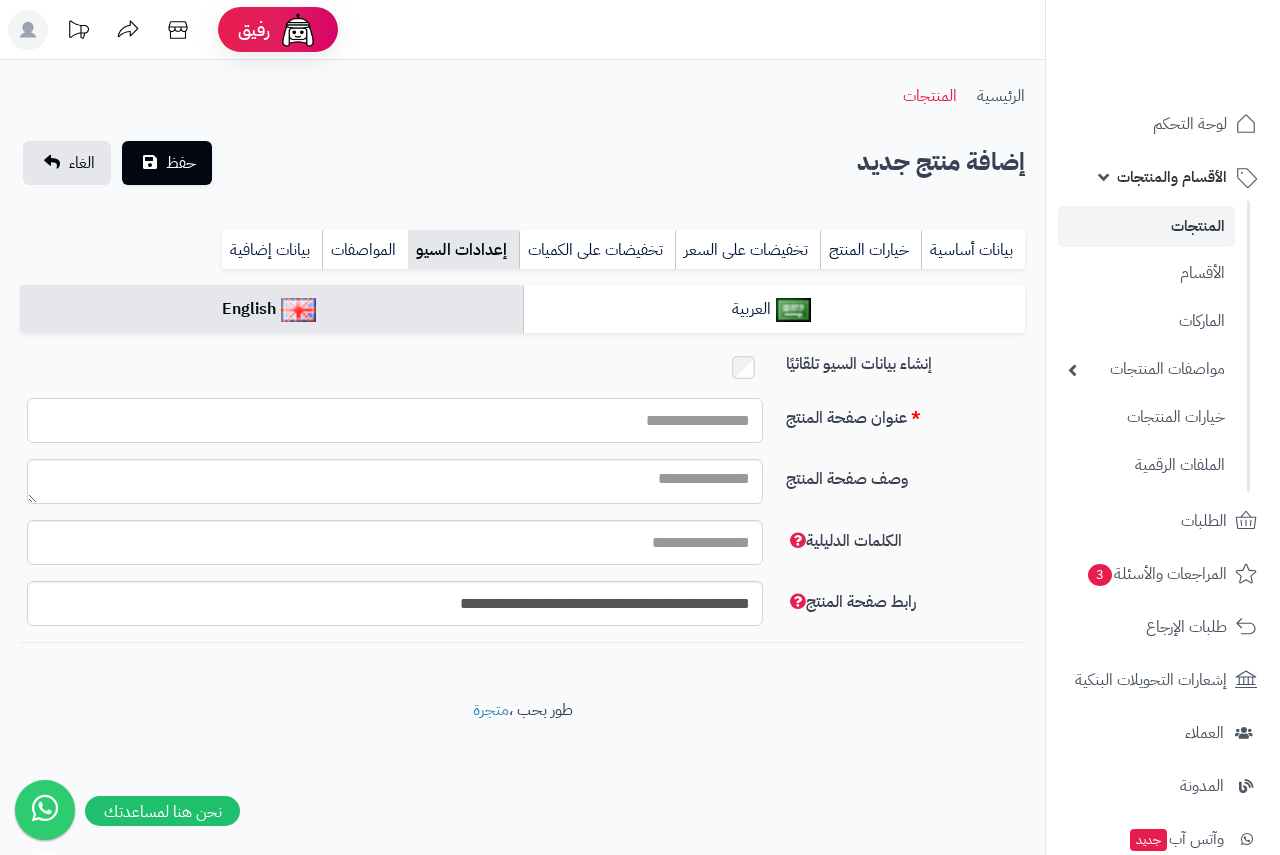 click on "عنوان صفحة المنتج" at bounding box center (395, 420) 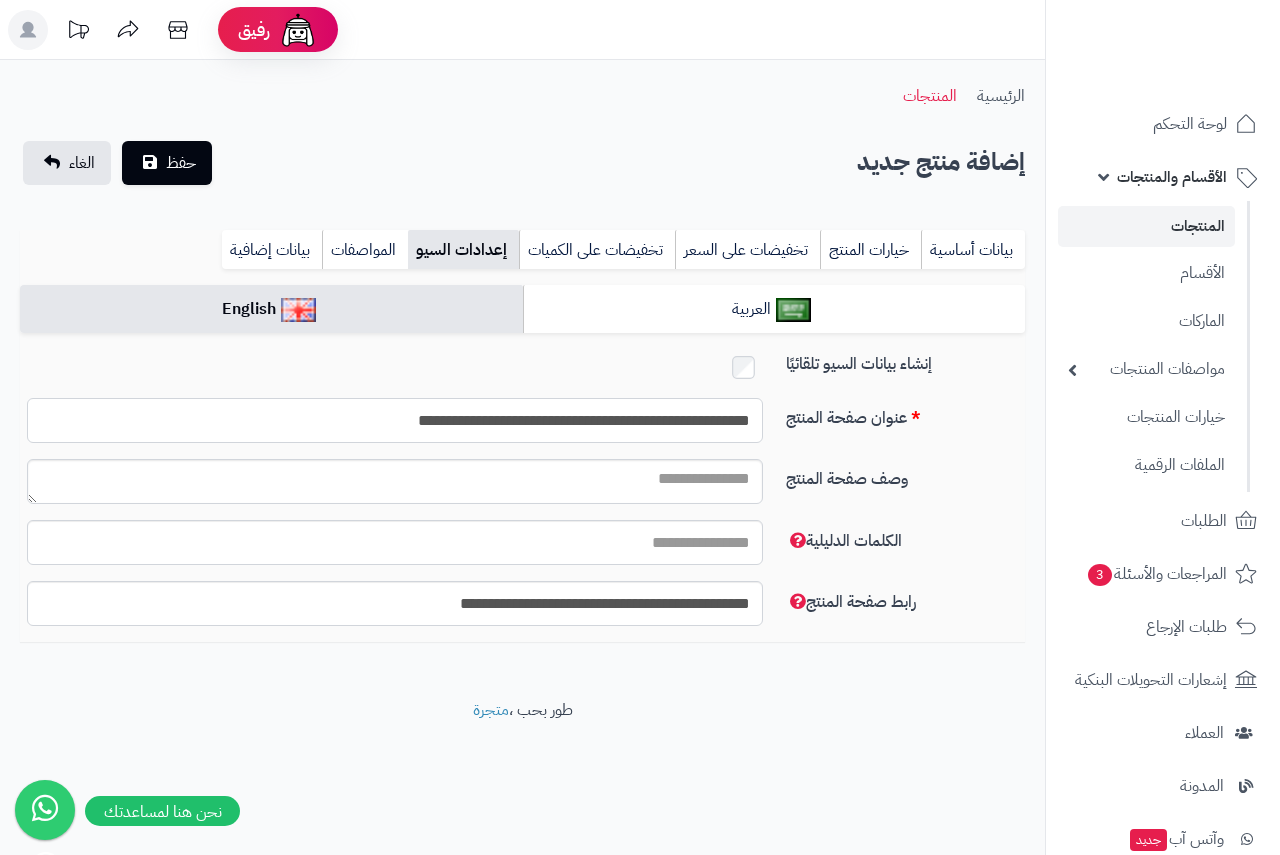 type on "**********" 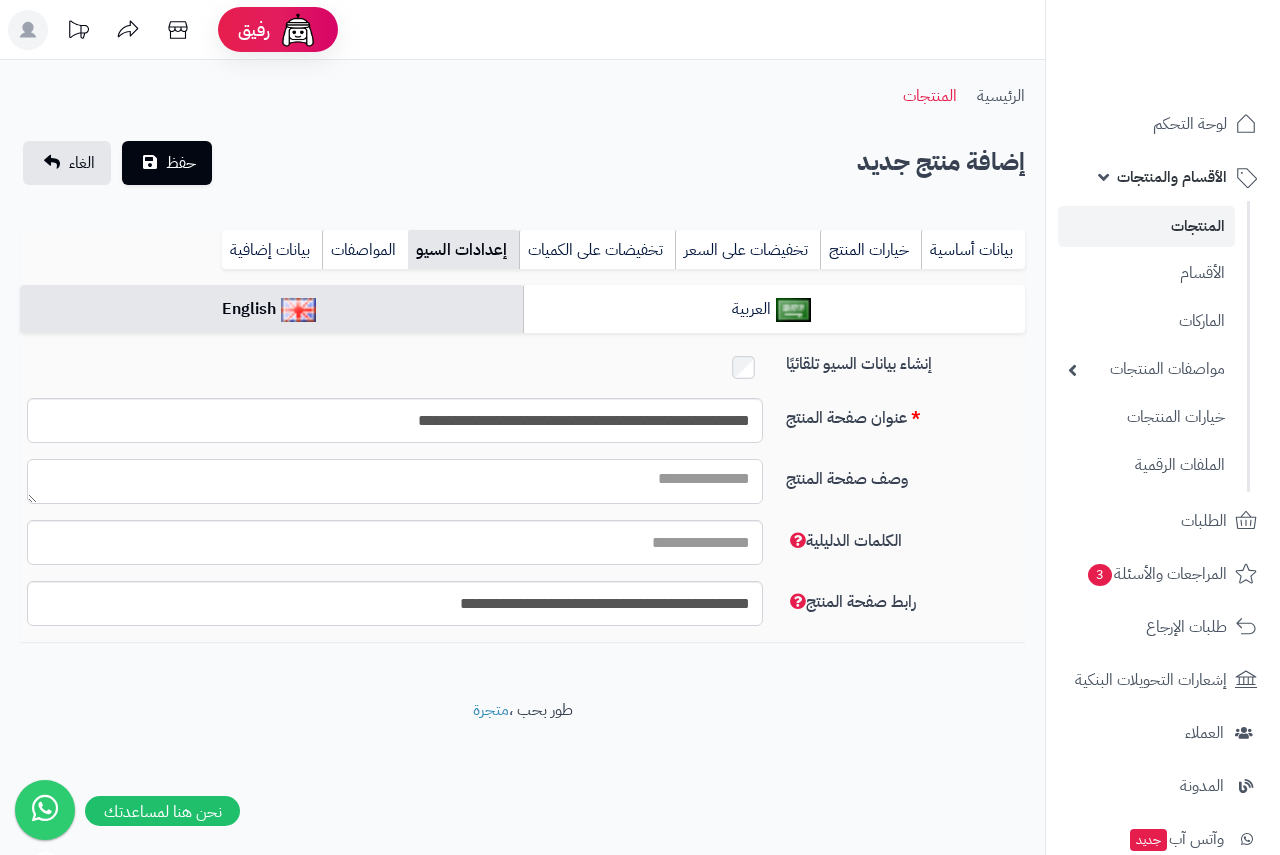 paste on "**********" 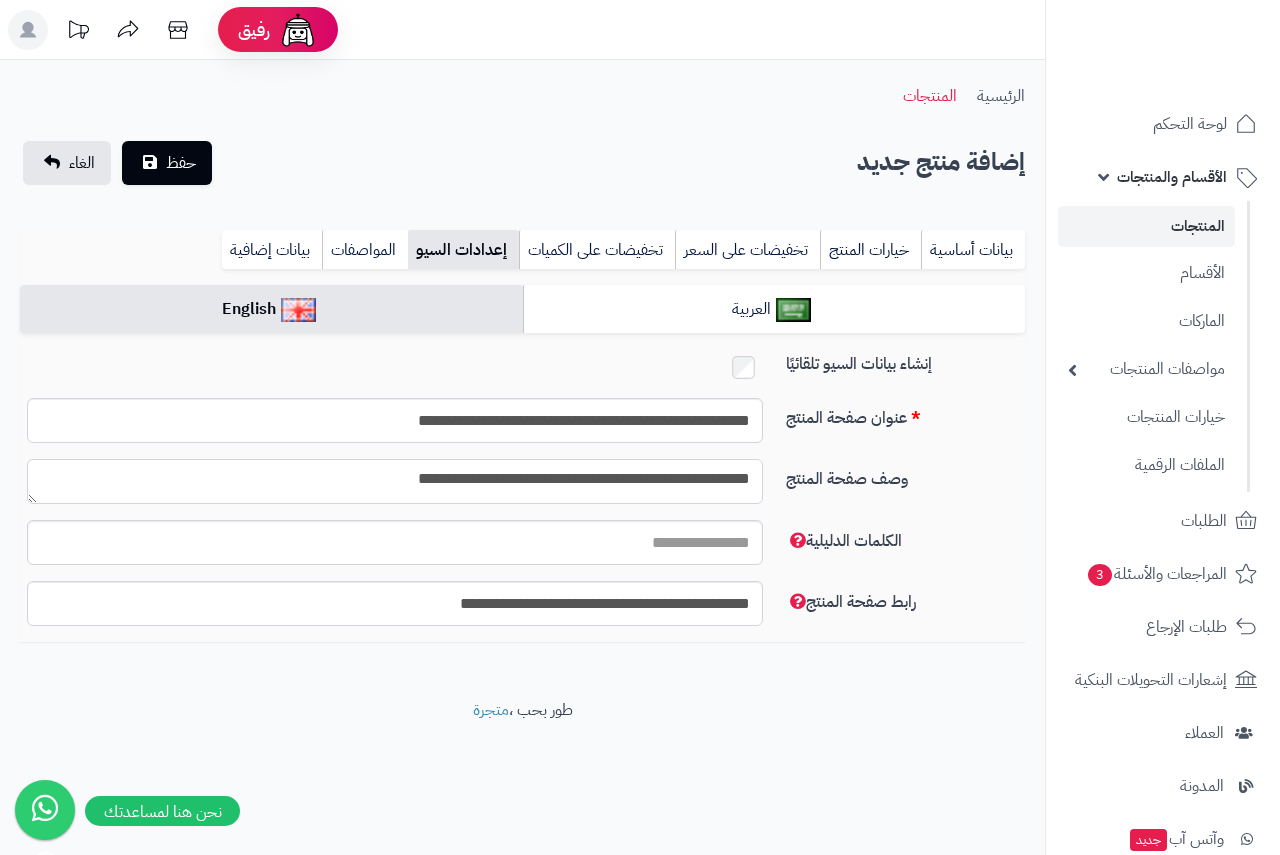 type on "**********" 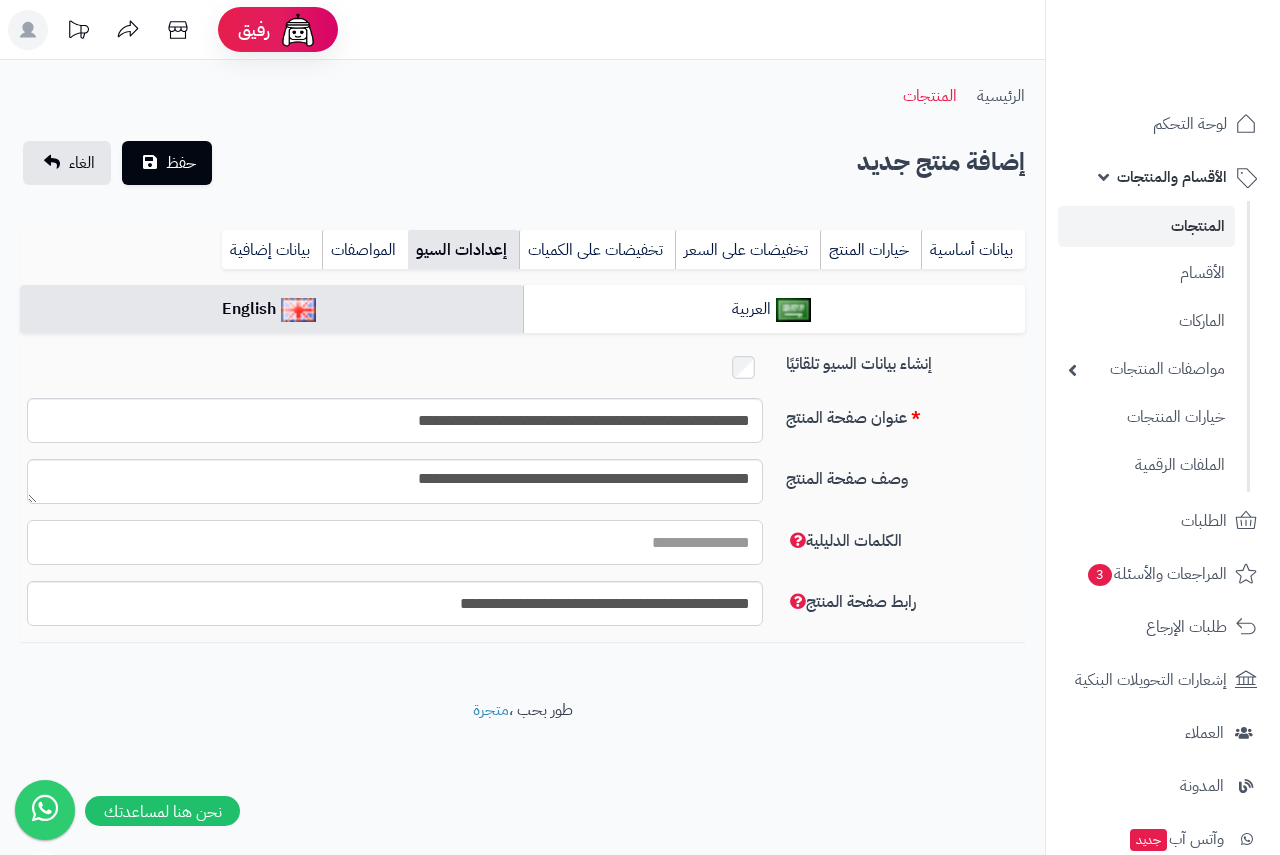 click on "الكلمات الدليلية" at bounding box center (395, 542) 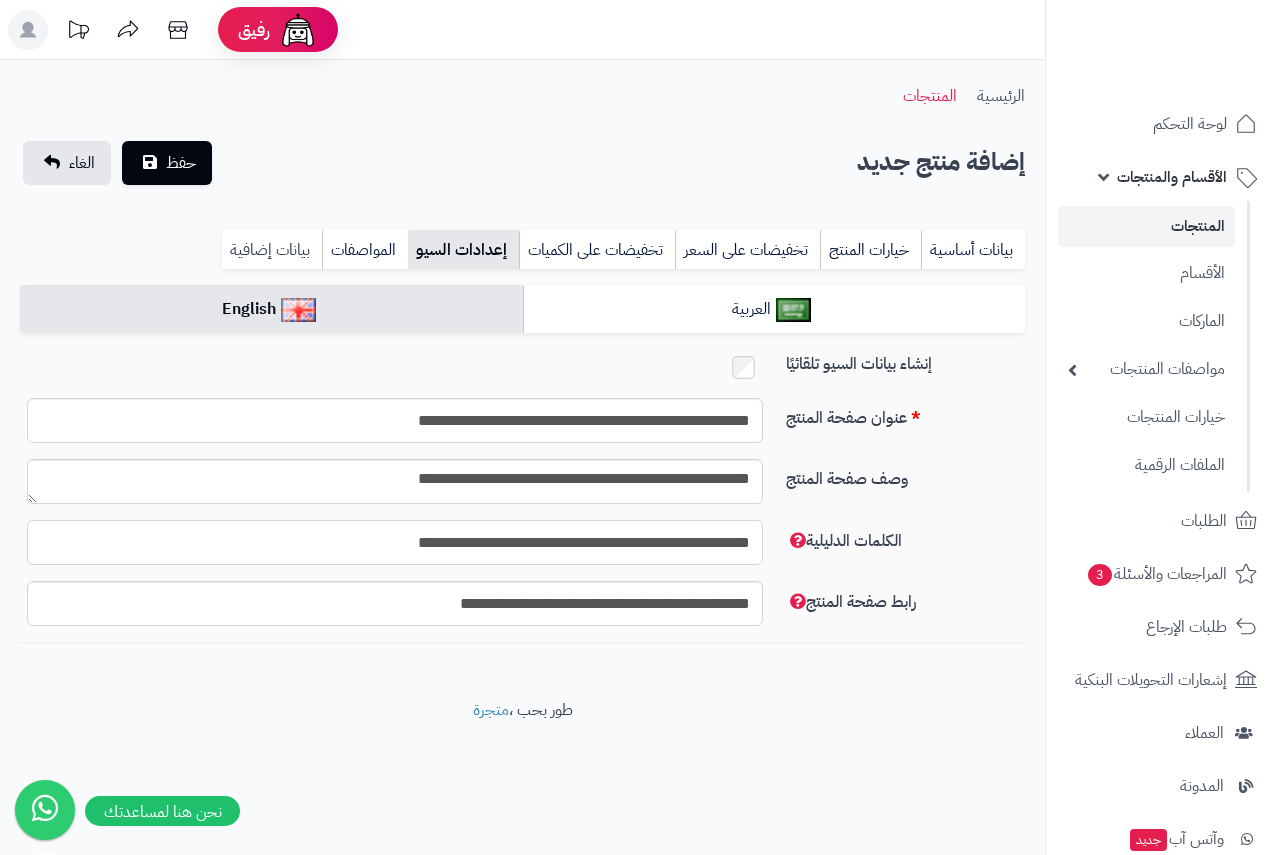 type on "**********" 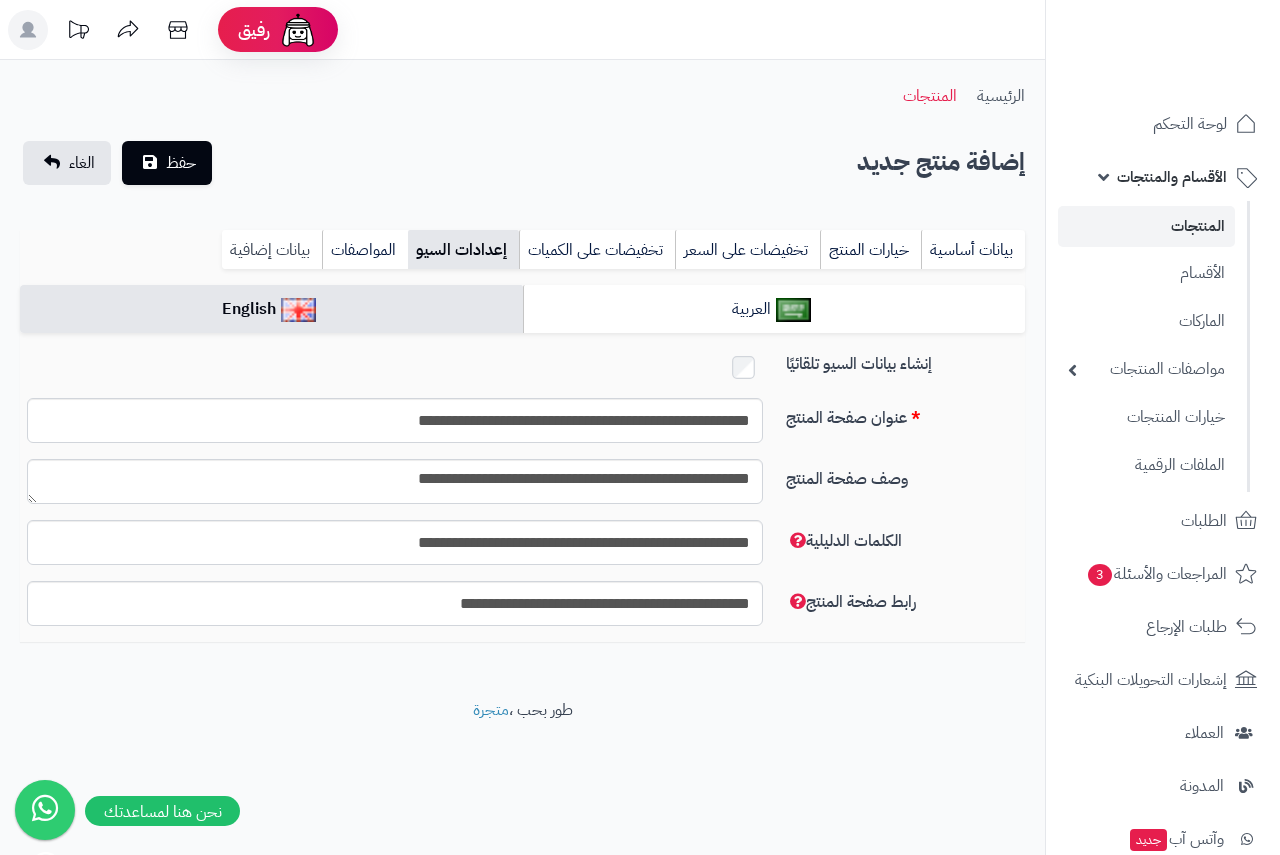 click on "بيانات إضافية" at bounding box center [272, 250] 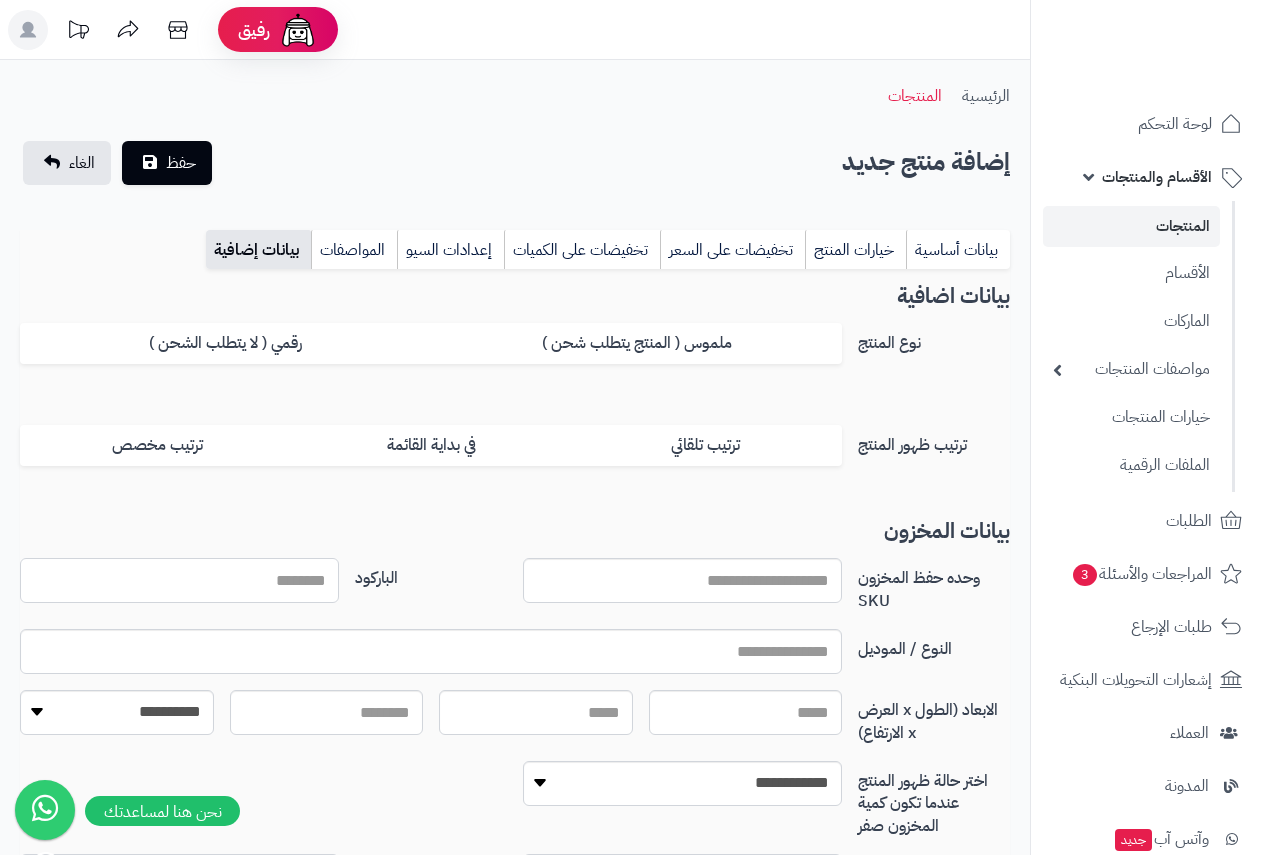 drag, startPoint x: 287, startPoint y: 594, endPoint x: 342, endPoint y: 547, distance: 72.34639 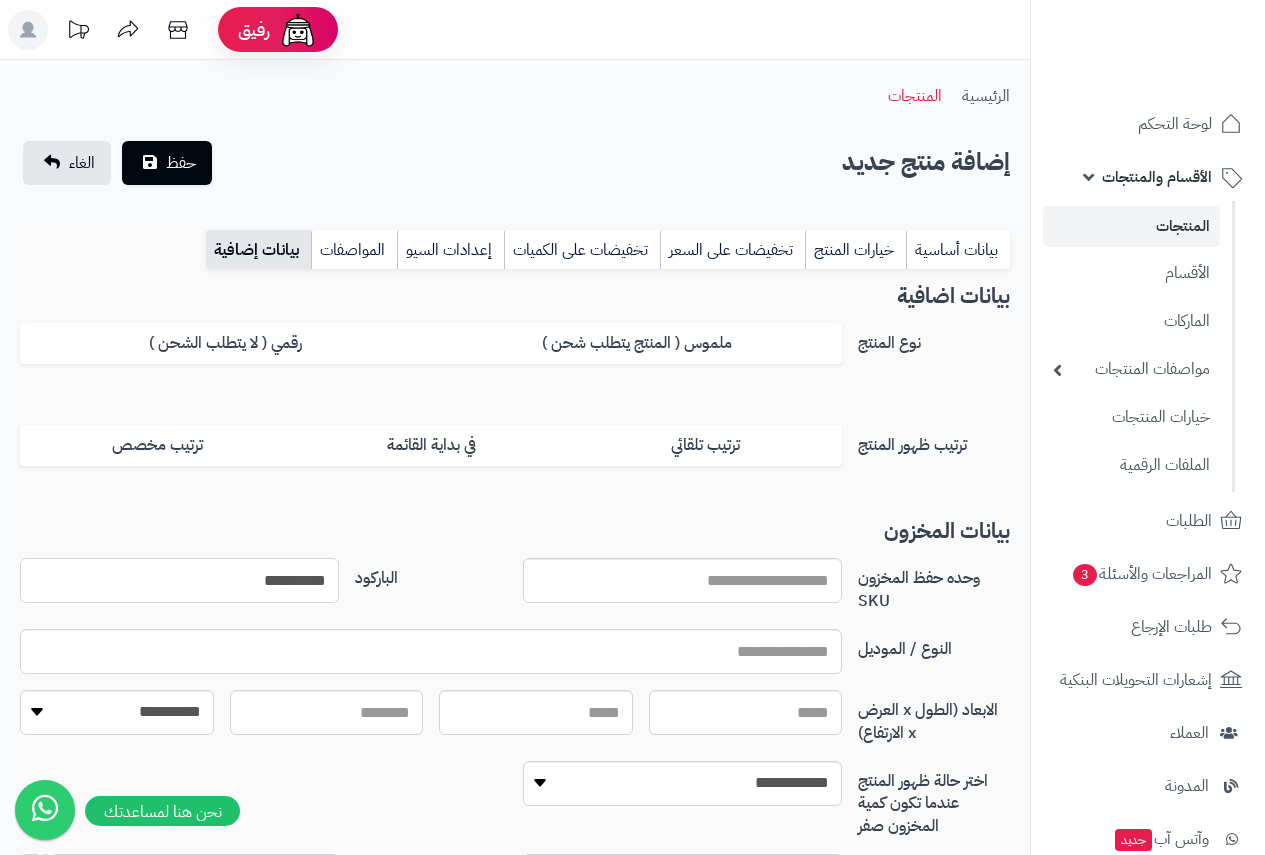 click on "**********" at bounding box center [179, 580] 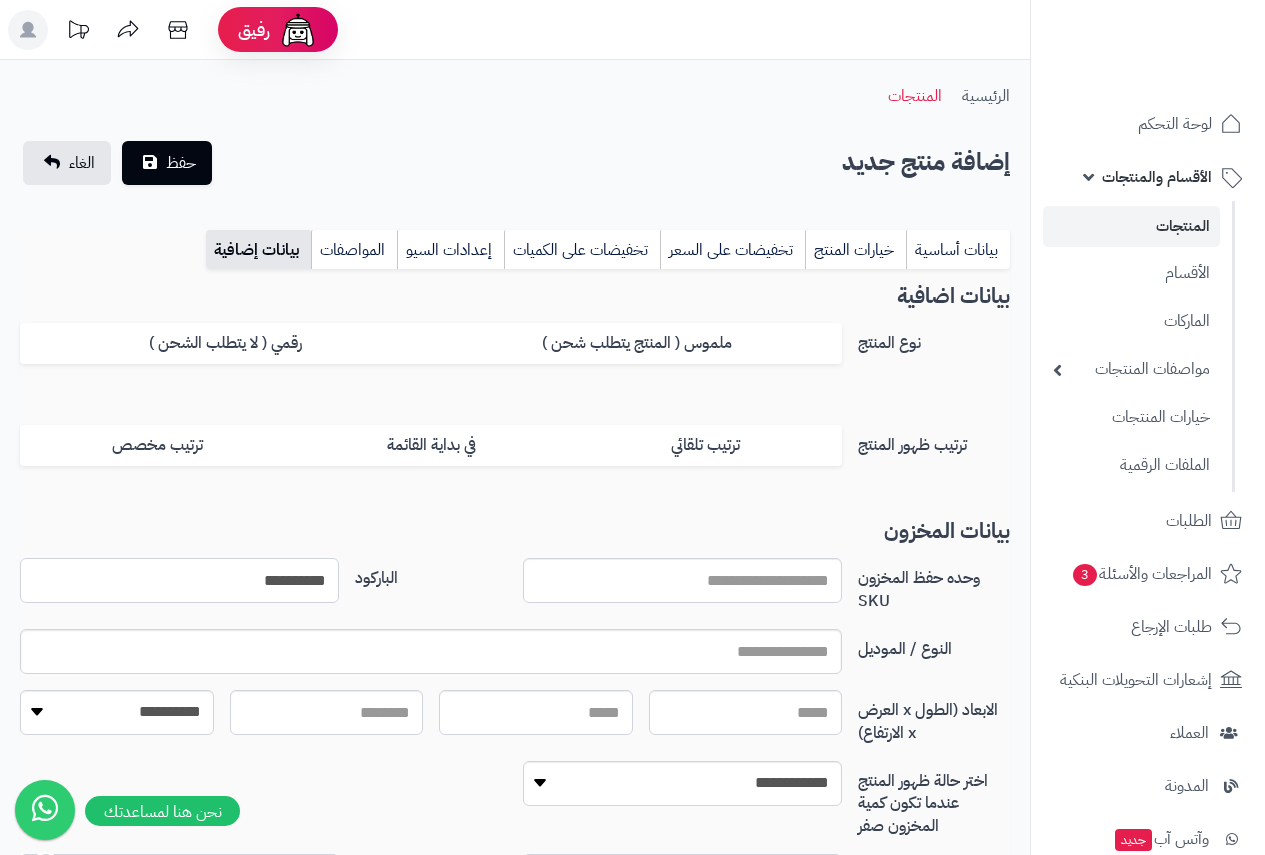 type on "**********" 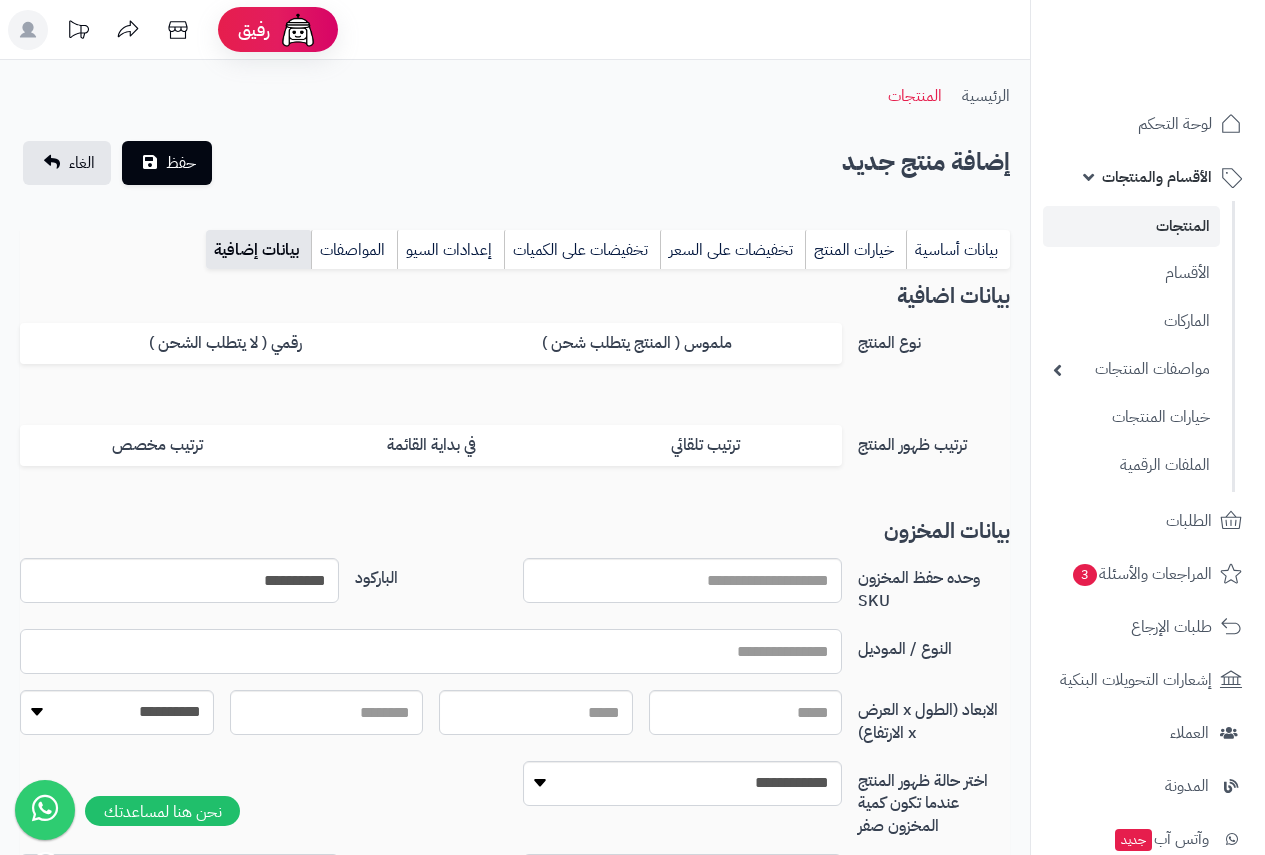 click at bounding box center [431, 651] 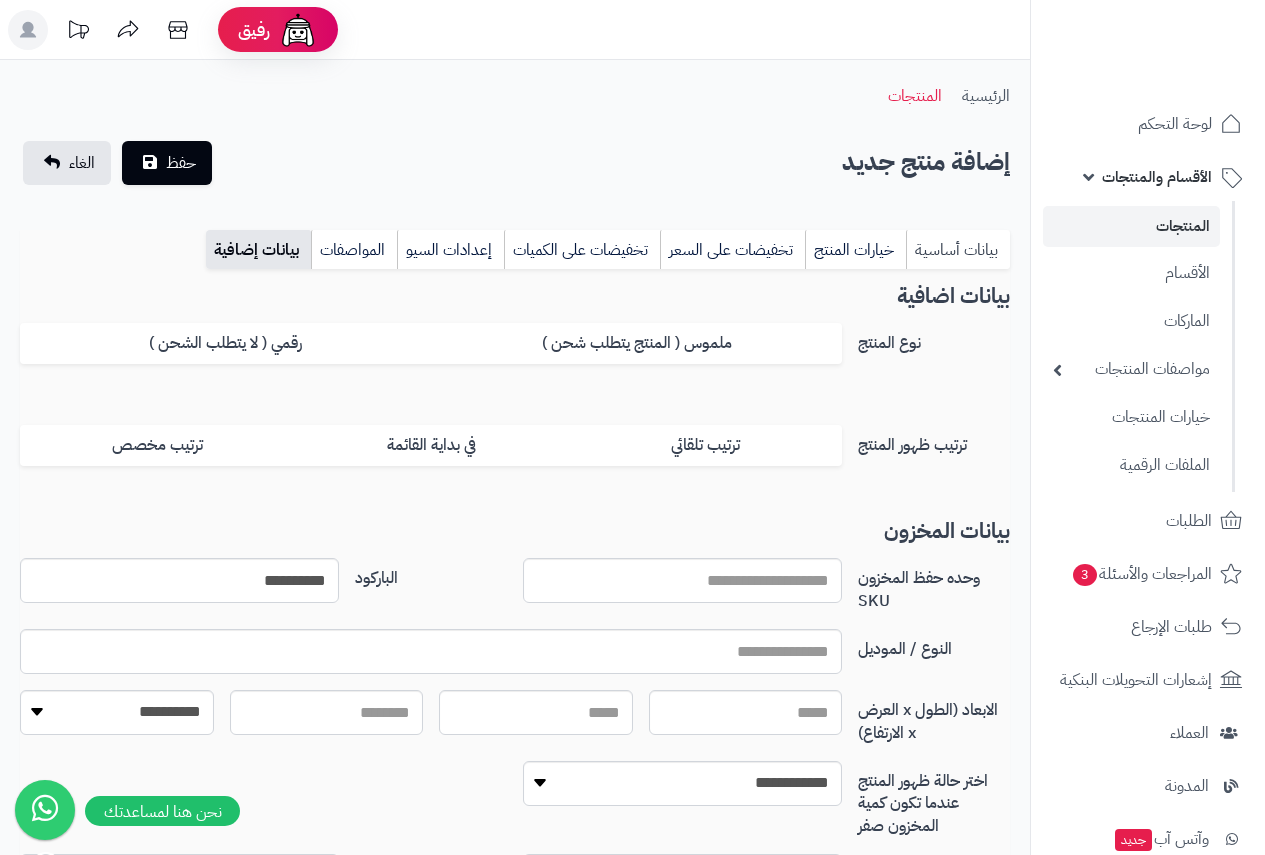 click on "بيانات أساسية" at bounding box center (958, 250) 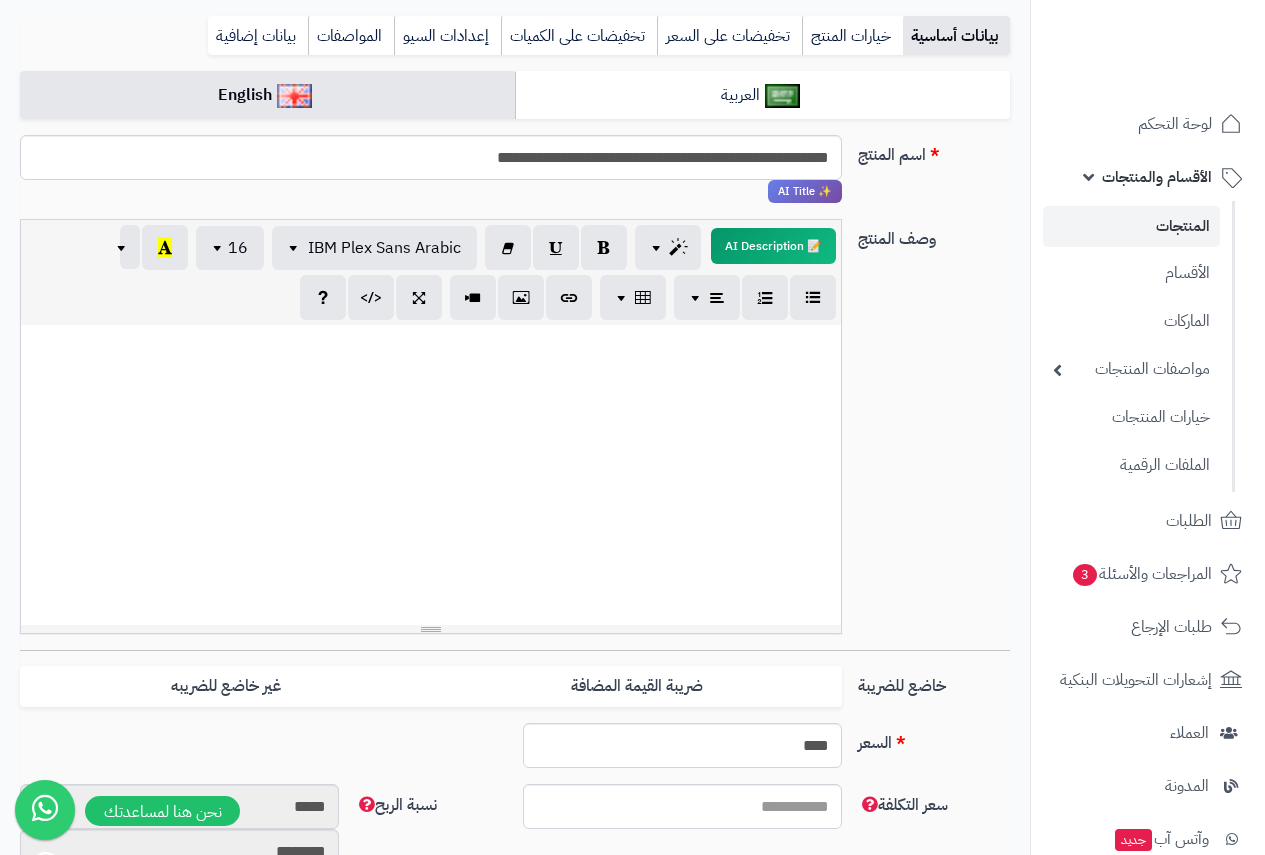 scroll, scrollTop: 500, scrollLeft: 0, axis: vertical 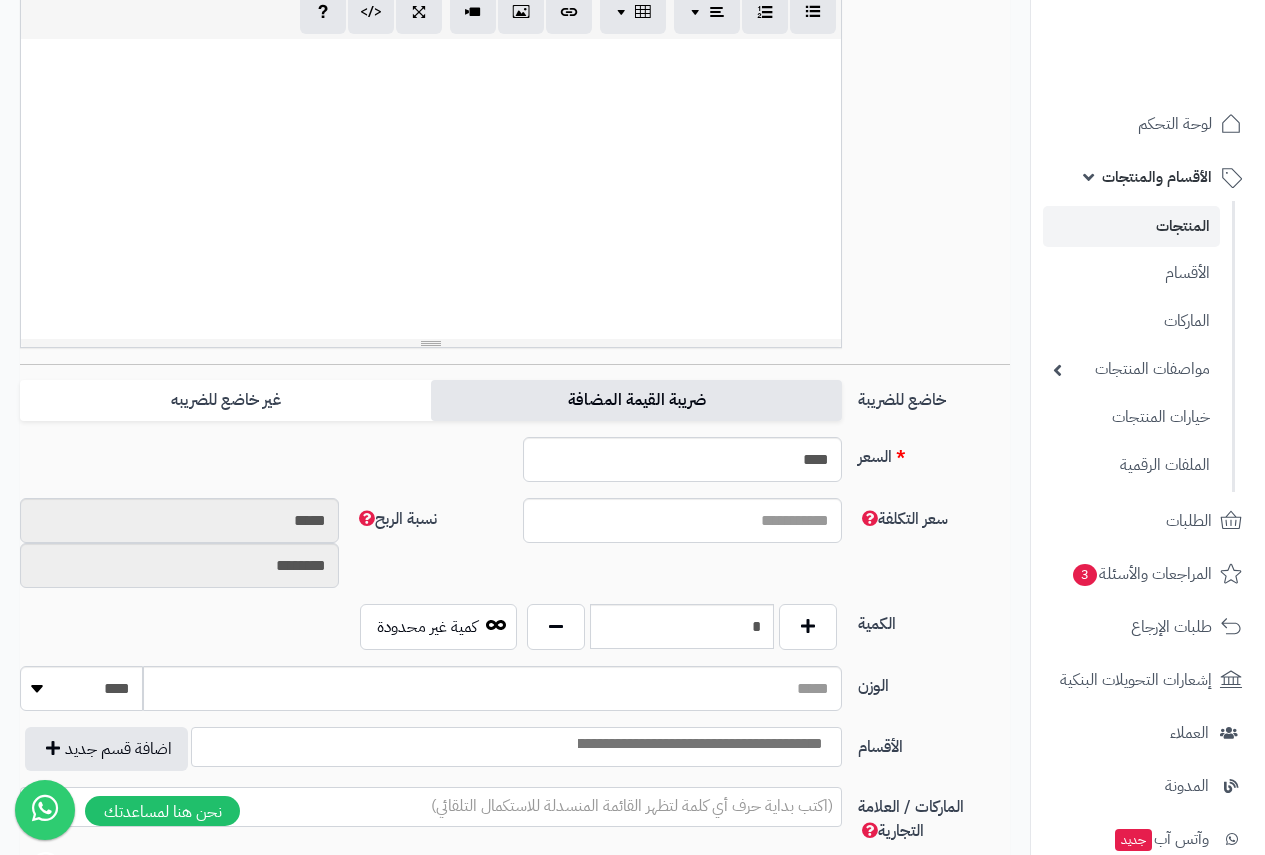 click on "ضريبة القيمة المضافة" at bounding box center (636, 400) 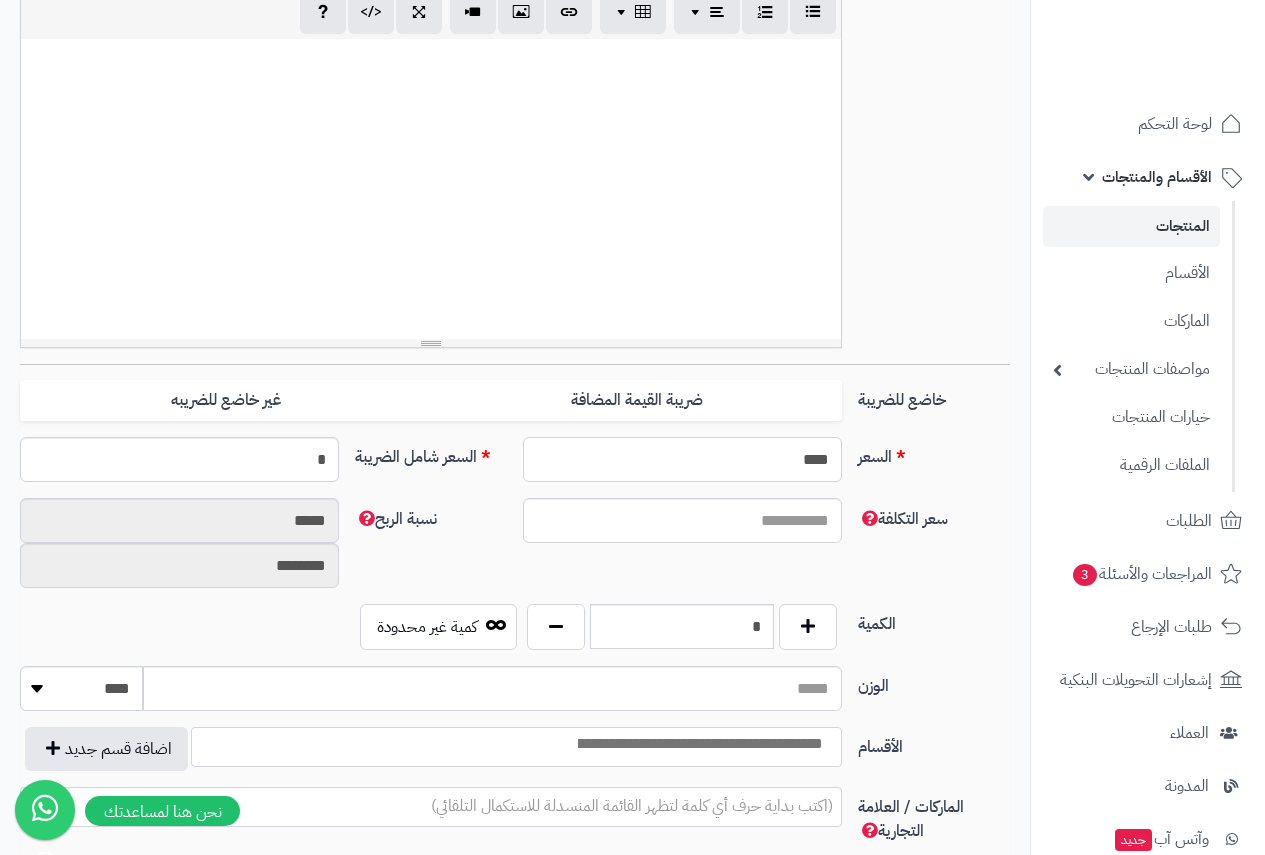click on "****" at bounding box center [682, 459] 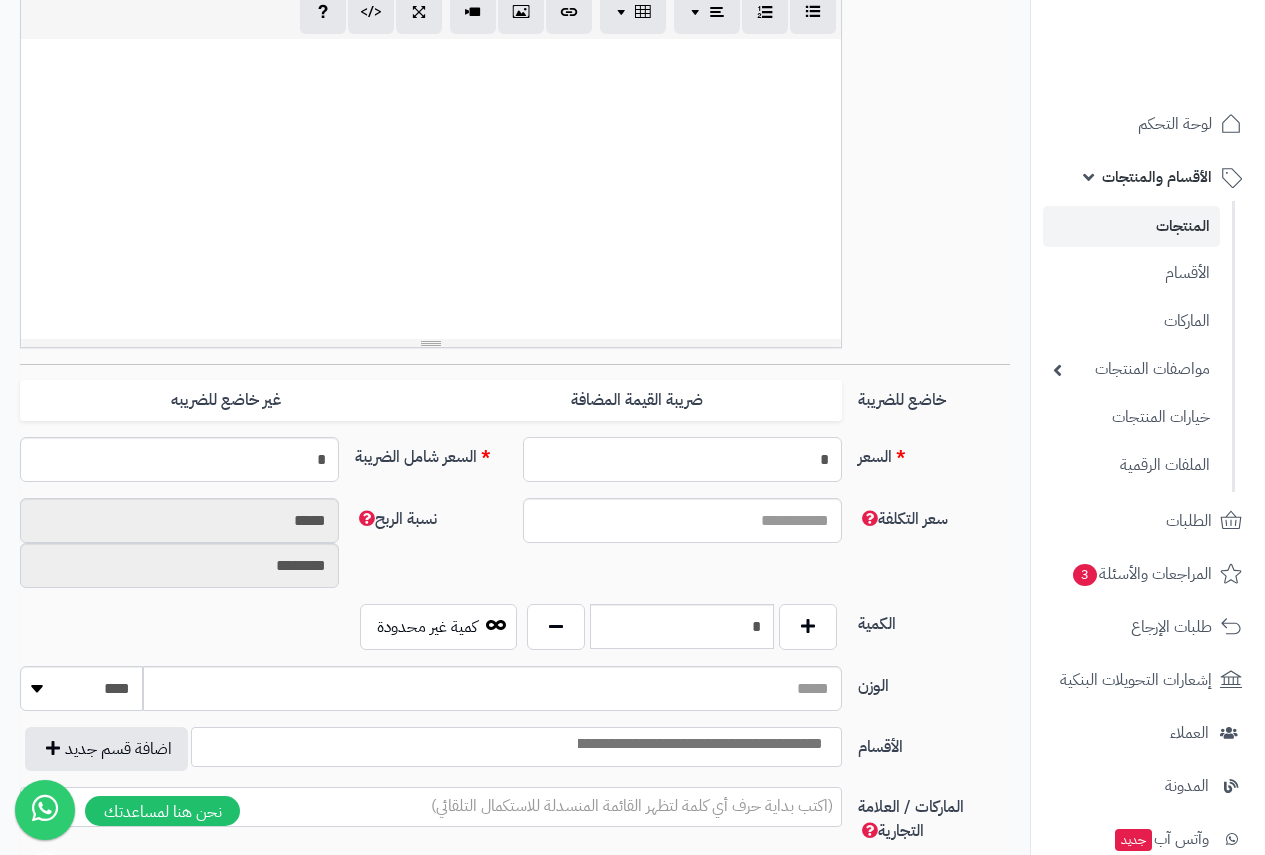 type on "**" 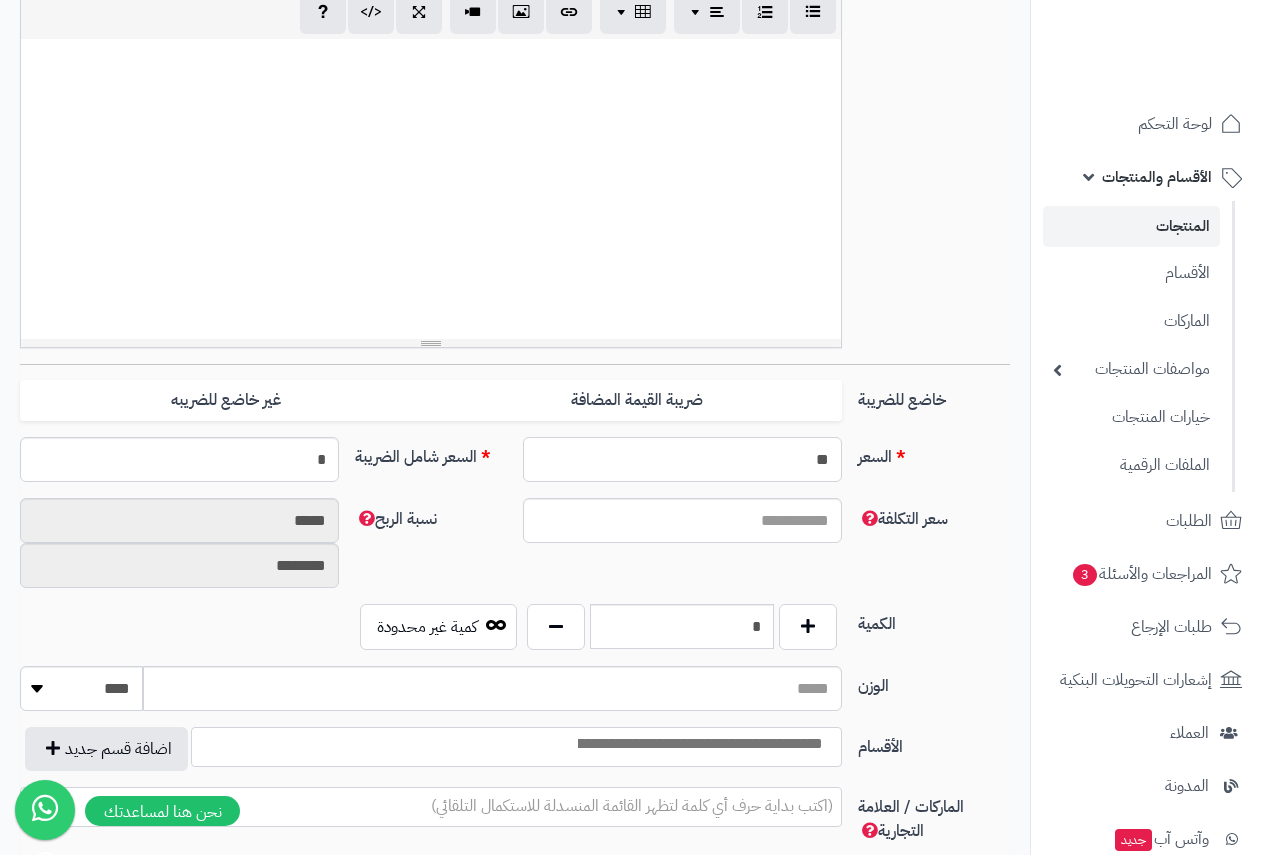 type on "*****" 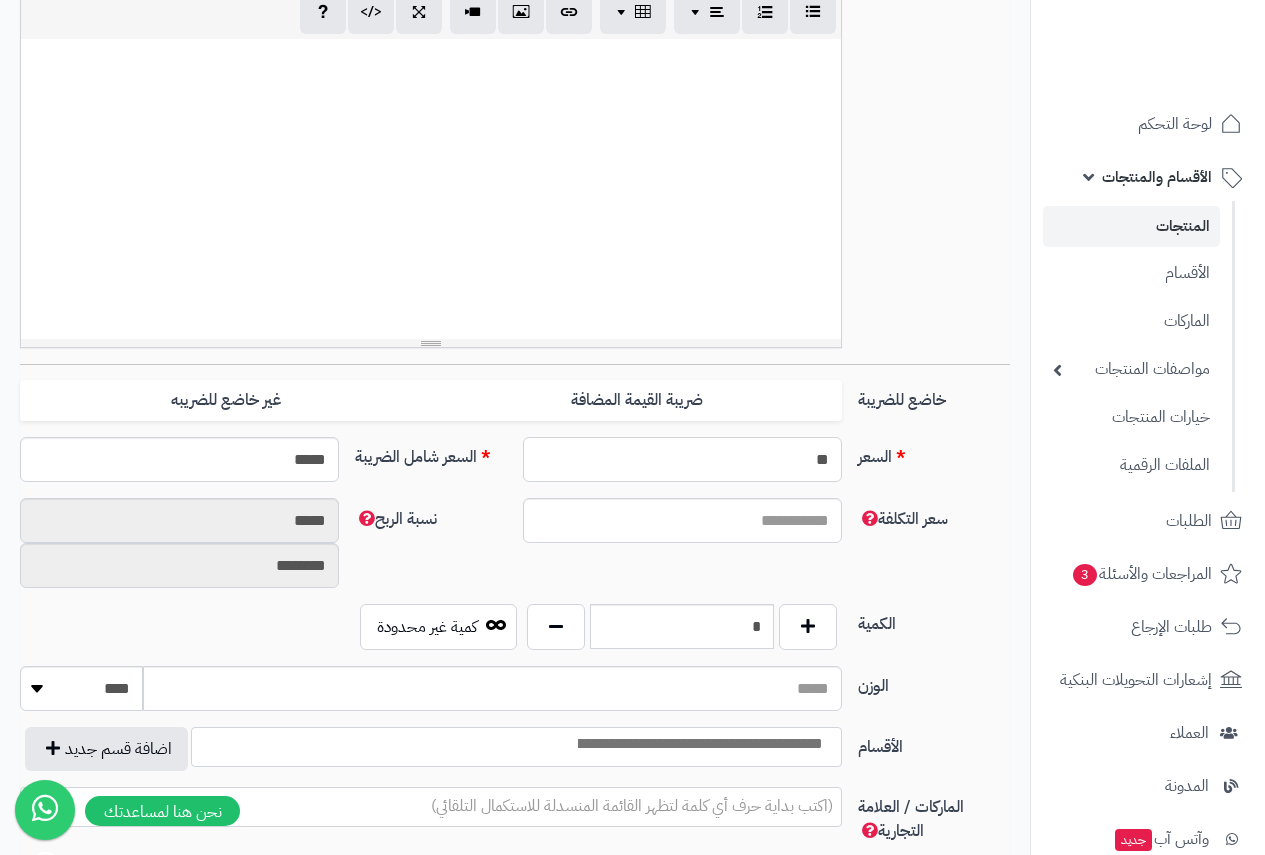 type on "**" 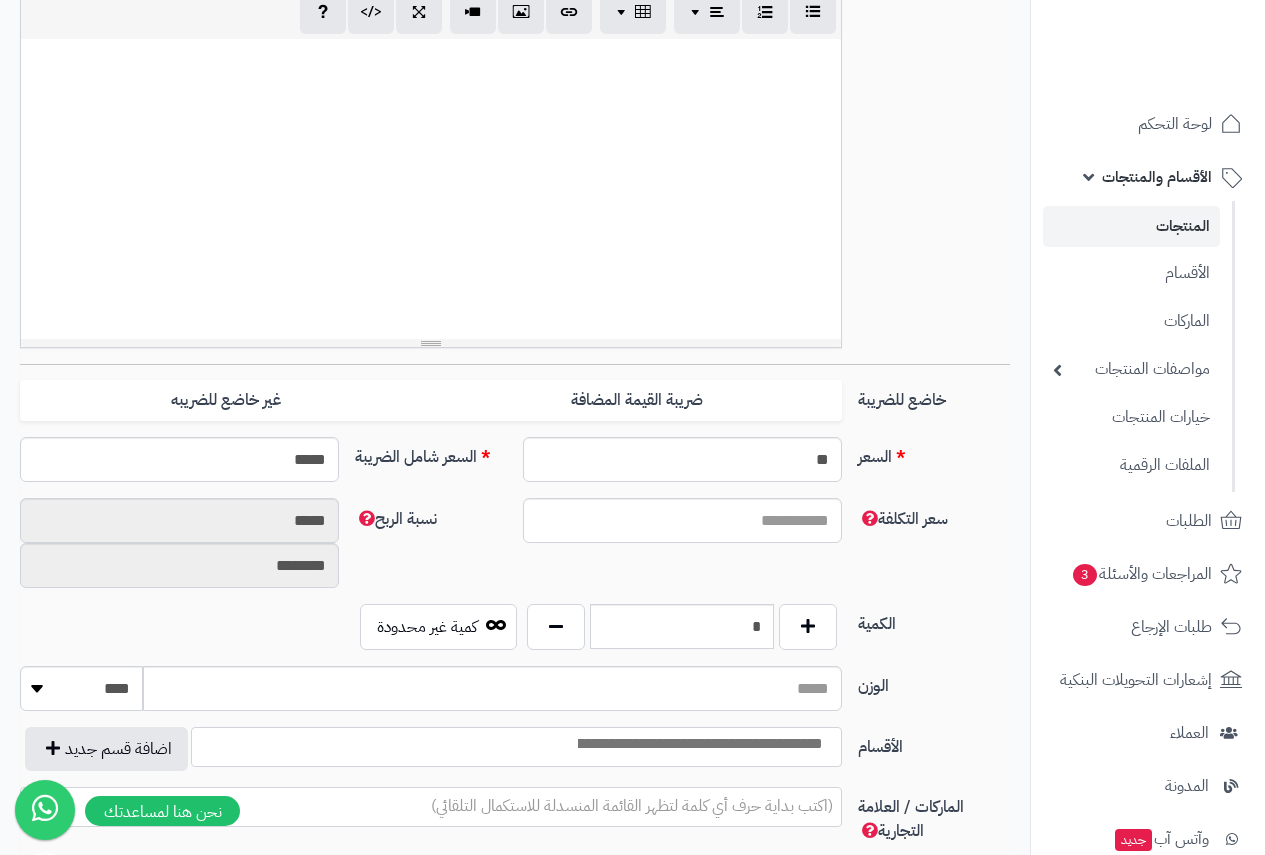 click on "وصف المنتج    📝 AI Description   p blockquote pre h1 h2 h3 h4 h5 h6 IBM Plex Sans Arabic     Arial   Arial Black   Comic Sans MS   Courier New   Helvetica   Impact   Tahoma   Times New Roman   Verdana 16  8  9  10  11  12  14  18  24  36    Background Color         Transparent              Foreground Color         Reset to default                        1 x 1                                     ×        Insert Link           Text to display To what URL should this link go? *******  Open in new window      Insert Link                   ×        Insert Image           Select from files Image URL      Insert Image                   ×        Insert Video           Video URL?  (YouTube, Vimeo, Vine, Instagram, DailyMotion or Youku)      Insert Video                   ×        Help           ENTER Insert Paragraph CTRL+Z Undoes the last command CTRL+Y Redoes the last command TAB Tab SHIFT+TAB Untab CTRL+B Set a bold style CTRL+I Set a italic style CTRL+U Set a underline style CTRL+SHIFT+S CTRL+K" at bounding box center (515, 148) 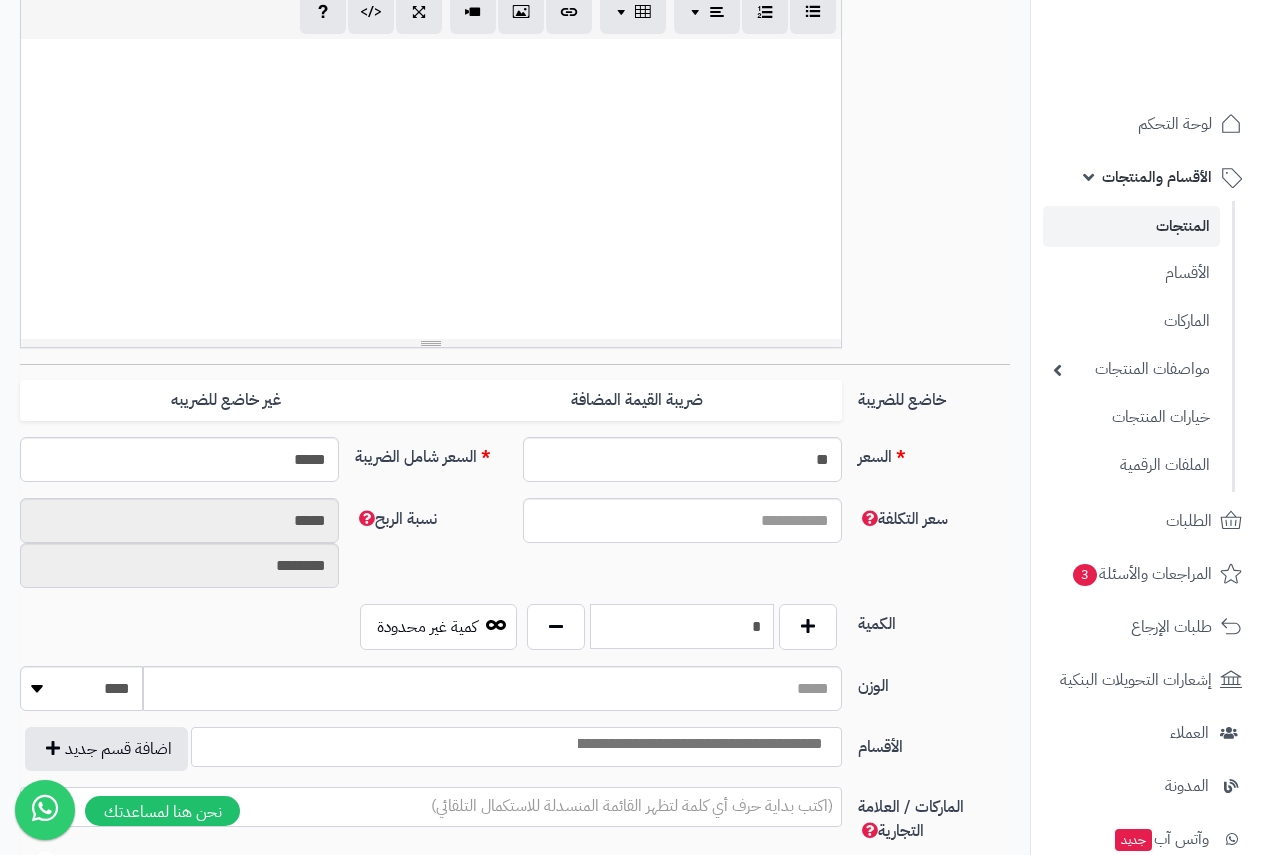 click on "*" at bounding box center [682, 626] 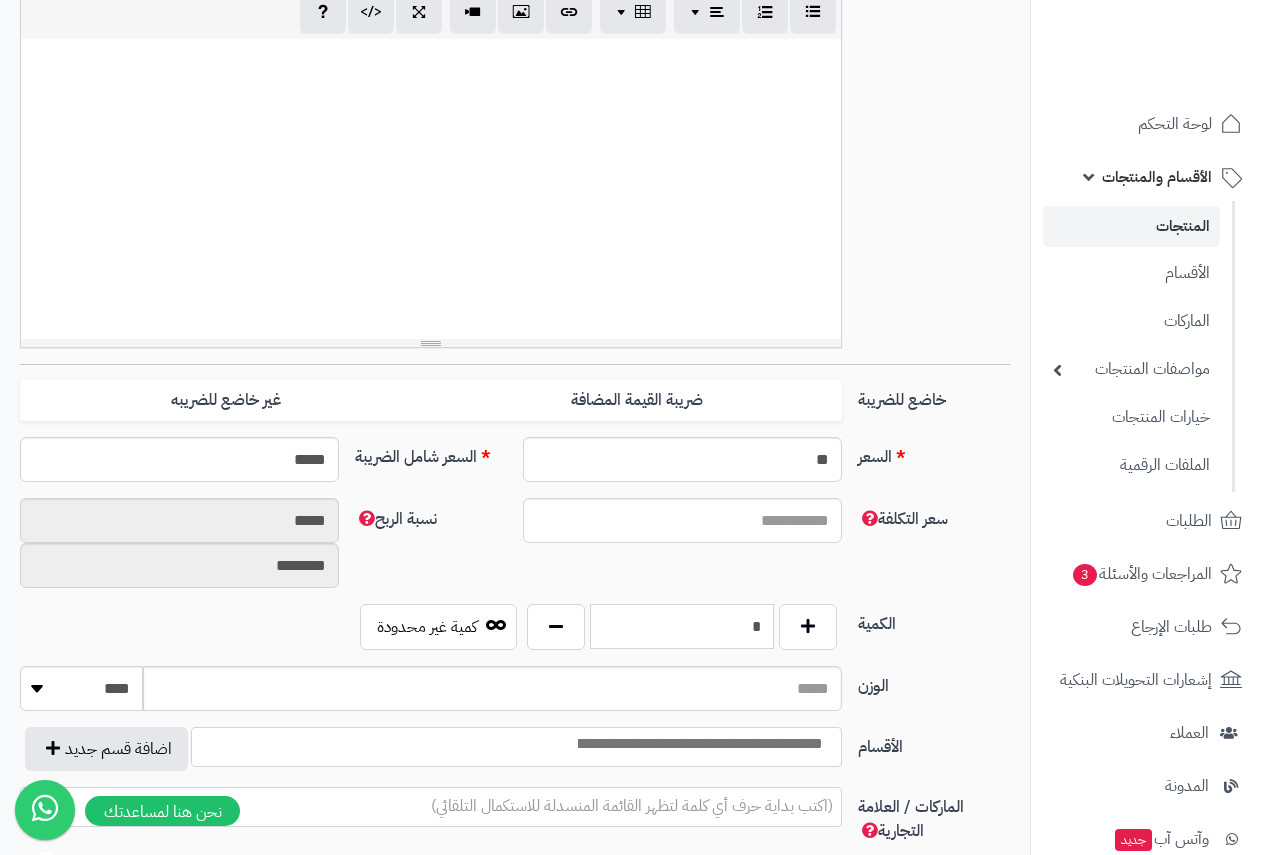 type on "*" 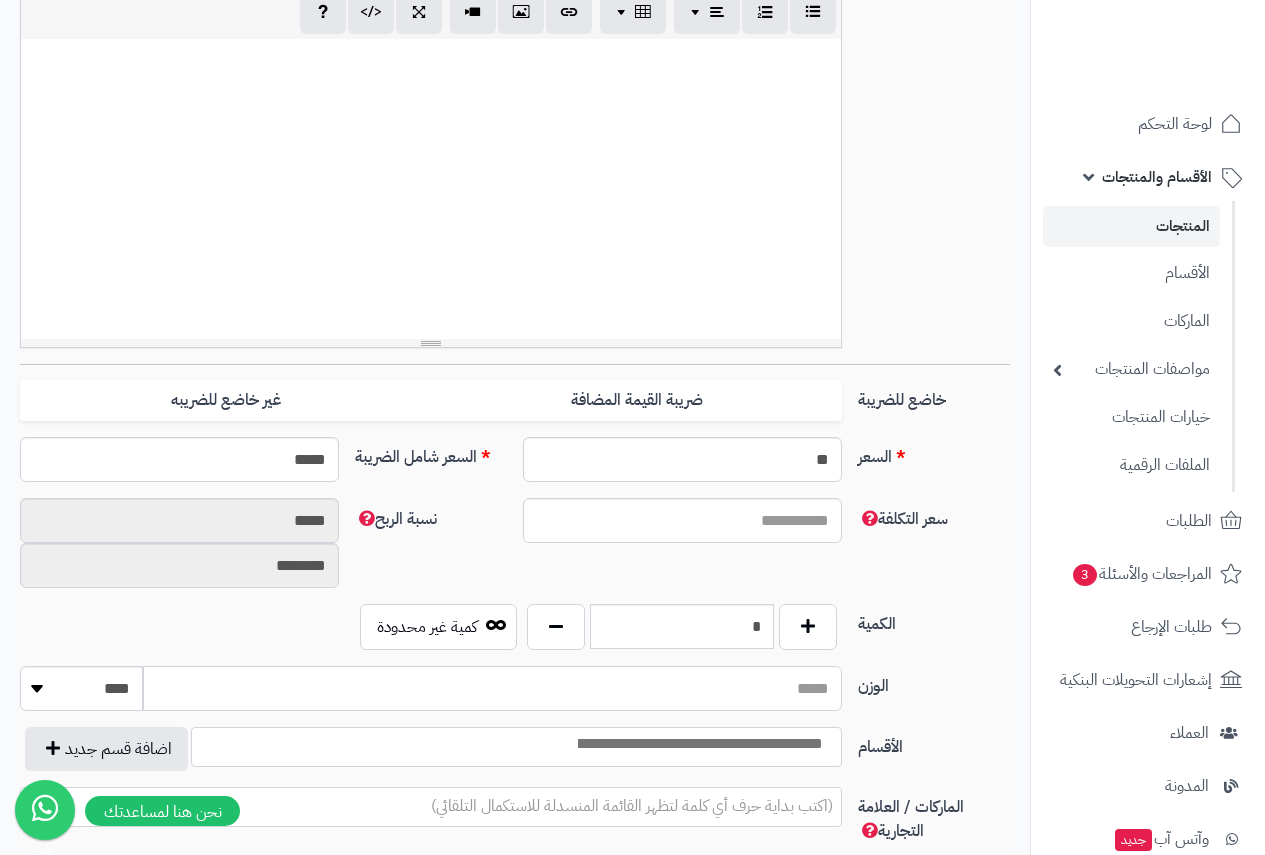 click on "الوزن" at bounding box center [492, 688] 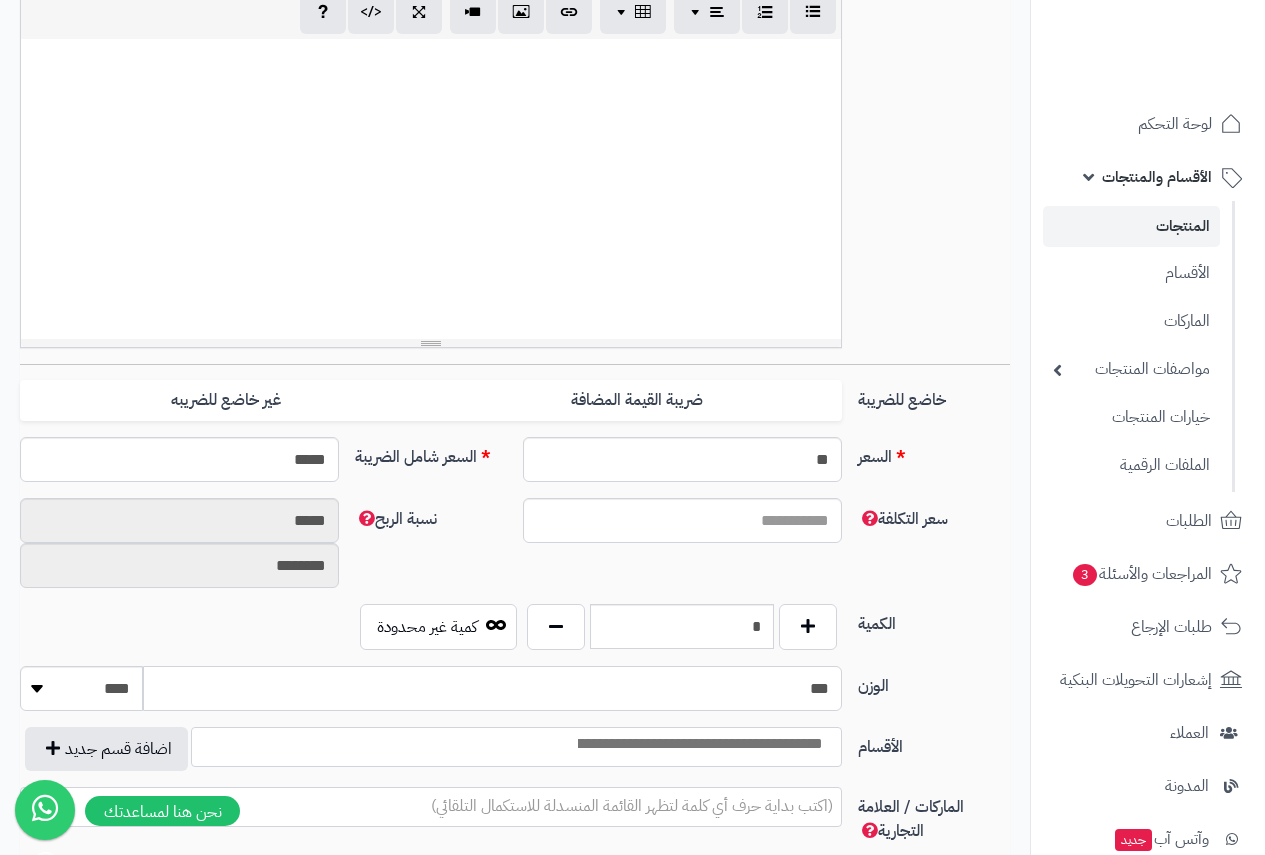 type on "***" 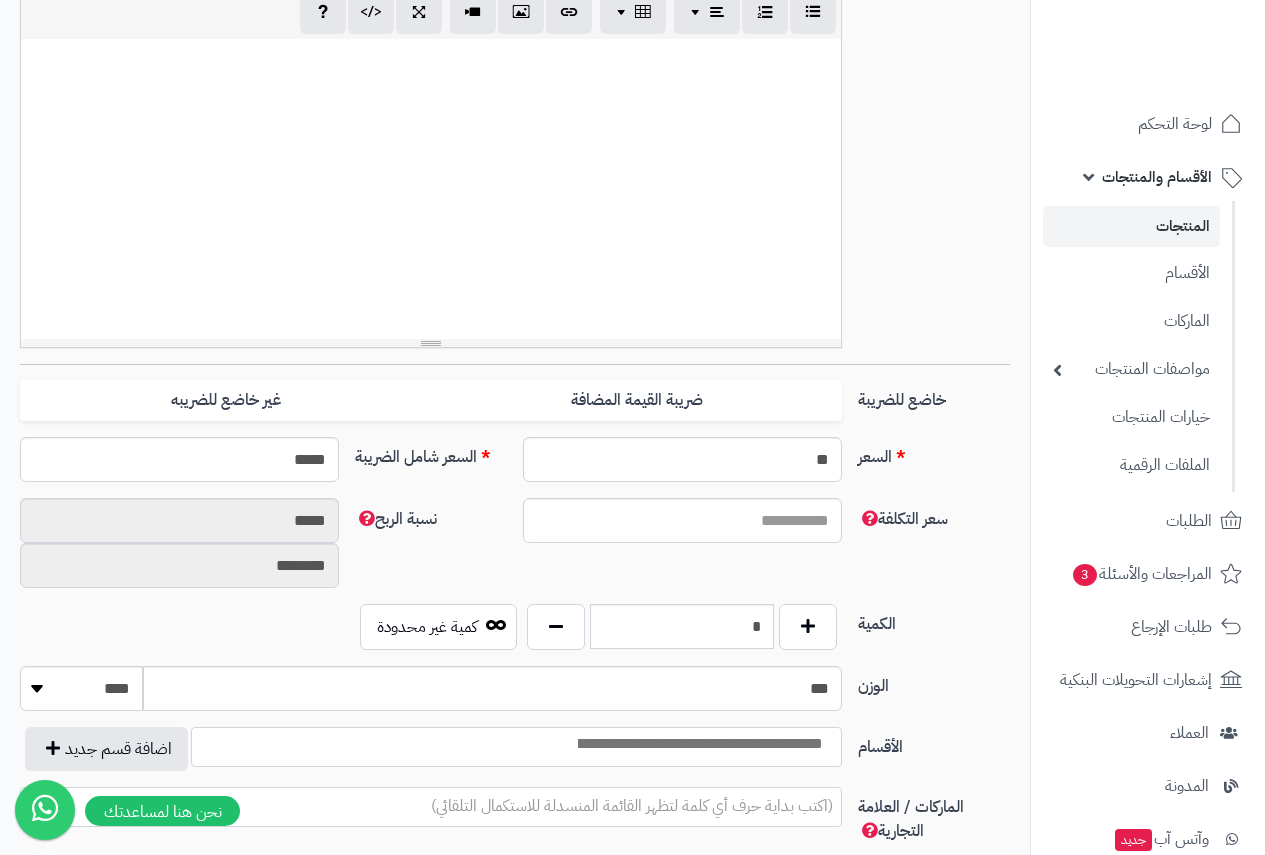 click at bounding box center (516, 747) 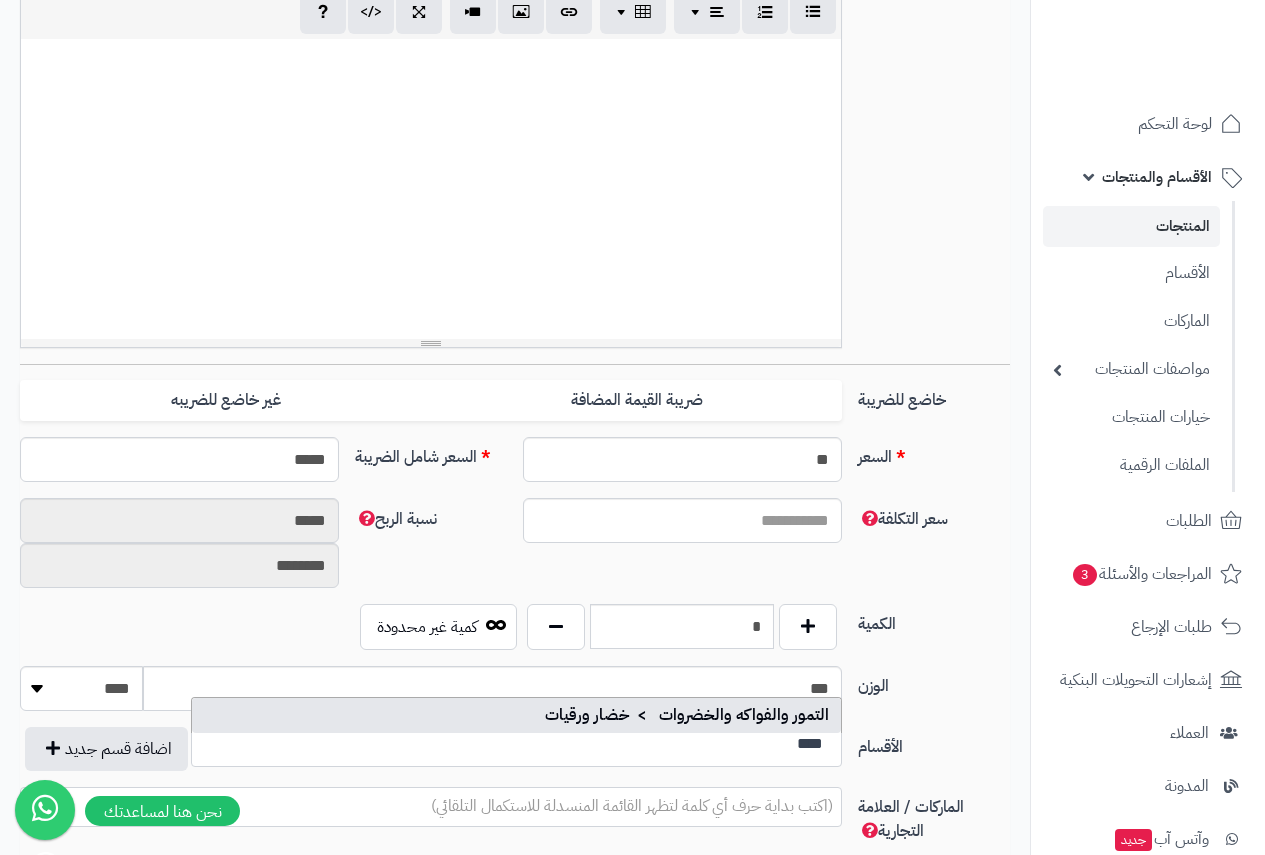 type on "****" 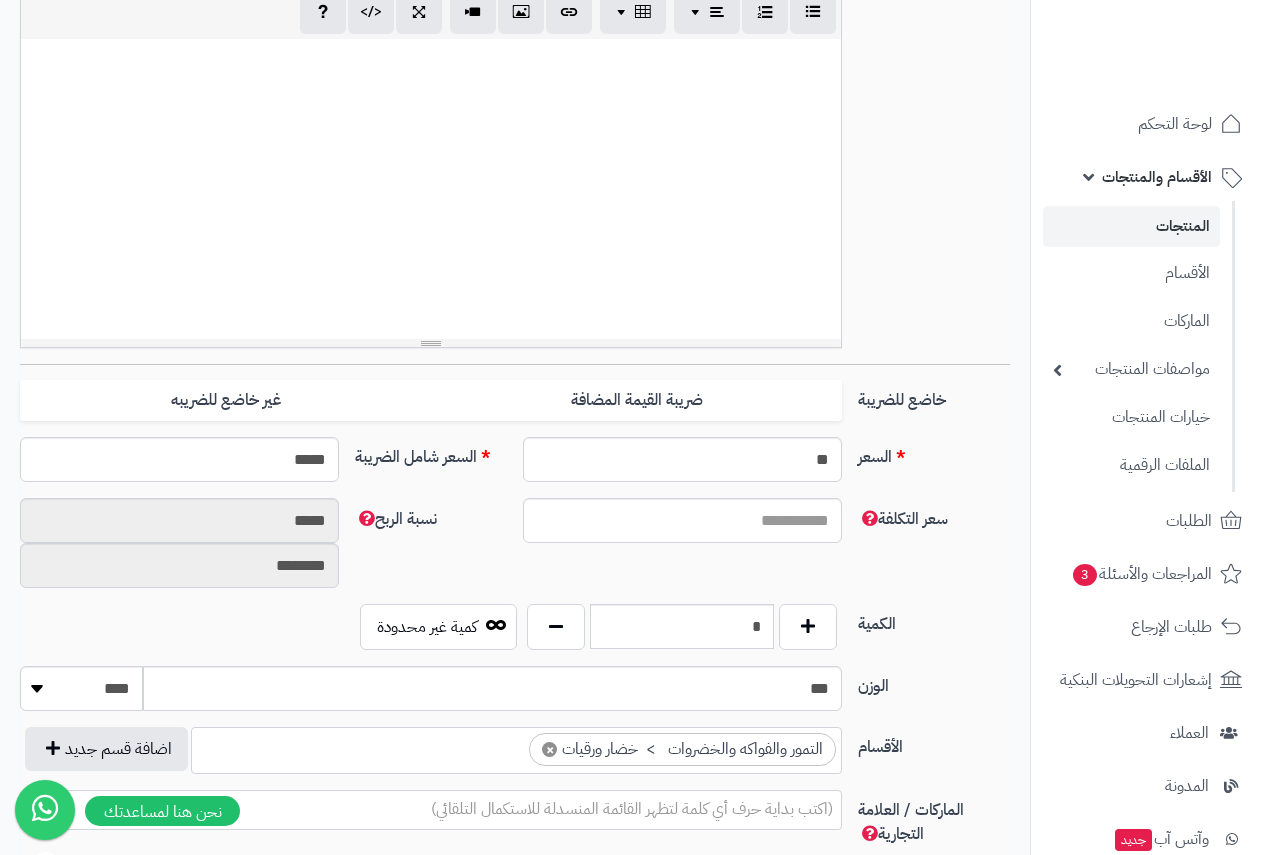 select on "**" 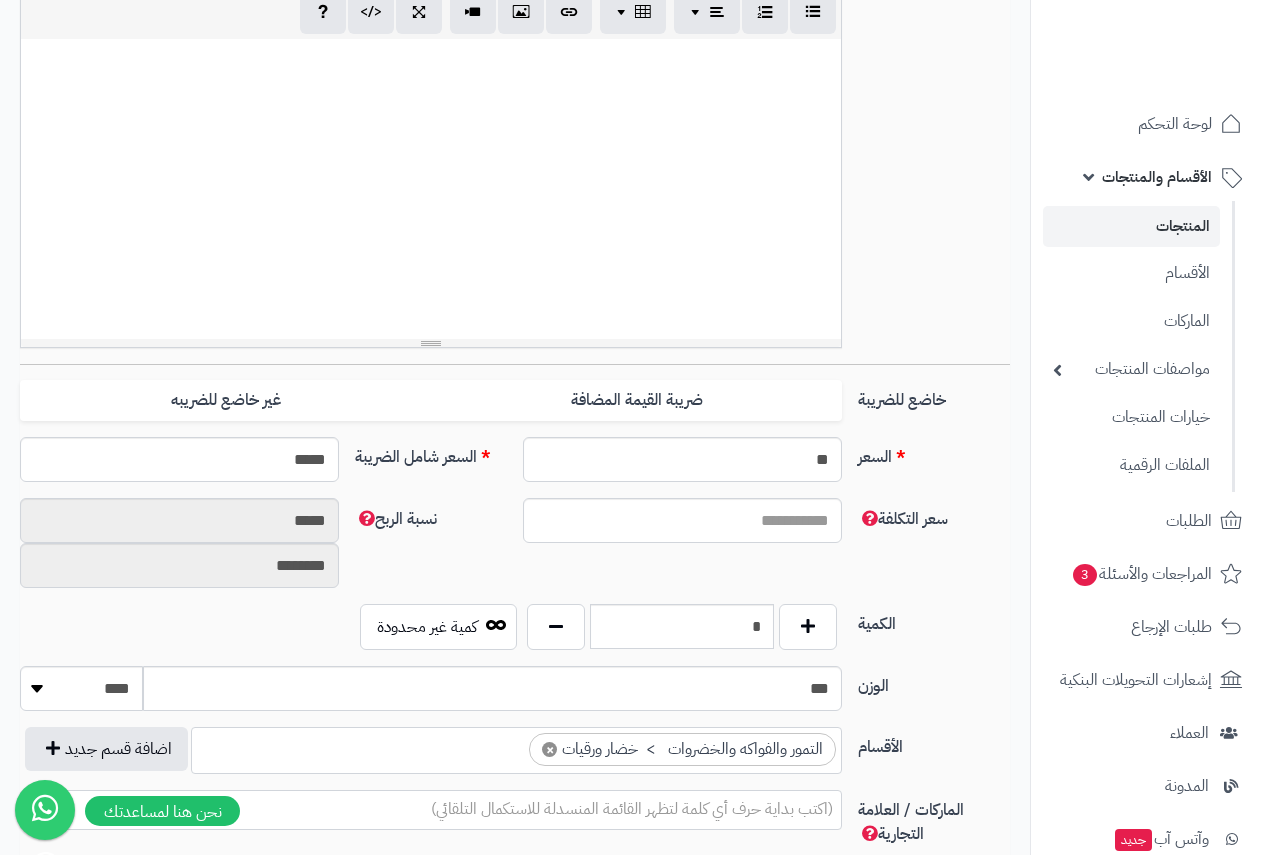 scroll, scrollTop: 900, scrollLeft: 0, axis: vertical 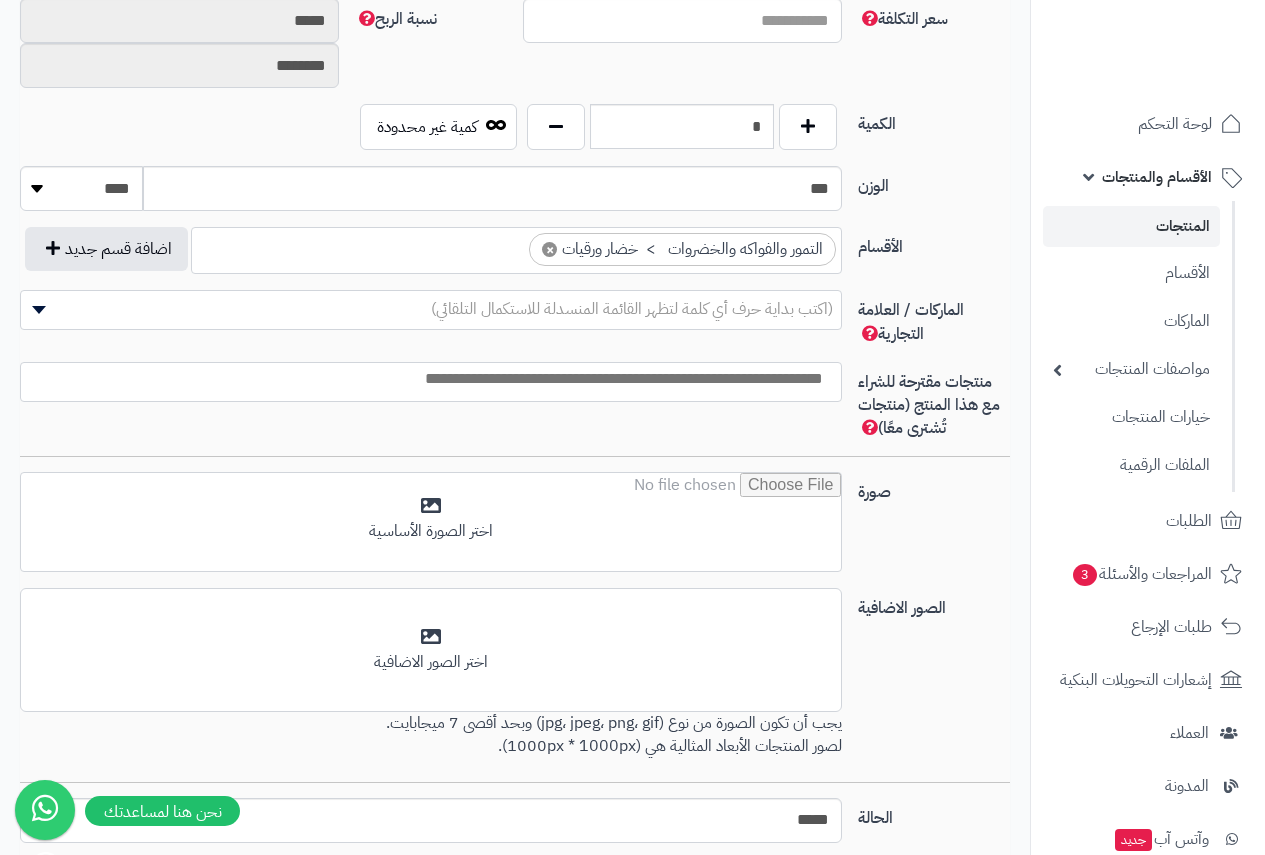 click at bounding box center [426, 379] 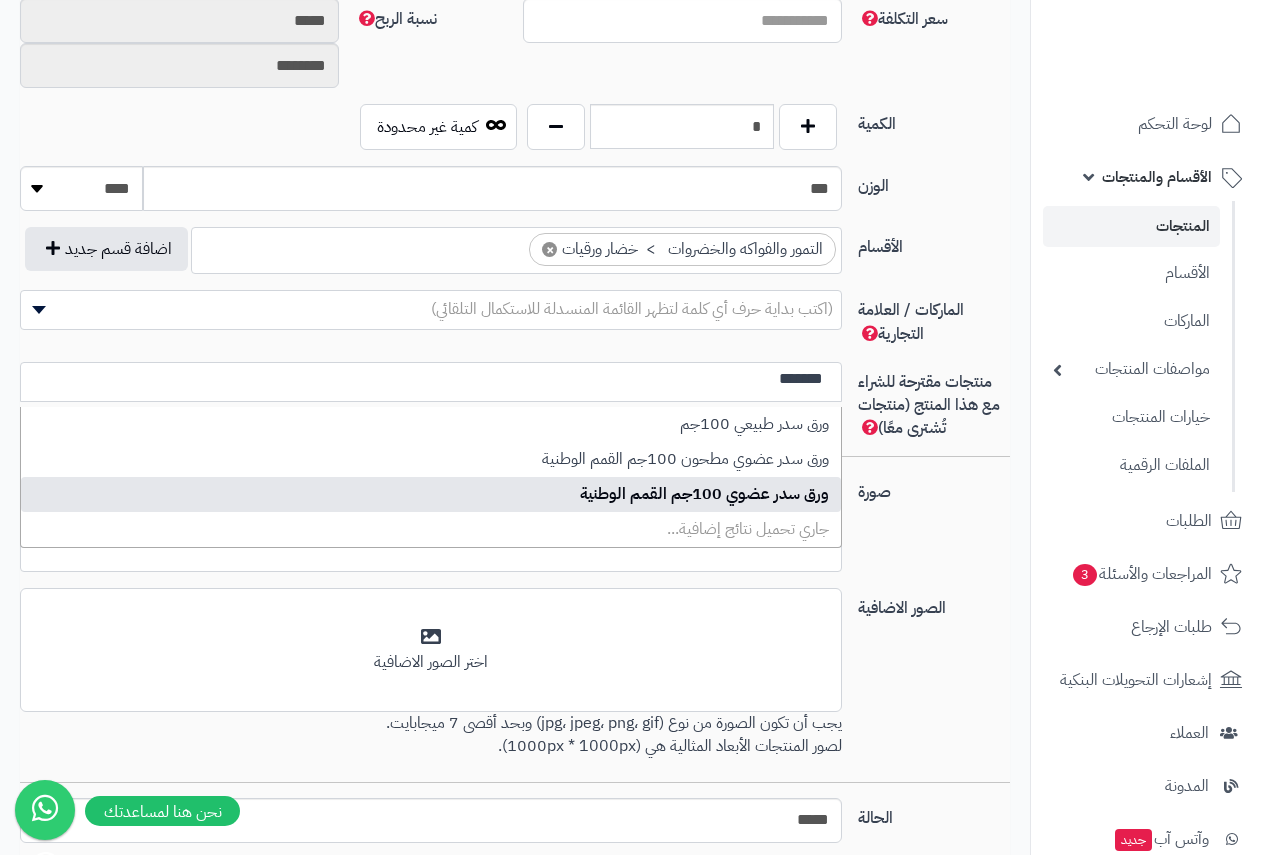type on "*******" 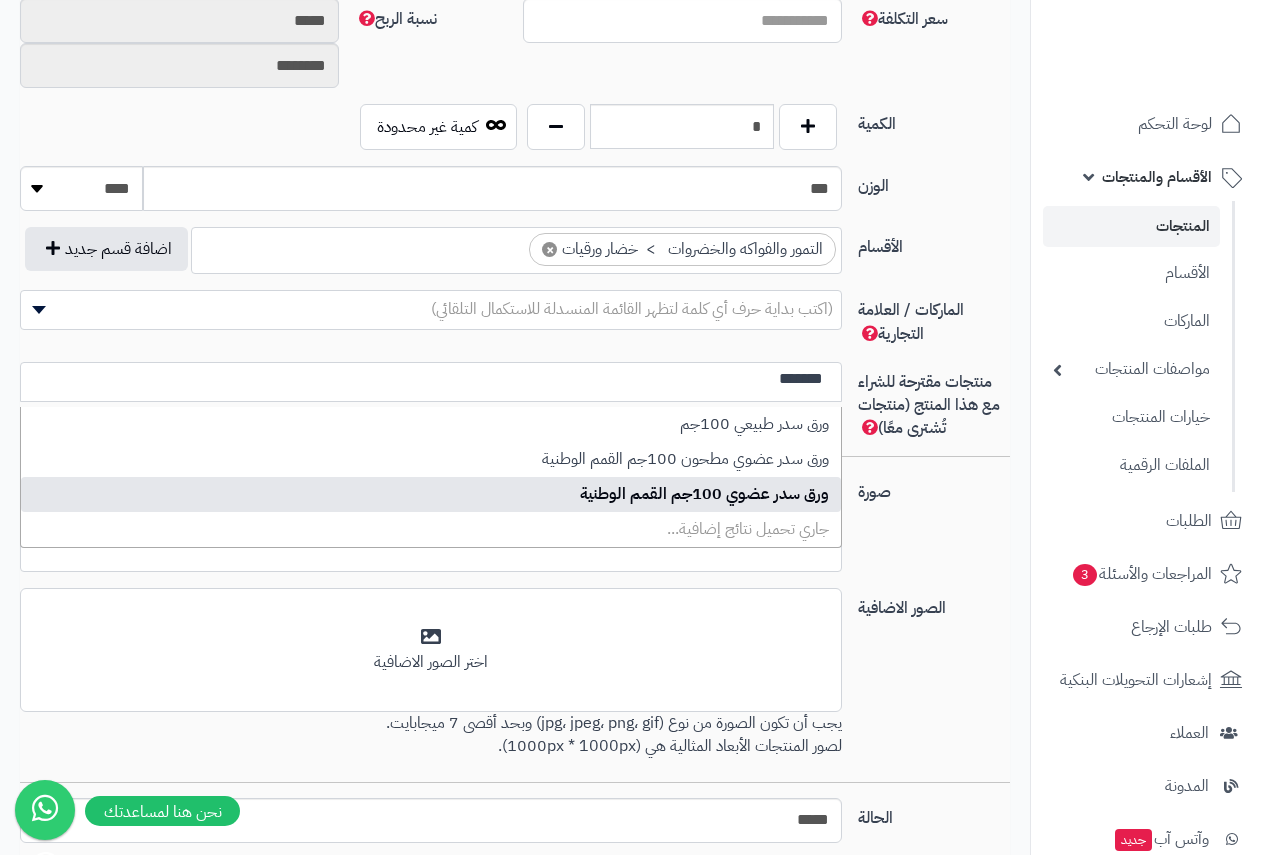 type 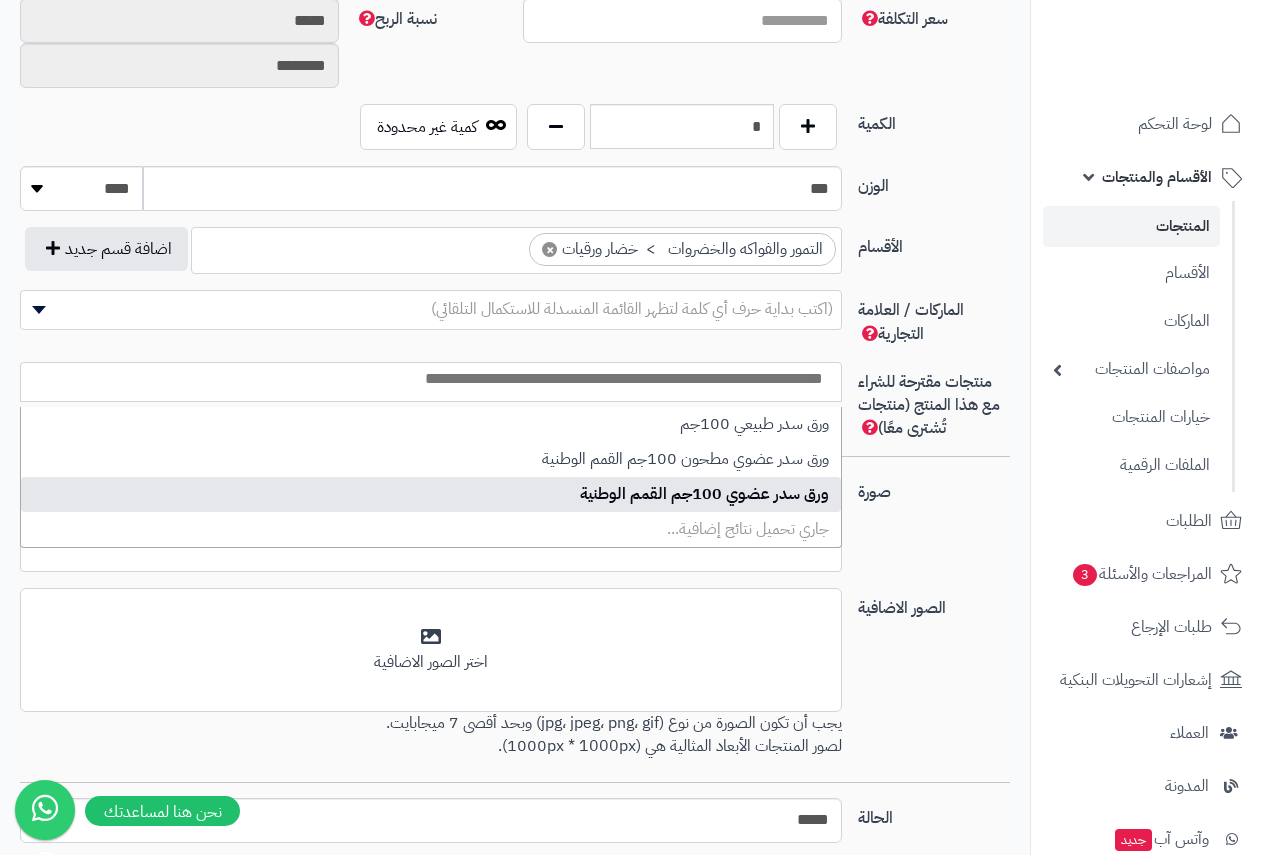 select on "****" 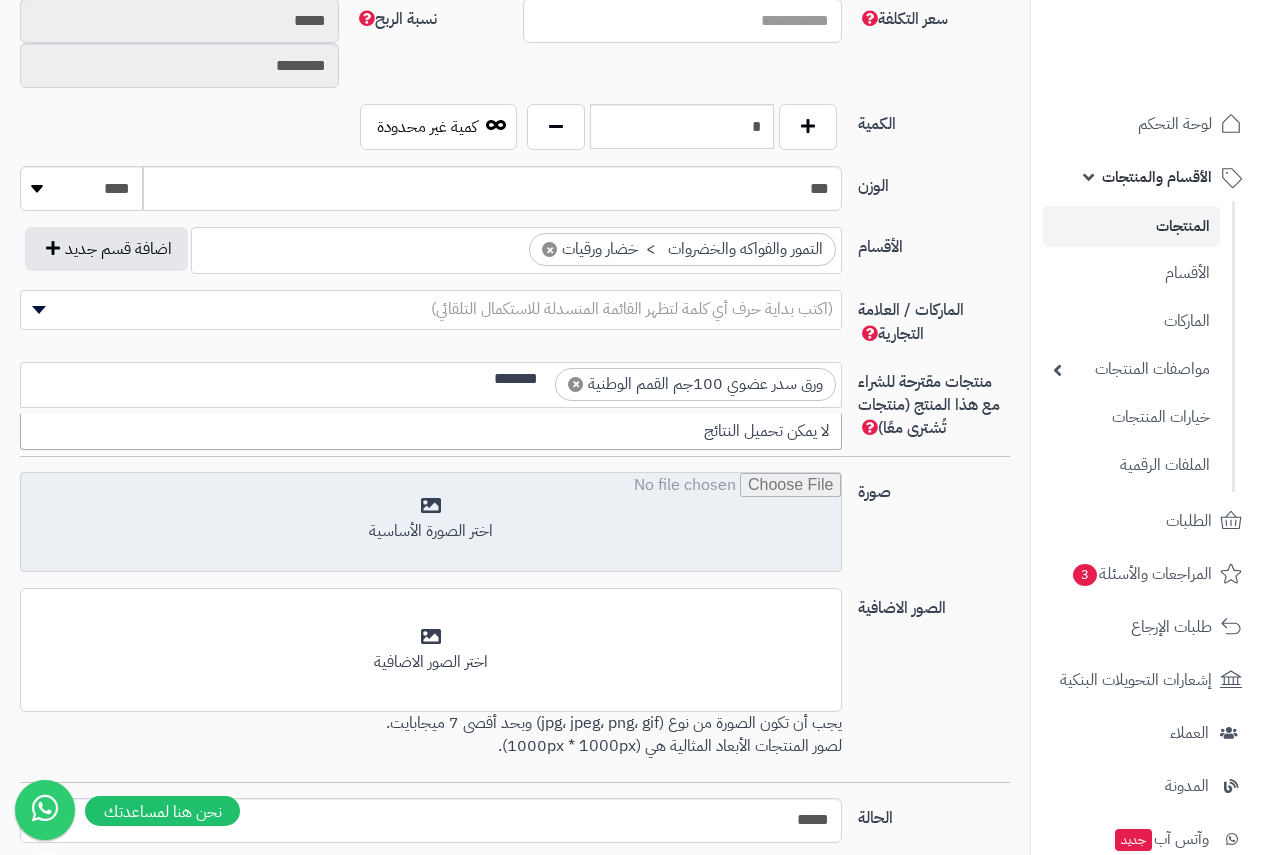 scroll, scrollTop: 0, scrollLeft: 0, axis: both 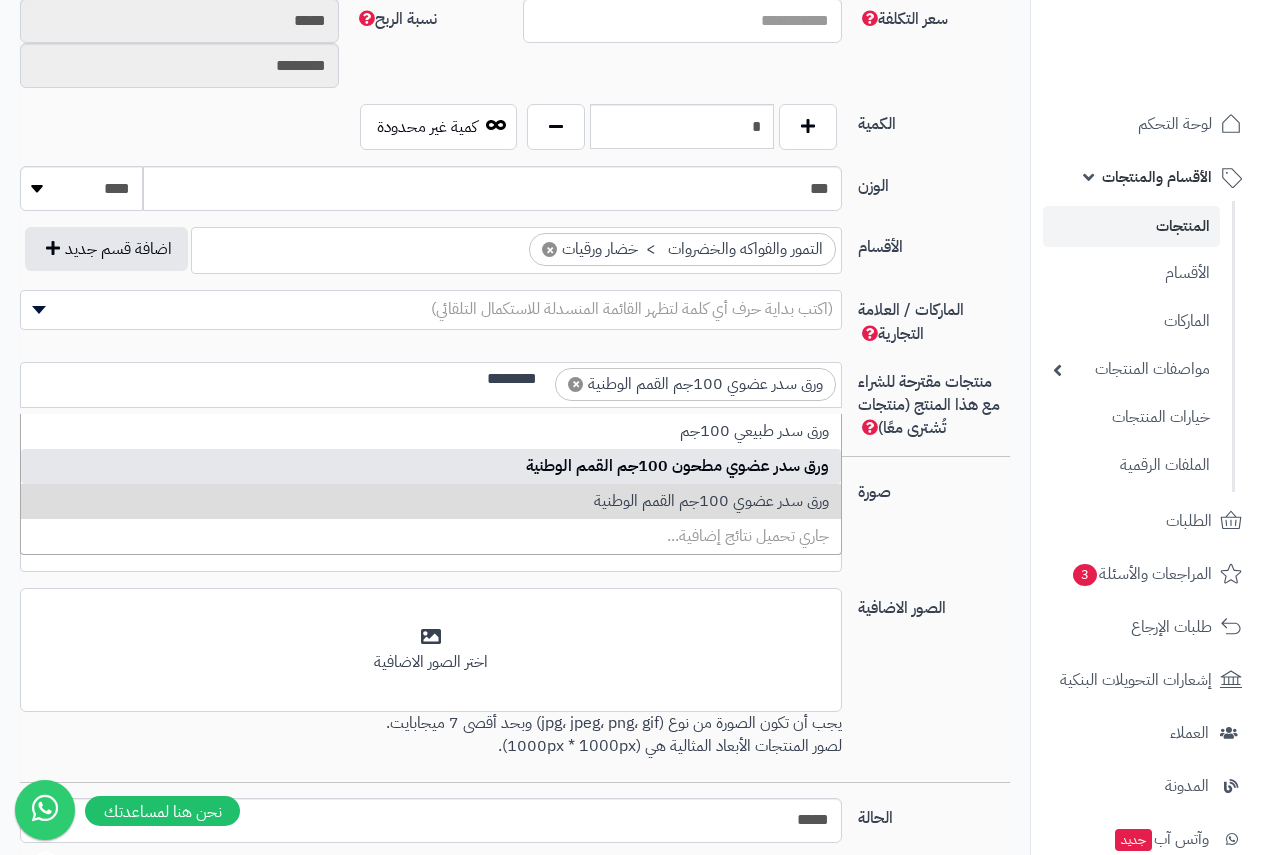 type on "*******" 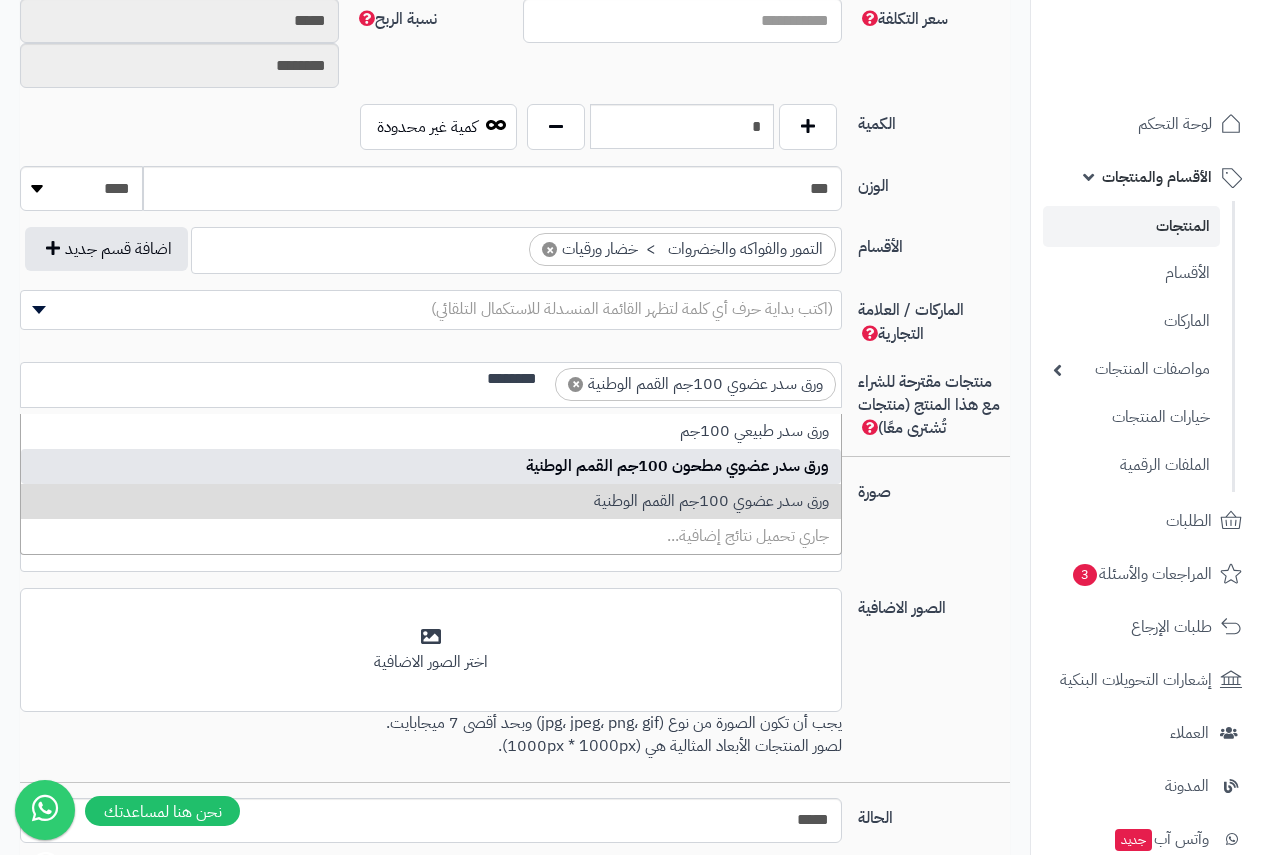 type 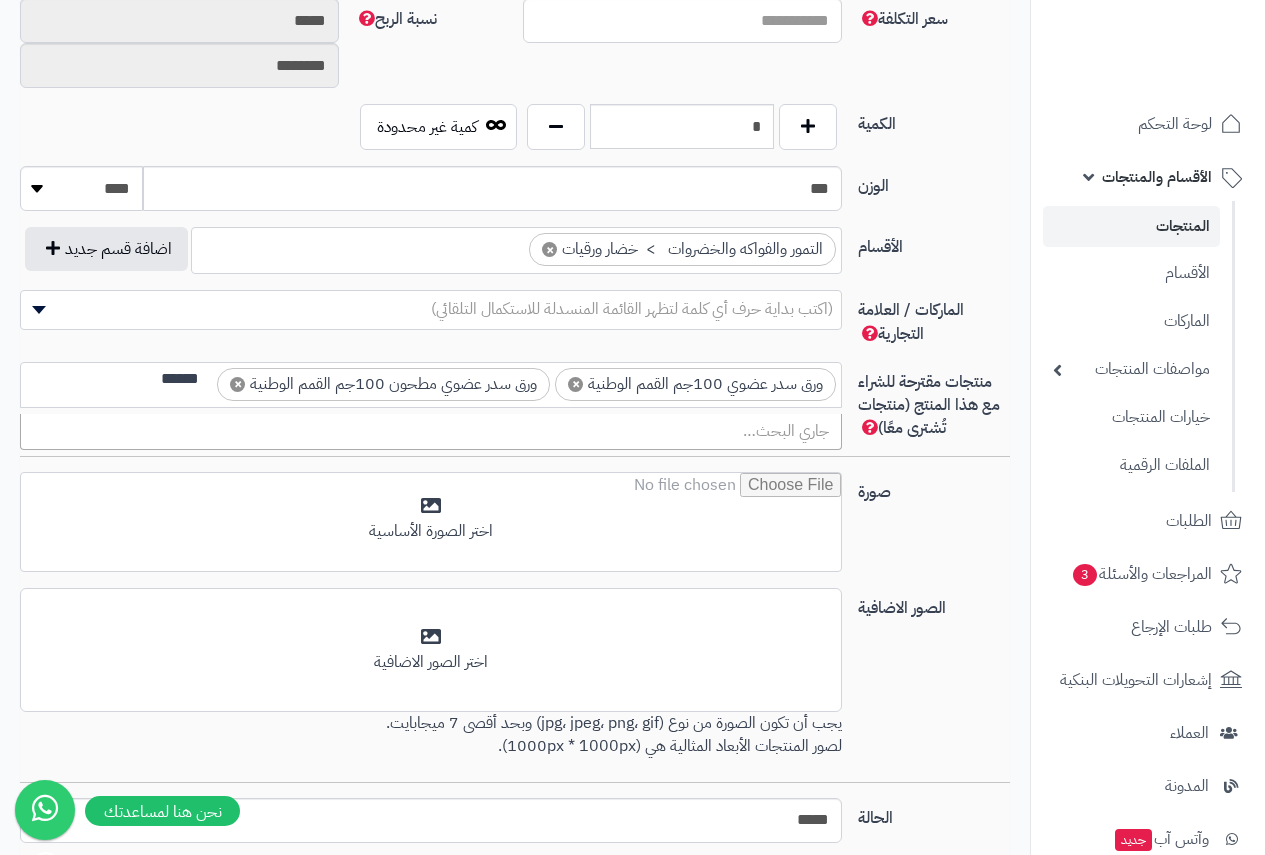 scroll, scrollTop: 0, scrollLeft: 0, axis: both 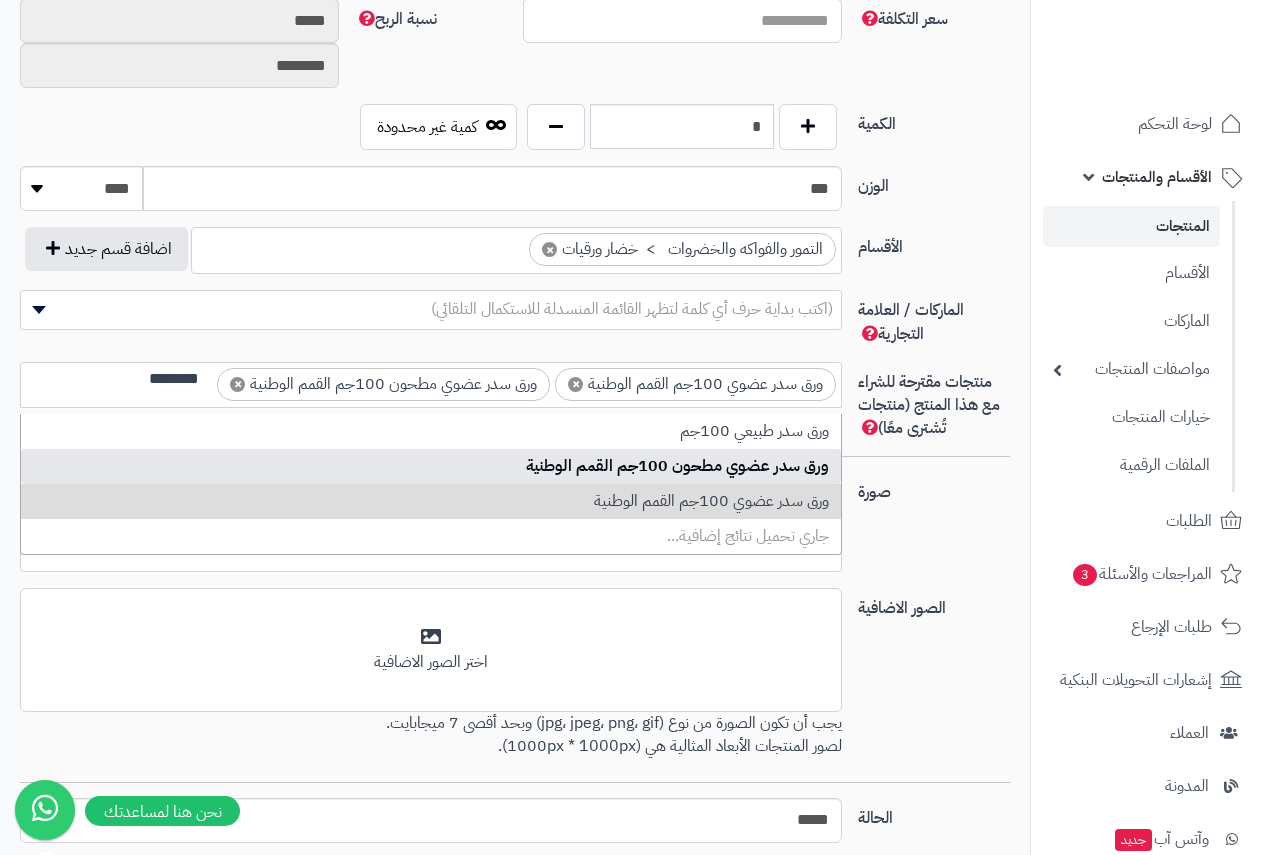 type on "*******" 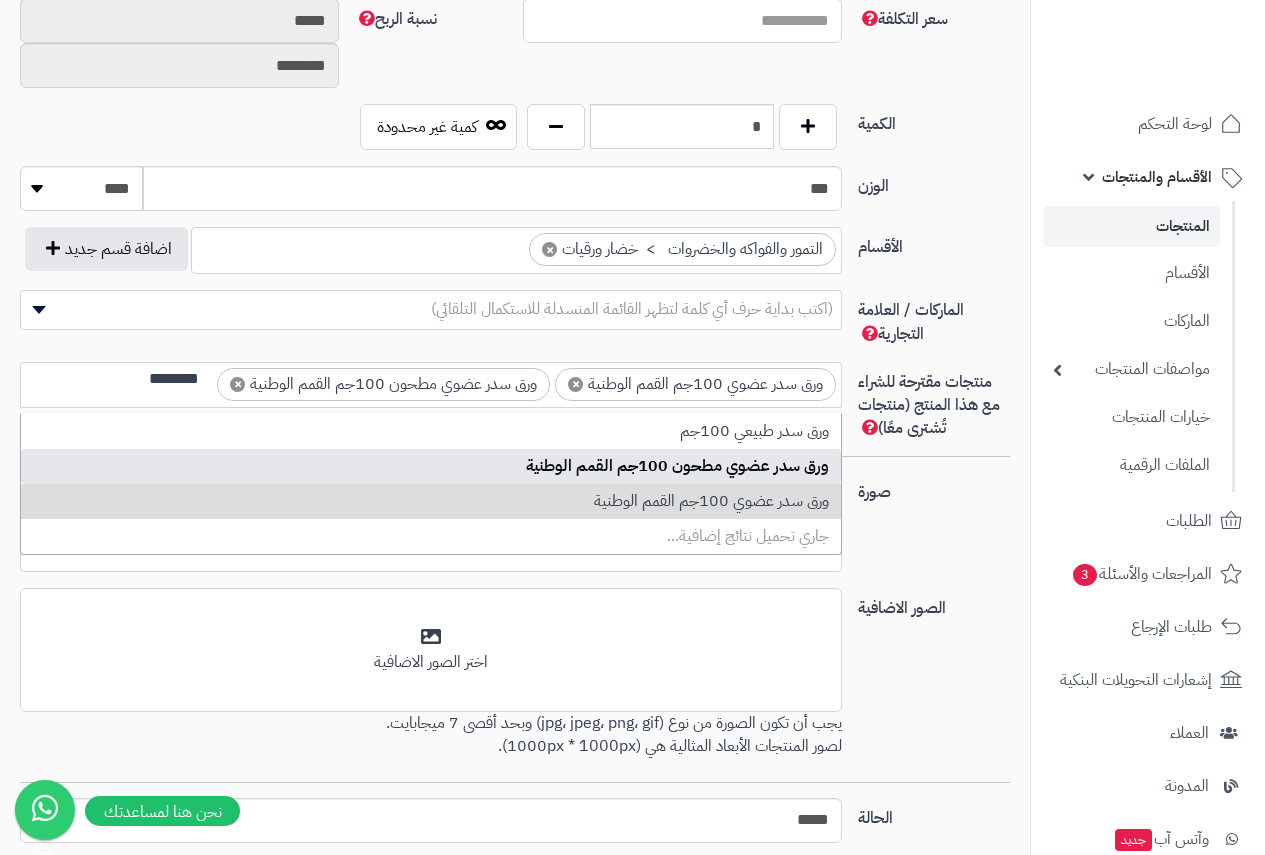 type 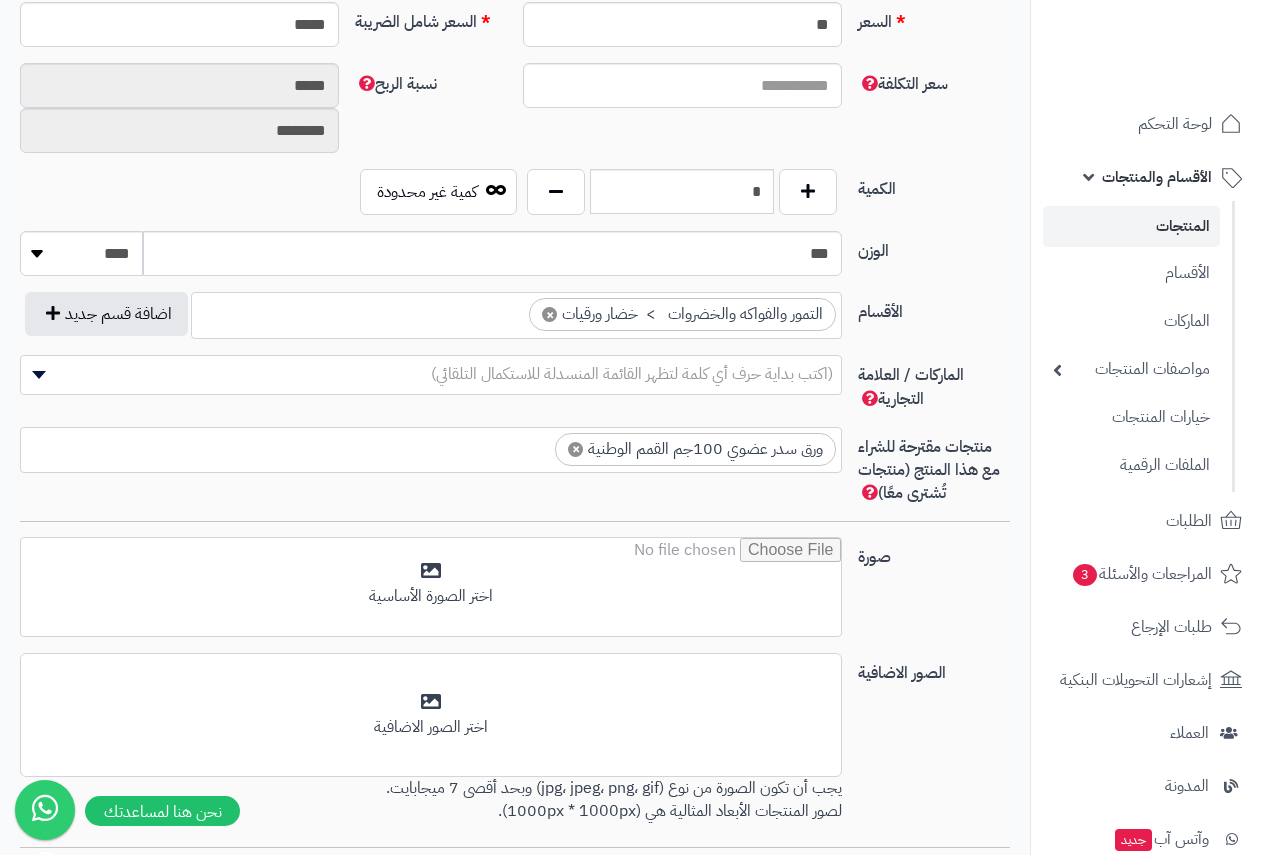 scroll, scrollTop: 900, scrollLeft: 0, axis: vertical 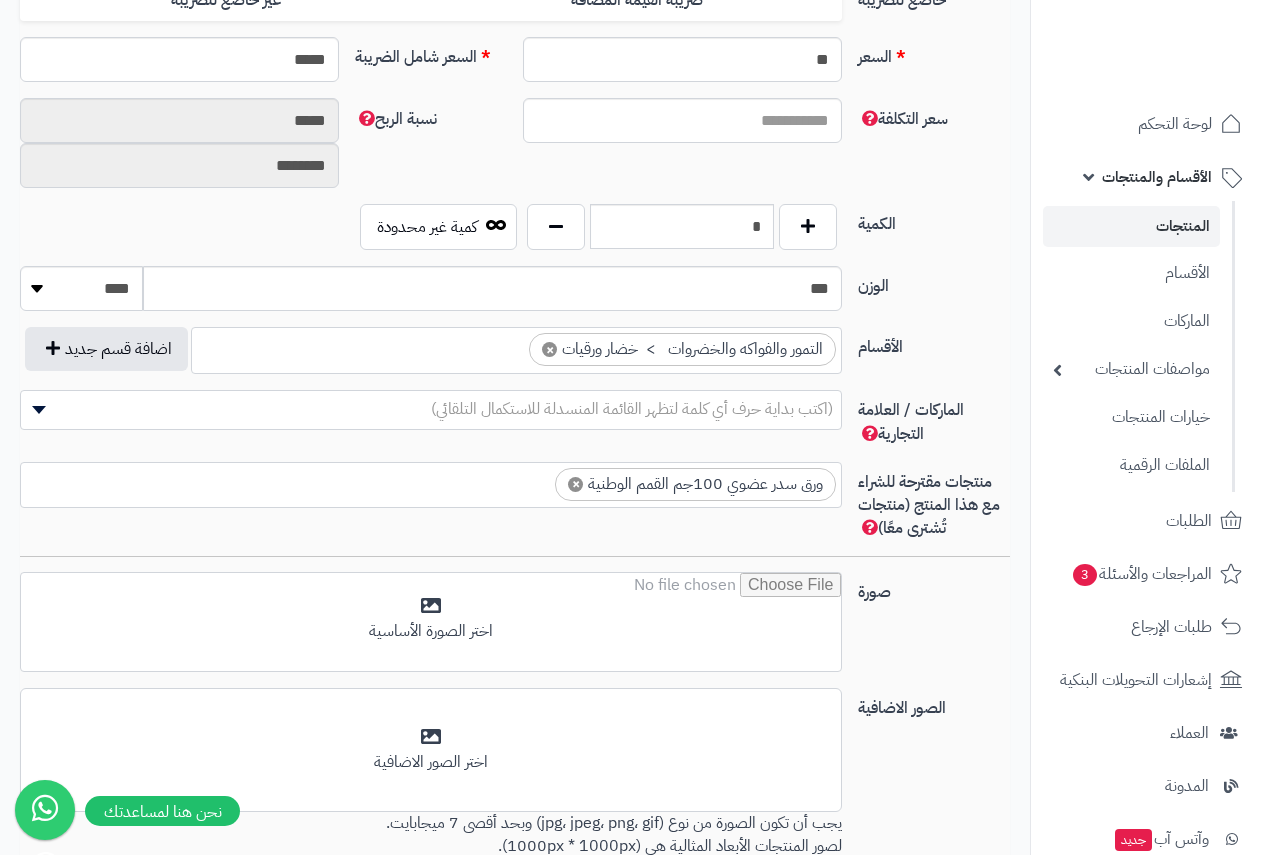 click at bounding box center [496, 479] 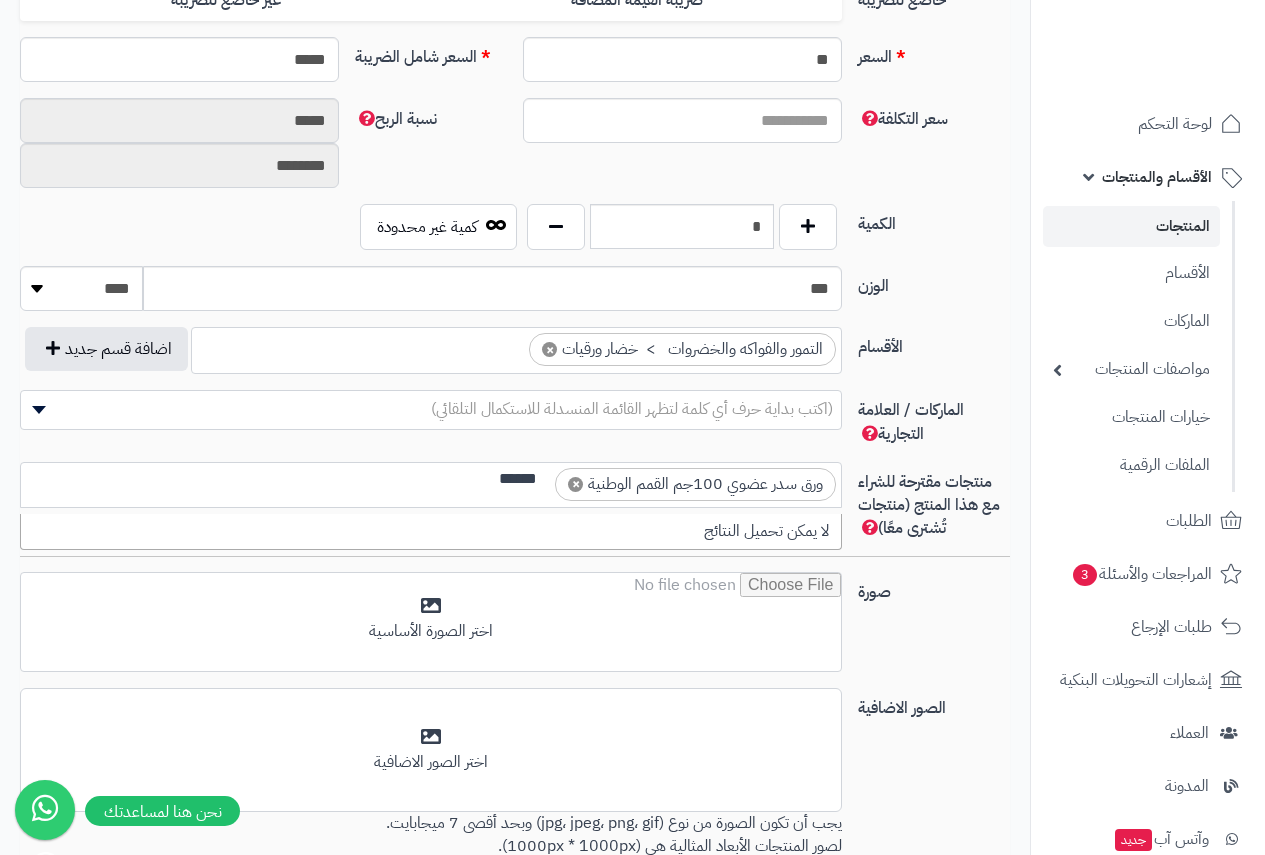 scroll, scrollTop: 0, scrollLeft: 0, axis: both 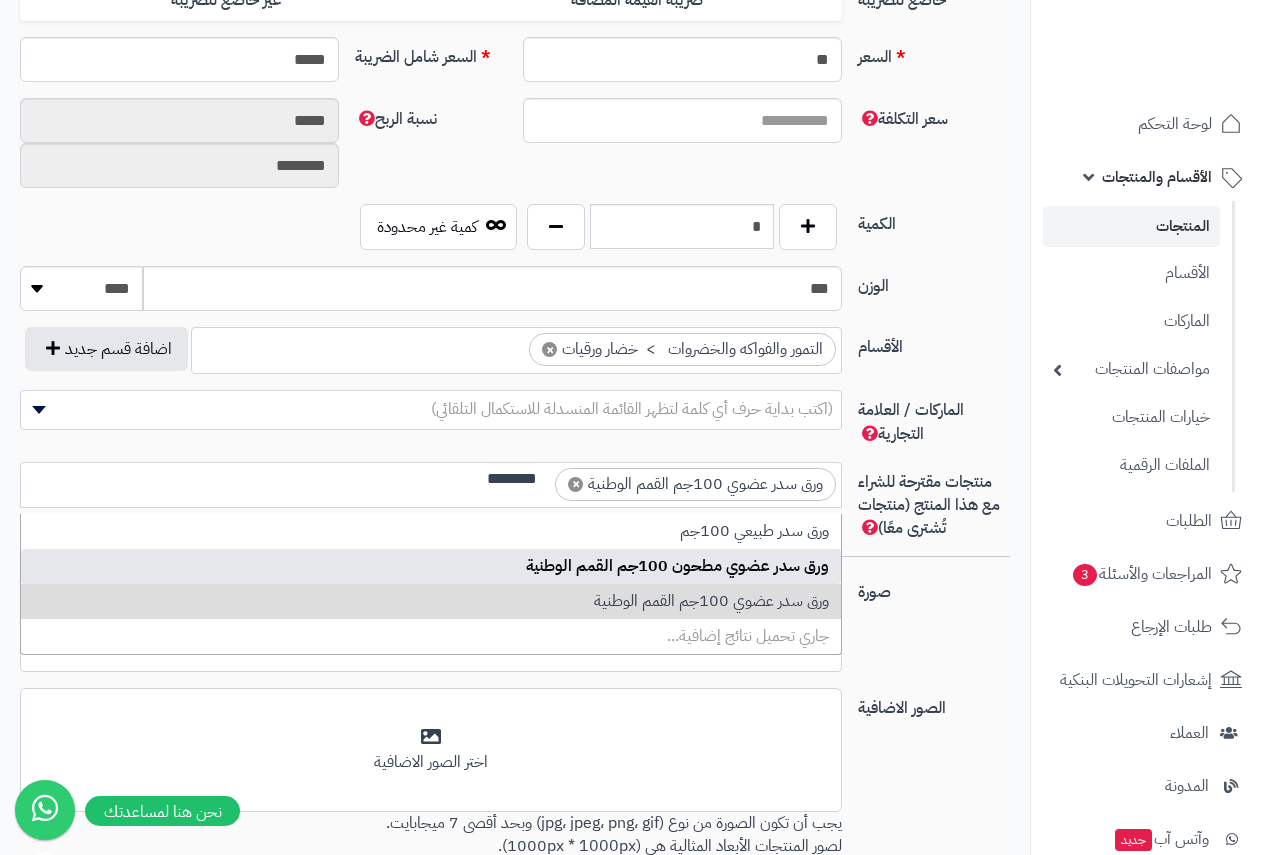type on "*******" 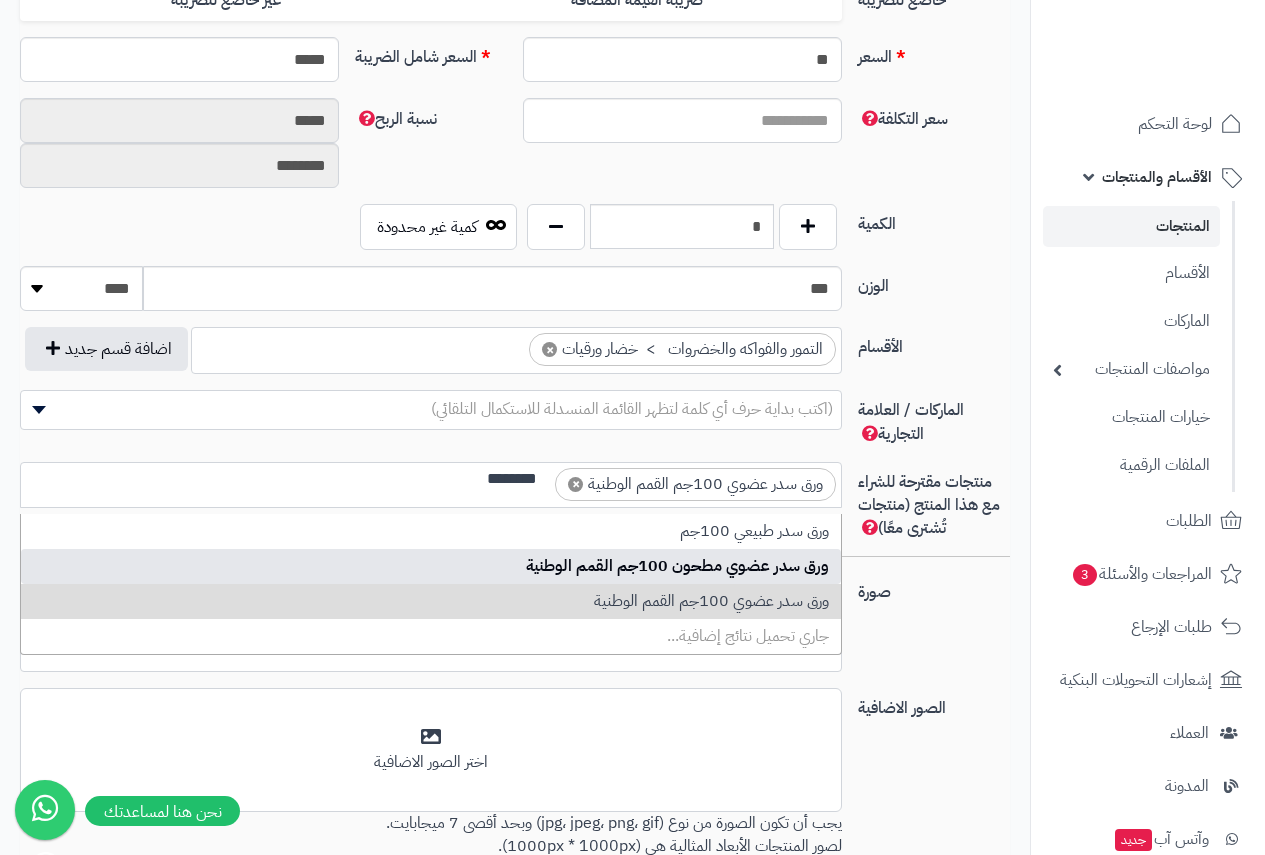 type 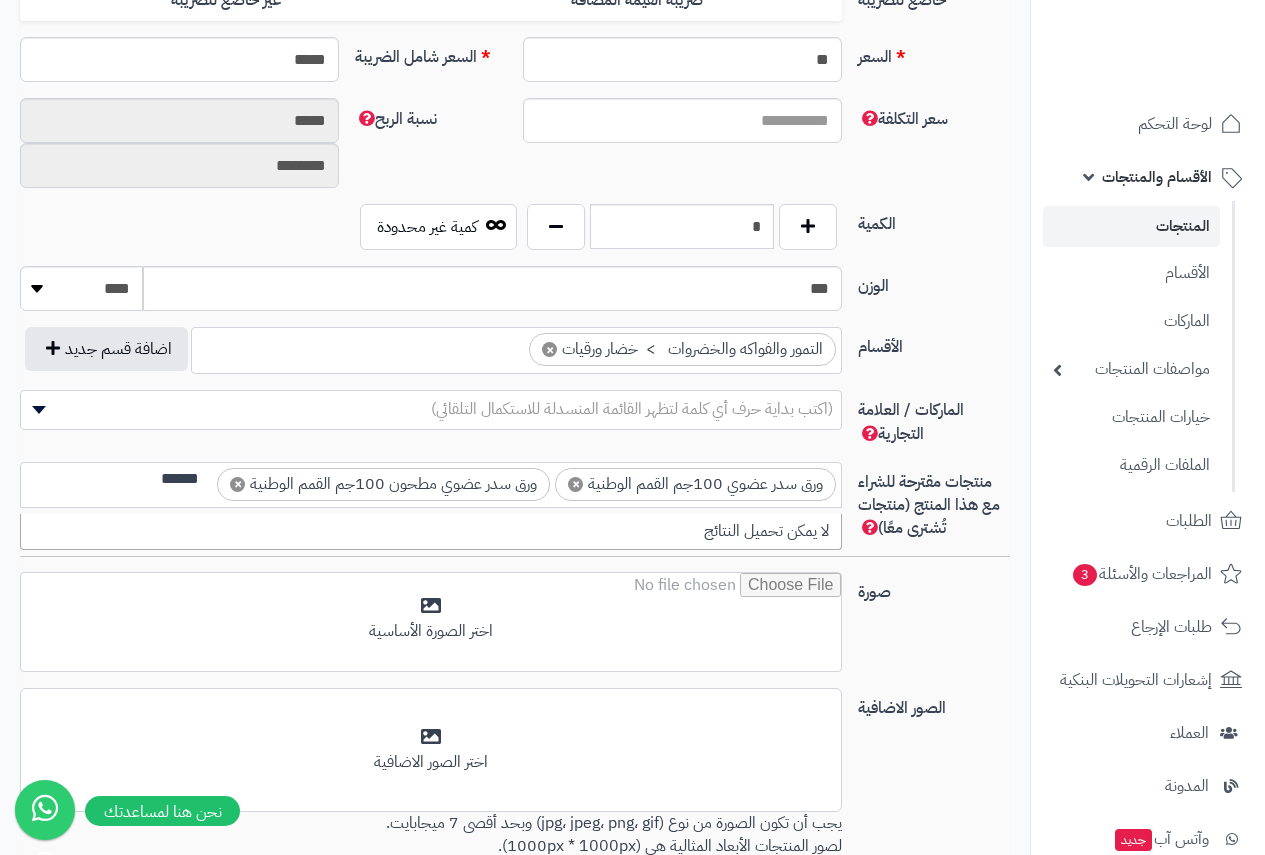 scroll, scrollTop: 0, scrollLeft: 0, axis: both 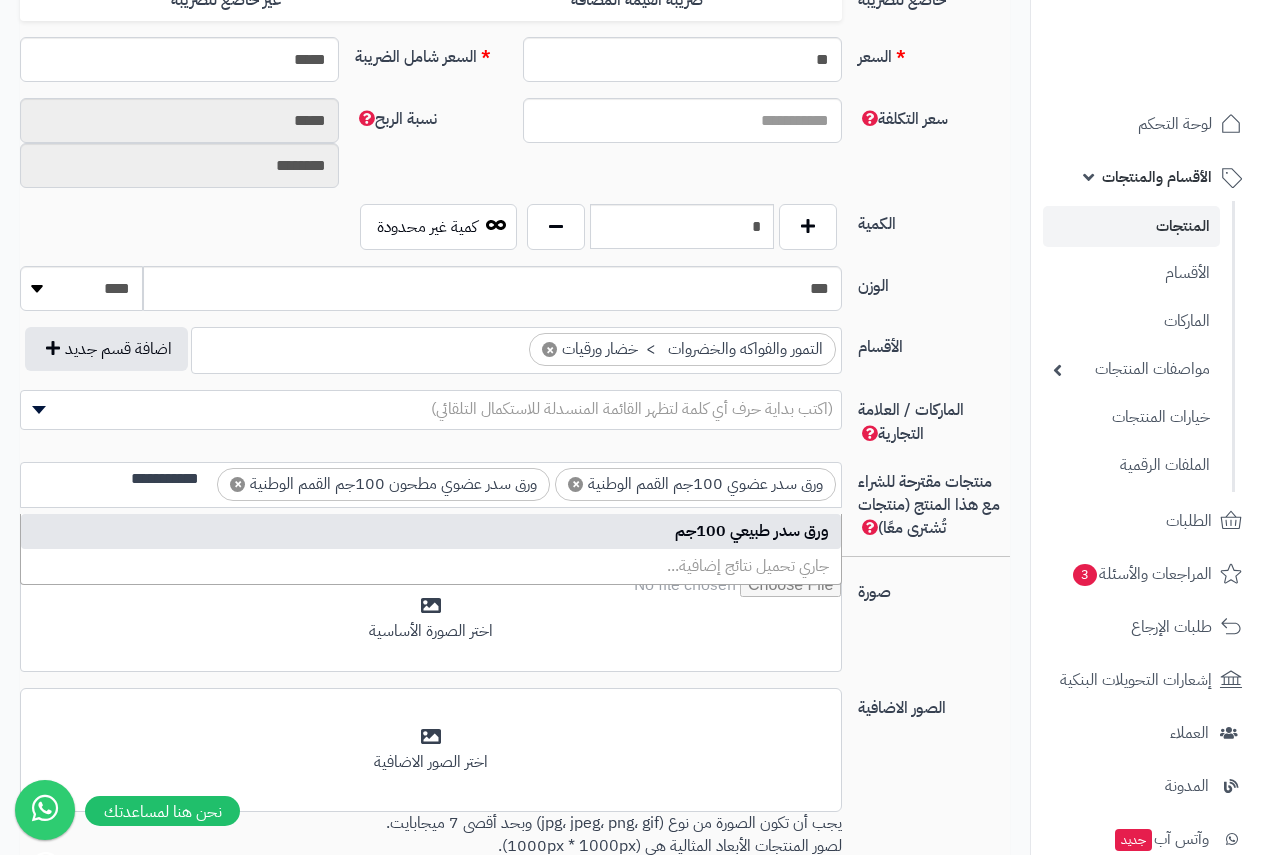 type on "**********" 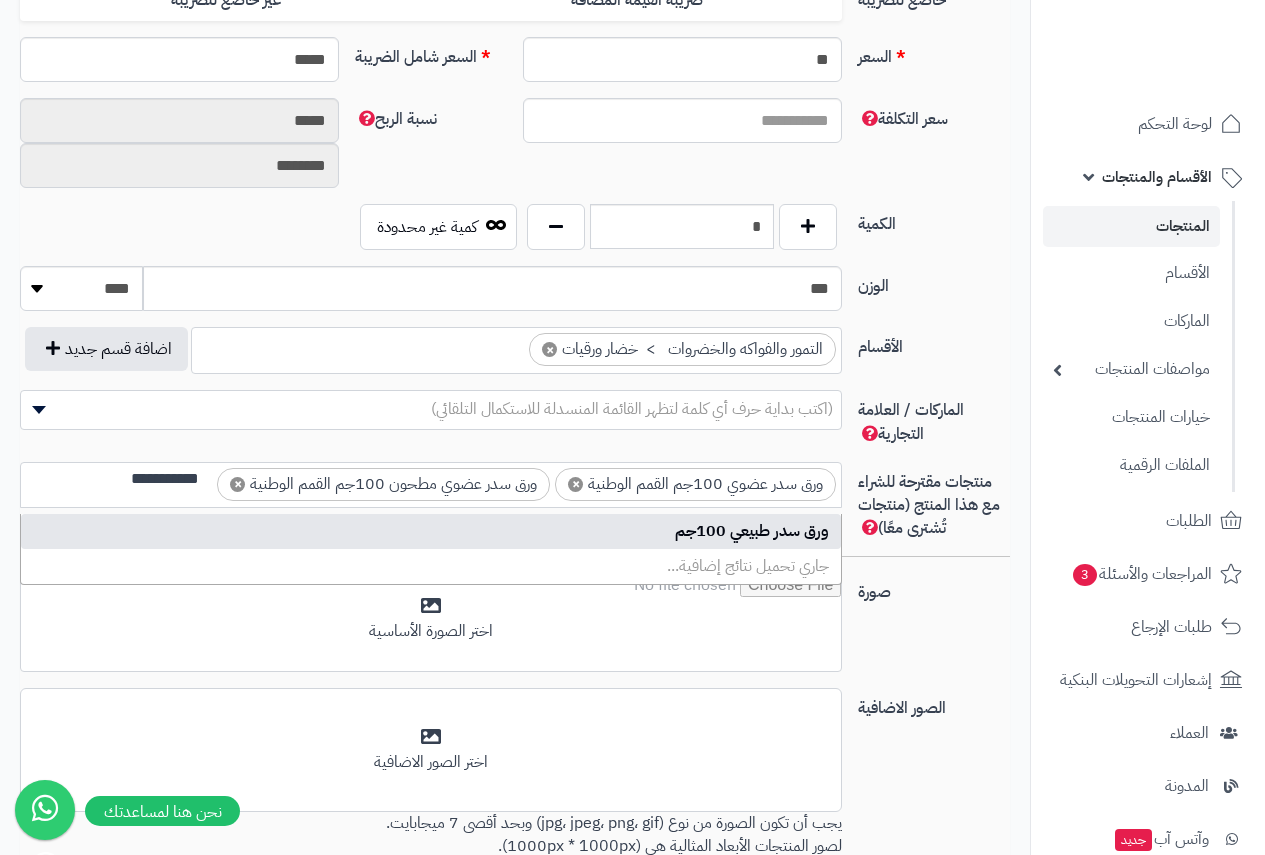 type 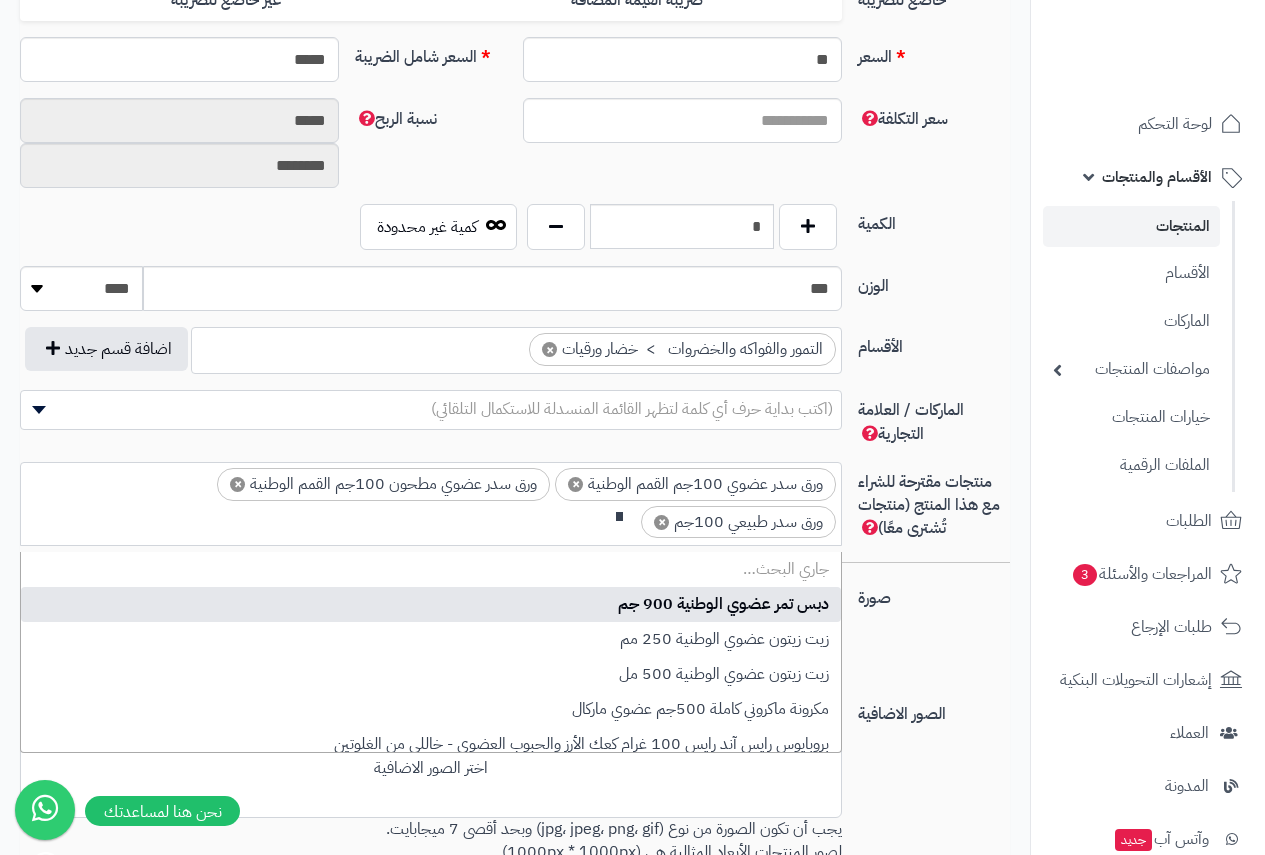 scroll, scrollTop: 0, scrollLeft: 0, axis: both 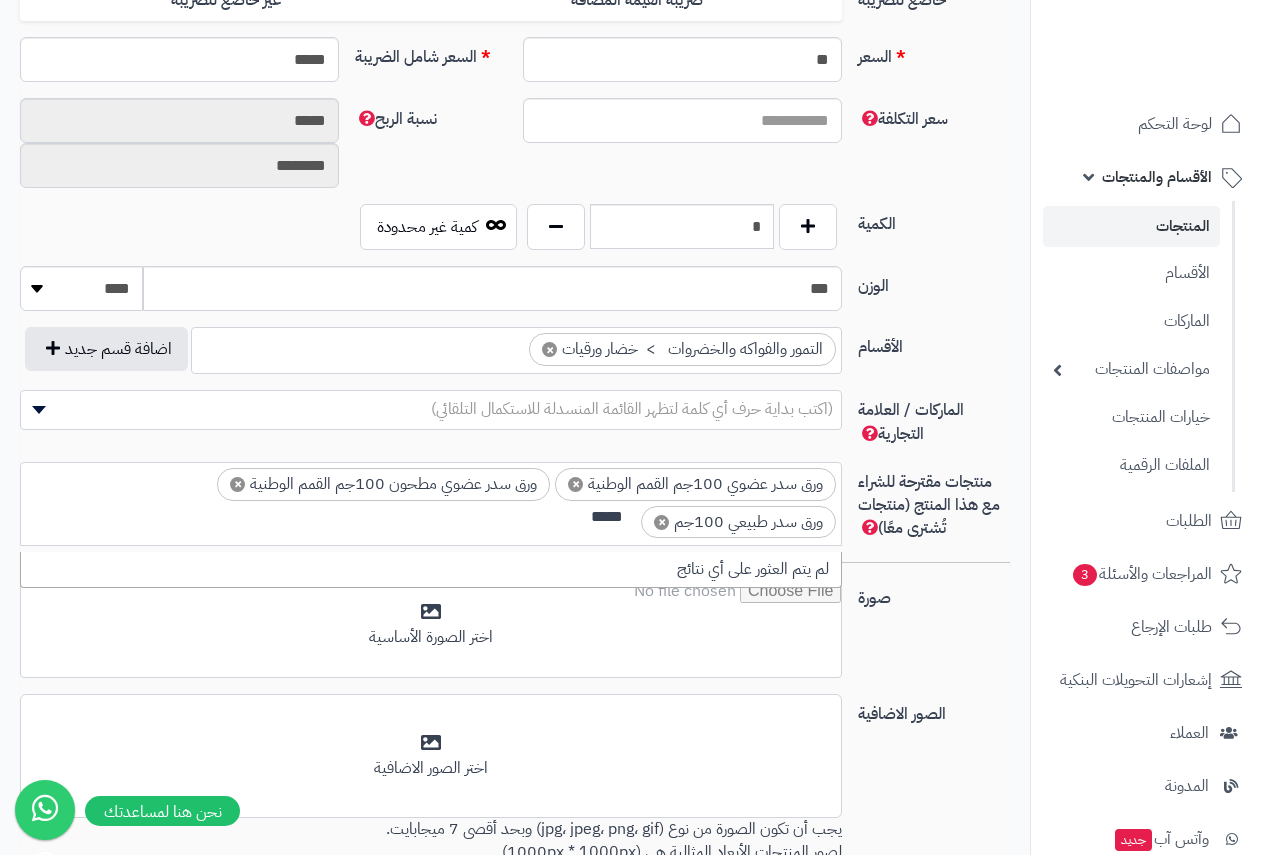 drag, startPoint x: 586, startPoint y: 520, endPoint x: 633, endPoint y: 525, distance: 47.26521 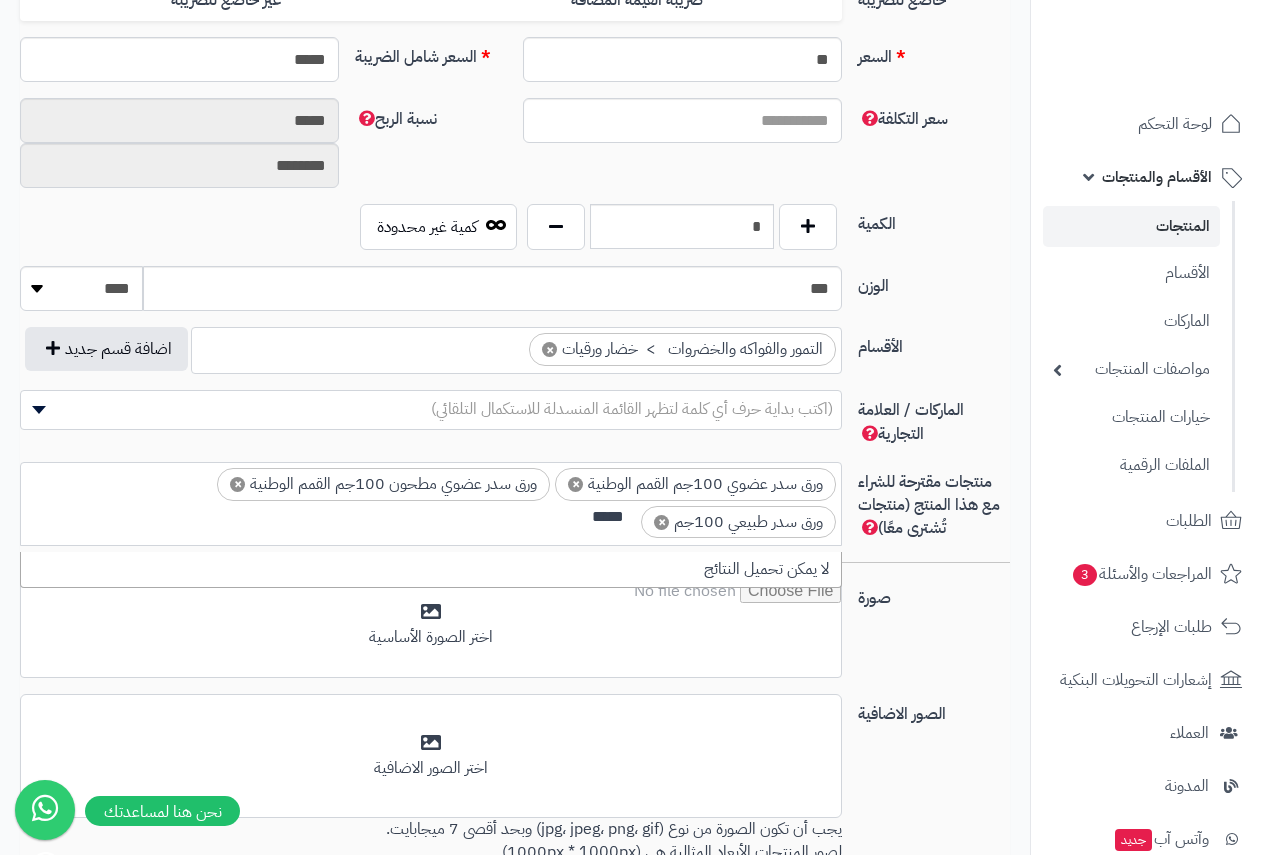 scroll, scrollTop: 0, scrollLeft: 0, axis: both 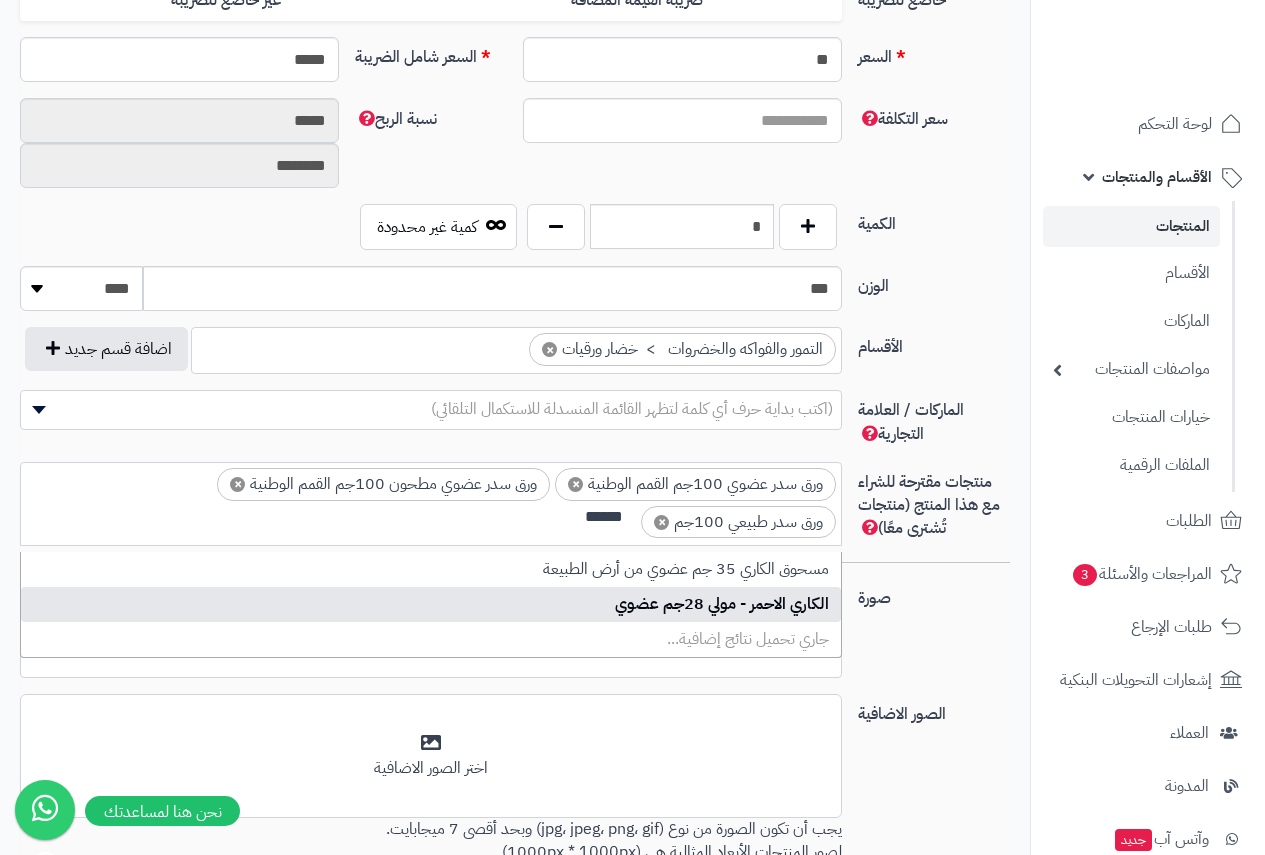 type on "******" 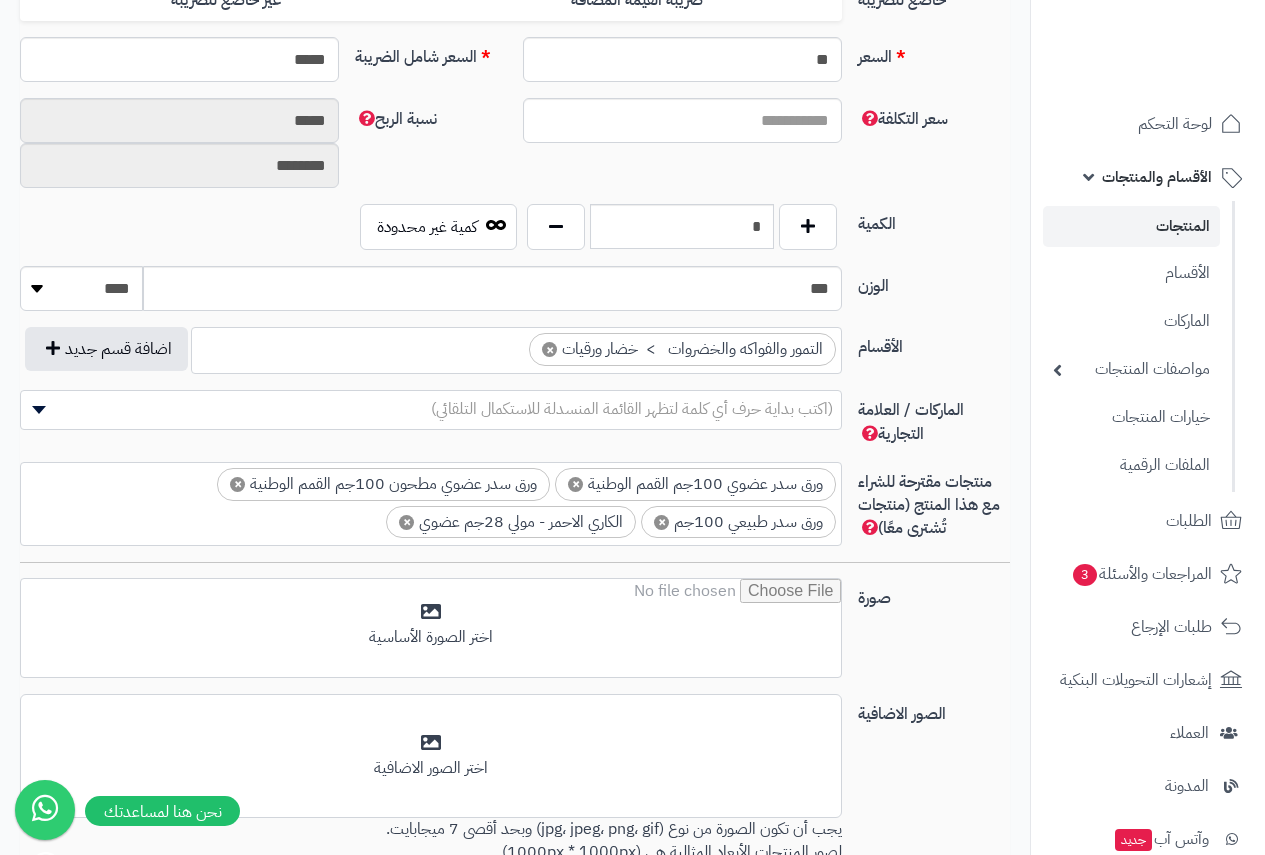 click on "×" at bounding box center (406, 522) 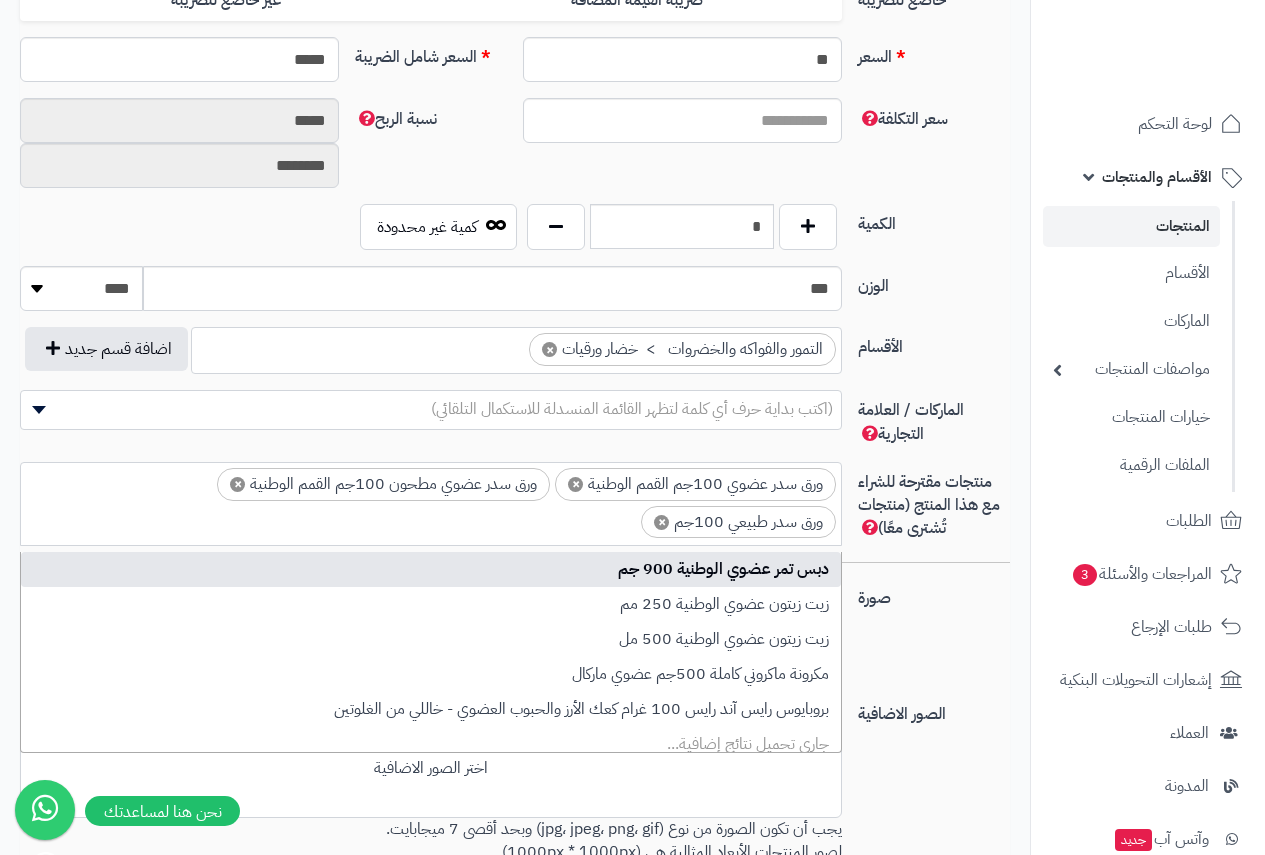 click on "× ورق سدر عضوي 100جم القمم الوطنية × ورق سدر عضوي مطحون 100جم القمم الوطنية × ورق سدر طبيعي 100جم" at bounding box center [431, 501] 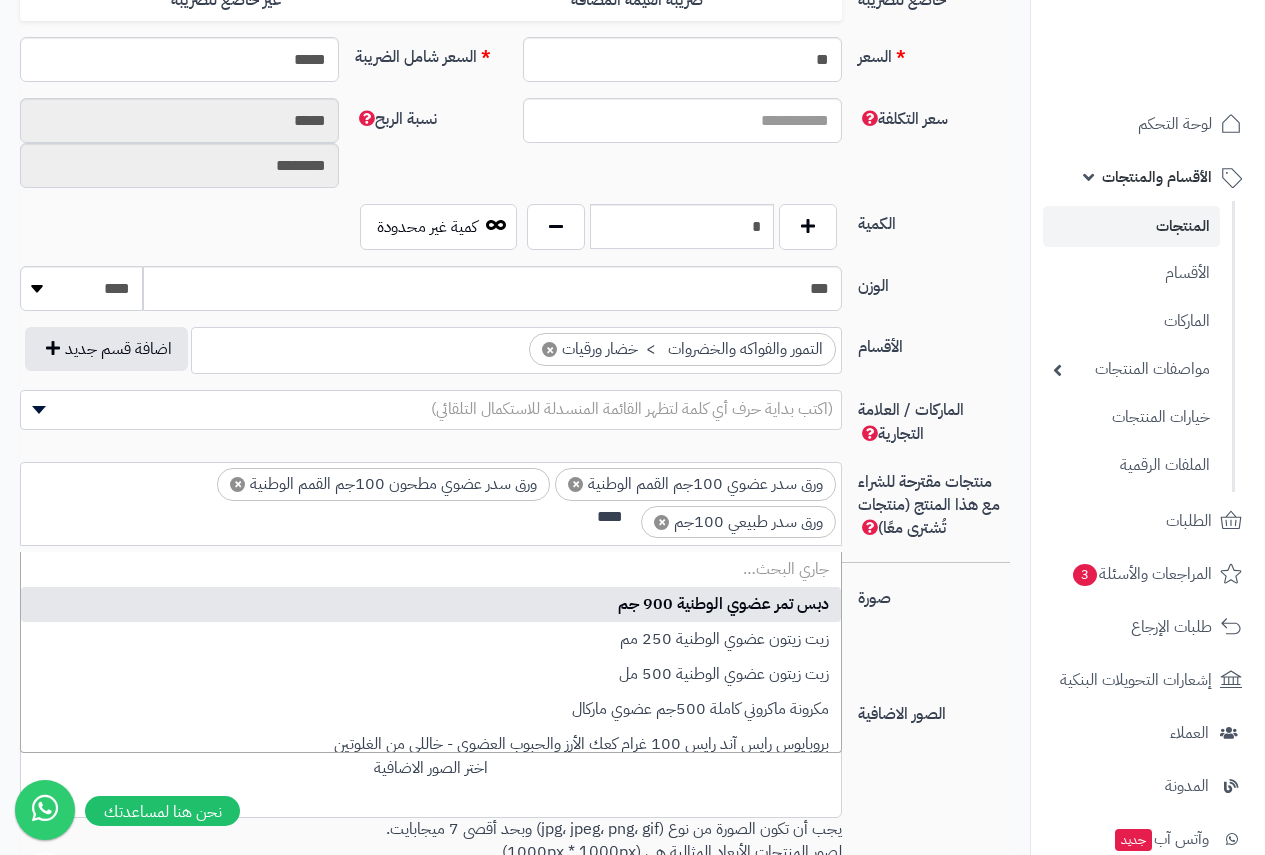 scroll, scrollTop: 0, scrollLeft: 0, axis: both 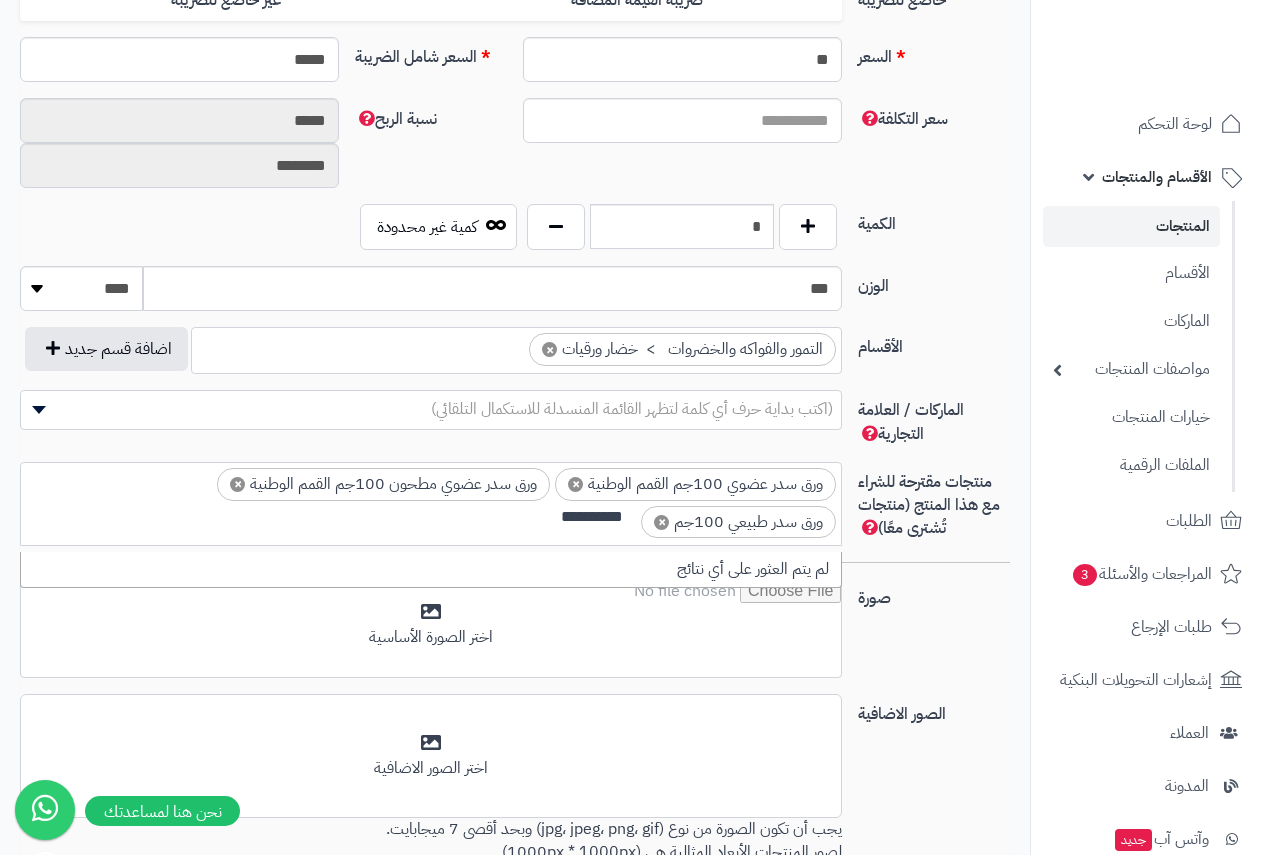 click on "**********" at bounding box center [570, 517] 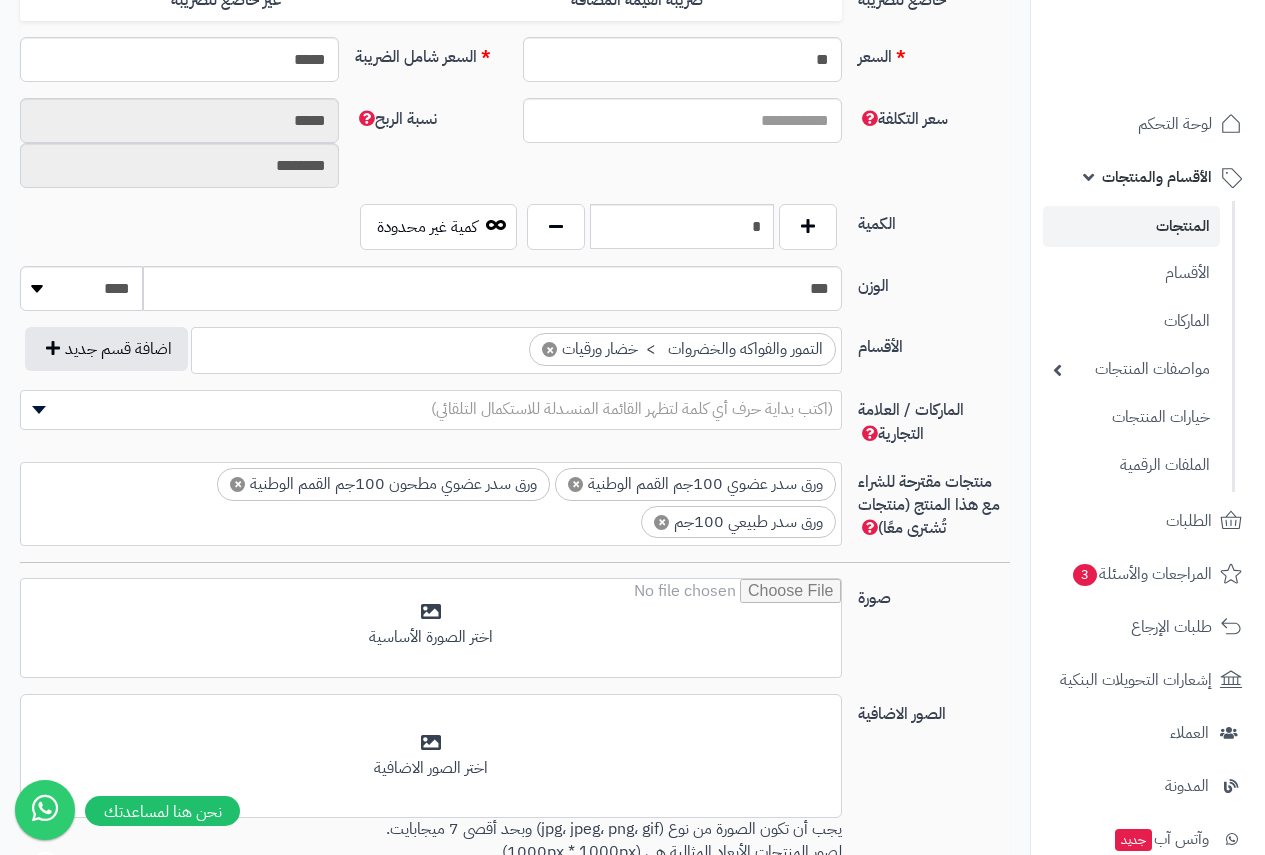 click at bounding box center [570, 517] 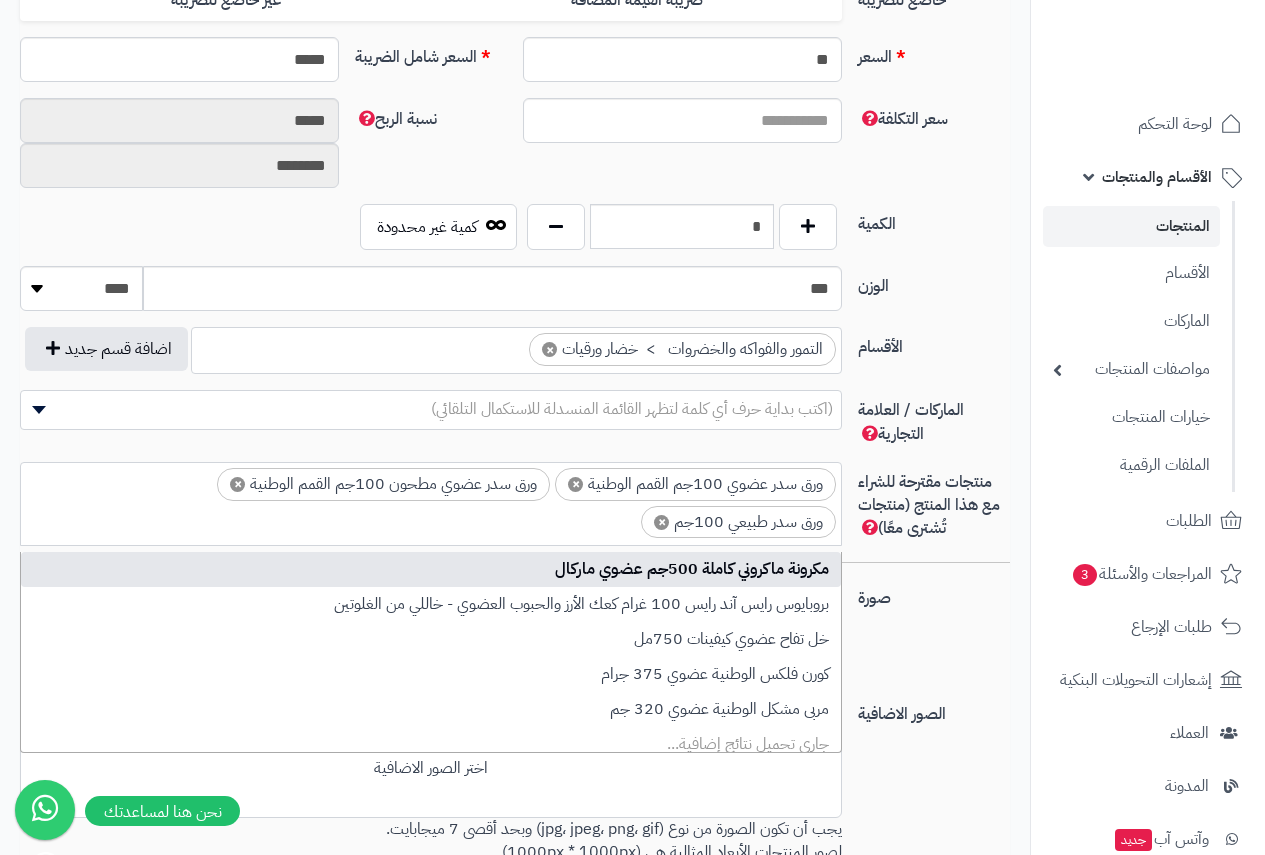 scroll 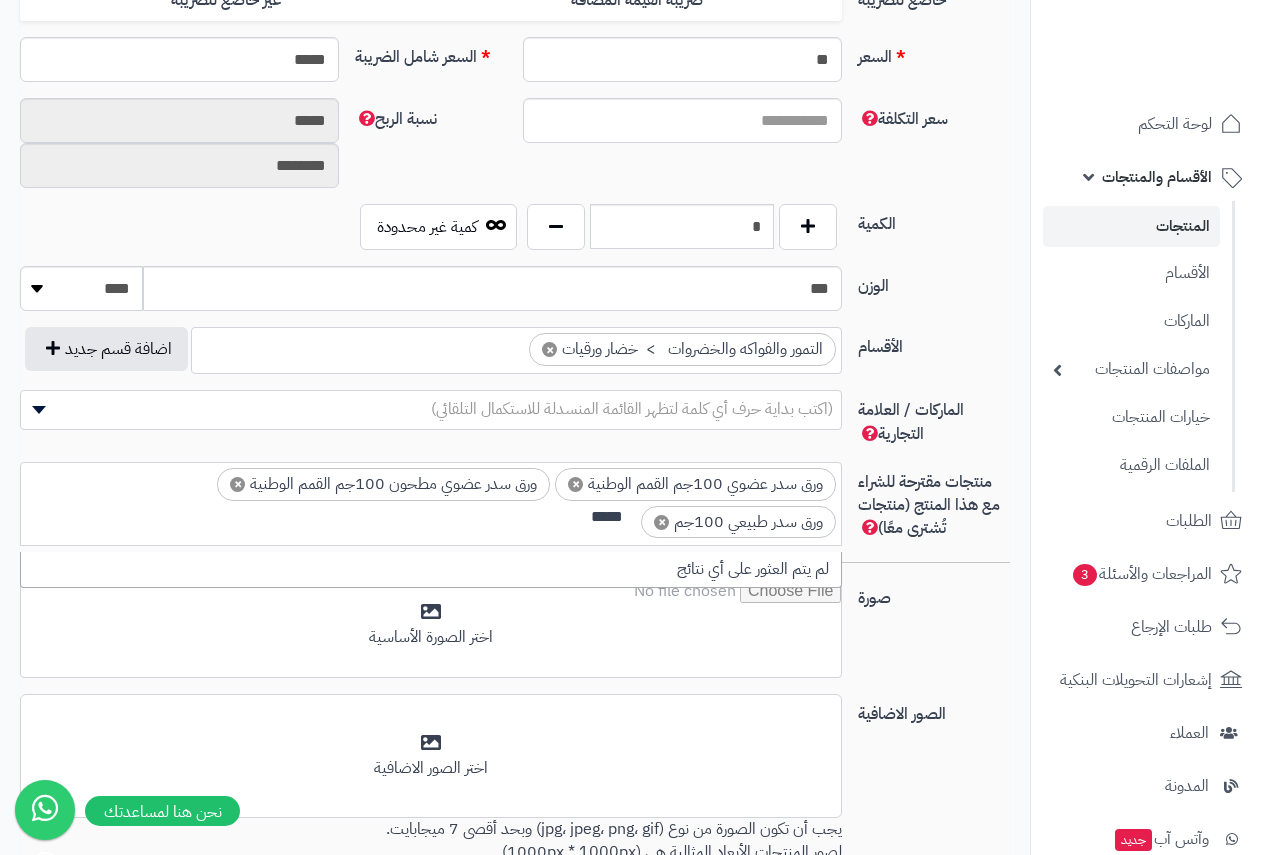 drag, startPoint x: 598, startPoint y: 530, endPoint x: 625, endPoint y: 529, distance: 27.018513 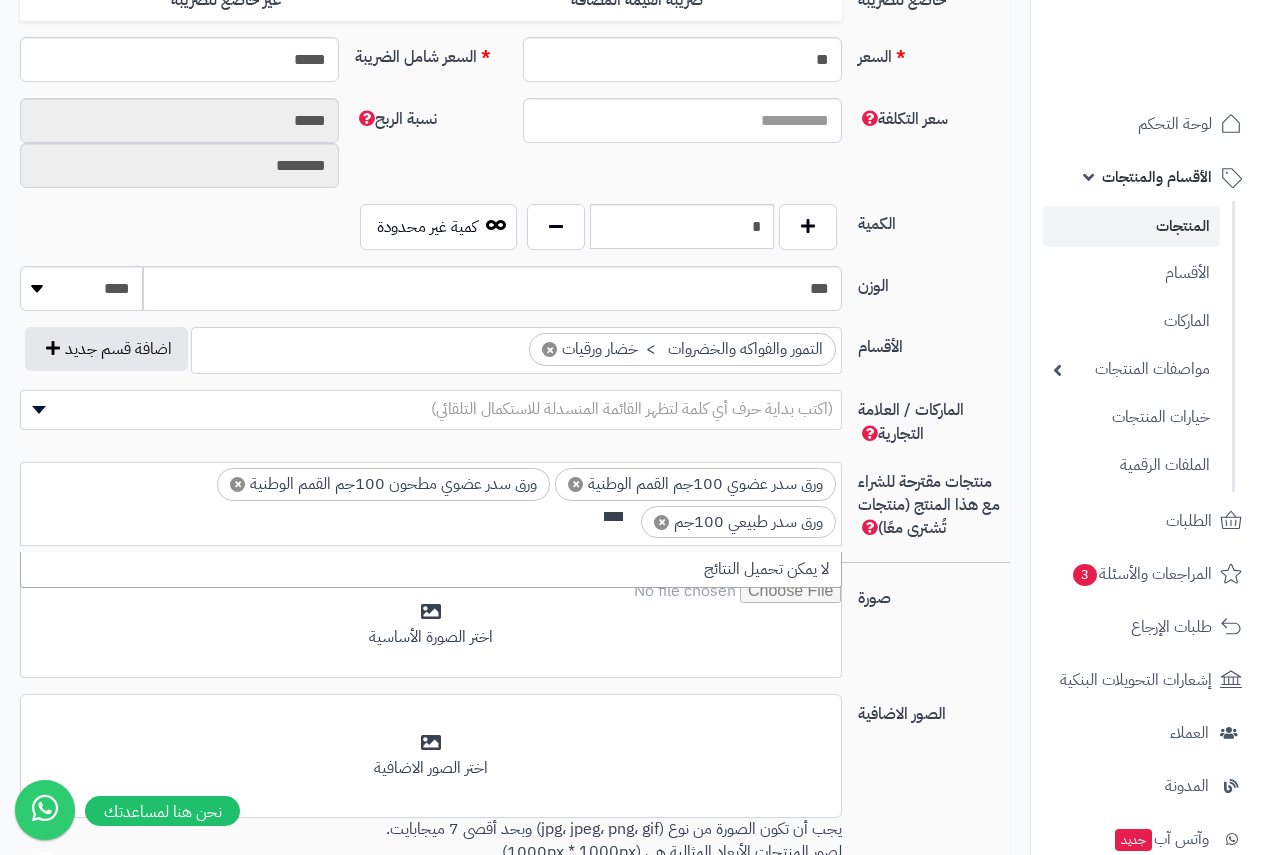 scroll, scrollTop: 0, scrollLeft: 0, axis: both 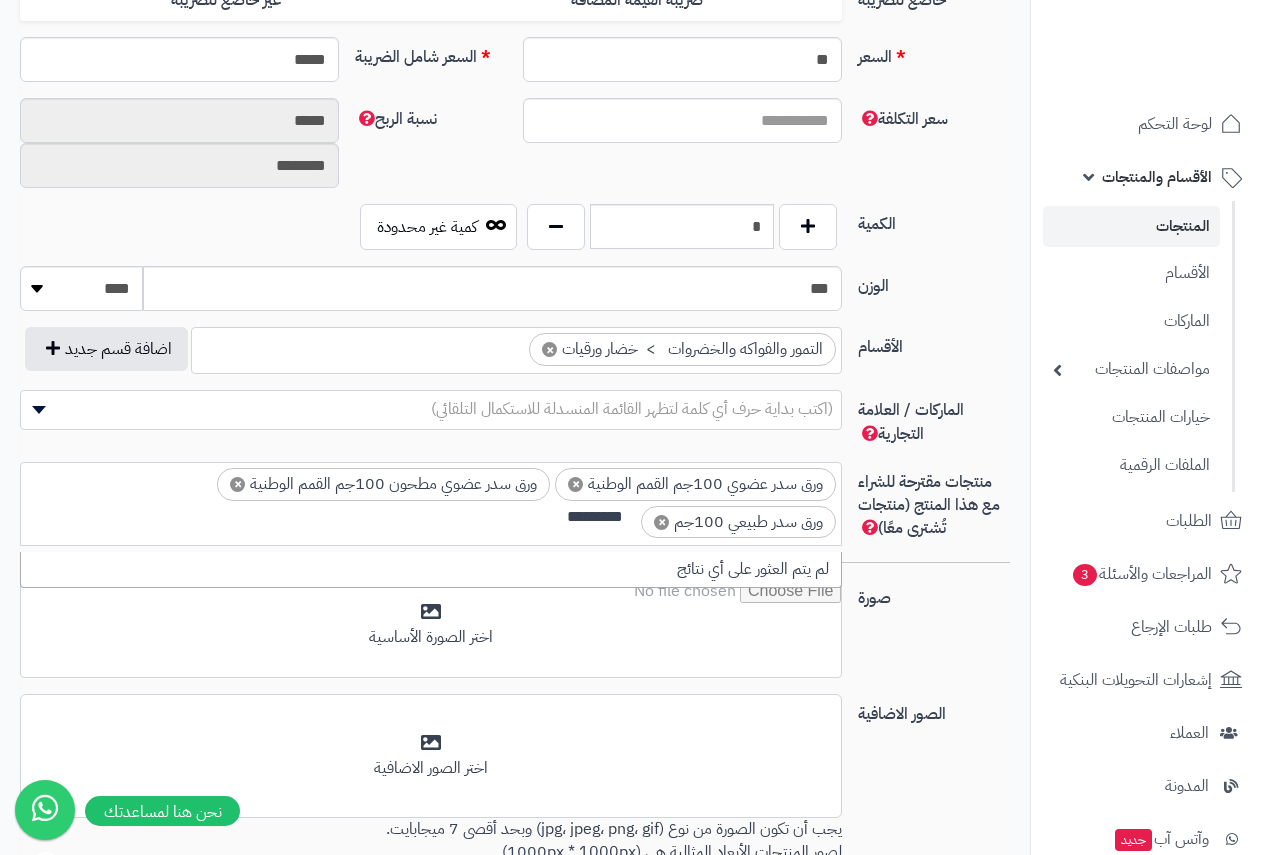 click on "*********" at bounding box center [576, 517] 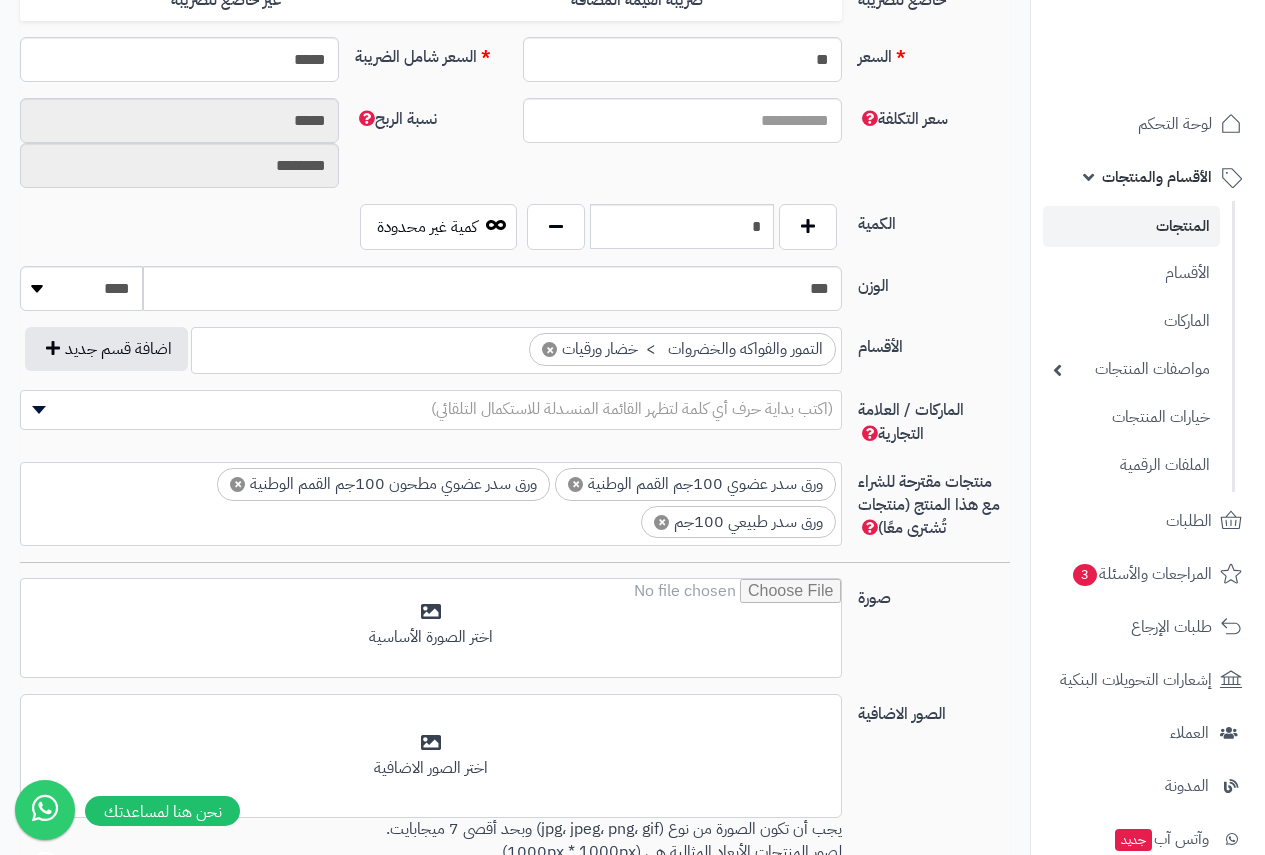 click at bounding box center [576, 517] 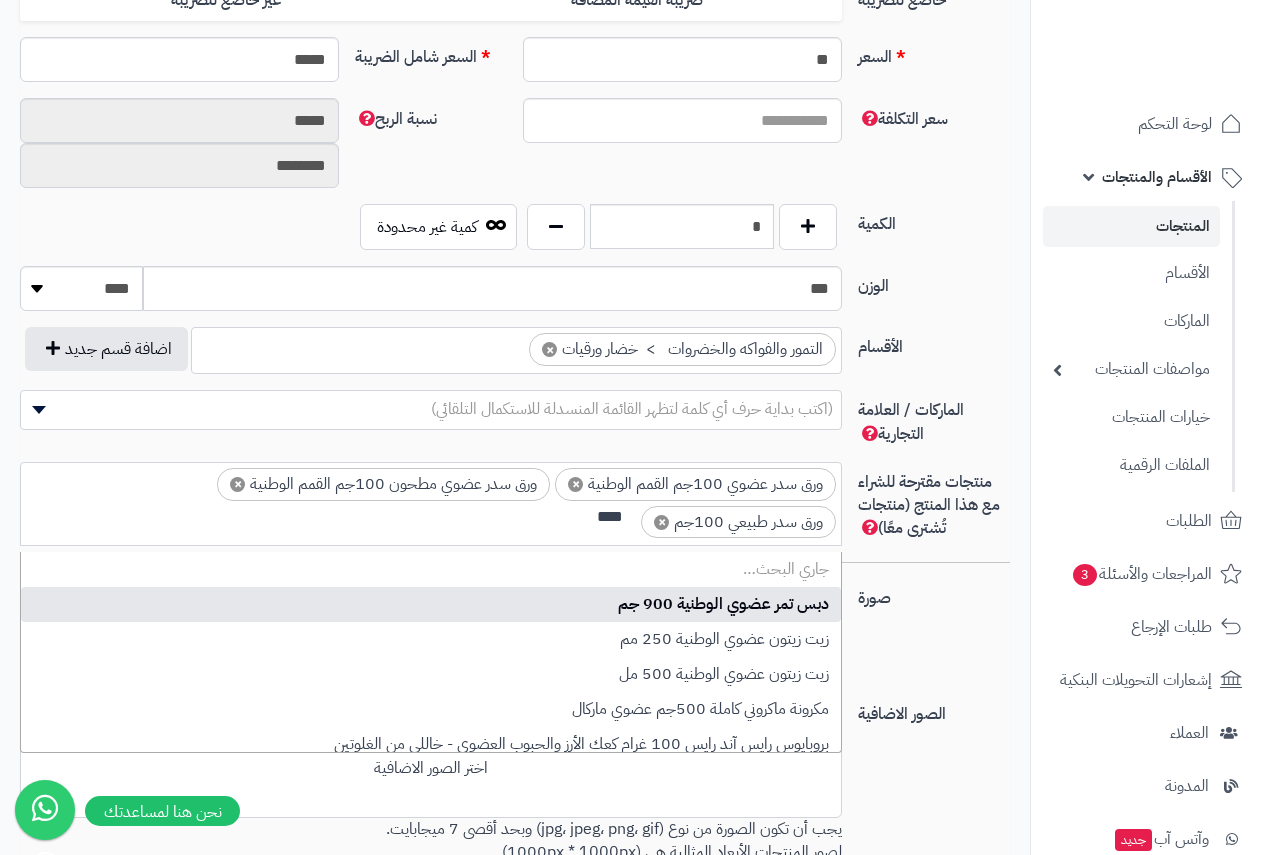 scroll, scrollTop: 0, scrollLeft: 0, axis: both 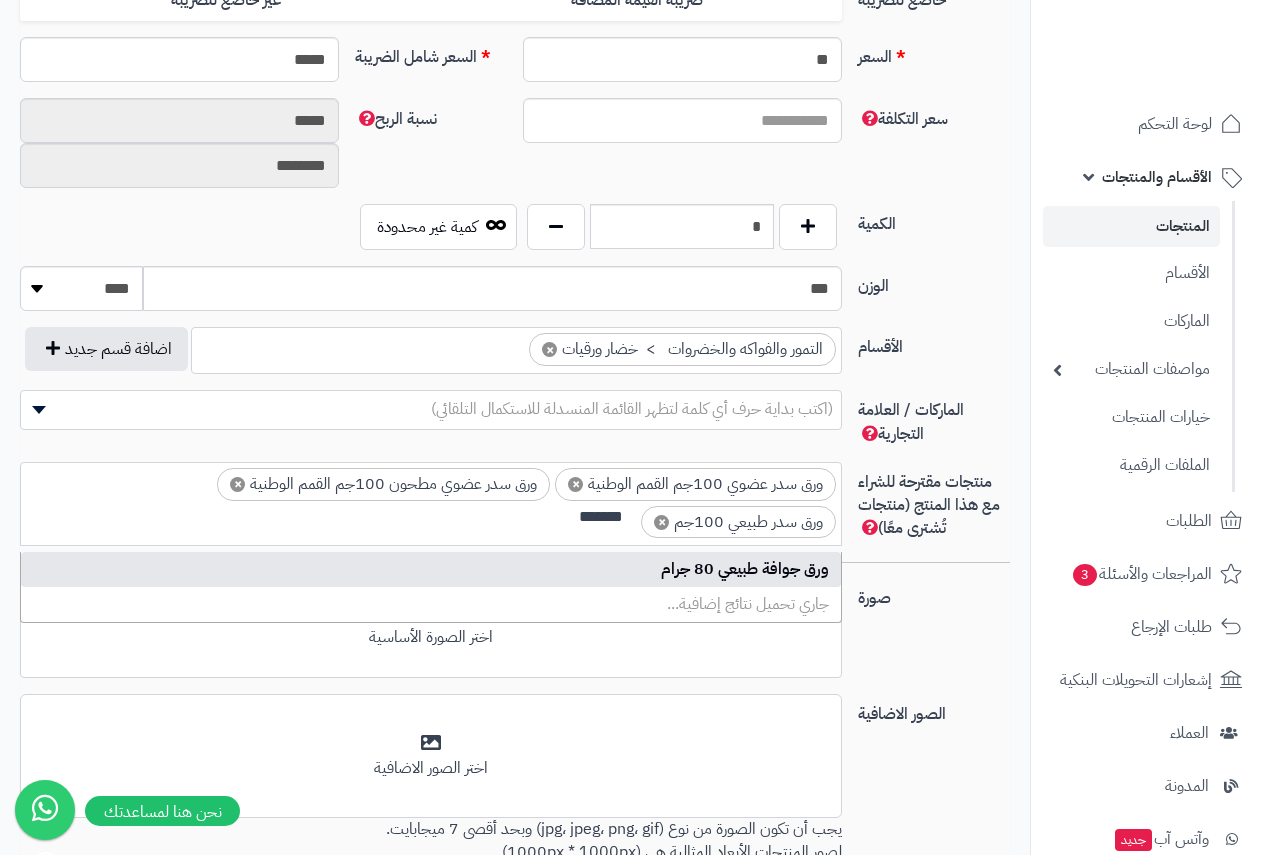 type on "*******" 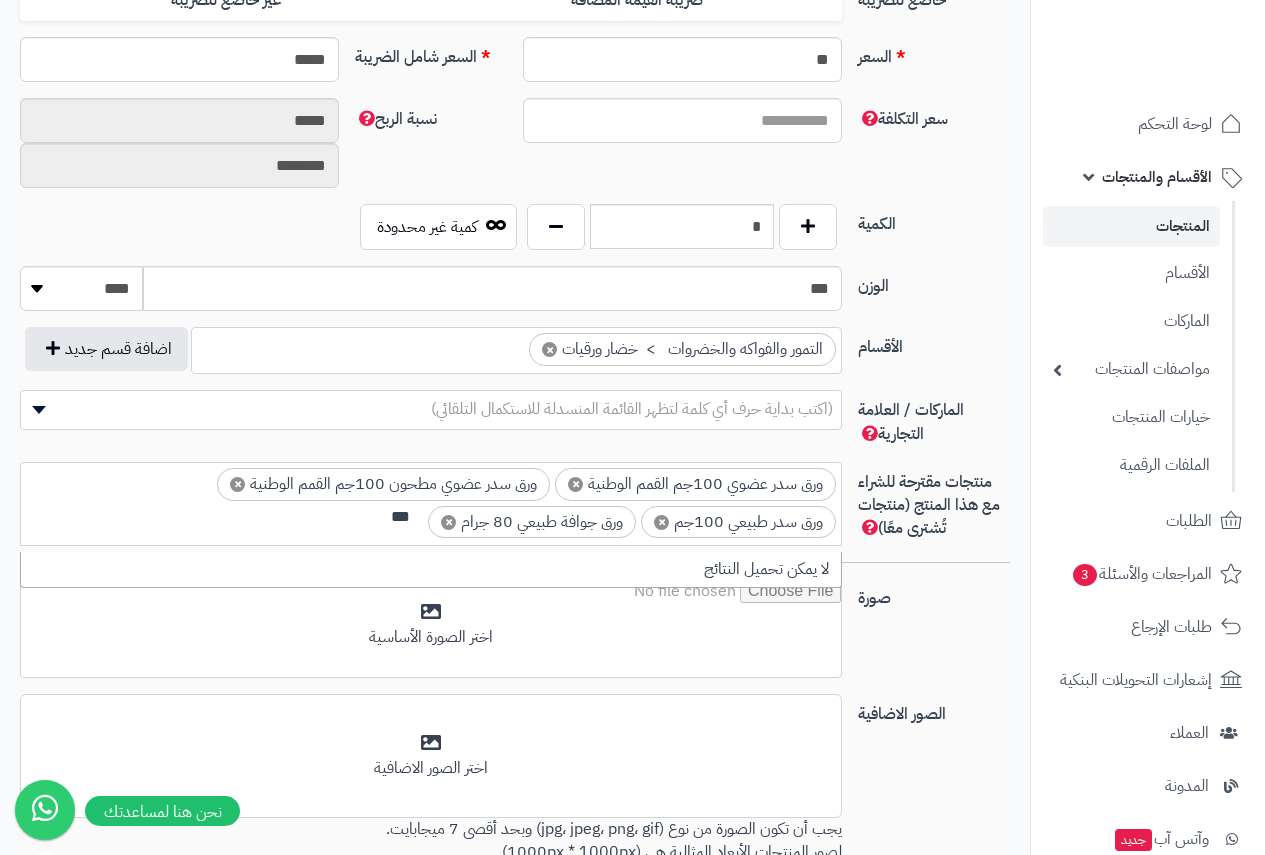 scroll, scrollTop: 0, scrollLeft: -11, axis: horizontal 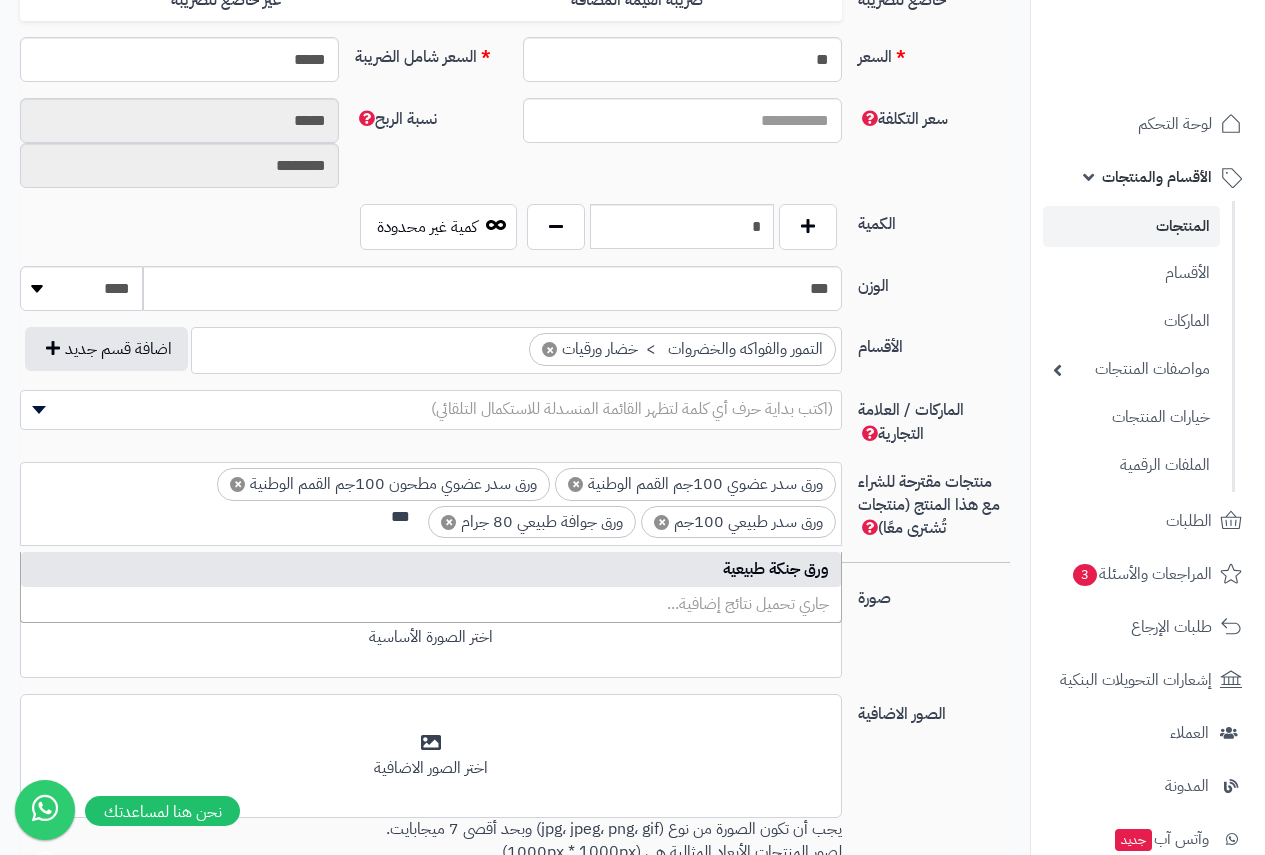 type on "***" 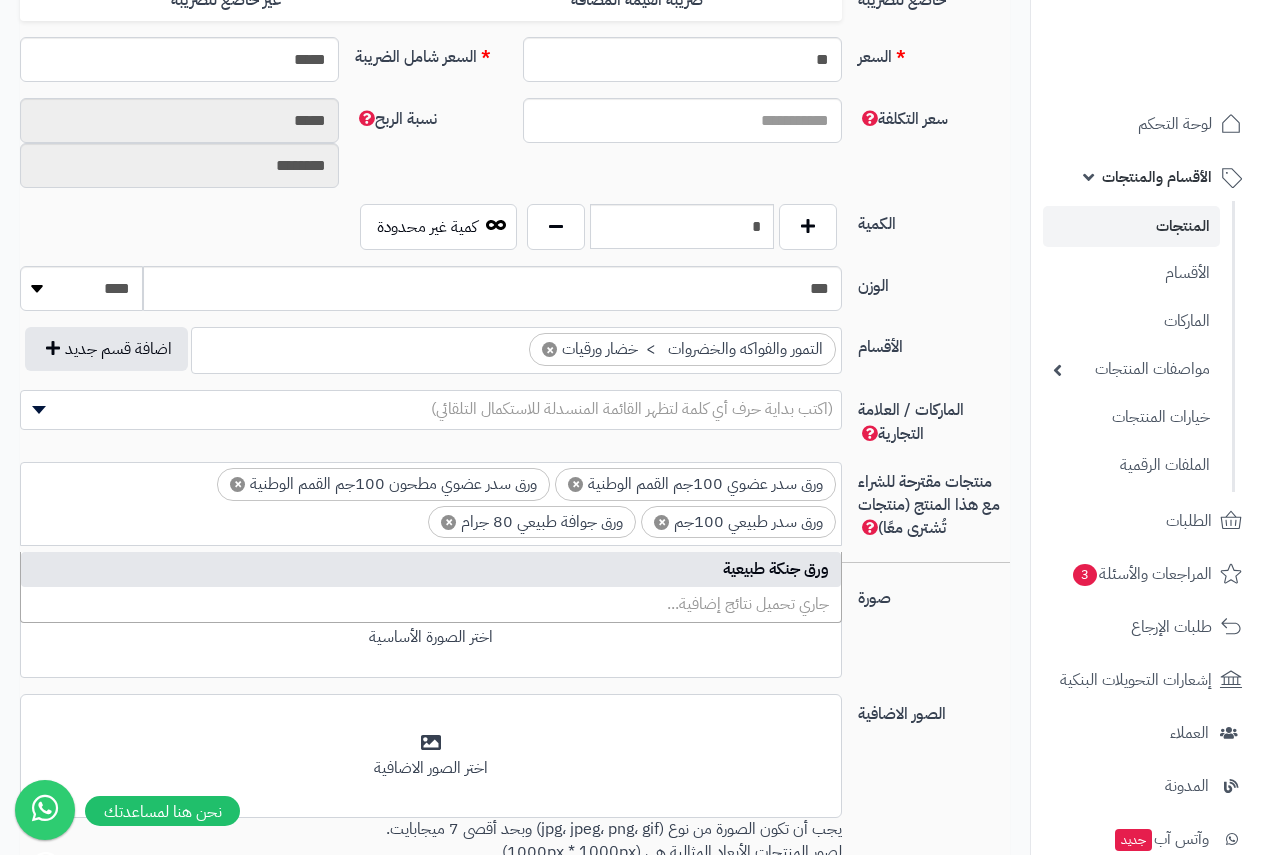 scroll, scrollTop: 0, scrollLeft: 0, axis: both 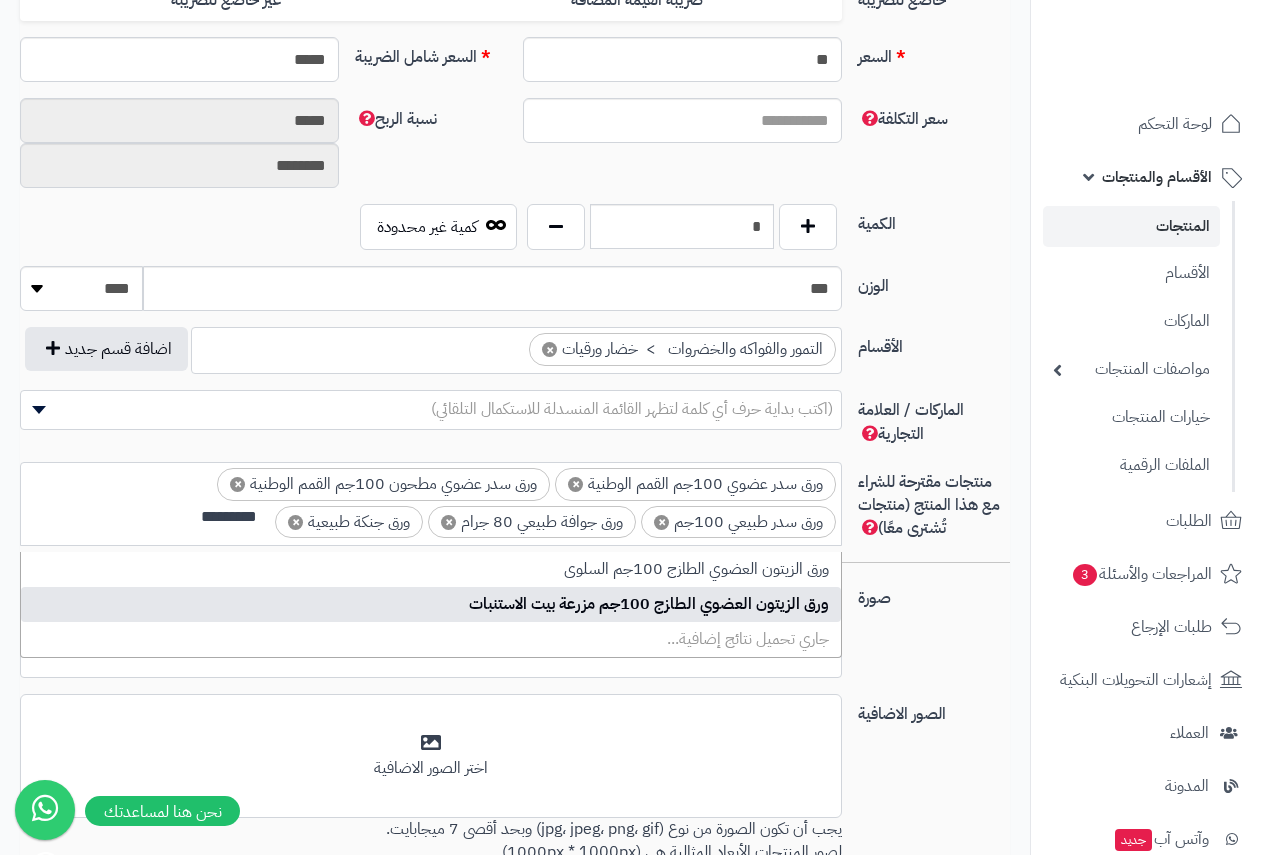 type on "*********" 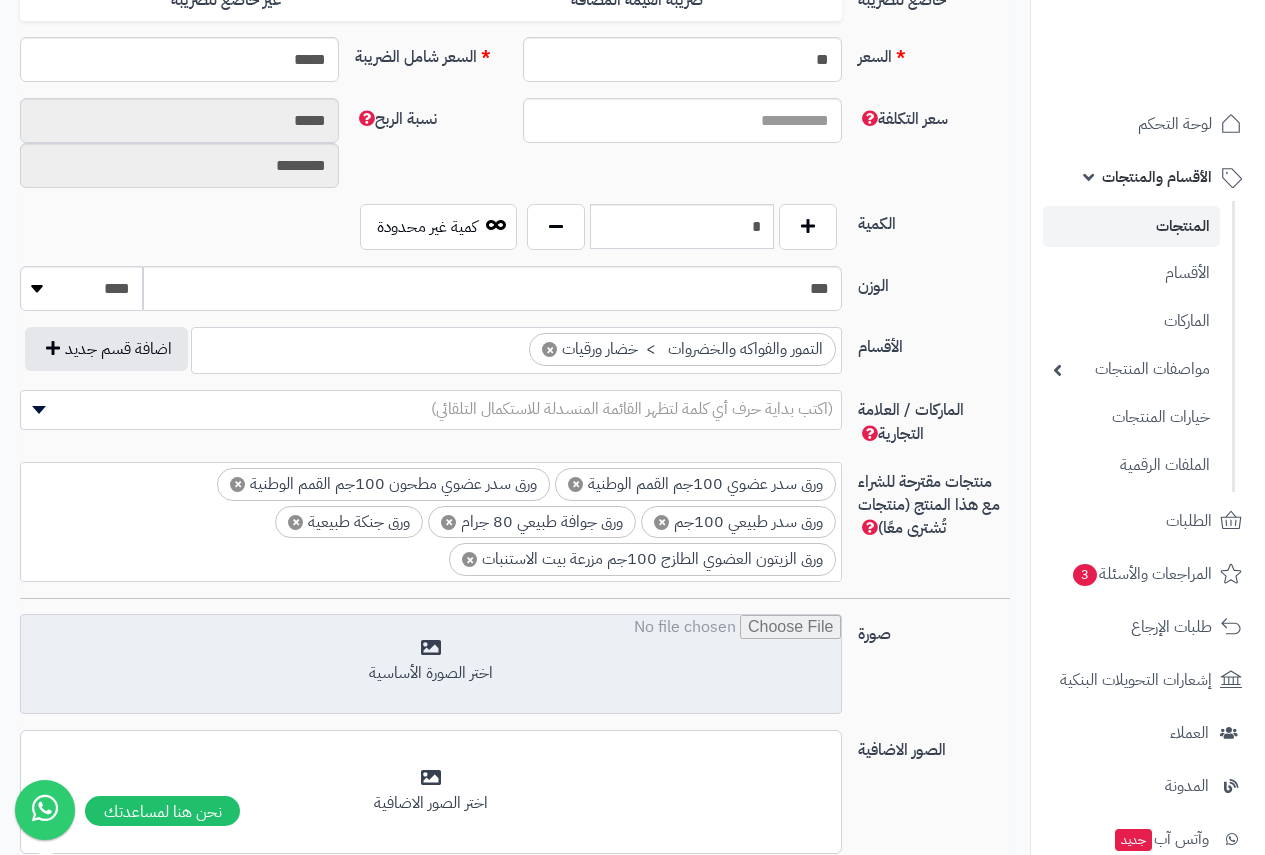 click at bounding box center (431, 665) 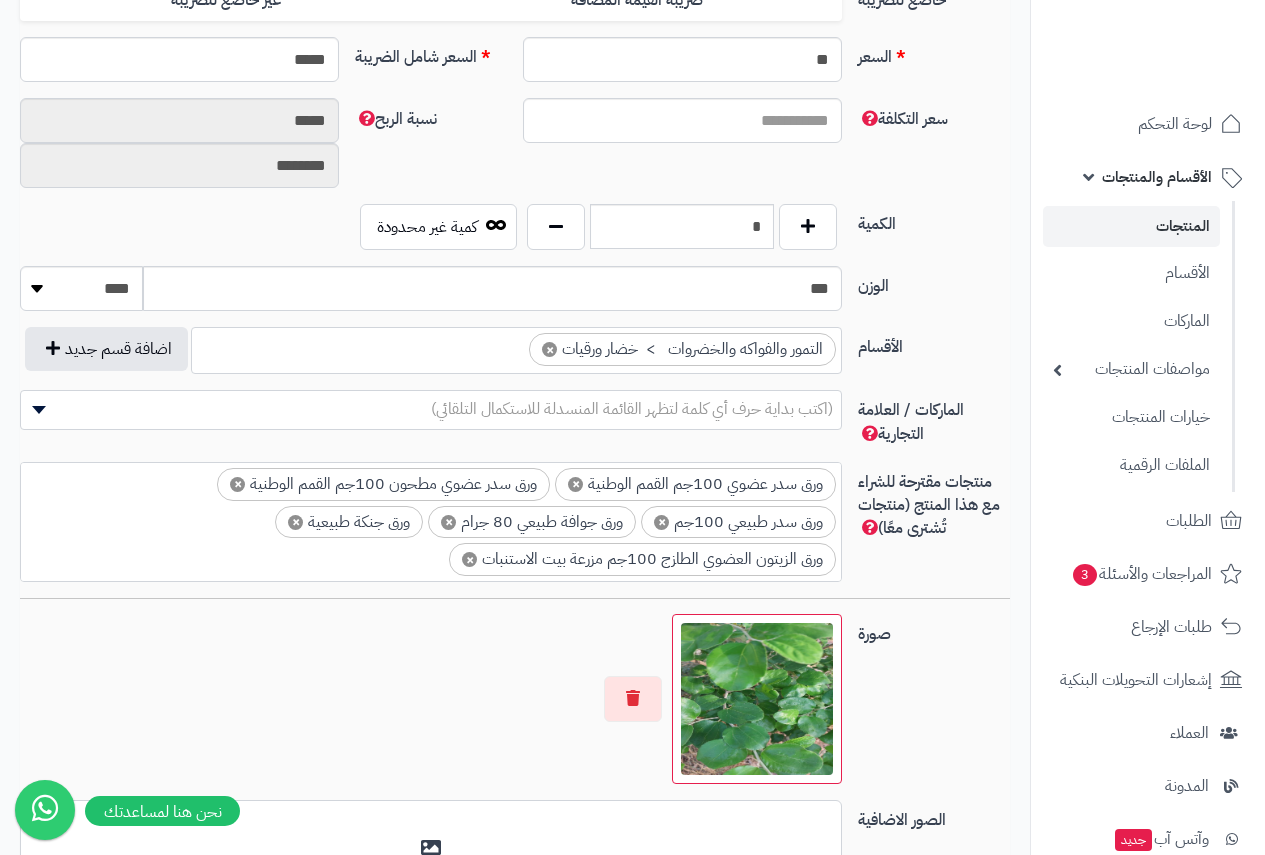 scroll, scrollTop: 2, scrollLeft: 0, axis: vertical 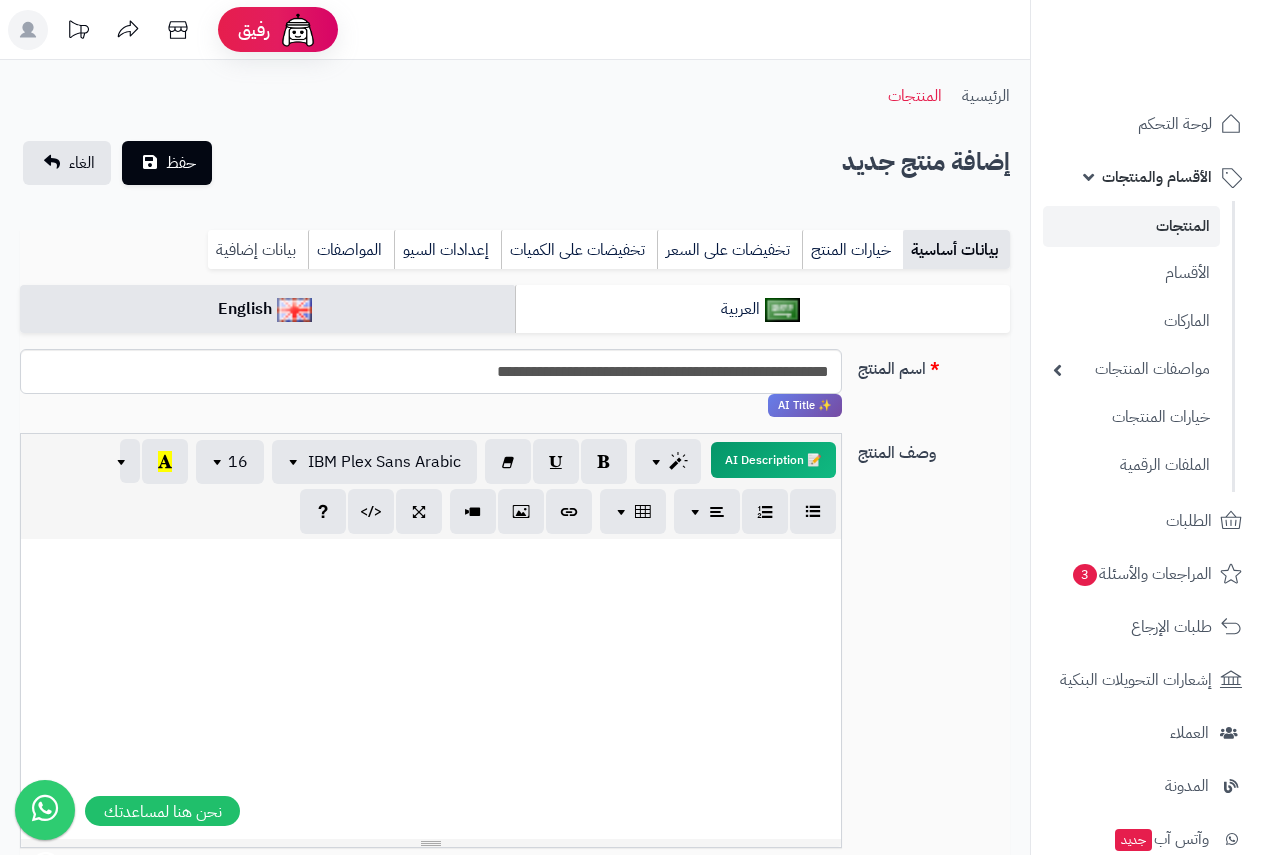 click on "بيانات إضافية" at bounding box center (258, 250) 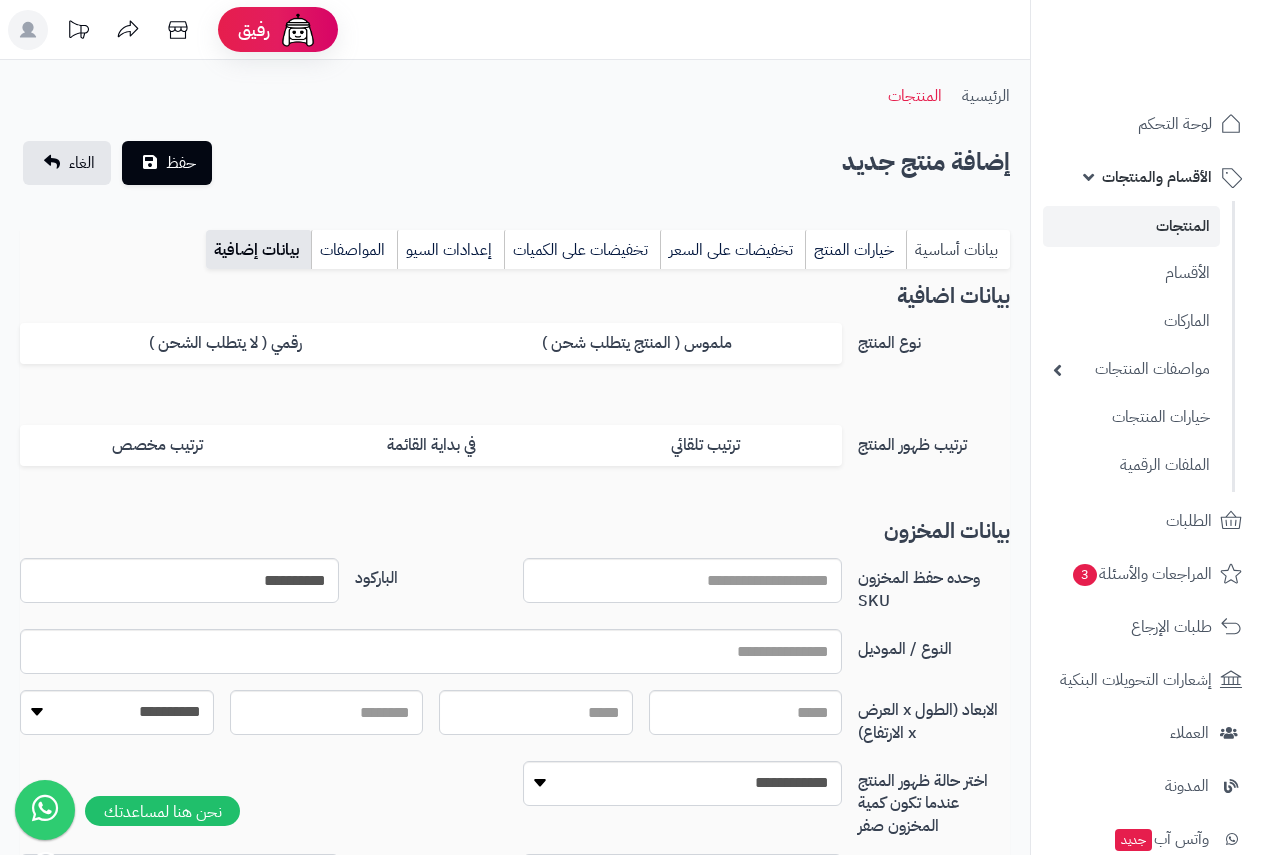 click on "بيانات أساسية" at bounding box center (958, 250) 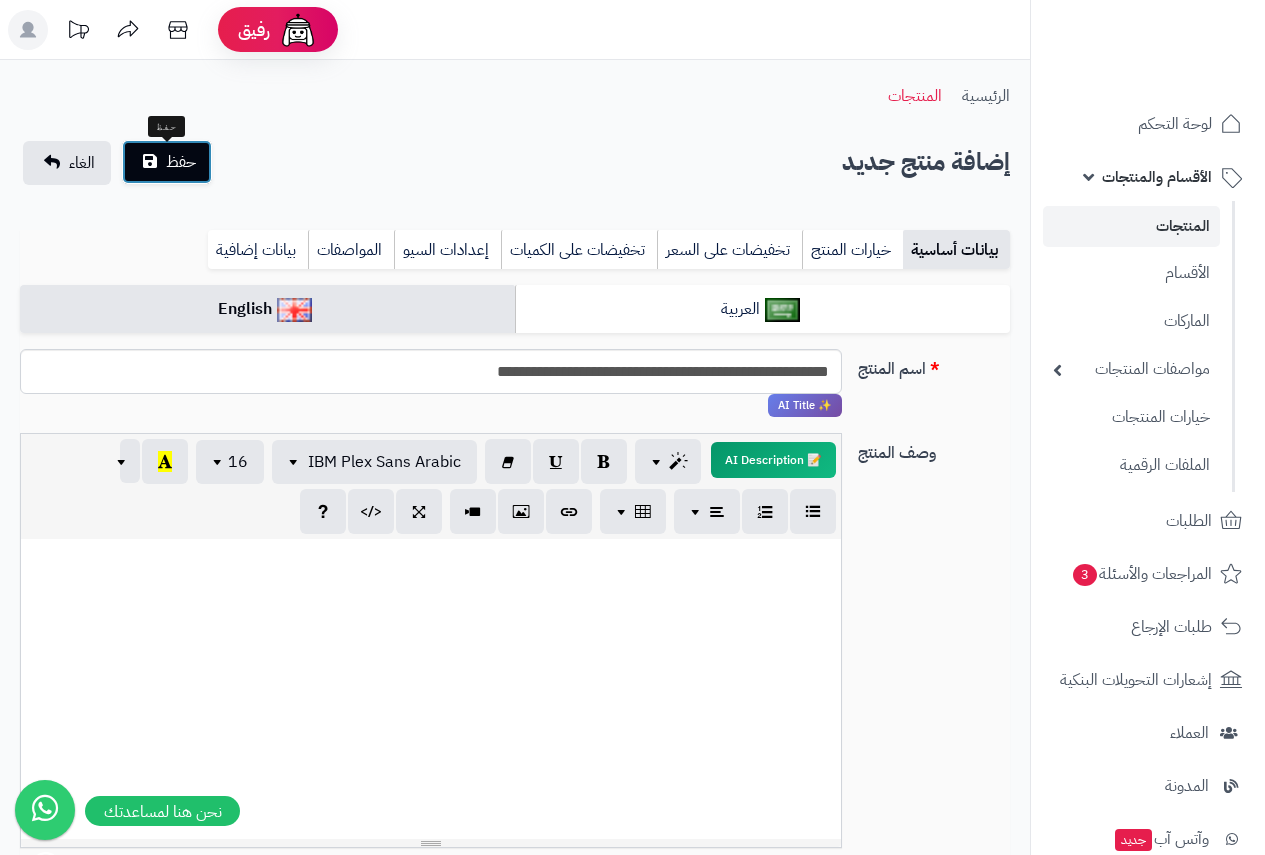 click on "حفظ" at bounding box center (181, 162) 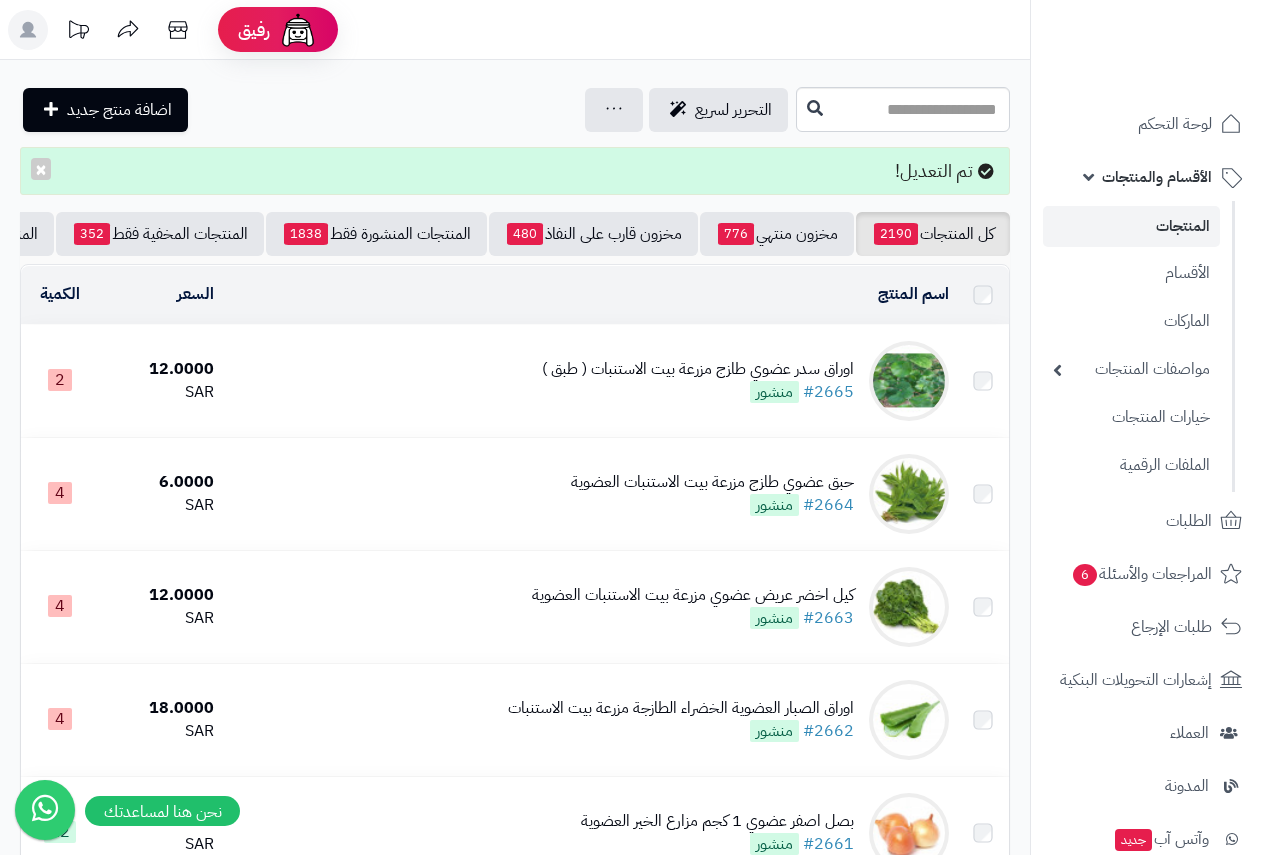 scroll, scrollTop: 0, scrollLeft: 0, axis: both 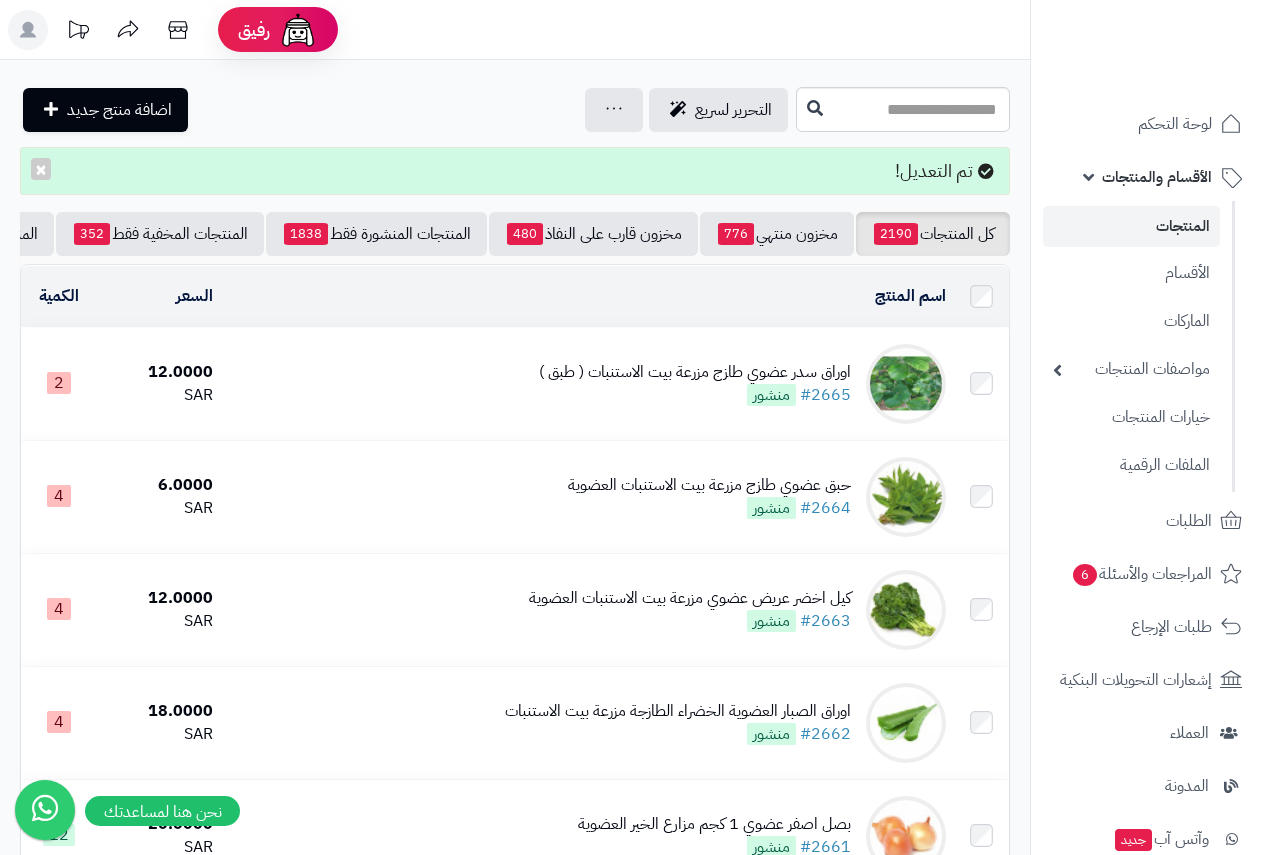 click on "اوراق سدر عضوي طازج مزرعة بيت الاستنبات ( طبق )" at bounding box center (695, 372) 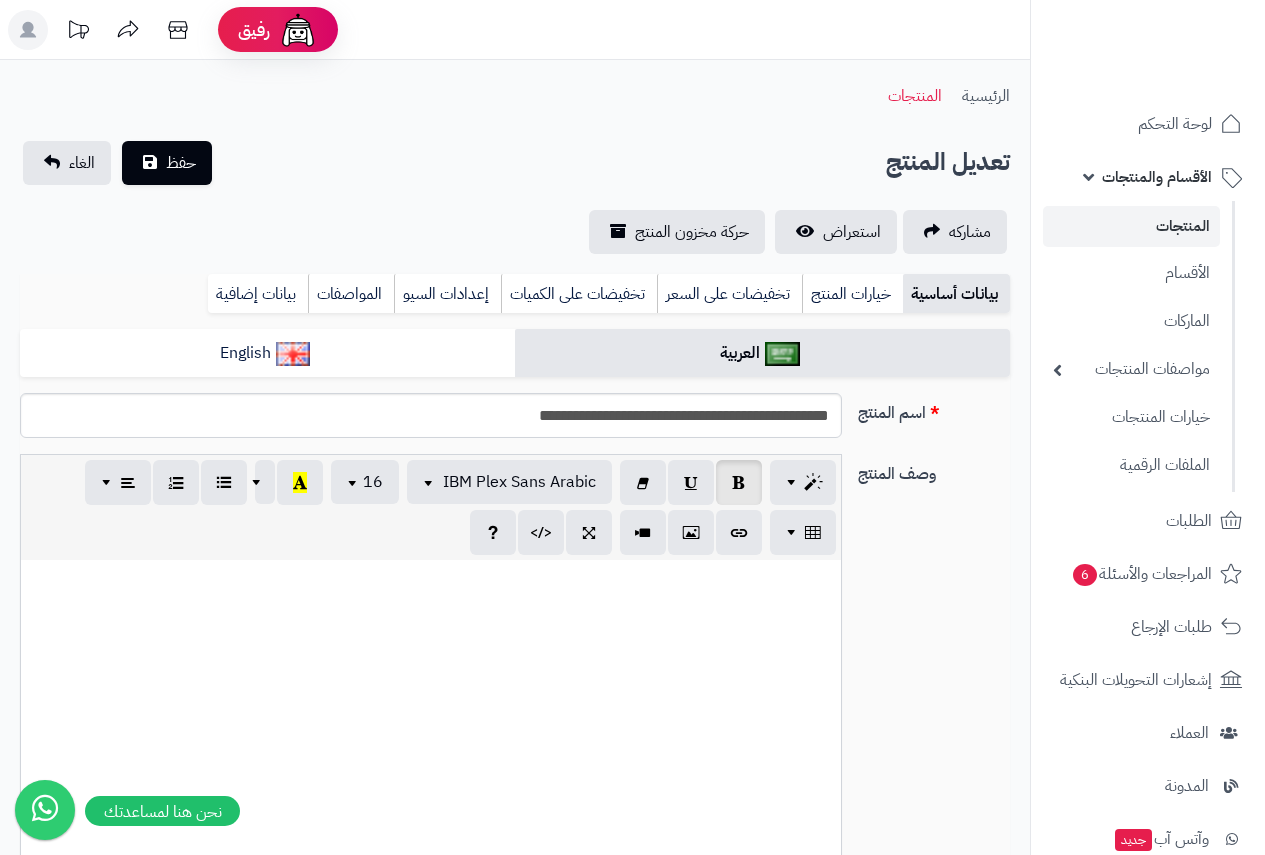 scroll, scrollTop: 0, scrollLeft: 0, axis: both 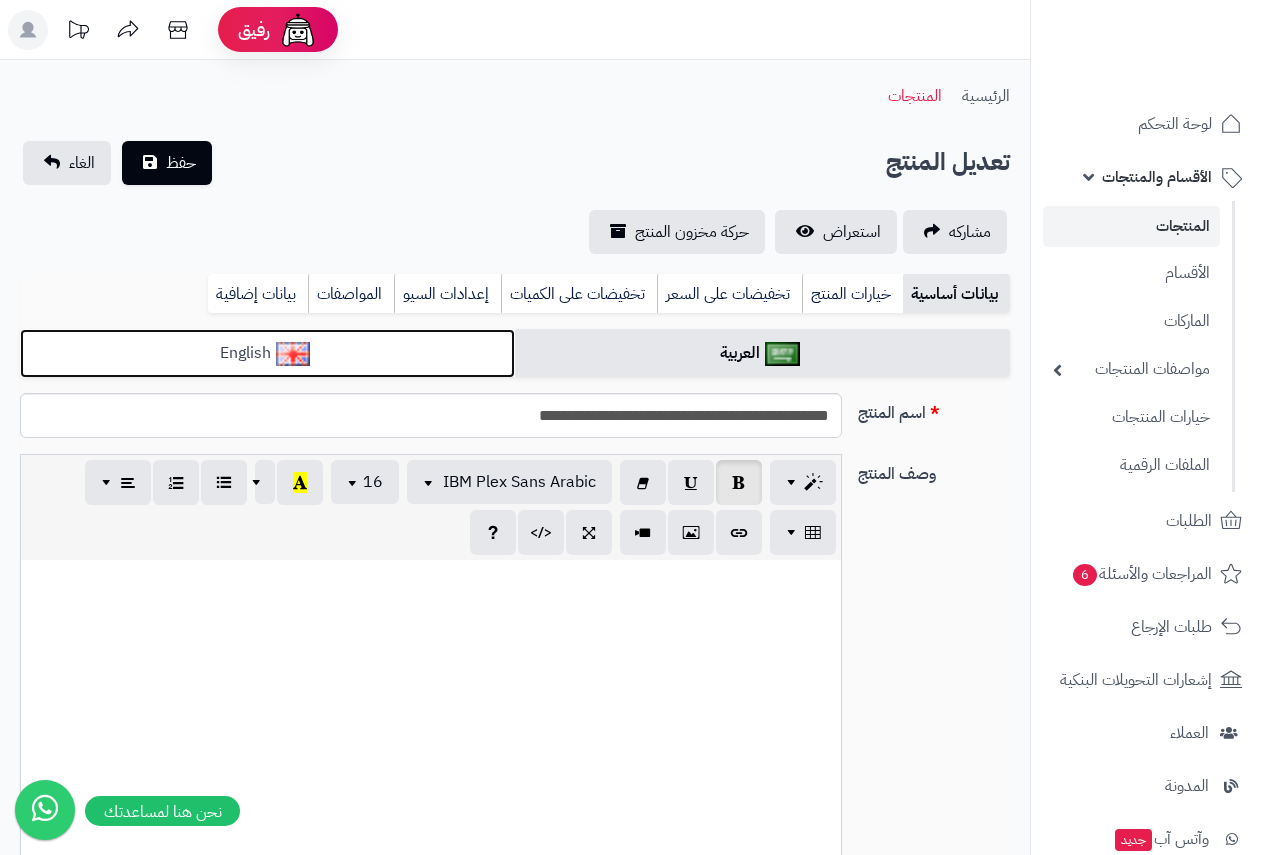 click on "English" at bounding box center [267, 353] 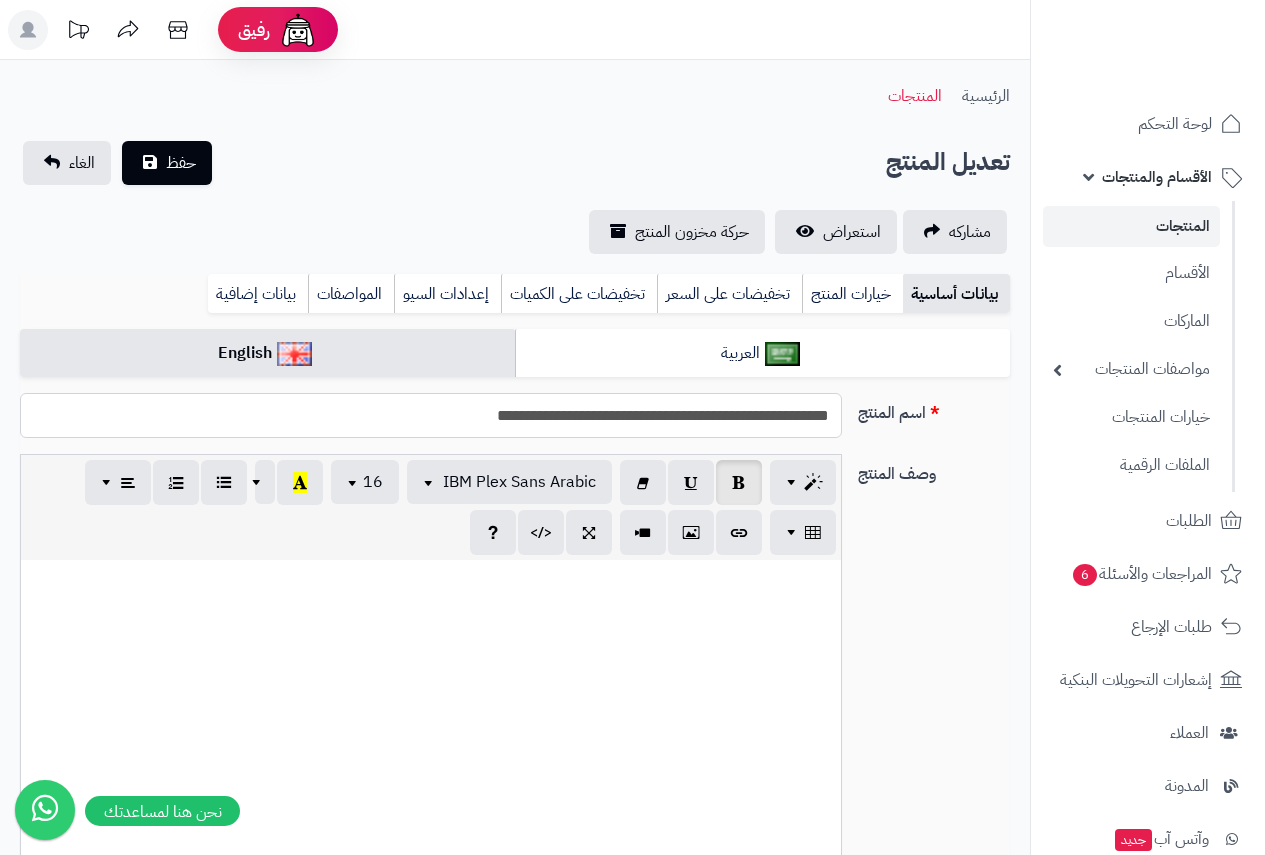 click on "**********" at bounding box center [431, 415] 